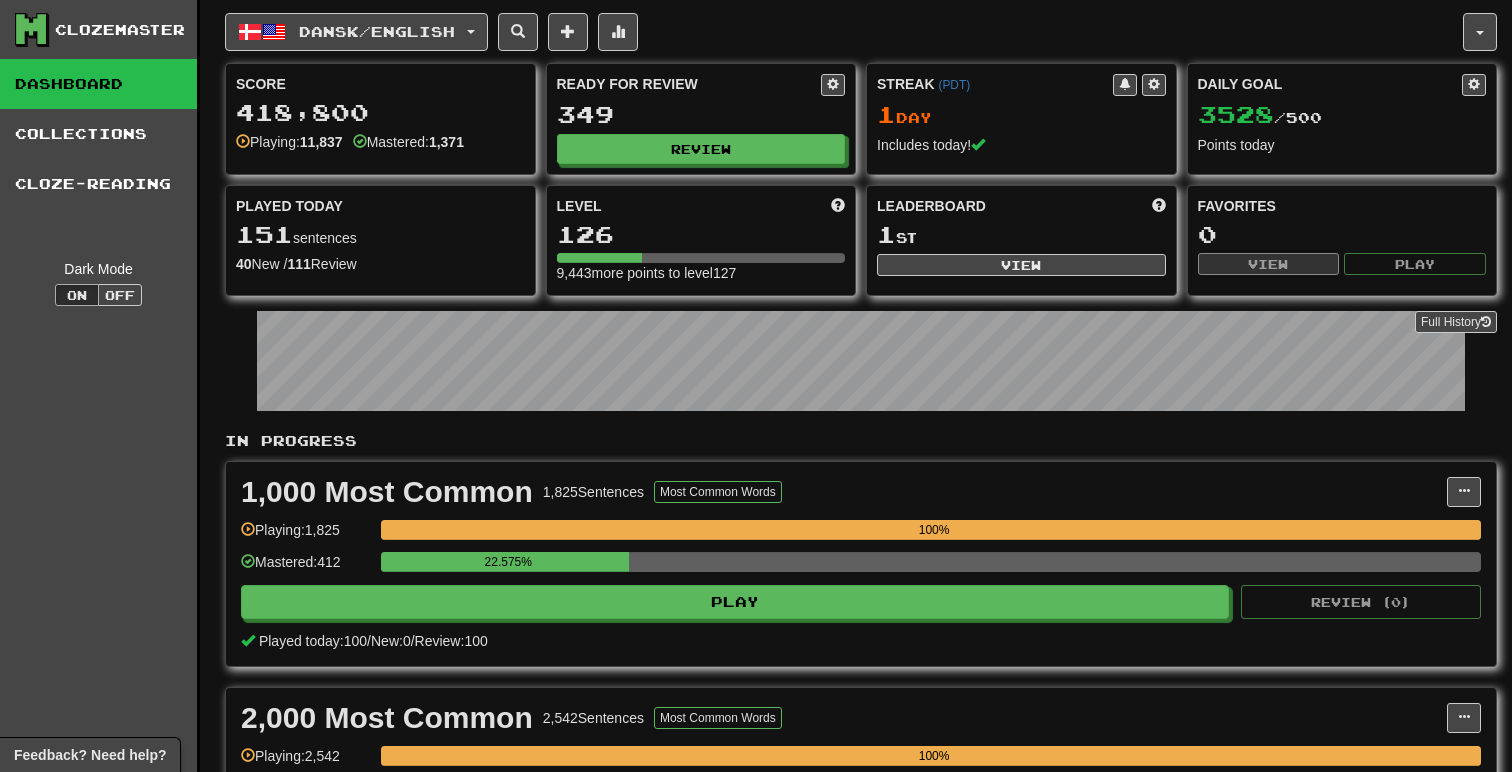 scroll, scrollTop: 0, scrollLeft: 0, axis: both 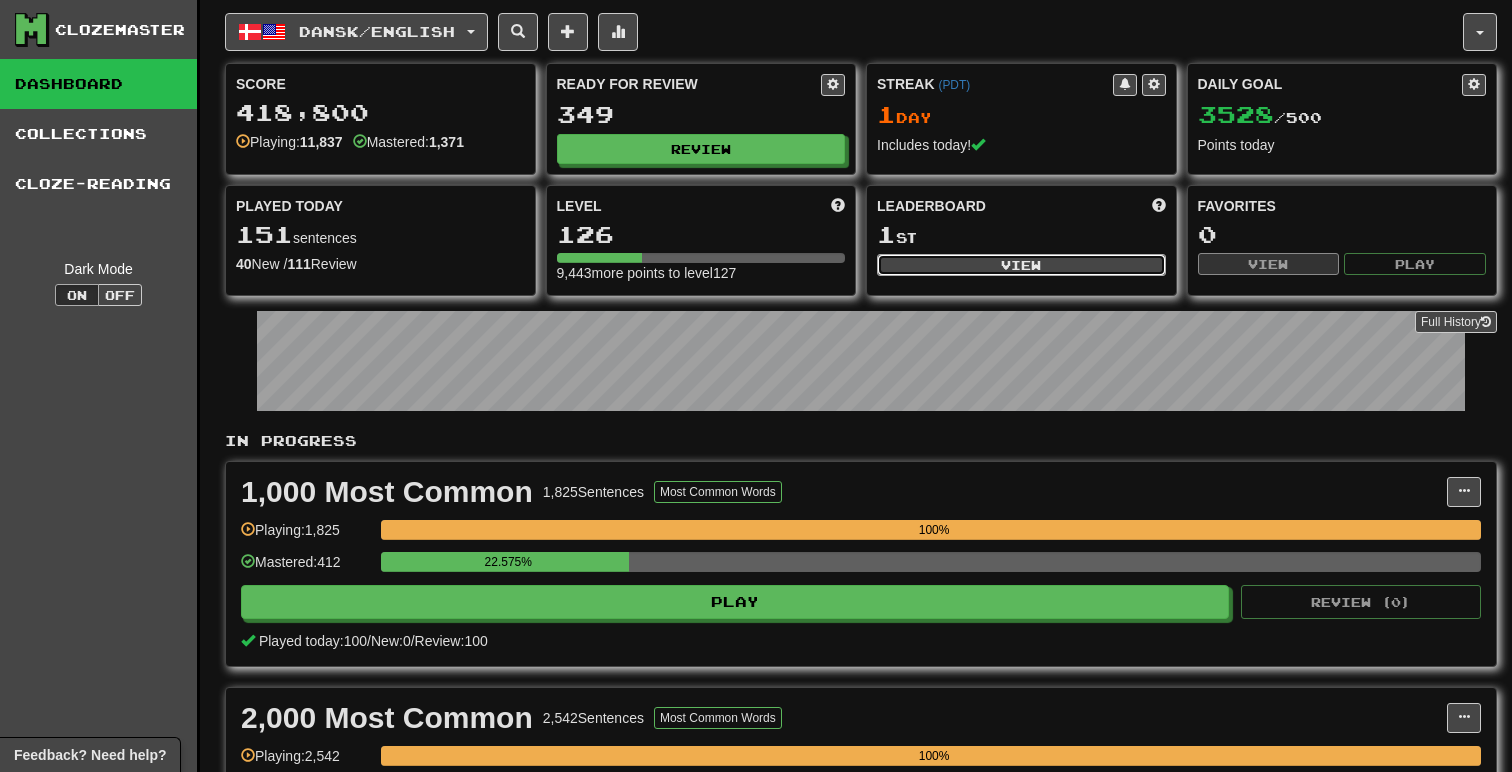 click on "View" at bounding box center (1021, 265) 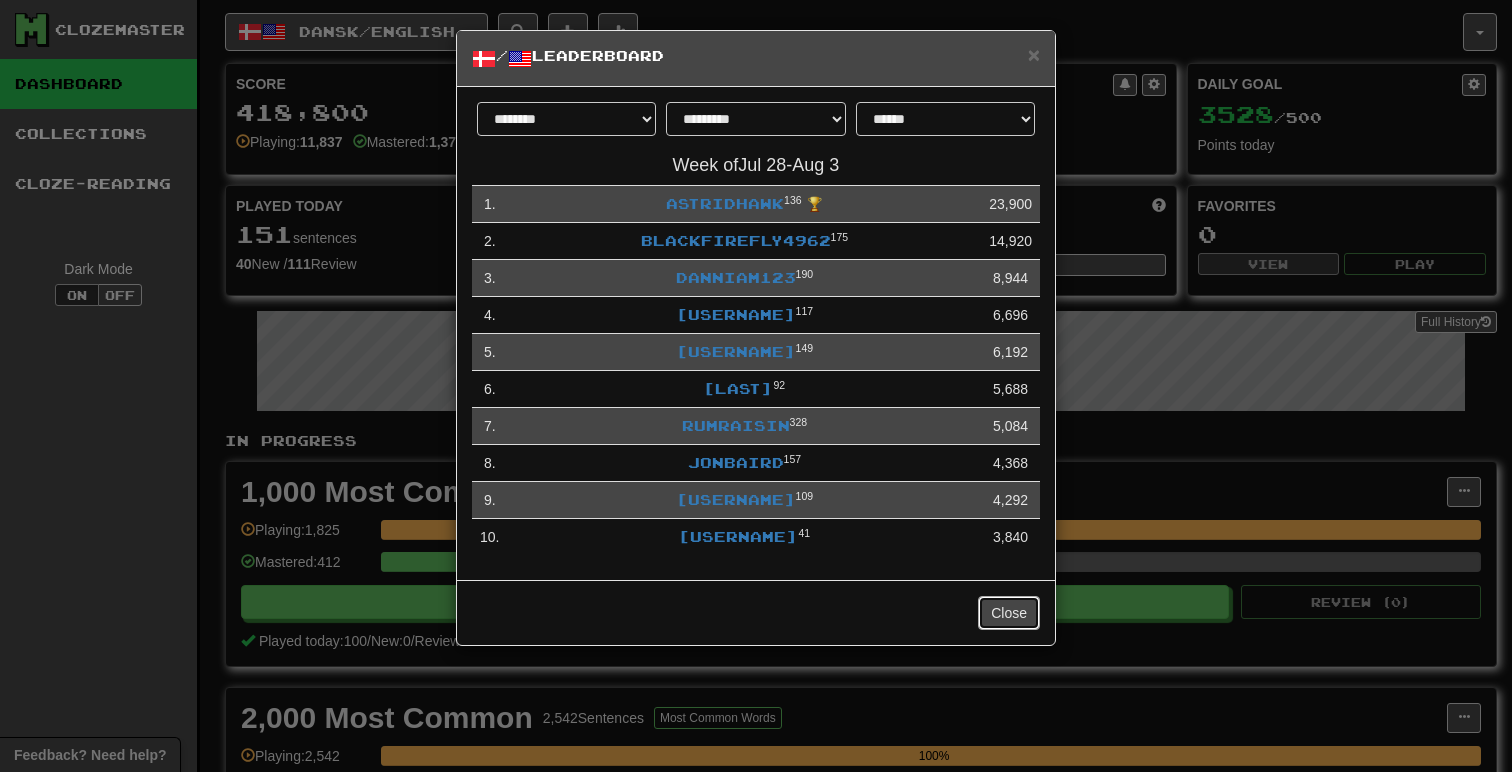 click on "Close" at bounding box center (1009, 613) 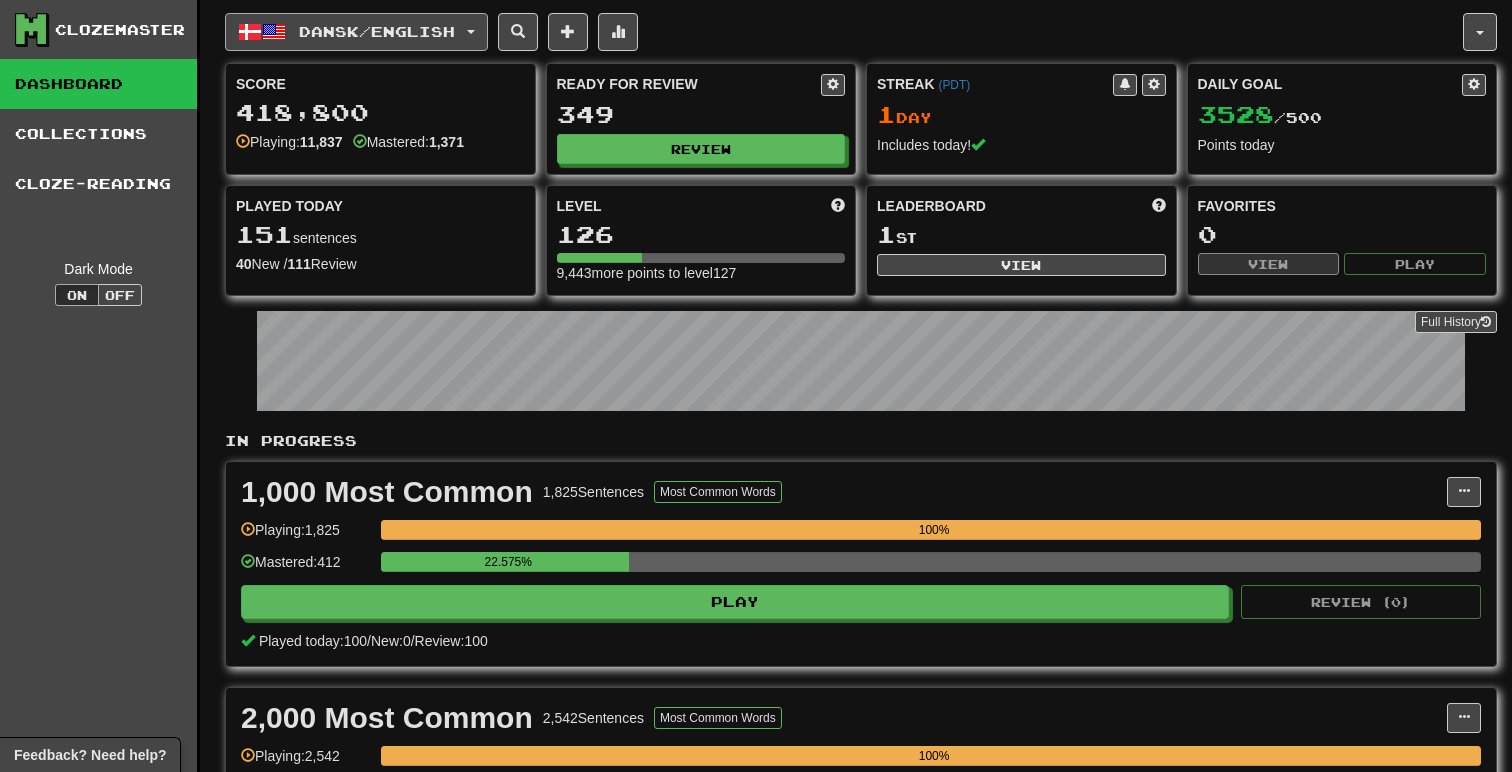 click on "Dansk  /  English" at bounding box center [377, 31] 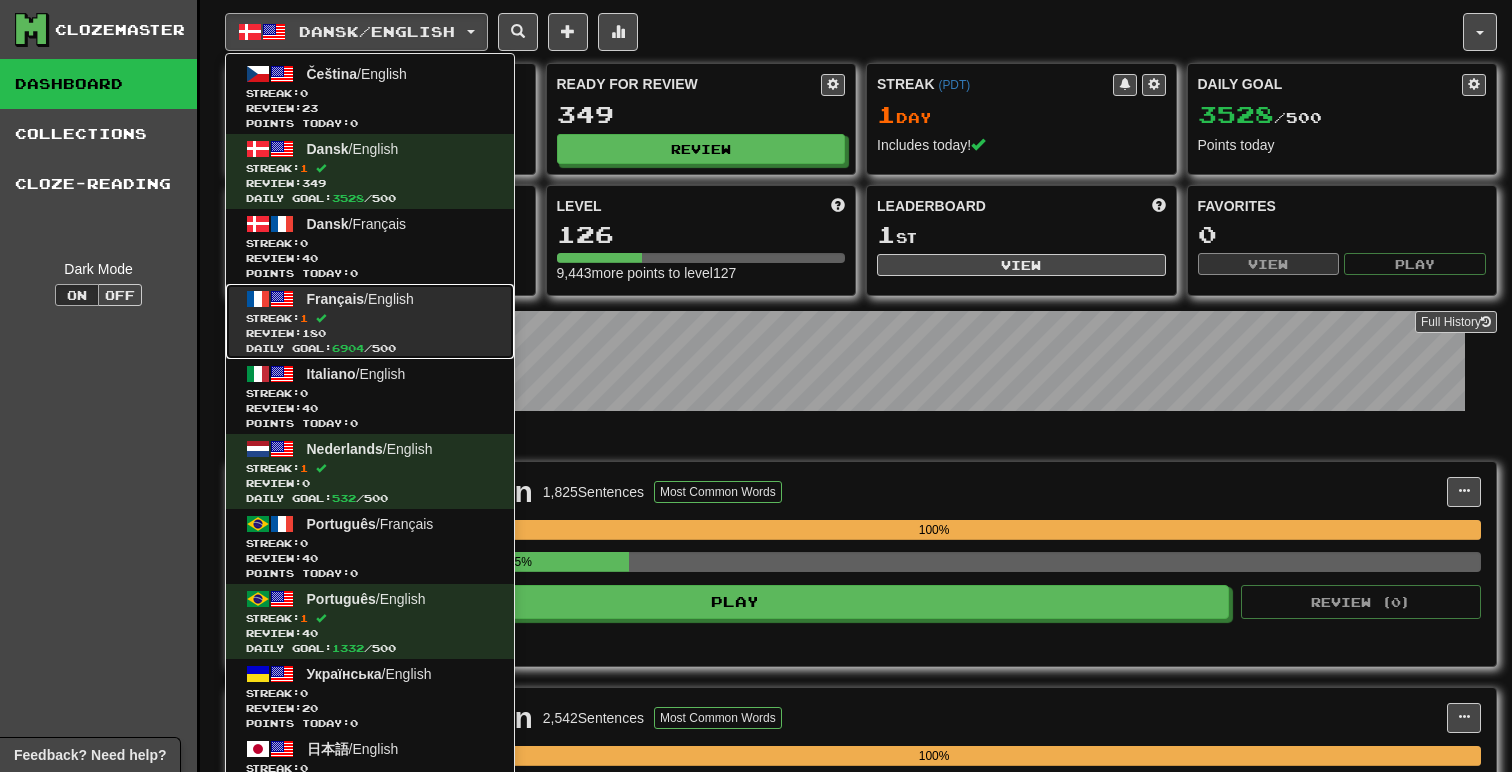 click on "Streak:  1" at bounding box center (370, 318) 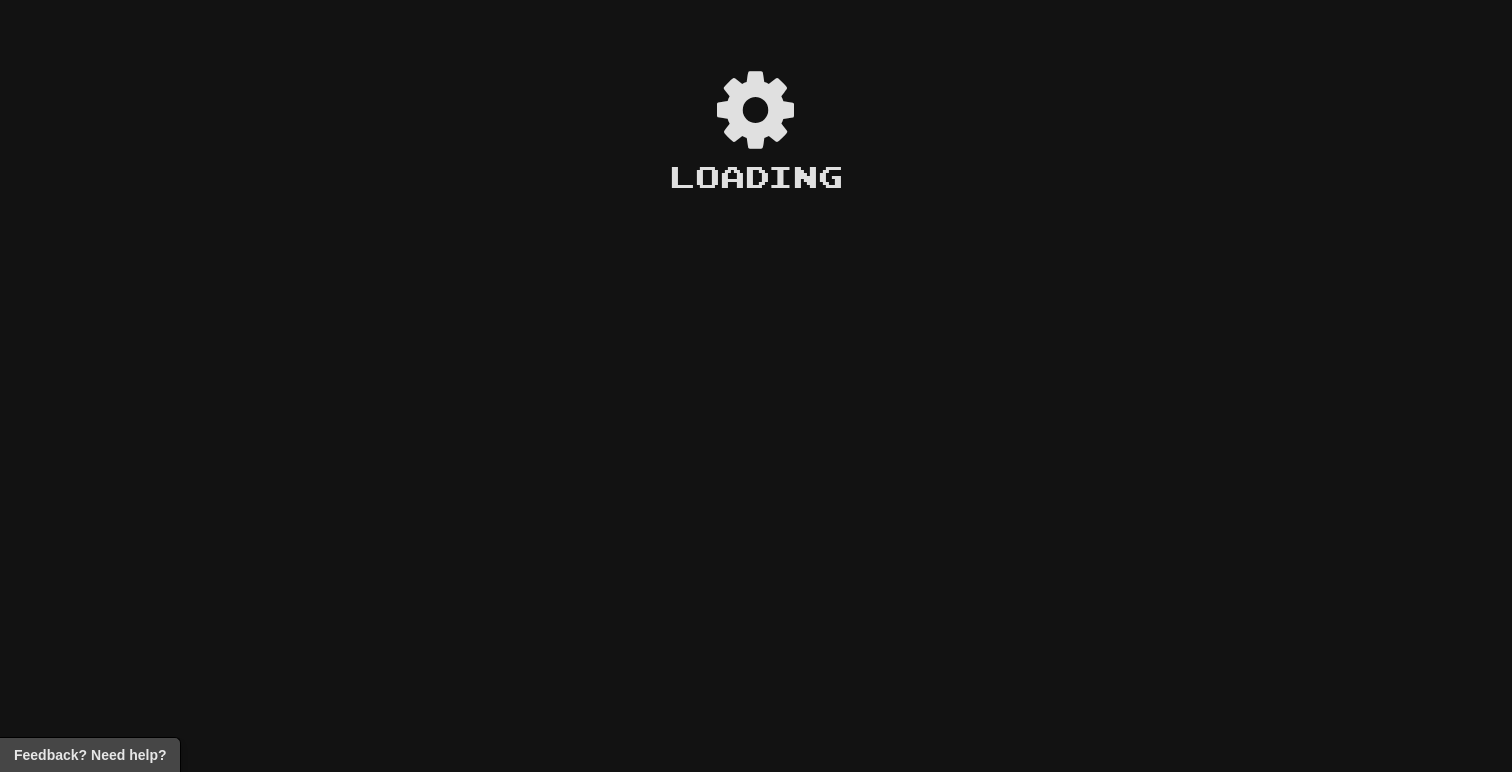 scroll, scrollTop: 0, scrollLeft: 0, axis: both 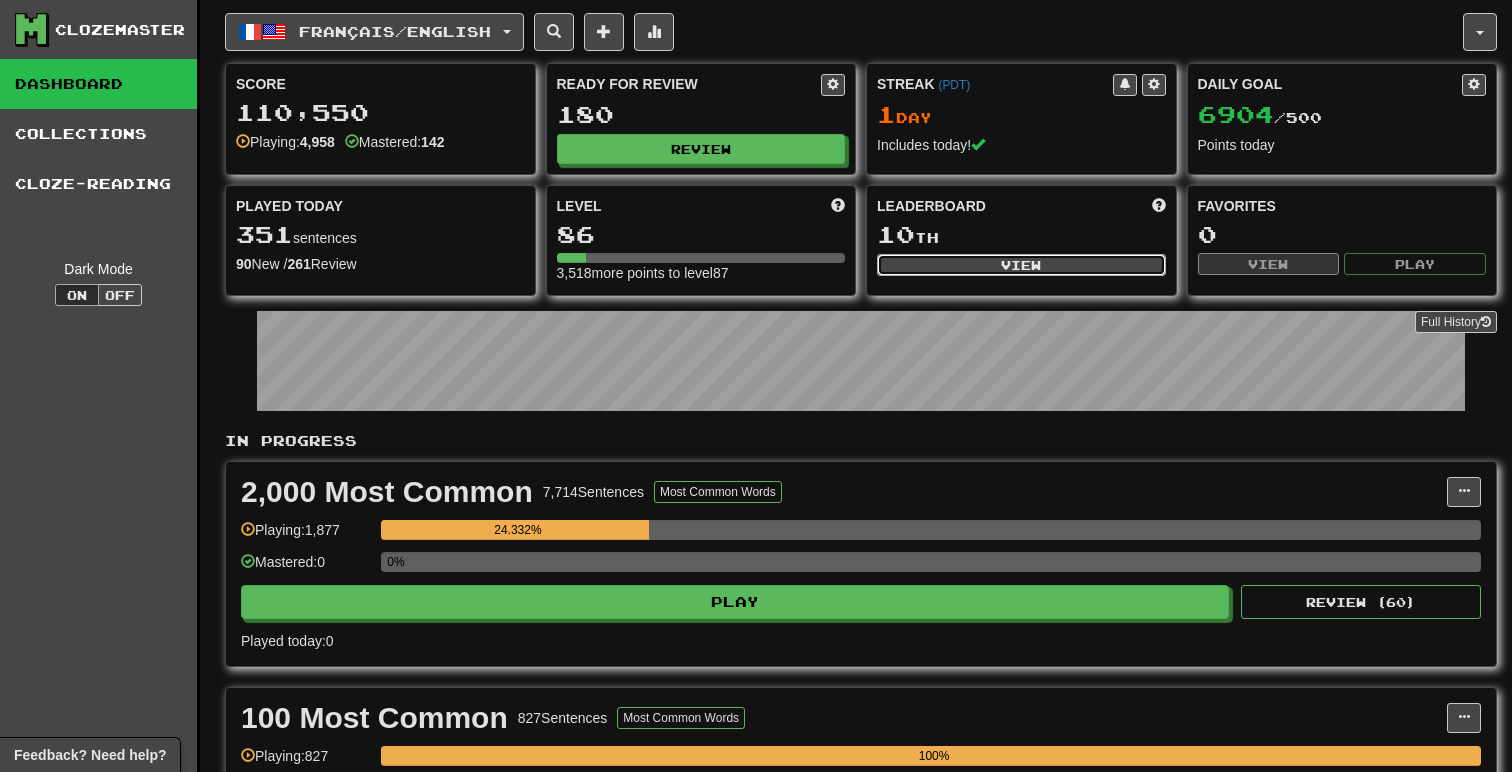click on "View" at bounding box center (1021, 265) 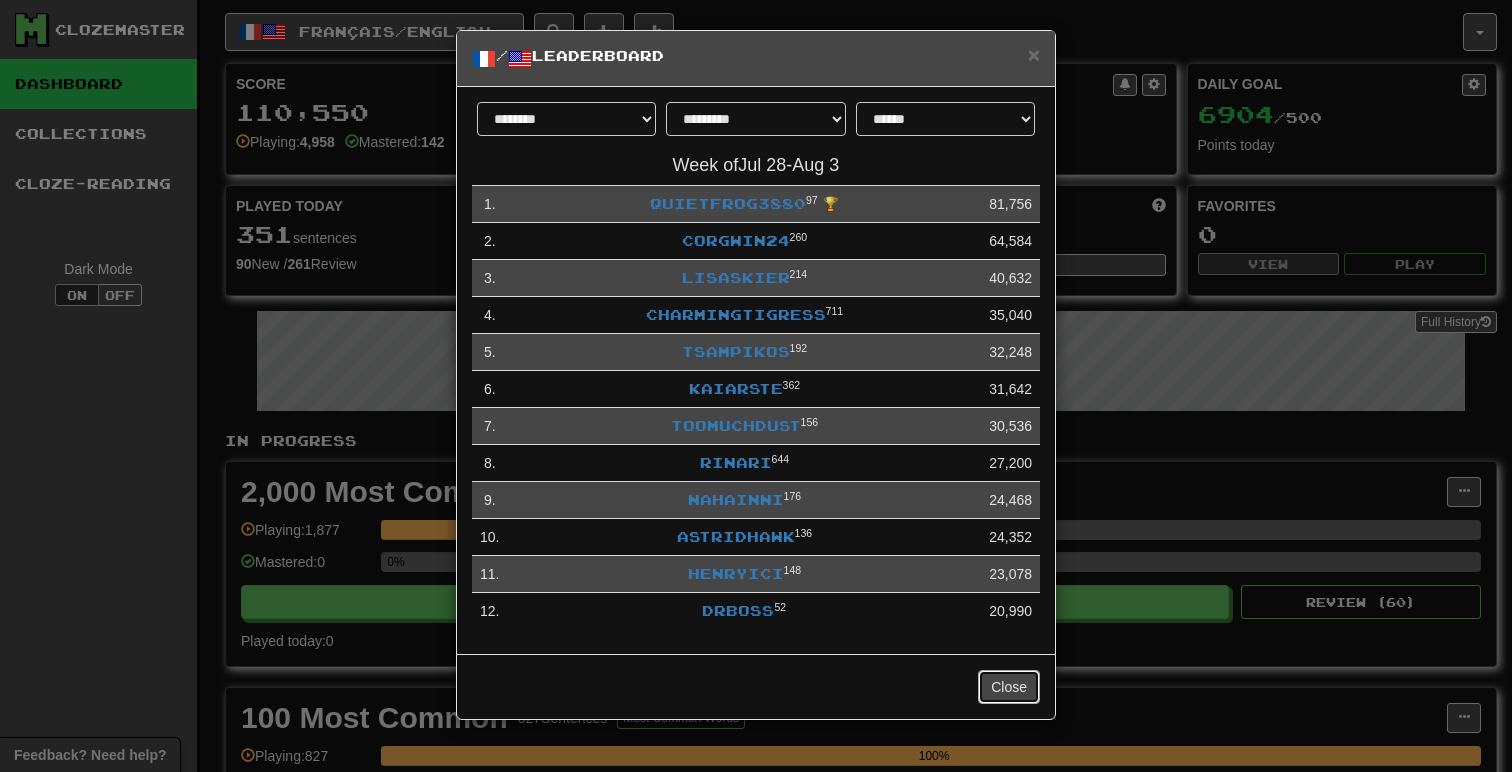 click on "Close" at bounding box center [1009, 687] 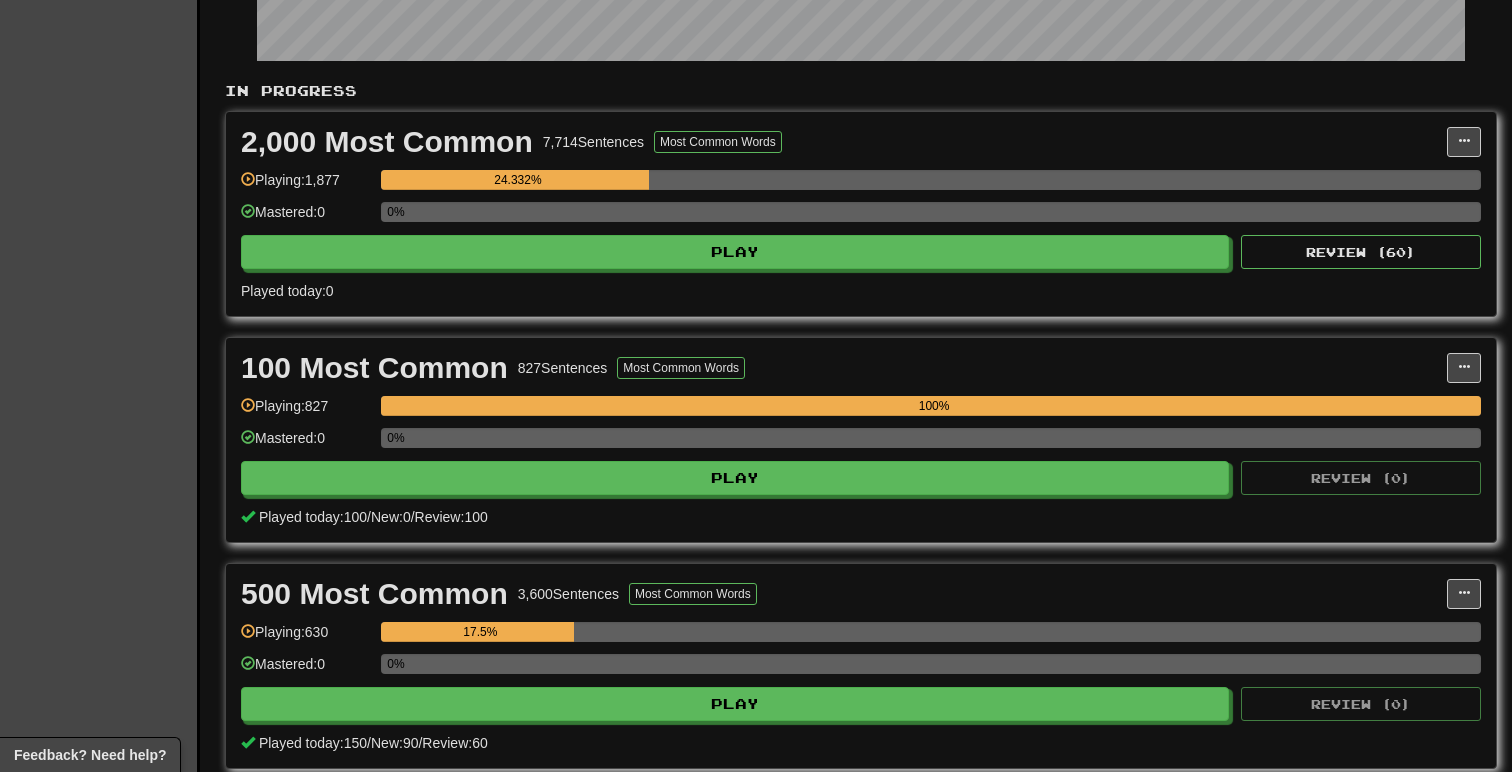 scroll, scrollTop: 364, scrollLeft: 0, axis: vertical 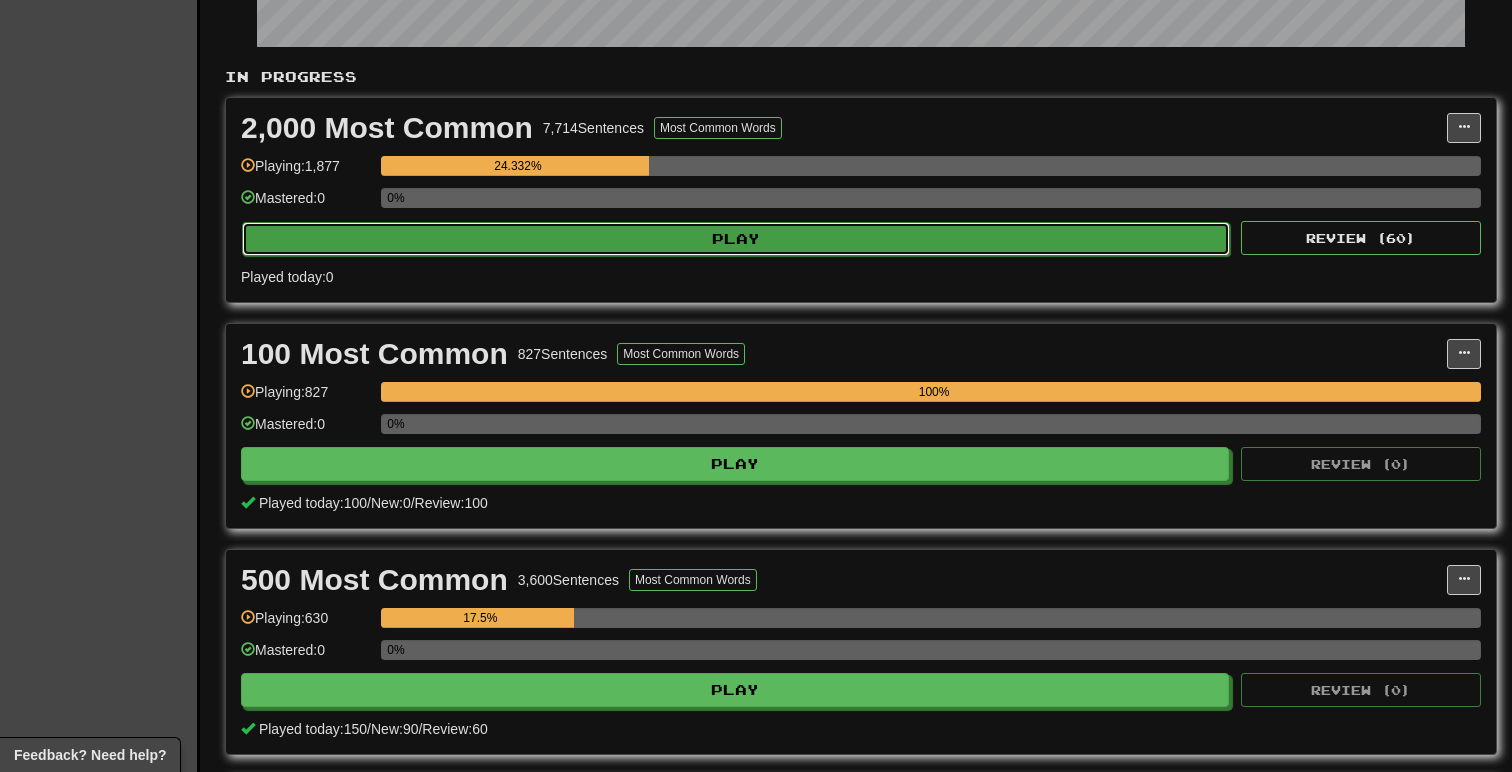 click on "Play" at bounding box center (736, 239) 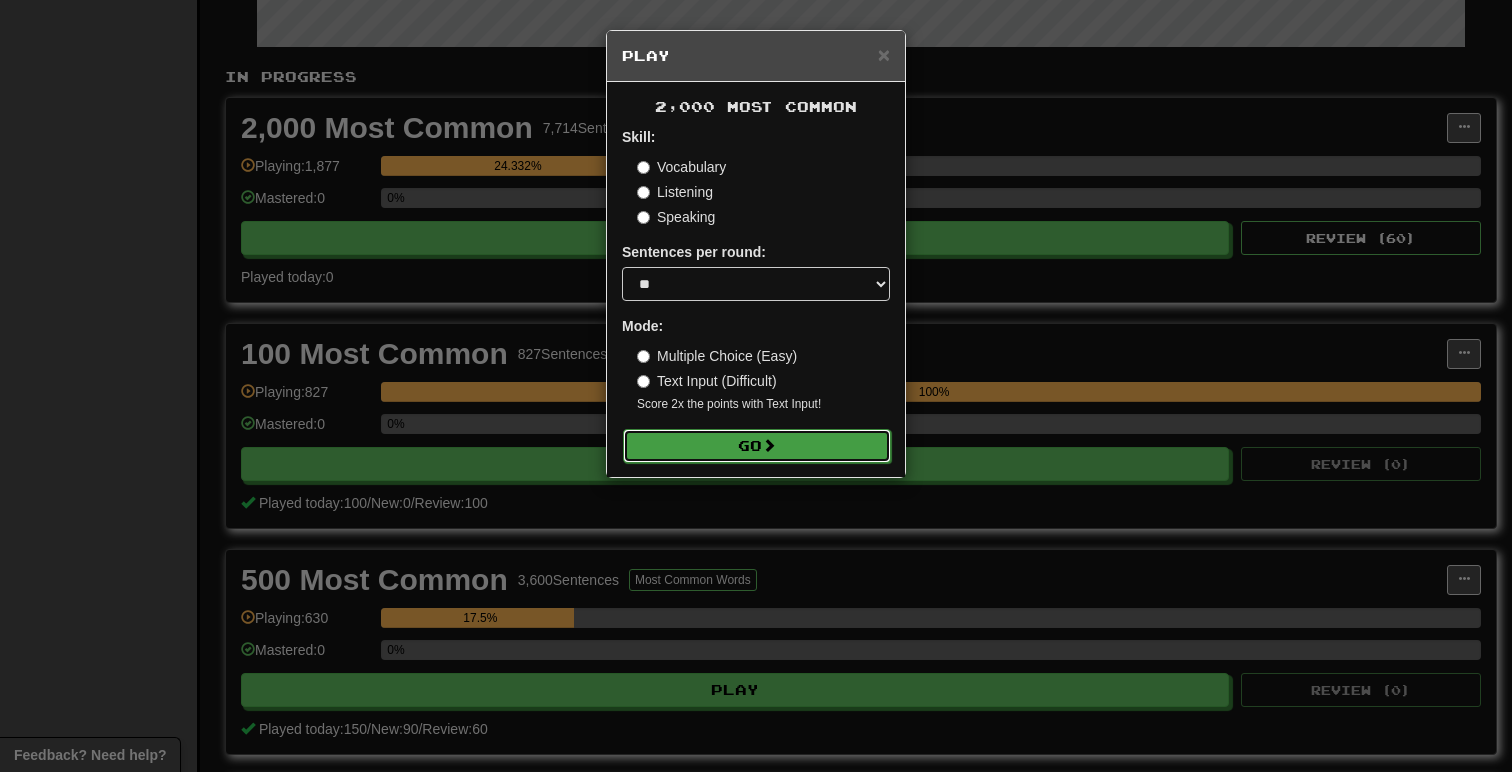 click at bounding box center [769, 445] 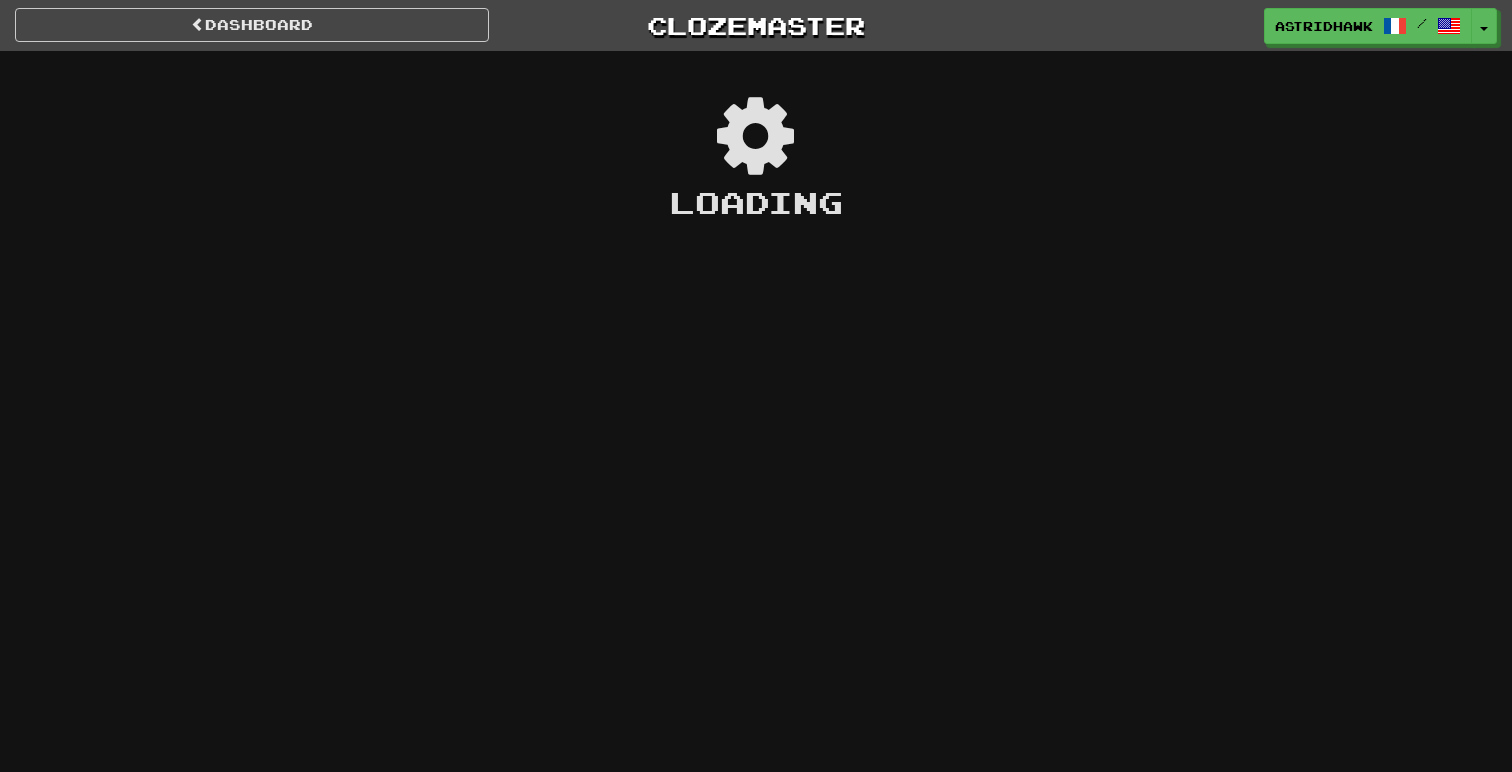 scroll, scrollTop: 0, scrollLeft: 0, axis: both 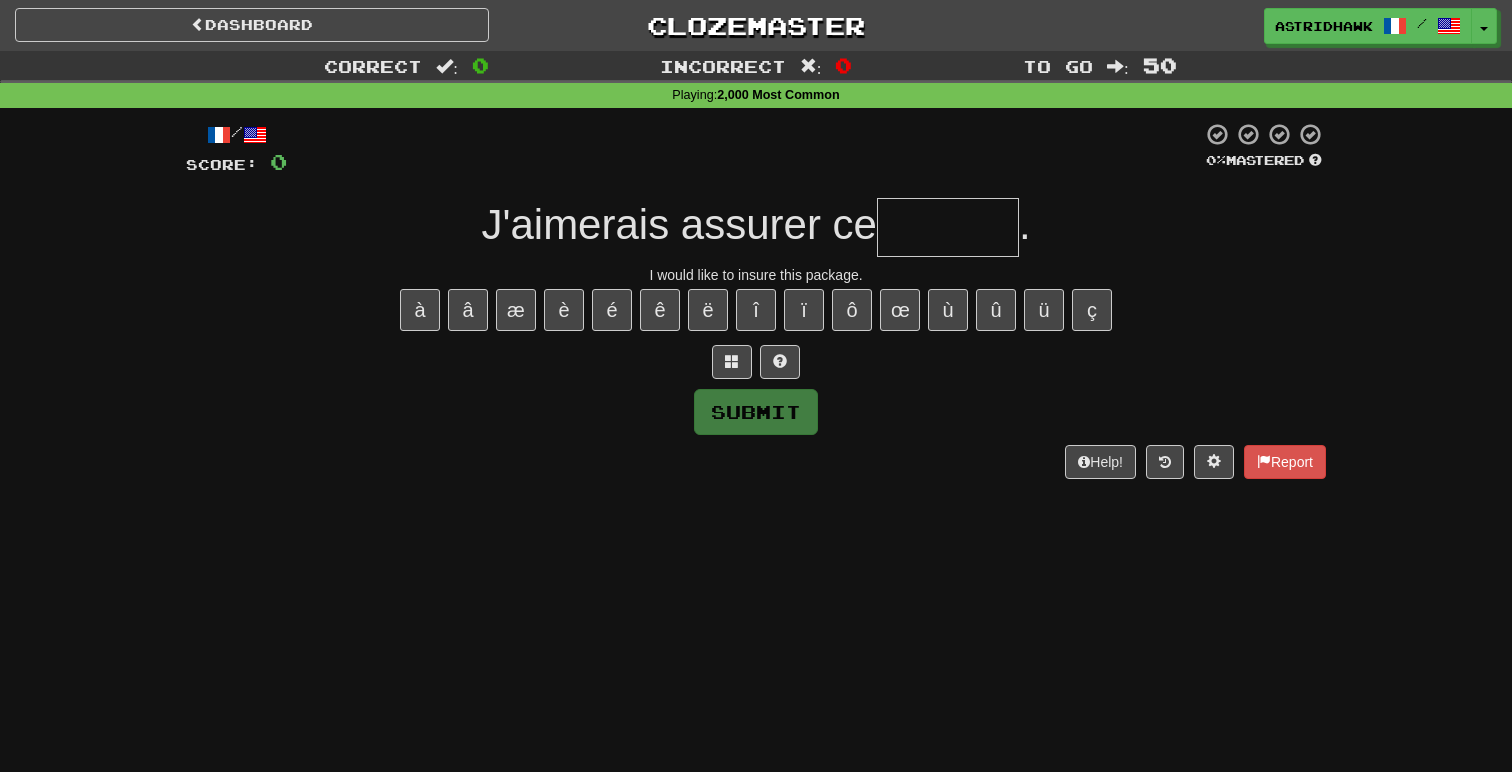type on "*" 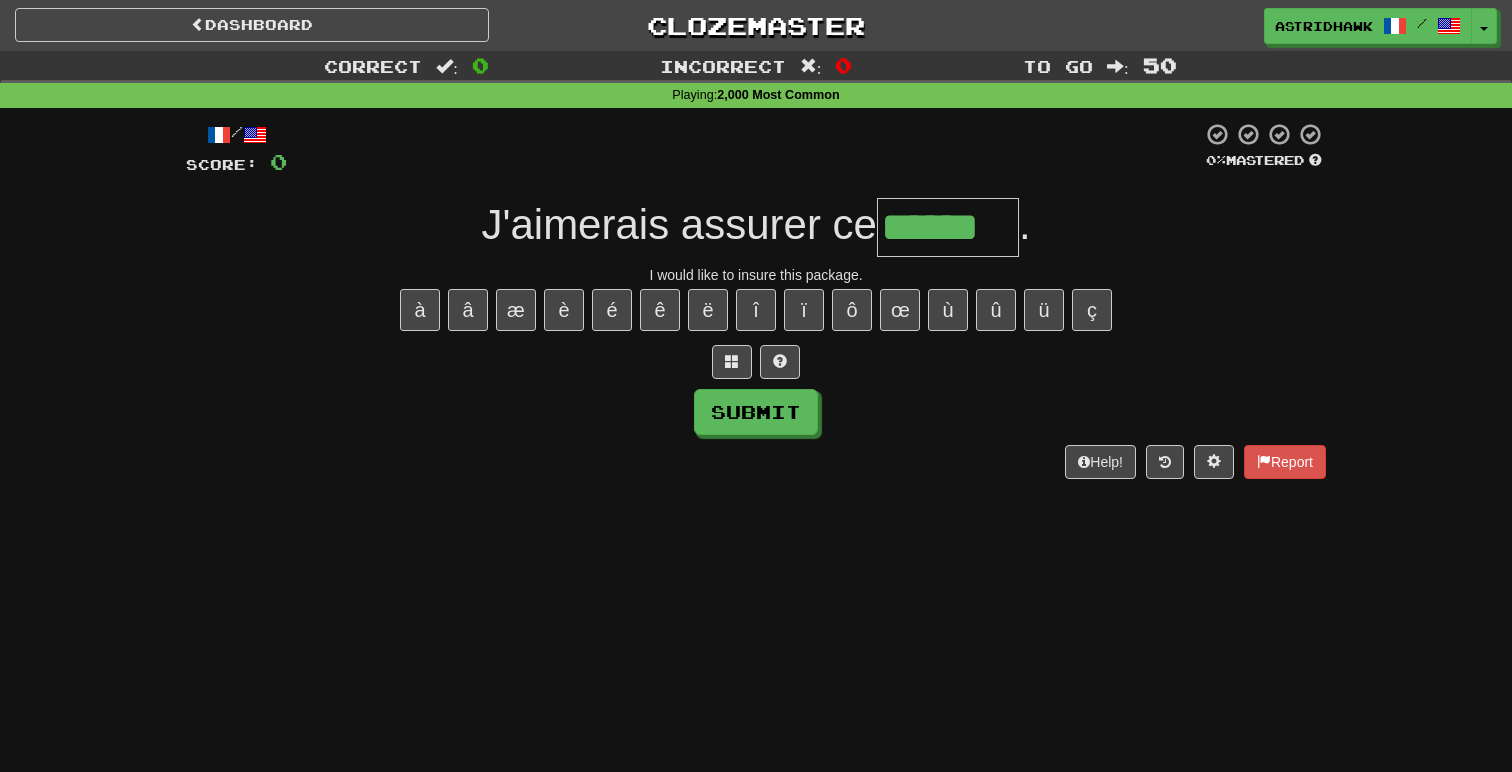 type on "******" 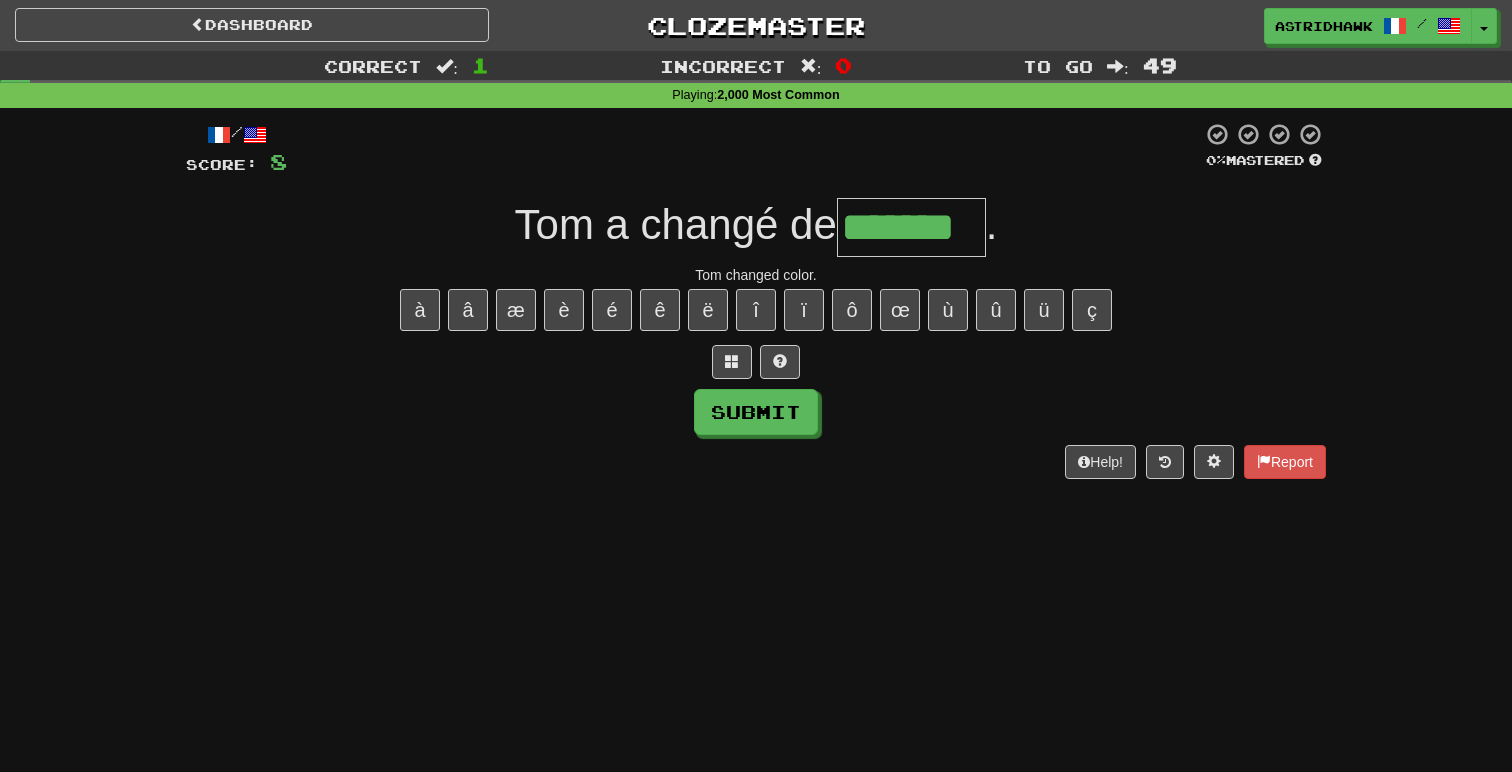 type on "*******" 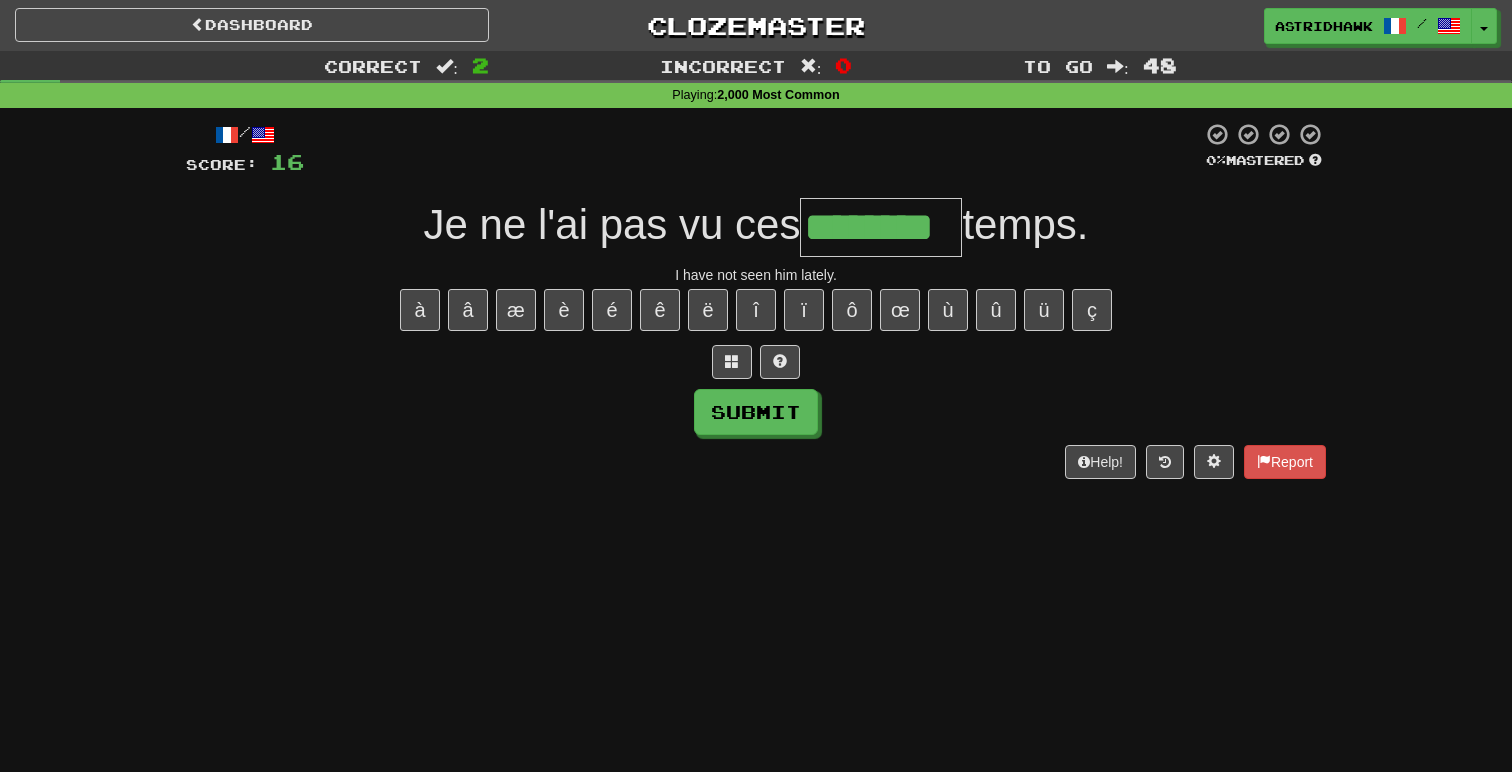 type on "********" 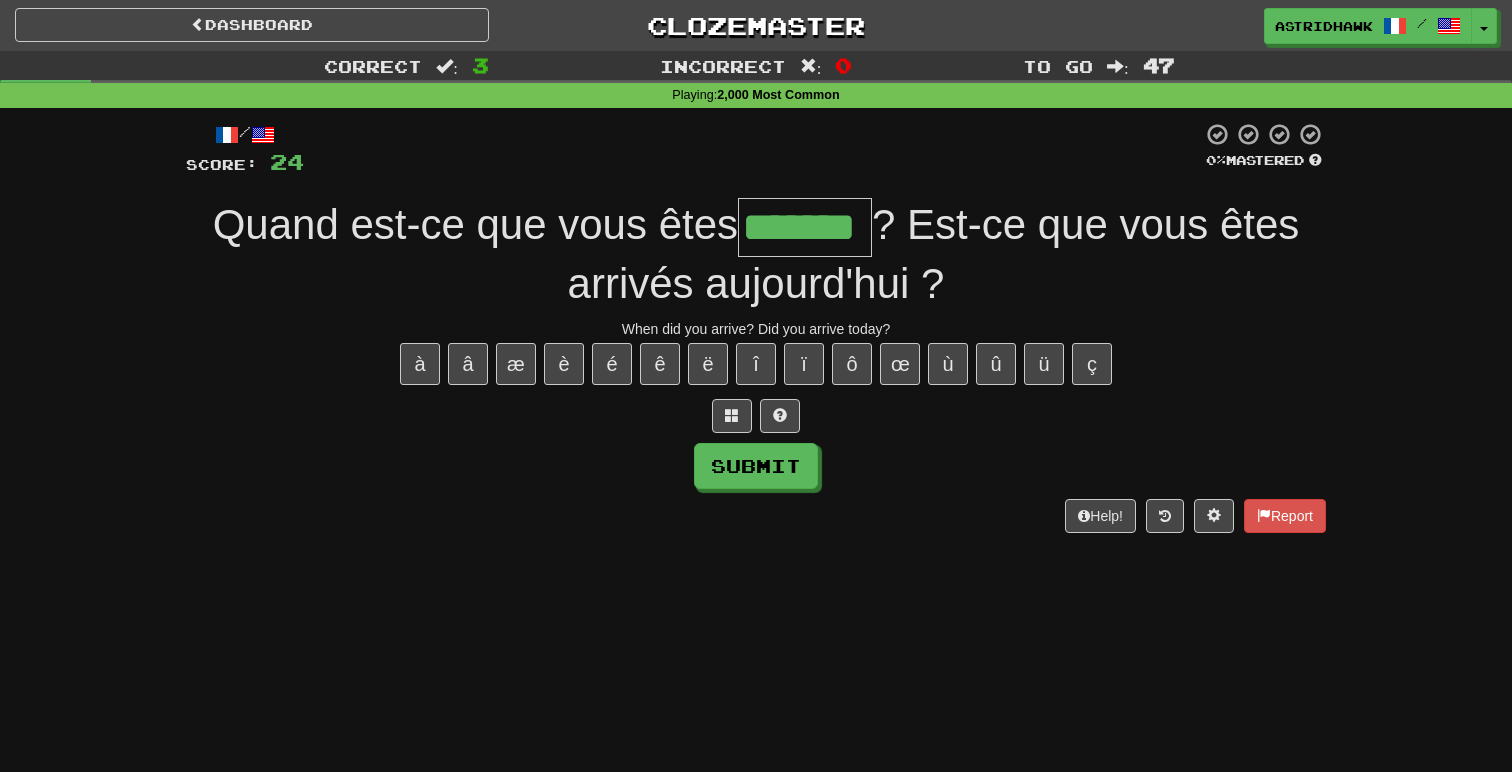 type on "*******" 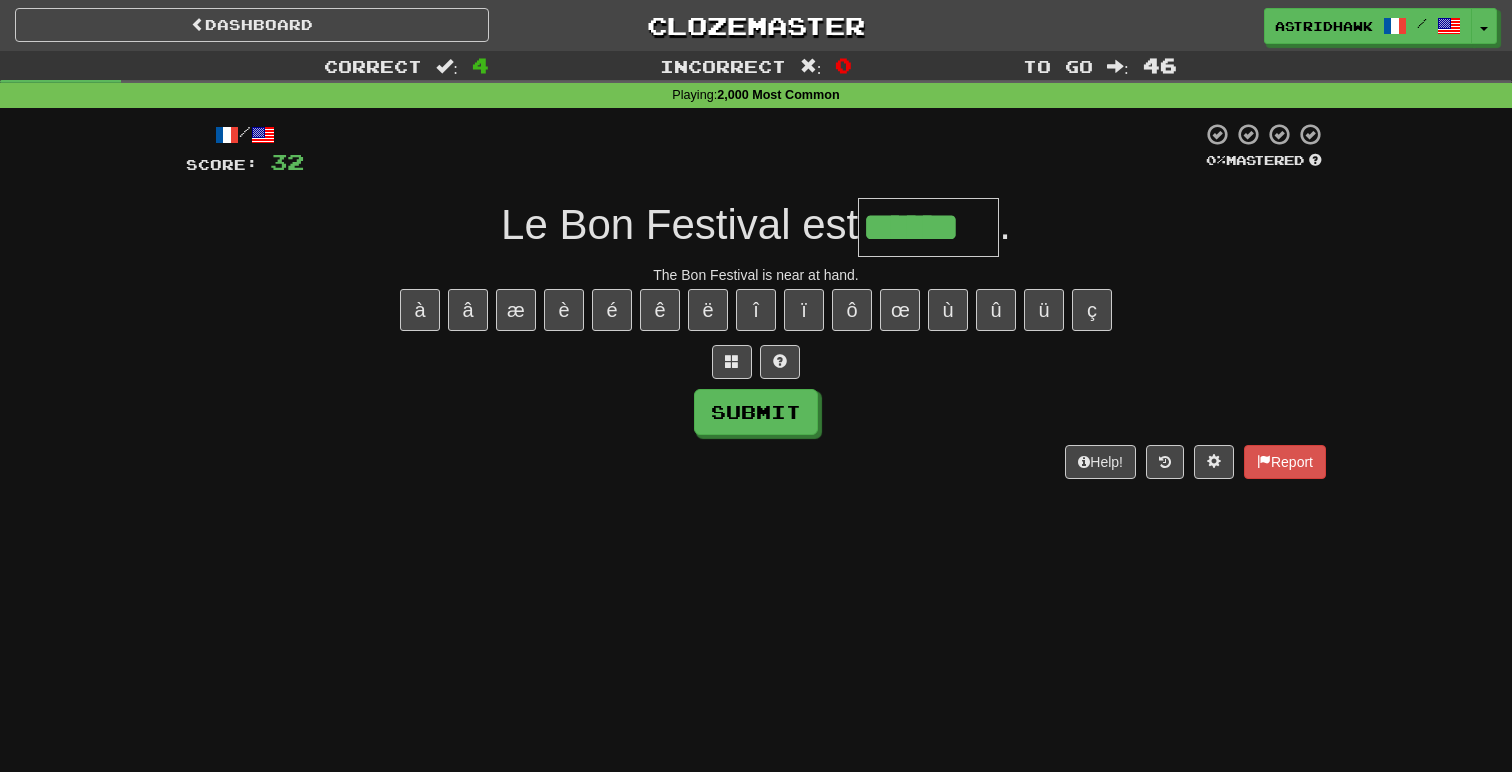 type on "******" 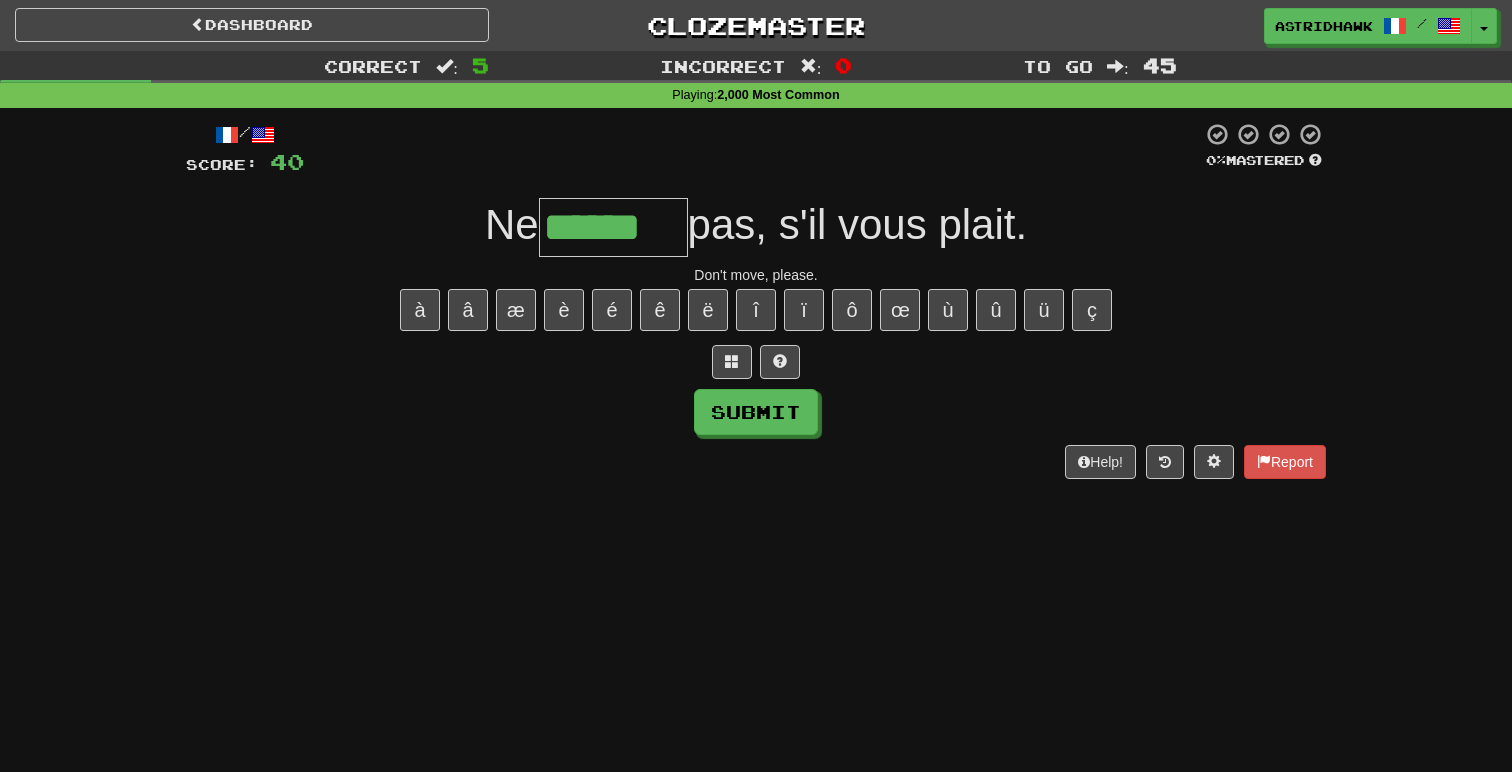 type on "******" 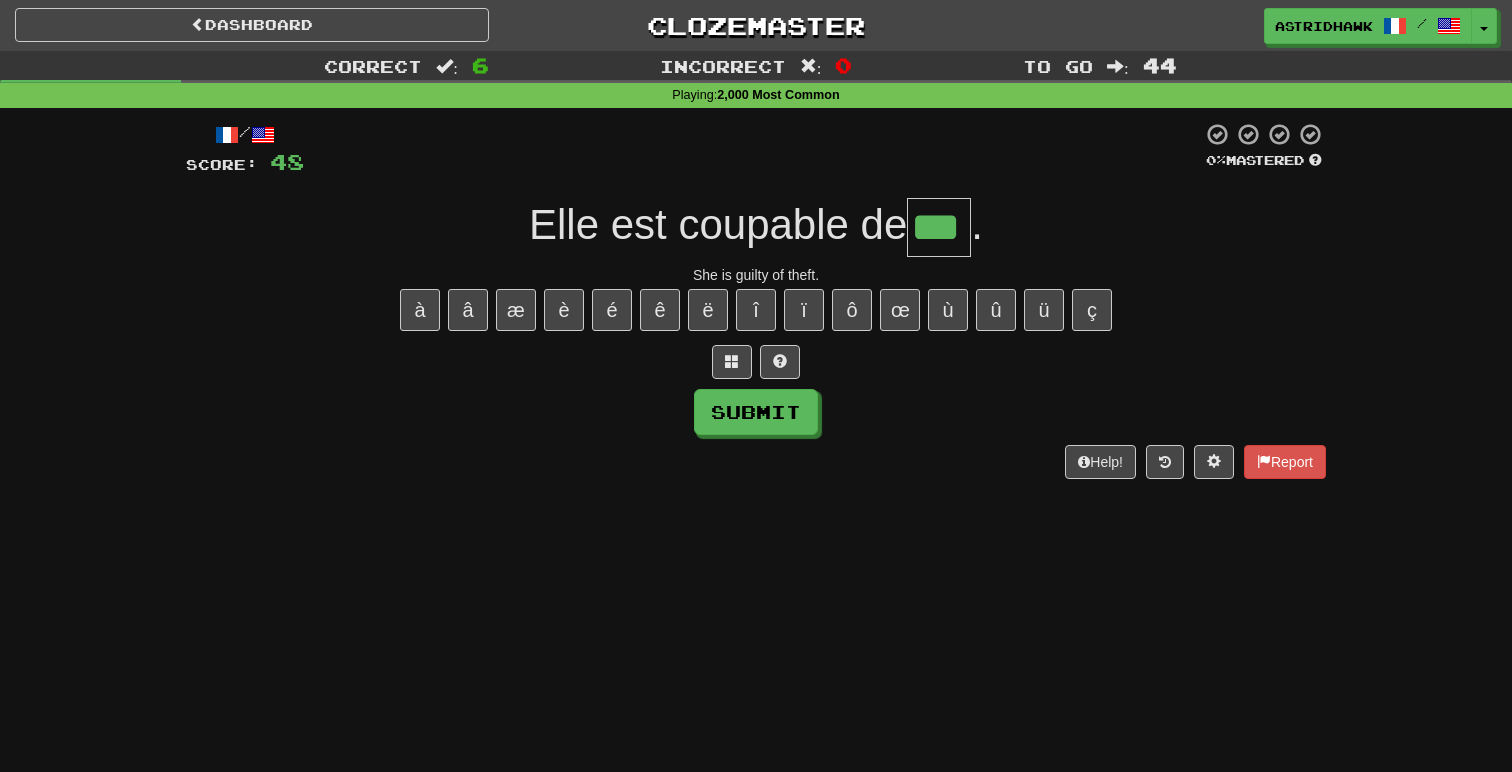 type on "***" 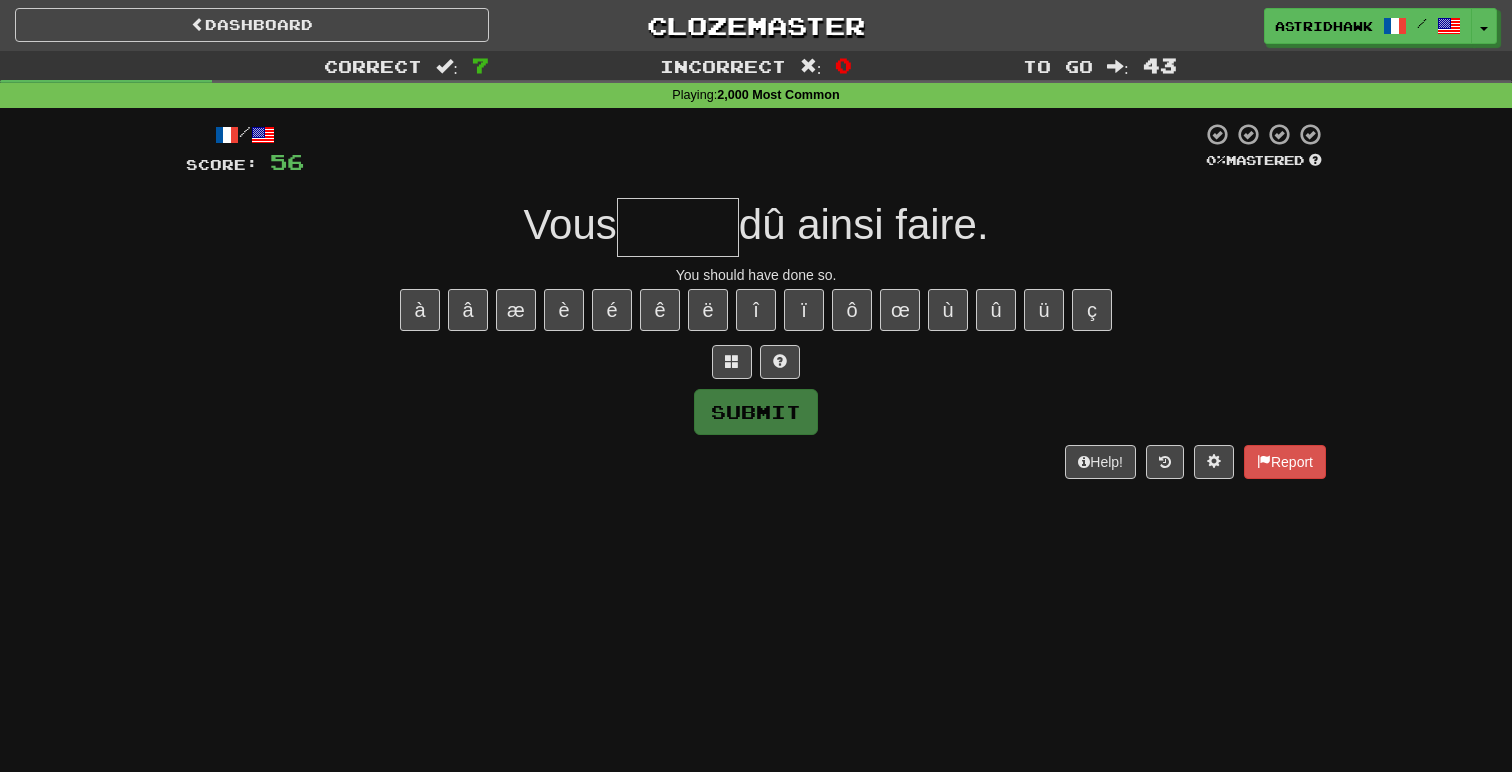 type on "*" 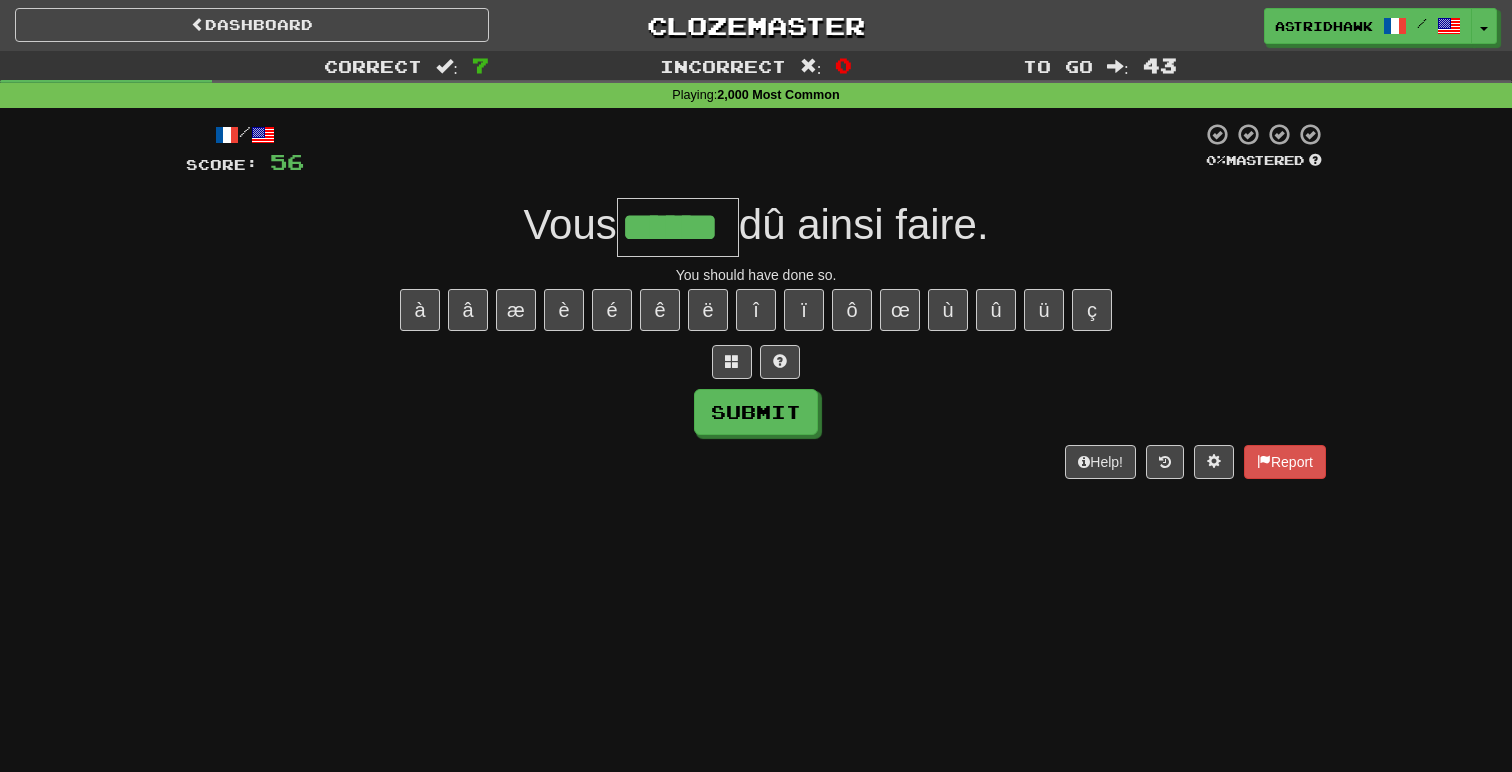 type on "******" 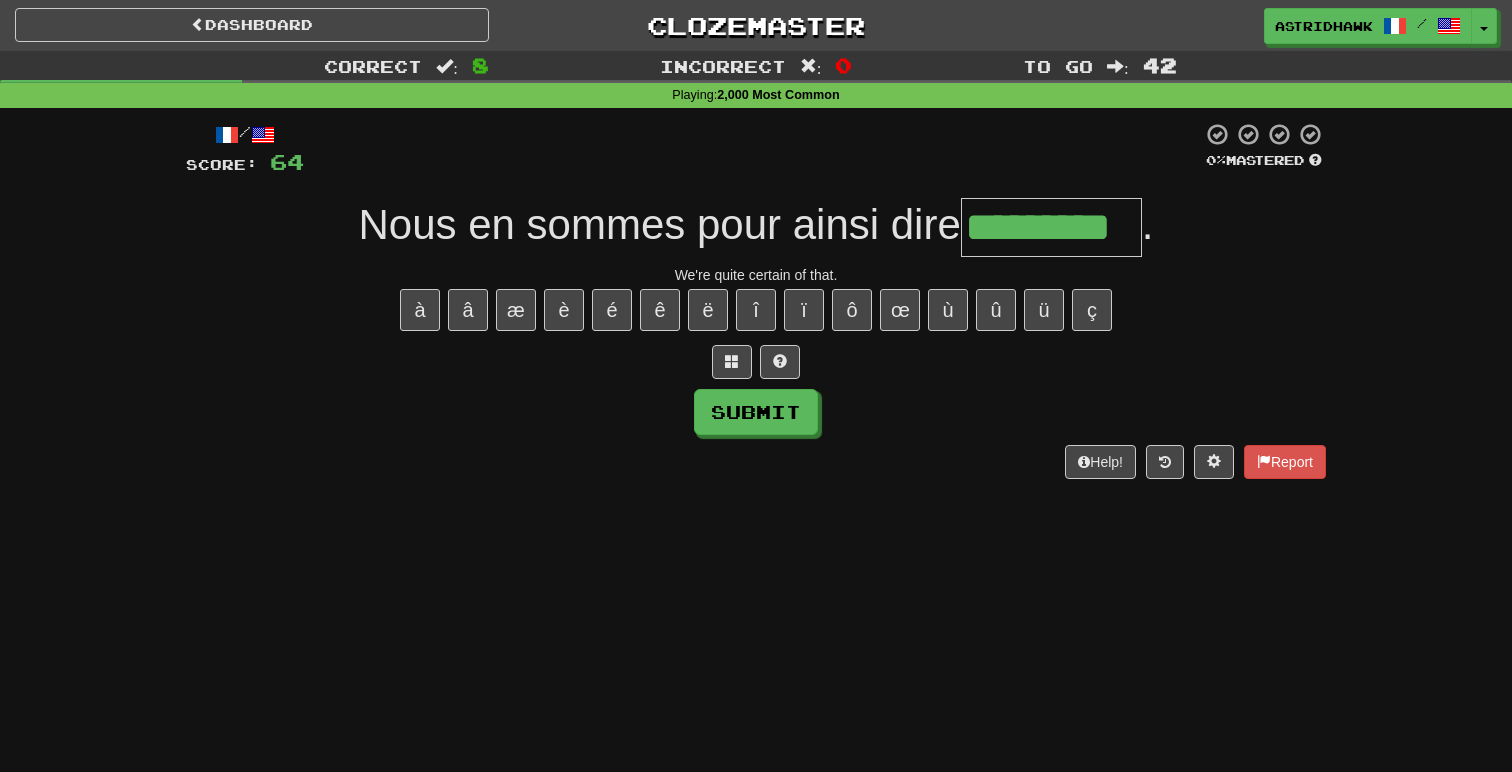 type on "*********" 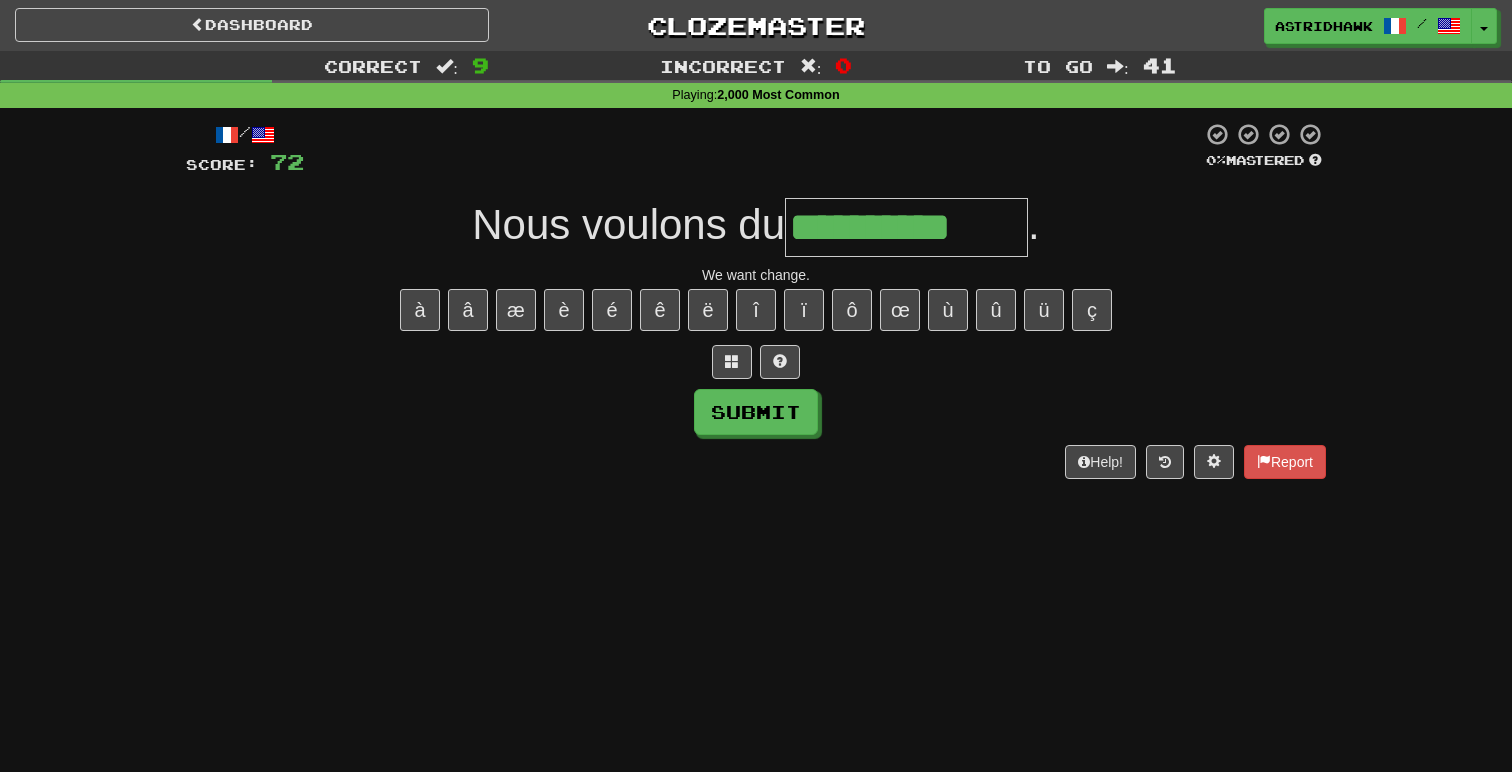 type on "**********" 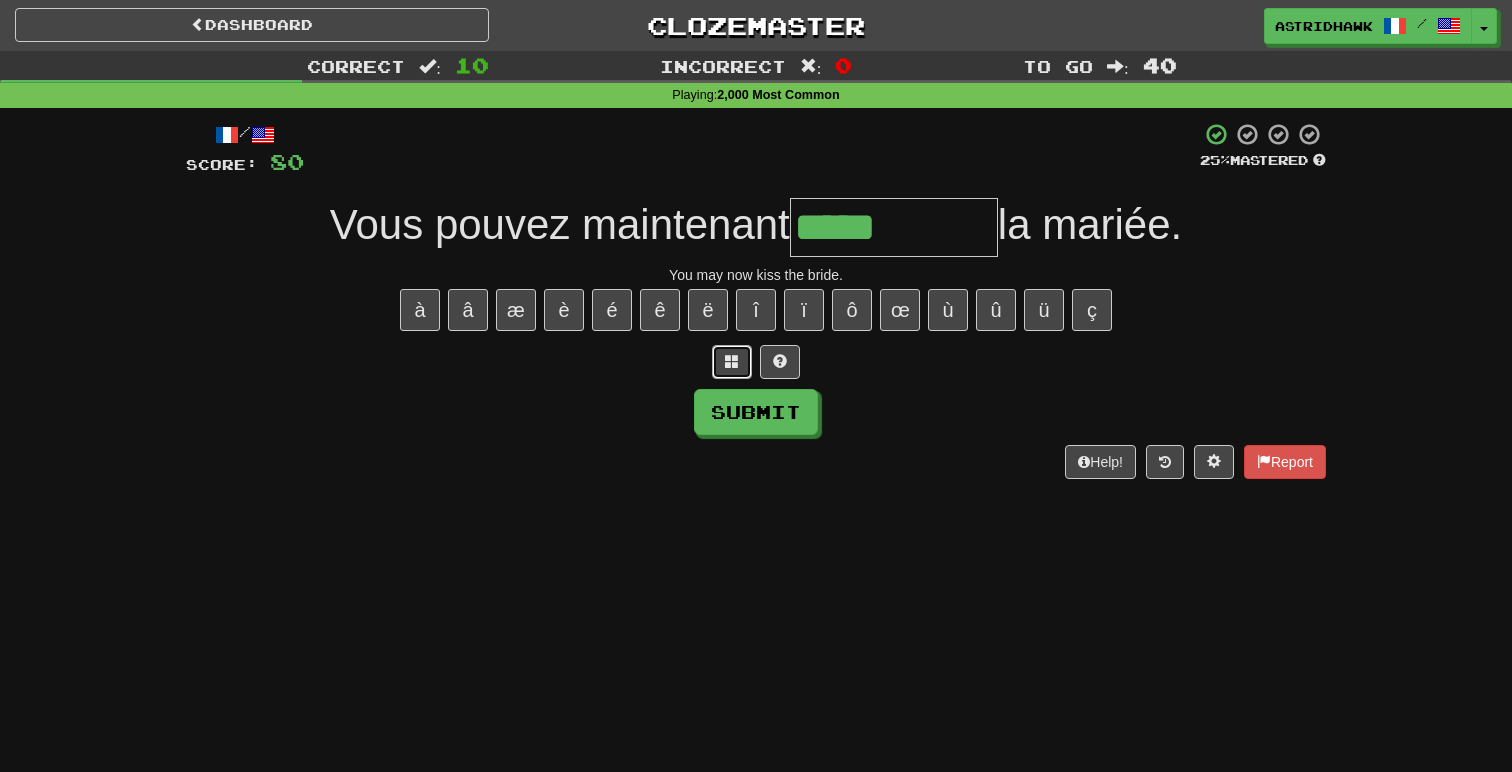 click at bounding box center [732, 361] 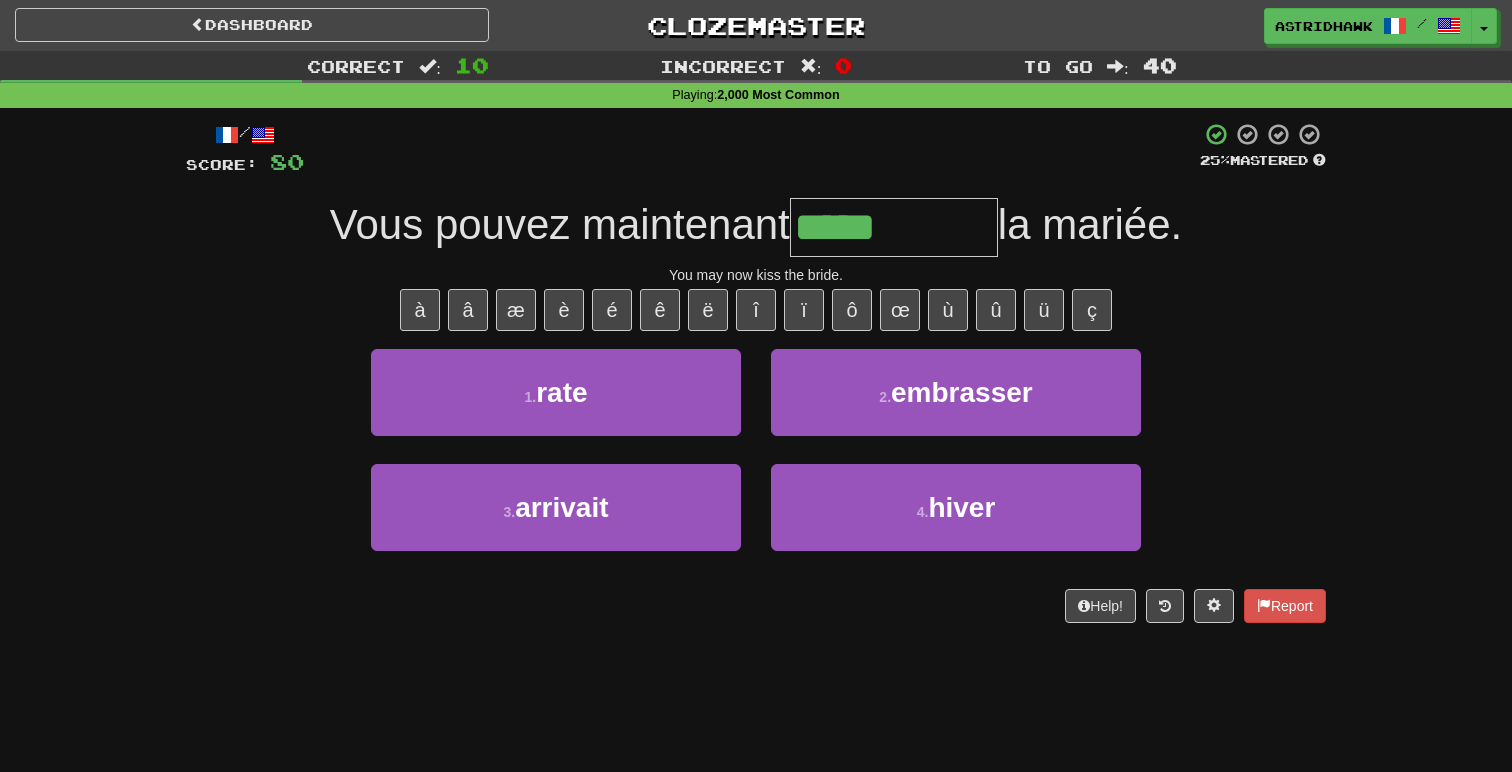 click on "2 .  embrasser" at bounding box center (956, 406) 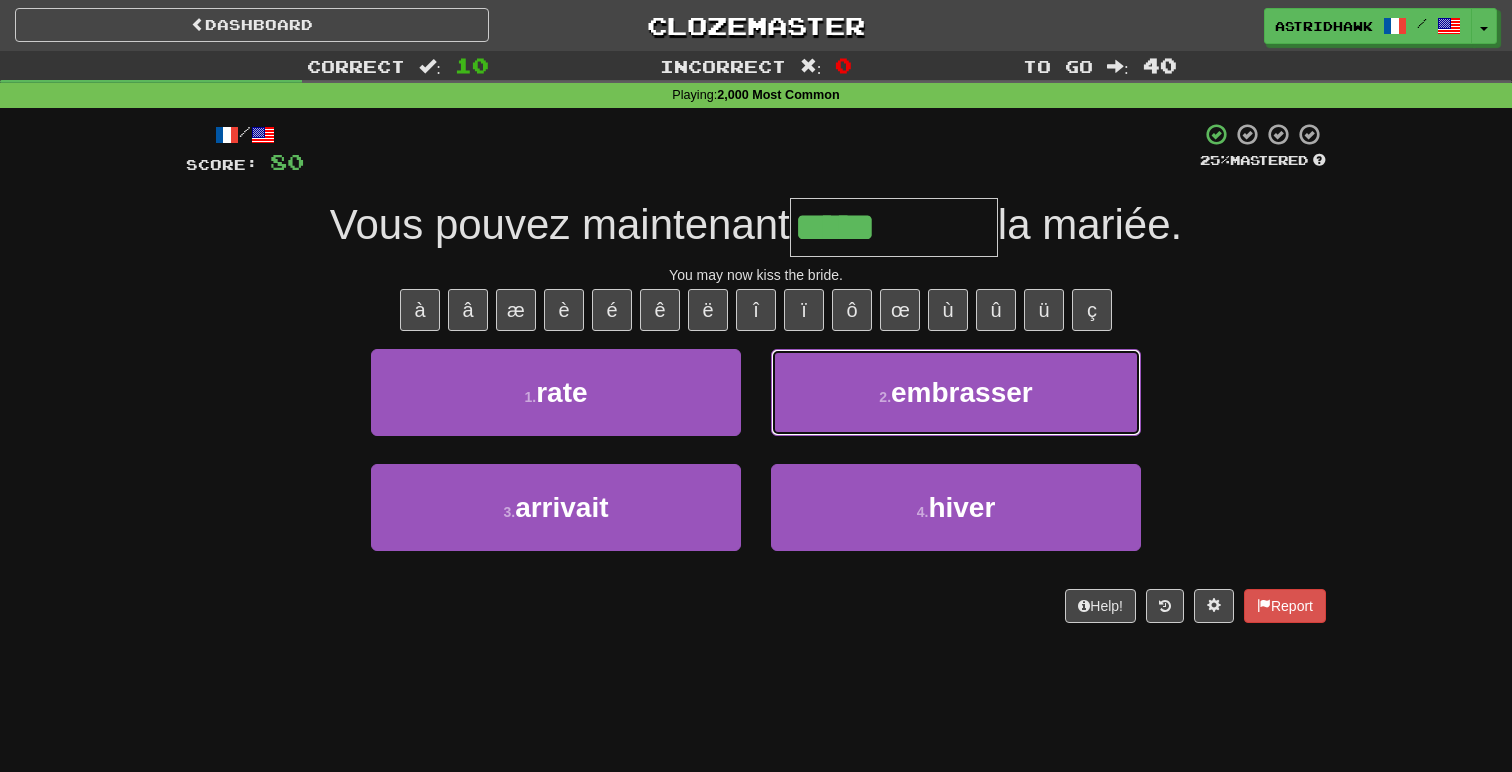 click on "2 .  embrasser" at bounding box center [956, 392] 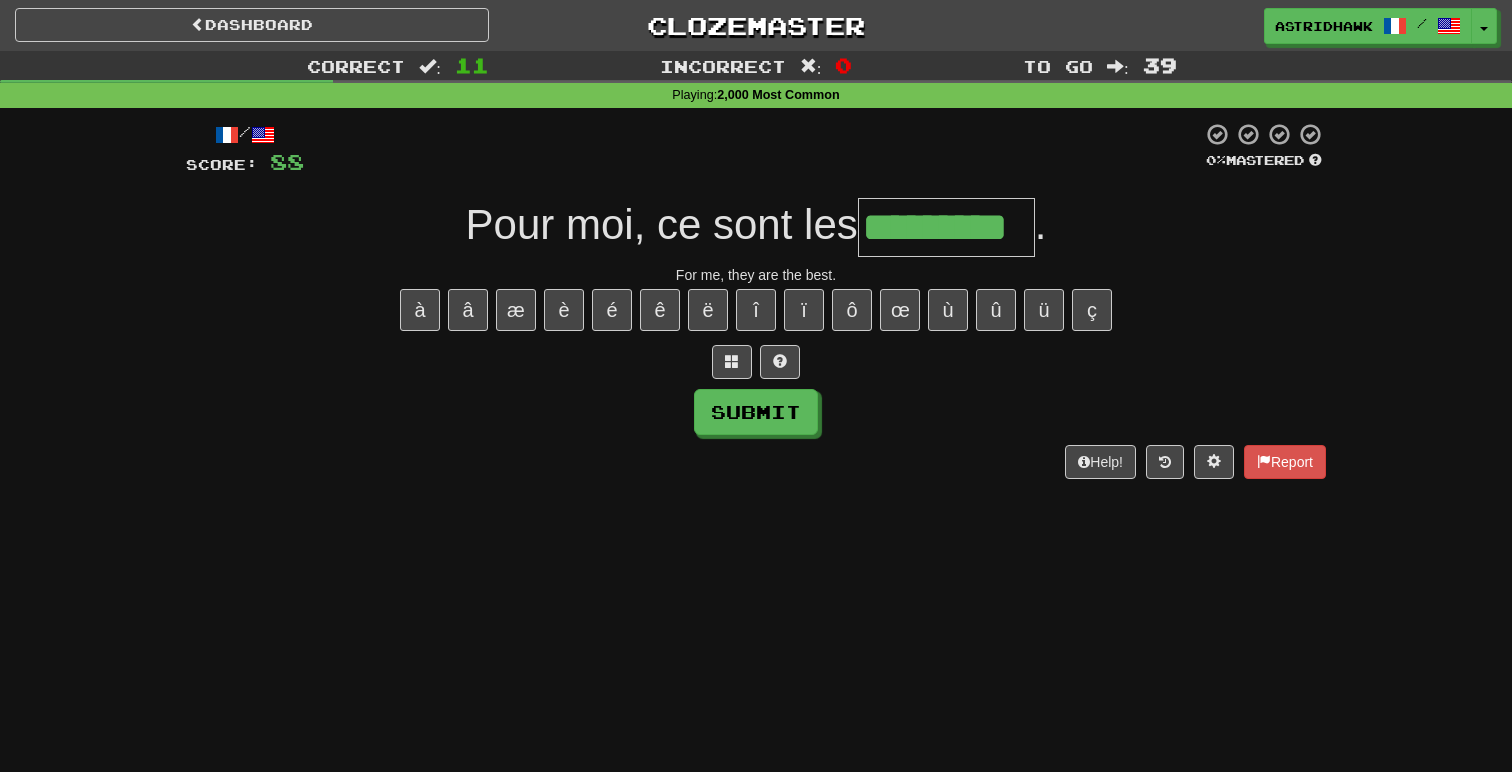 type on "*********" 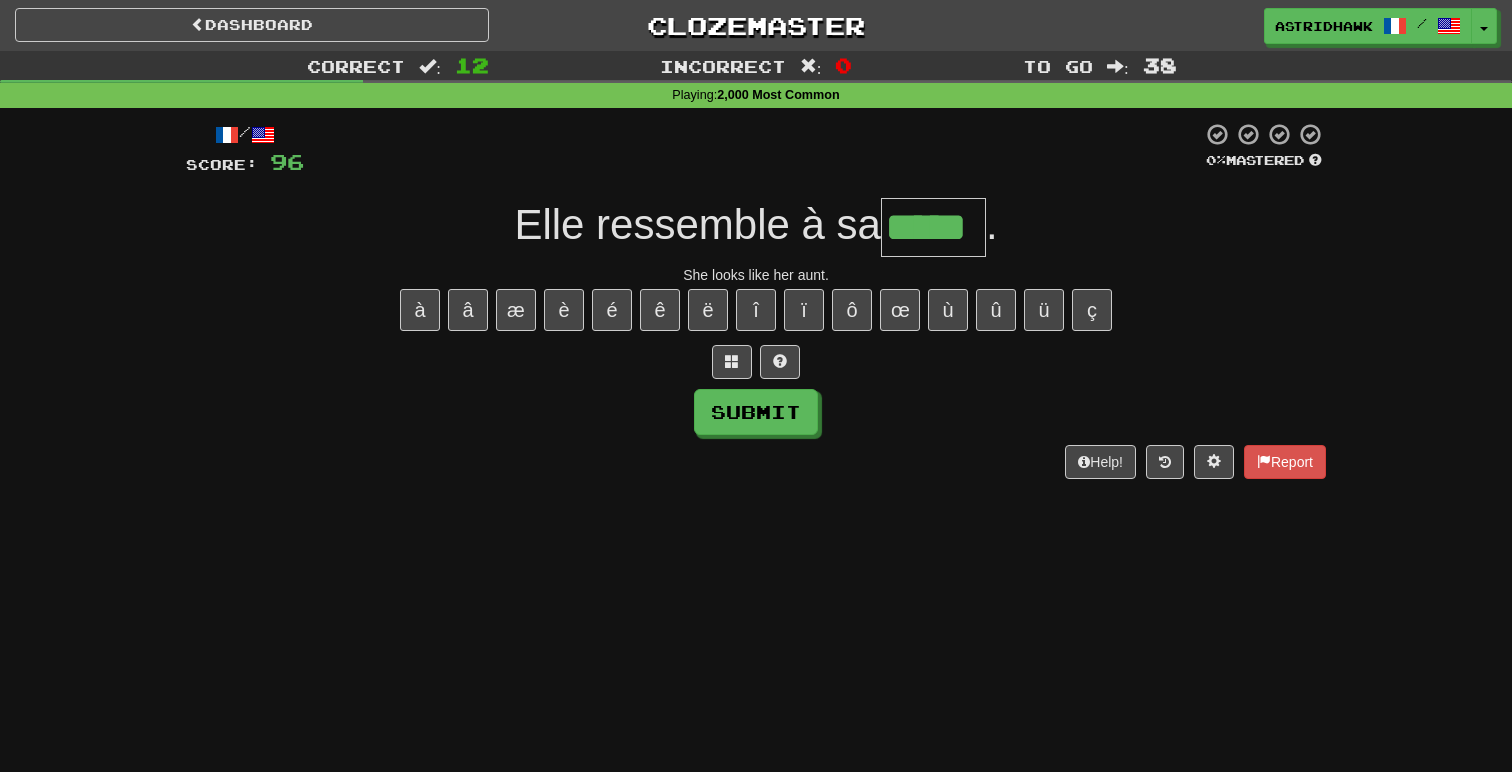 type on "*****" 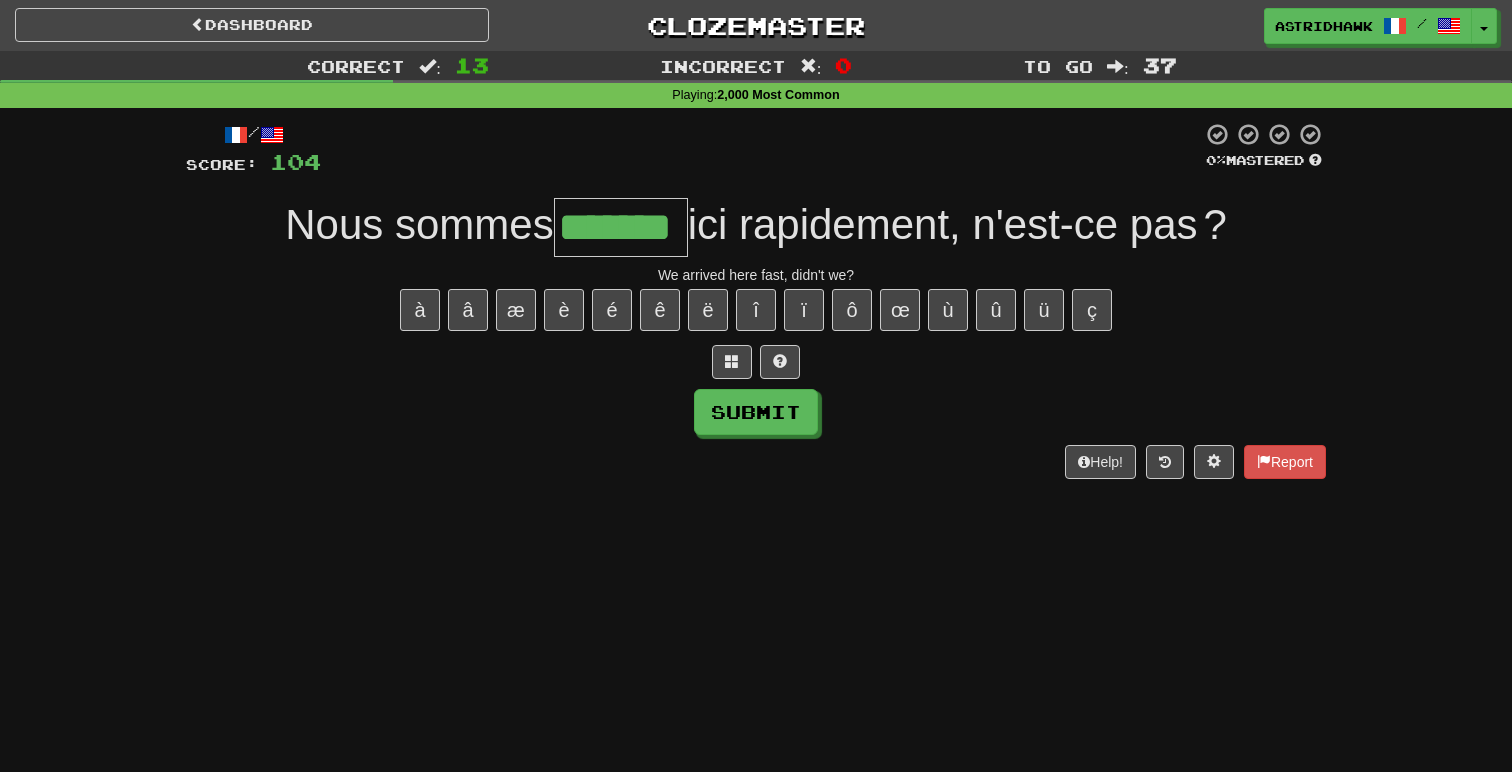 type on "*******" 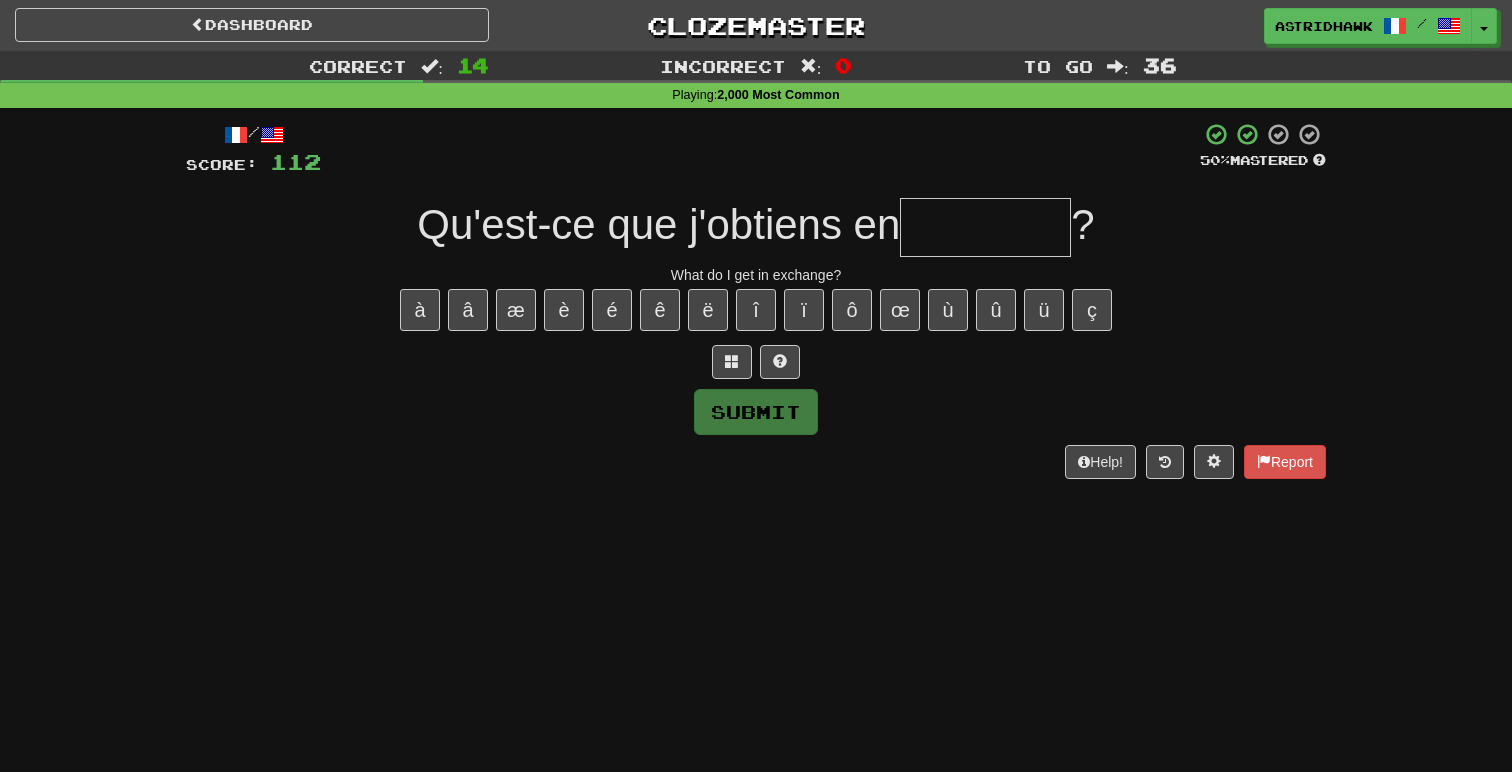 type on "*" 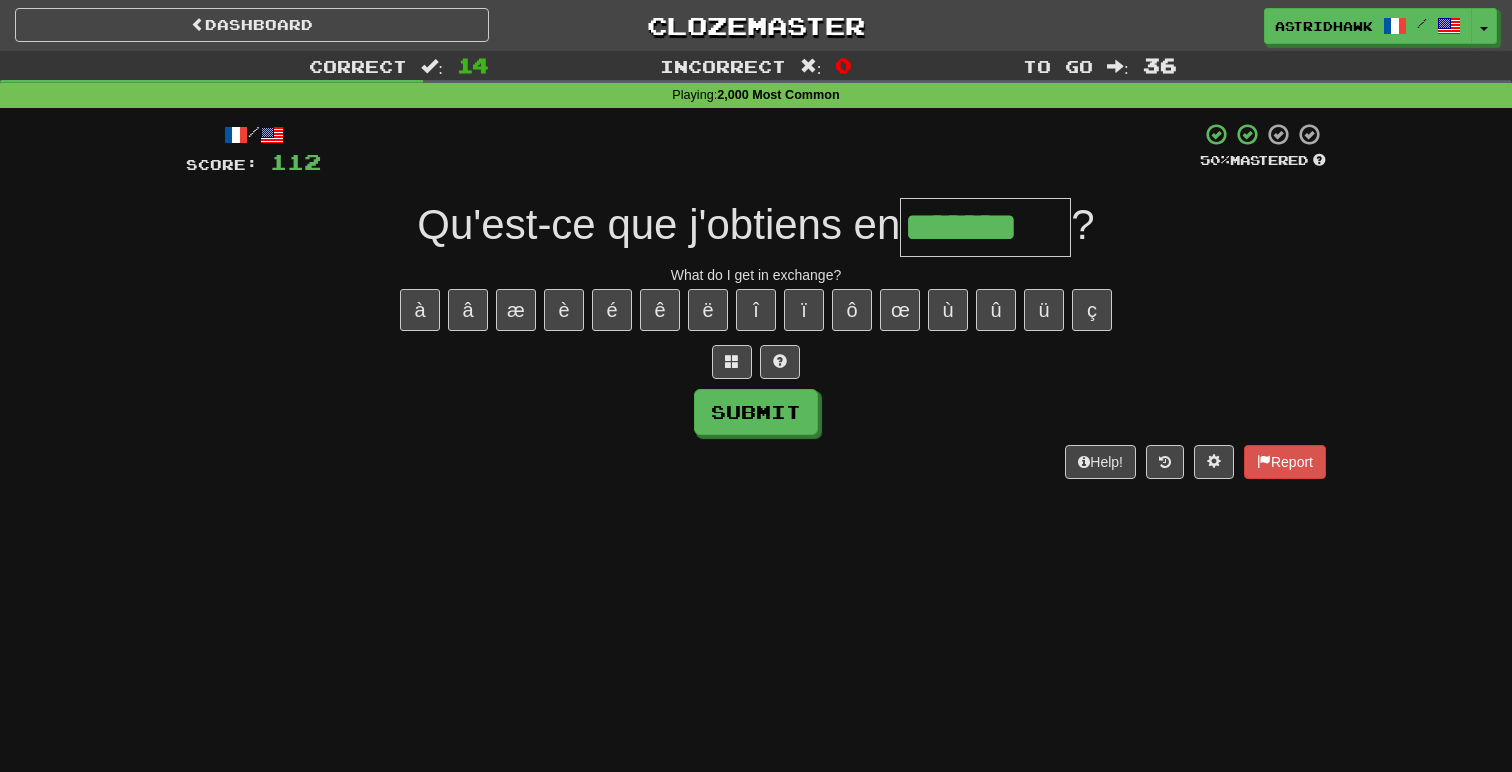 type on "*******" 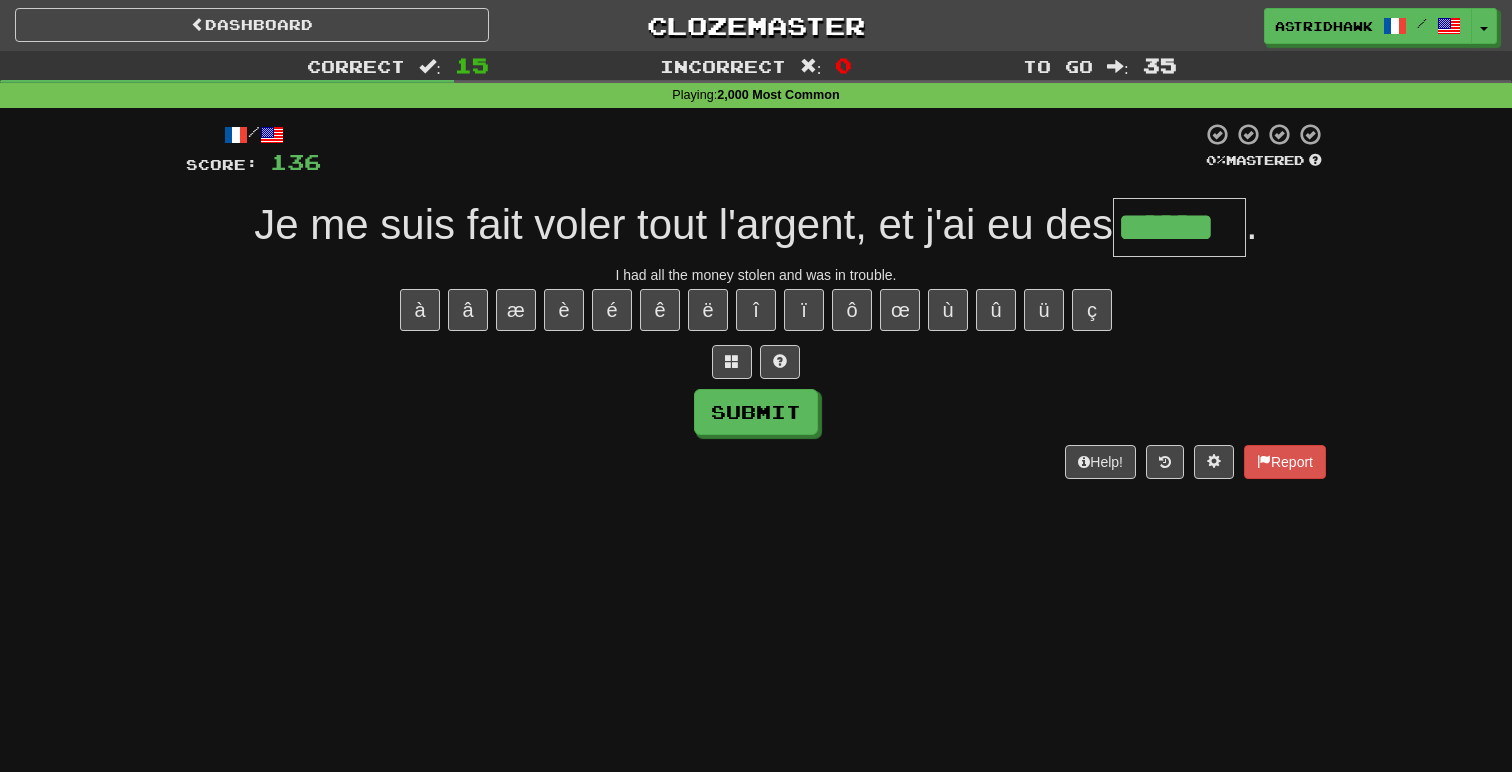 type on "******" 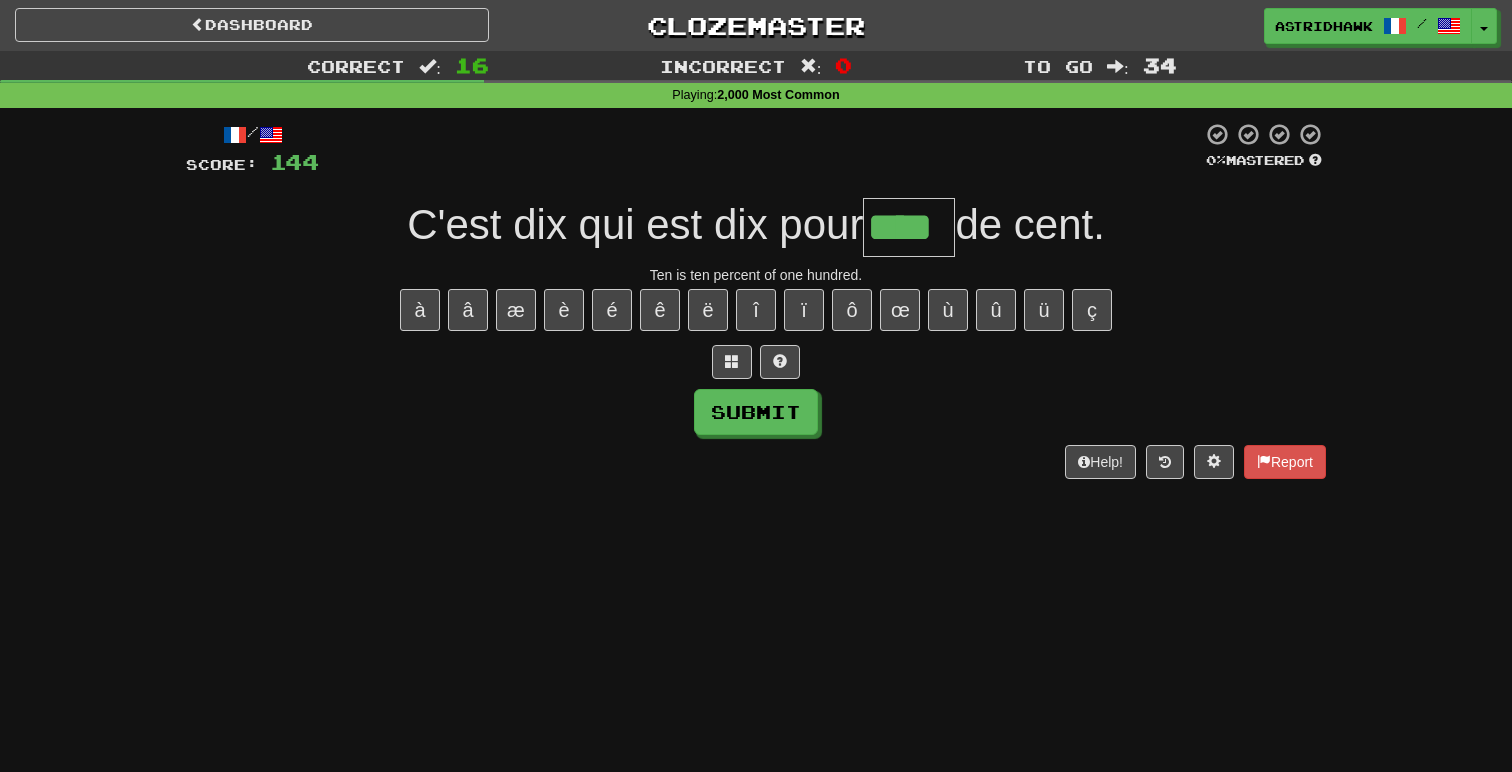 type on "****" 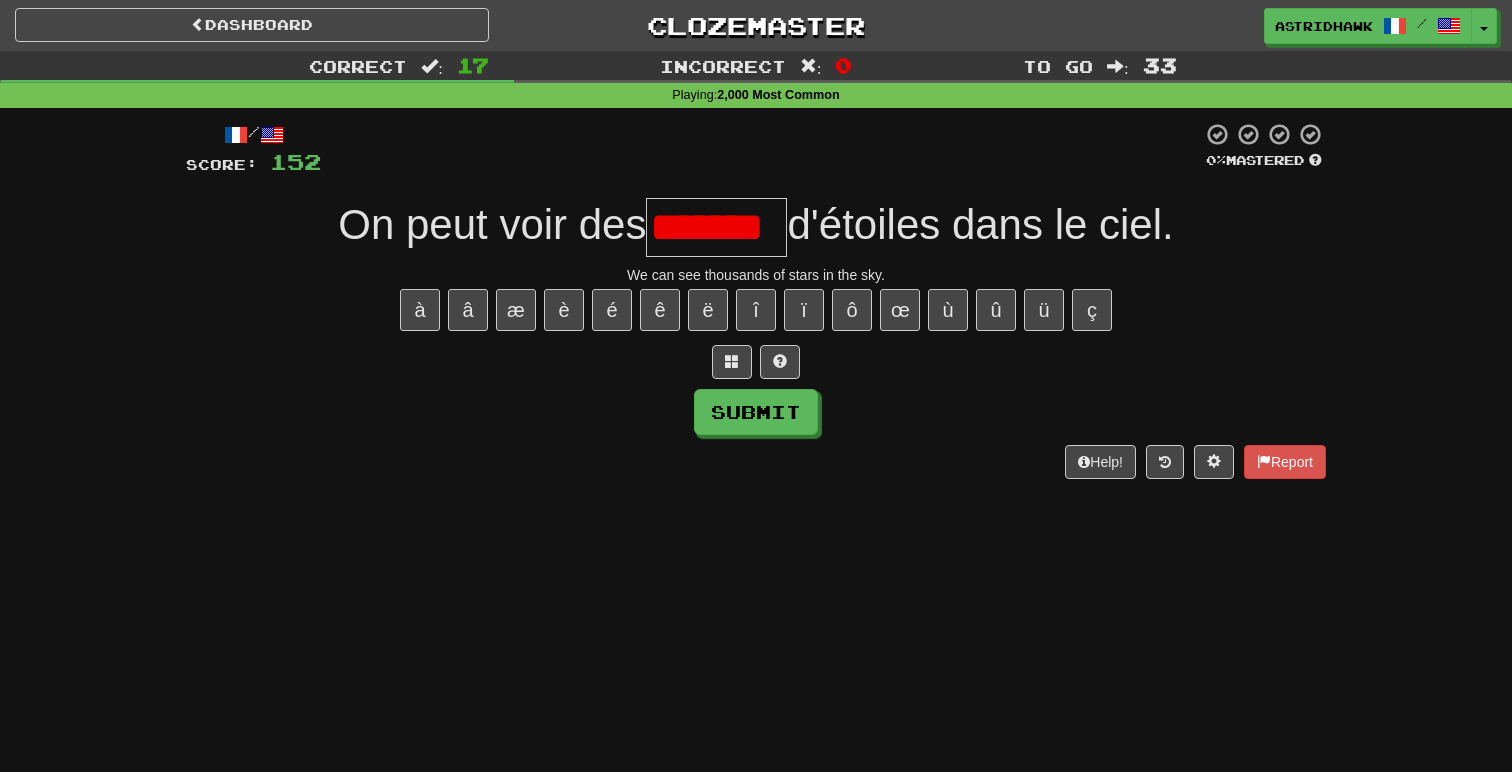scroll, scrollTop: 0, scrollLeft: 0, axis: both 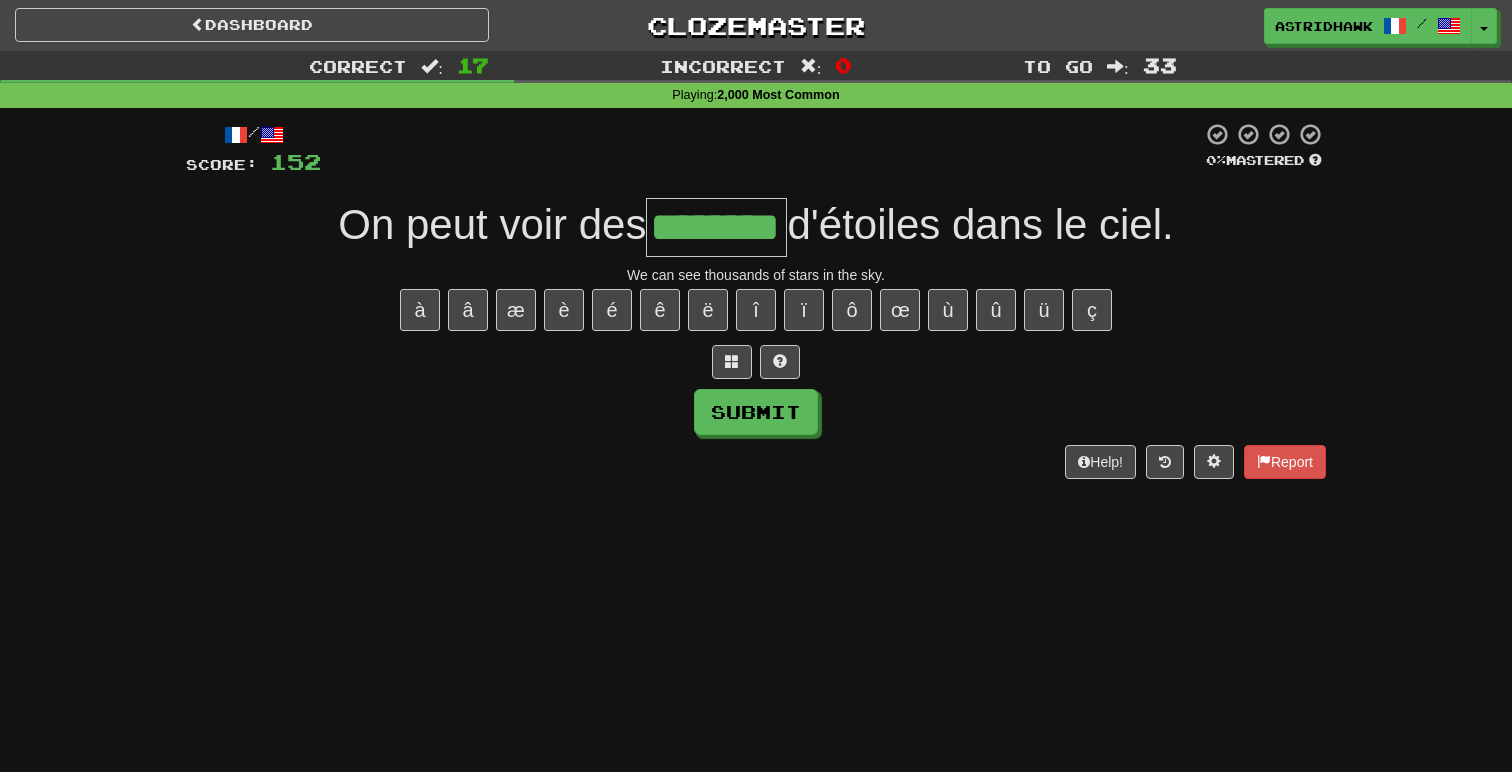 type on "********" 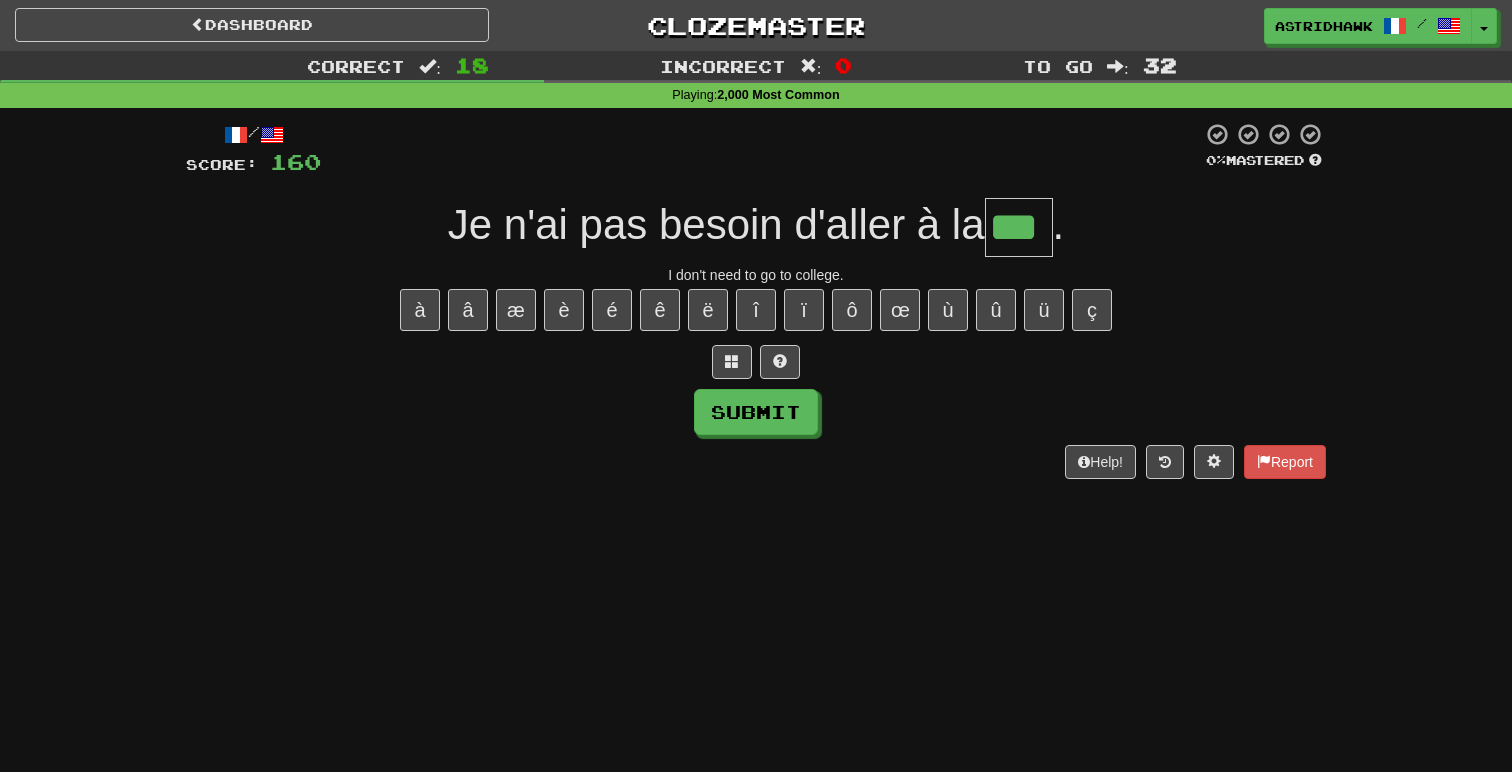 type on "***" 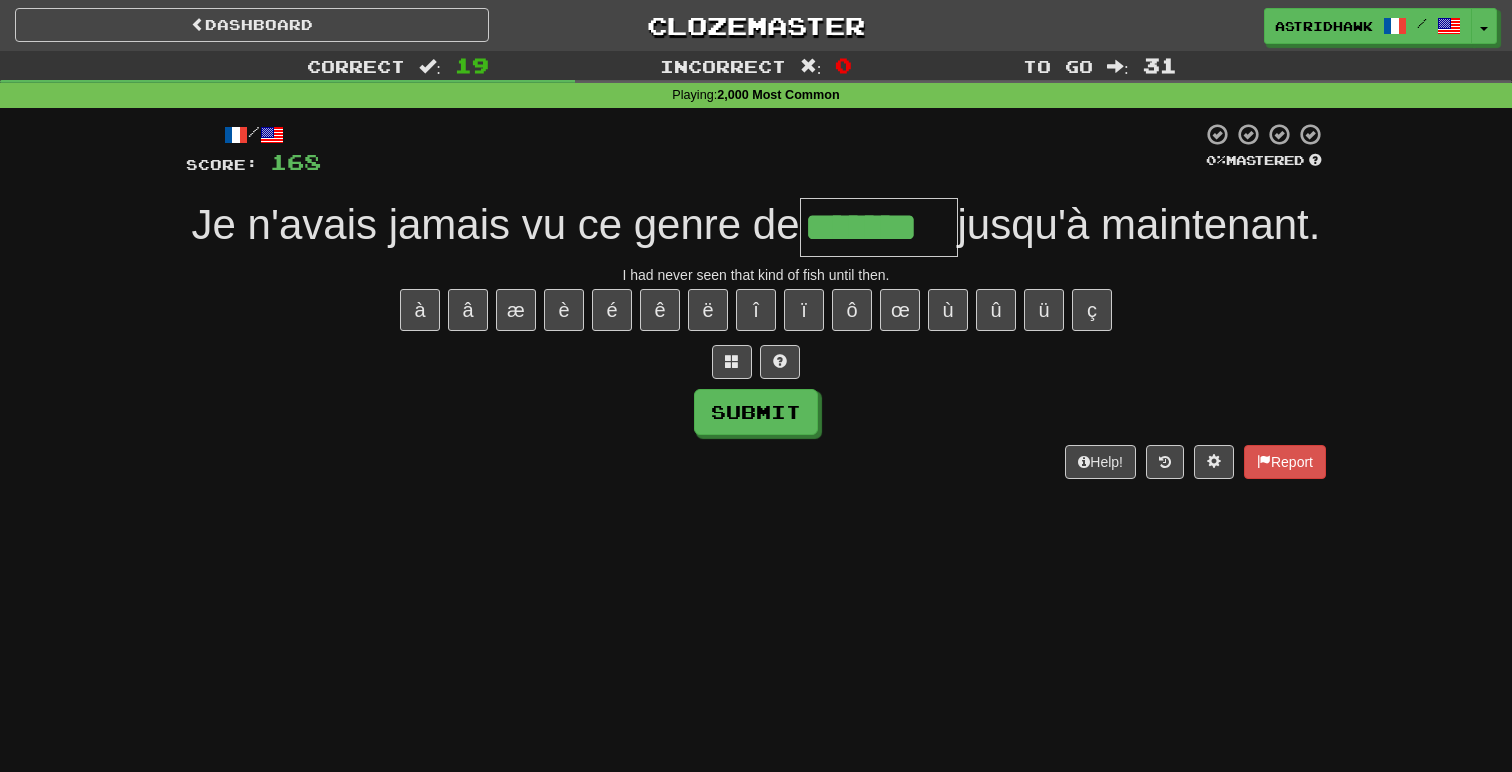 type on "*******" 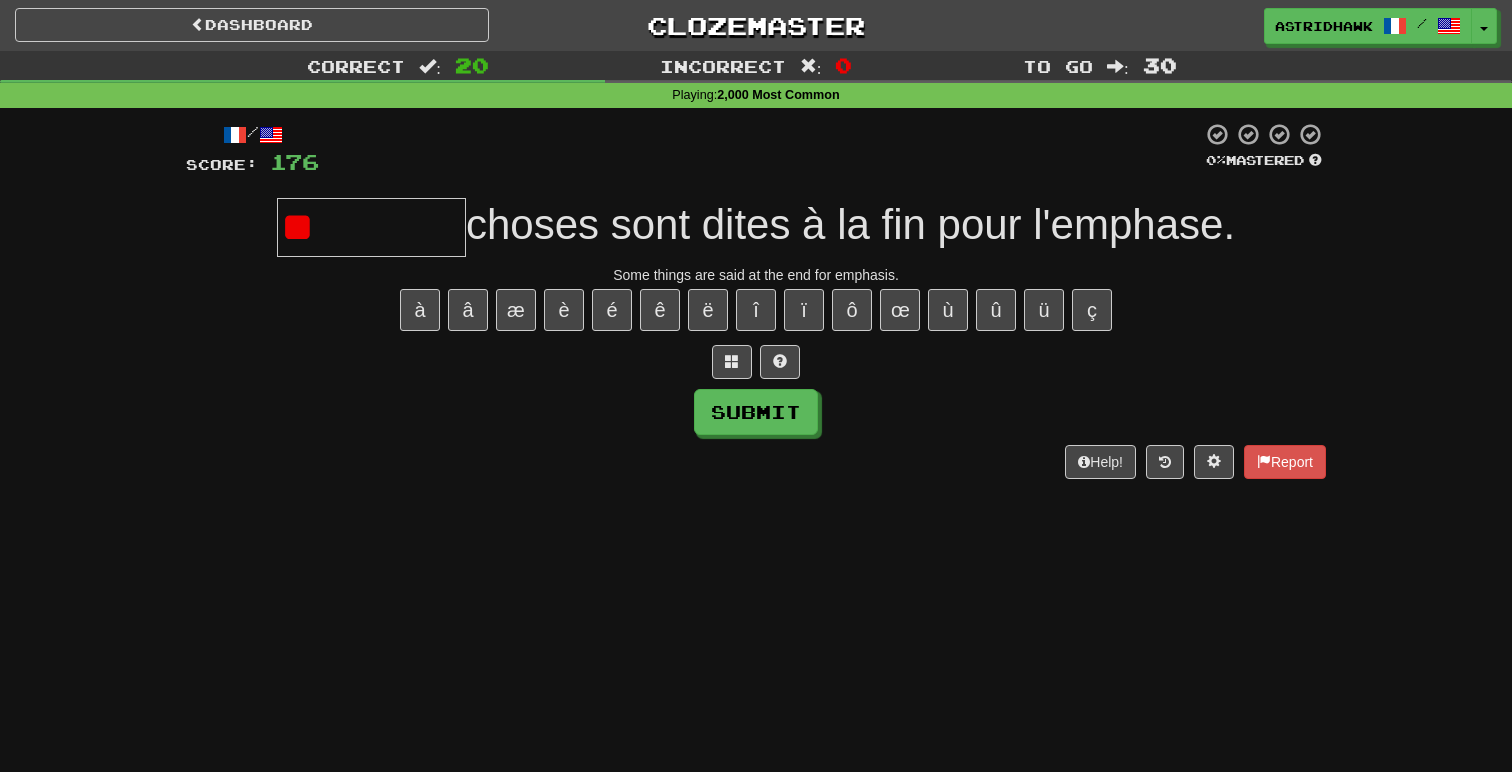 type on "*" 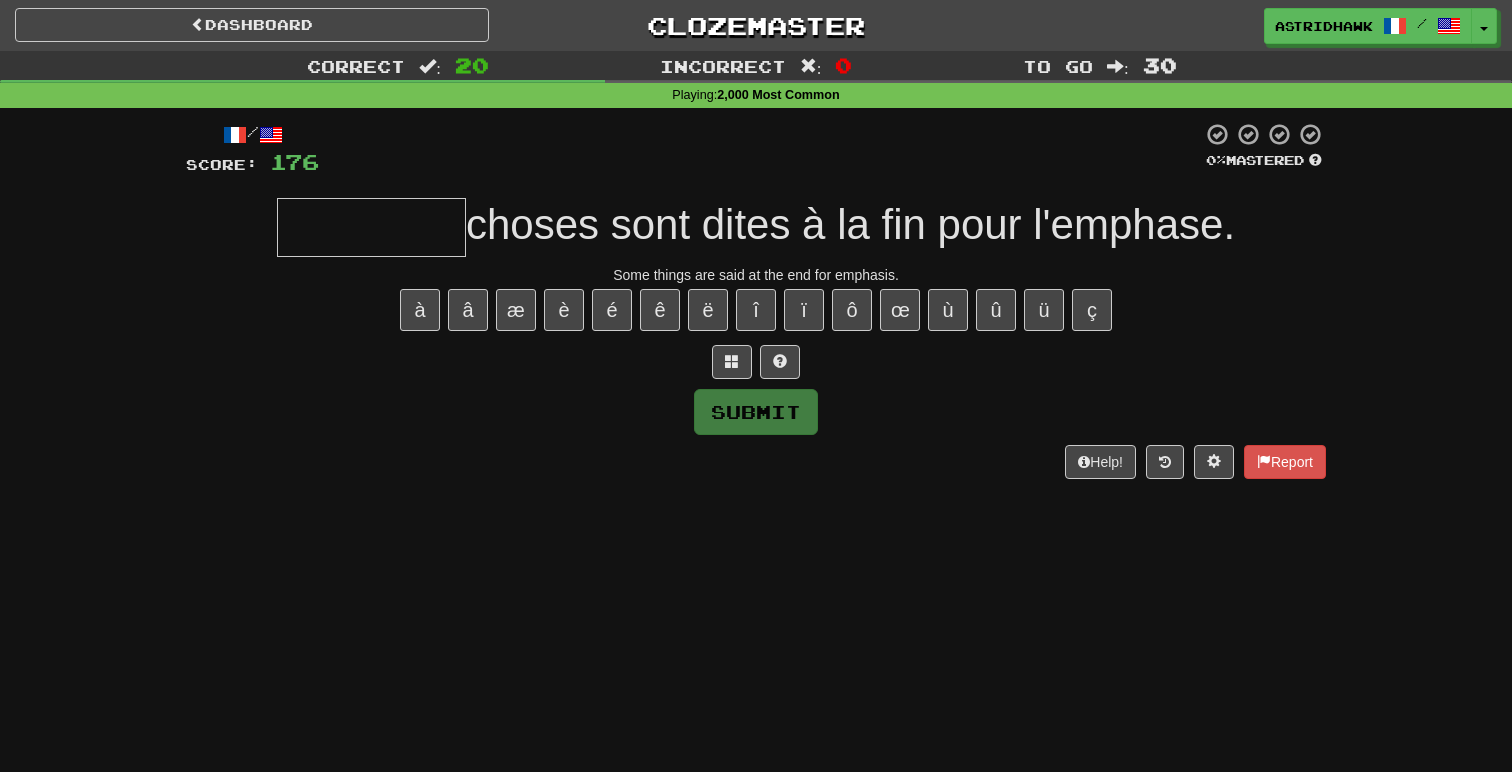 type on "*" 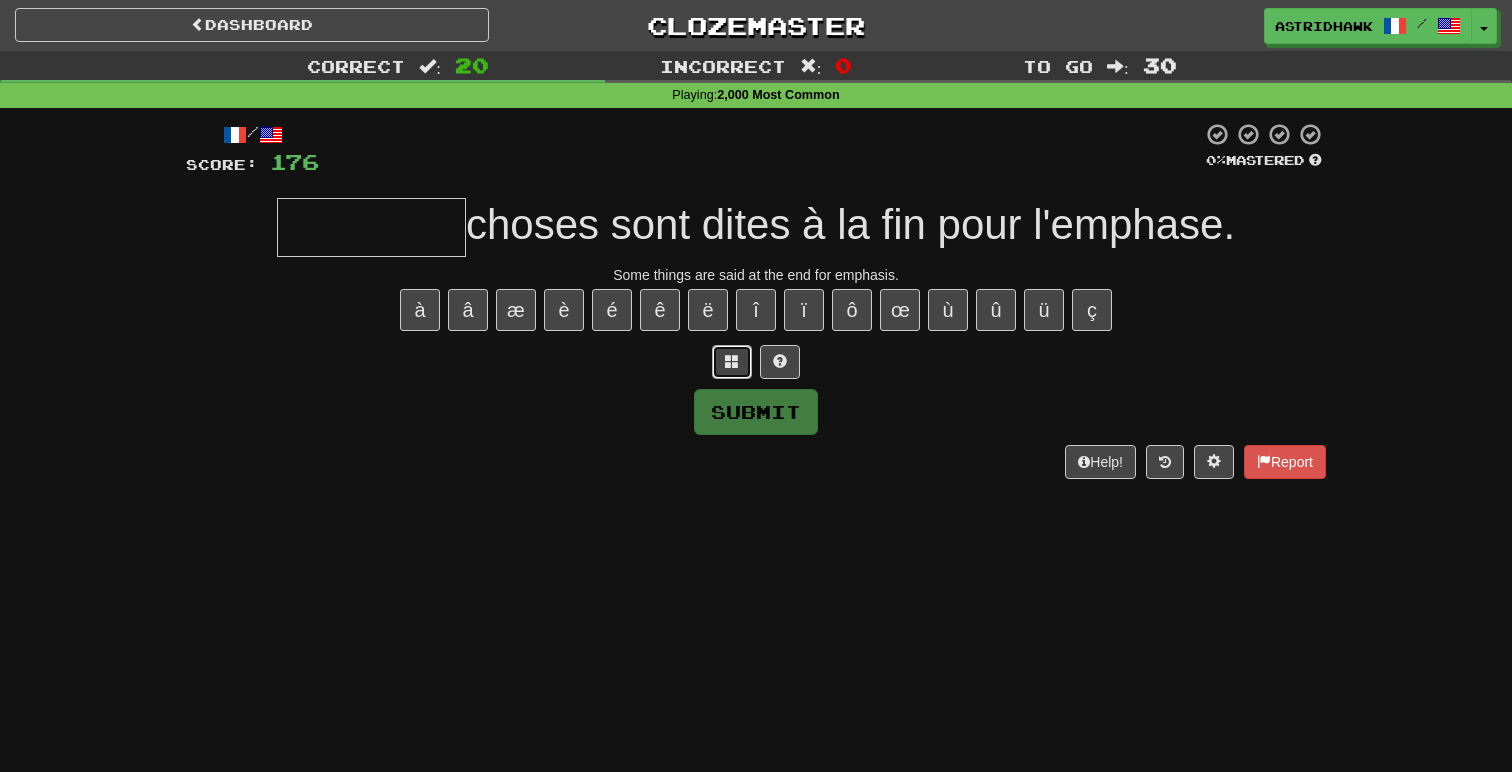click at bounding box center (732, 361) 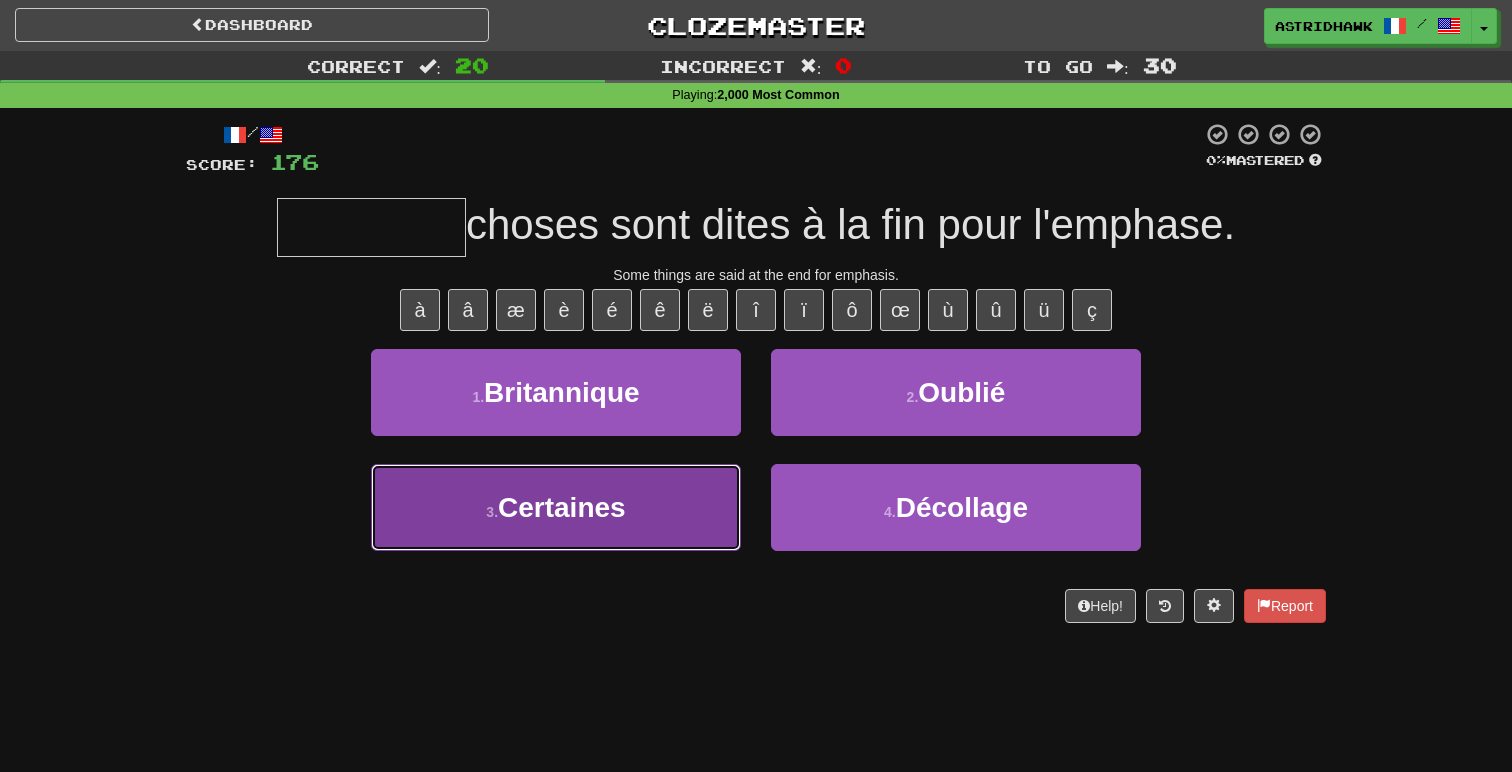 click on "Certaines" at bounding box center [562, 507] 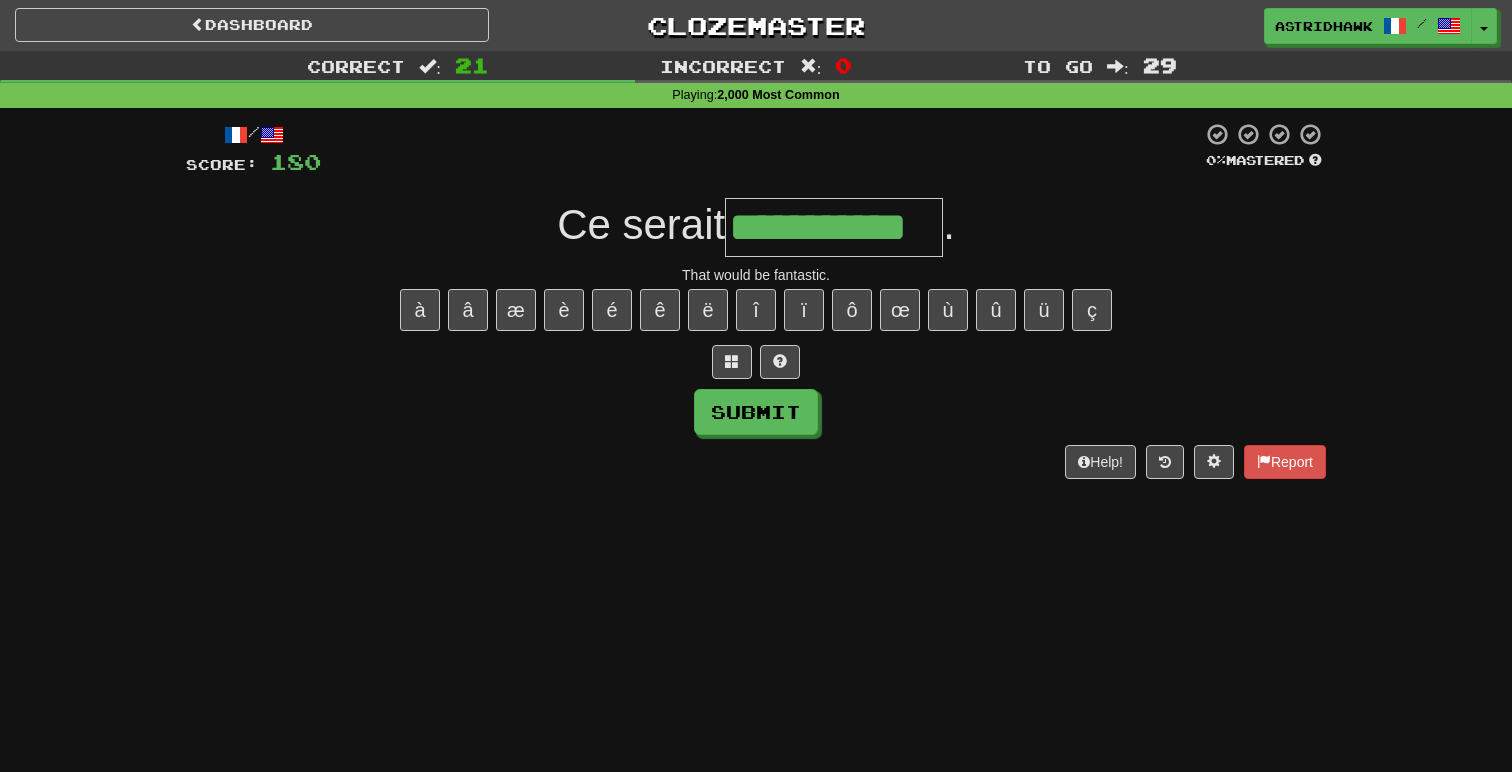 type on "**********" 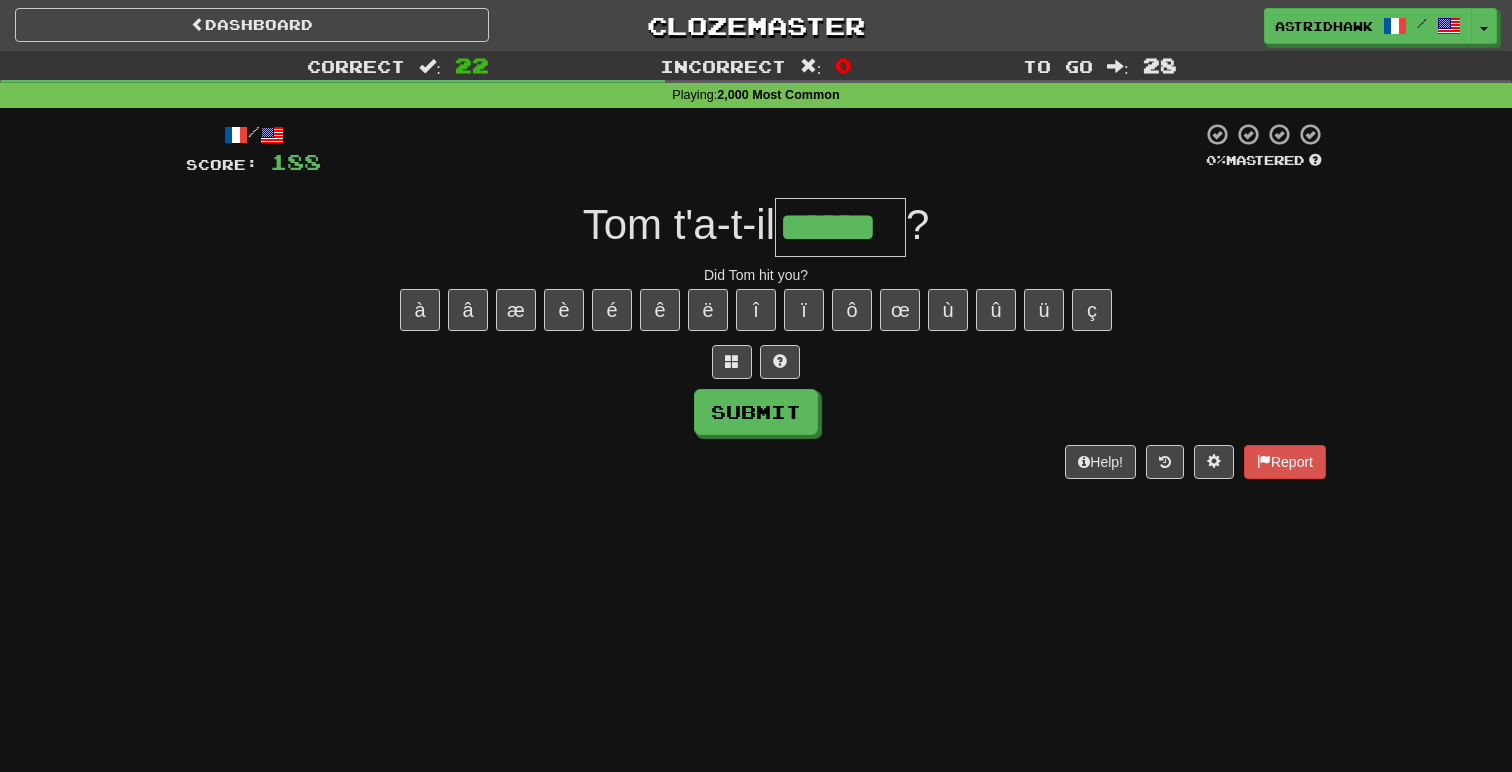 type on "******" 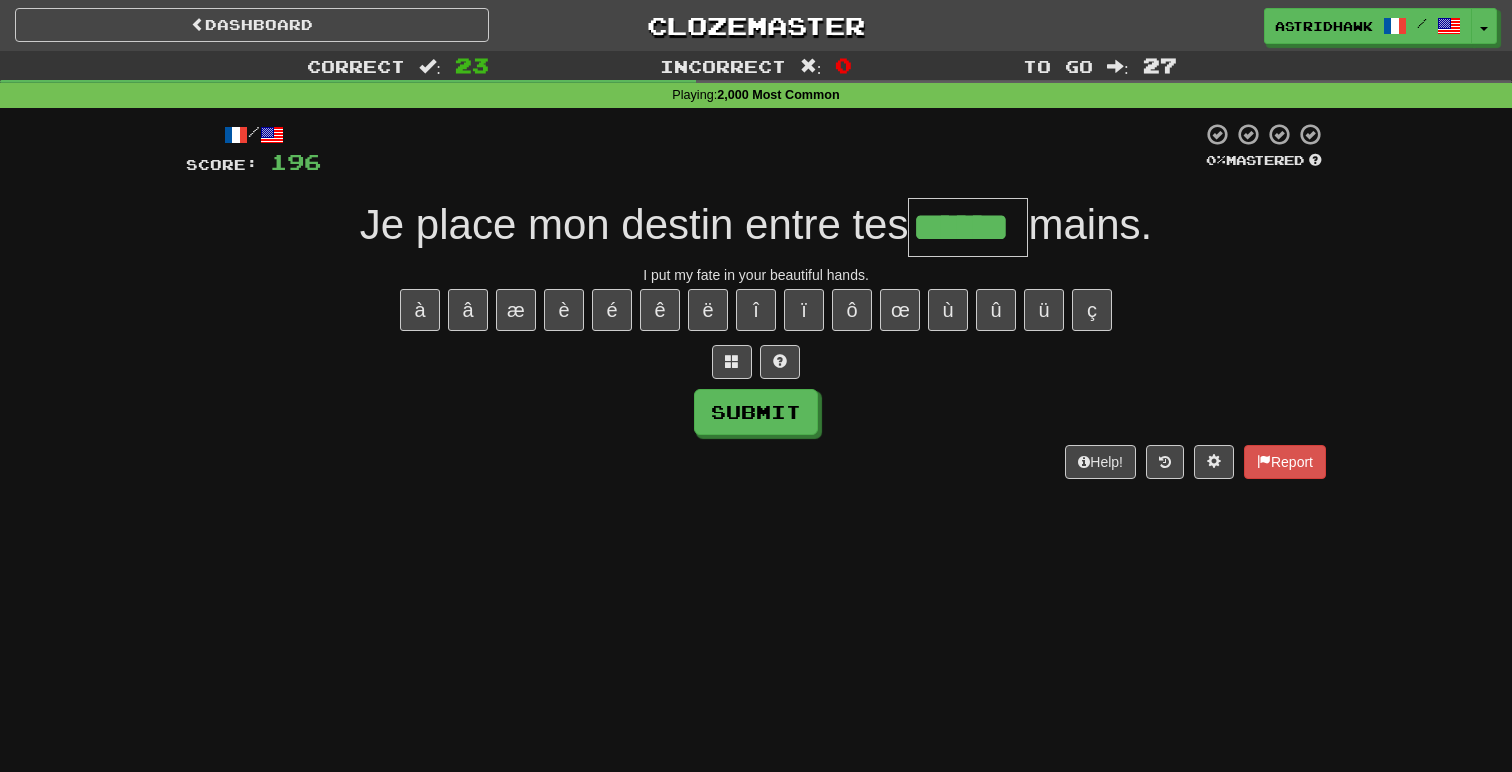 type on "******" 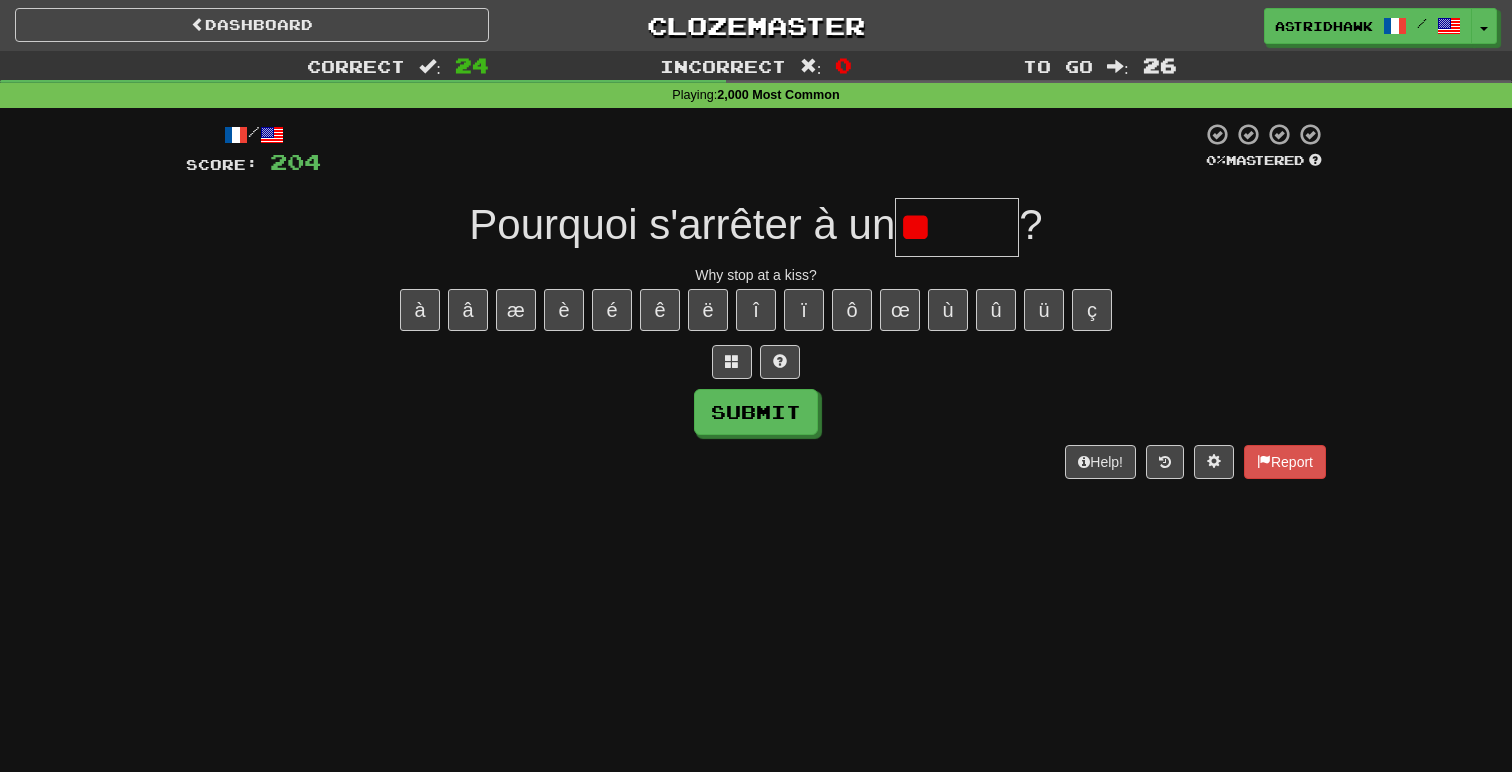 type on "*" 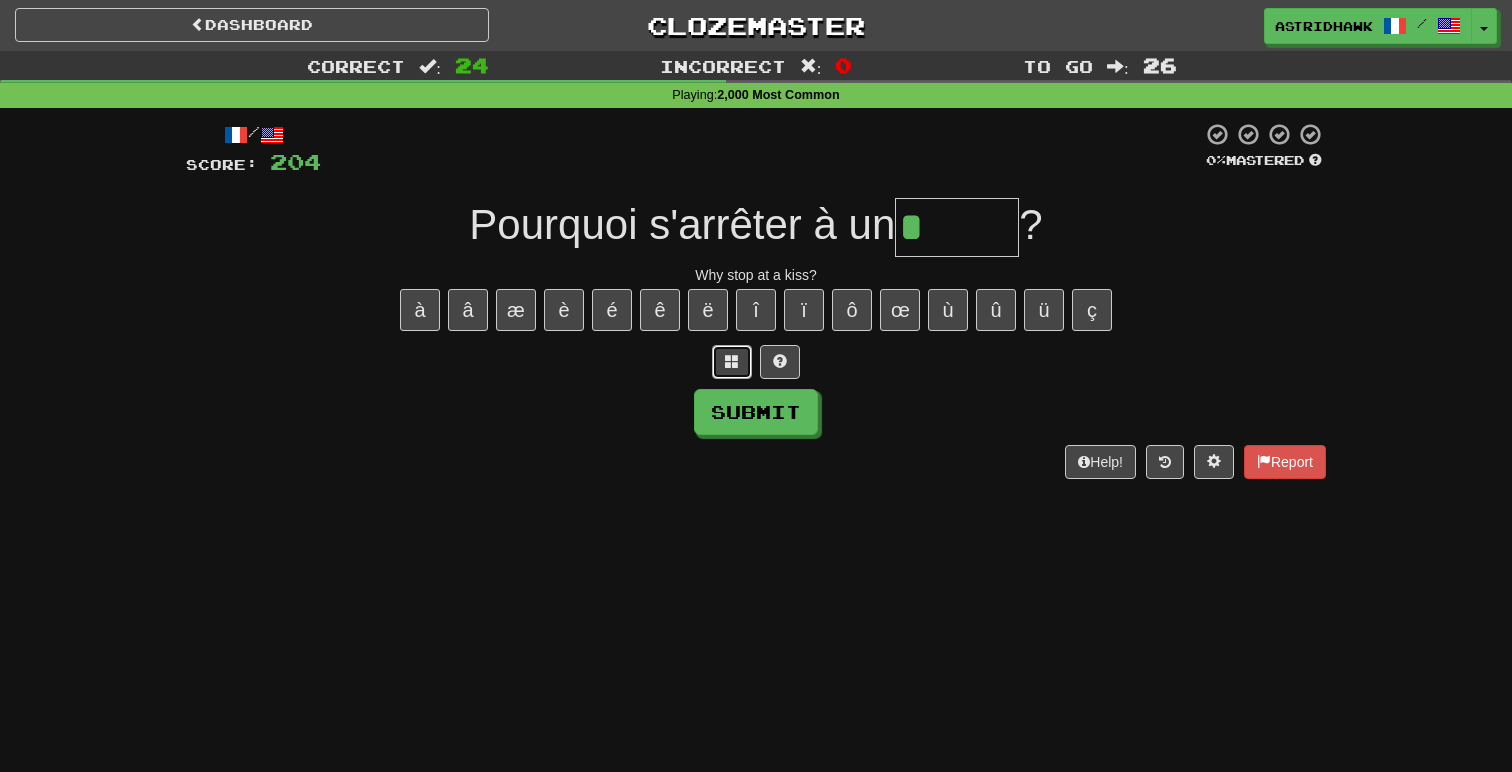 click at bounding box center [732, 362] 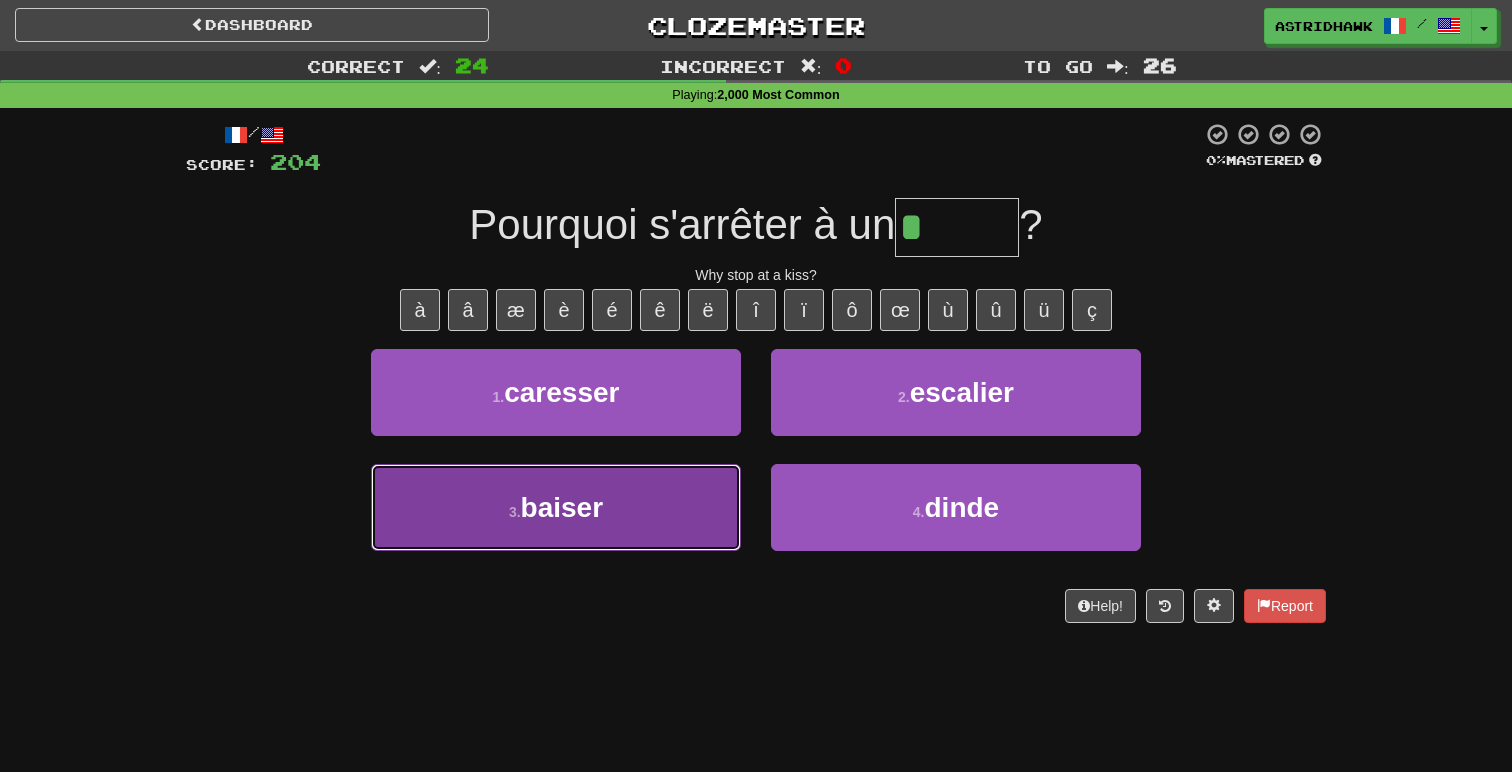 click on "3 .  baiser" at bounding box center [556, 507] 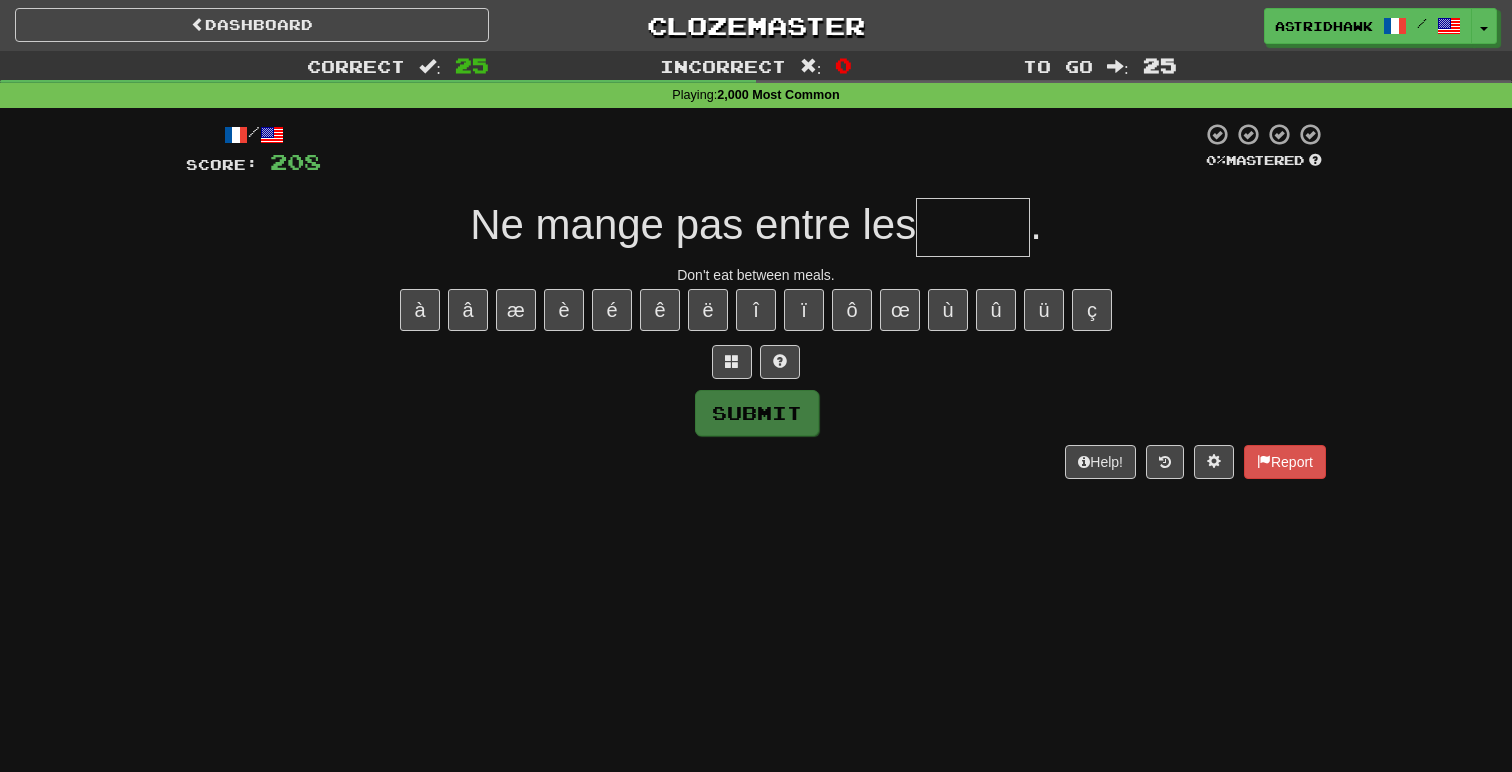 type on "*" 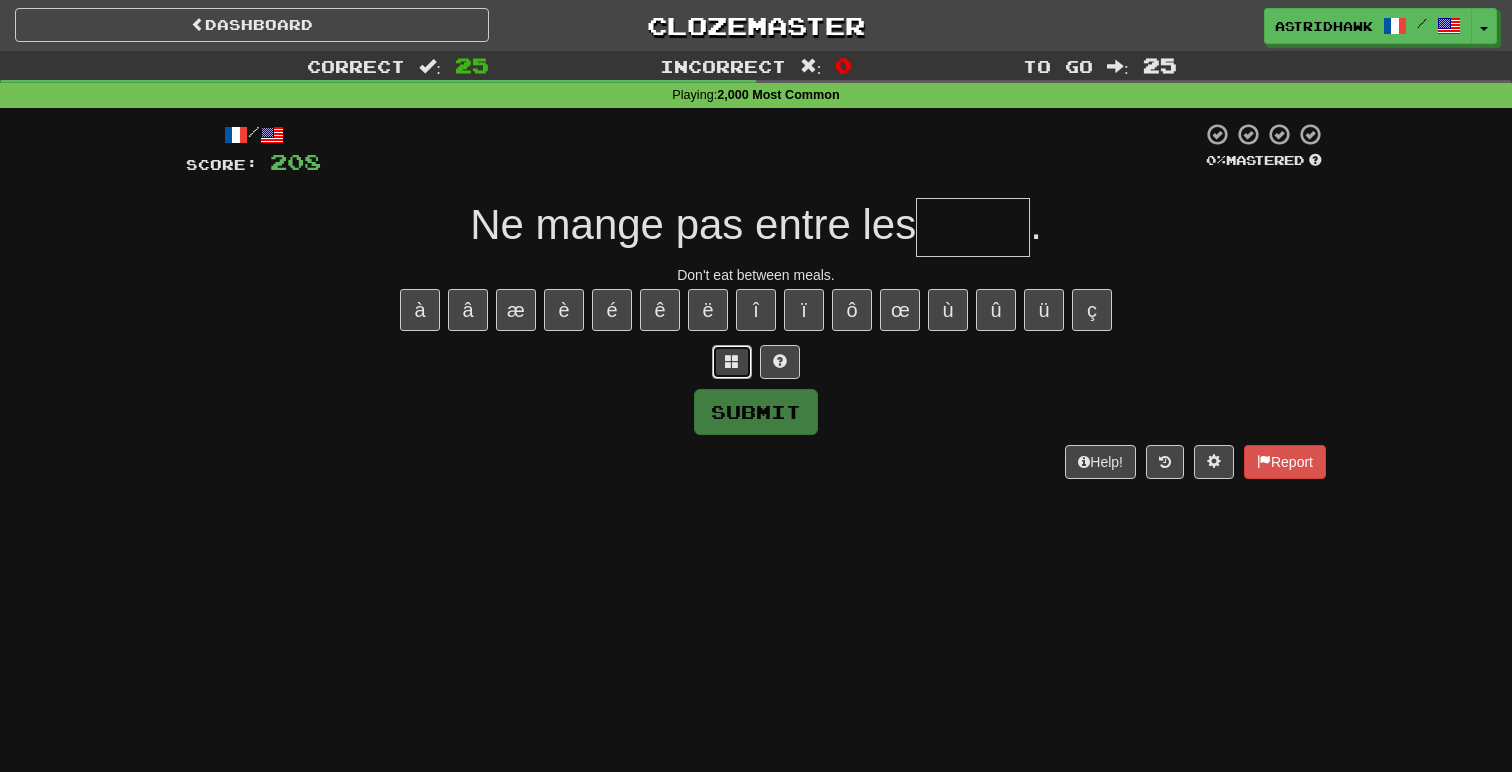 click at bounding box center [732, 361] 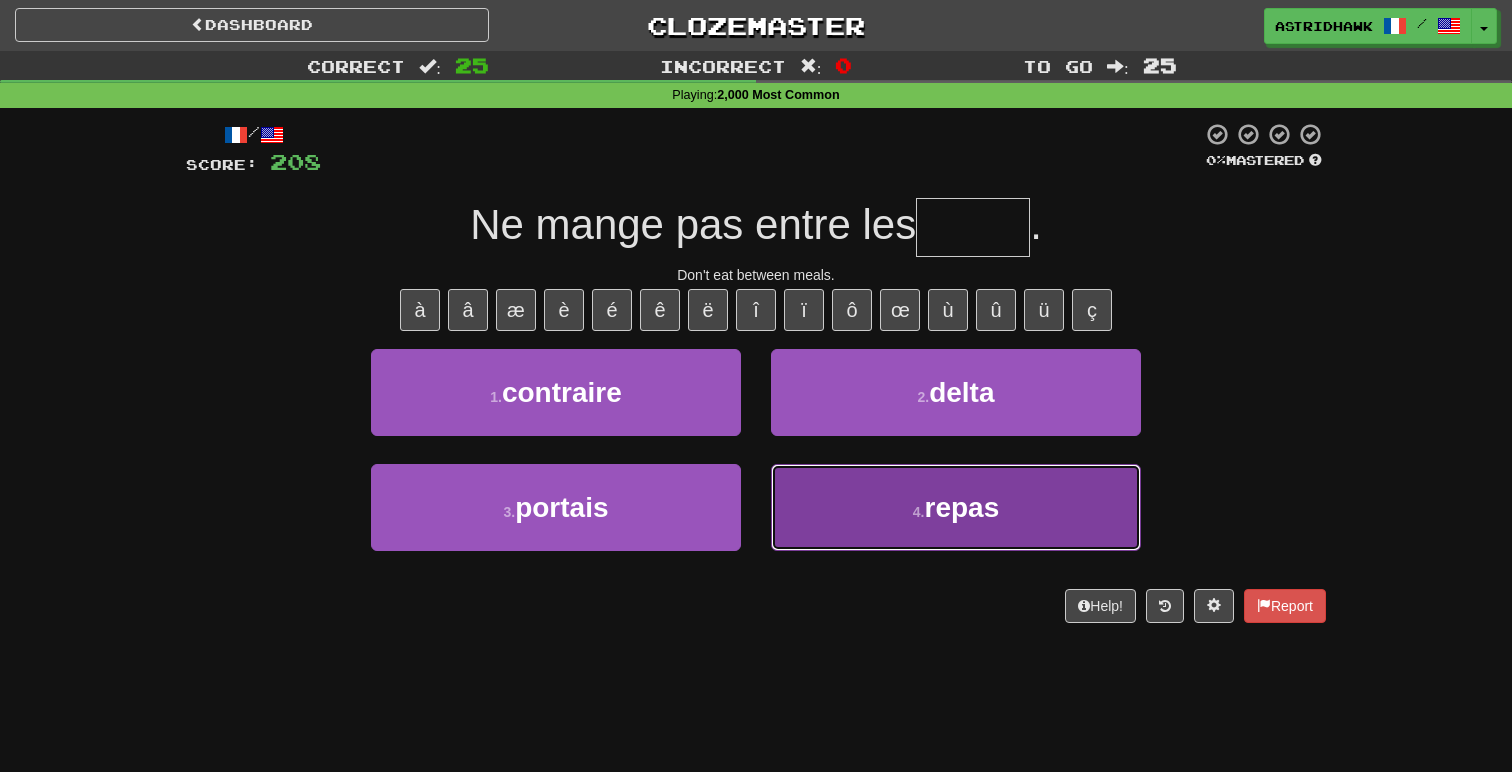click on "4 .  repas" at bounding box center [956, 507] 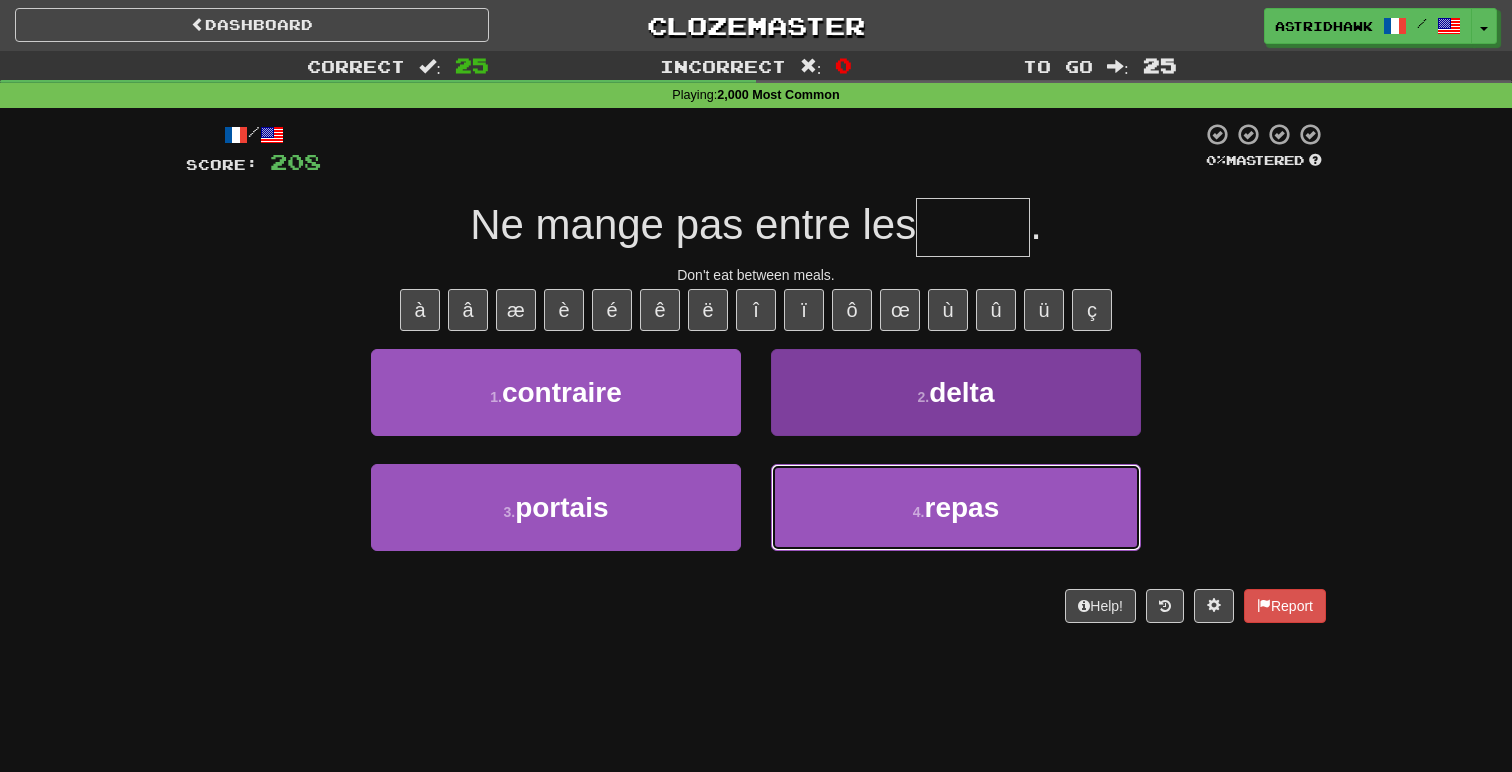 type on "*****" 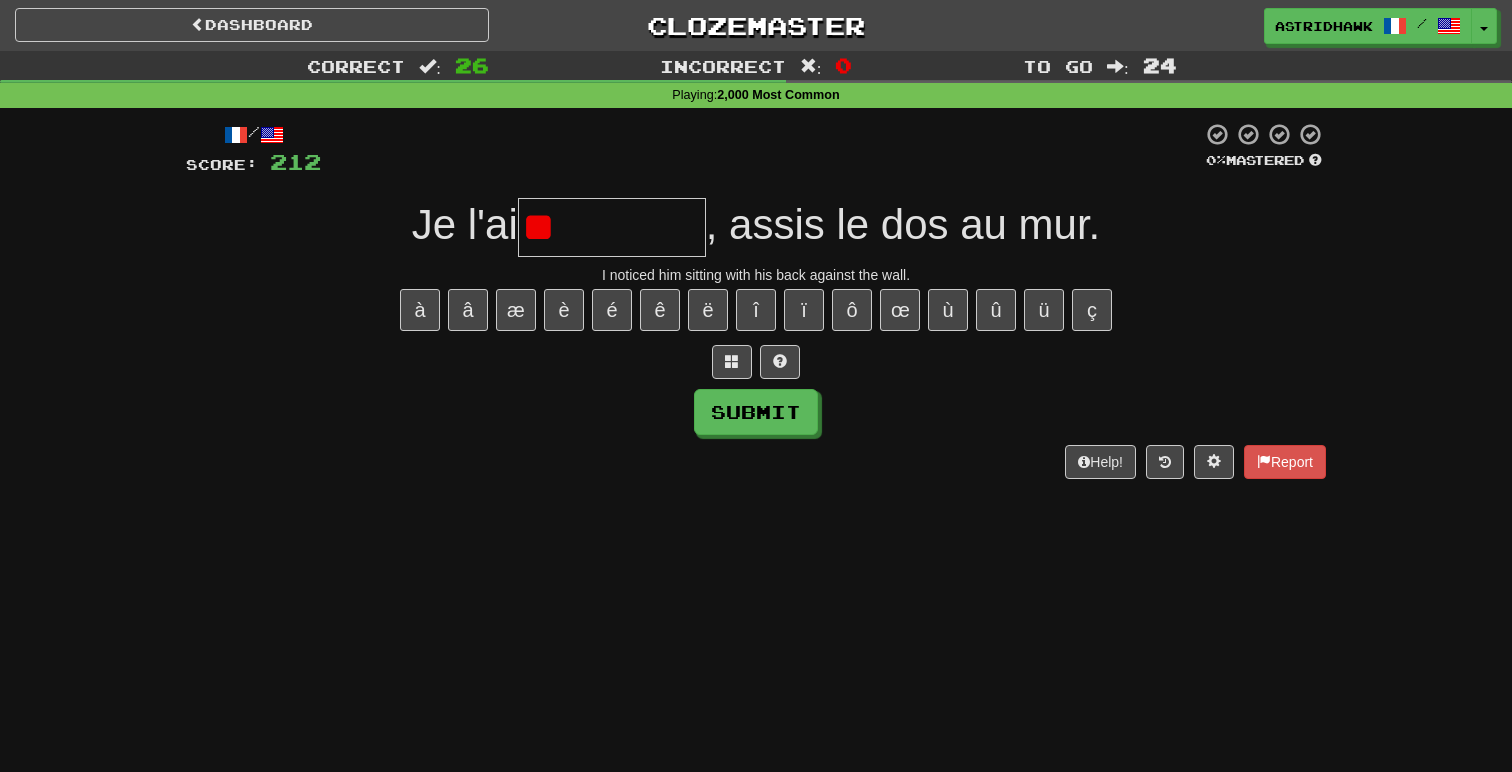 type on "*" 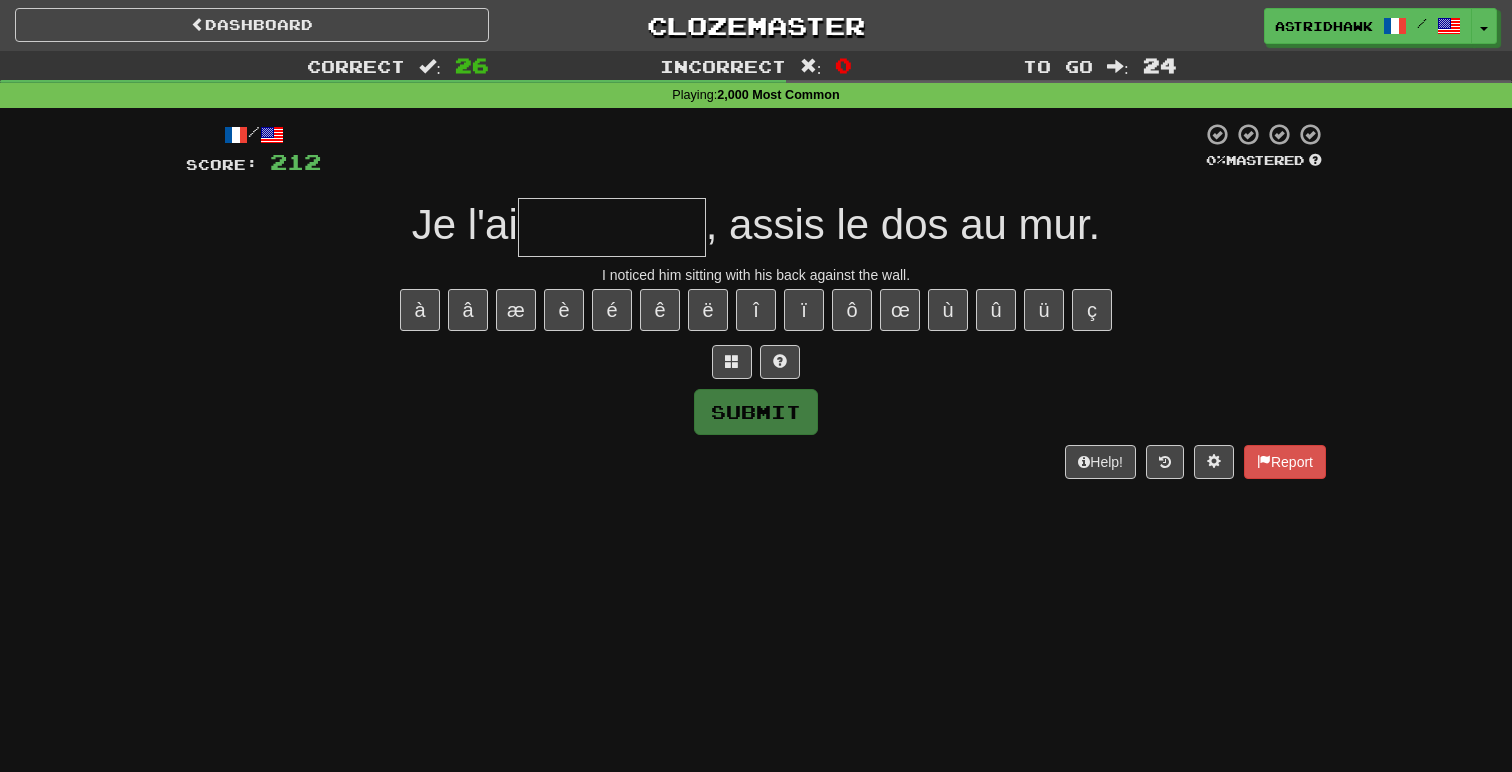type on "*" 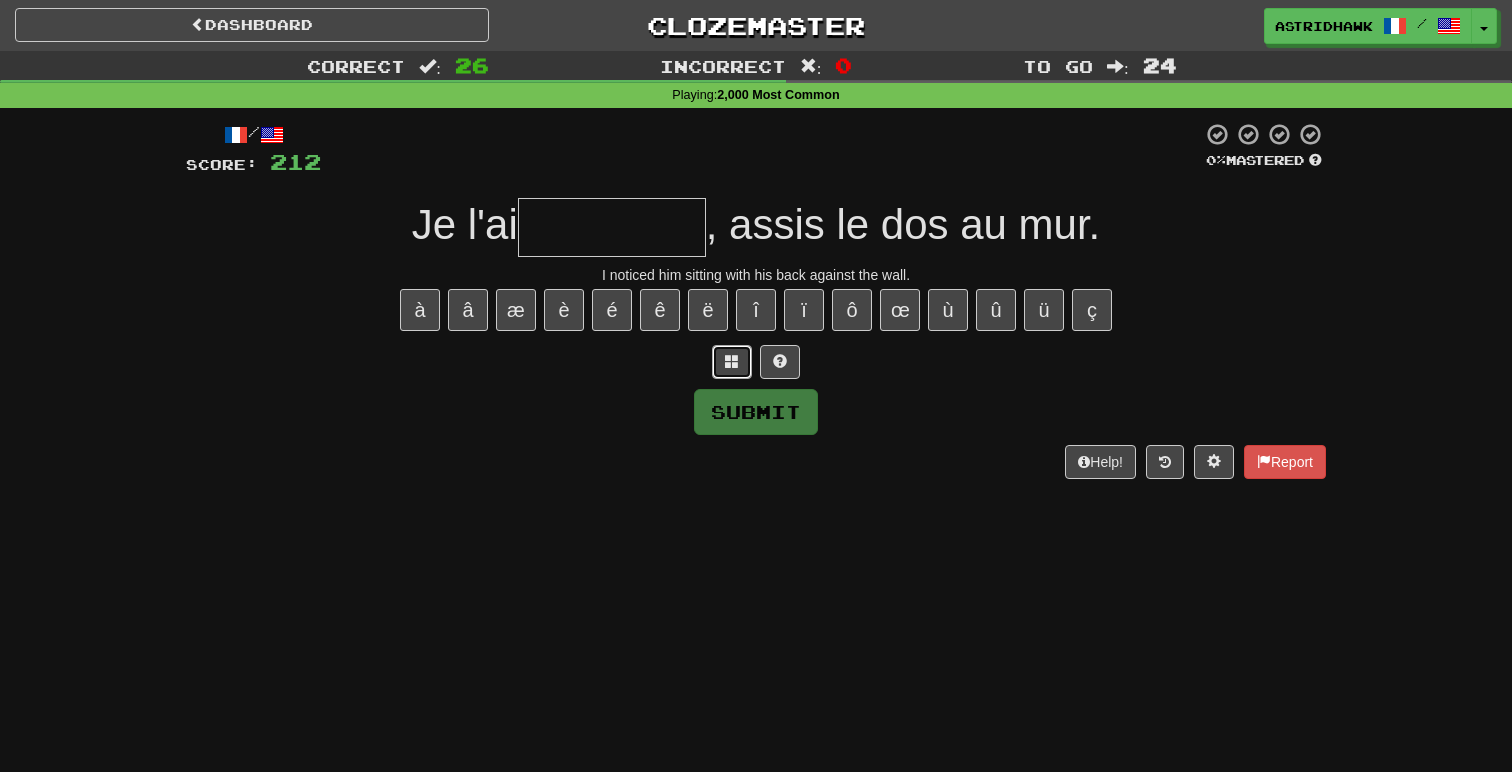 click at bounding box center (732, 362) 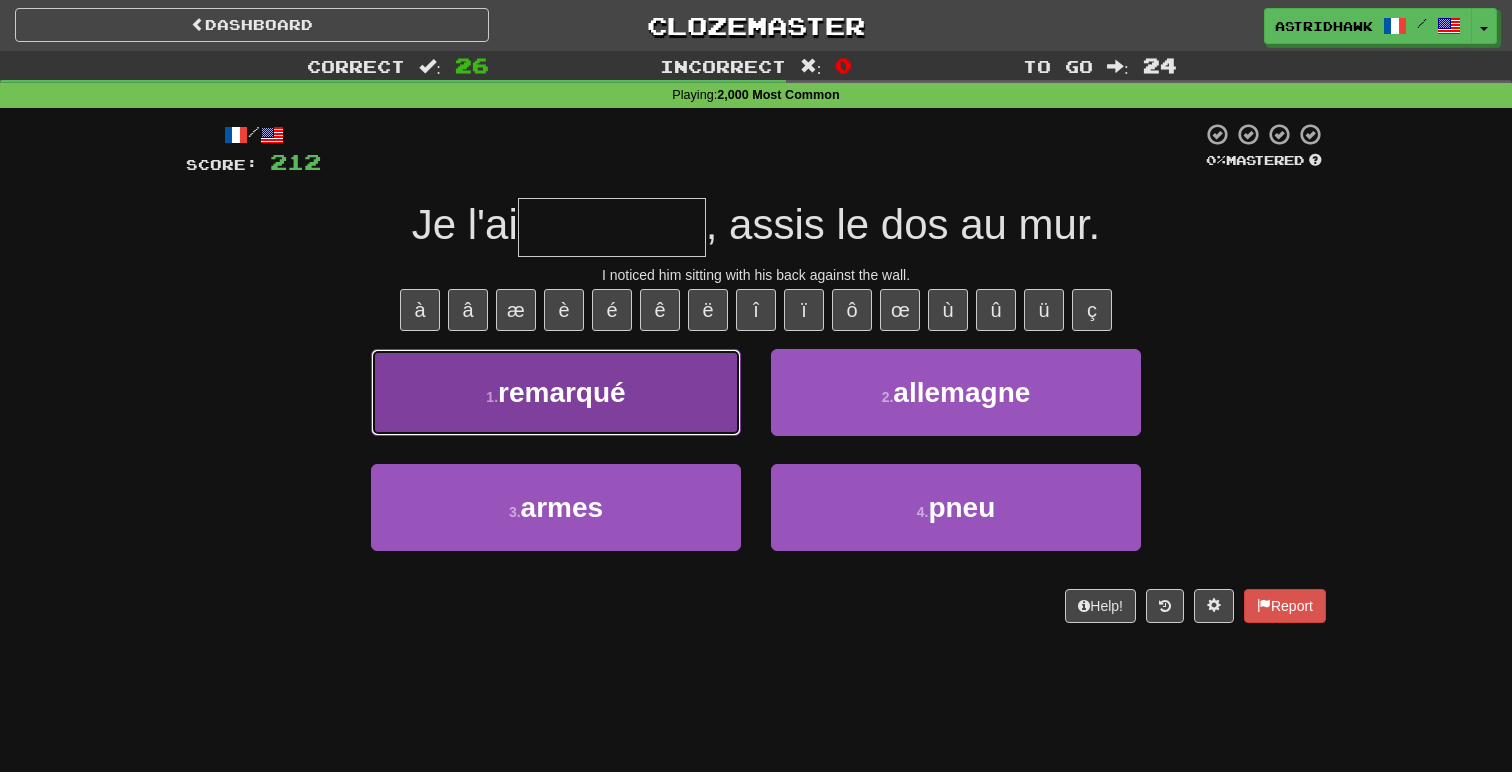 click on "1 .  remarqué" at bounding box center (556, 392) 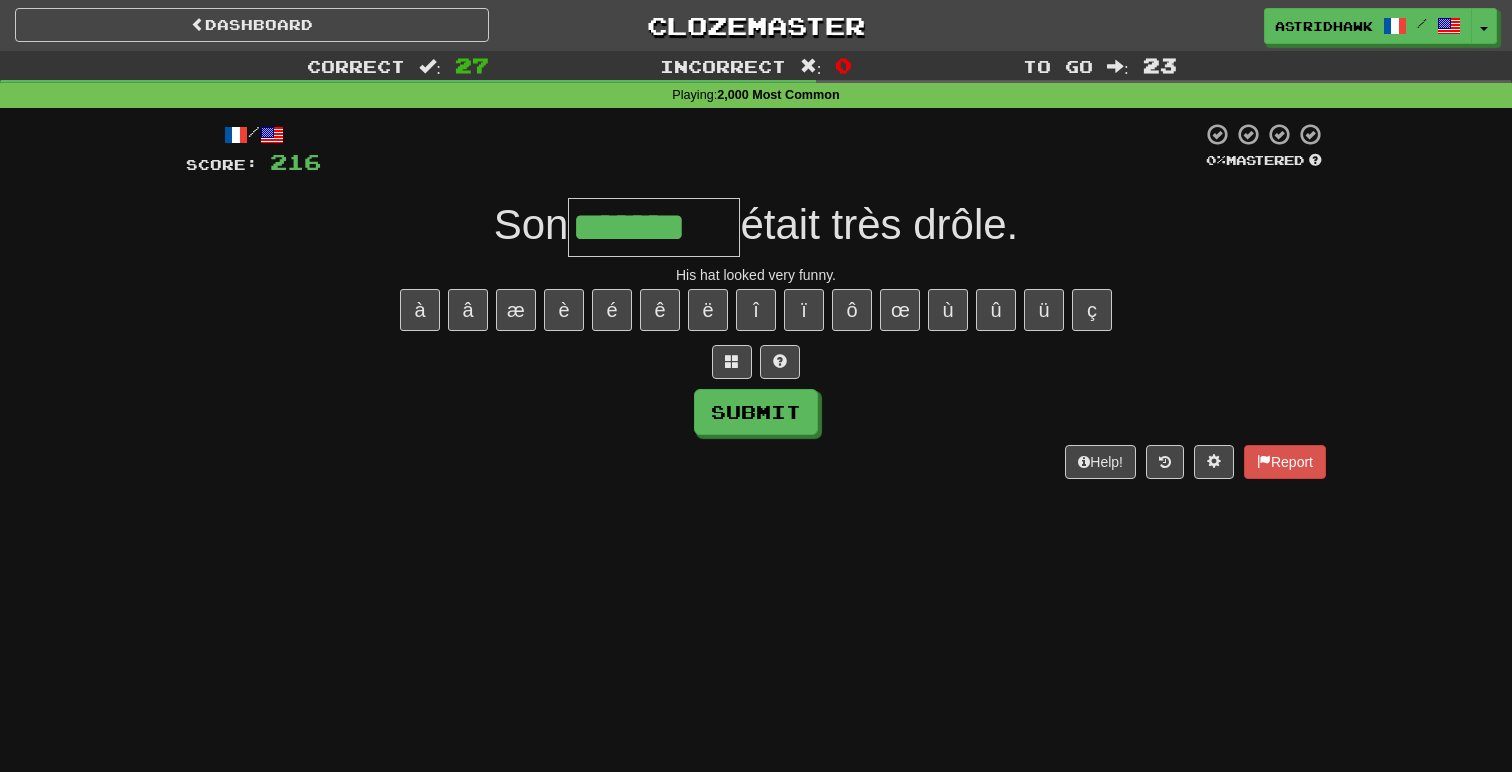 type on "*******" 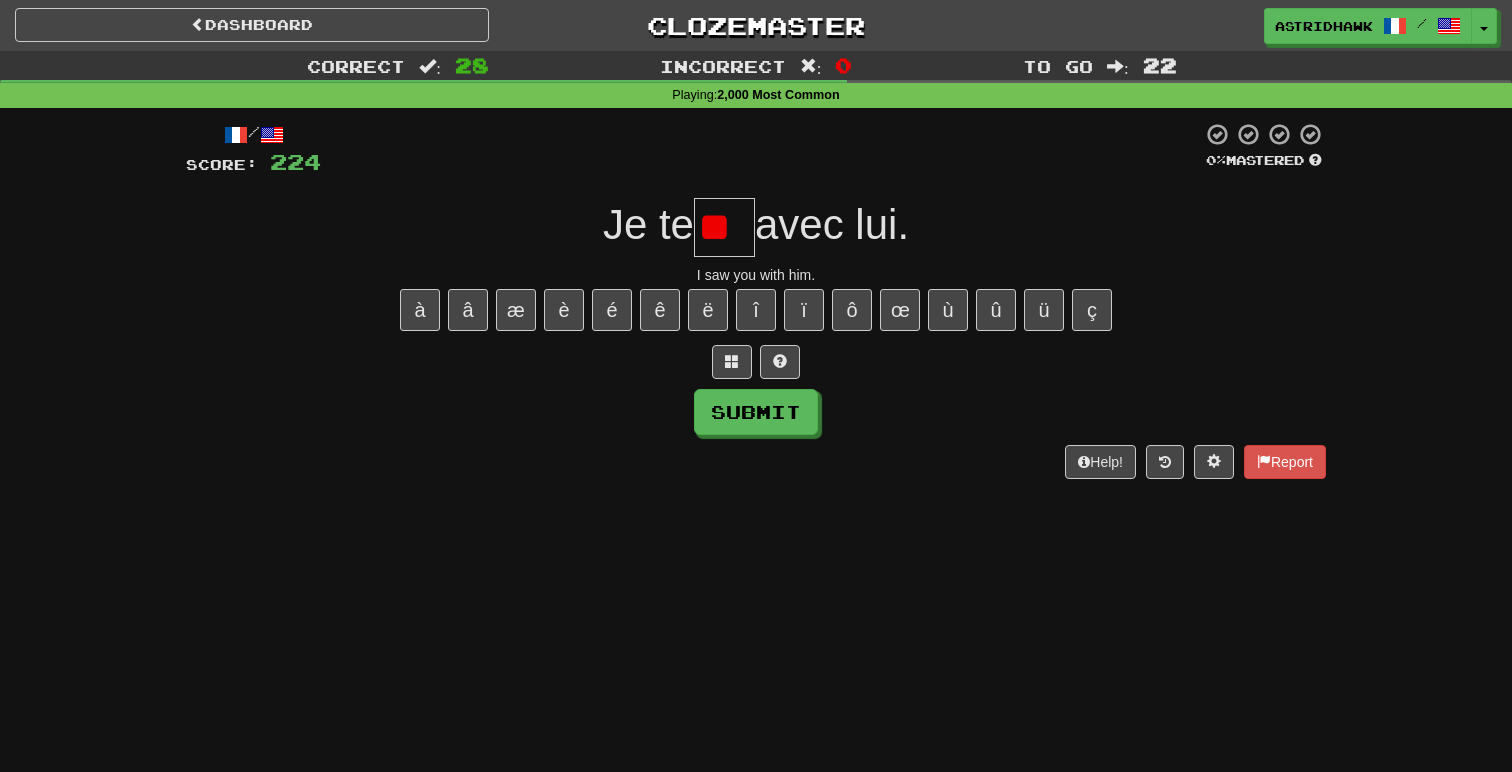 scroll, scrollTop: 0, scrollLeft: 0, axis: both 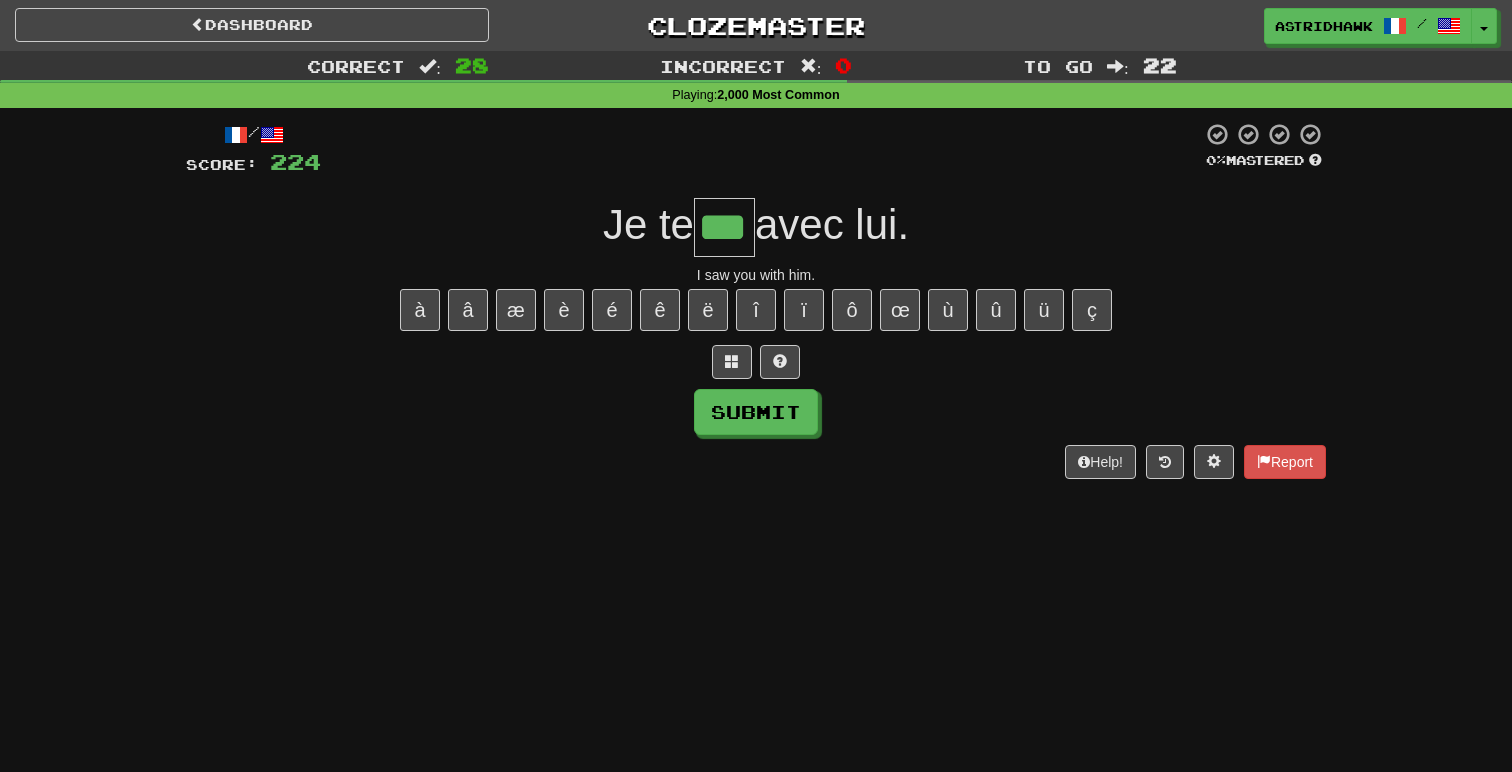 type on "***" 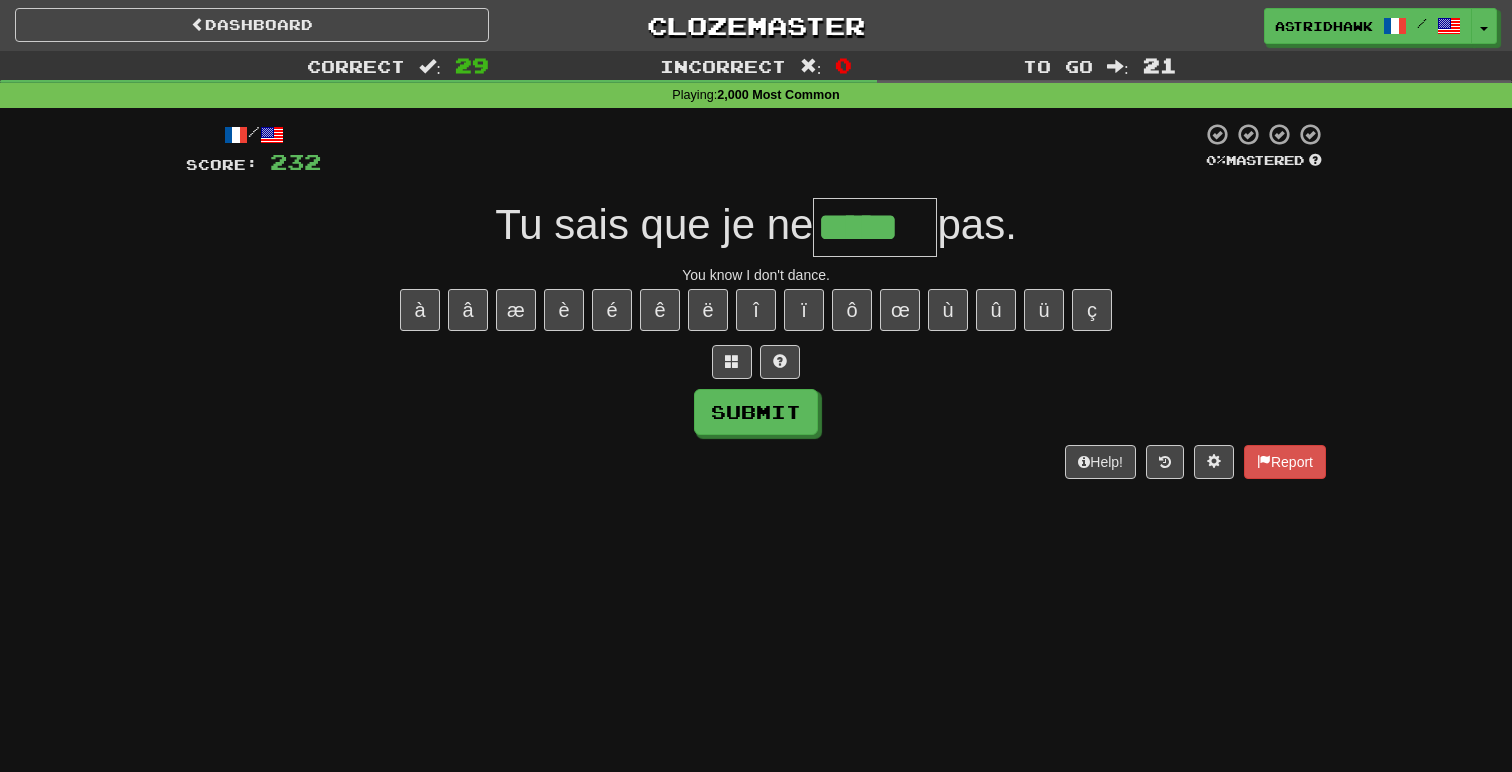 type on "*****" 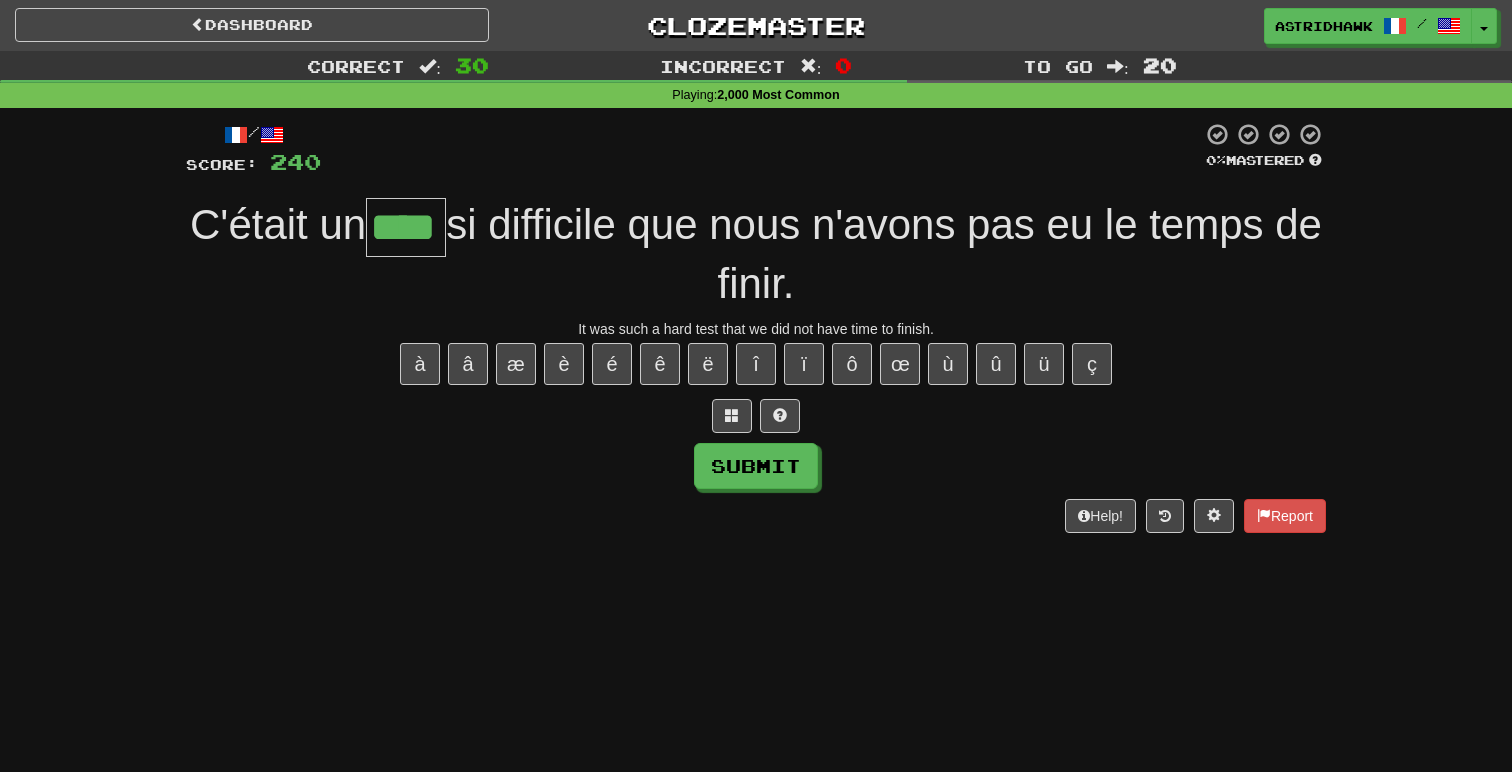 type on "****" 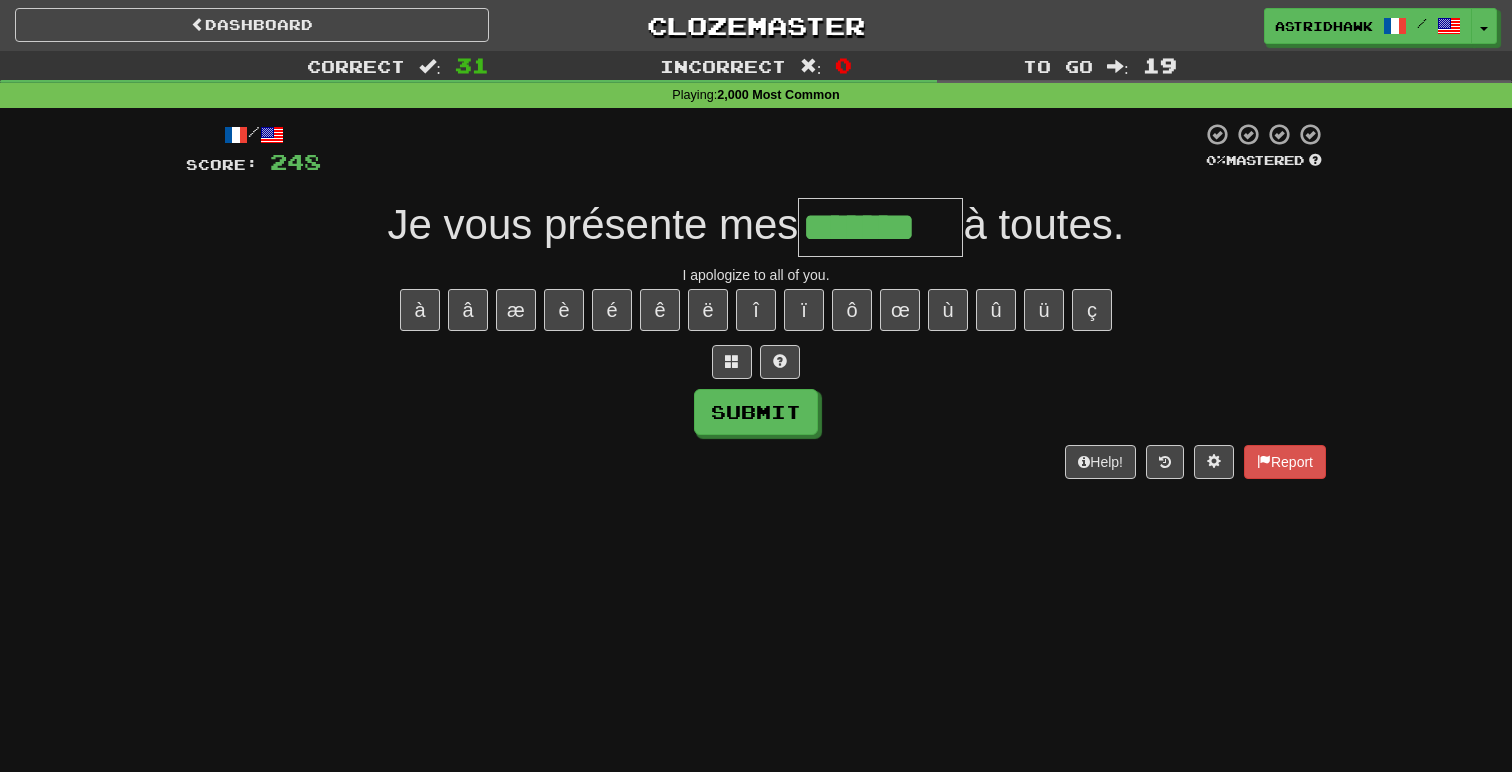 type on "*******" 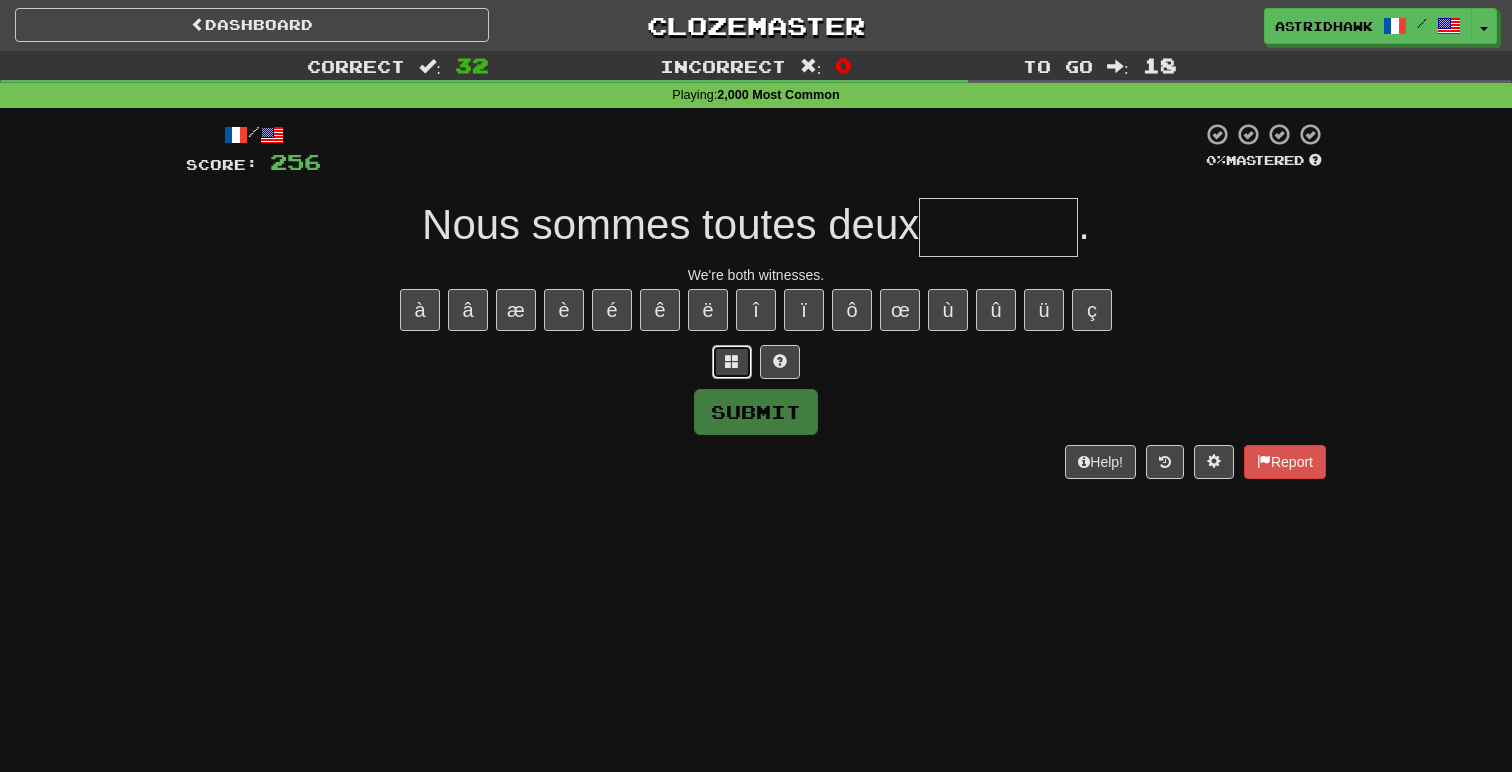 click at bounding box center (732, 362) 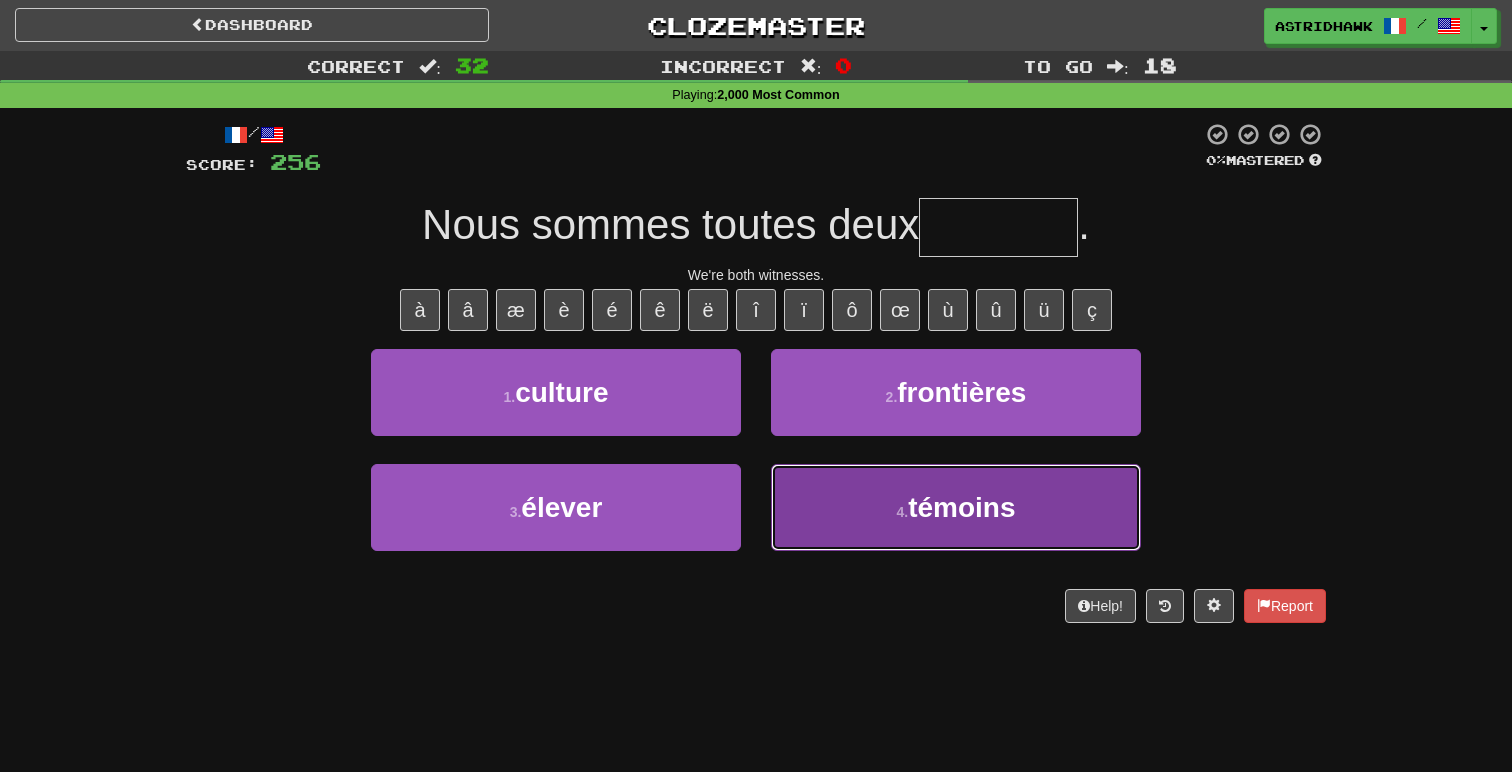 click on "4 .  témoins" at bounding box center [956, 507] 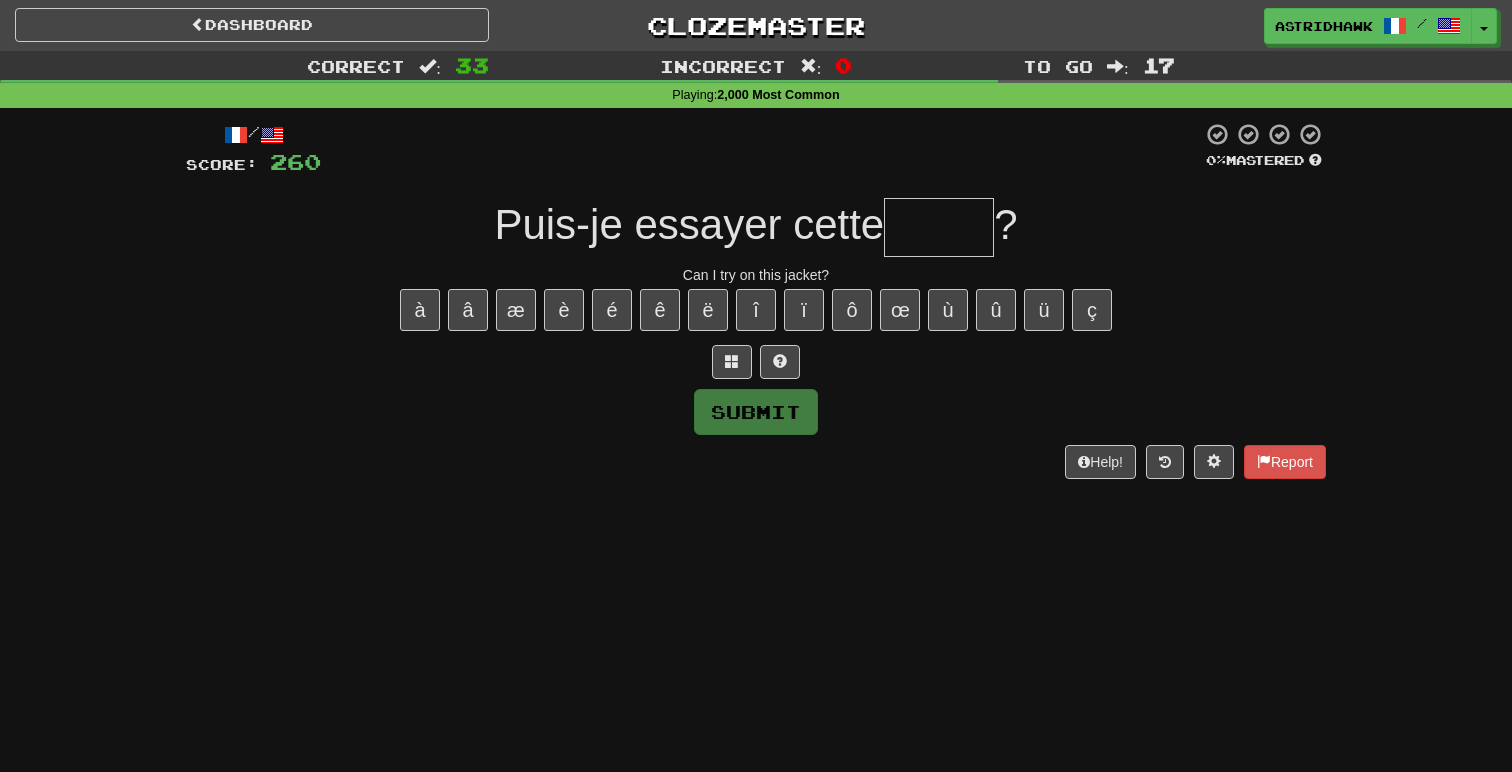type on "*" 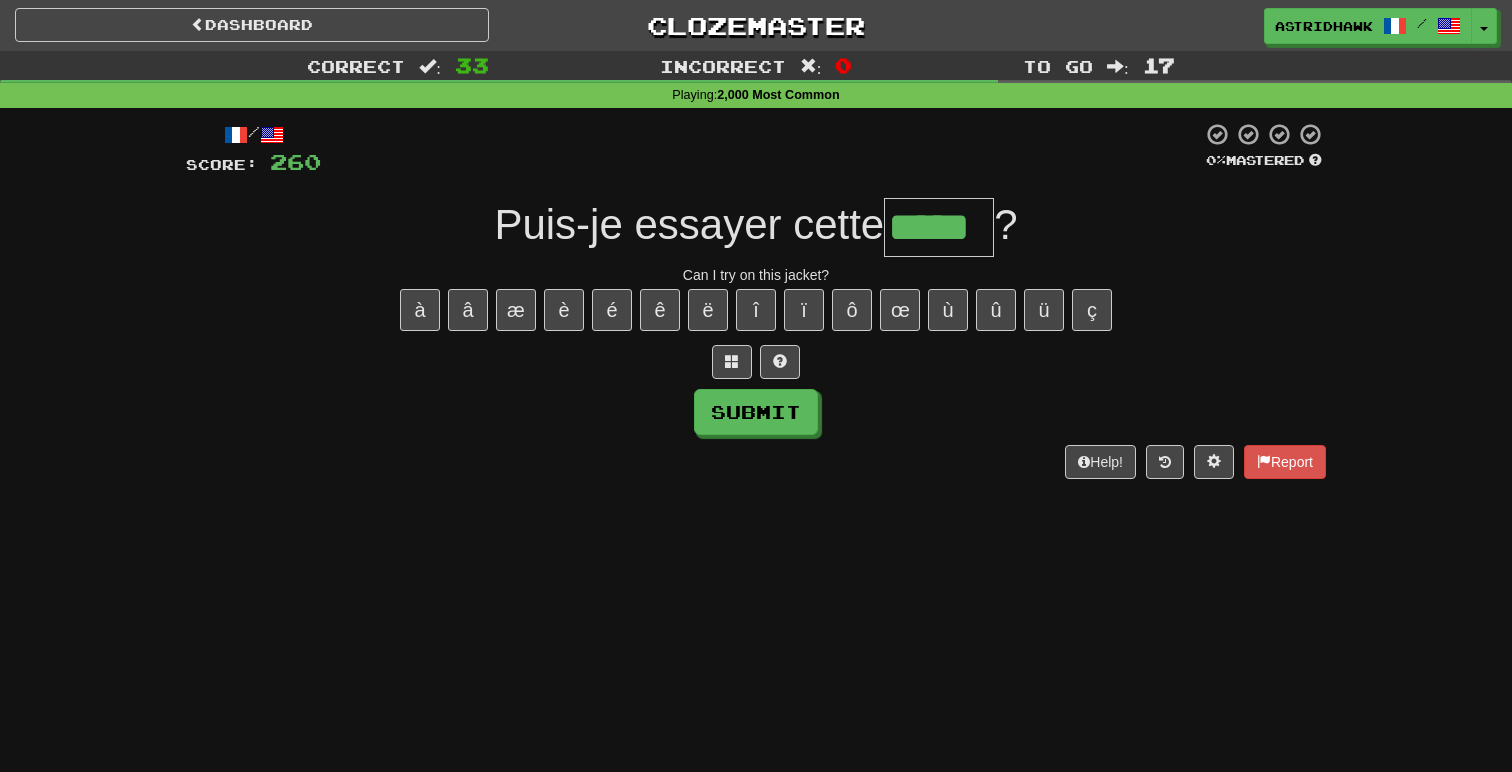 type on "*****" 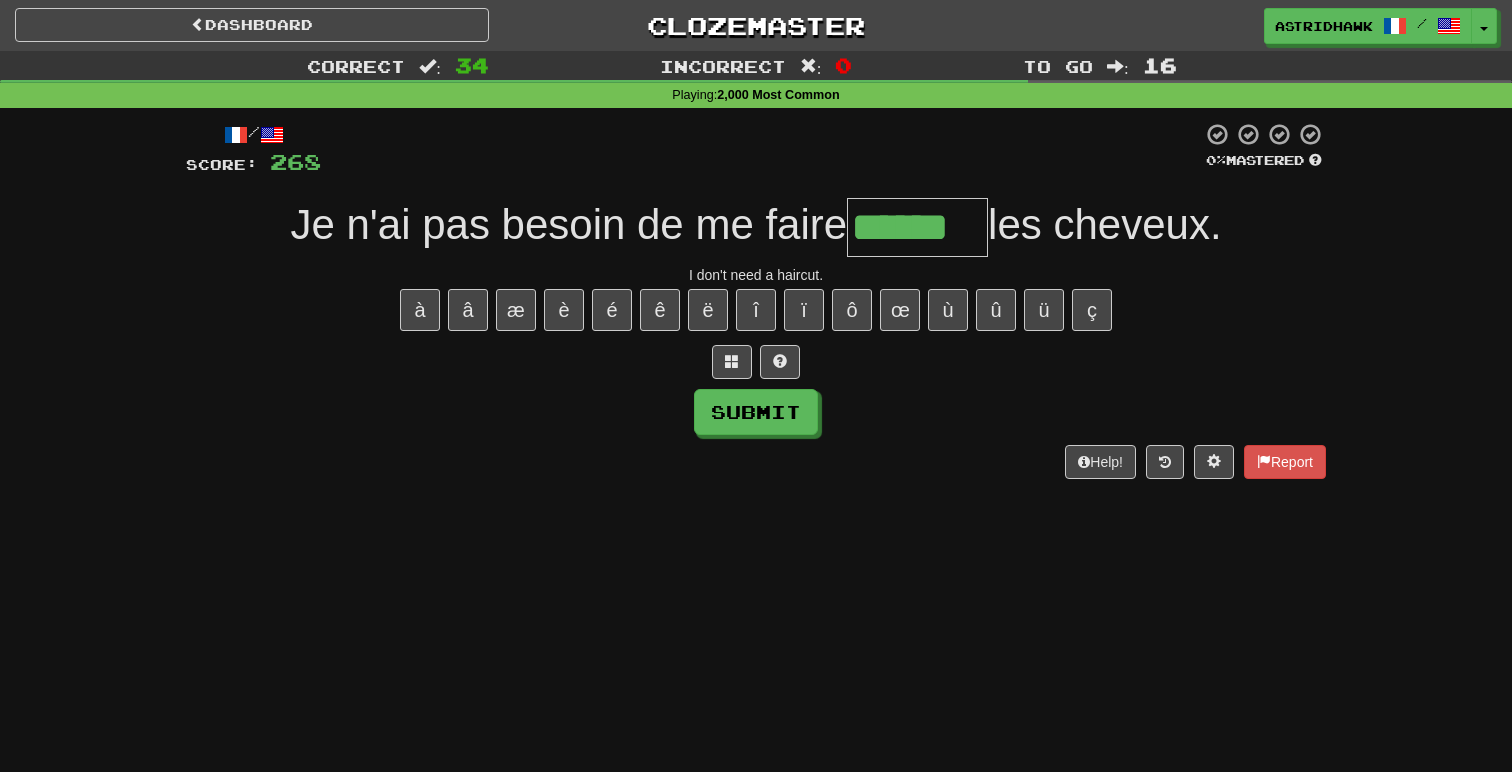 type on "******" 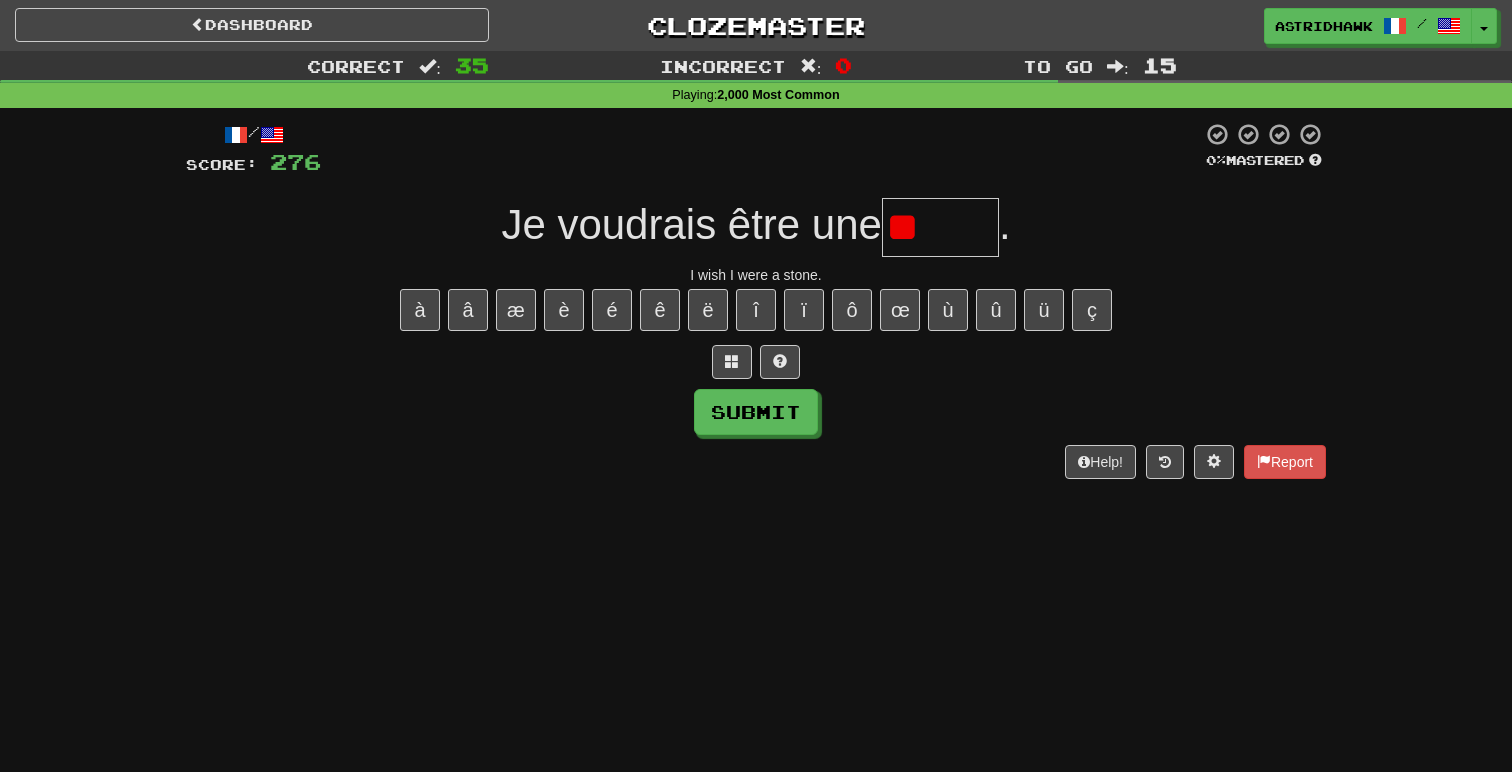 type on "*" 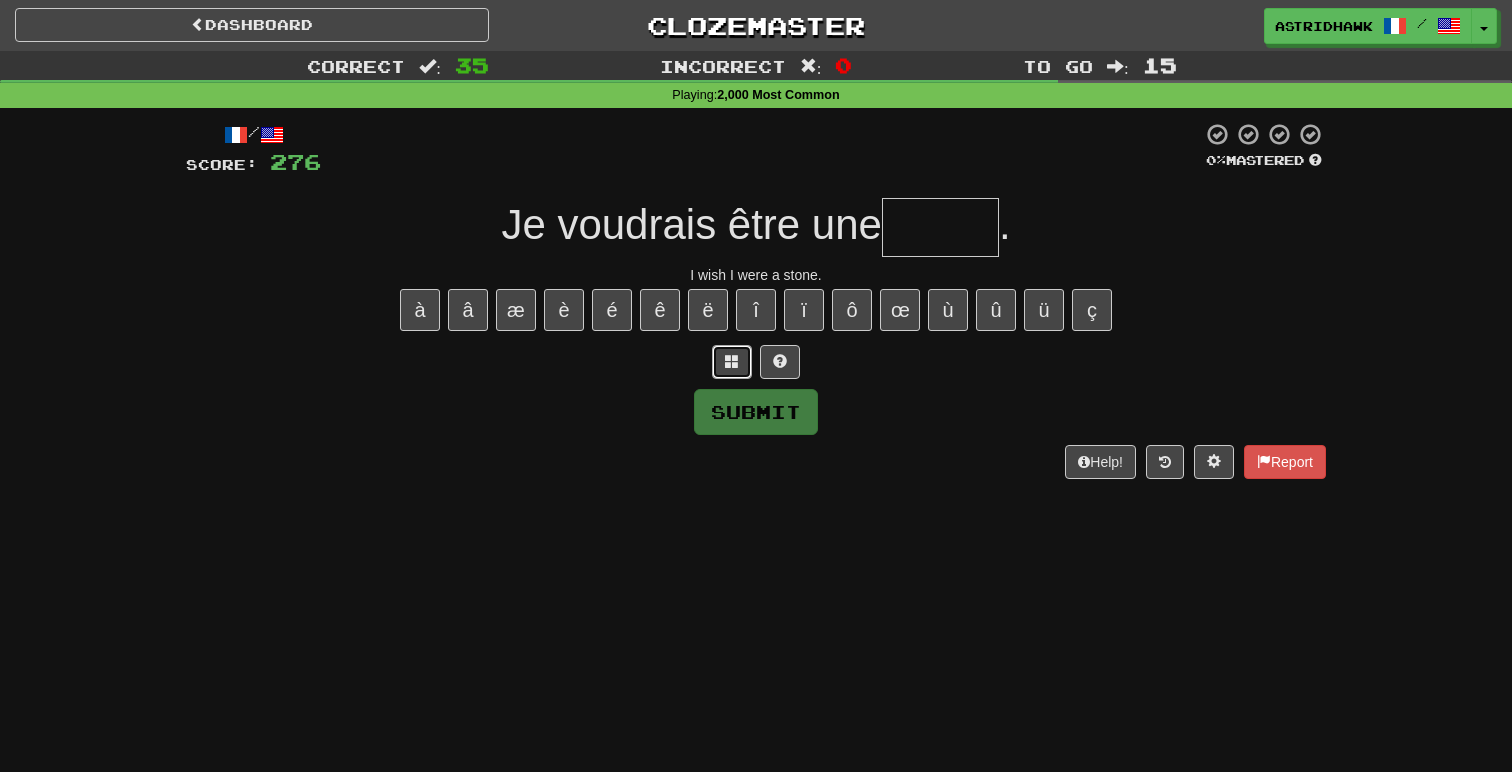 click at bounding box center [732, 361] 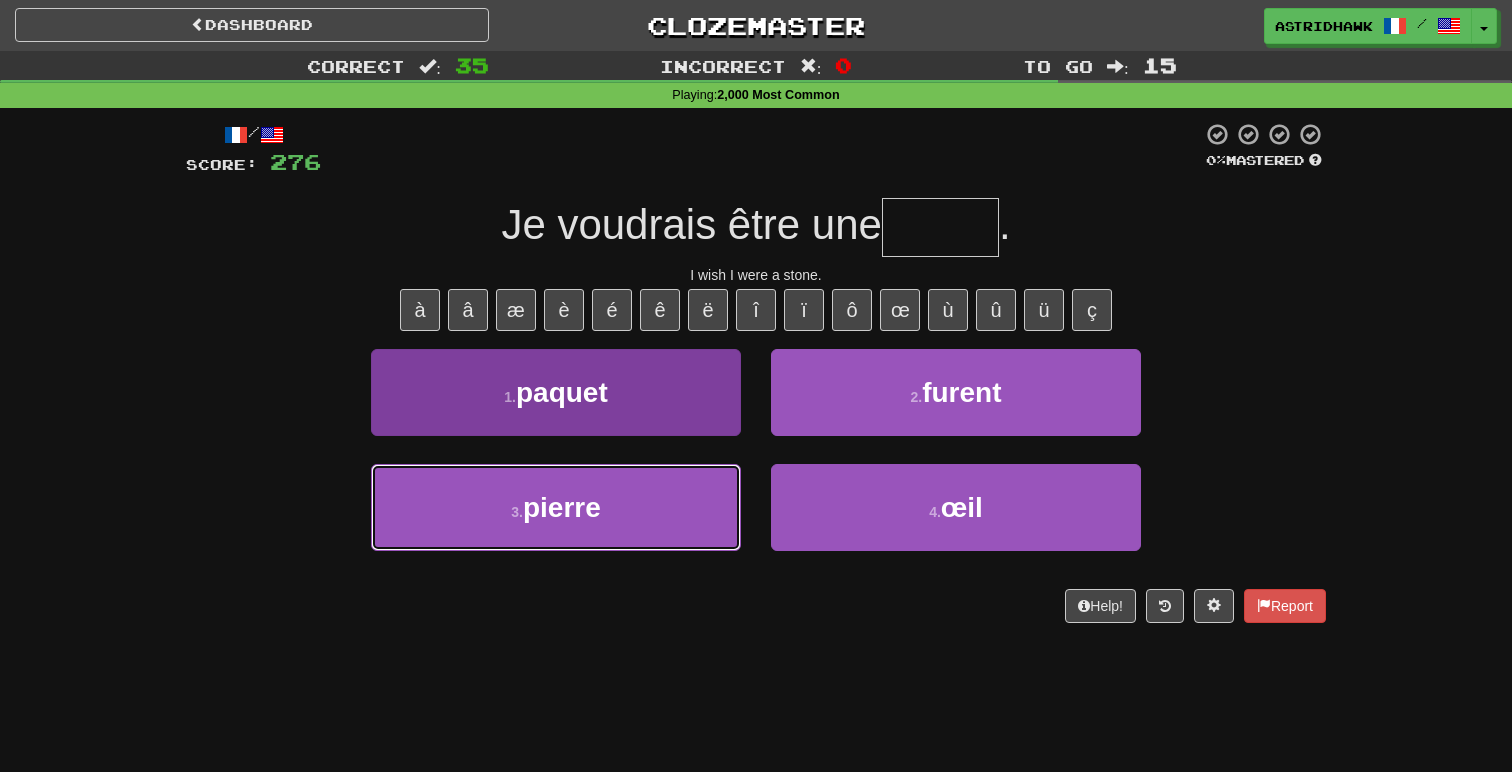 click on "3 .  pierre" at bounding box center [556, 507] 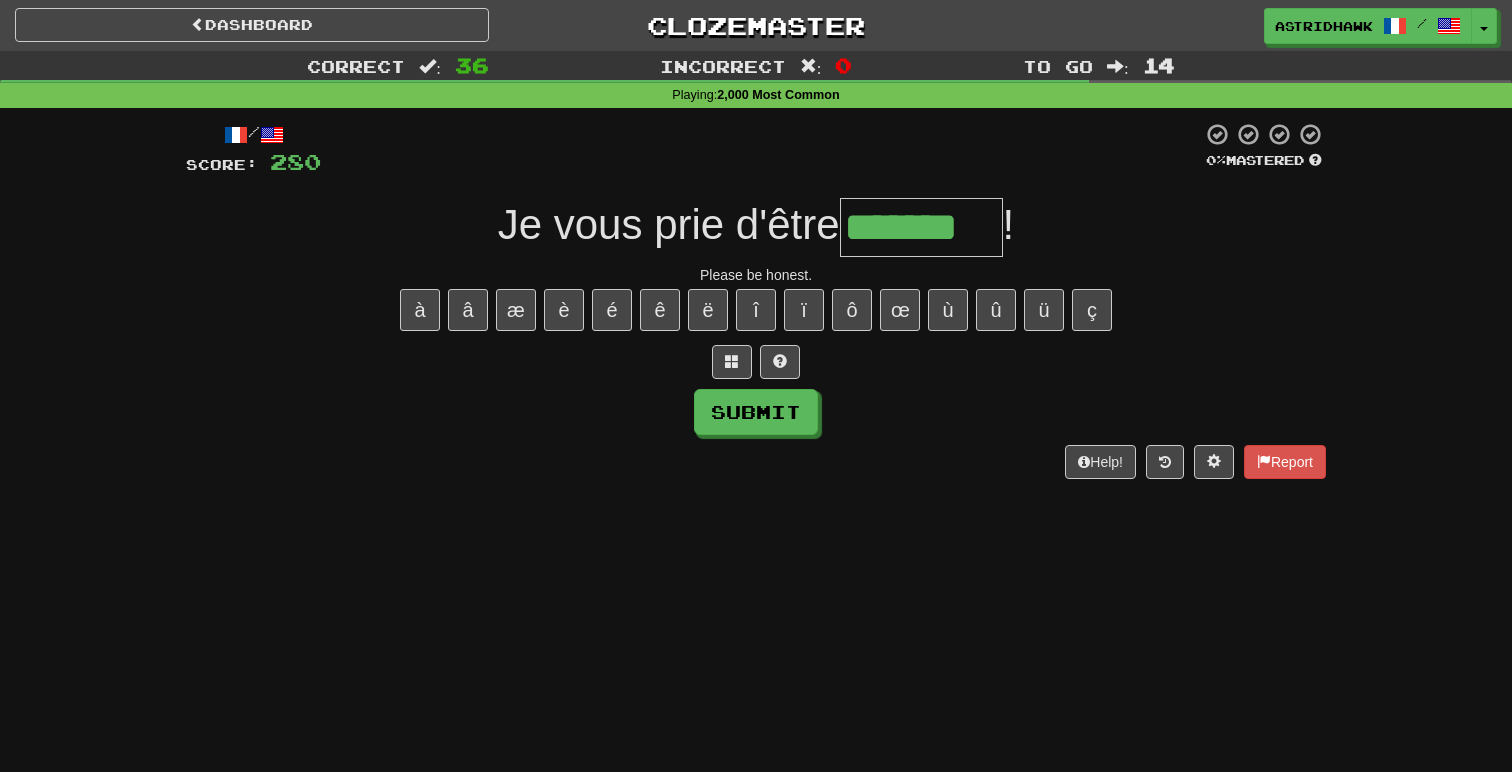 type on "*******" 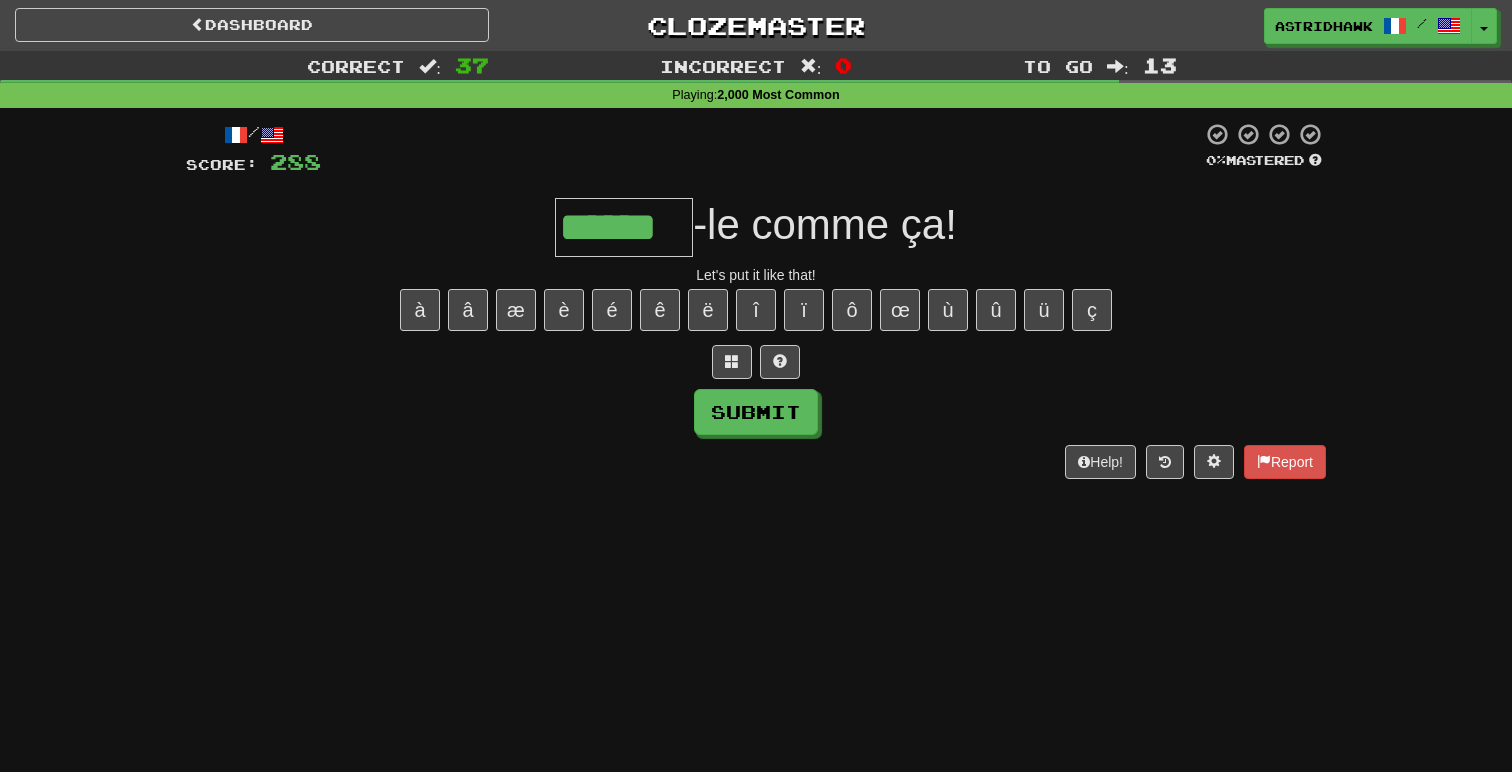 type on "******" 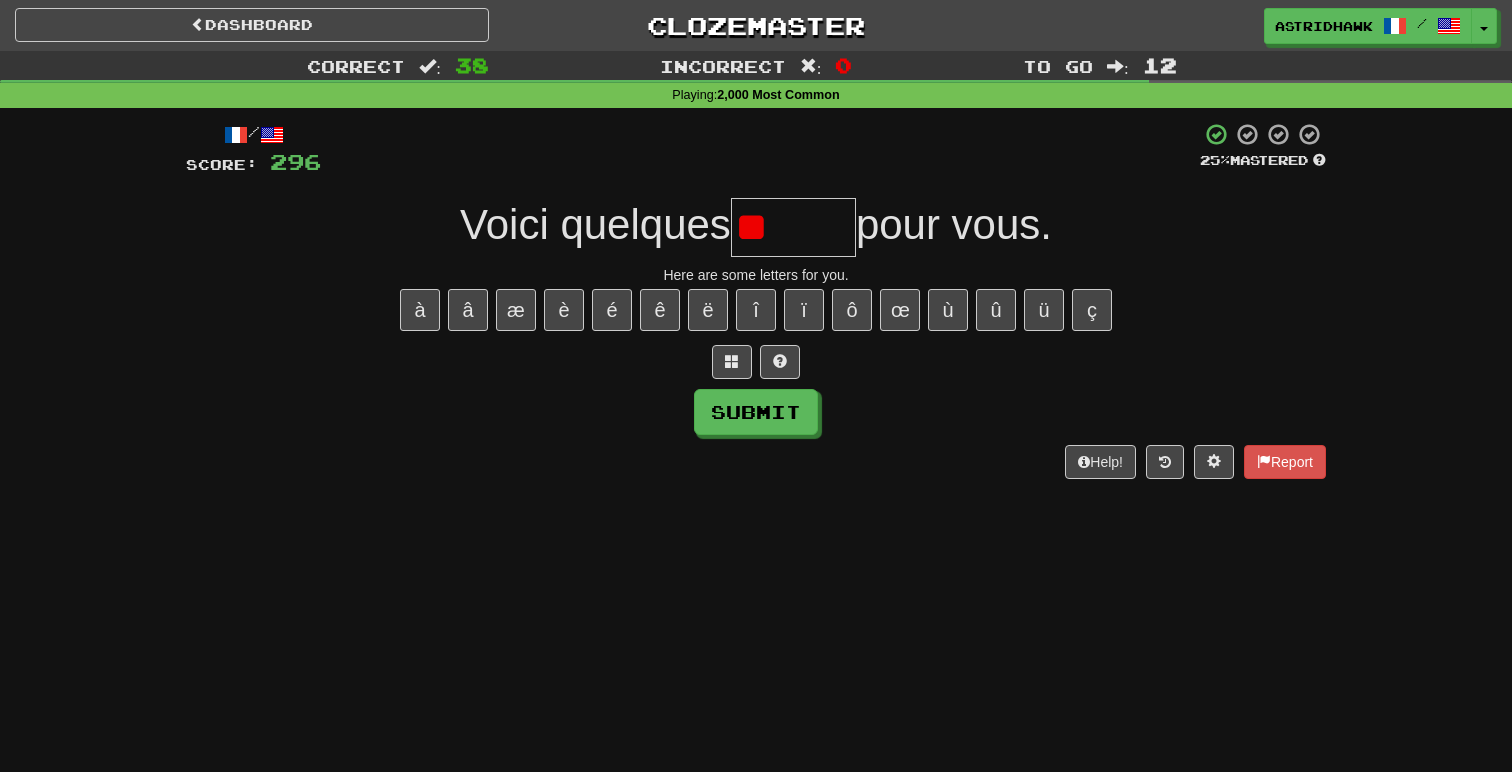 type on "*" 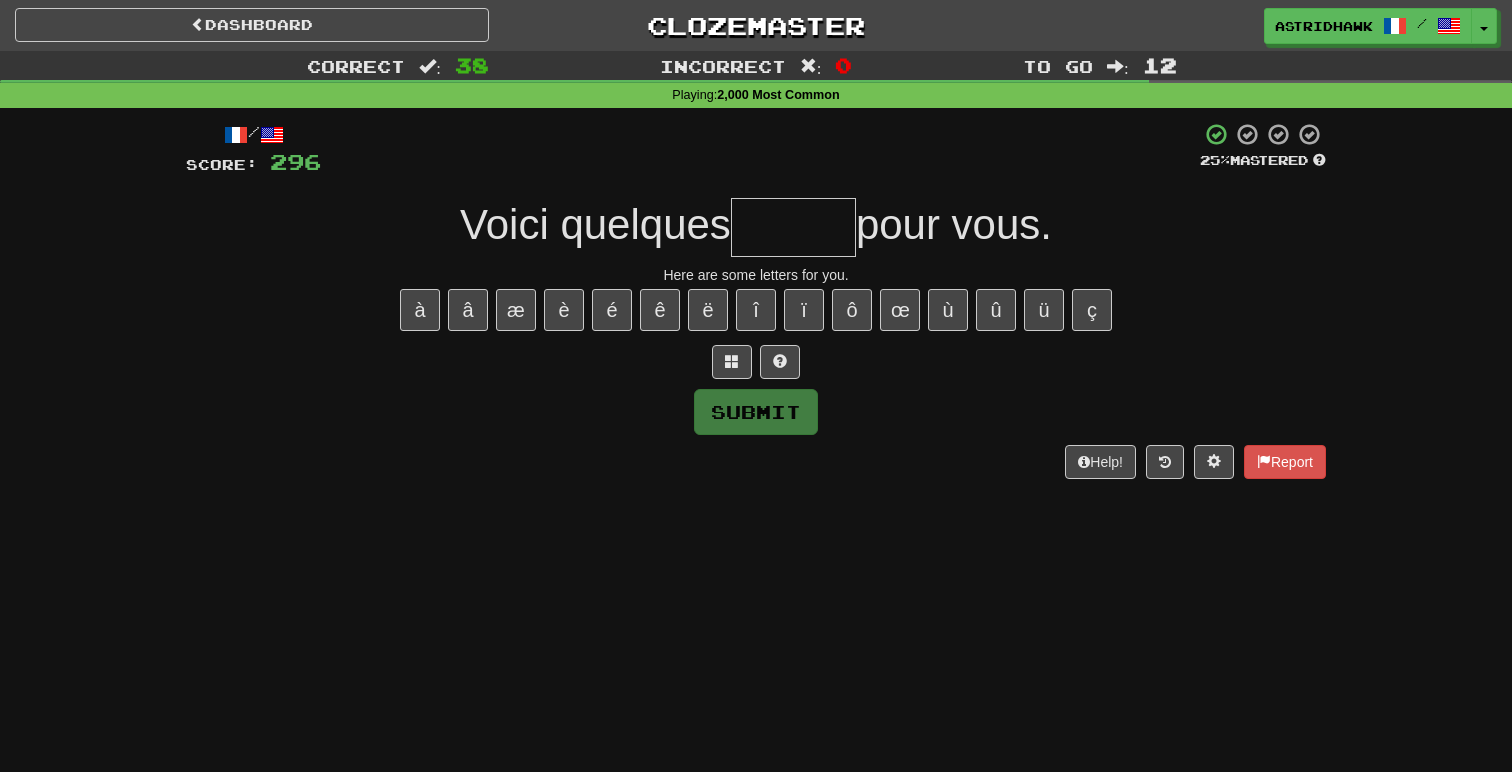 type on "*" 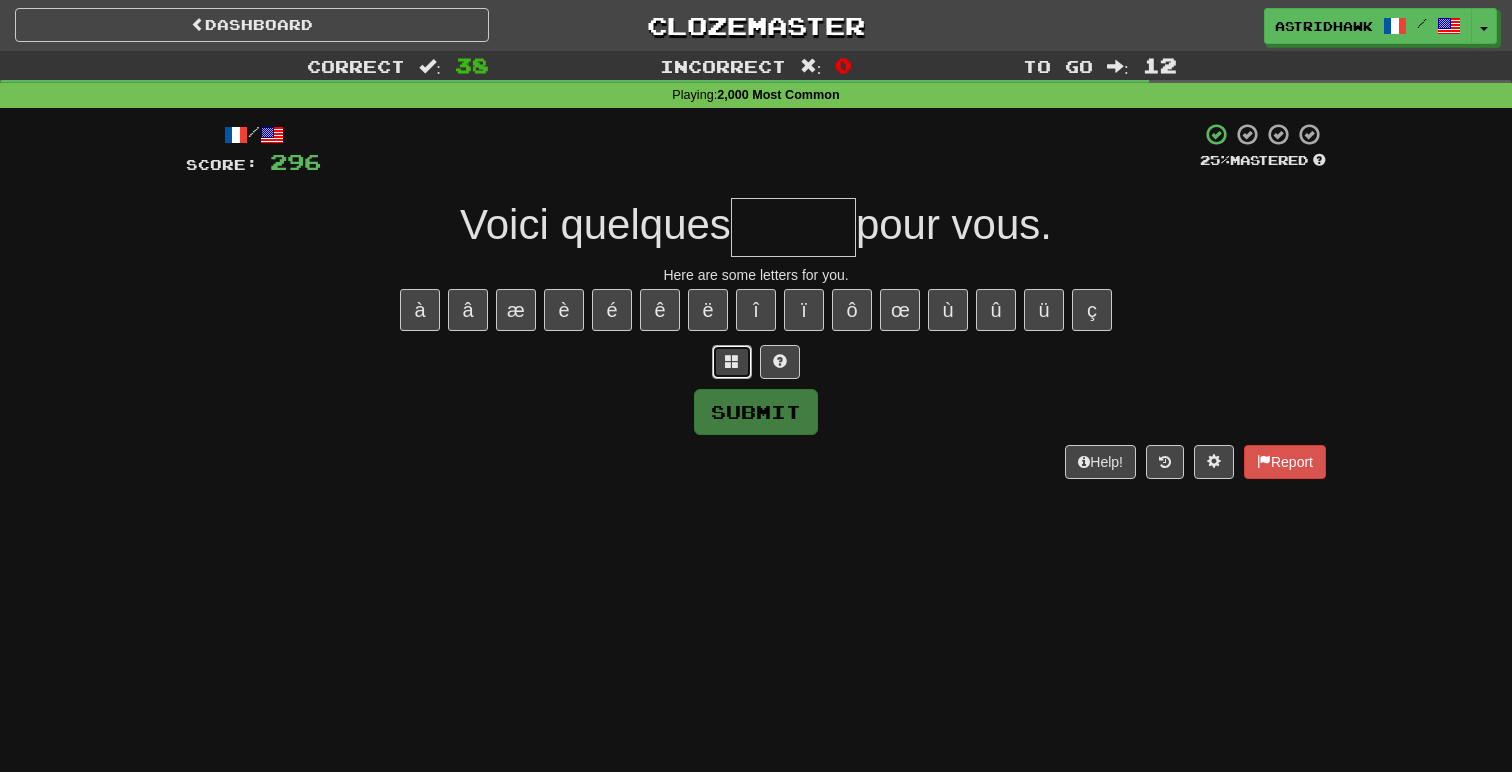 click at bounding box center [732, 361] 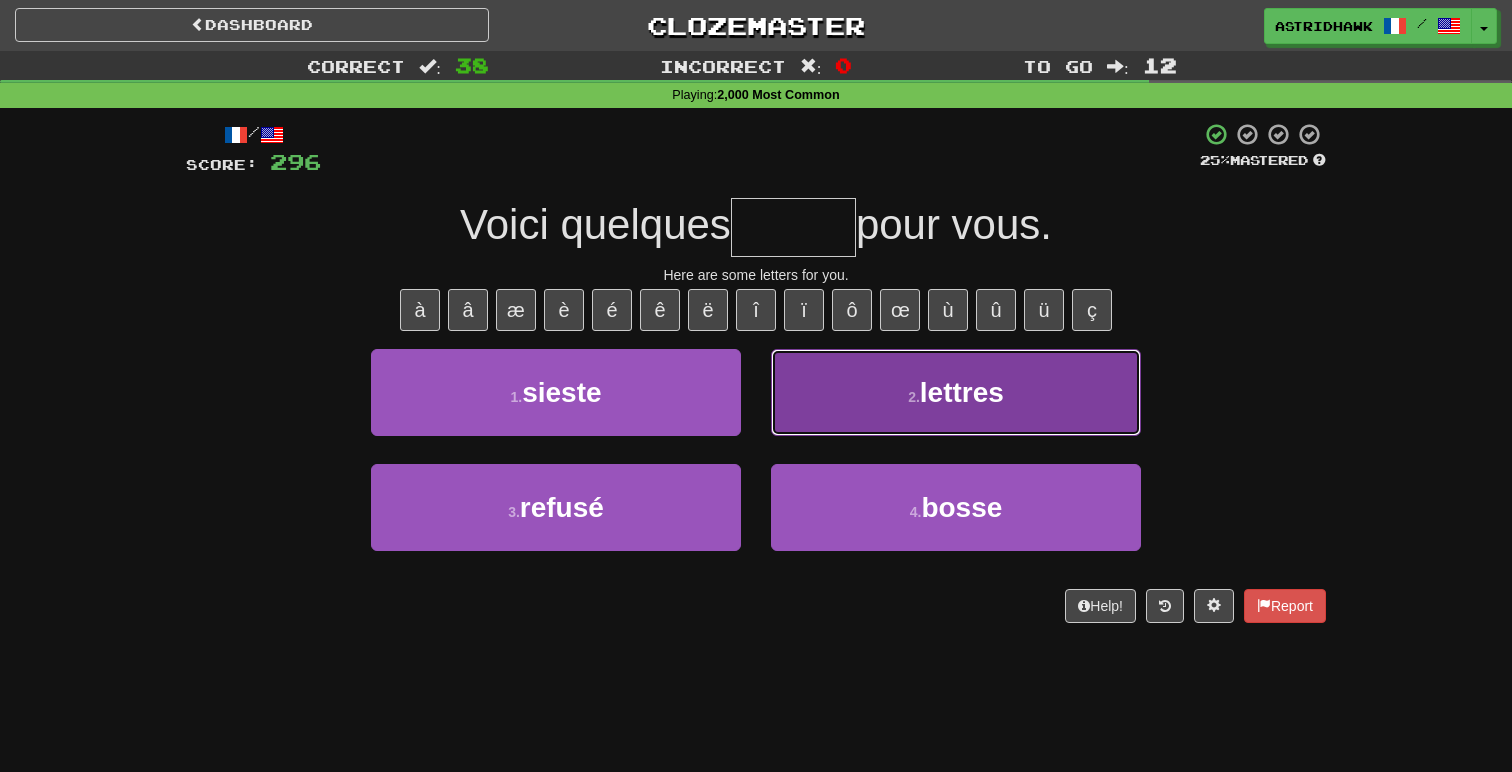 click on "2 .  lettres" at bounding box center (956, 392) 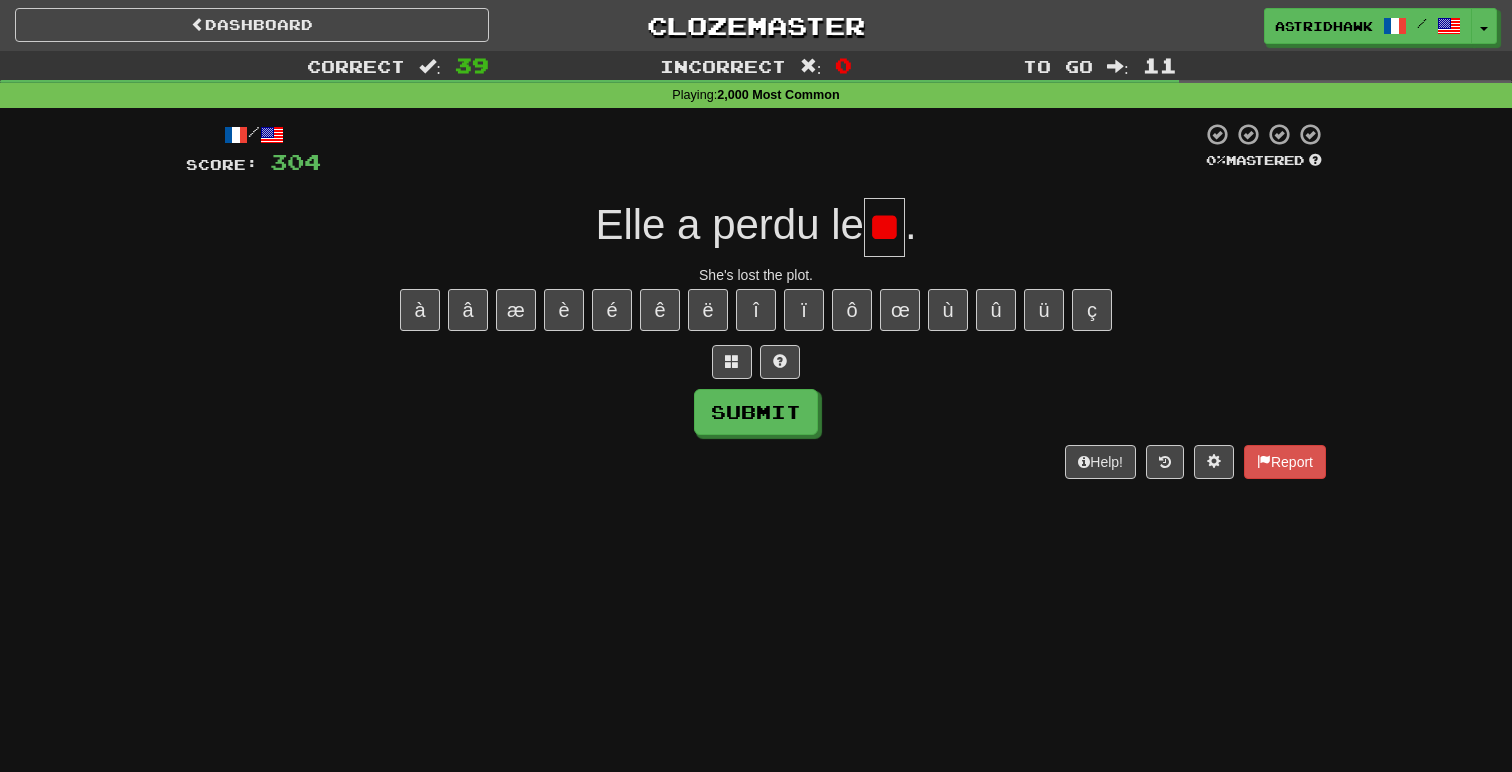 scroll, scrollTop: 0, scrollLeft: 0, axis: both 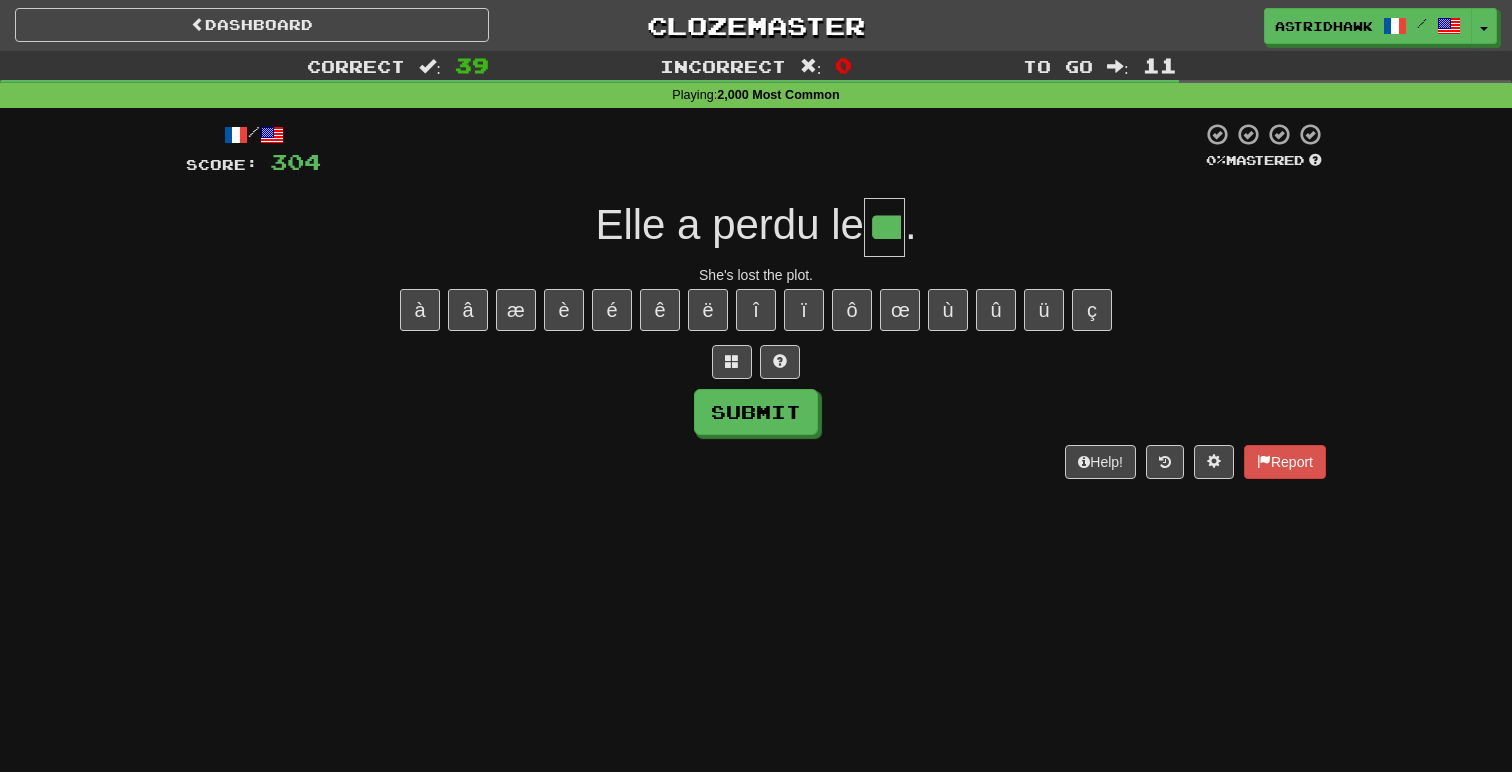 type on "***" 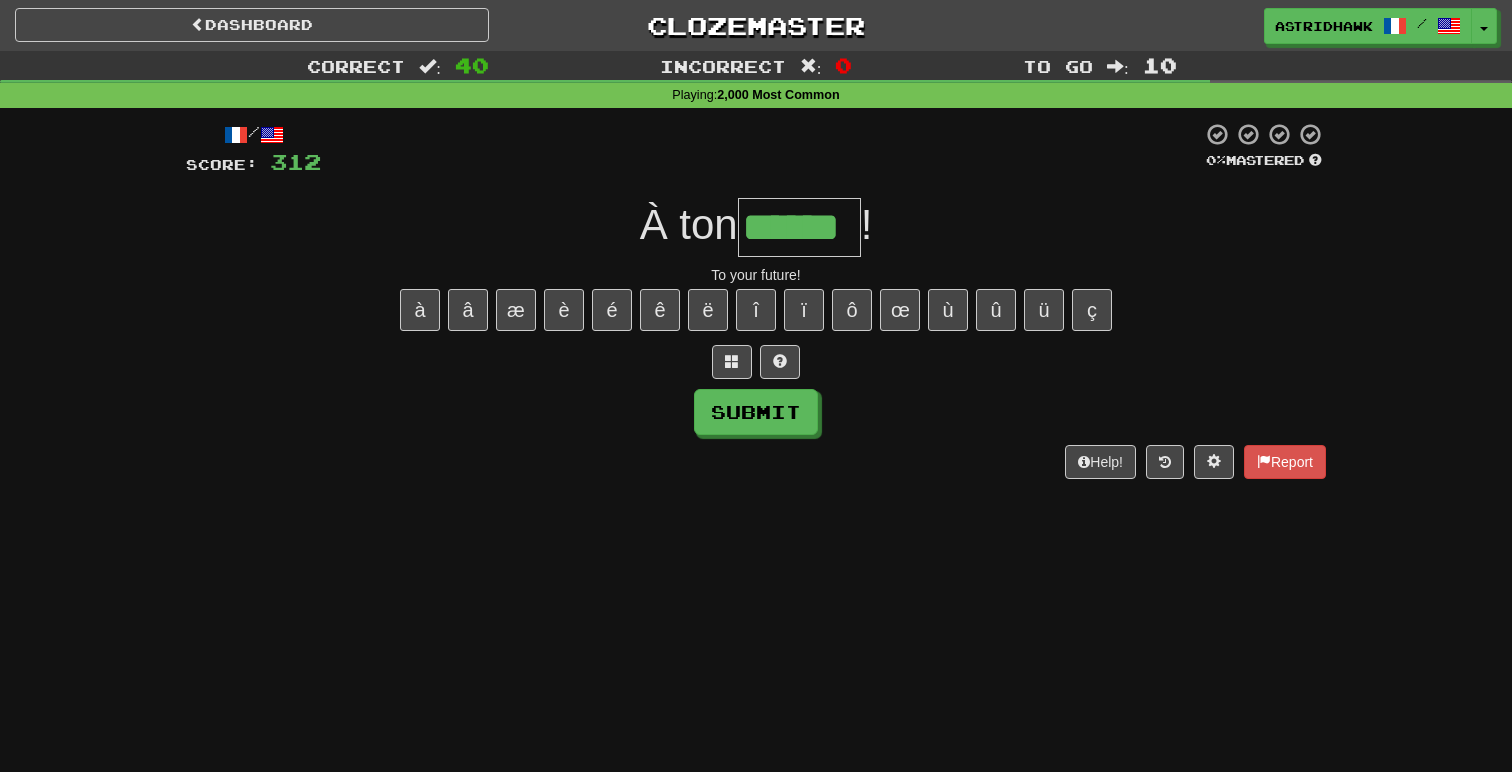 type on "******" 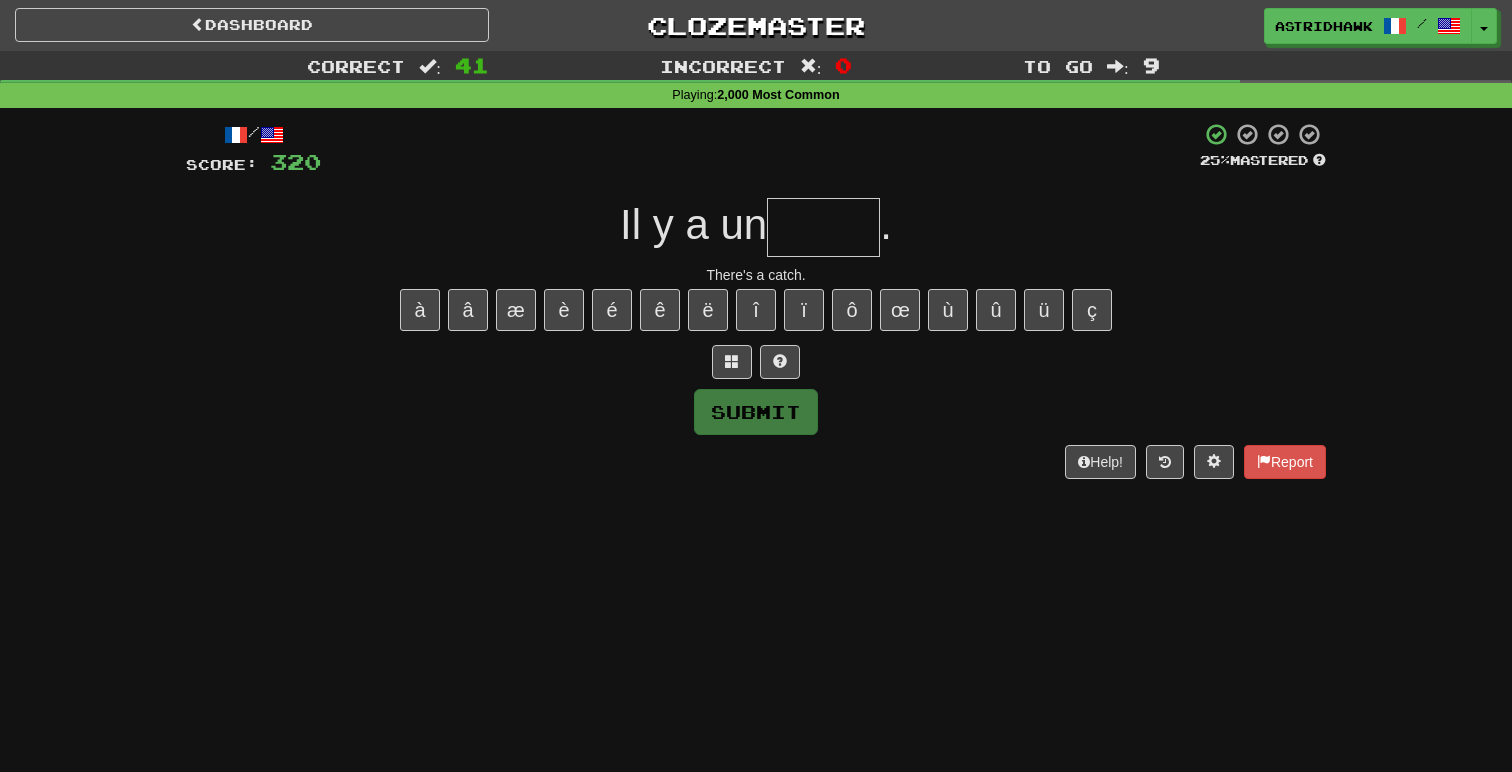type on "*" 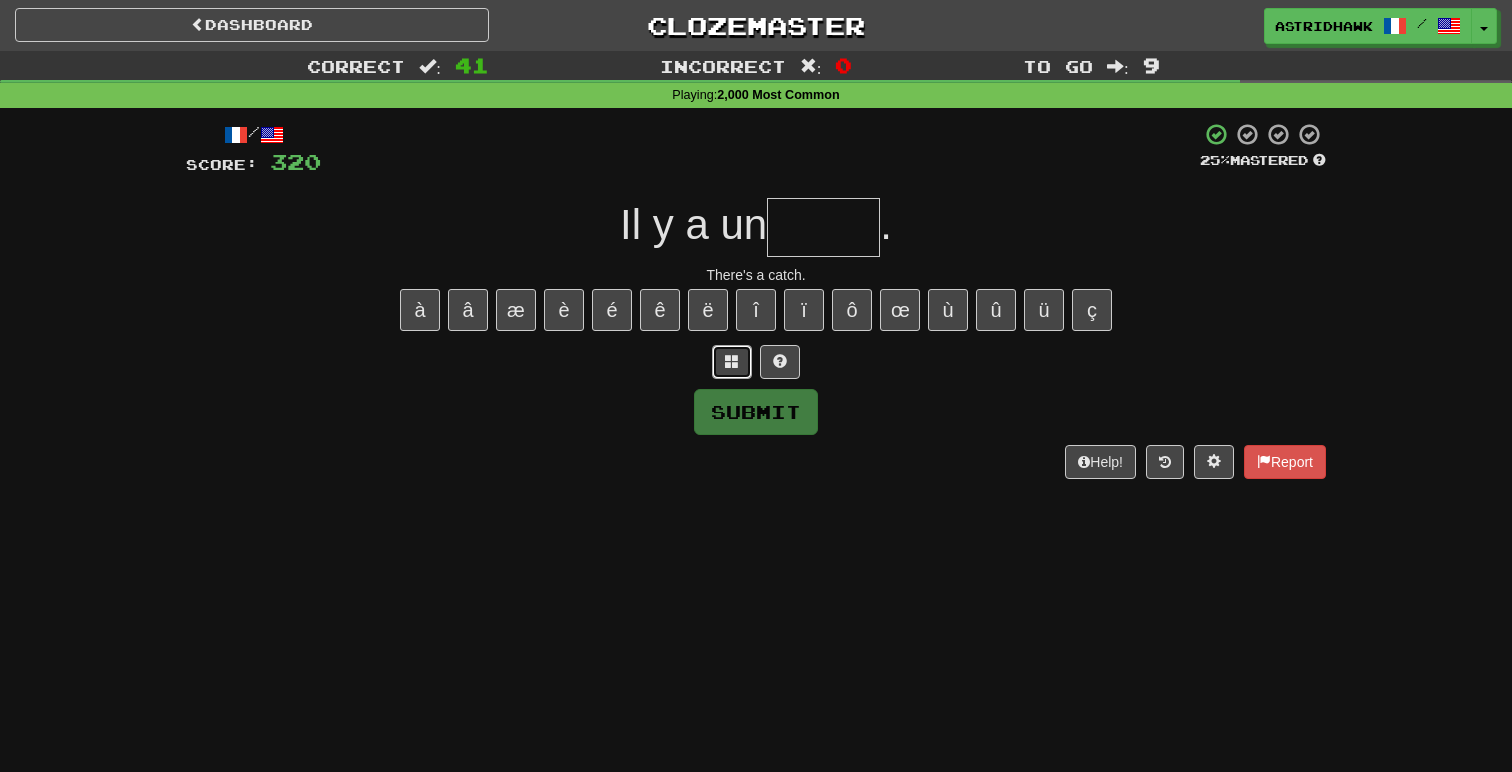 click at bounding box center [732, 361] 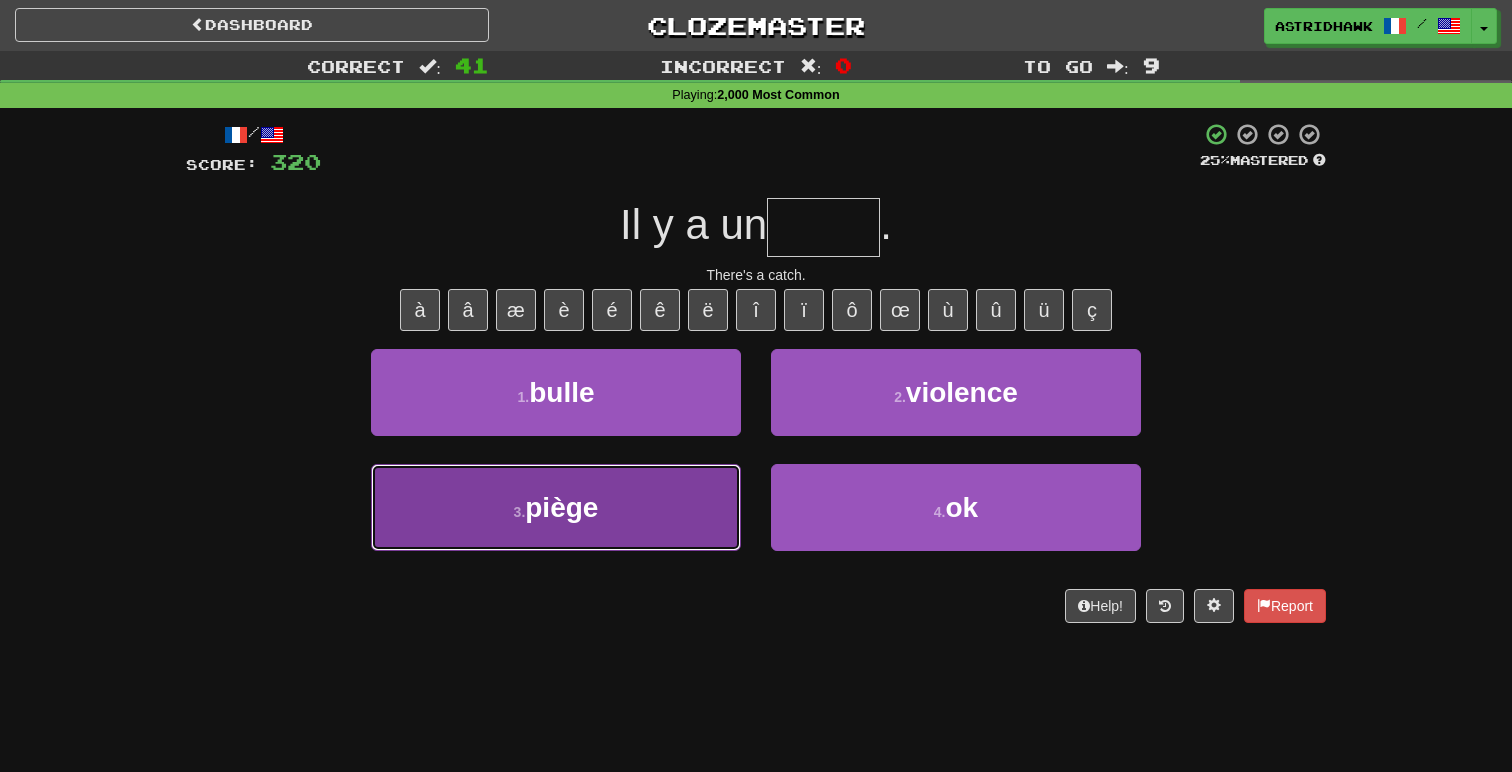click on "3 .  piège" at bounding box center [556, 507] 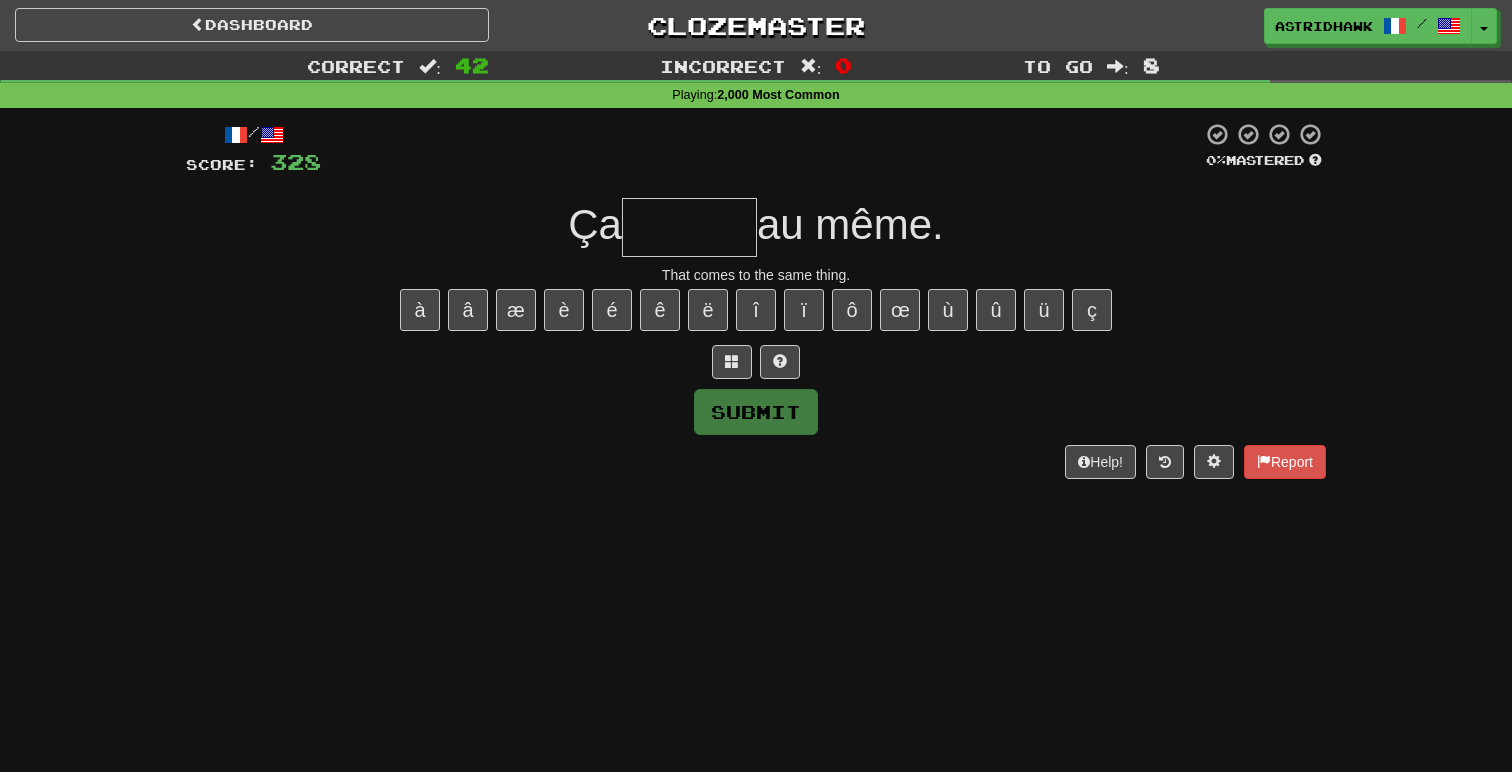type on "*" 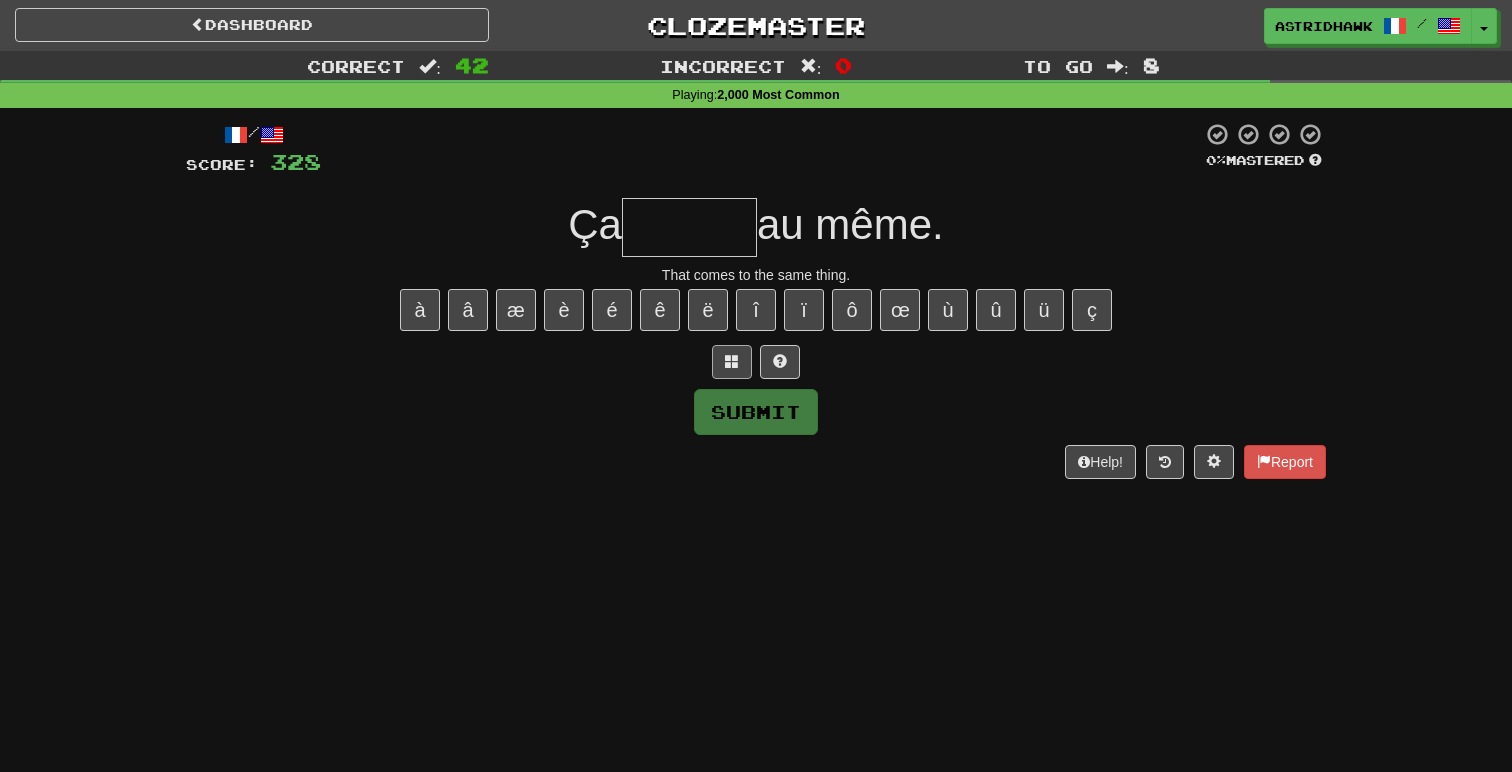 type on "*" 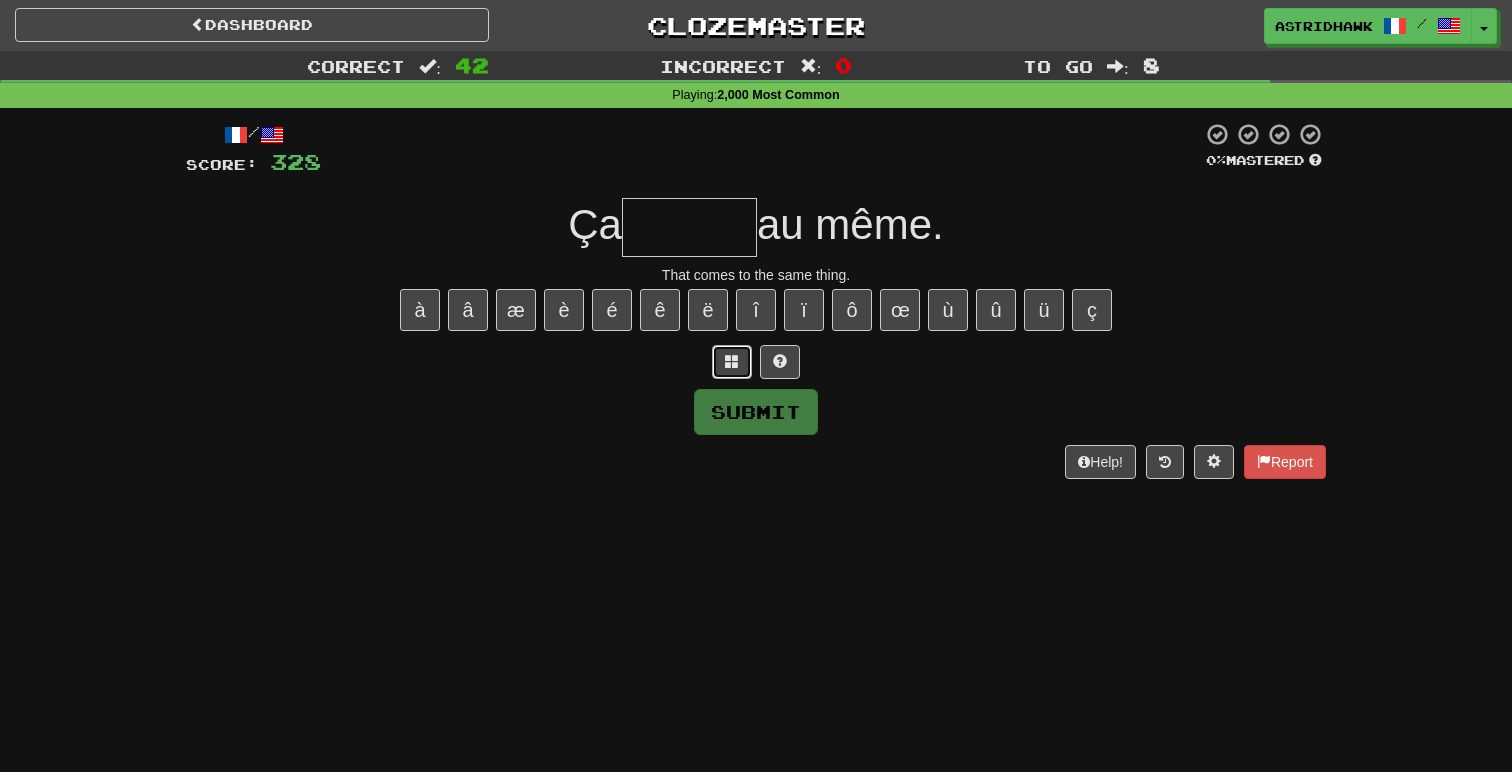 click at bounding box center [732, 362] 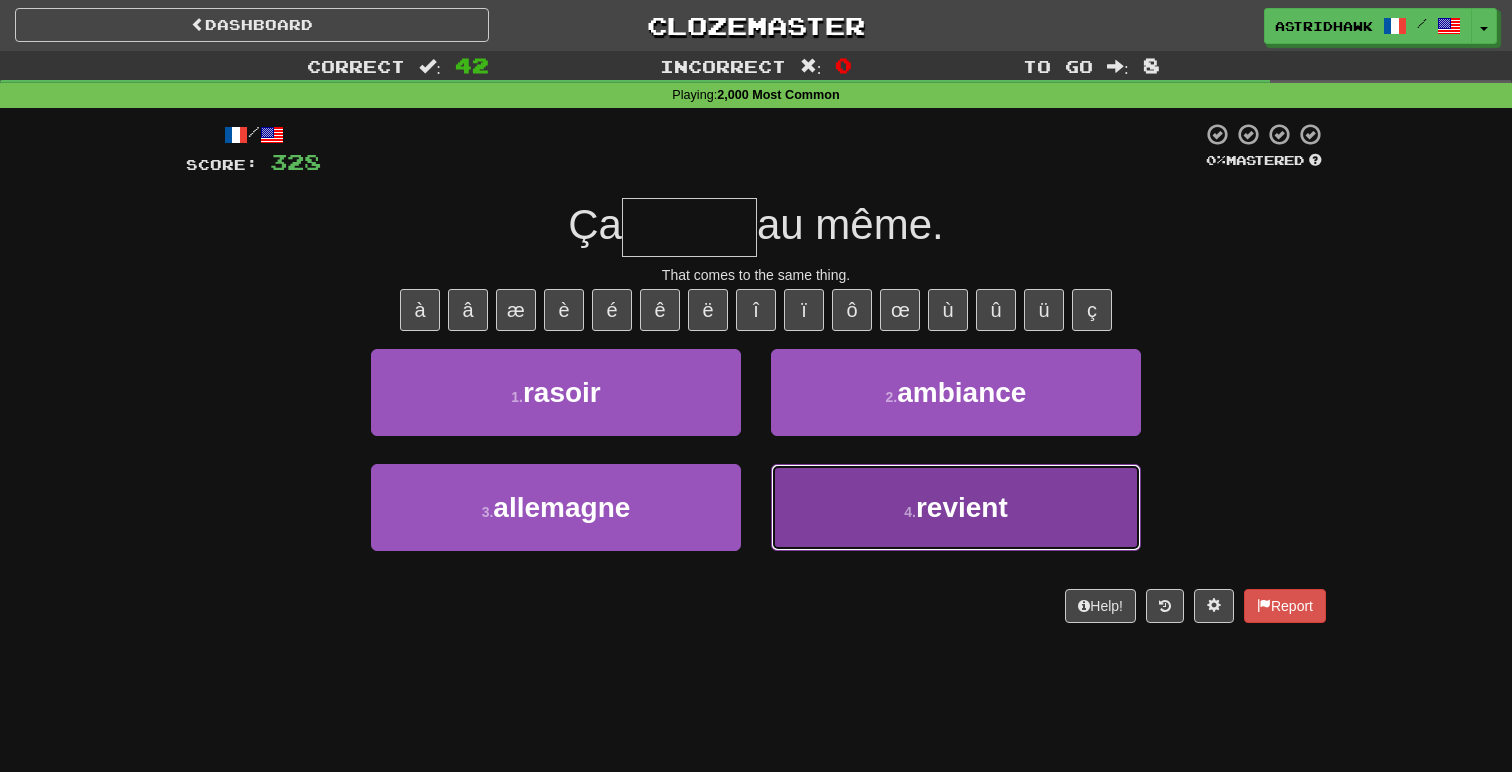click on "4 .  revient" at bounding box center [956, 507] 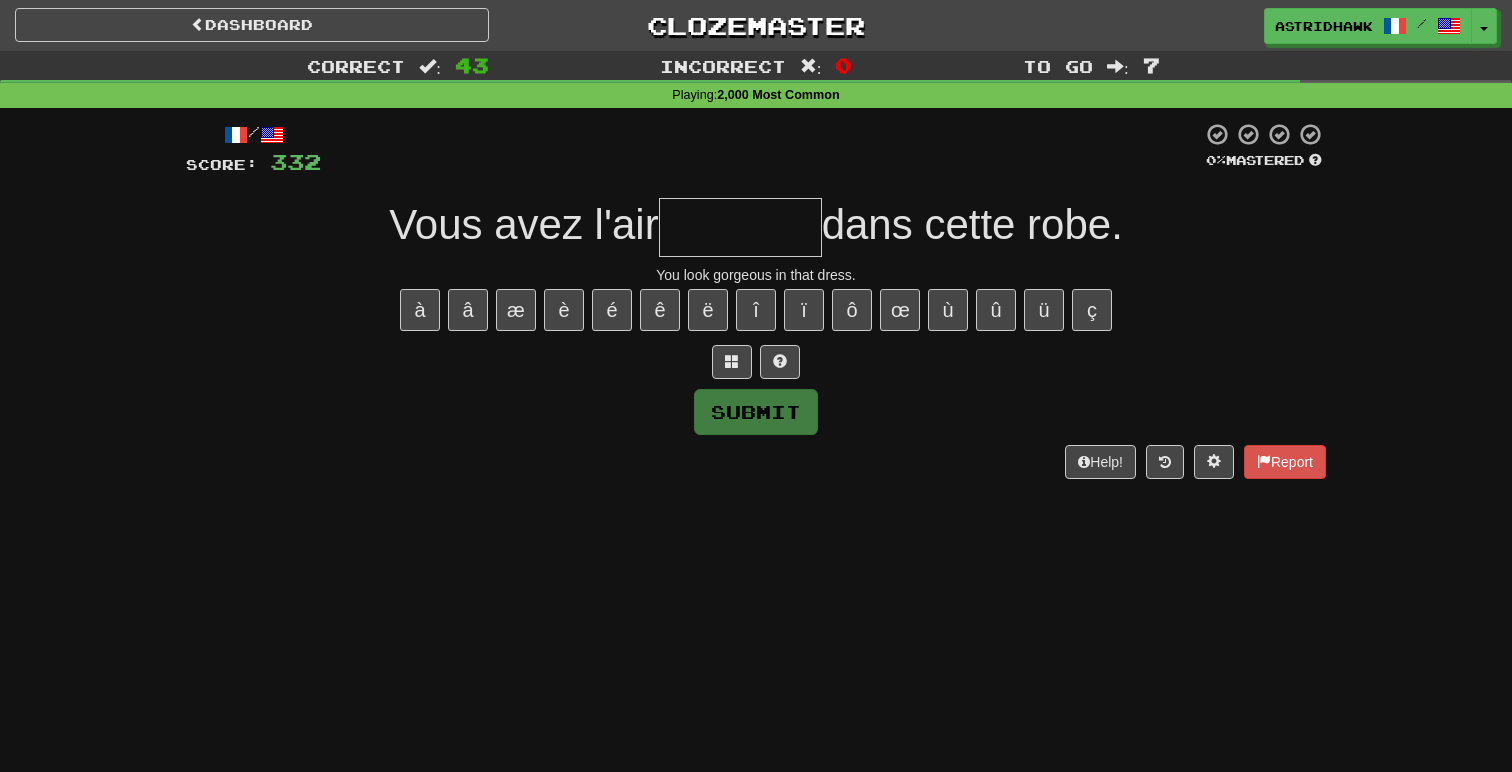 type on "*" 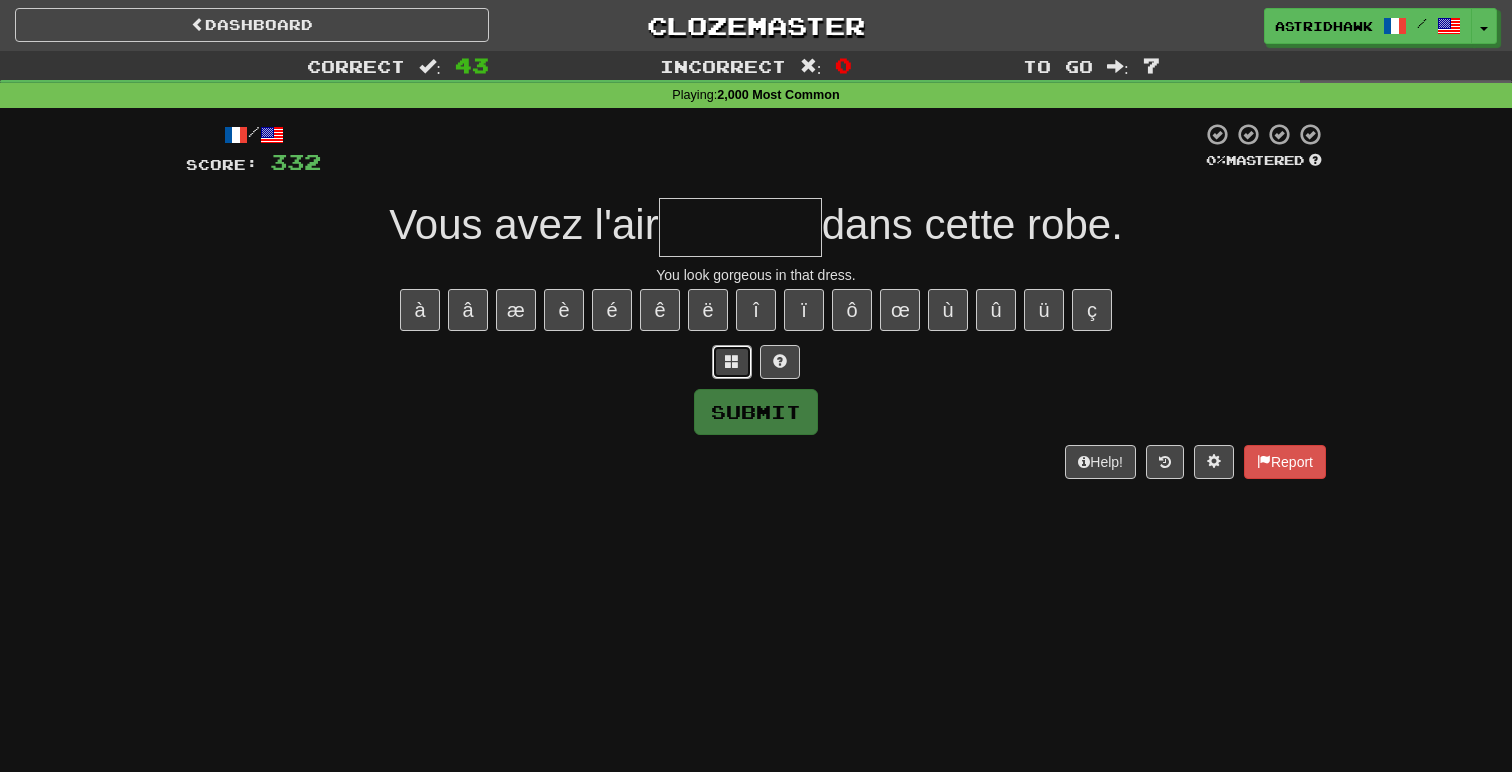 click at bounding box center (732, 361) 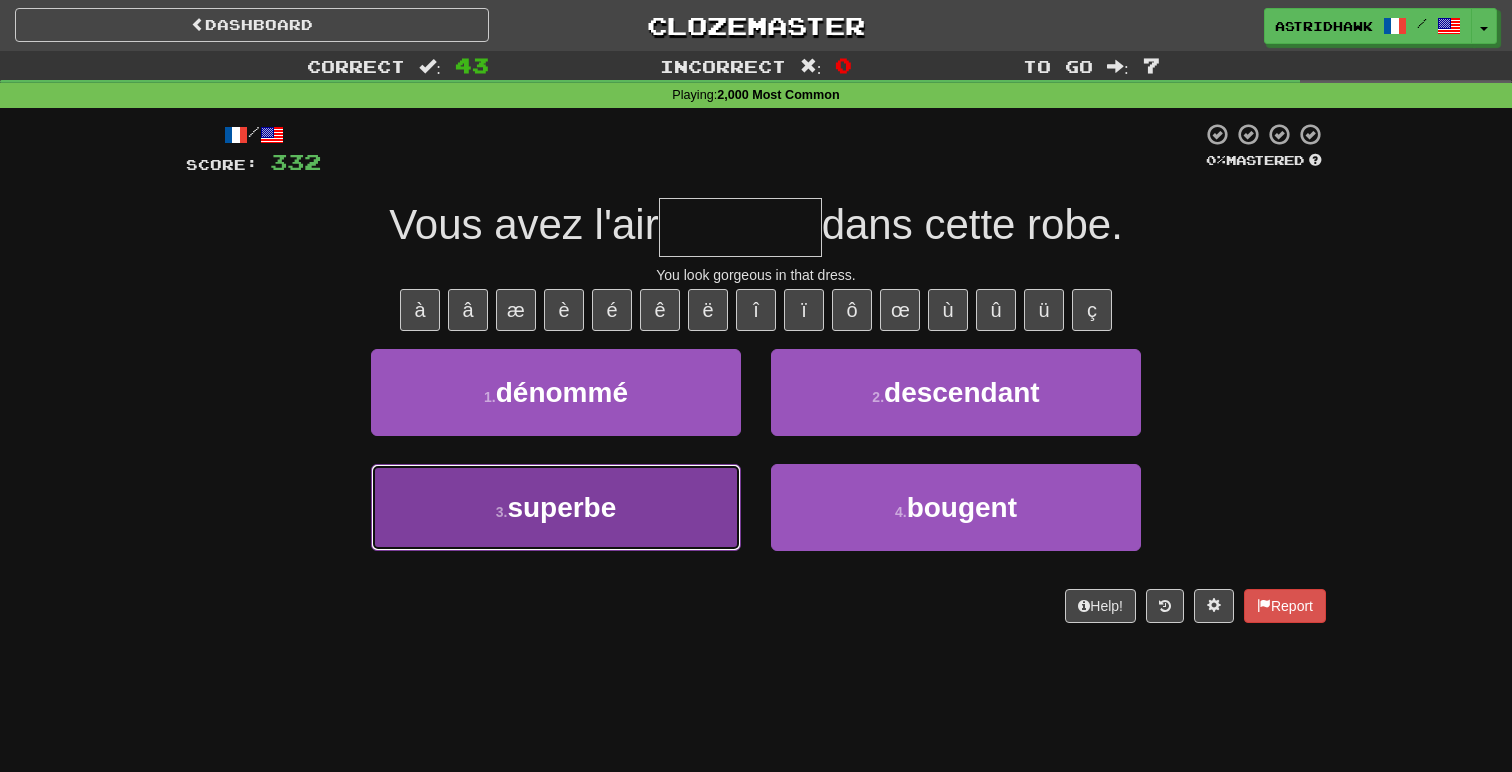 click on "3 .  superbe" at bounding box center [556, 507] 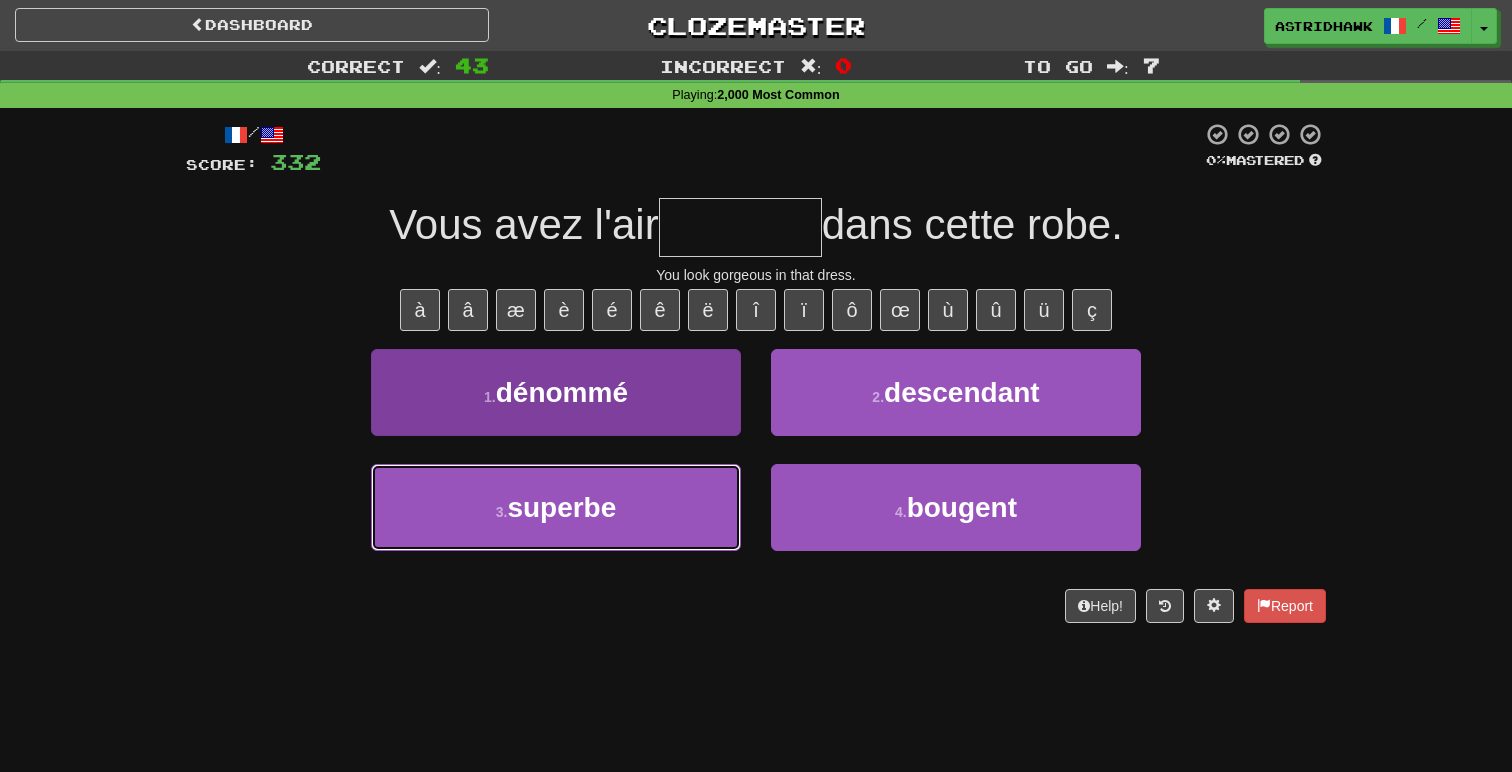 type on "*******" 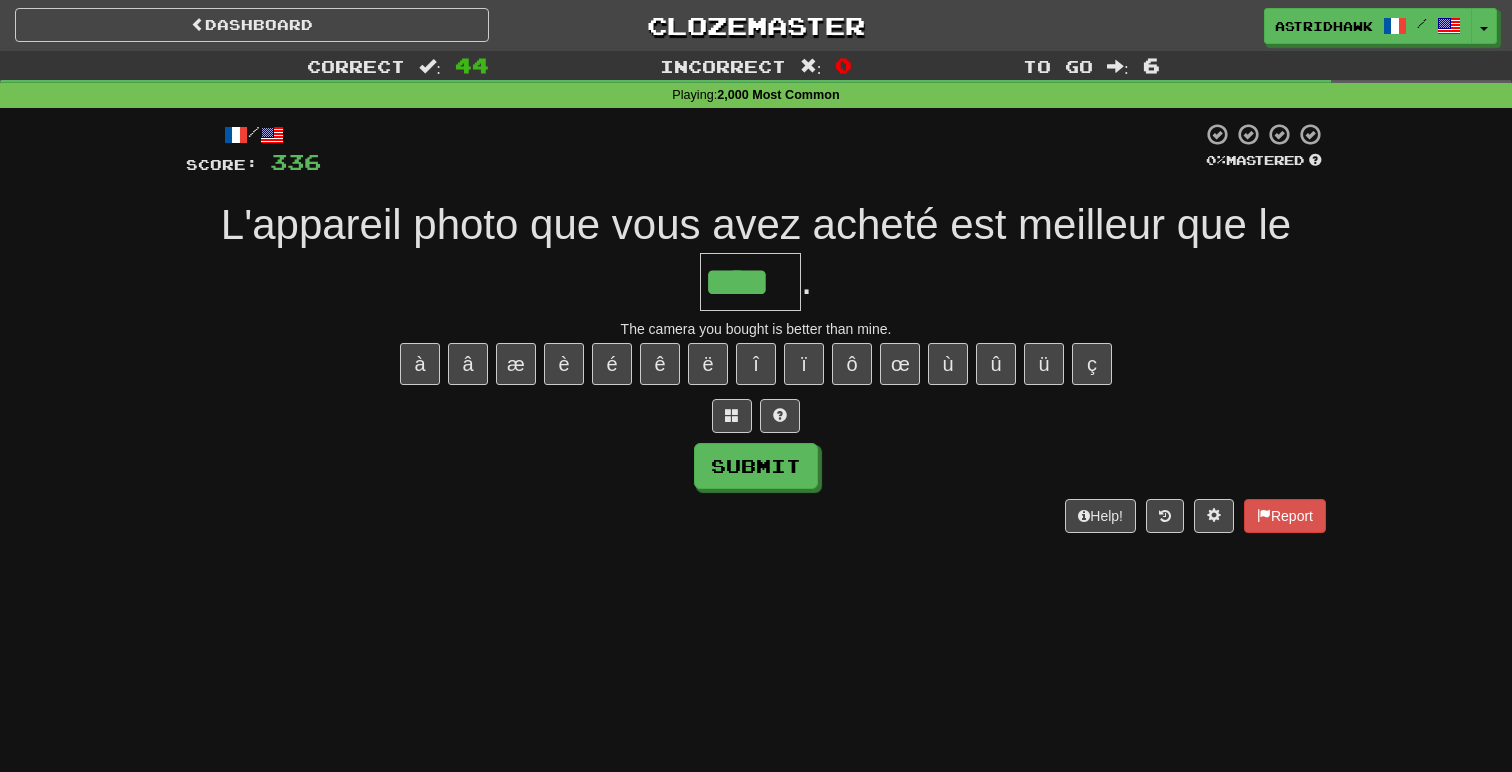 type on "****" 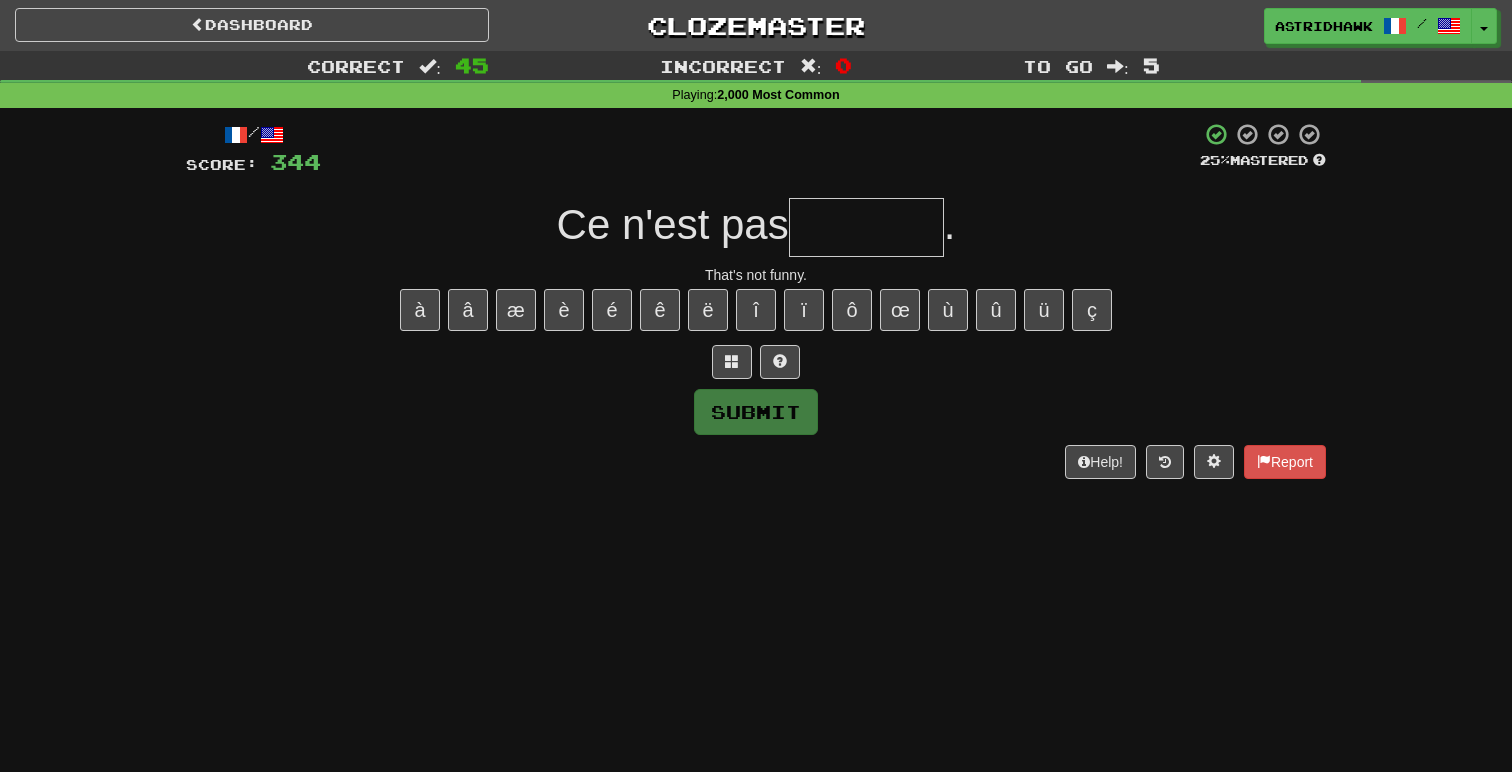type on "*" 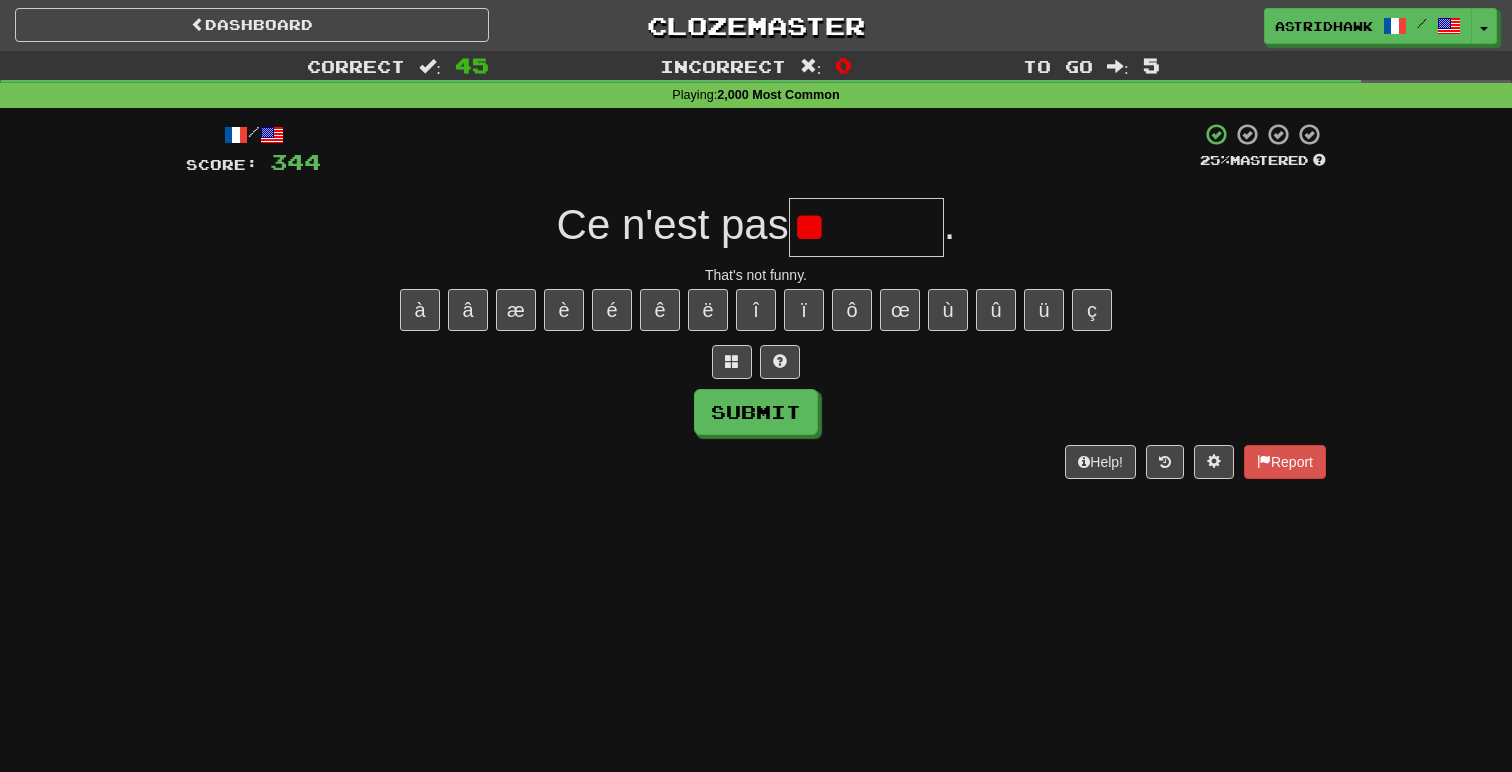 type on "*" 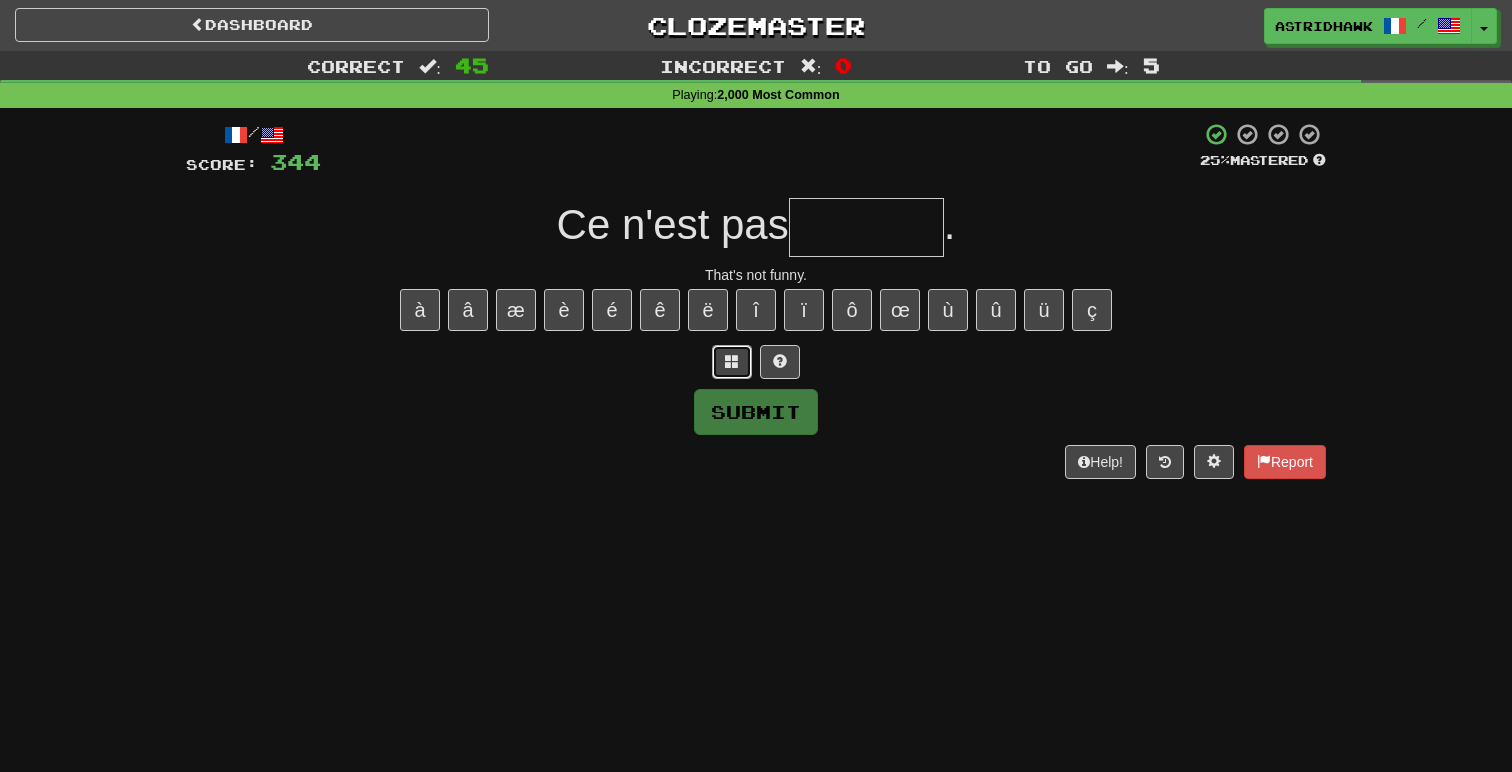 click at bounding box center [732, 362] 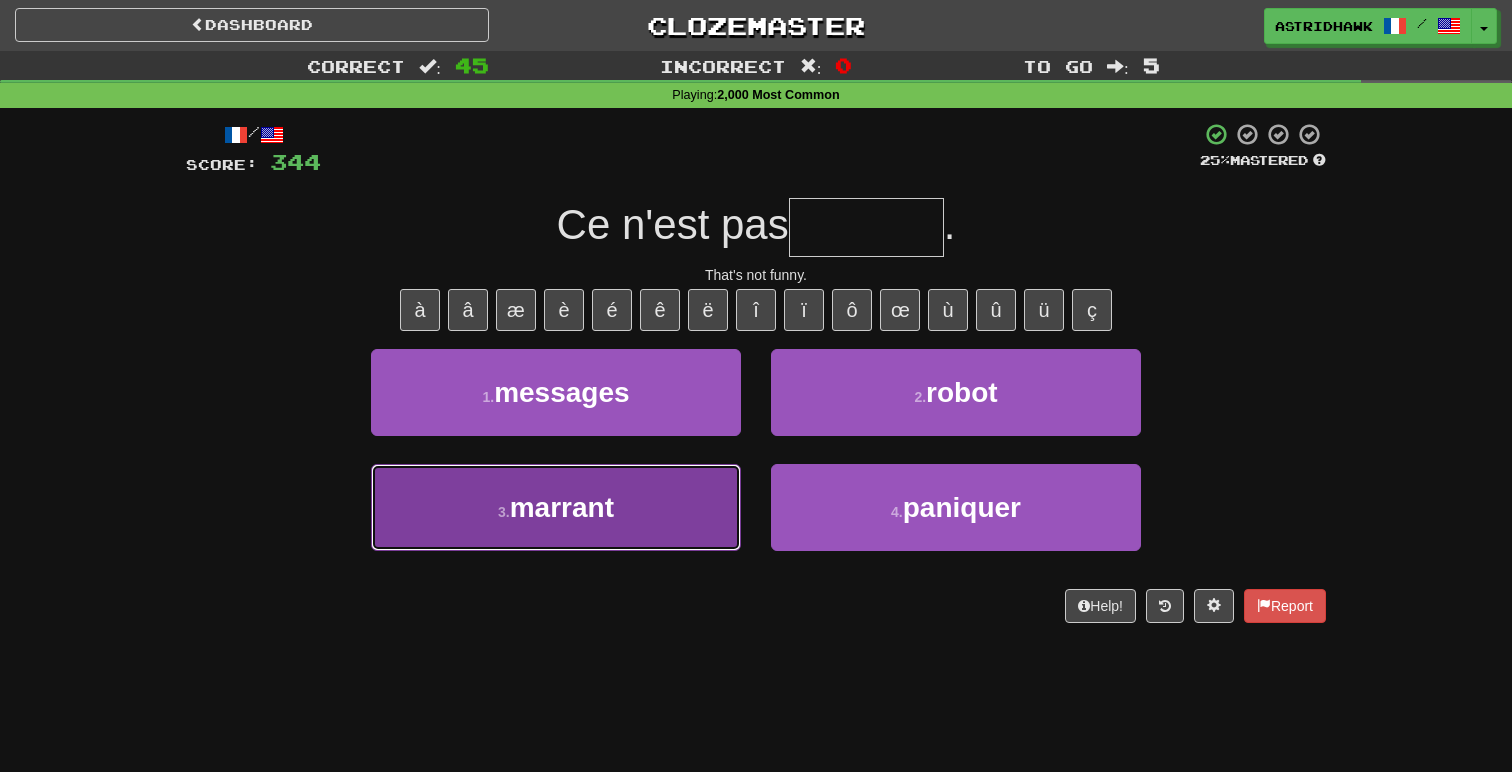 click on "3 .  marrant" at bounding box center (556, 507) 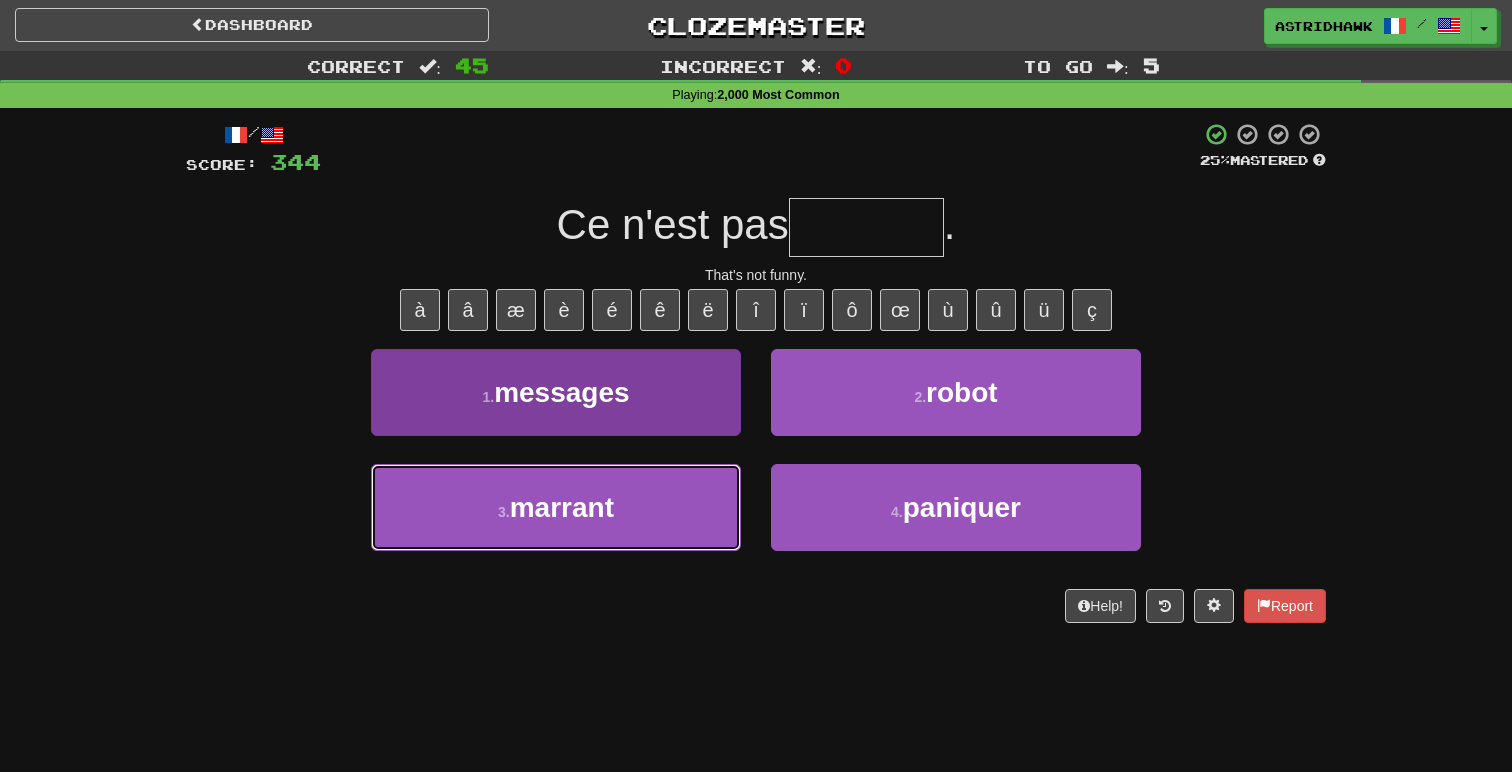type on "*******" 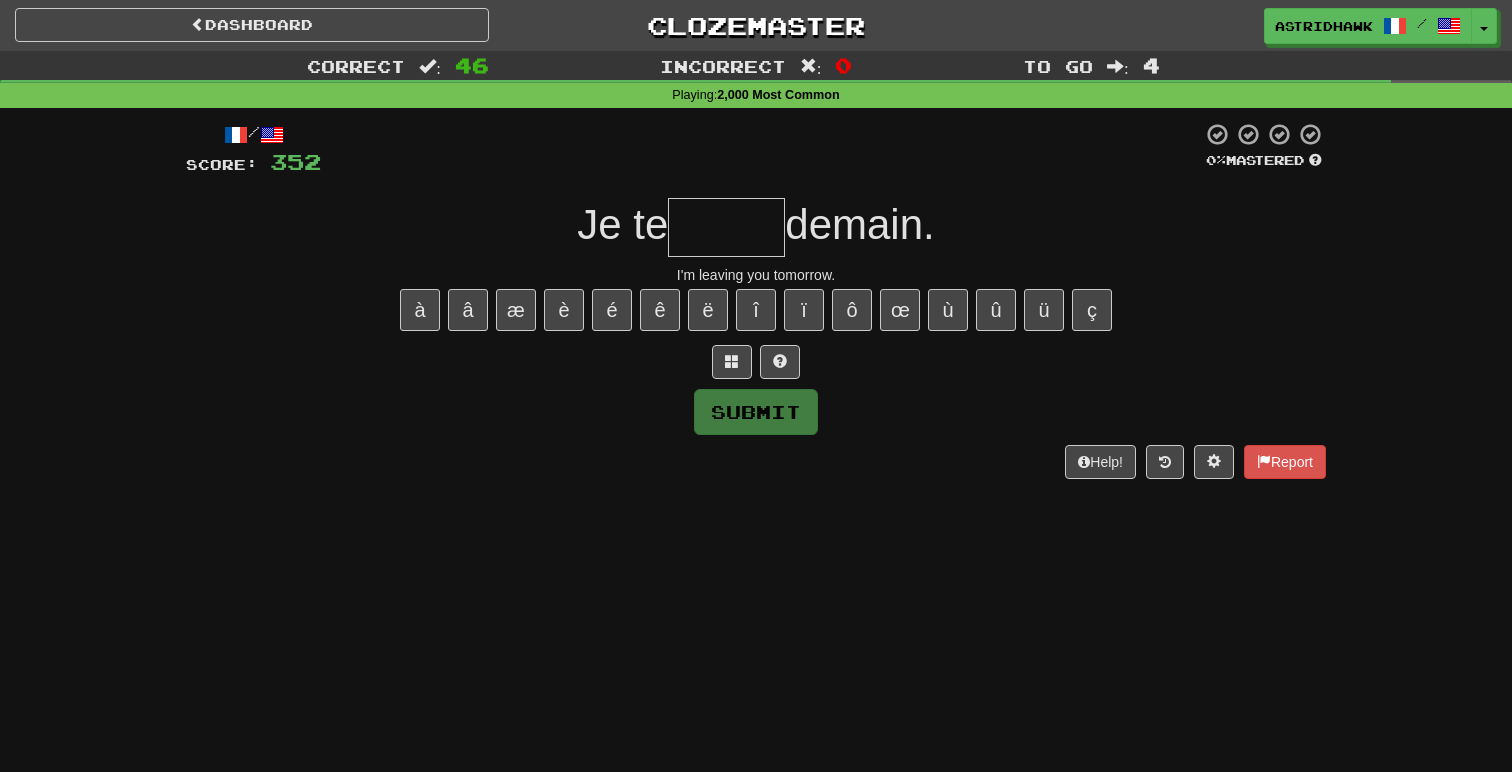 type on "*" 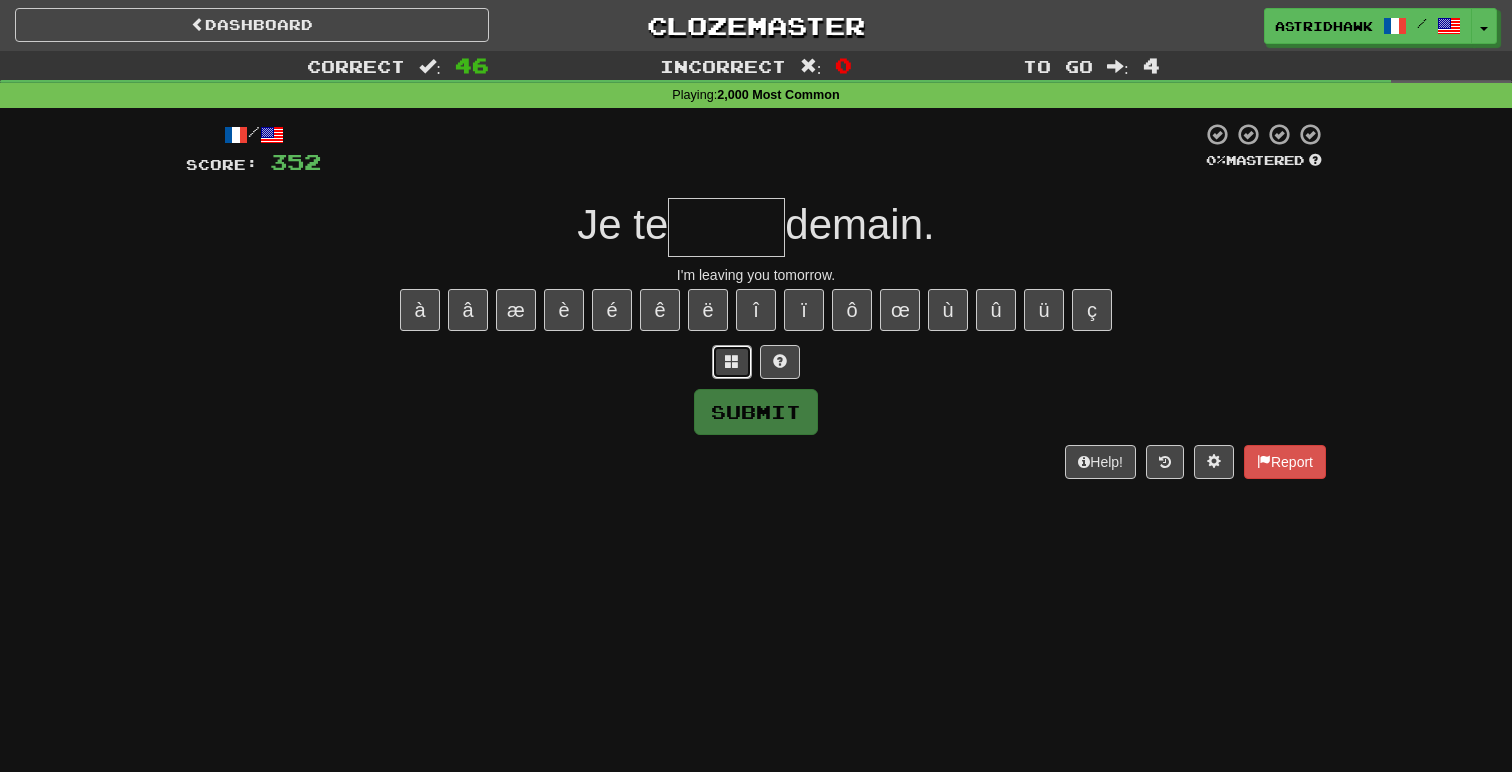 click at bounding box center [732, 362] 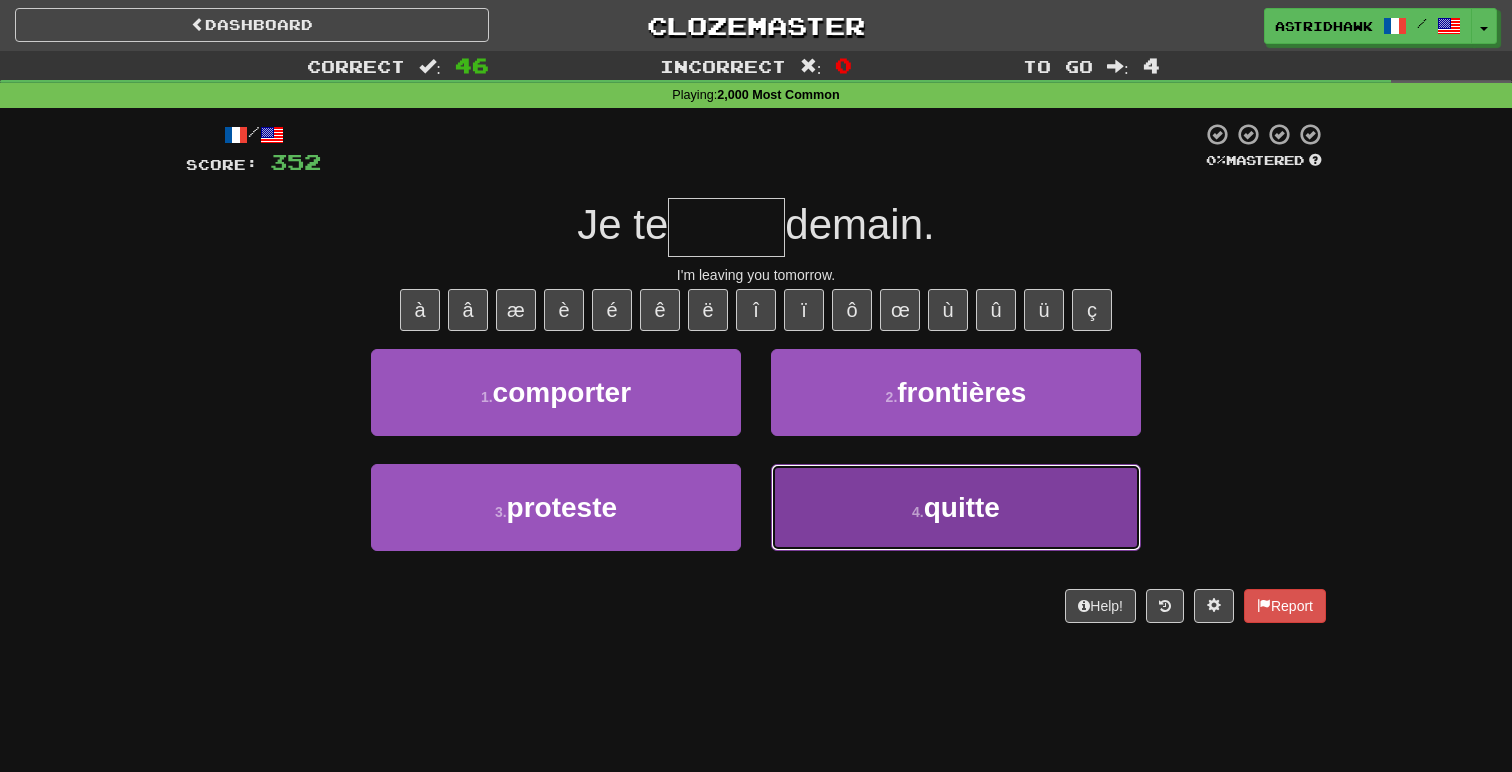 click on "4 .  quitte" at bounding box center [956, 507] 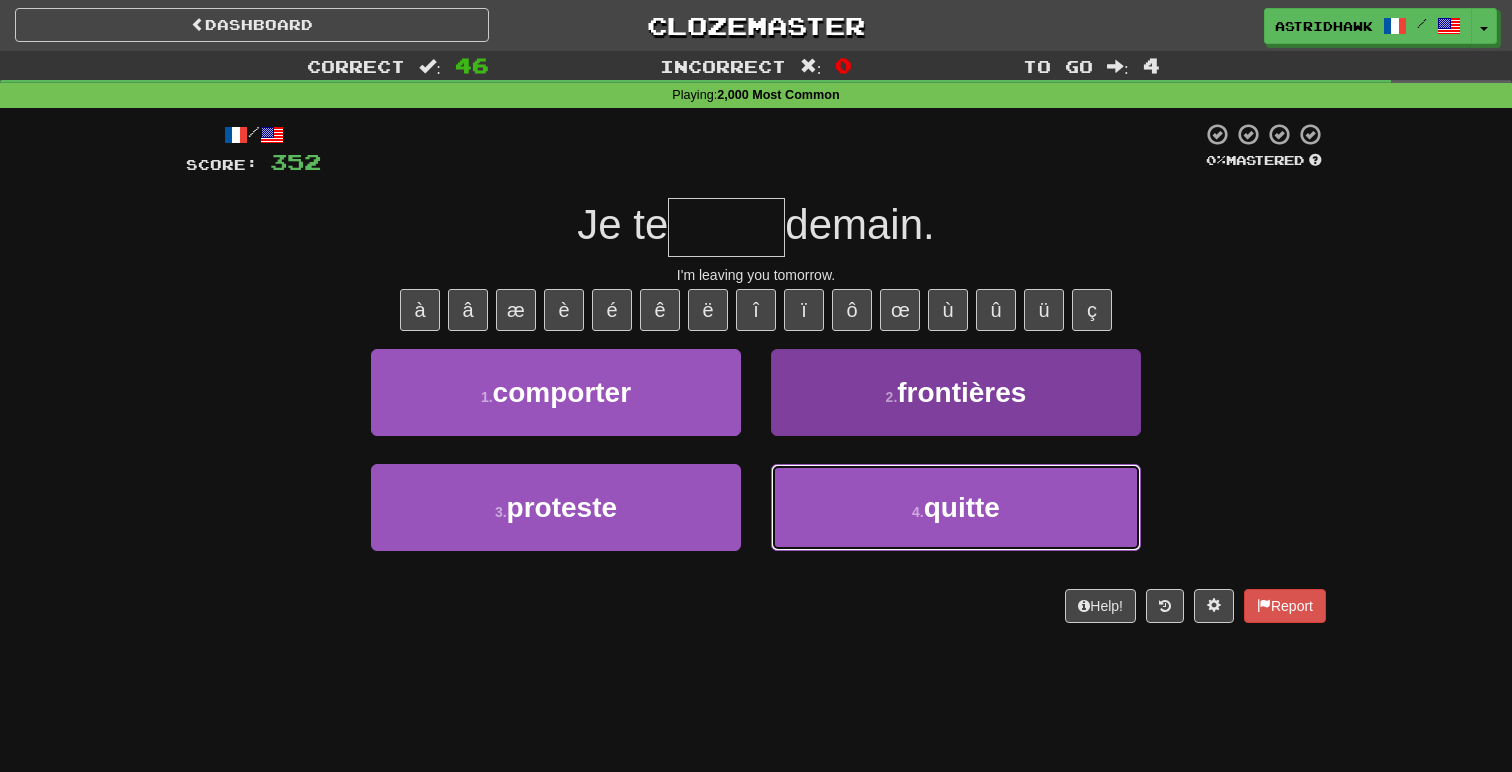 type on "******" 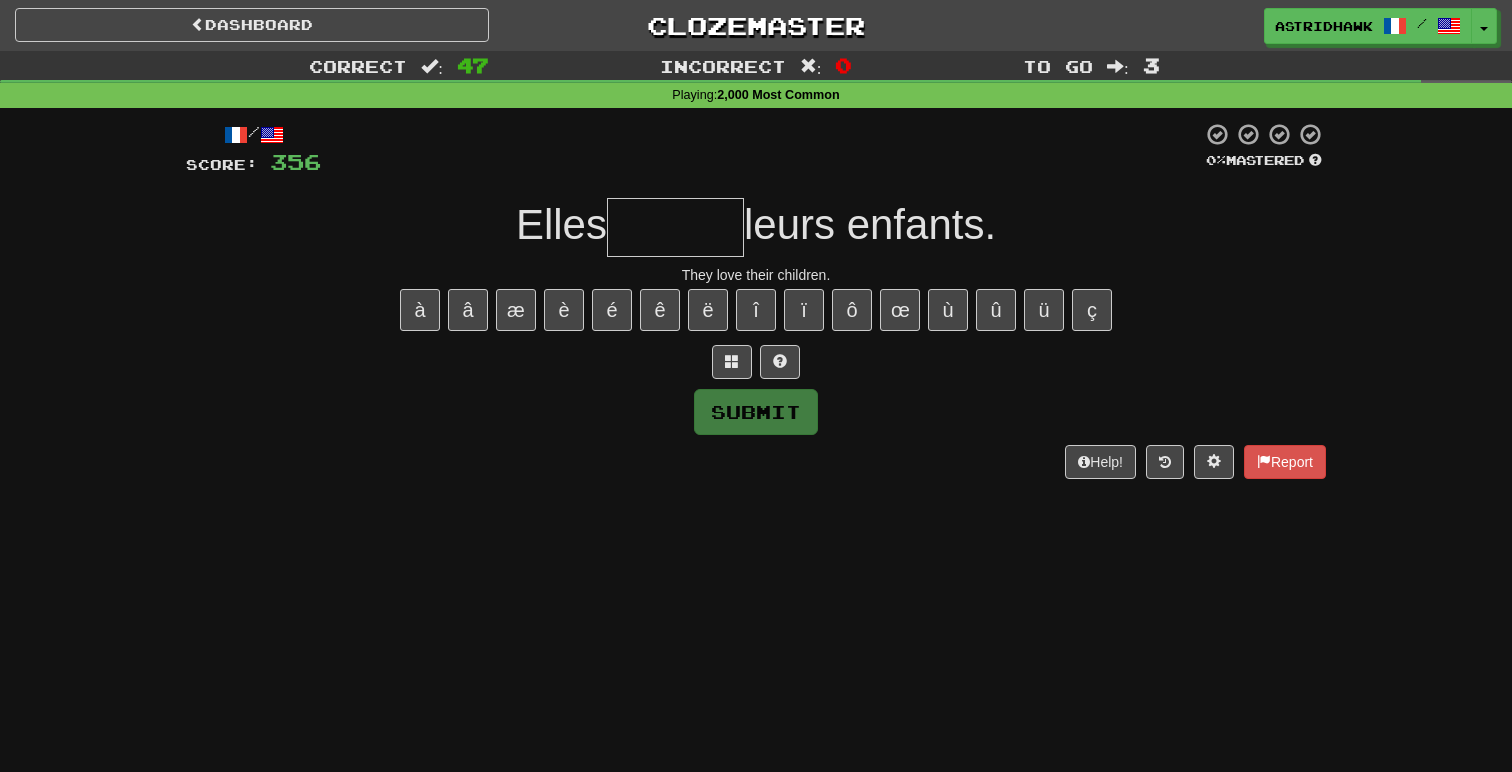 type on "*" 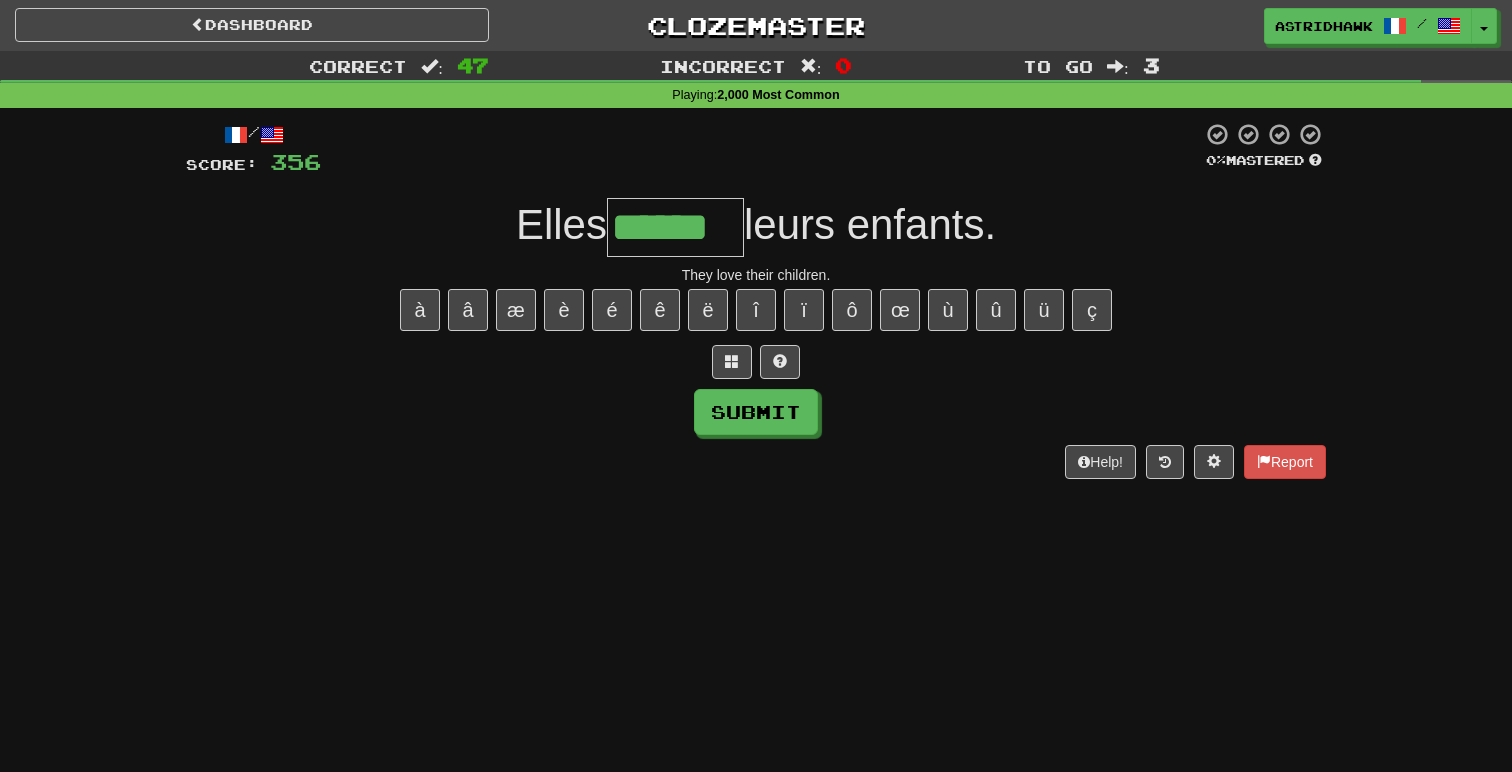 type on "******" 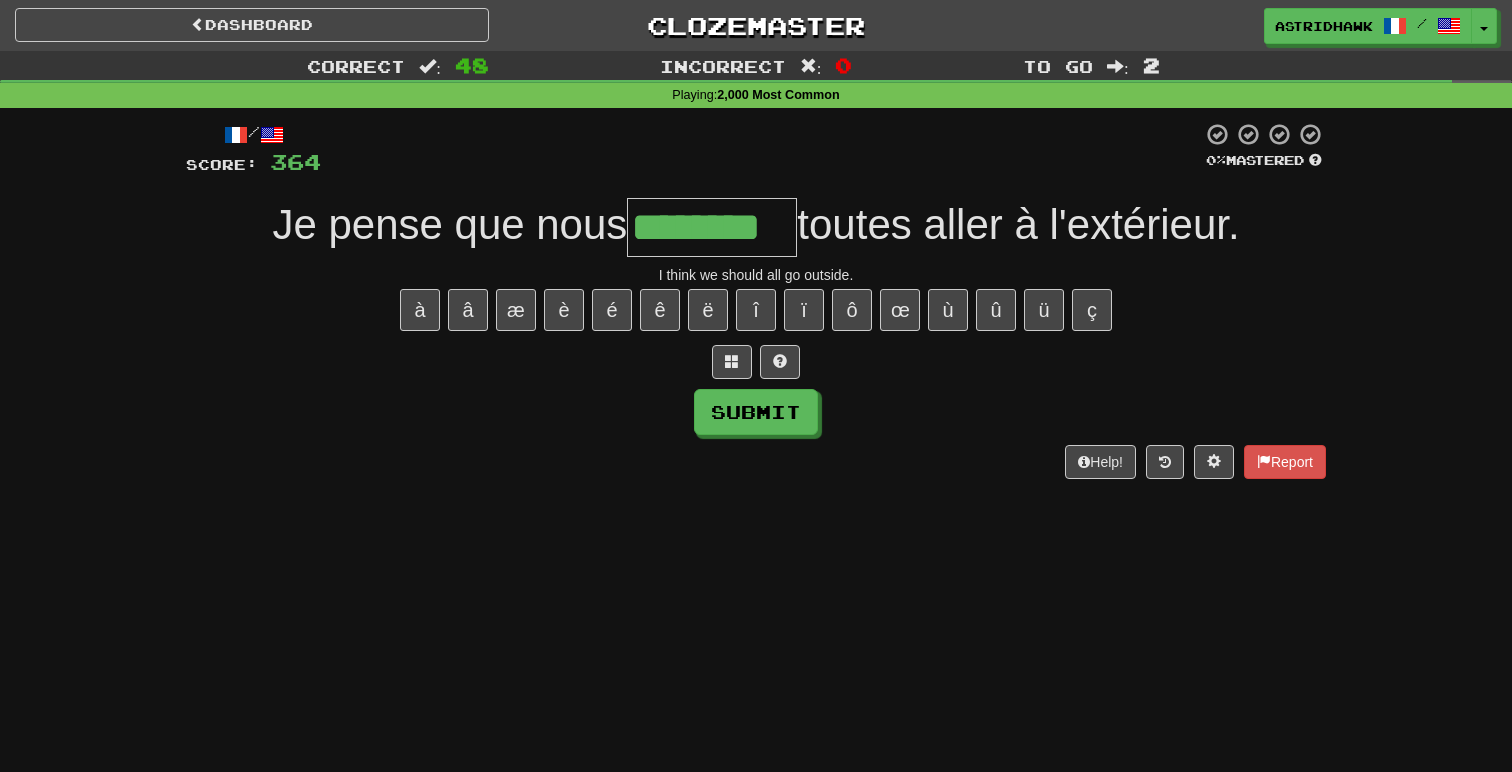 type on "********" 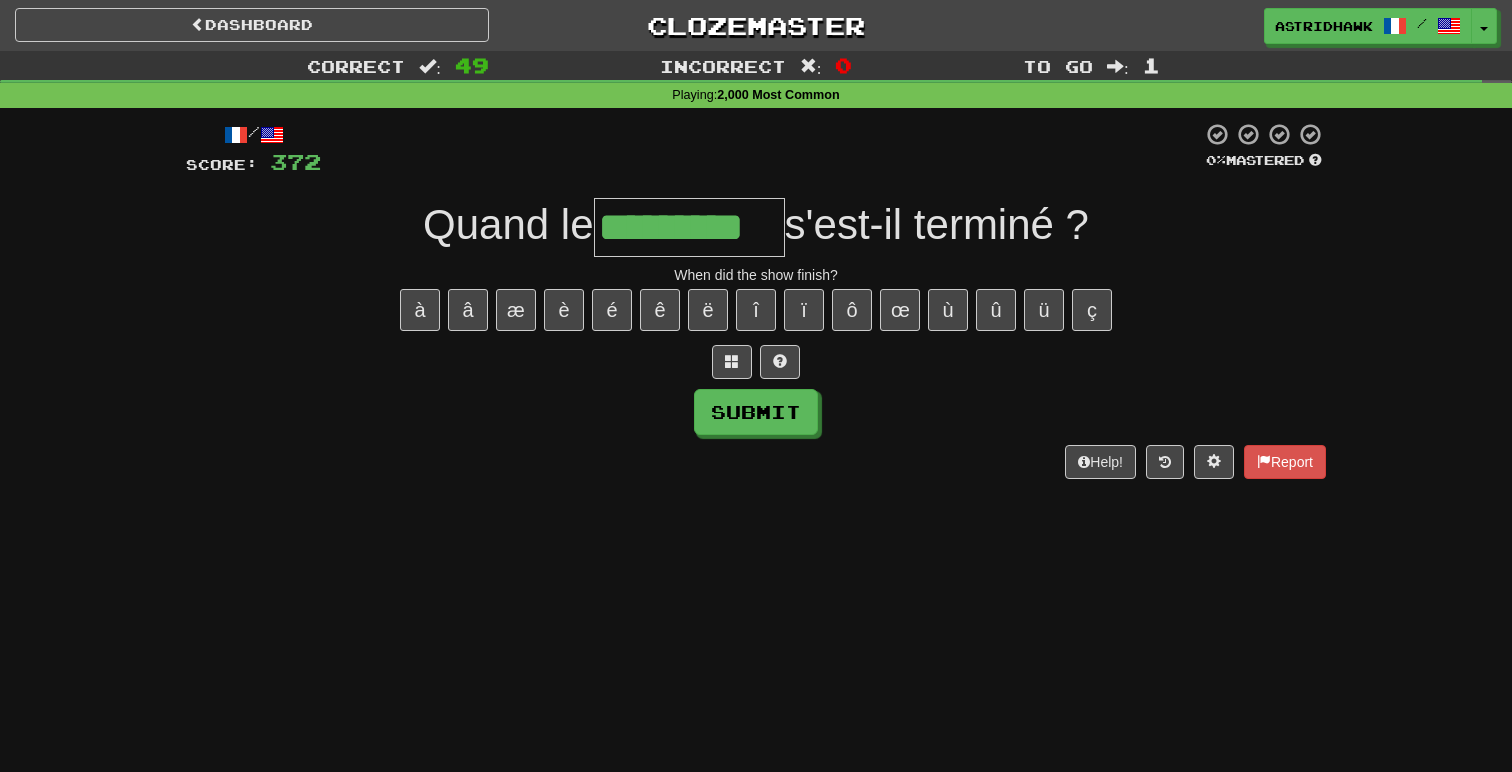 type on "*********" 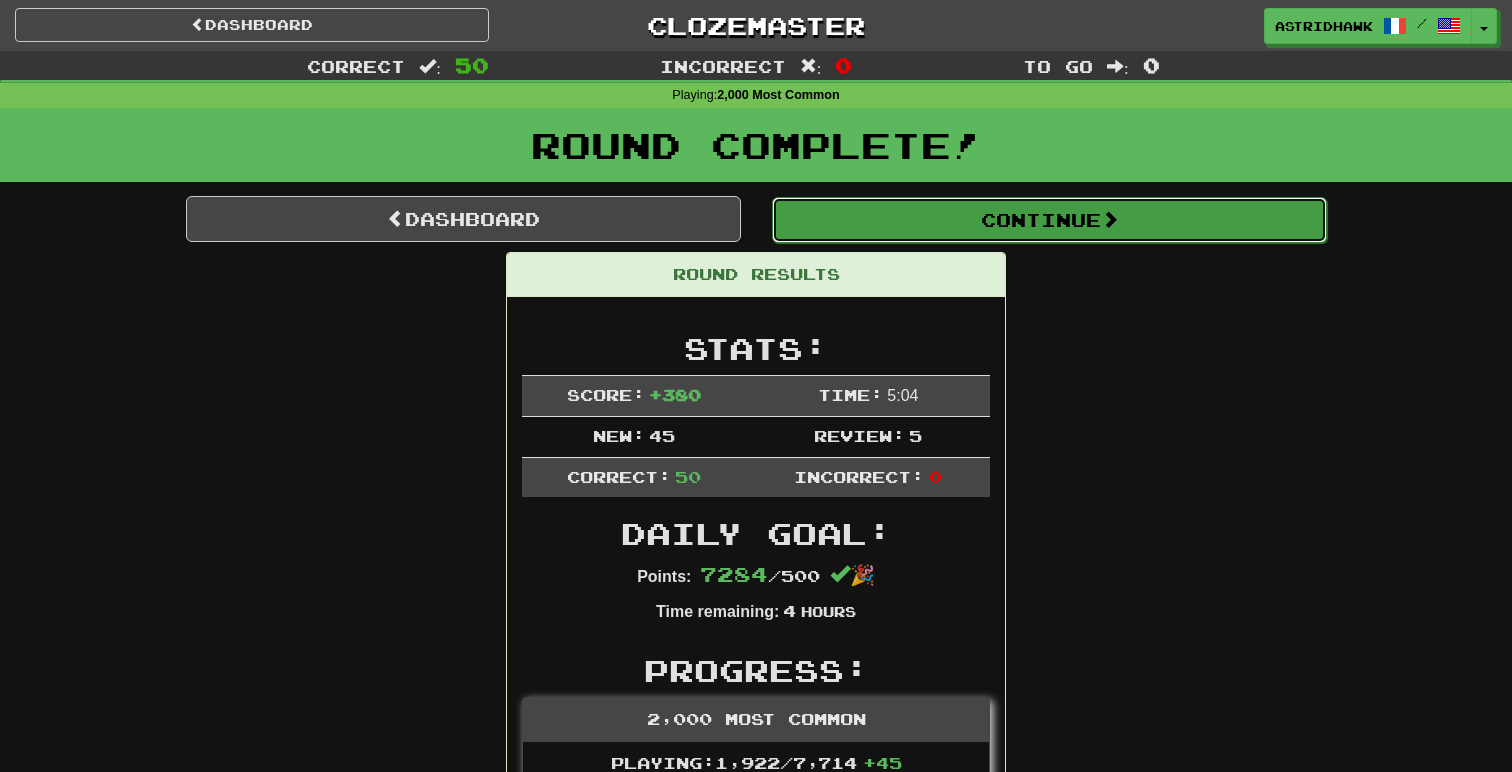 click on "Continue" at bounding box center [1049, 220] 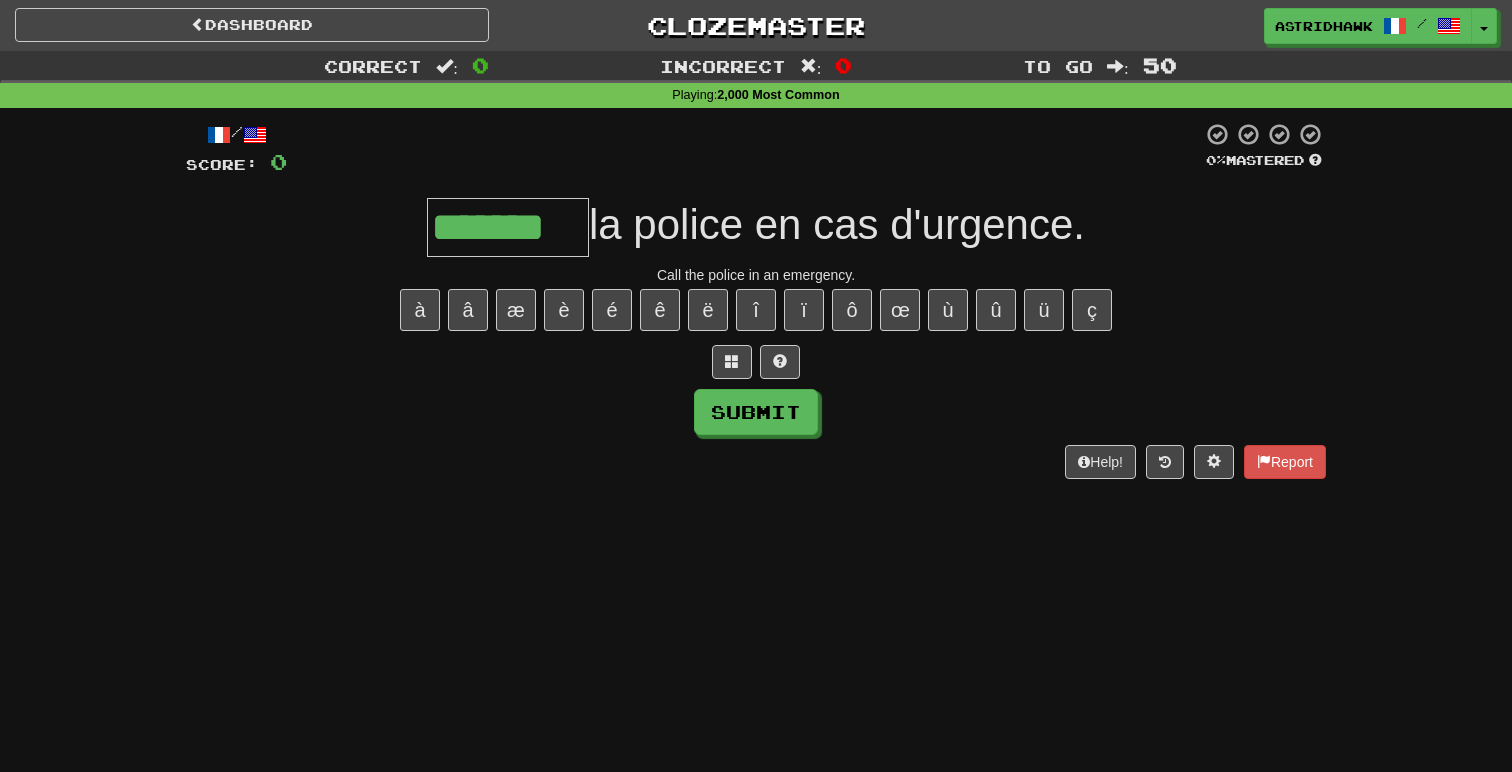 type on "*******" 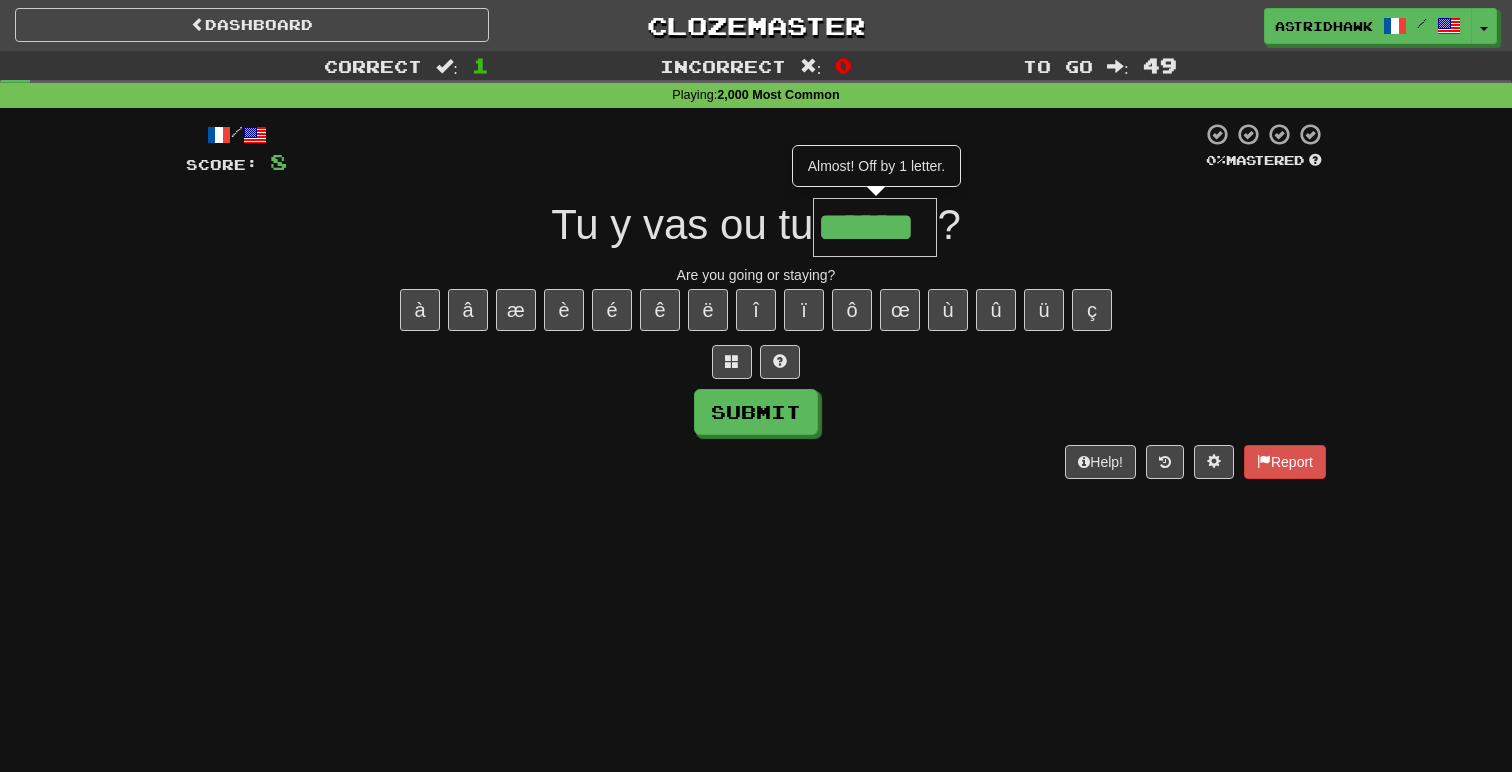 type on "******" 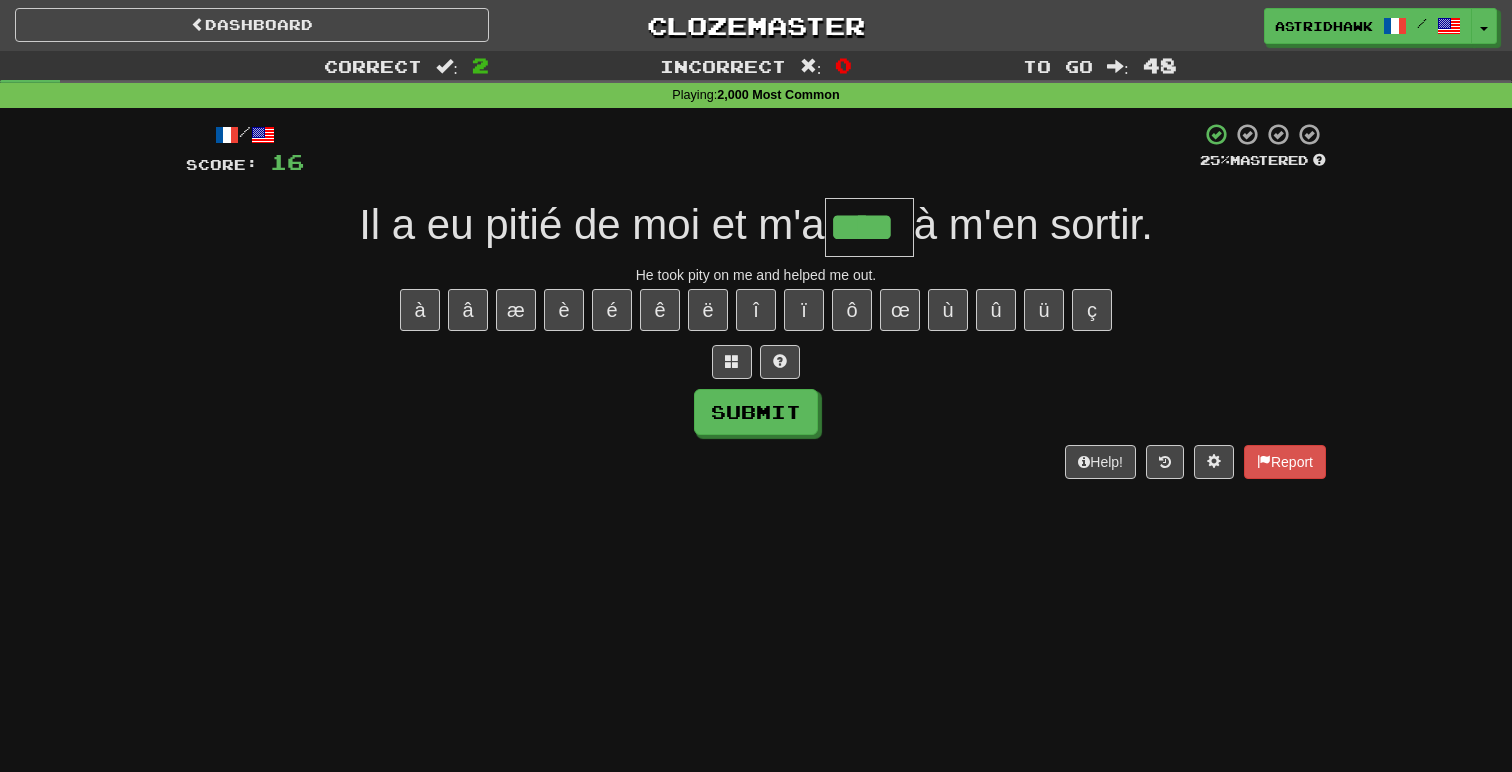 type on "****" 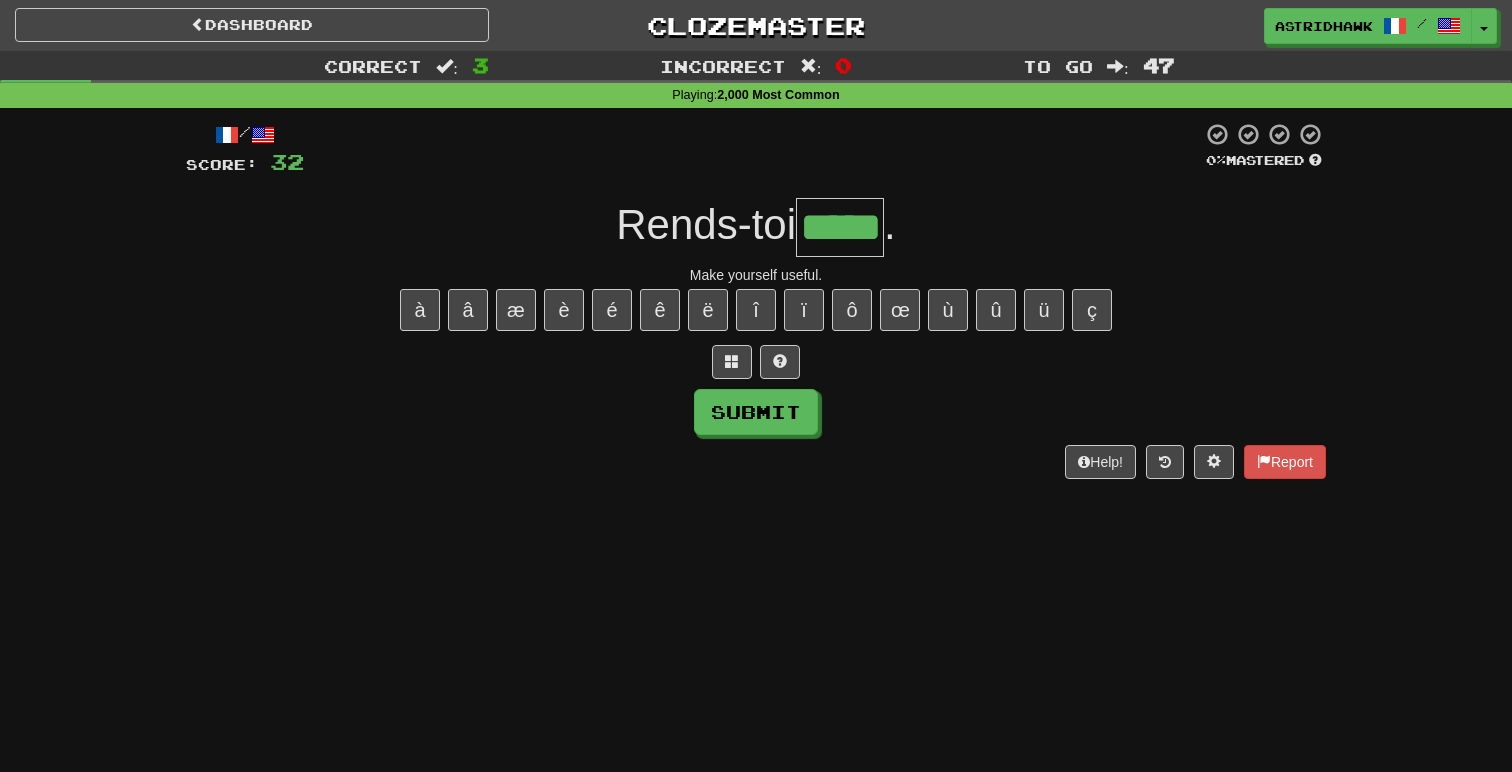 type on "*****" 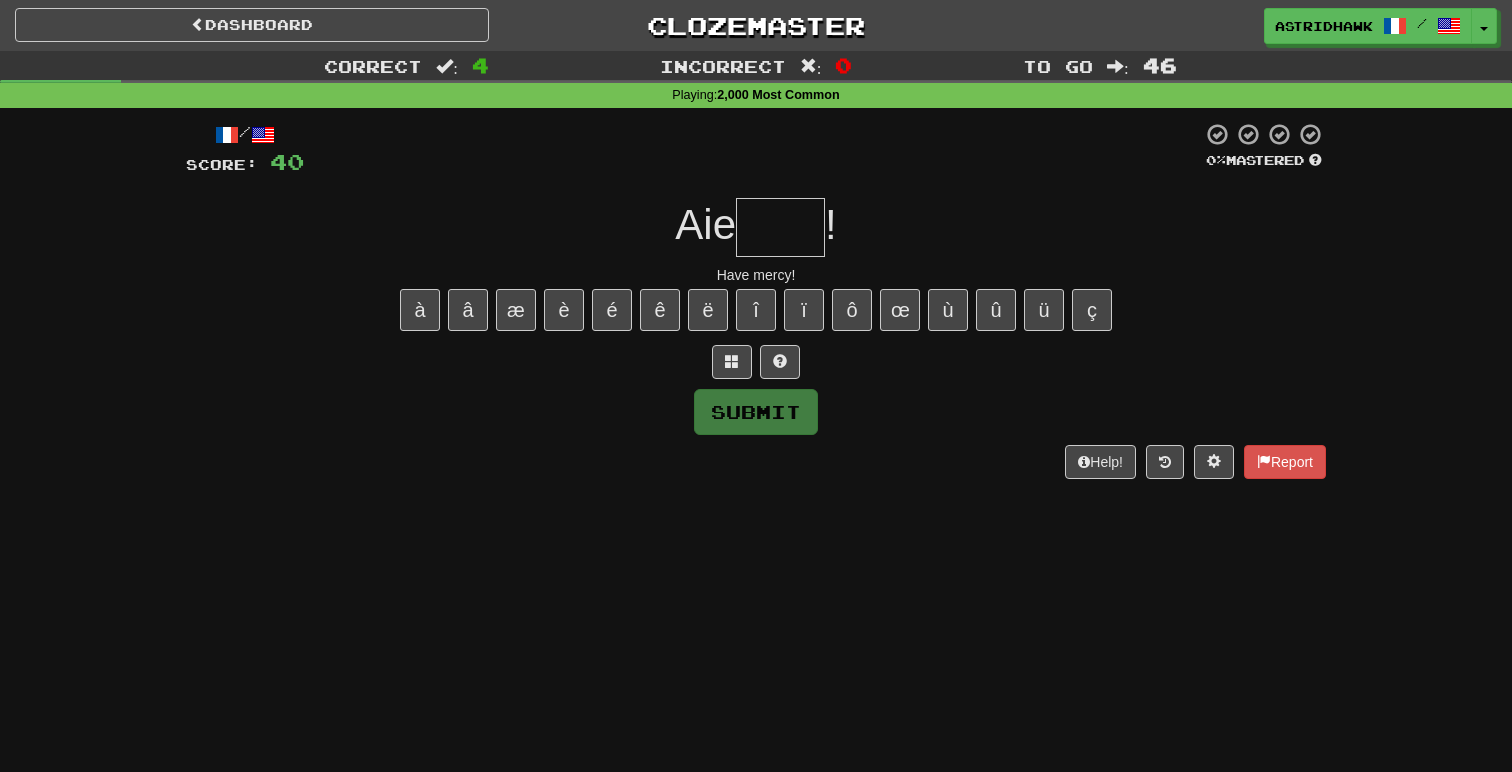 type on "*" 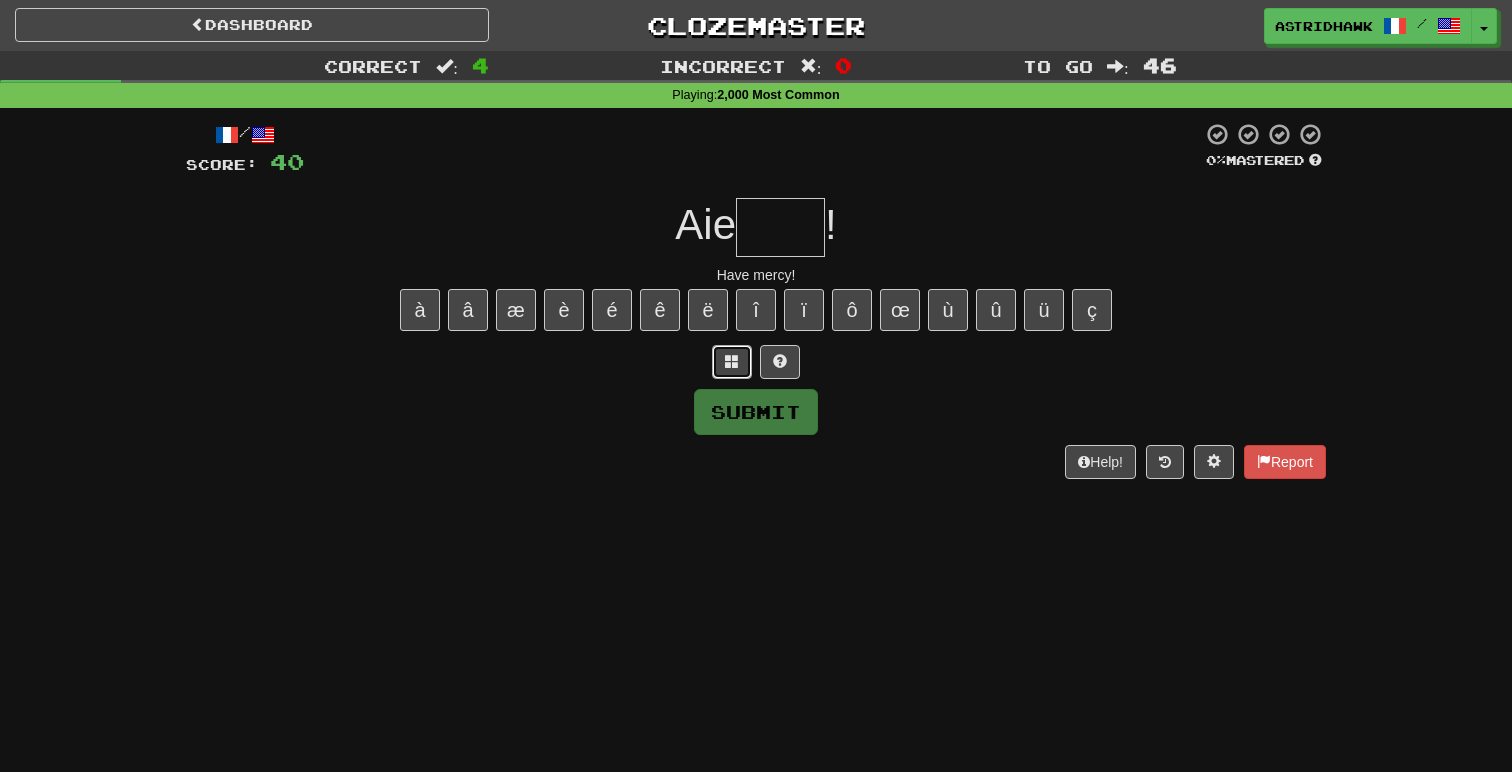 click at bounding box center (732, 361) 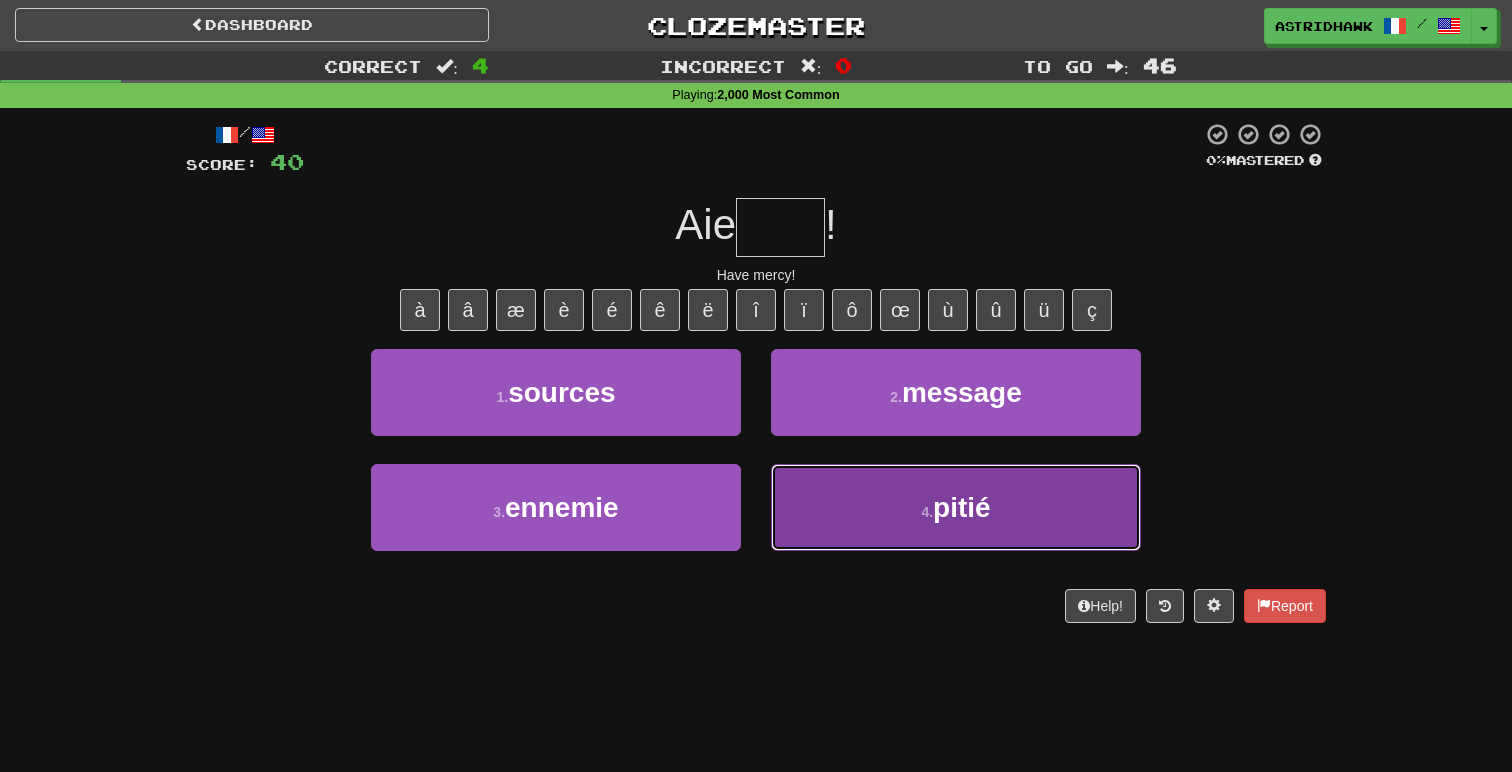 click on "4 .  pitié" at bounding box center (956, 507) 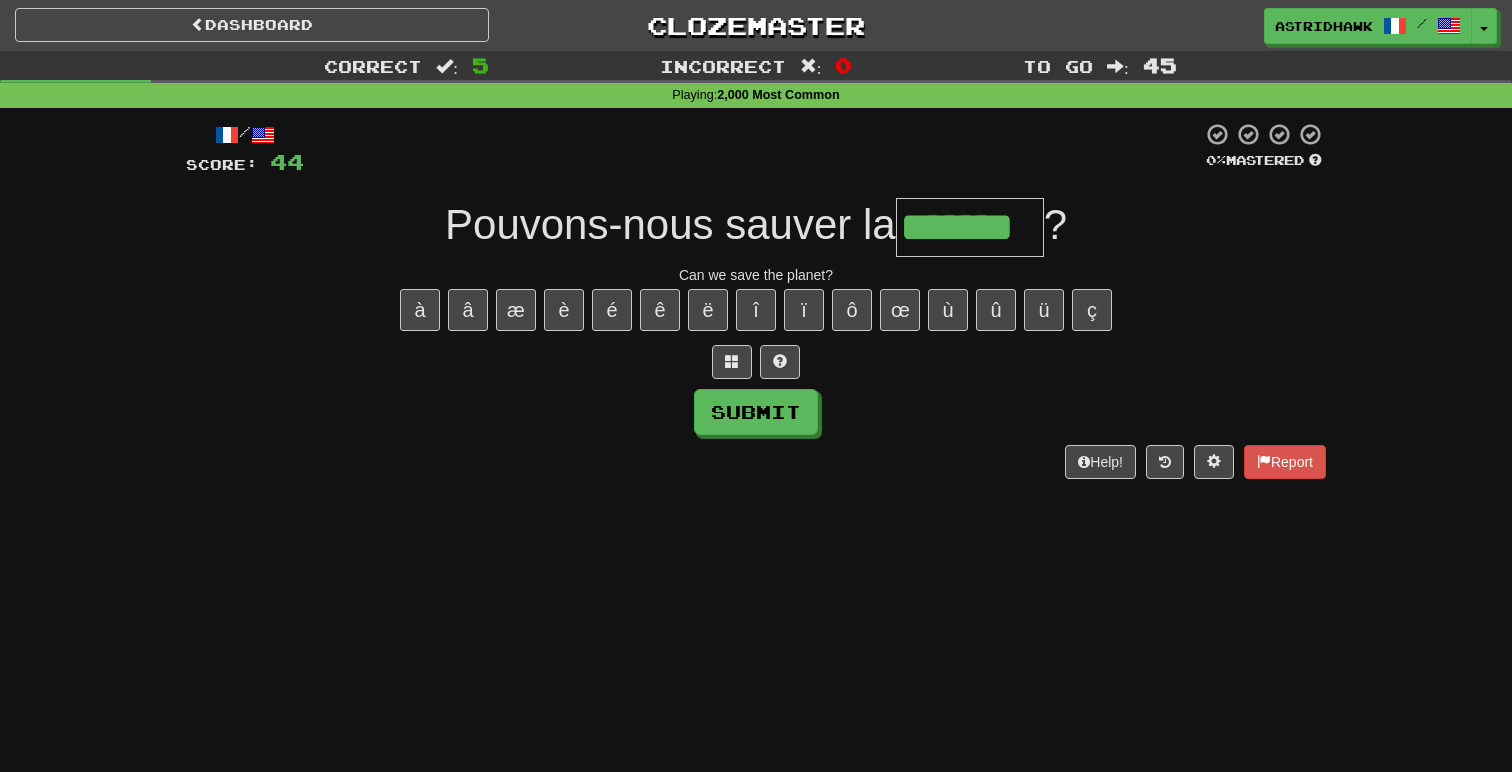 type on "*******" 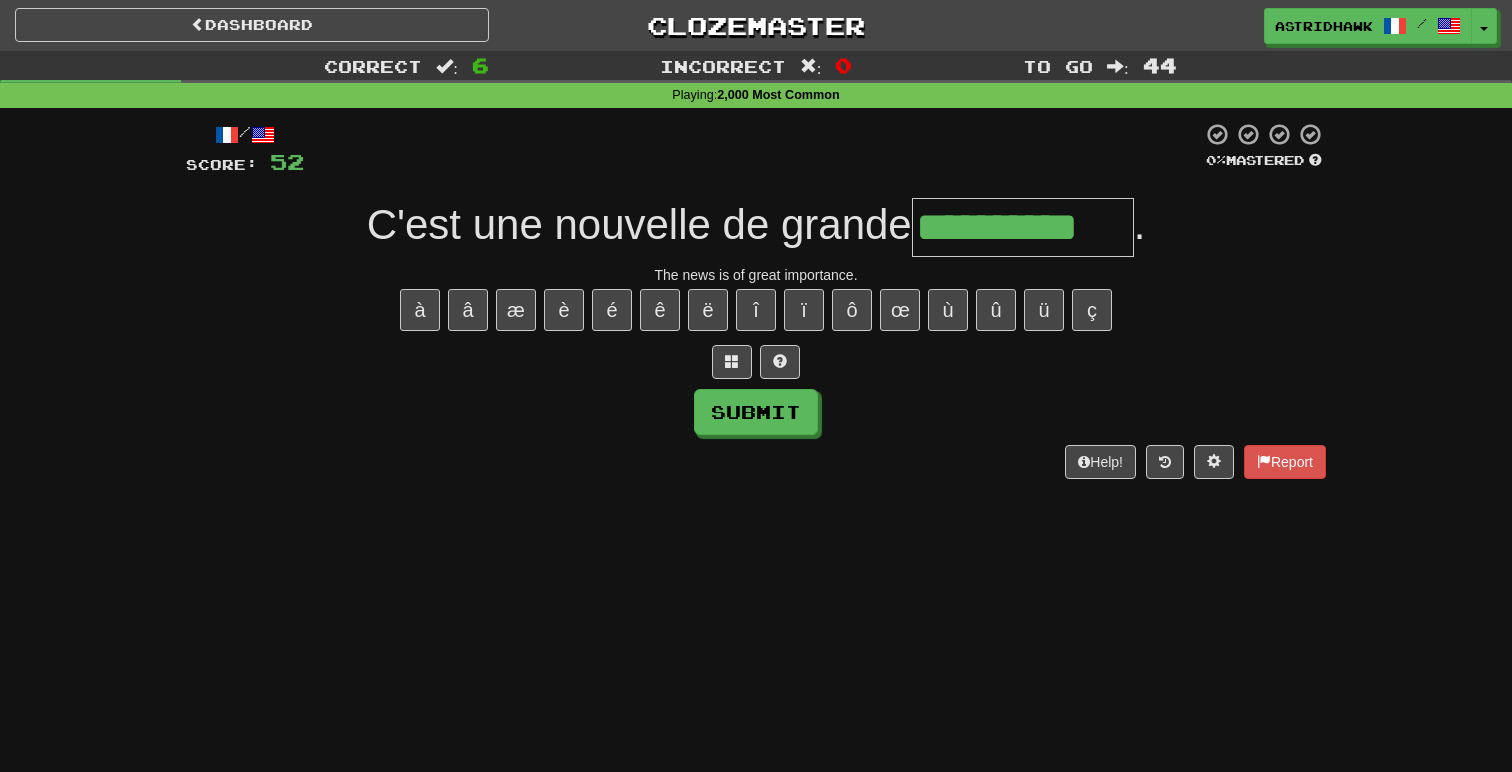 type on "**********" 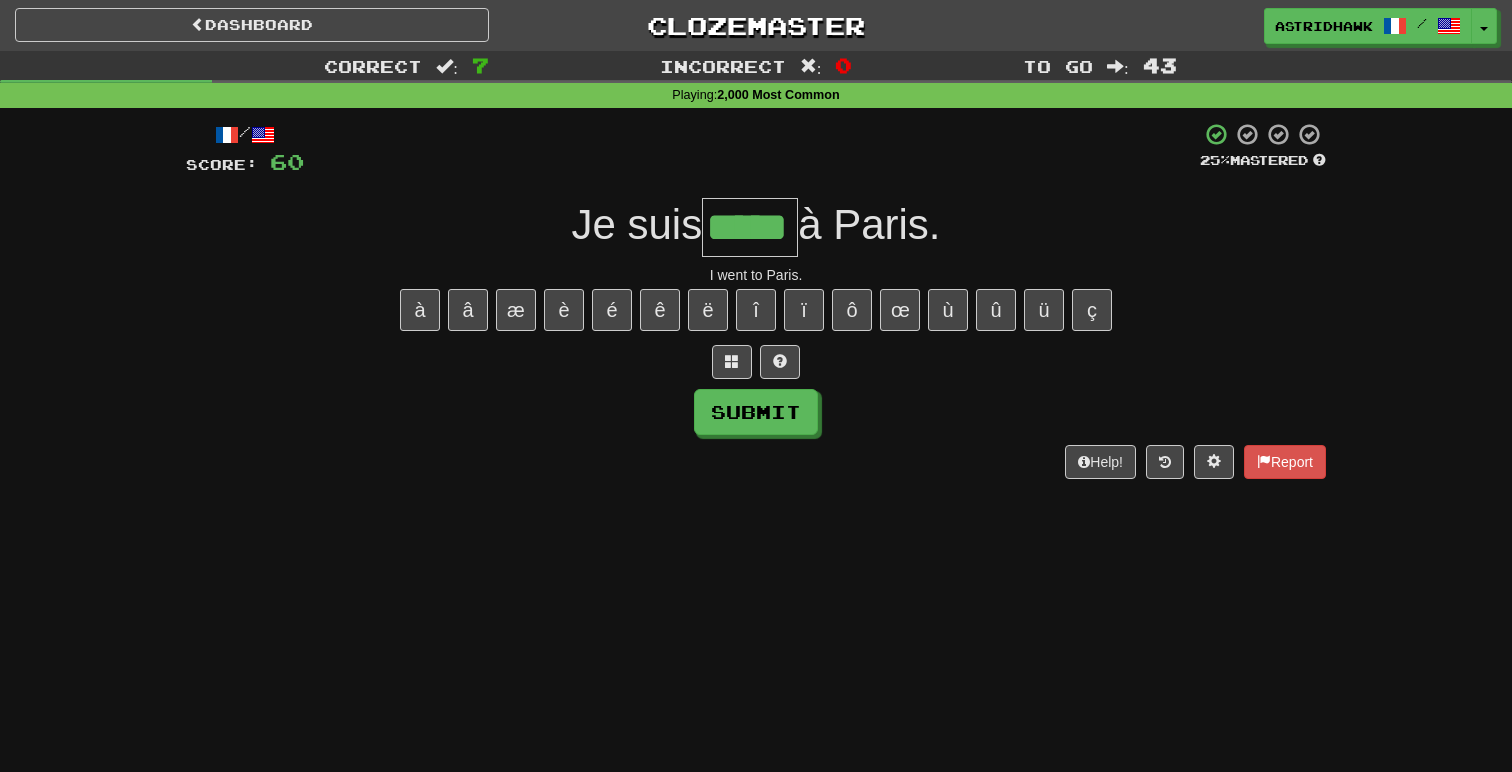 type on "*****" 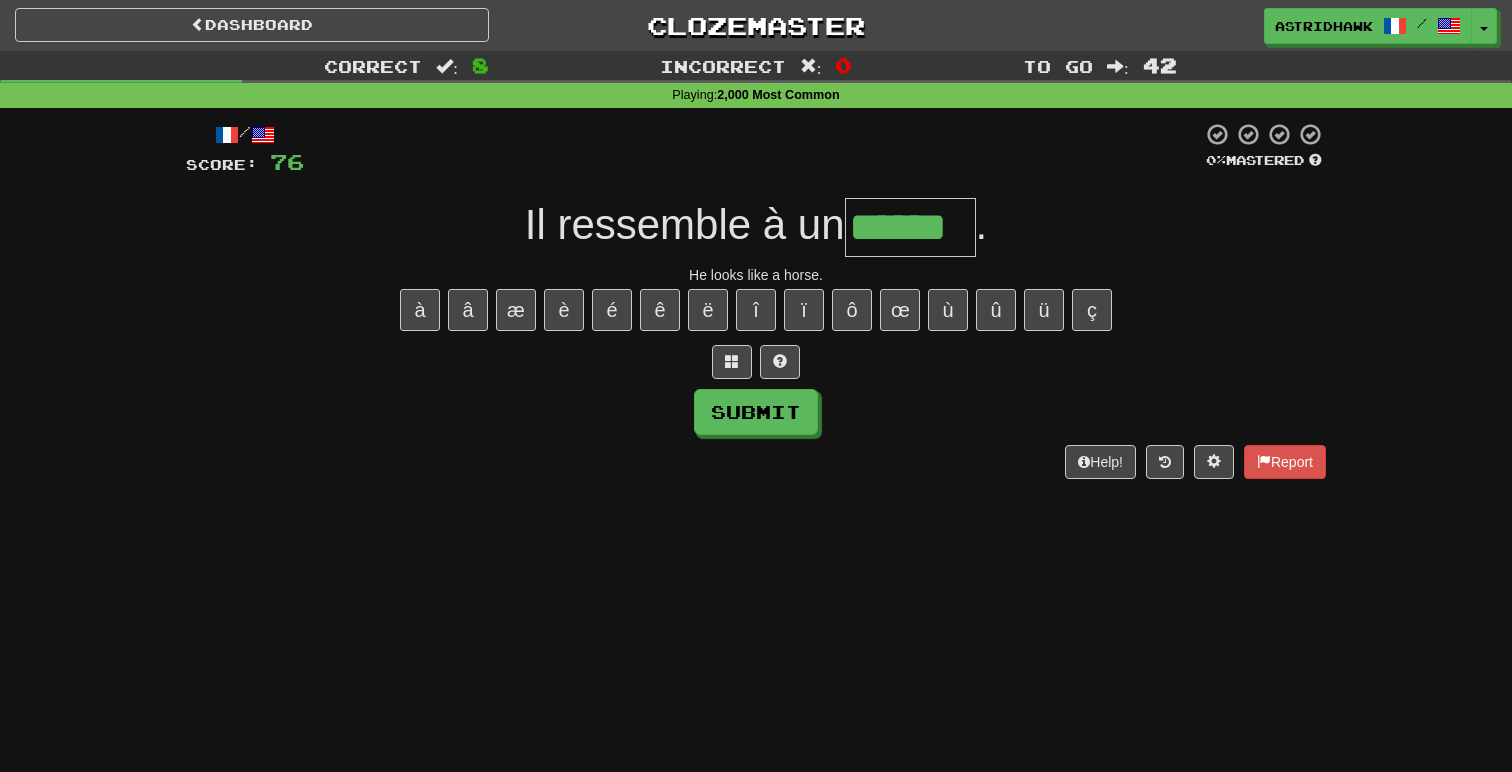 type on "******" 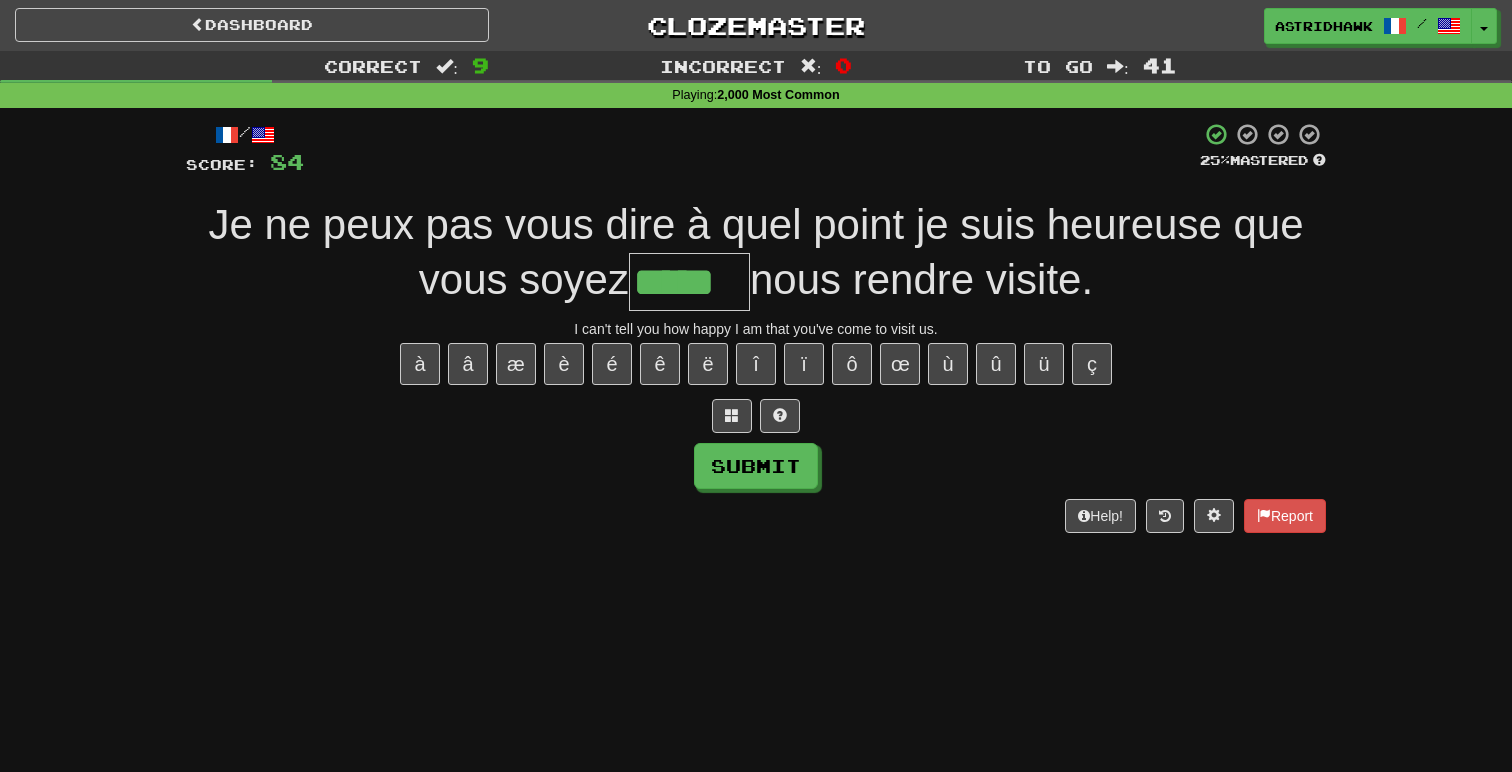 type on "*****" 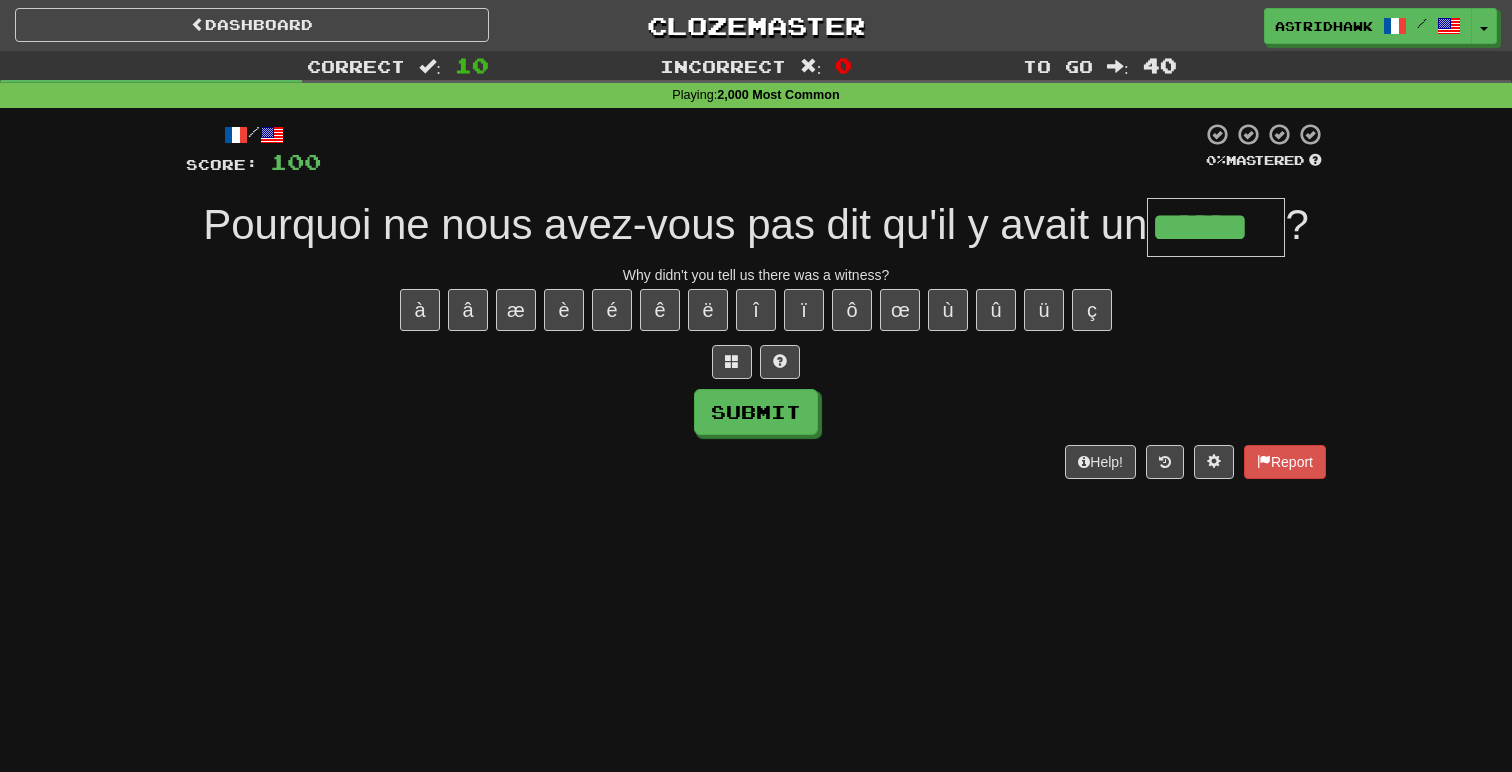type on "******" 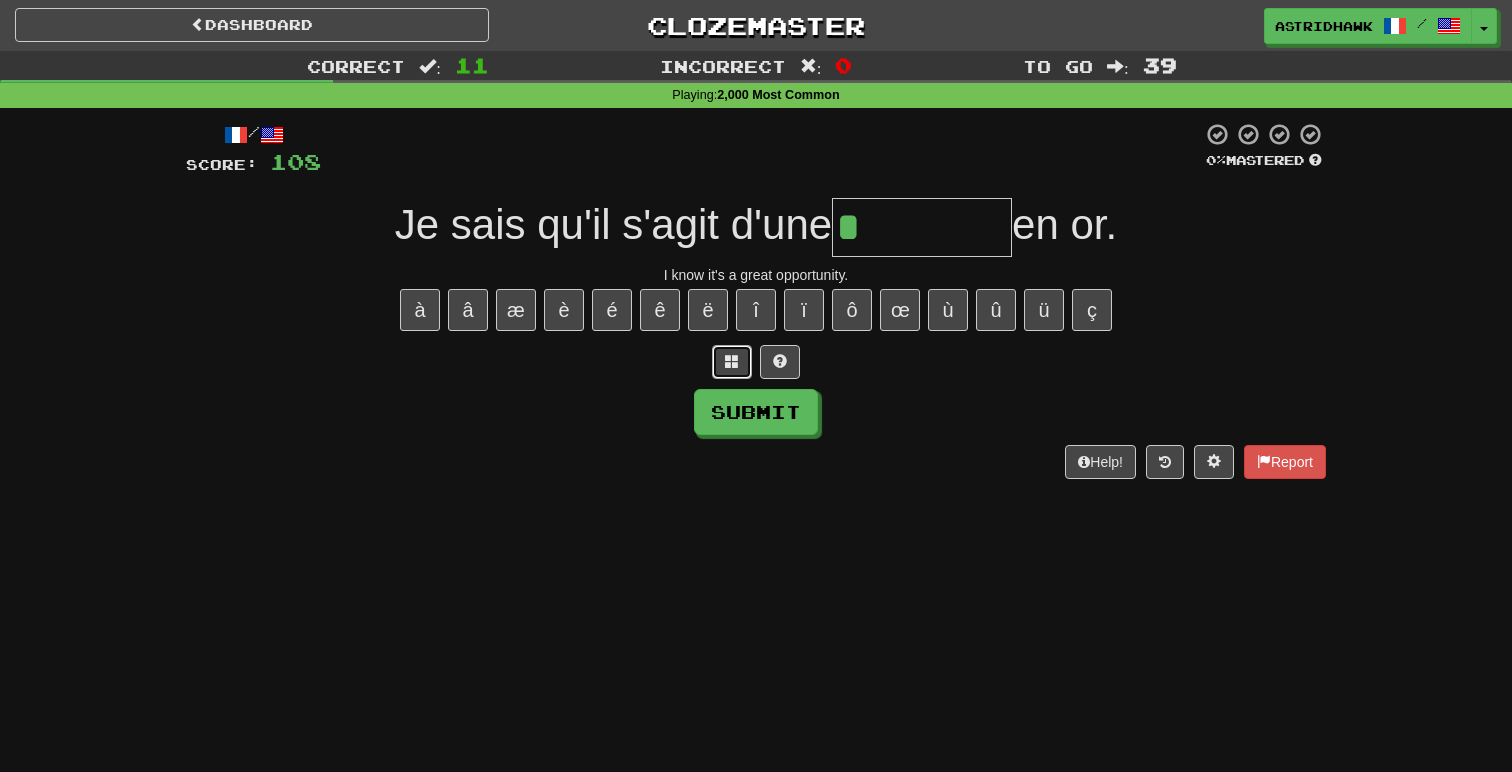 click at bounding box center [732, 361] 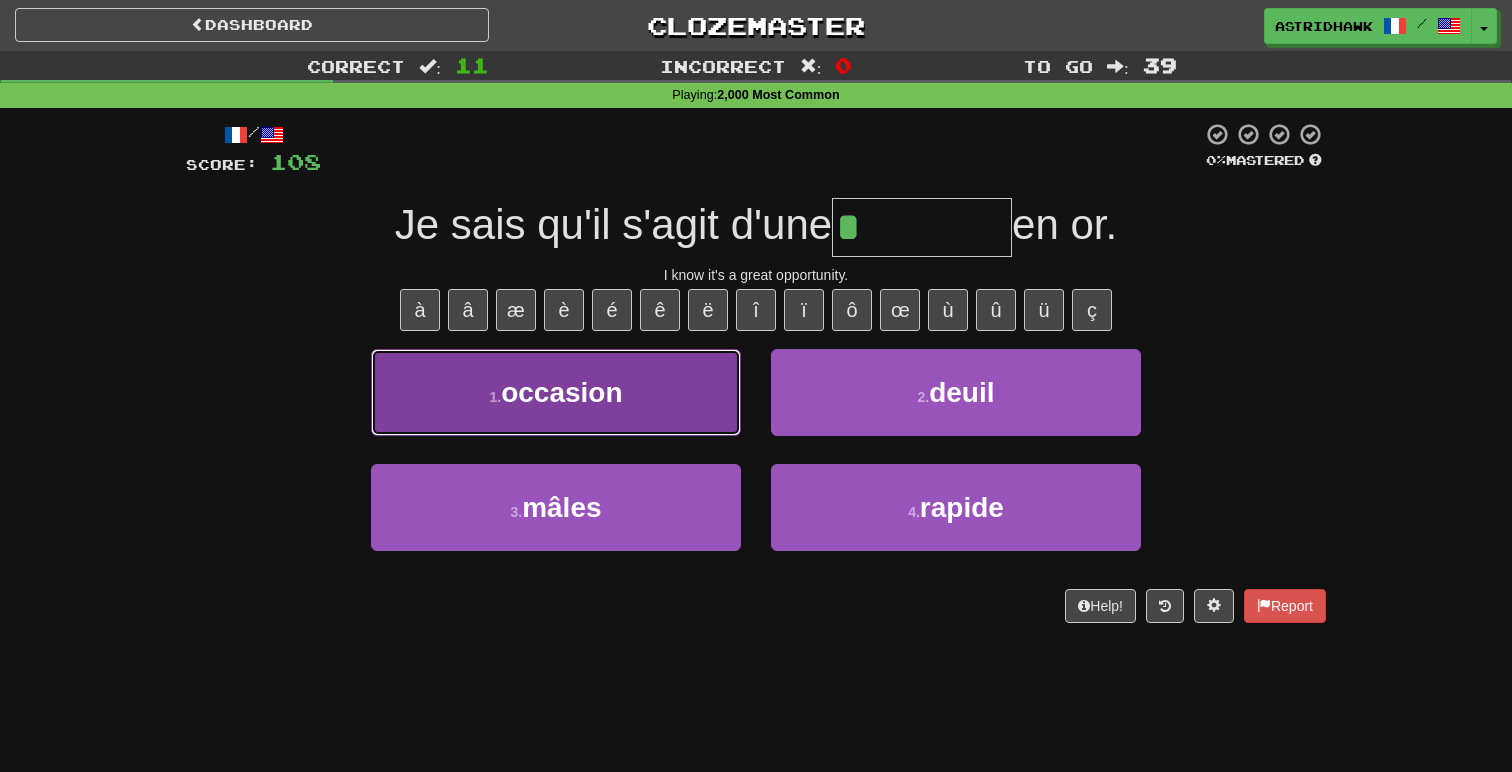 click on "1 .  occasion" at bounding box center [556, 392] 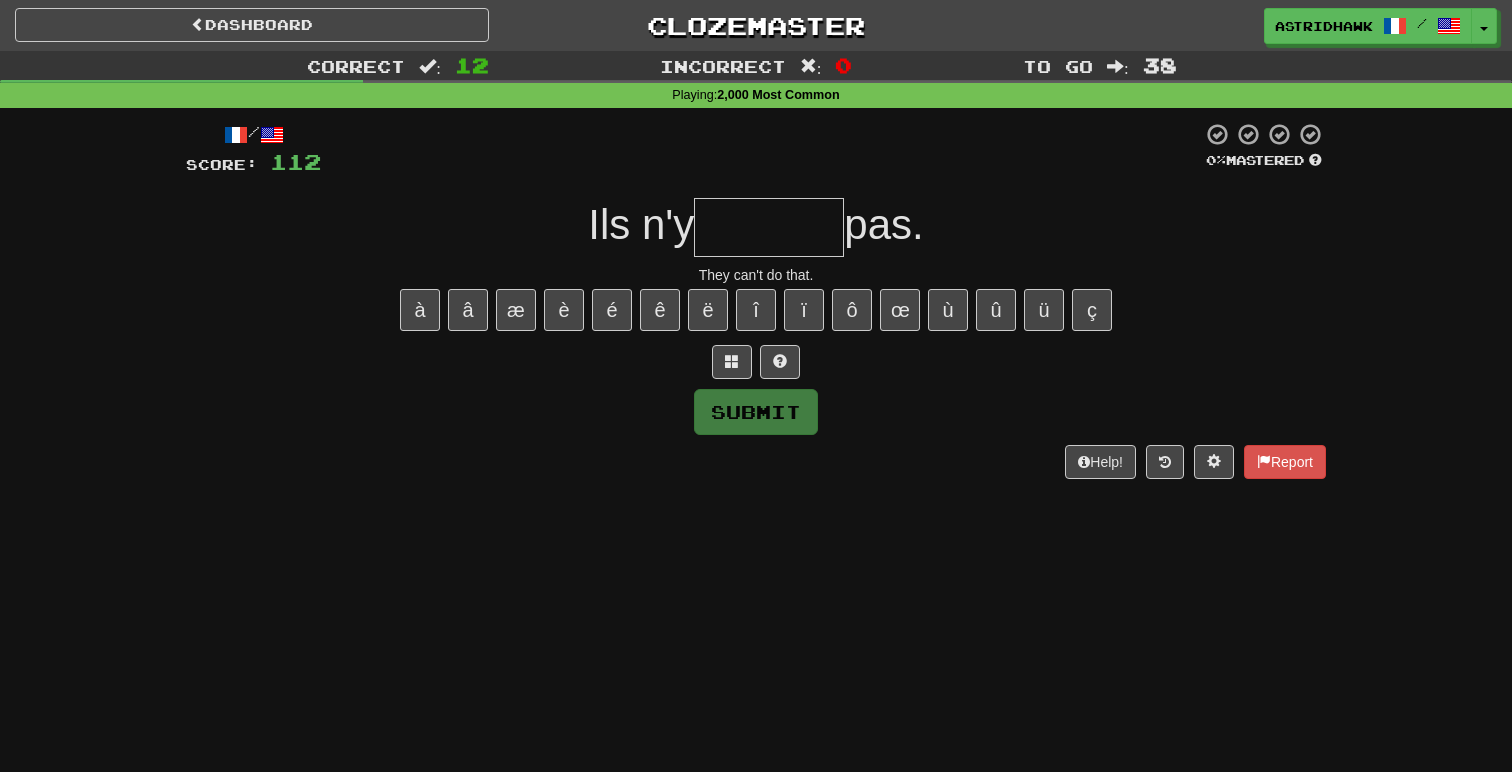 type on "*" 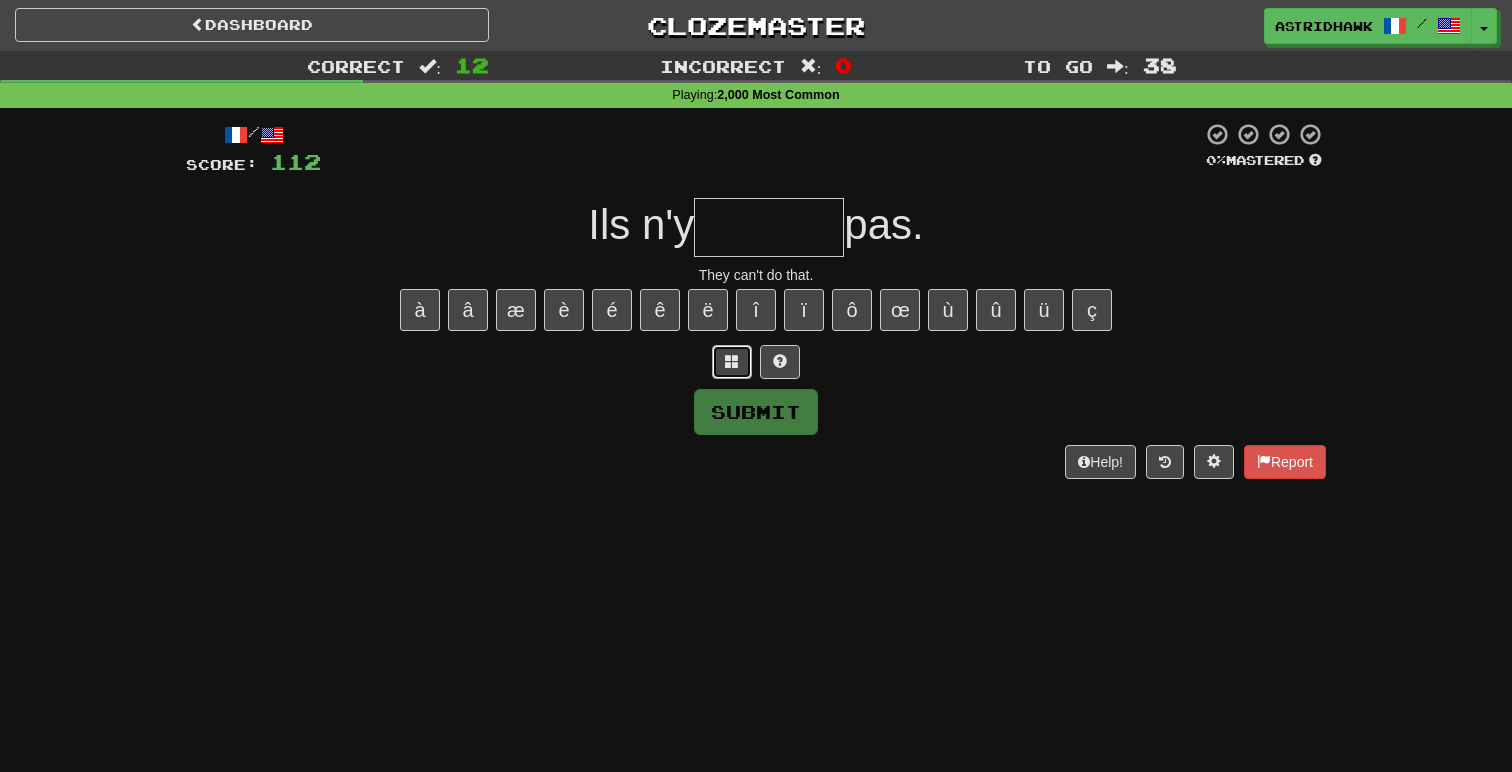 click at bounding box center (732, 362) 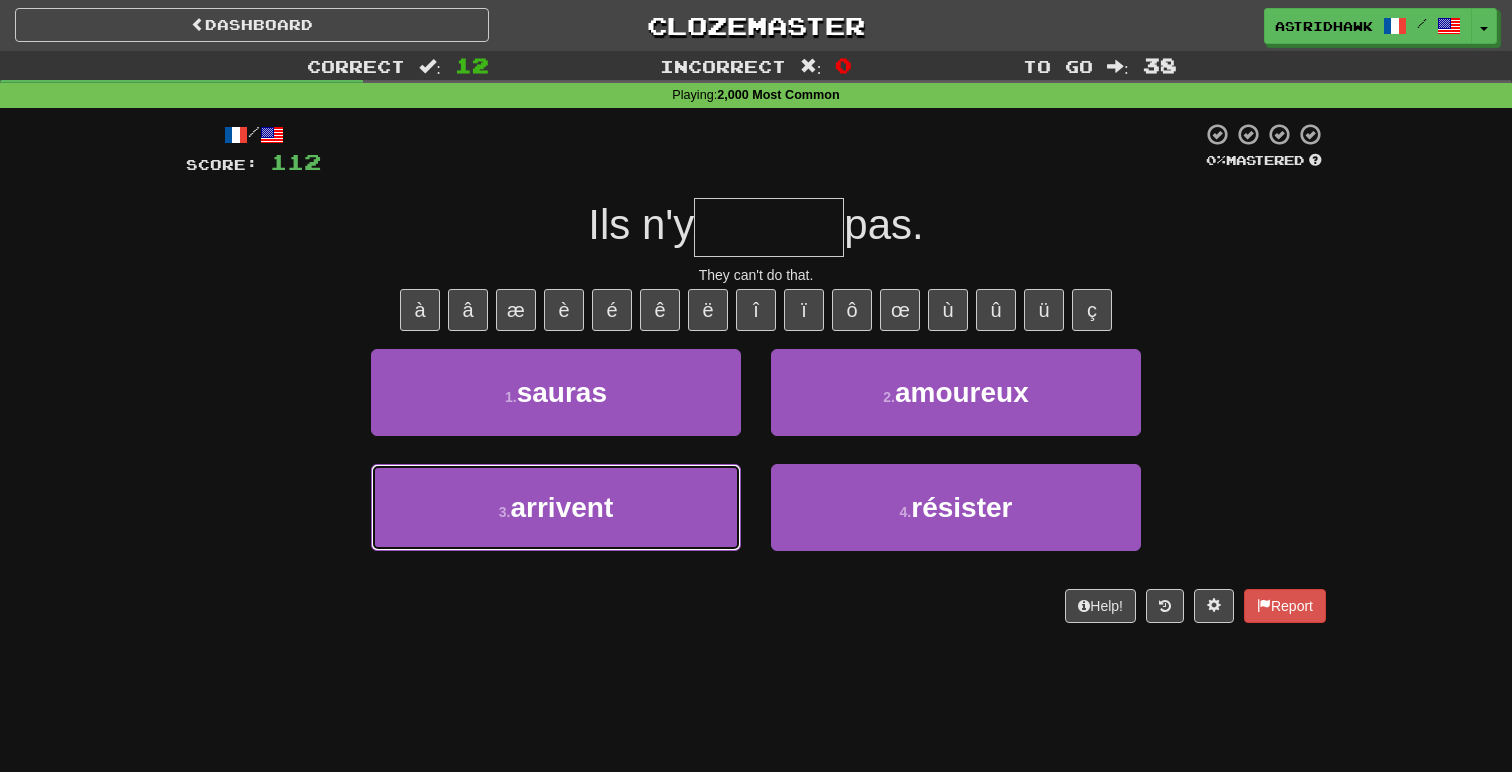 click on "3 .  arrivent" at bounding box center [556, 507] 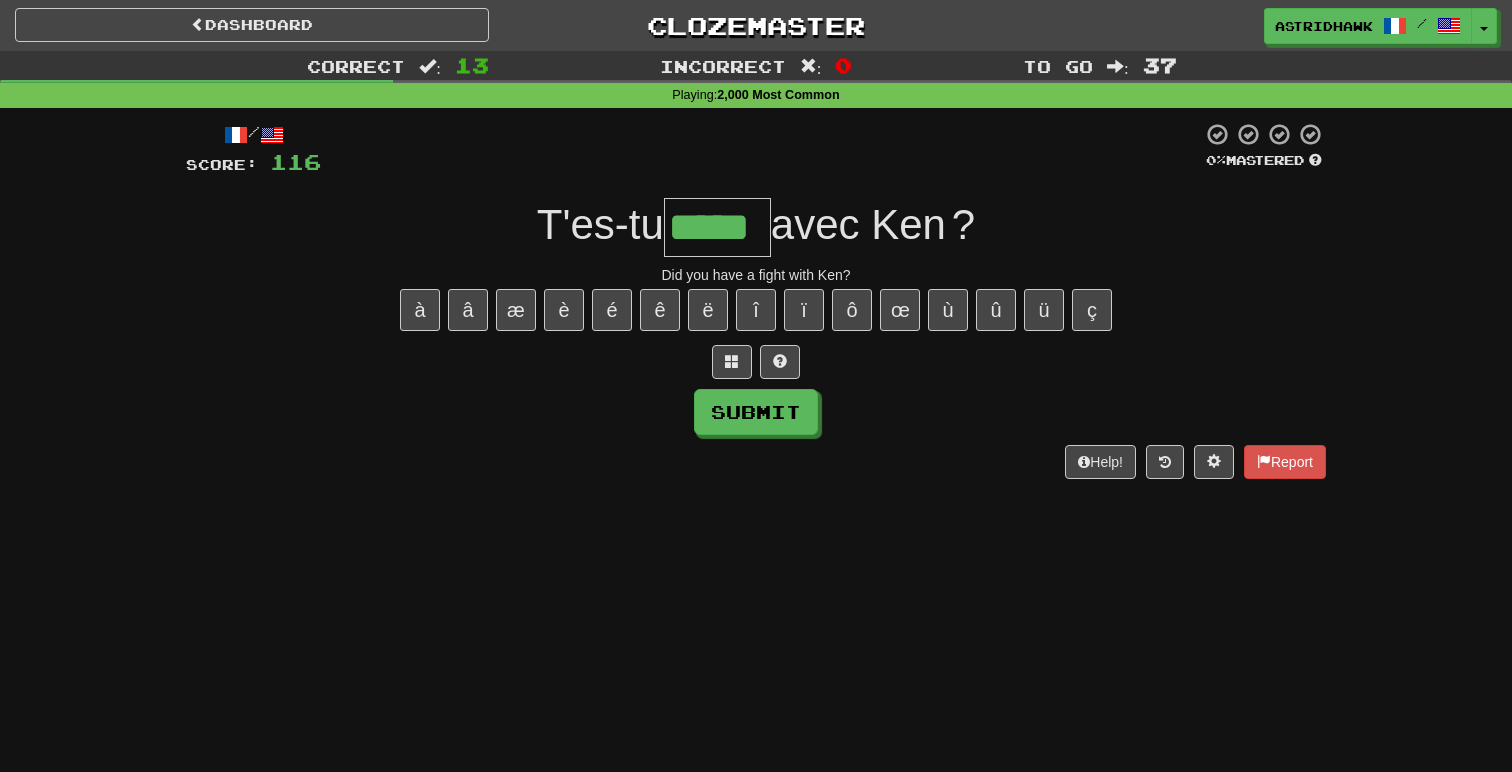 type on "*****" 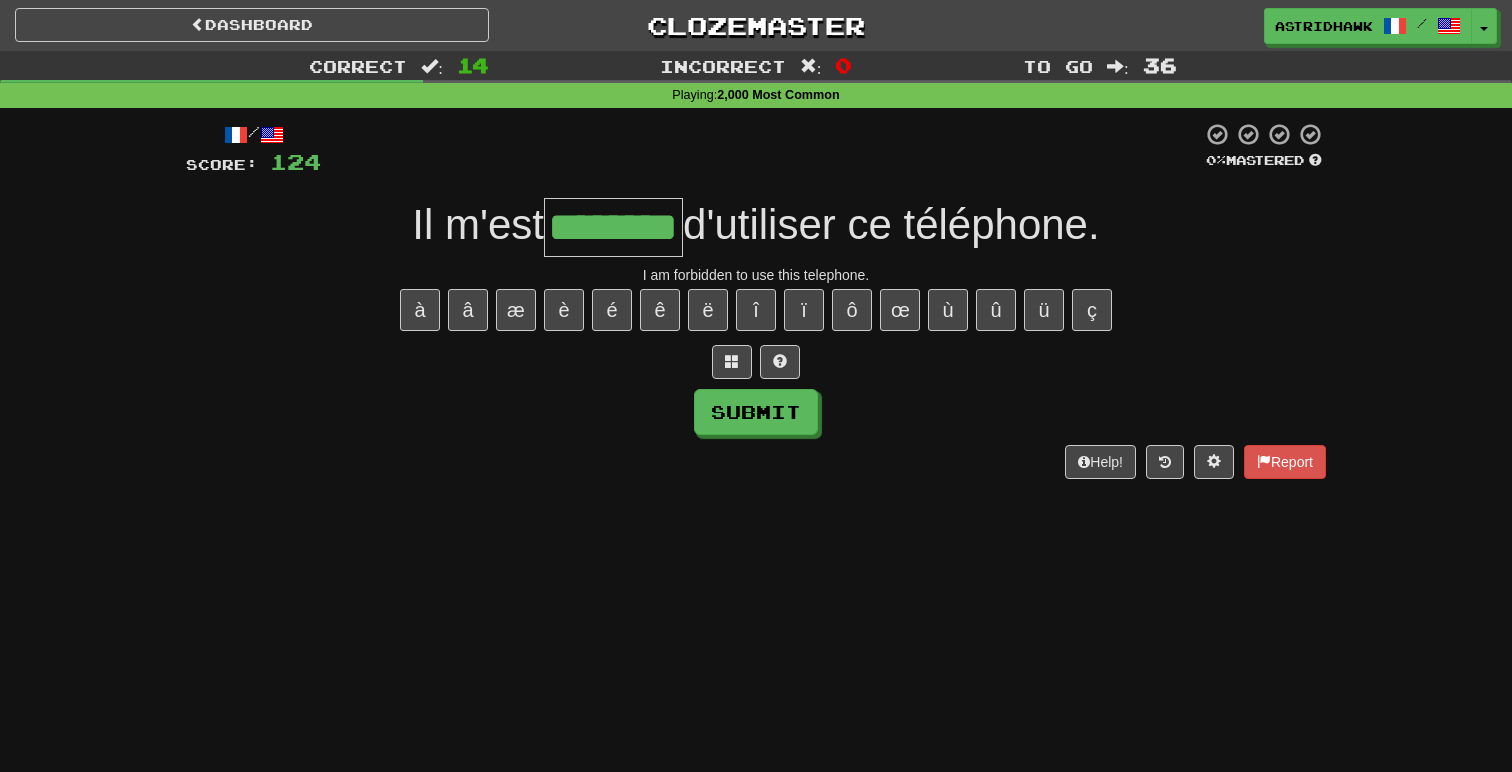 type on "********" 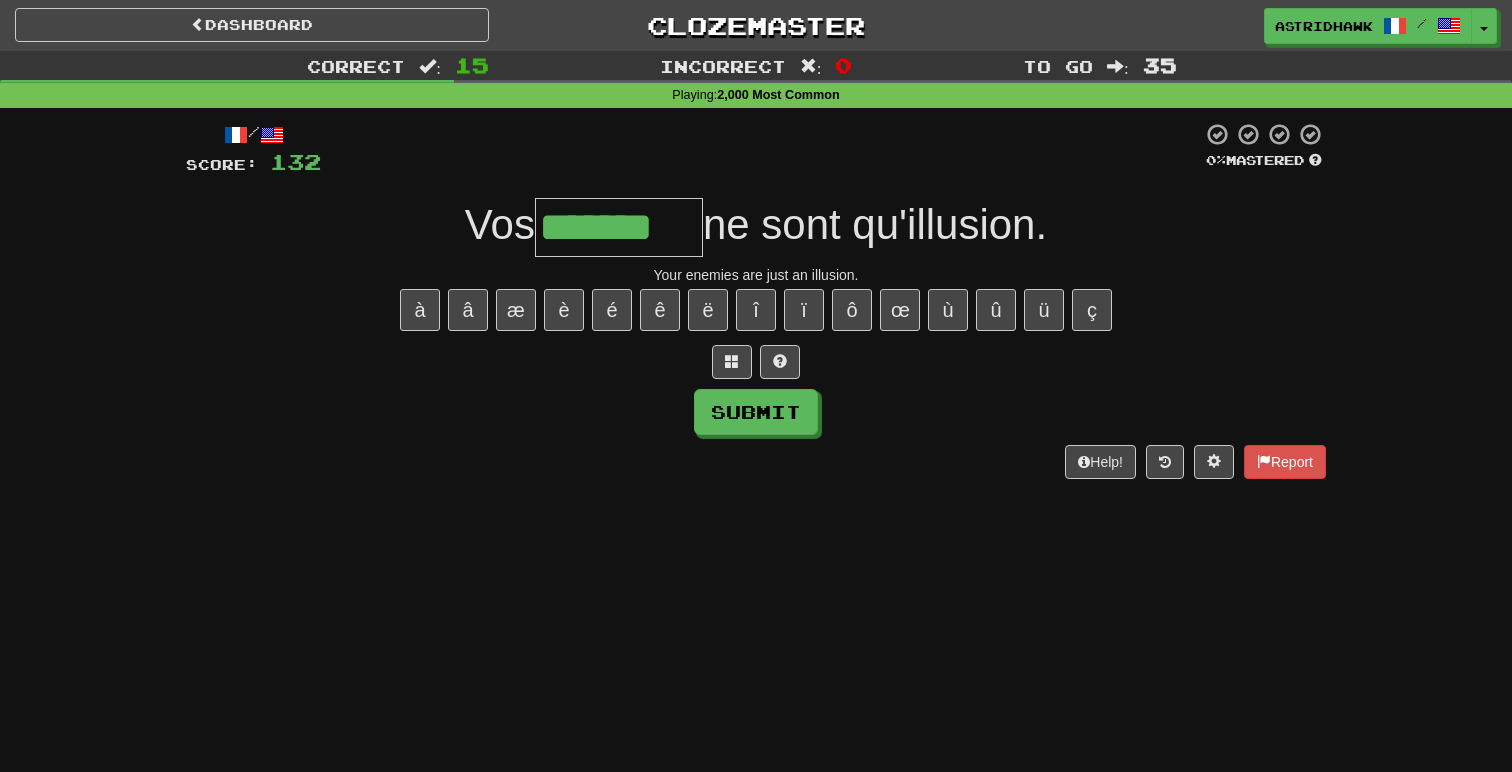 type on "*******" 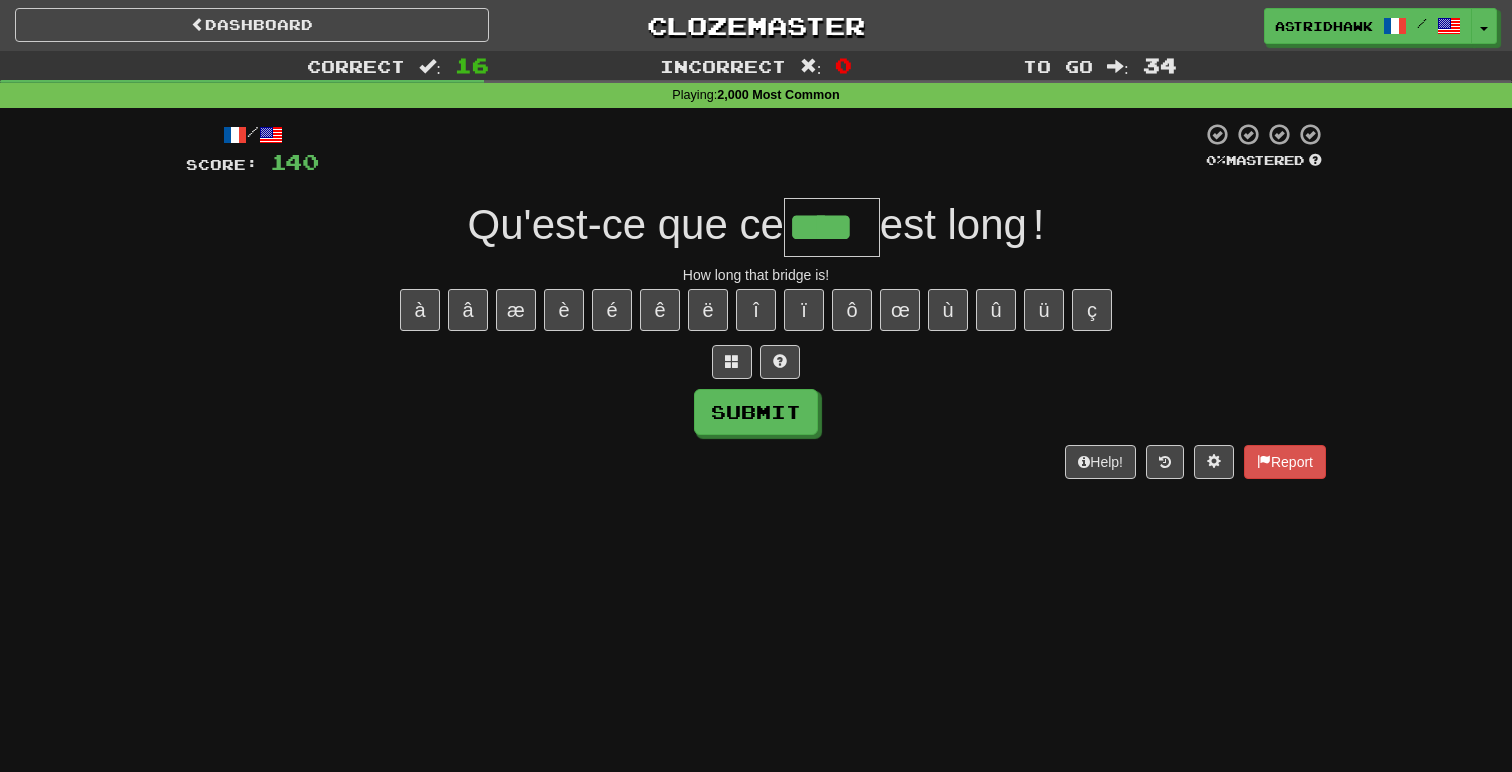 type on "****" 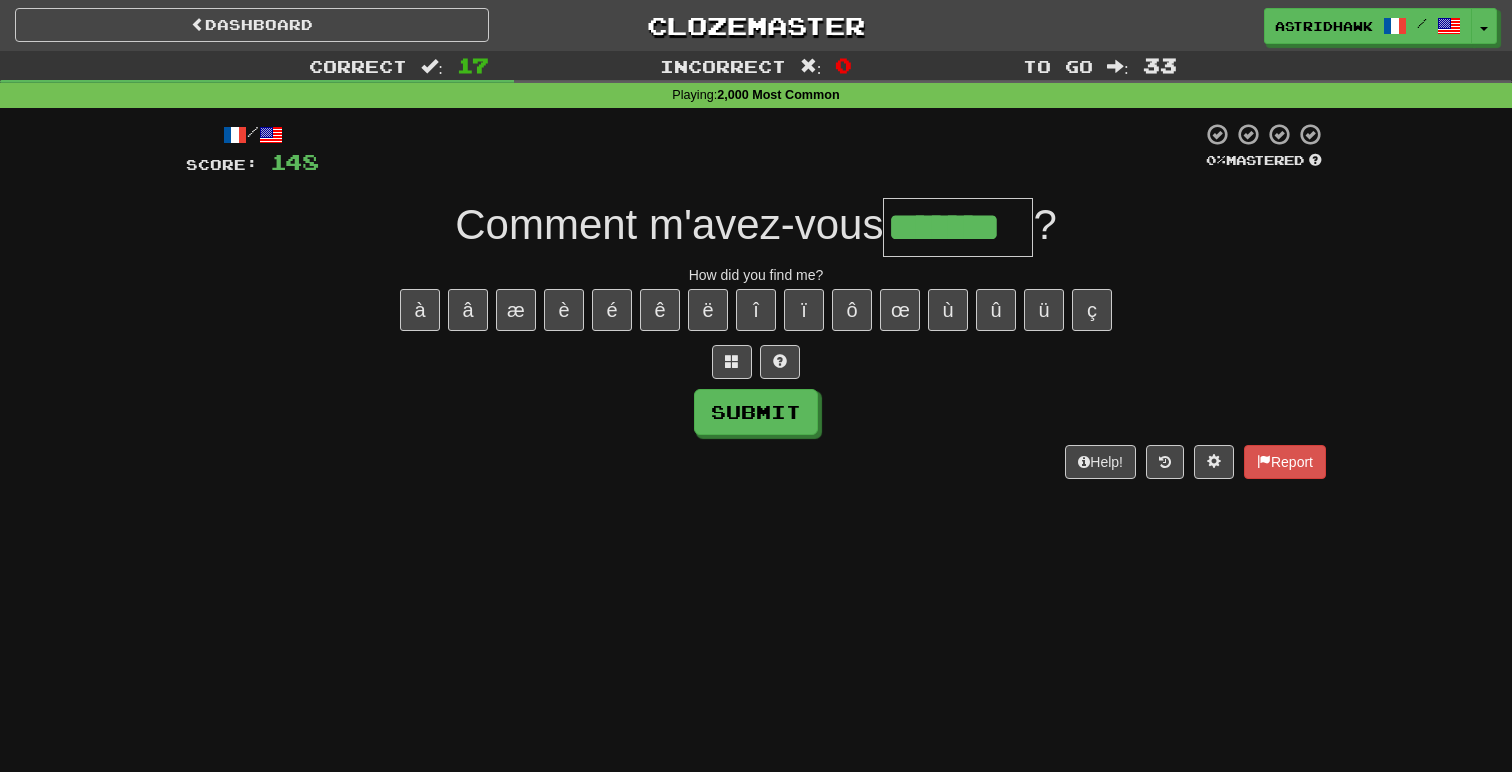 type on "*******" 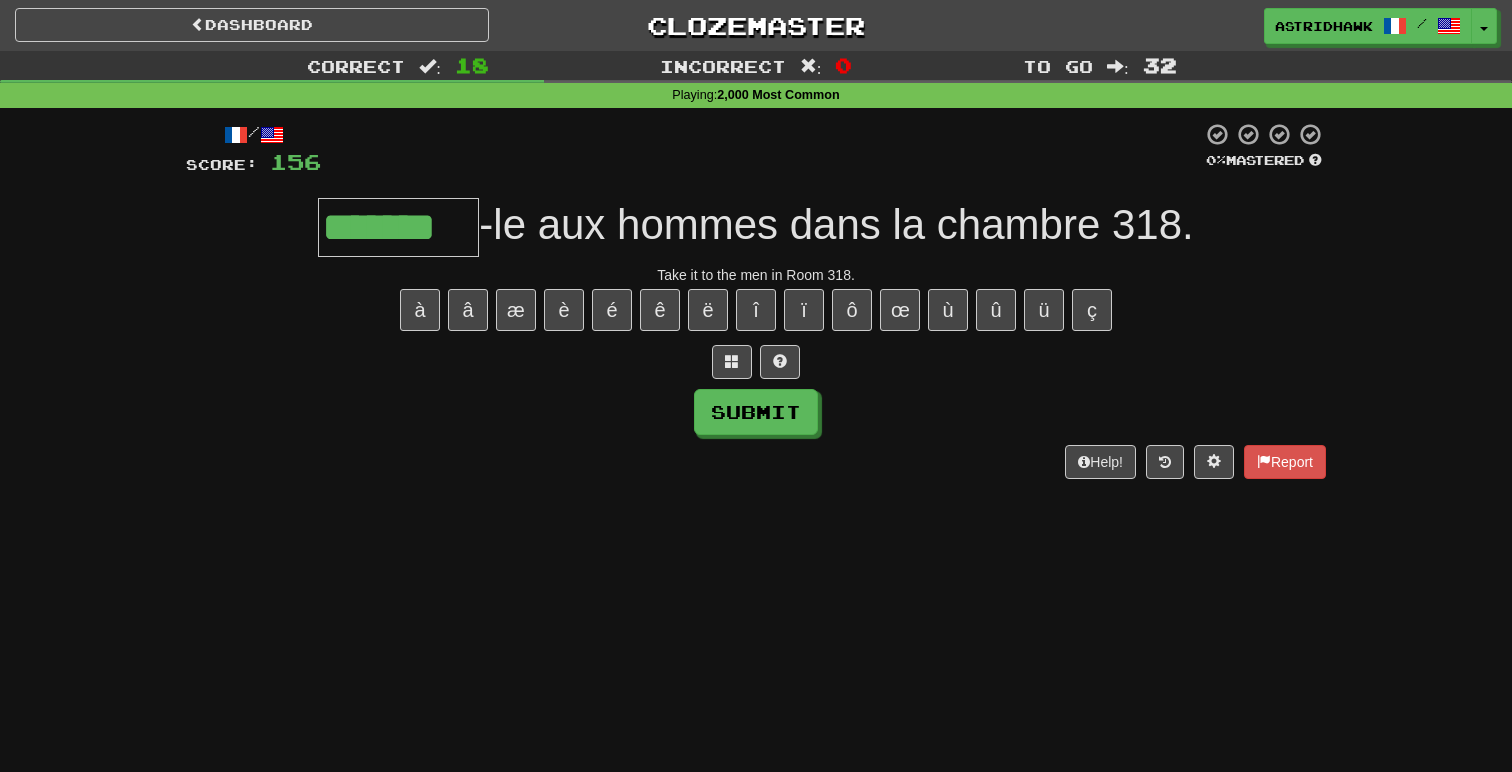 type on "*******" 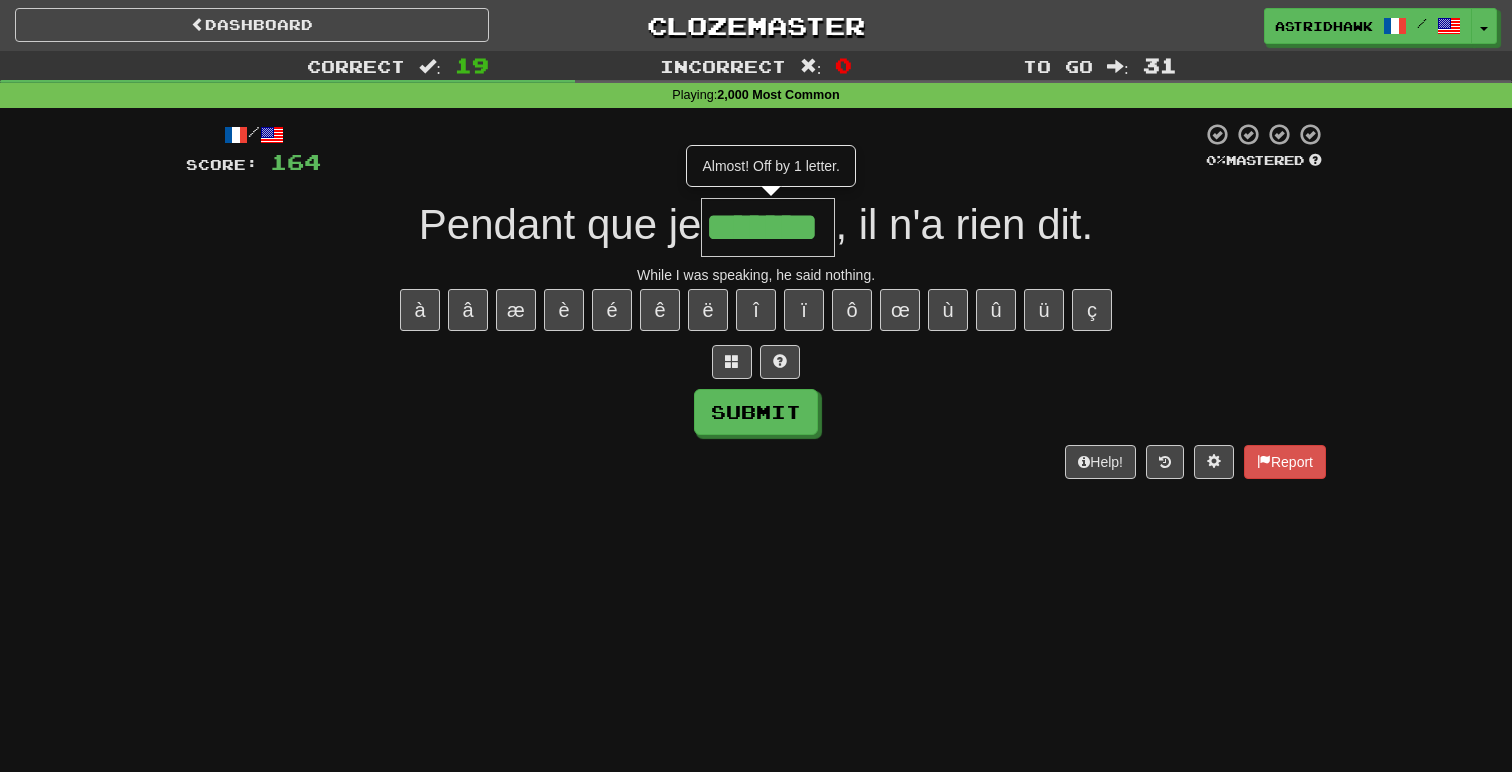 type on "*******" 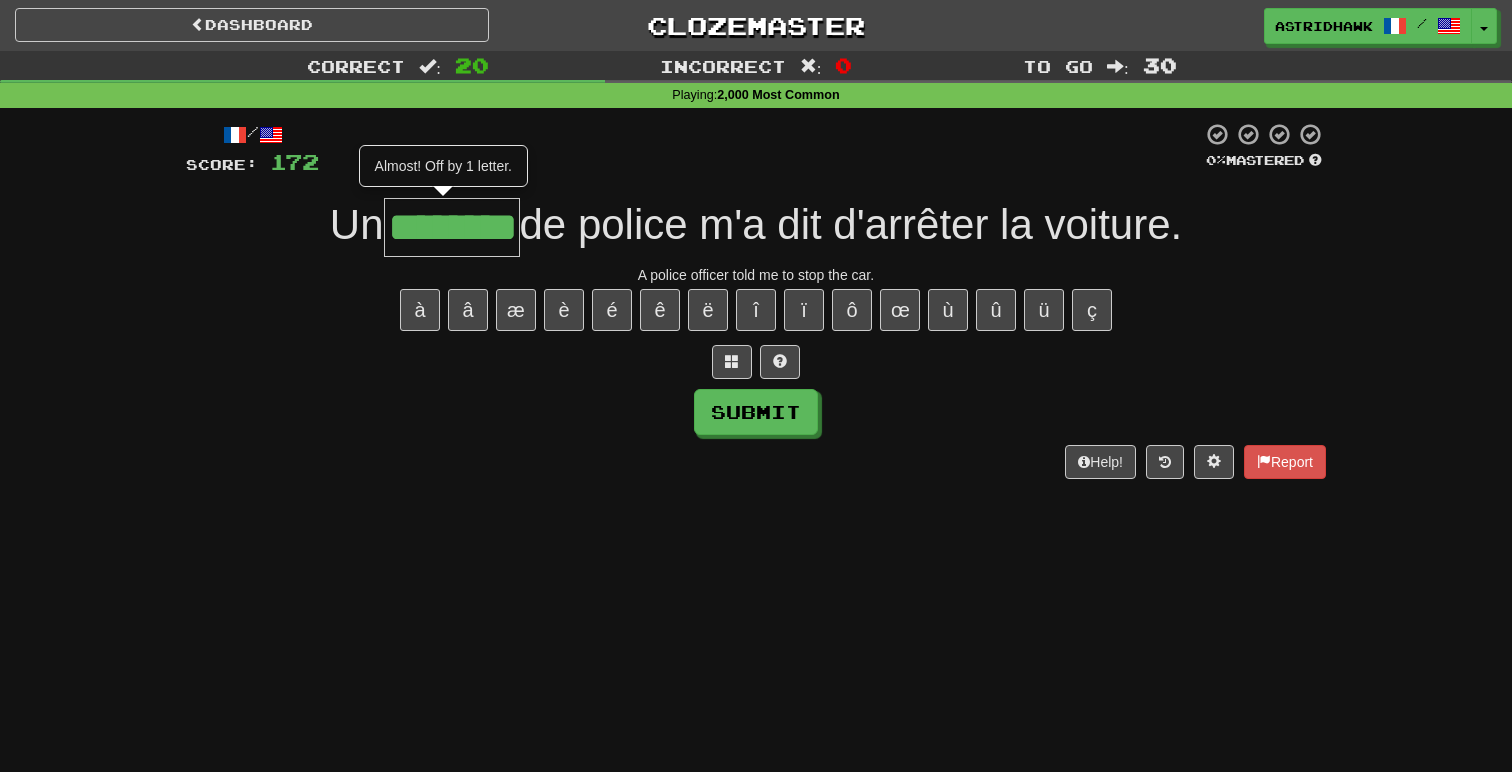 type on "********" 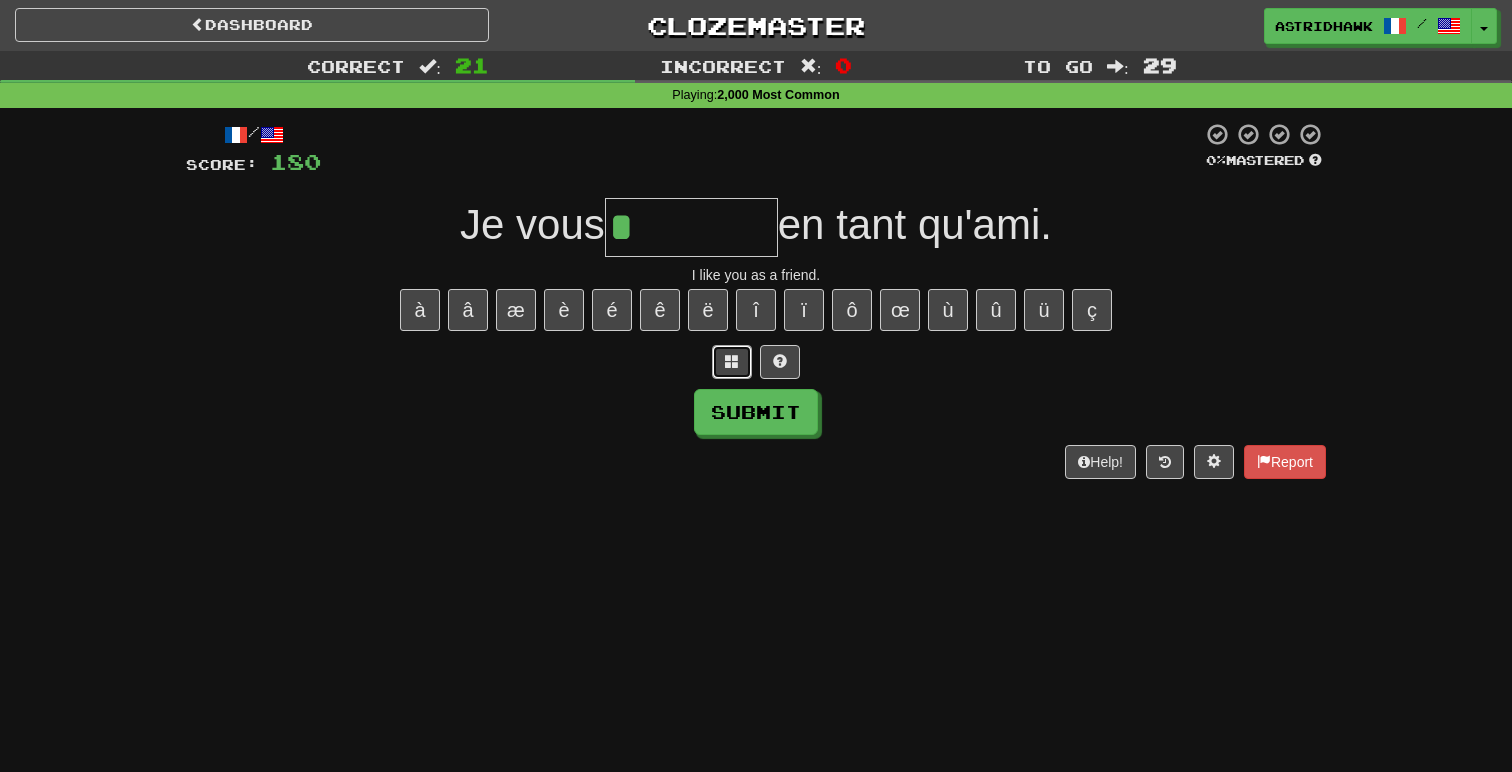click at bounding box center [732, 361] 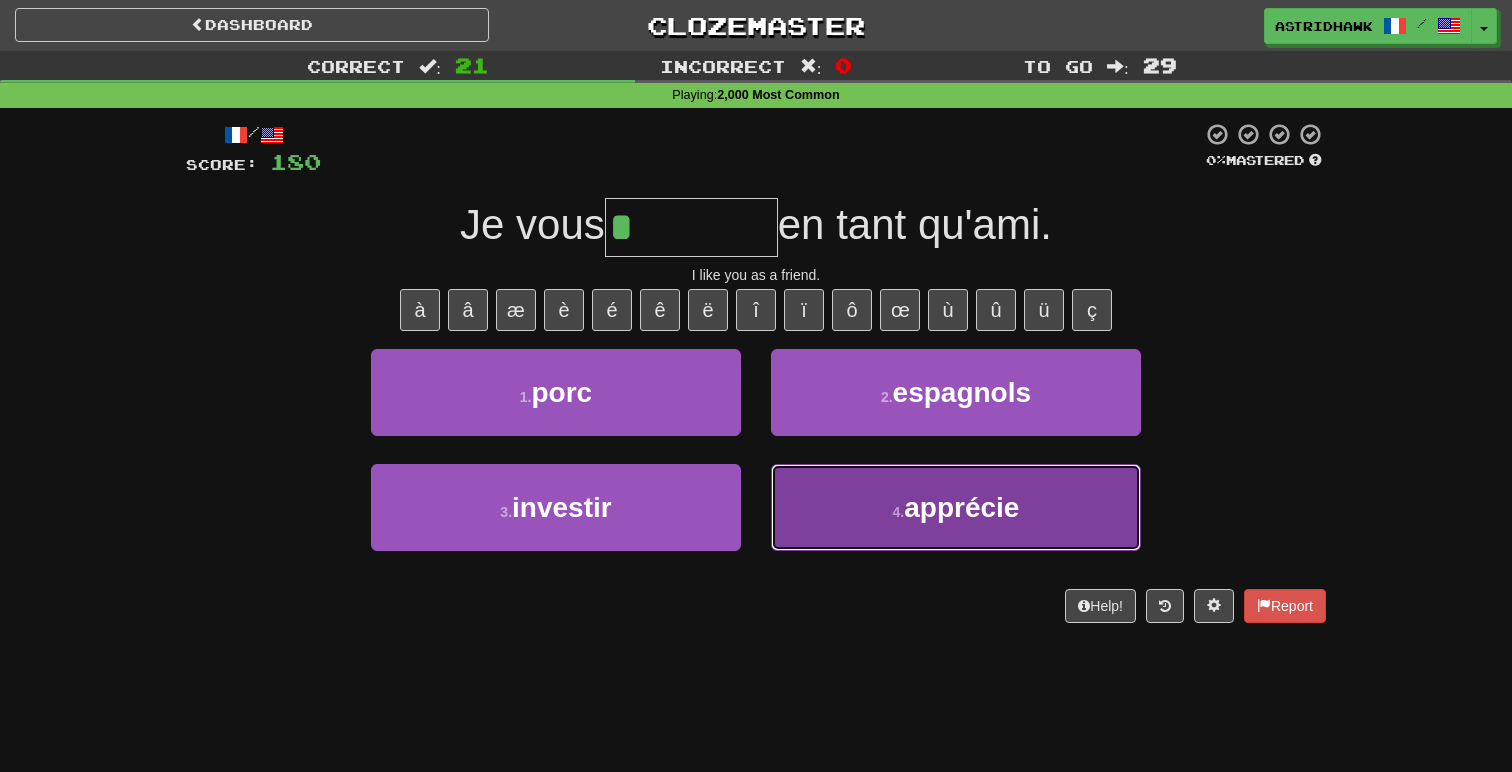 click on "4 .  apprécie" at bounding box center [956, 507] 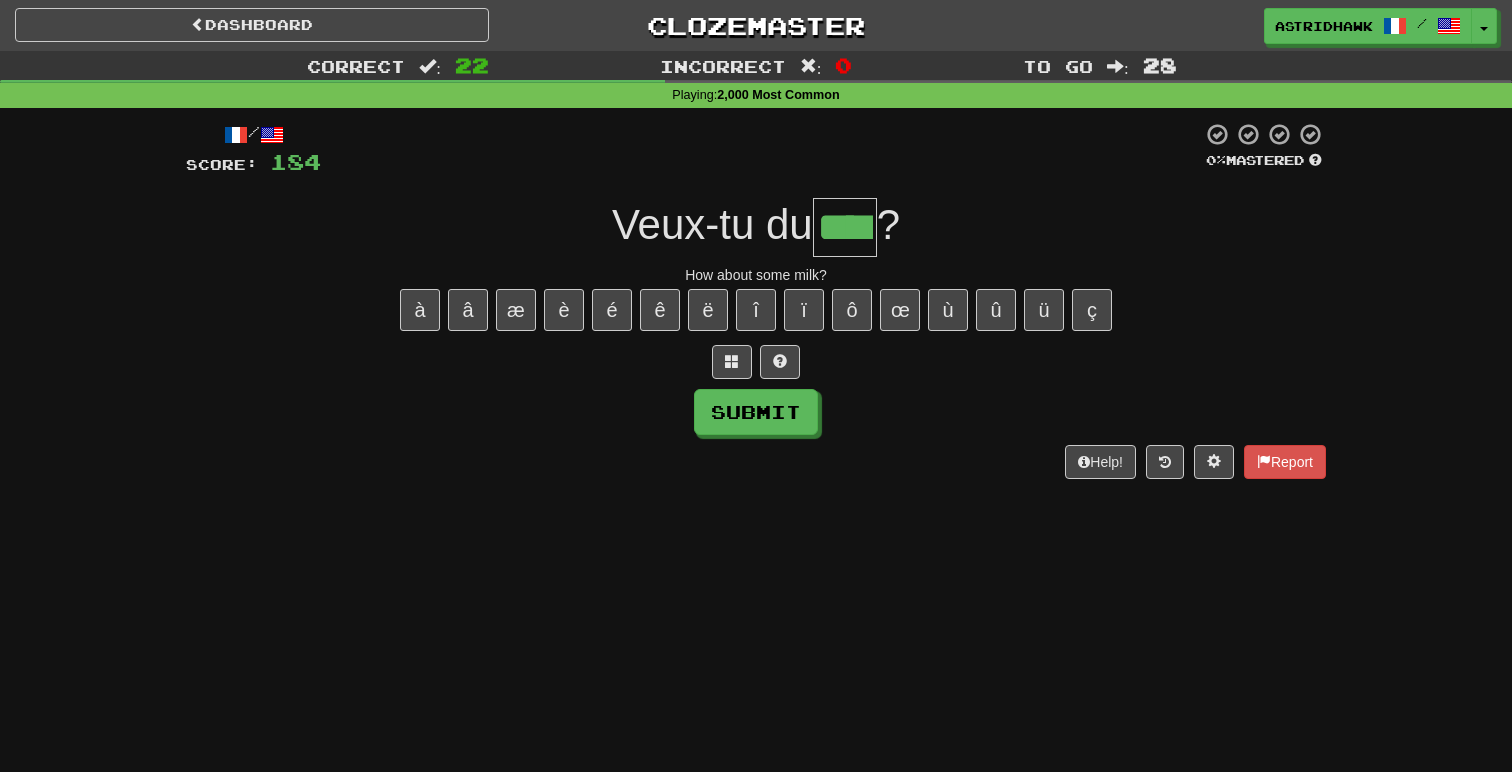 type on "****" 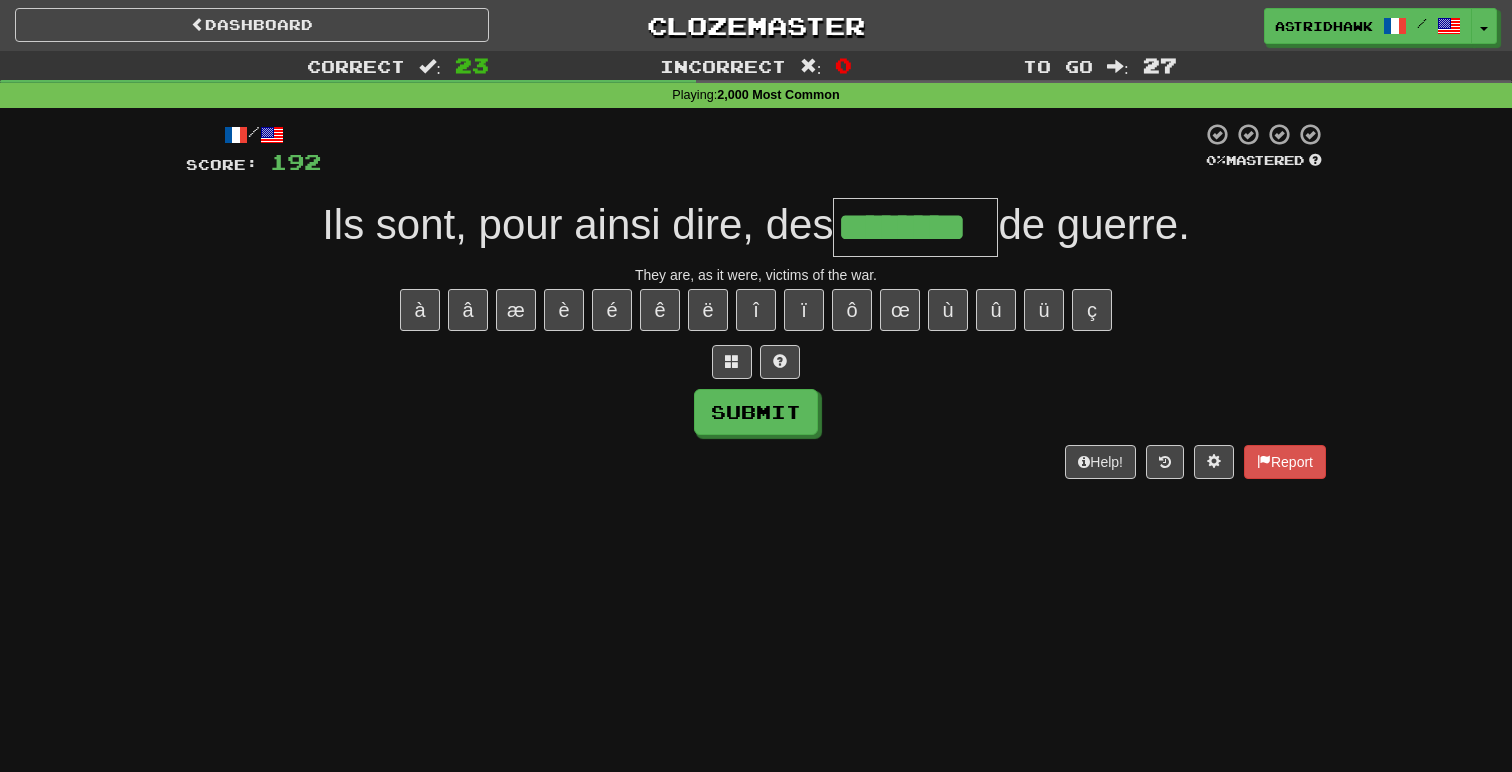 type on "********" 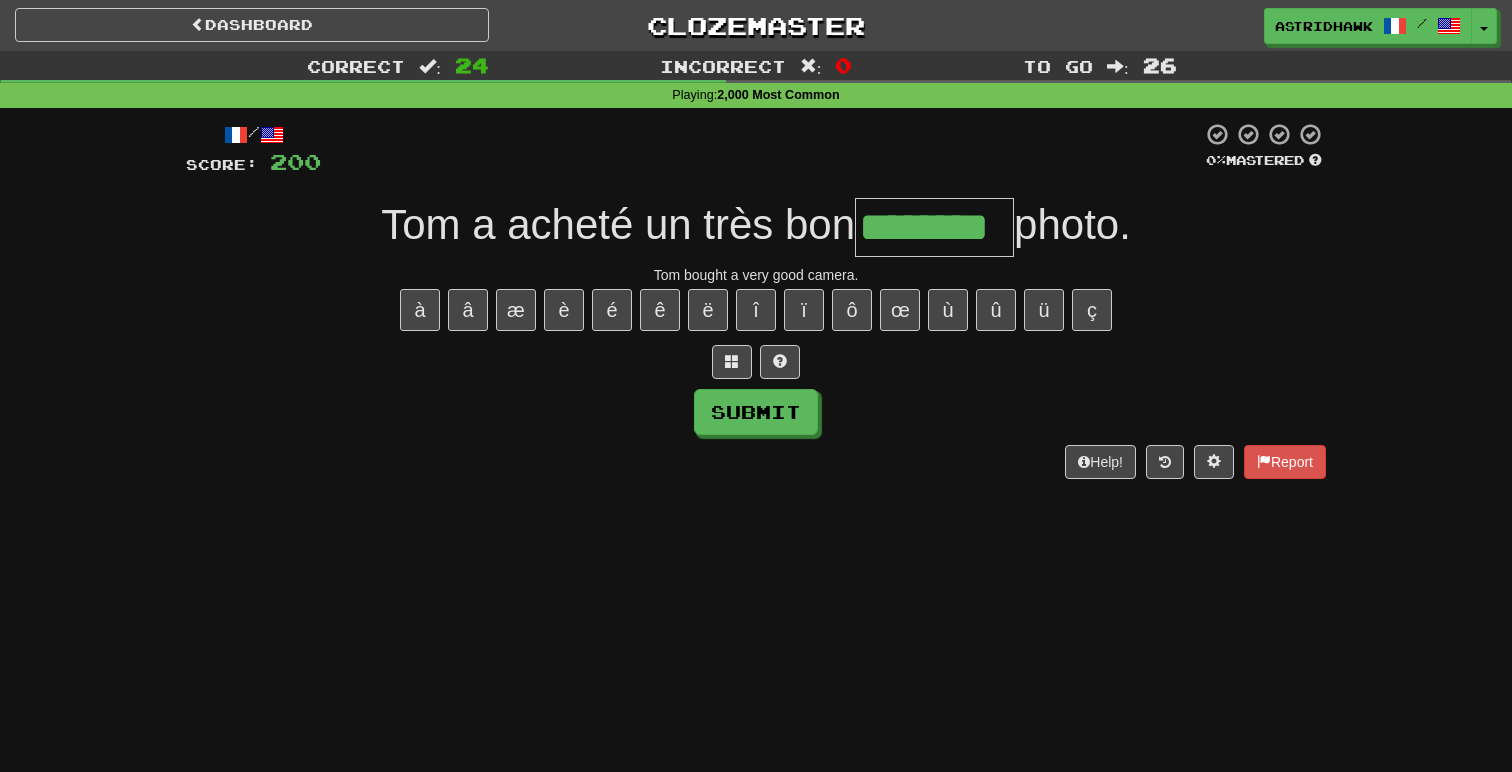 type on "********" 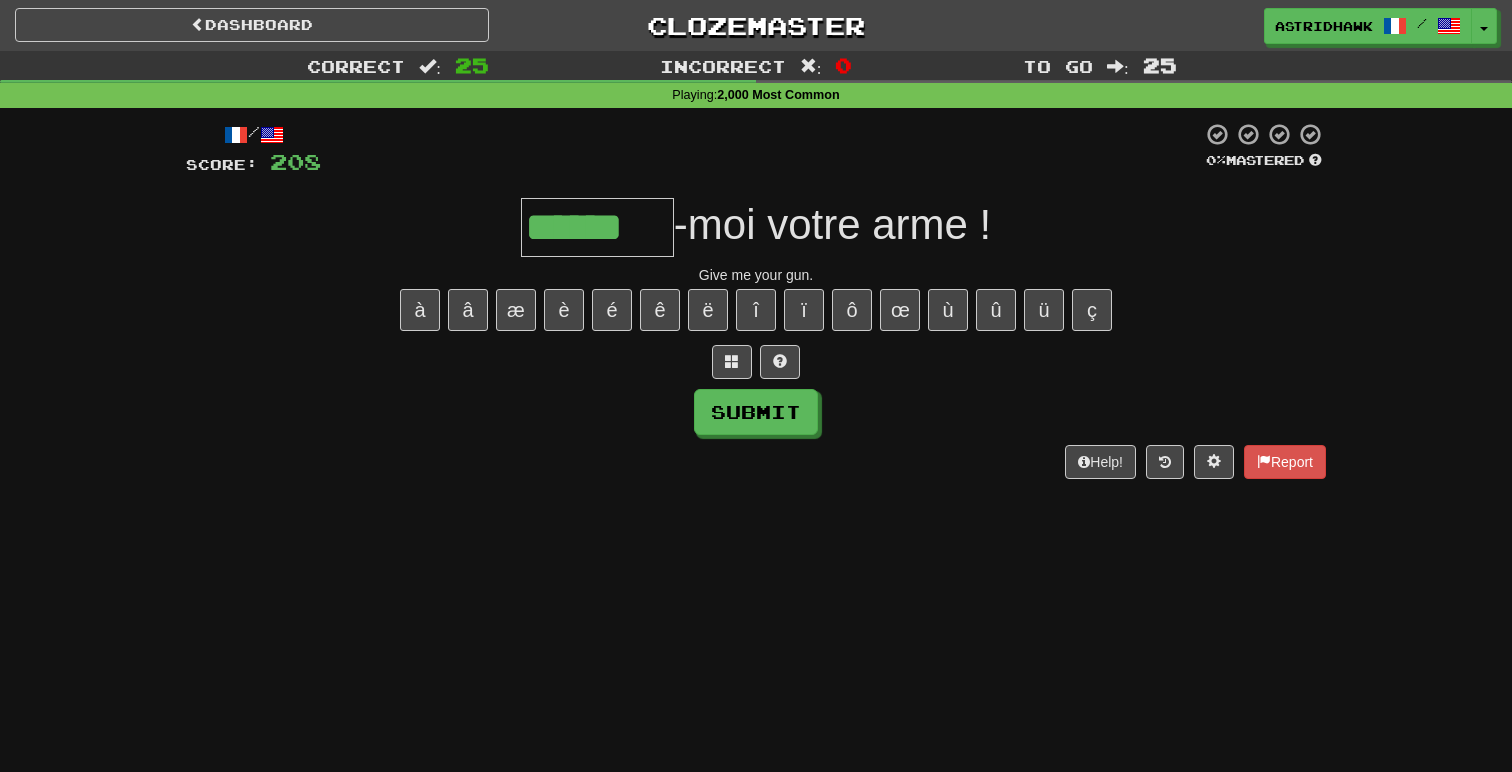 type on "******" 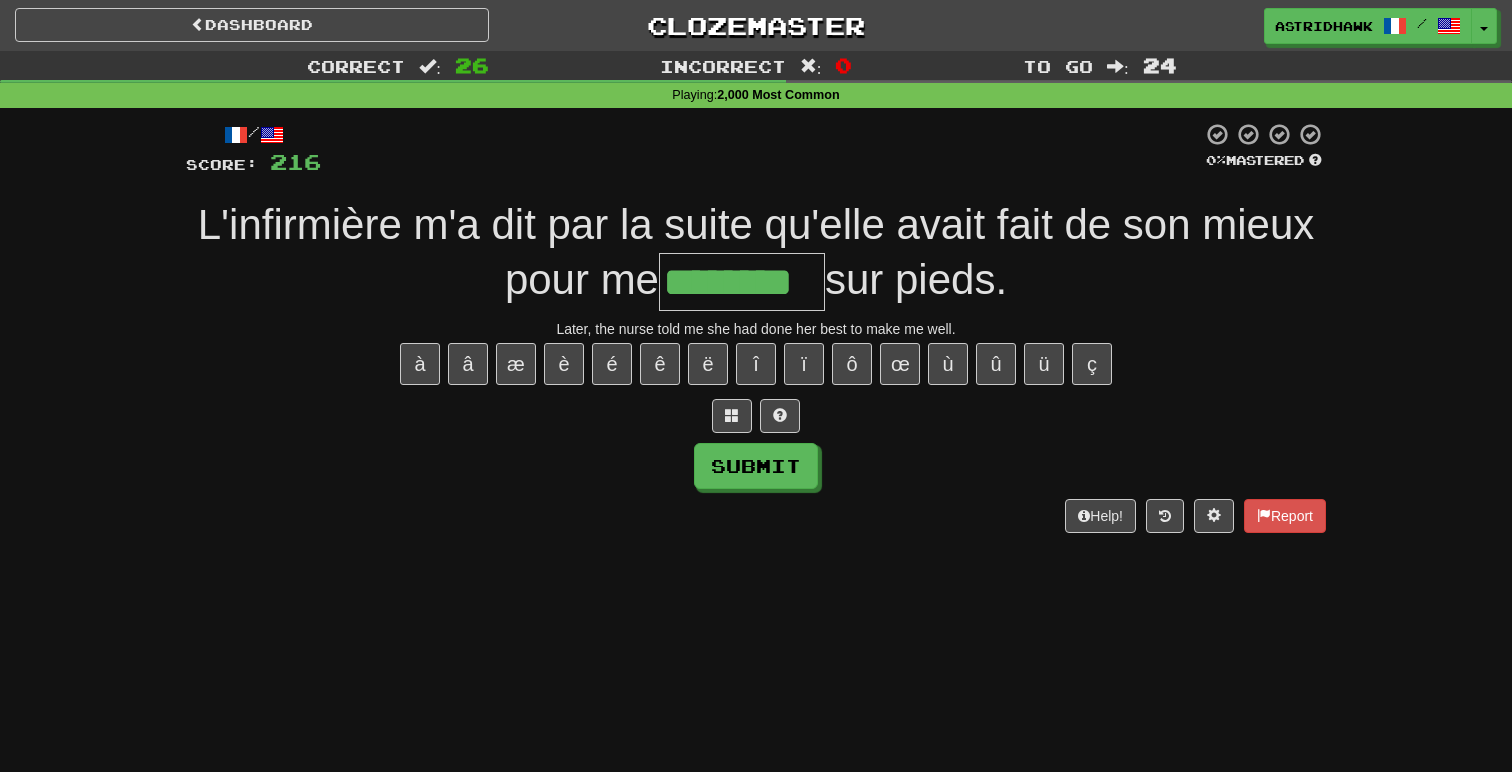 type on "********" 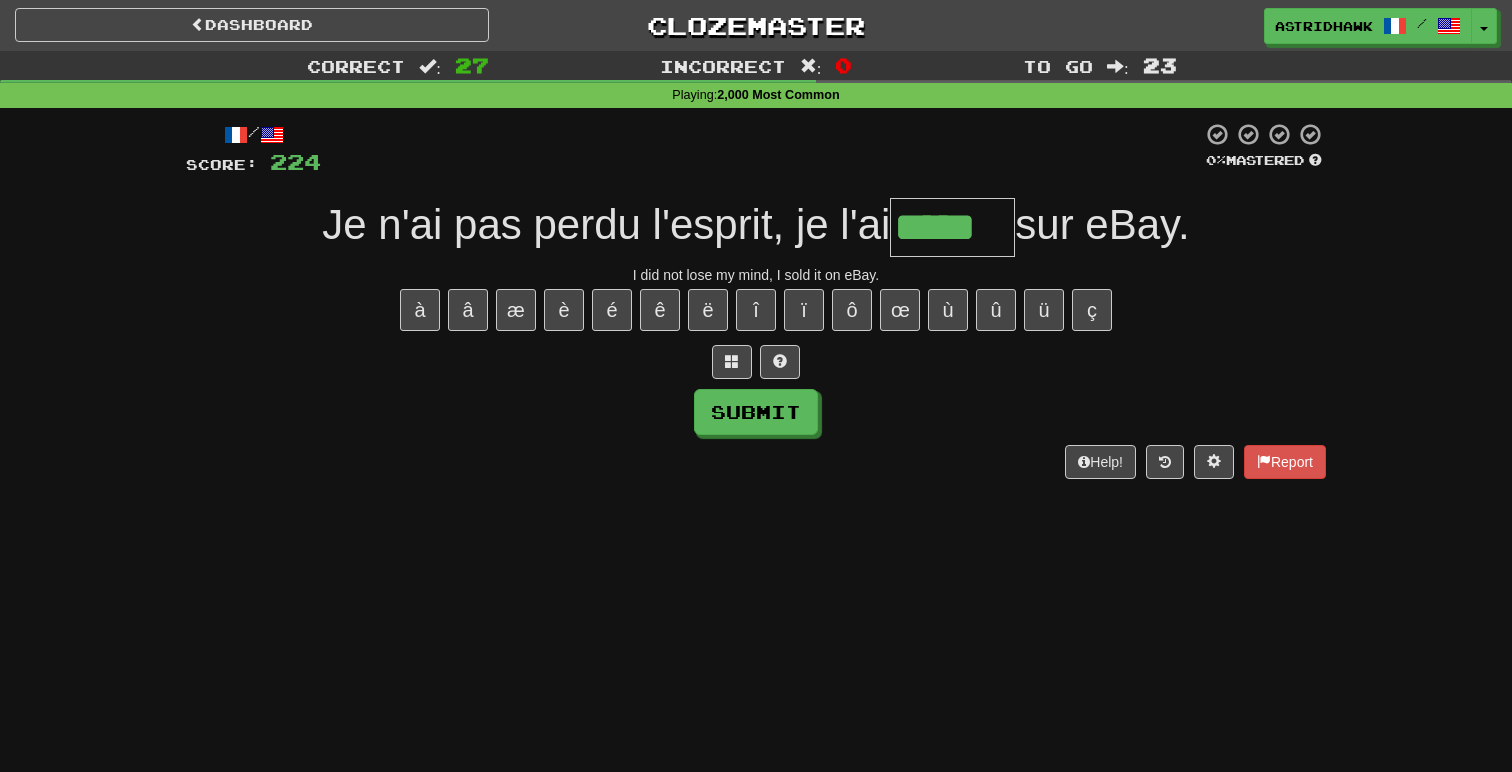 type on "*****" 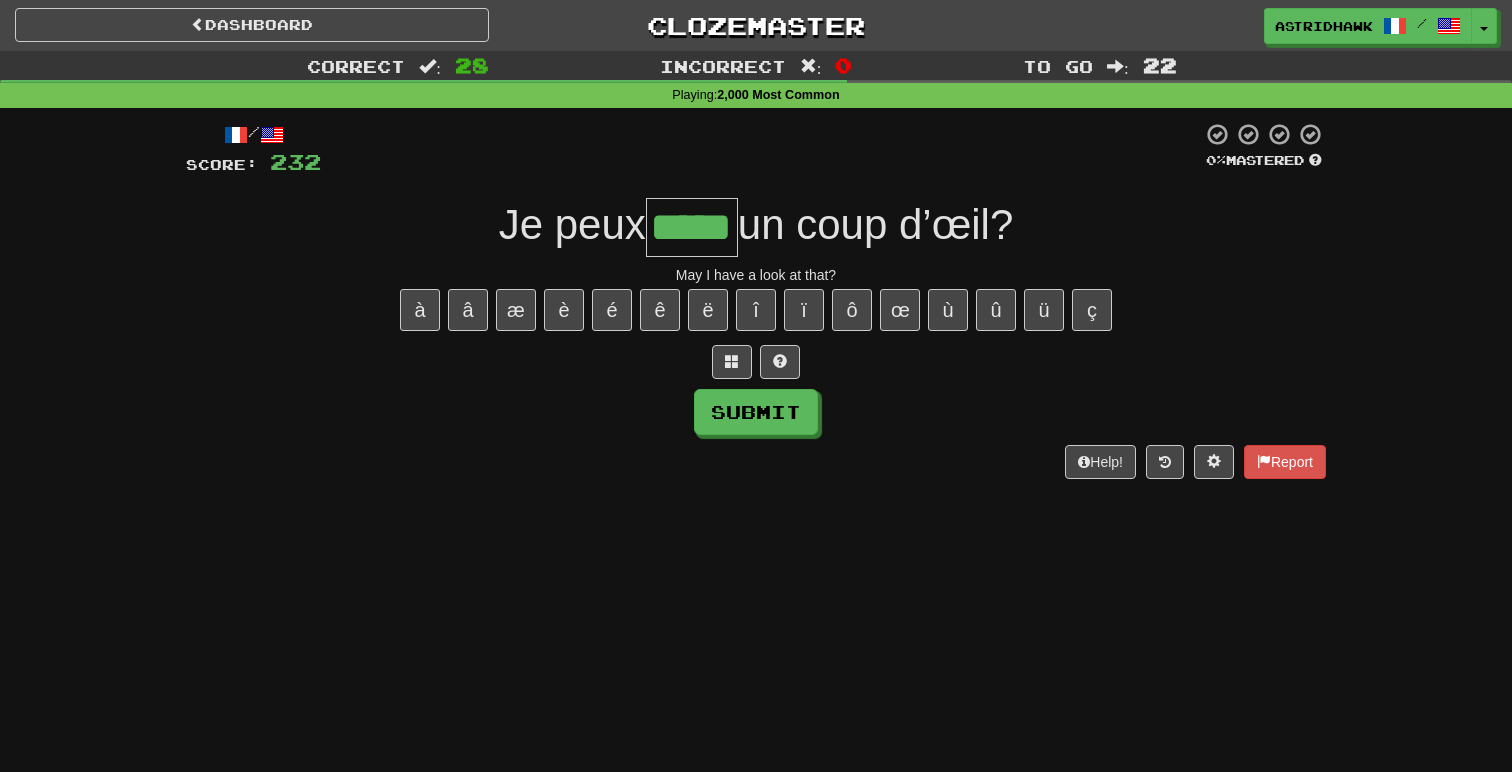 type on "*****" 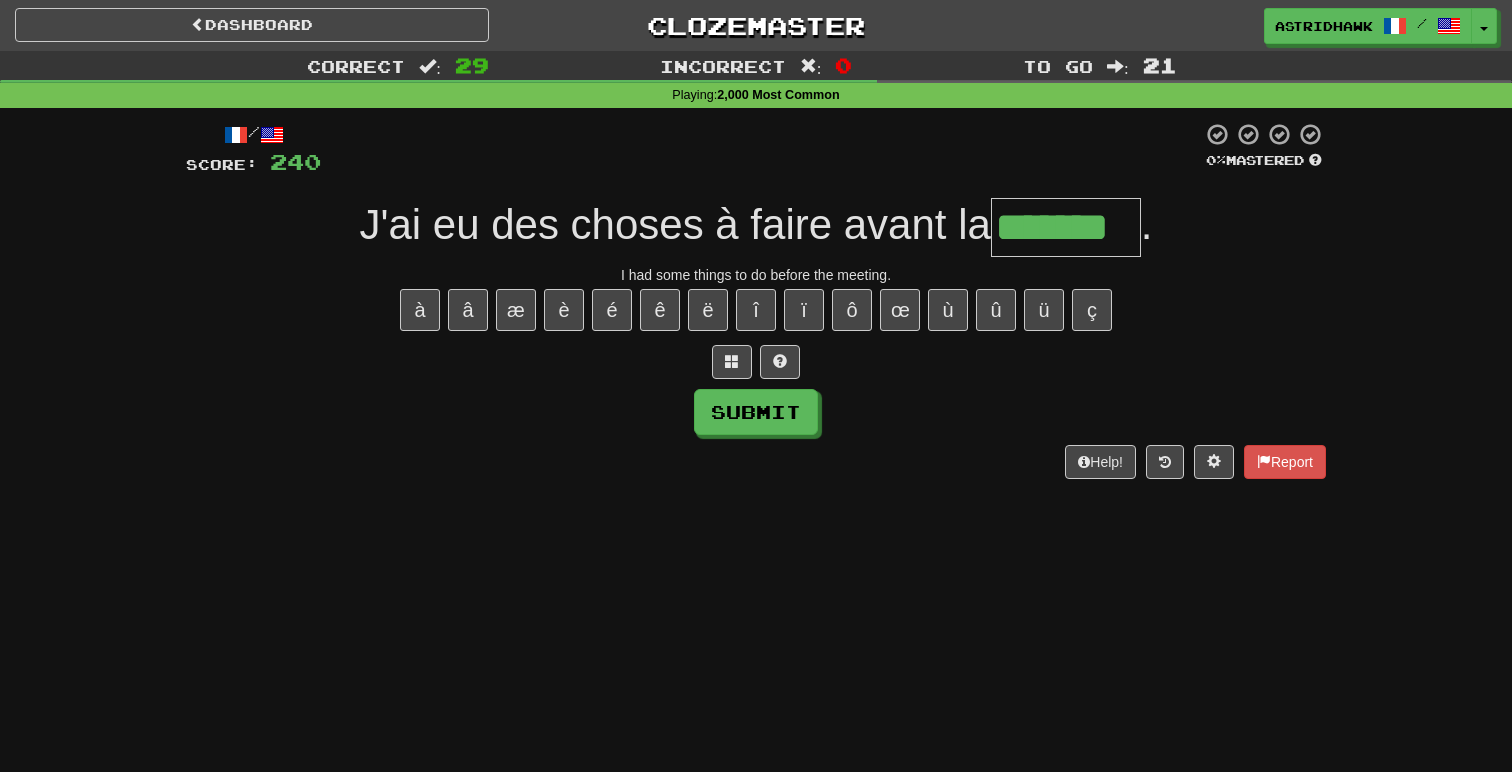 type on "*******" 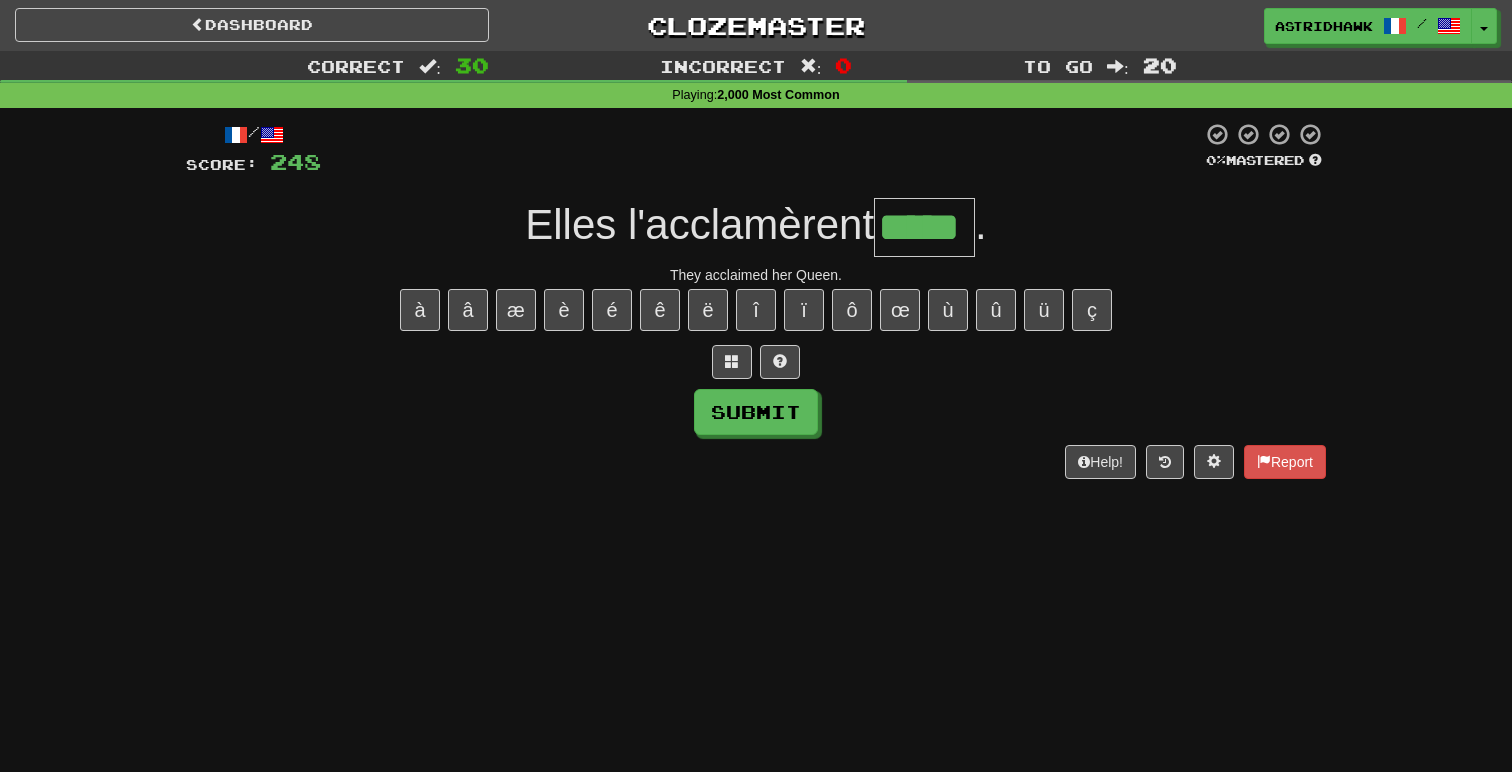 type on "*****" 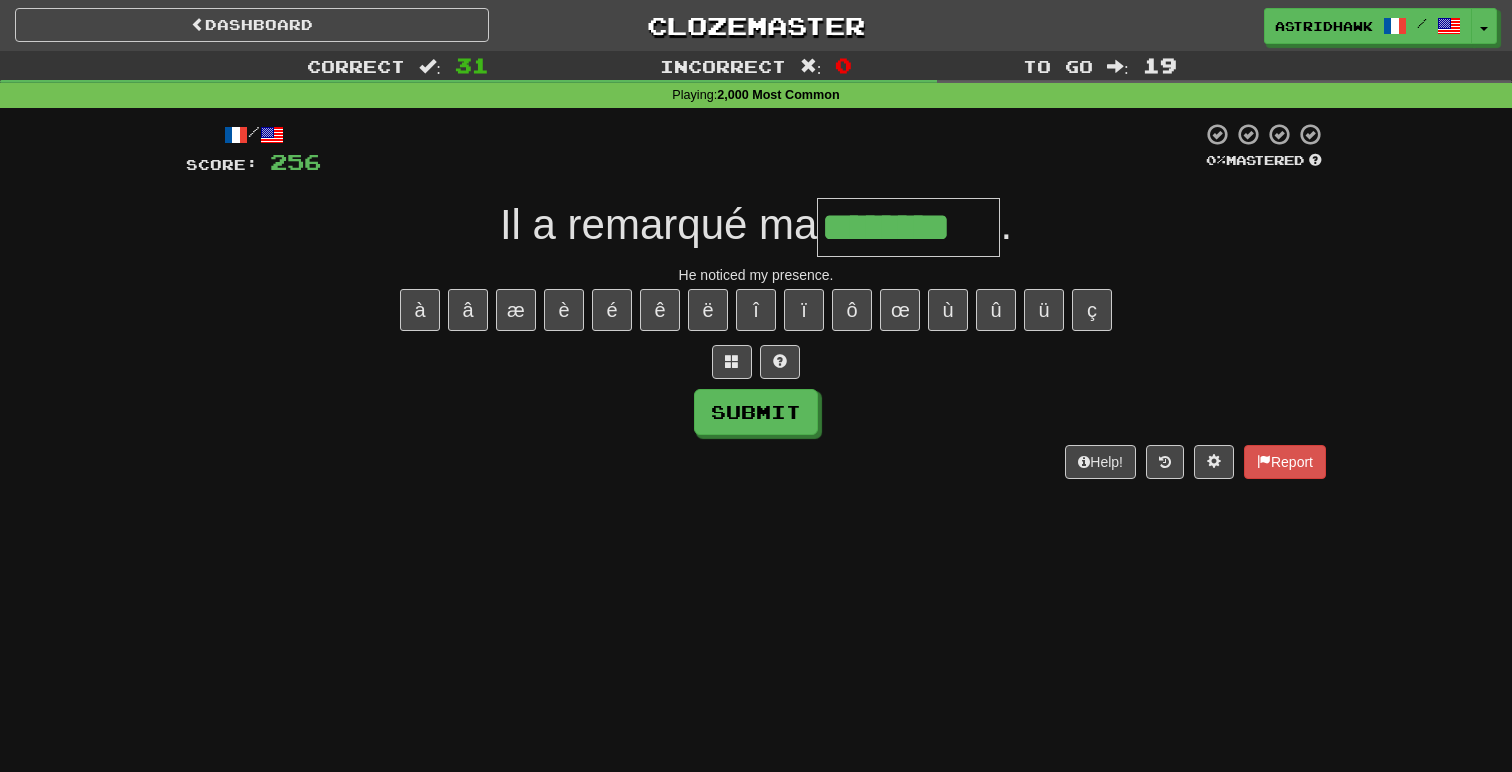 type on "********" 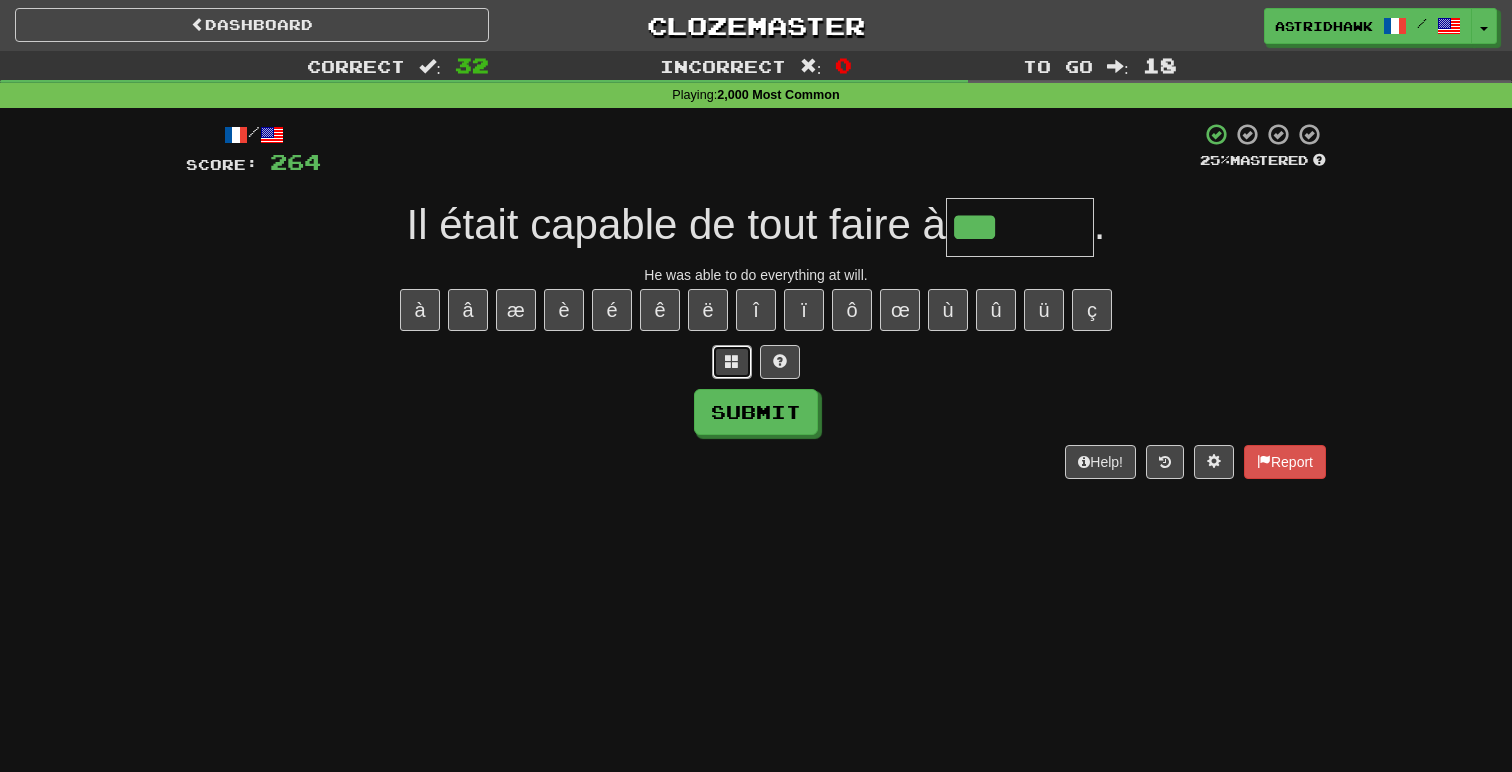 click at bounding box center [732, 362] 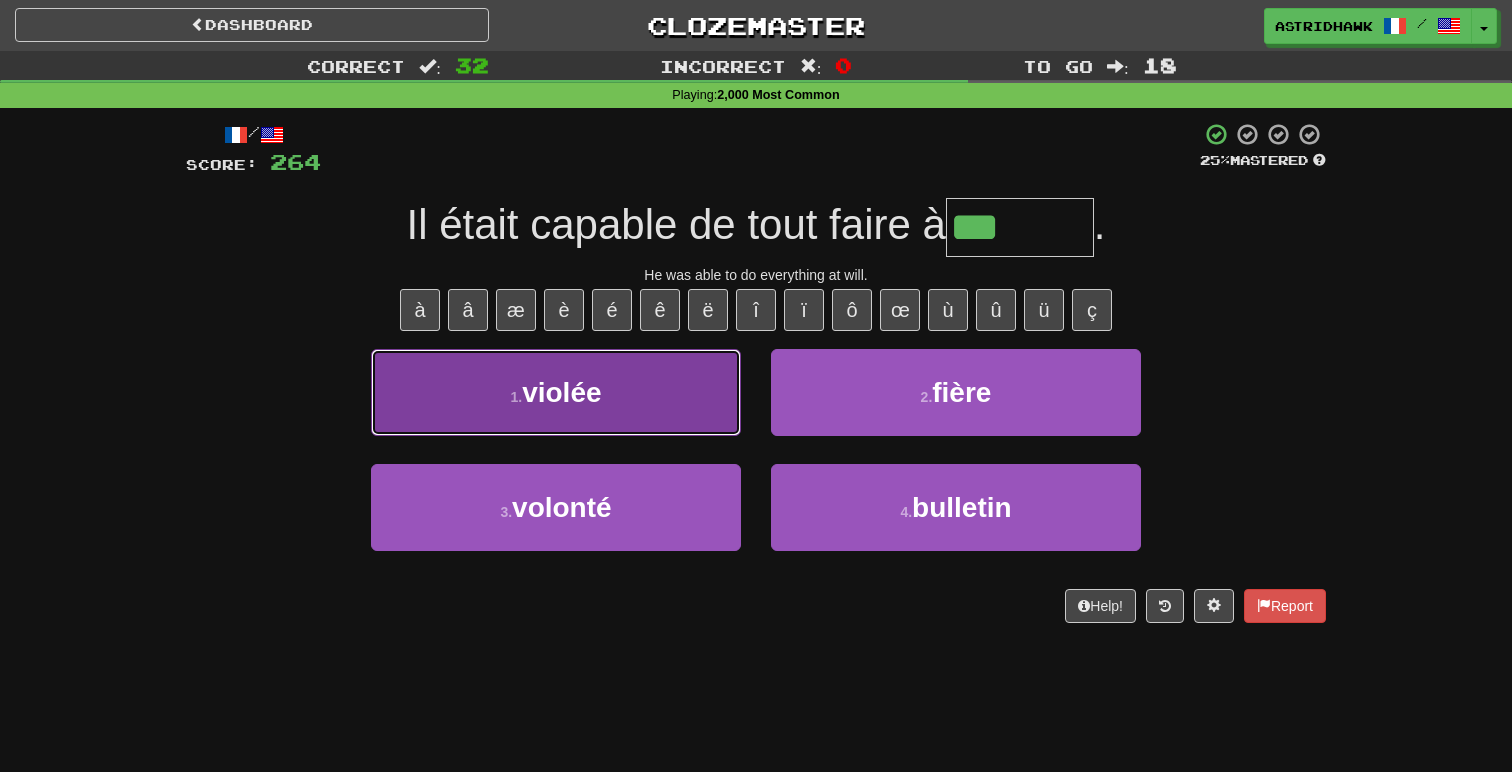 click on "1 .  violée" at bounding box center (556, 392) 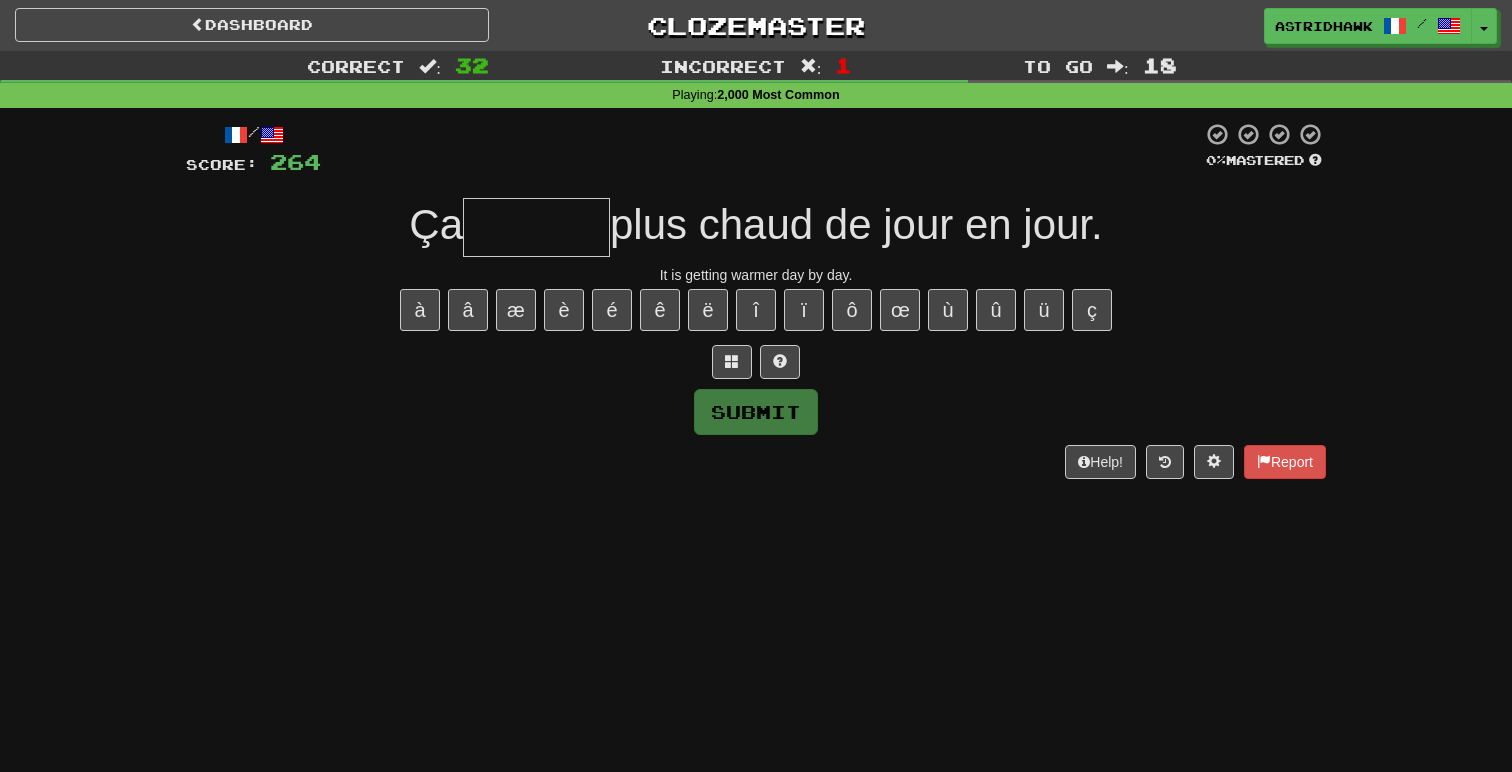 type on "*" 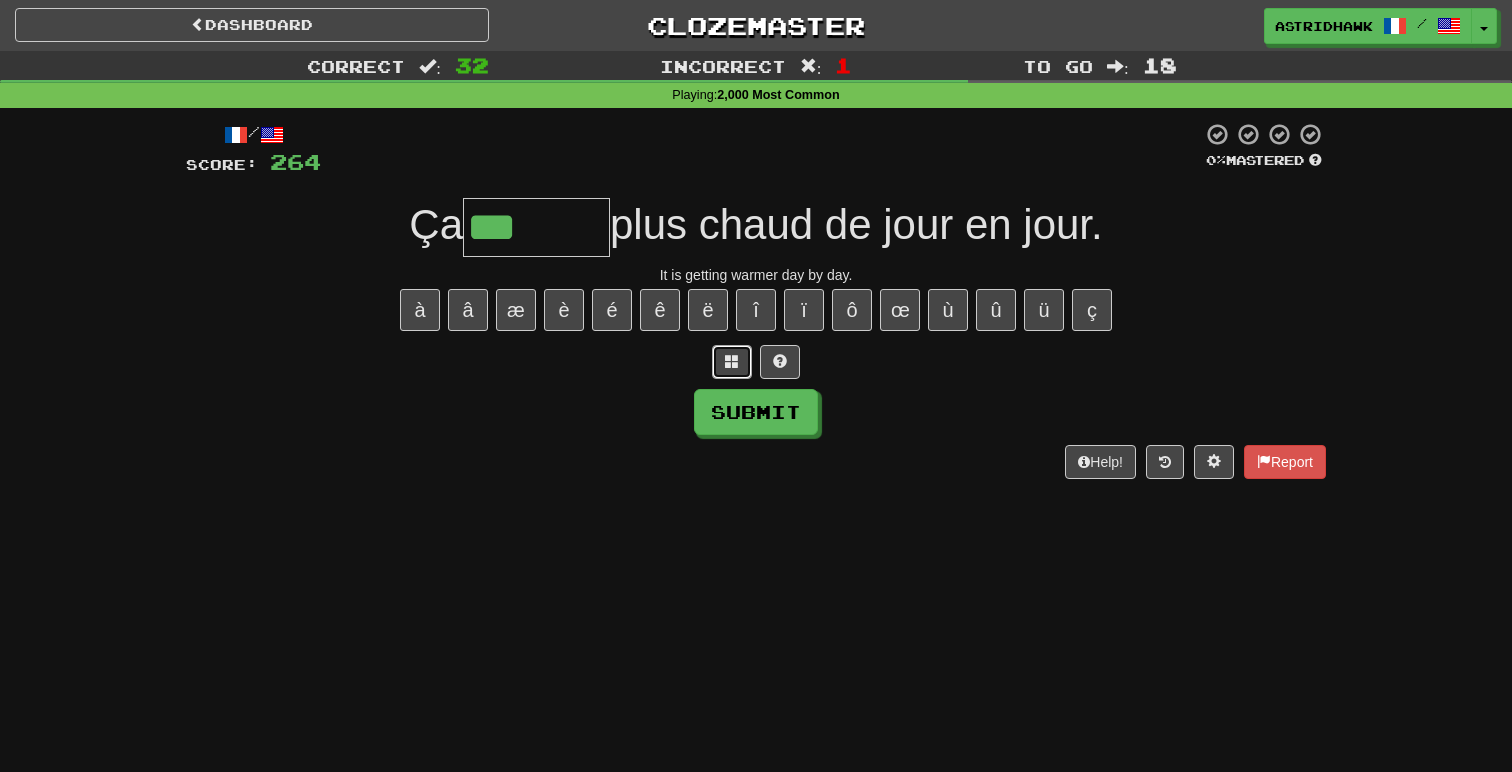 click at bounding box center (732, 361) 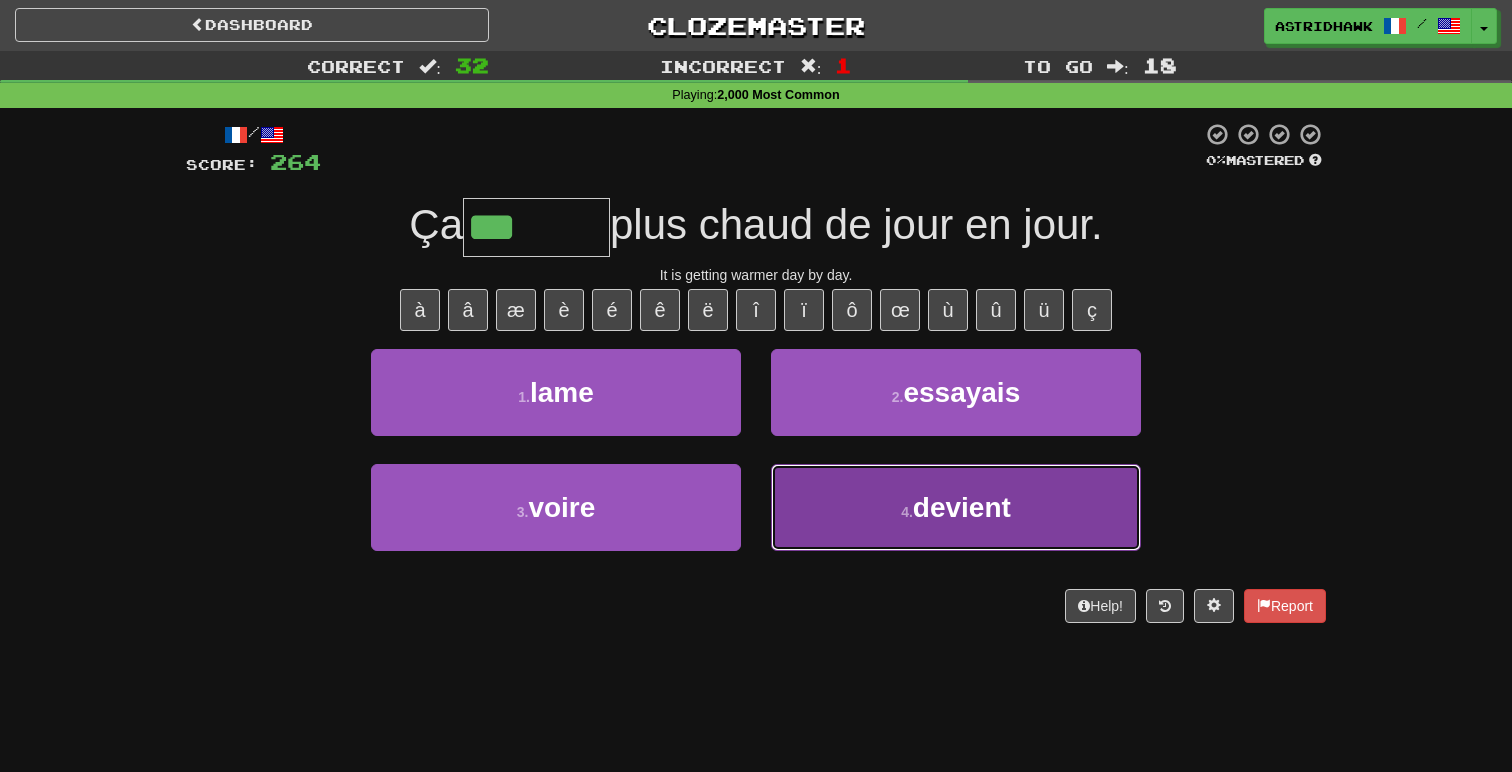 click on "4 .  devient" at bounding box center [956, 507] 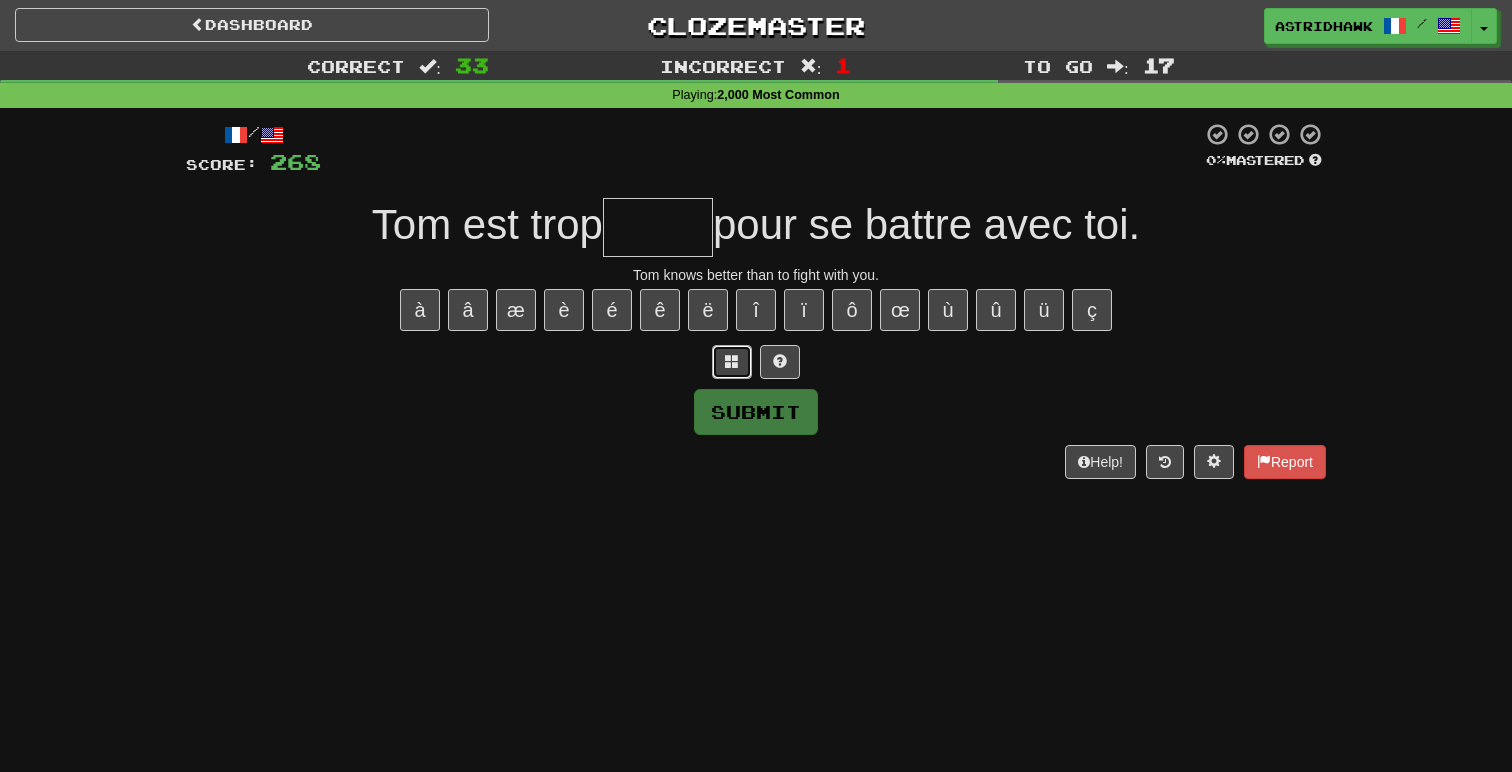 click at bounding box center (732, 362) 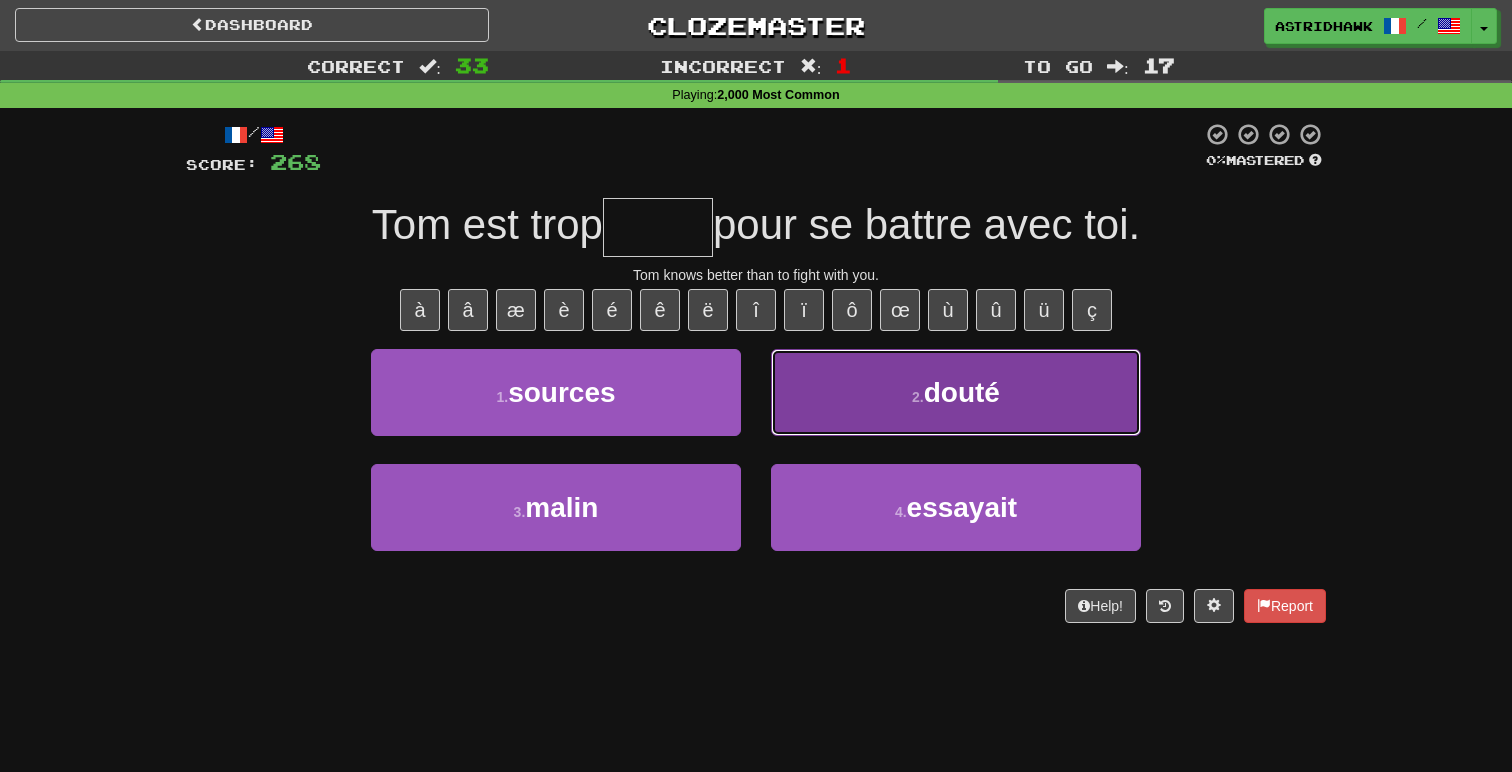 click on "2 .  douté" at bounding box center (956, 392) 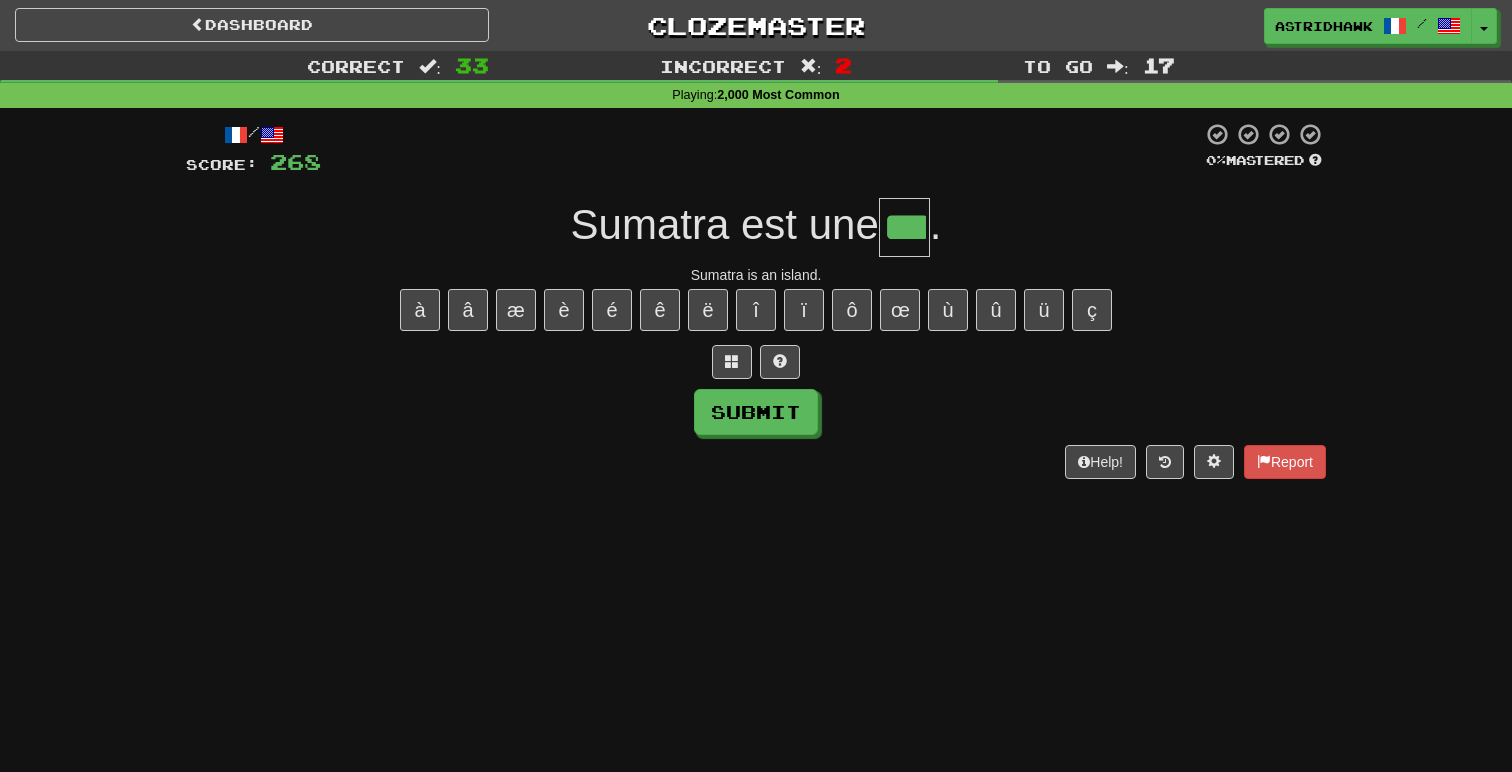 type on "***" 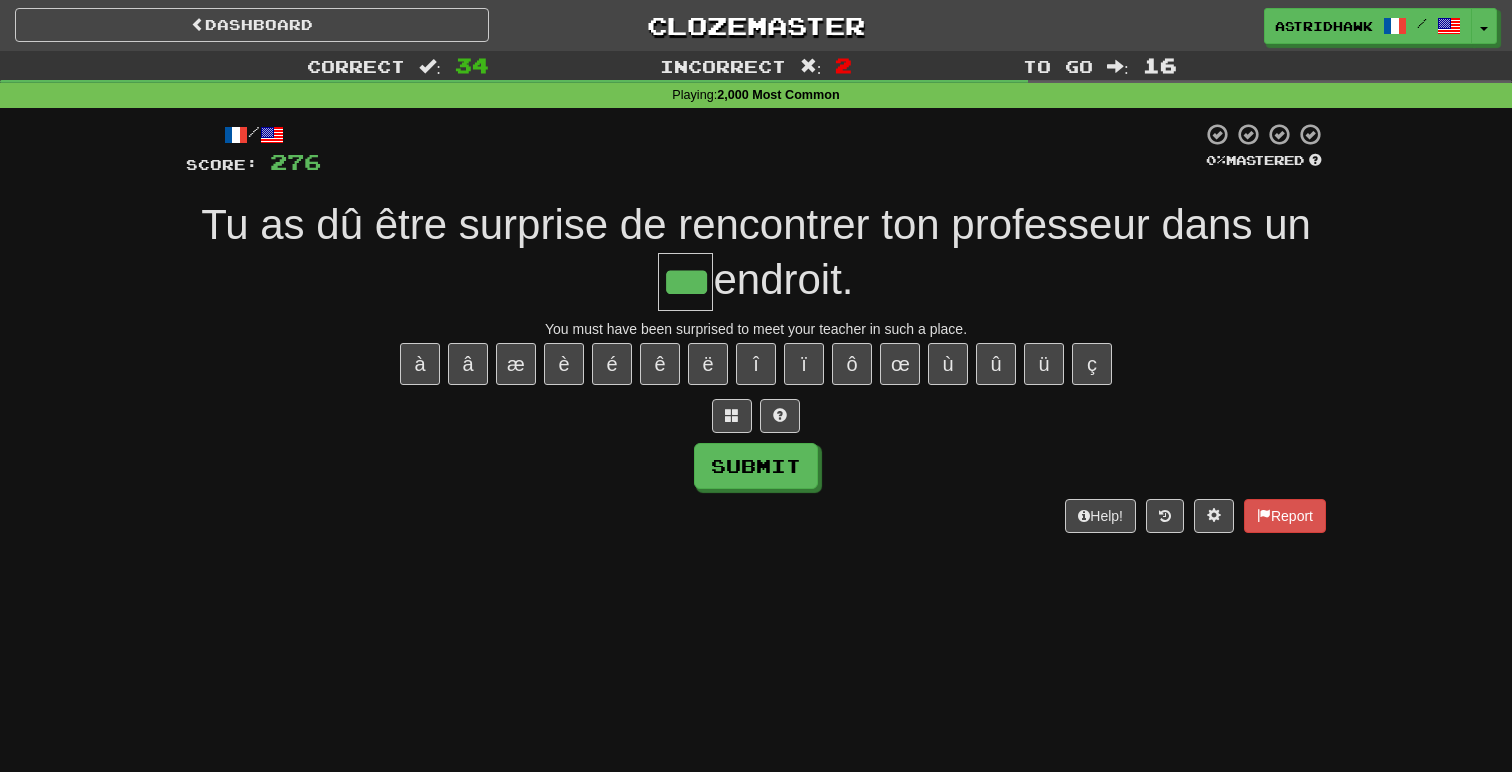 type on "***" 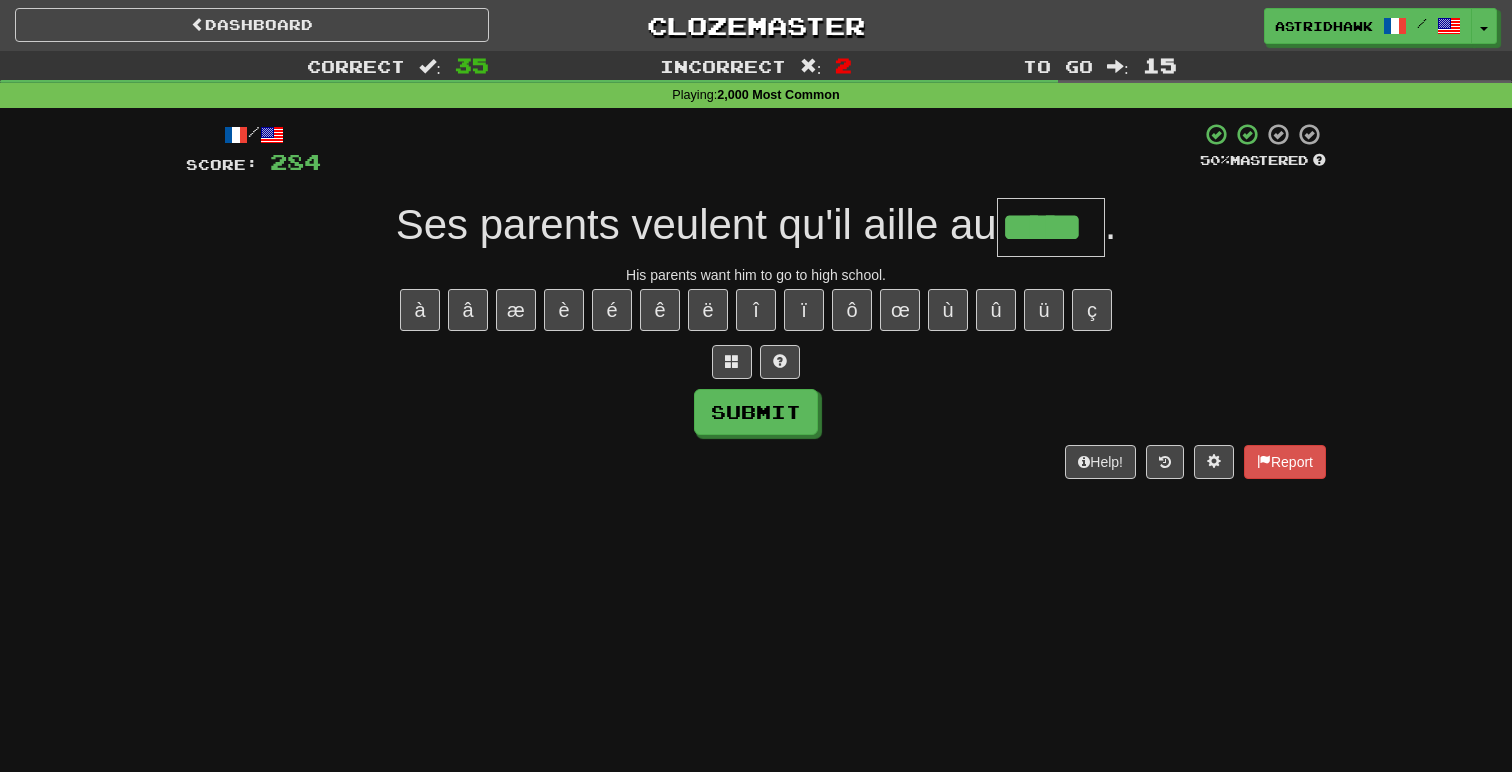 type on "*****" 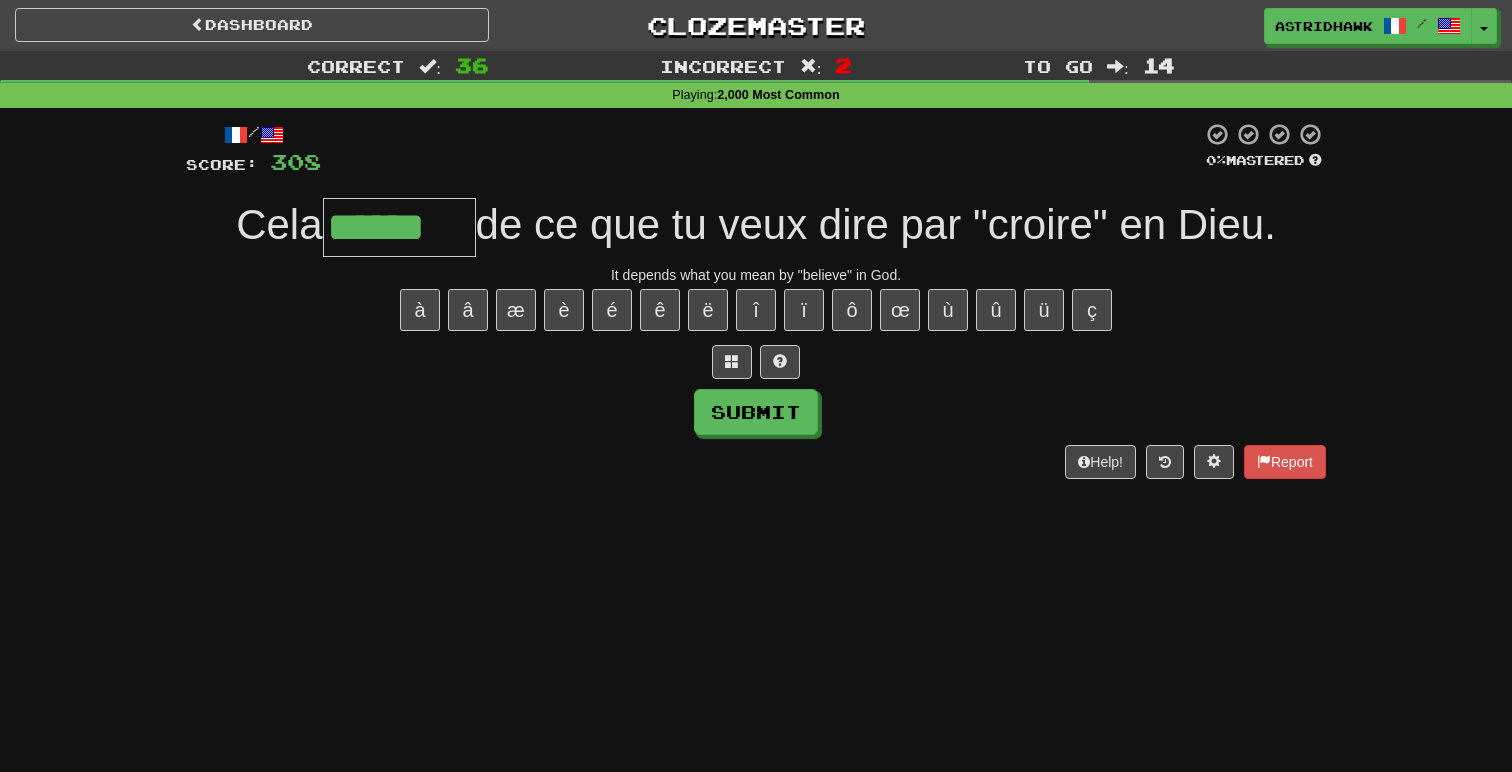 type on "******" 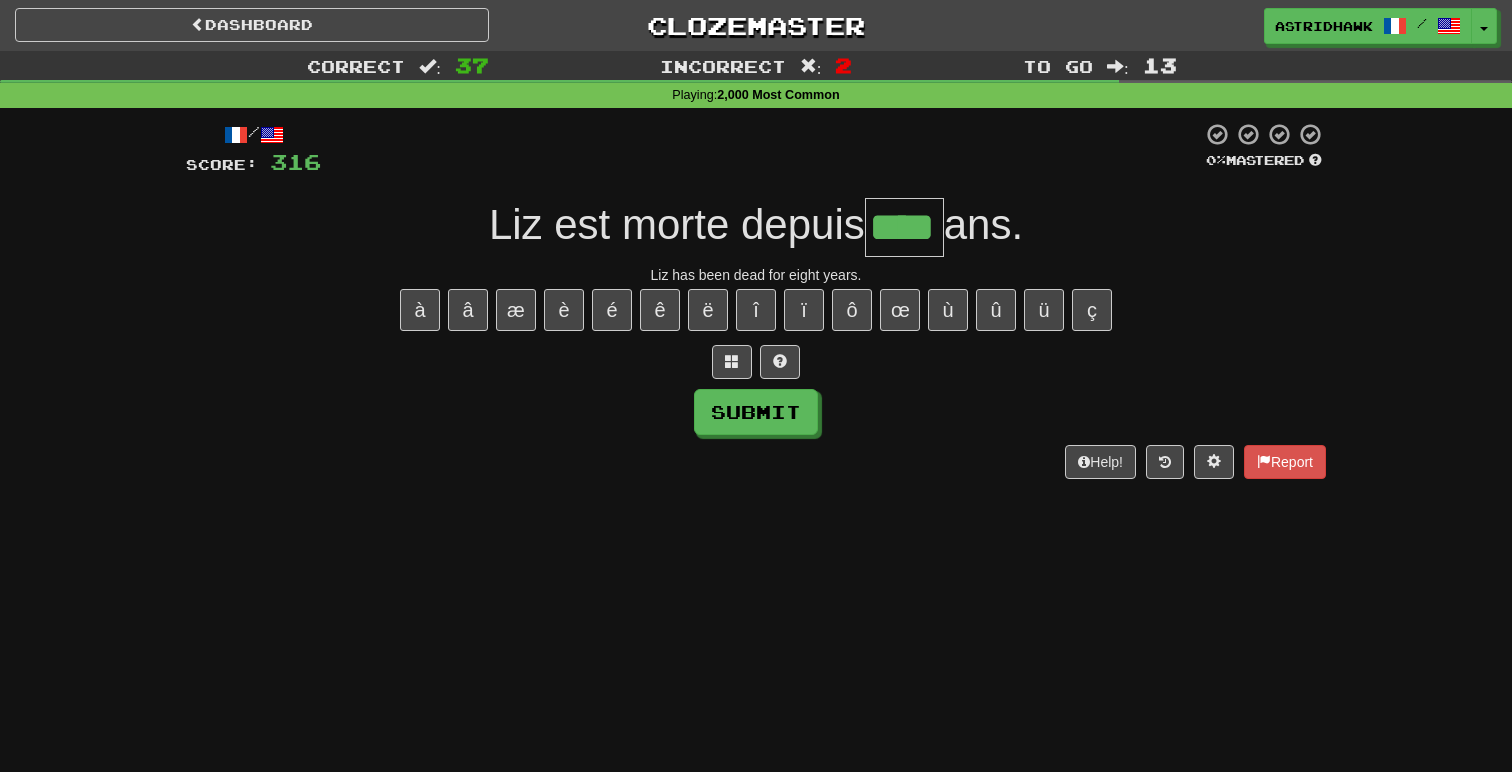 type on "****" 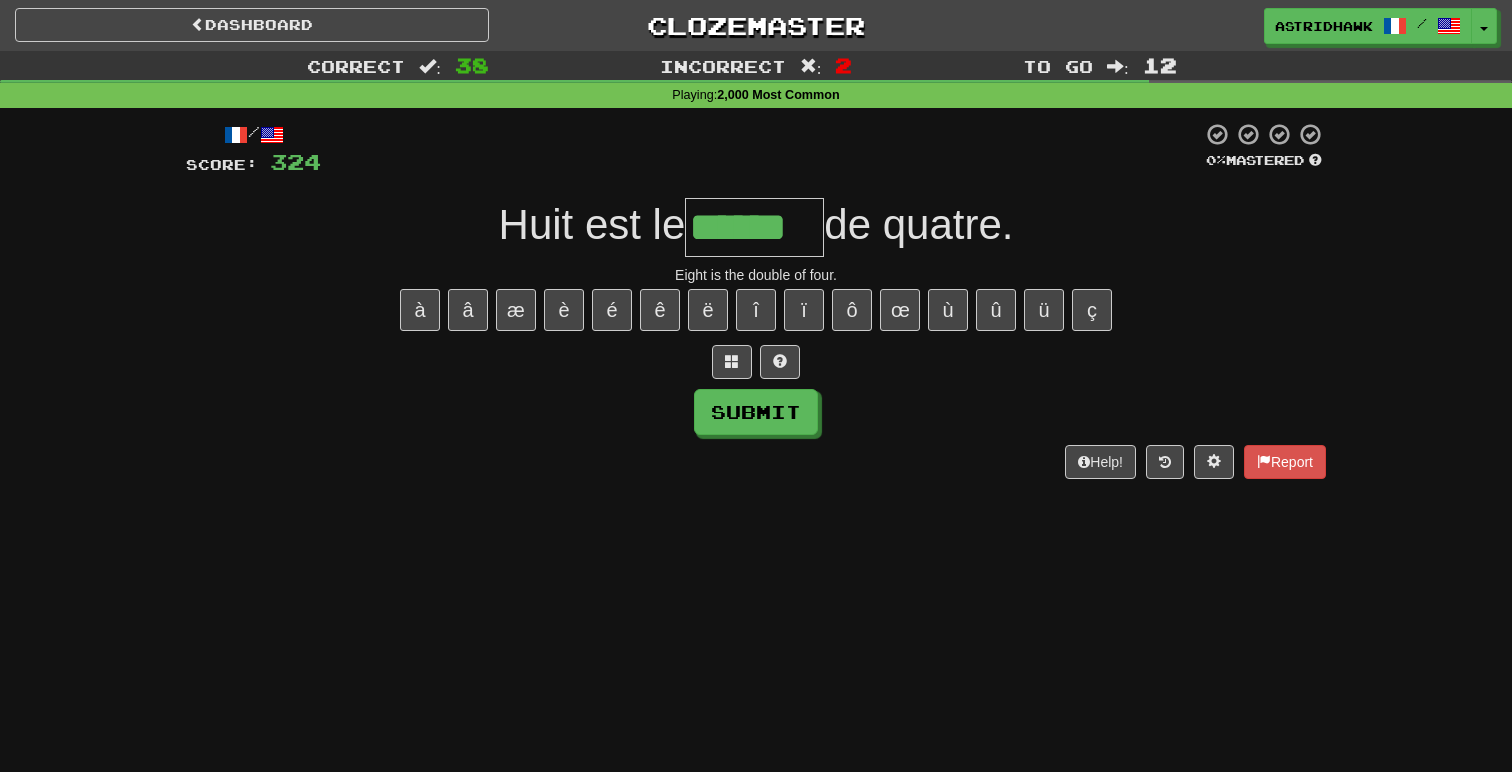type on "******" 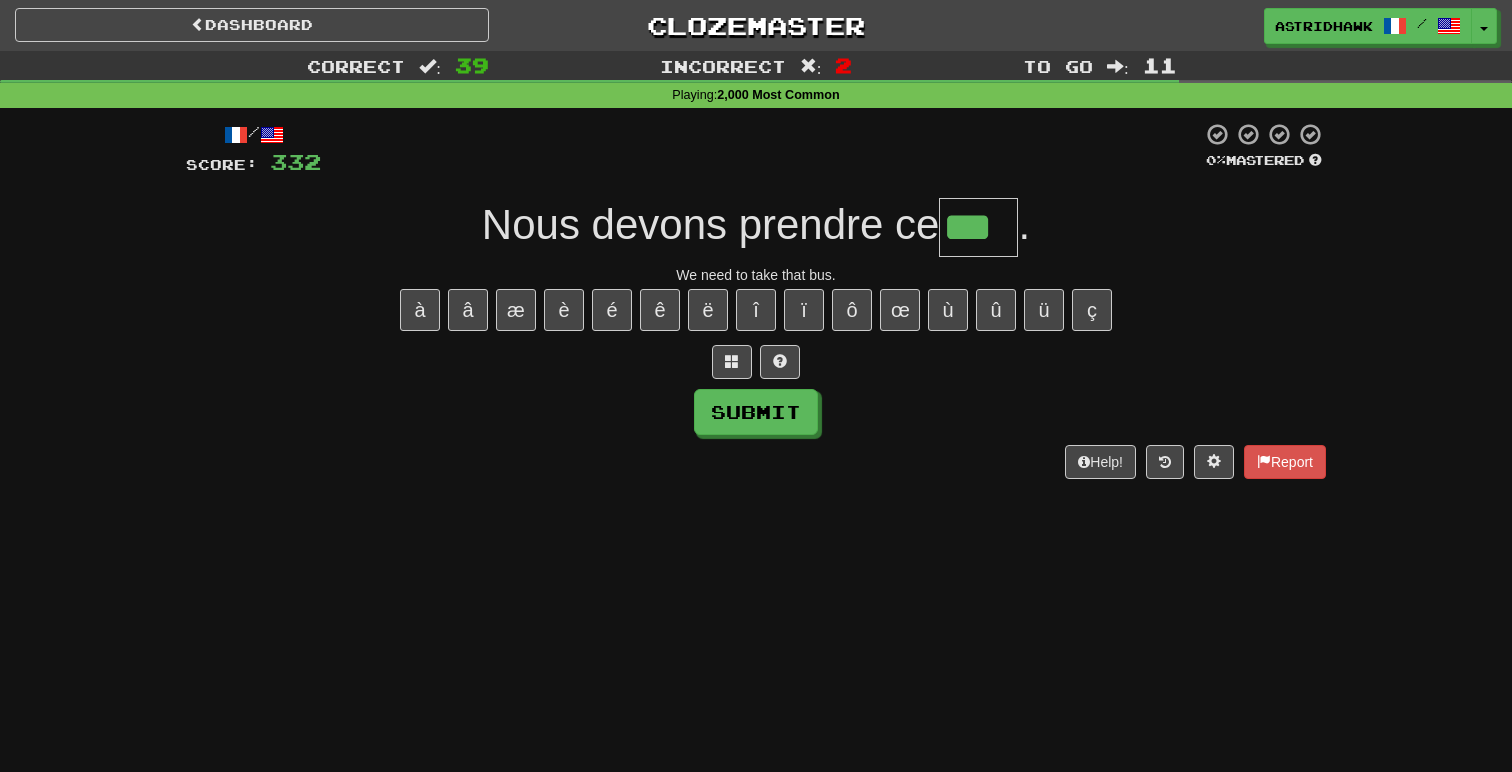 type on "***" 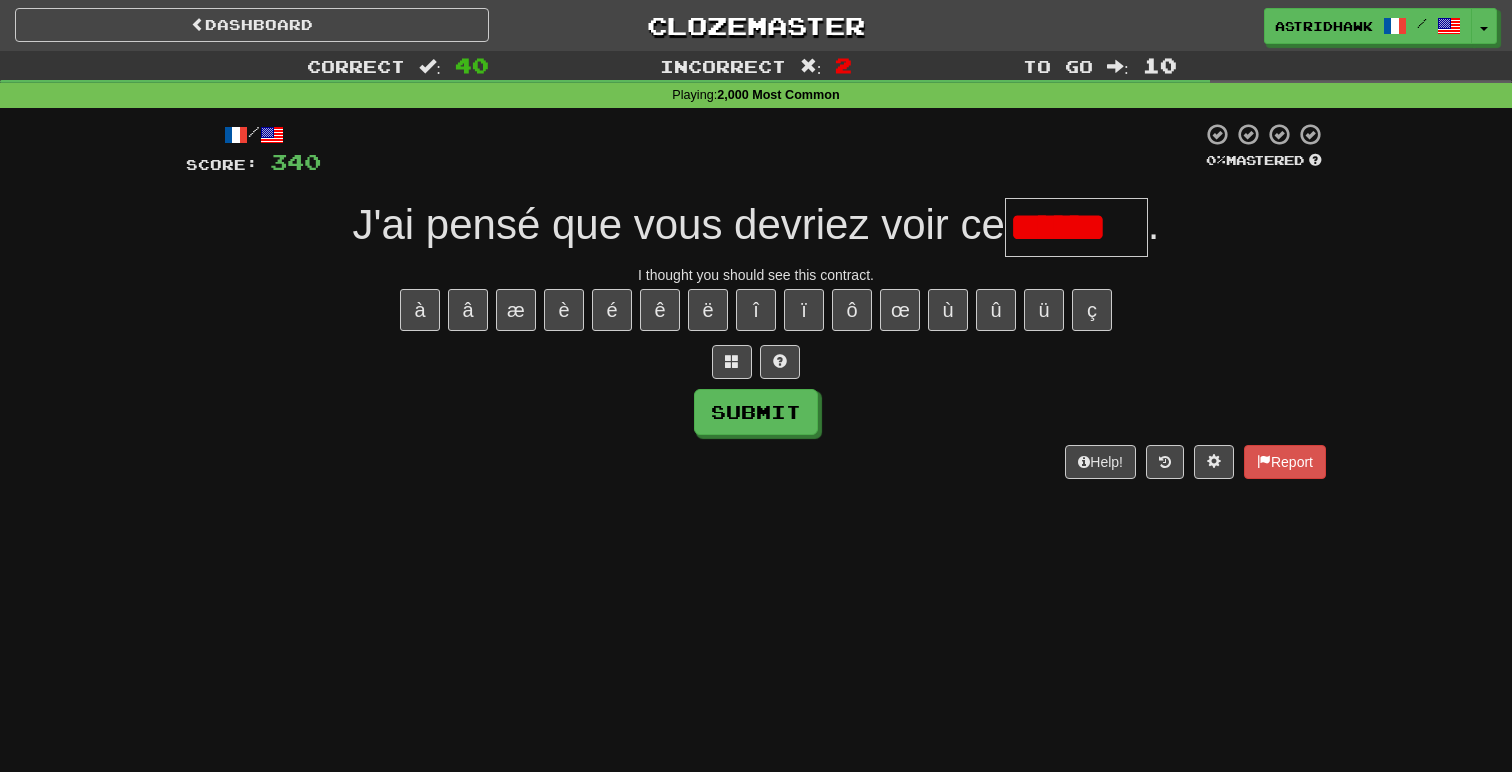 scroll, scrollTop: 0, scrollLeft: 0, axis: both 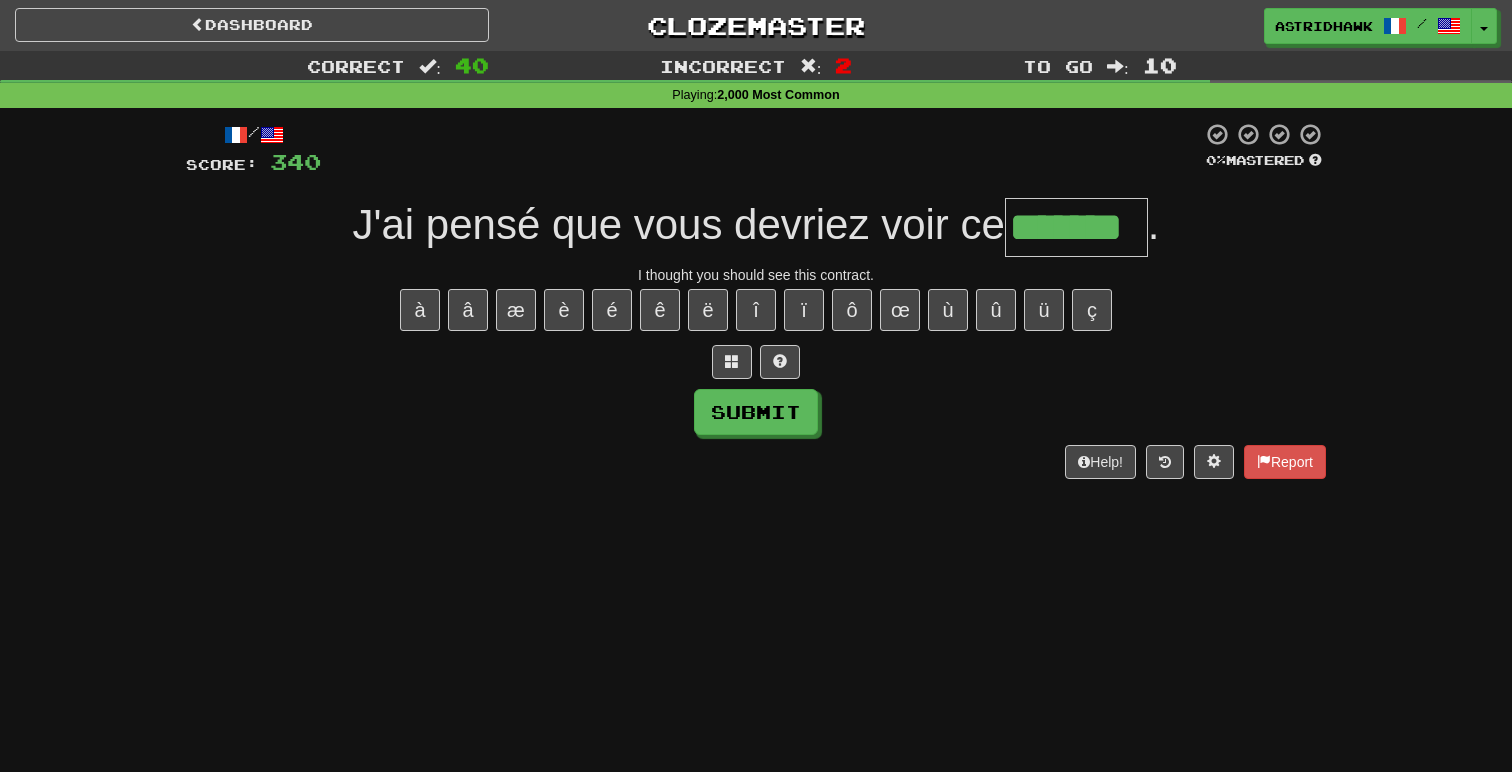 type on "*******" 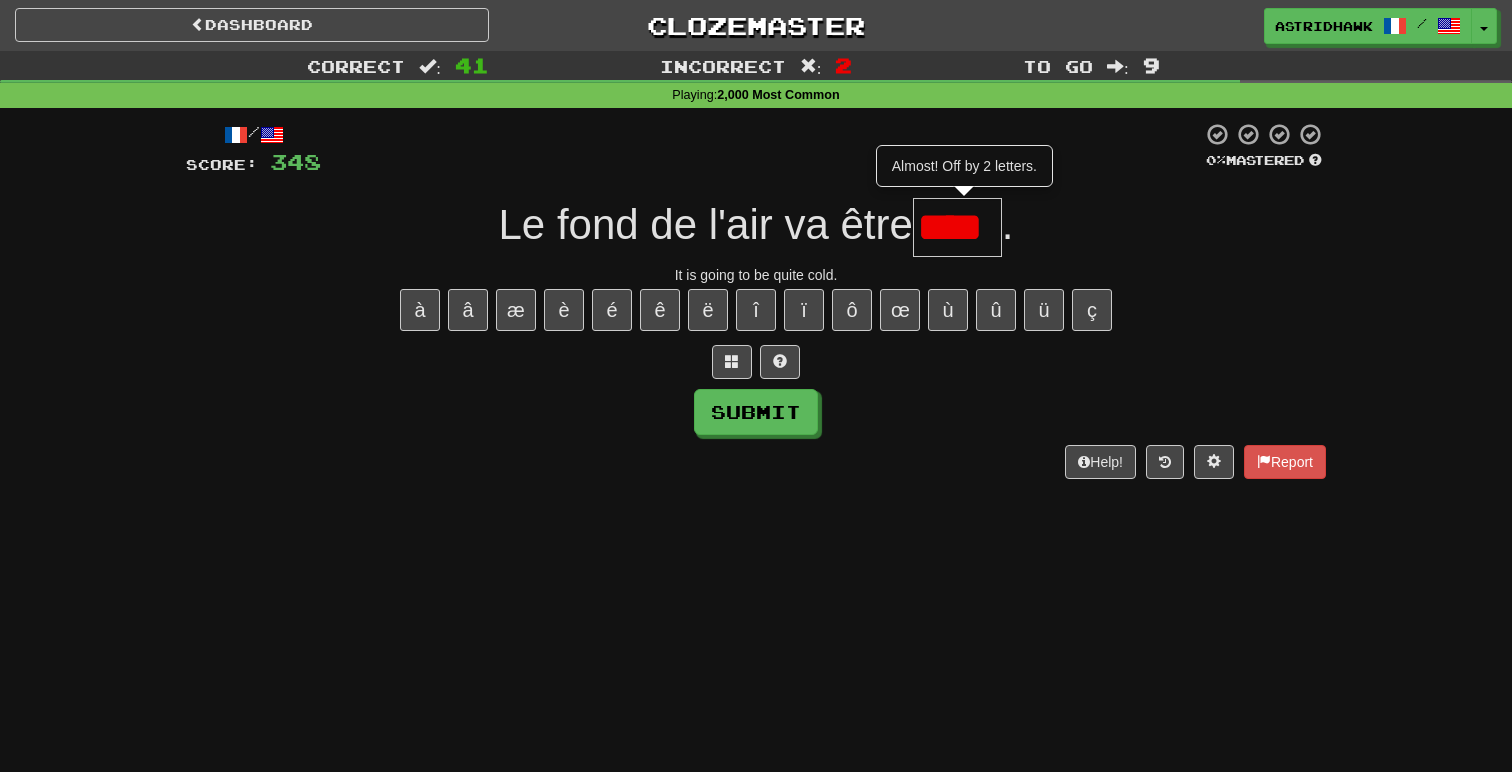 scroll, scrollTop: 0, scrollLeft: 0, axis: both 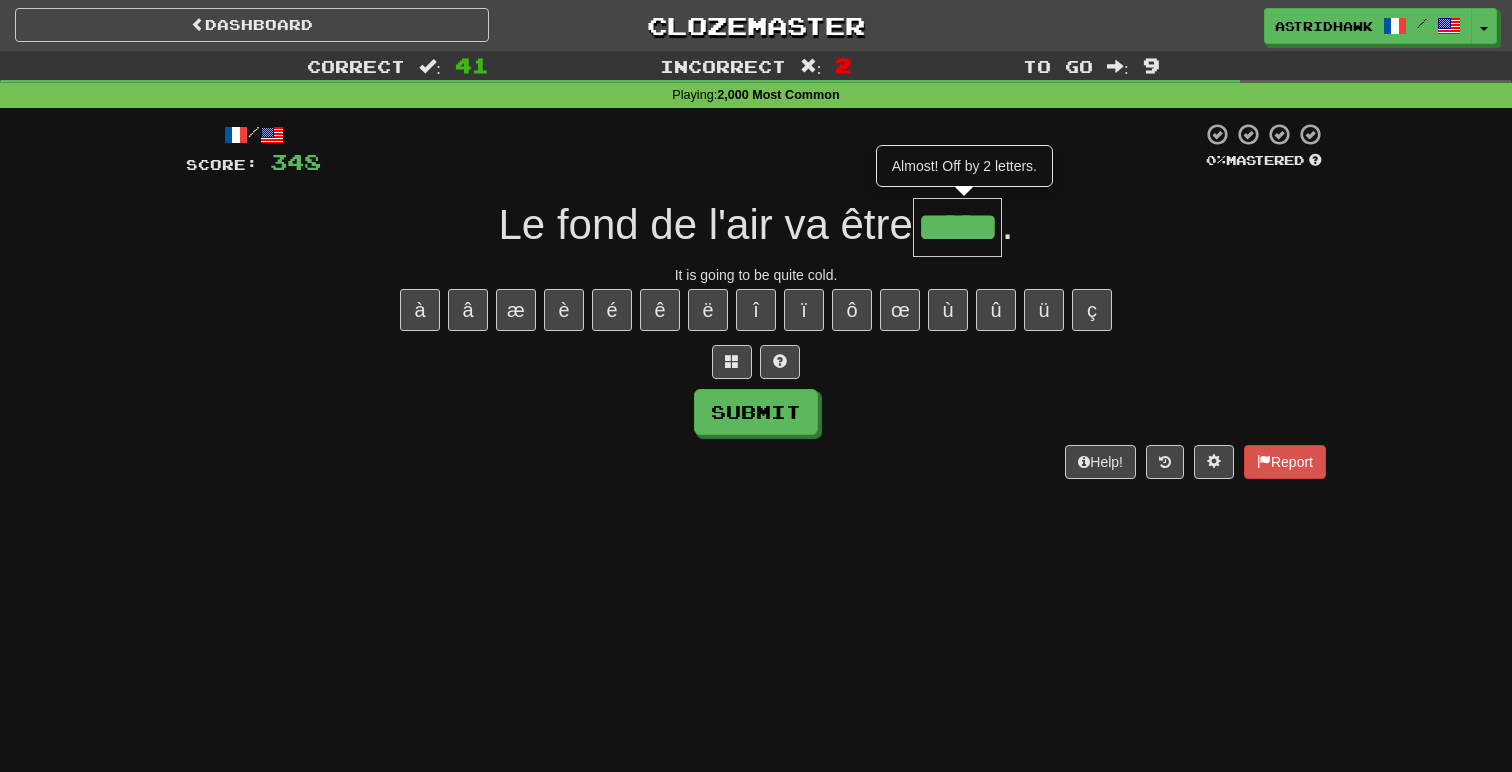 type on "*****" 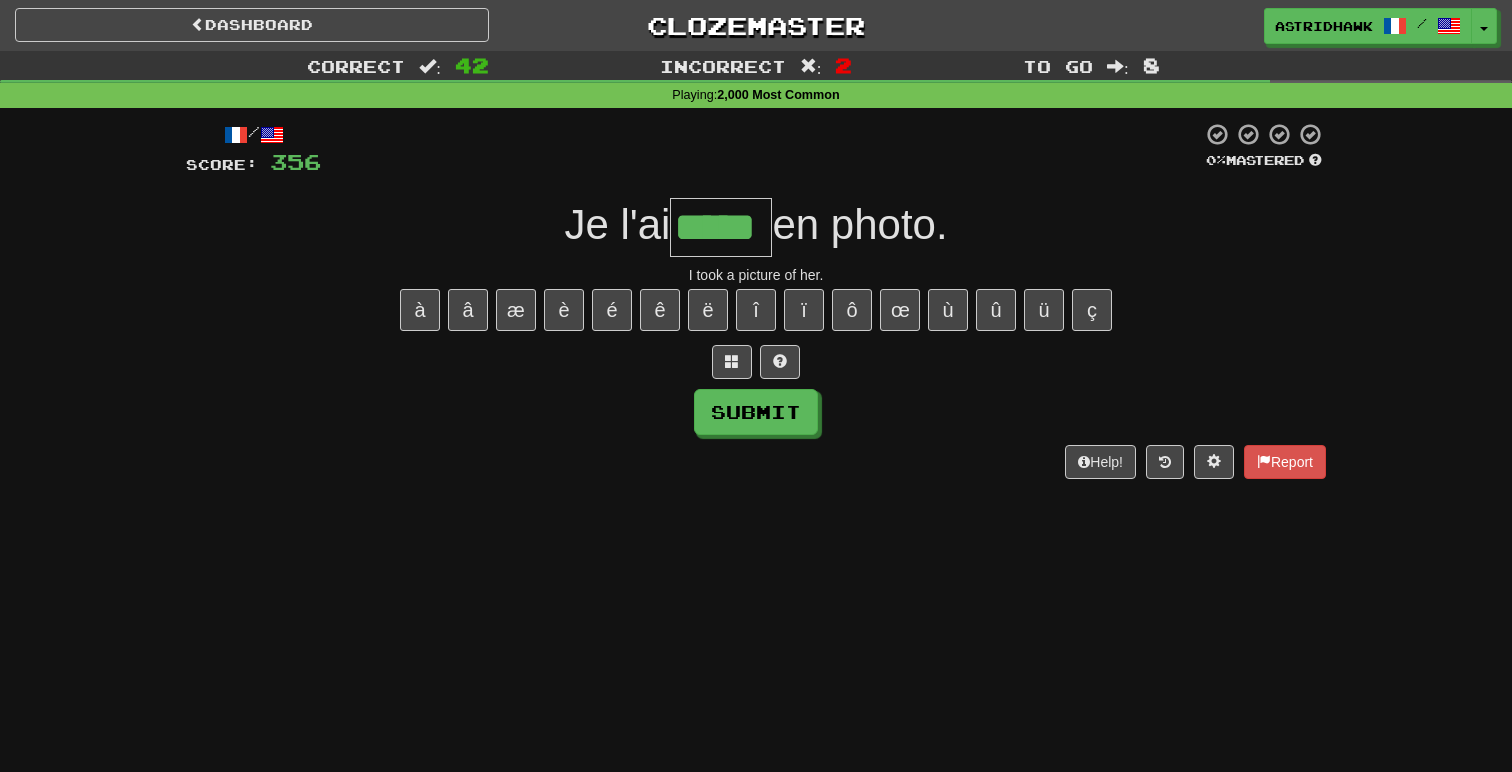 type on "*****" 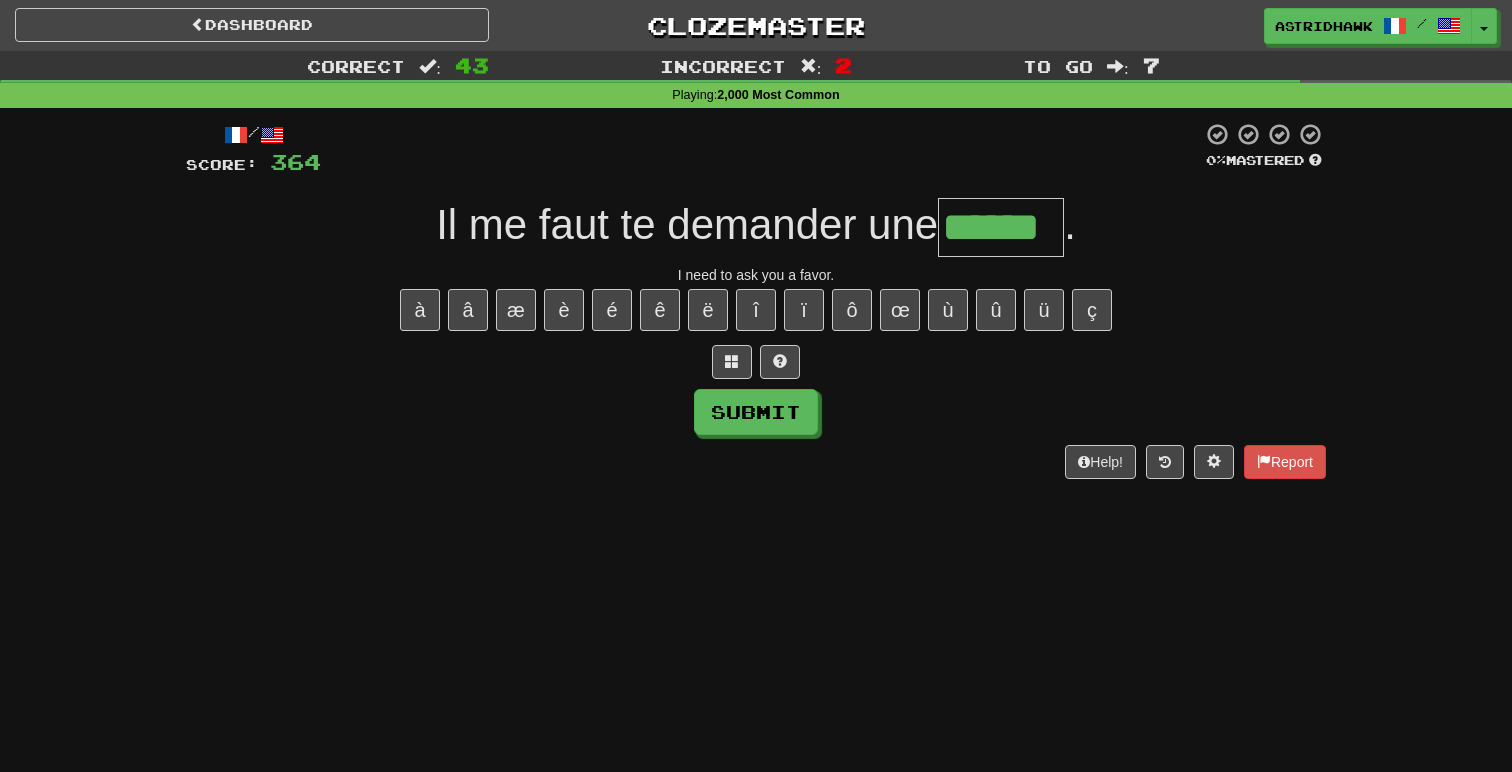type on "******" 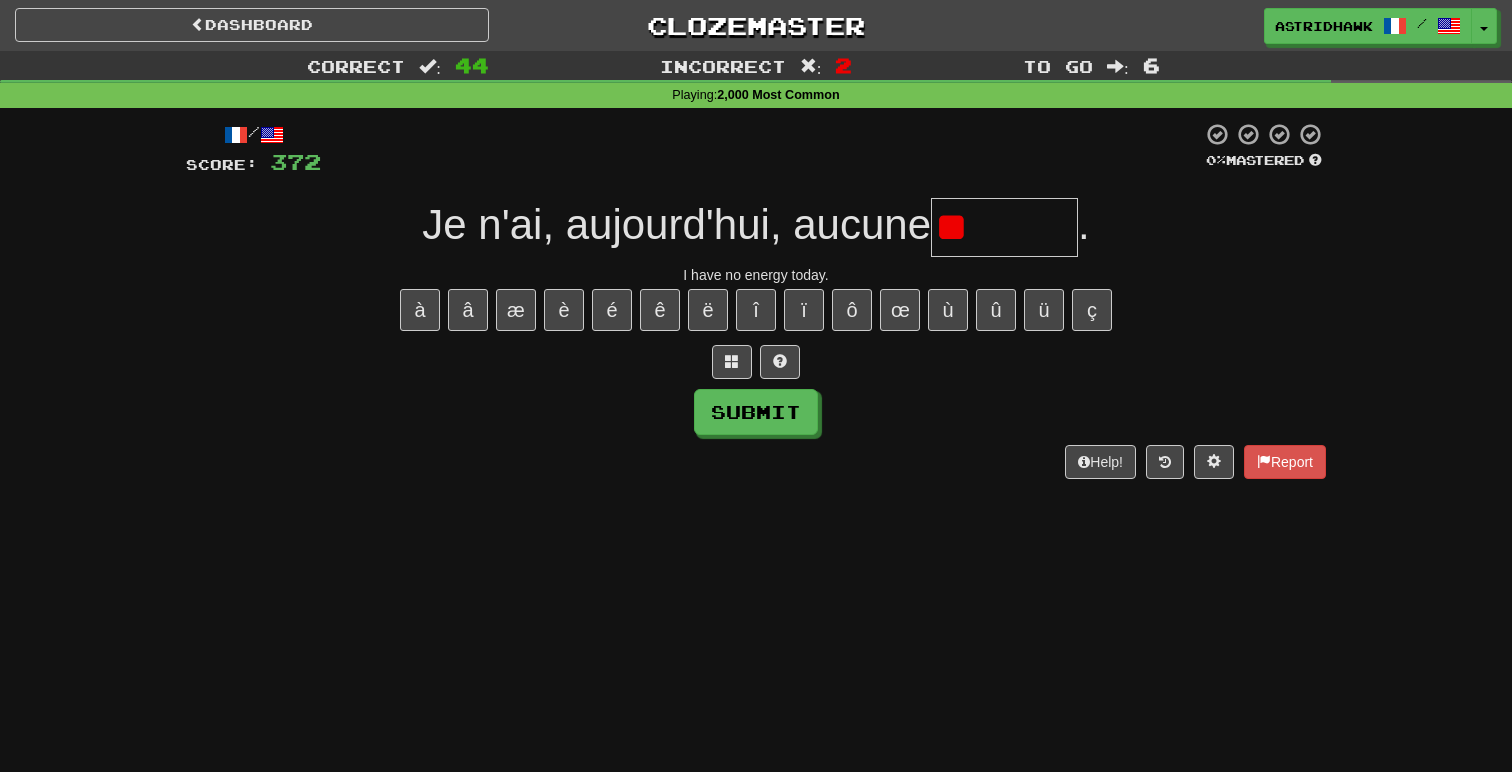 type on "*" 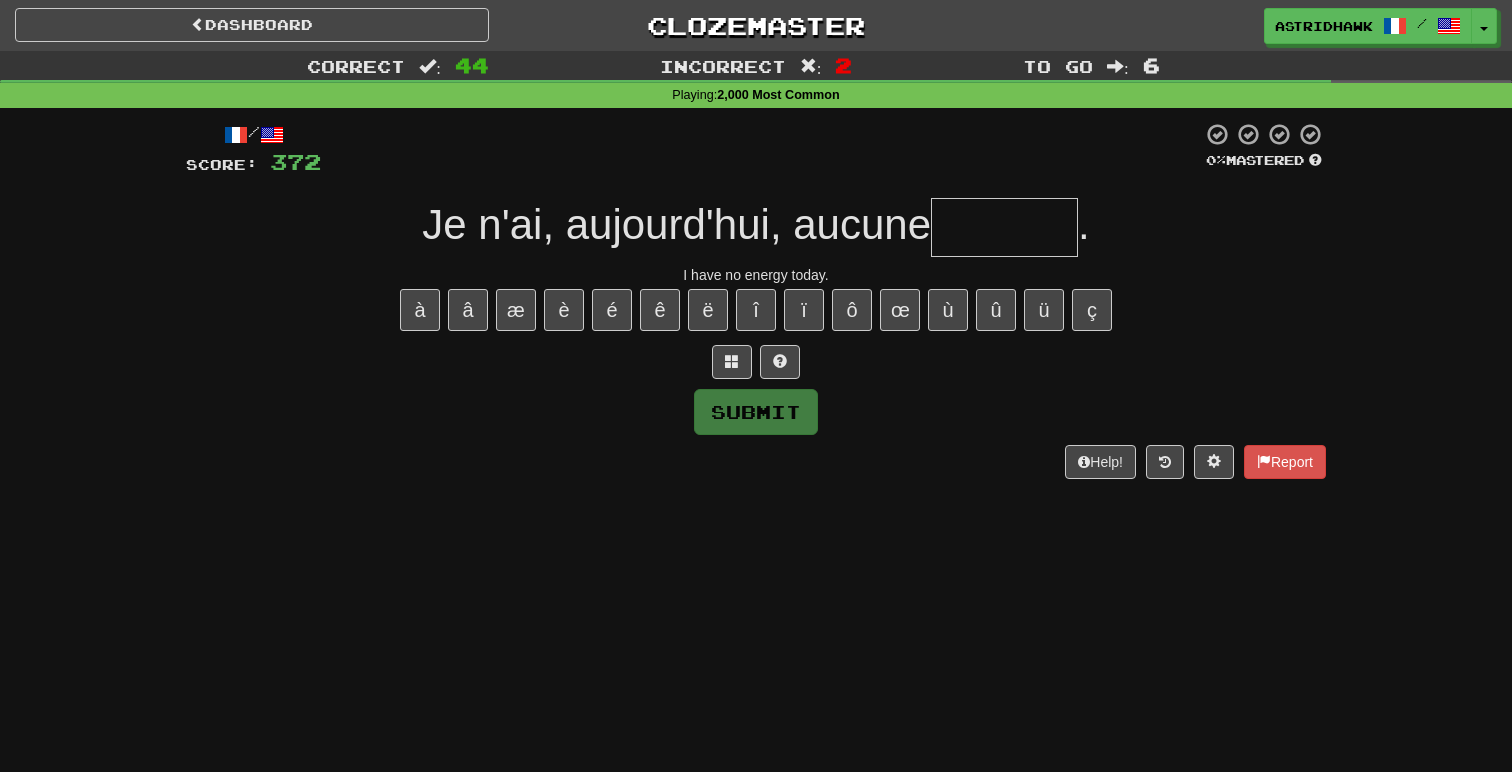 type on "*" 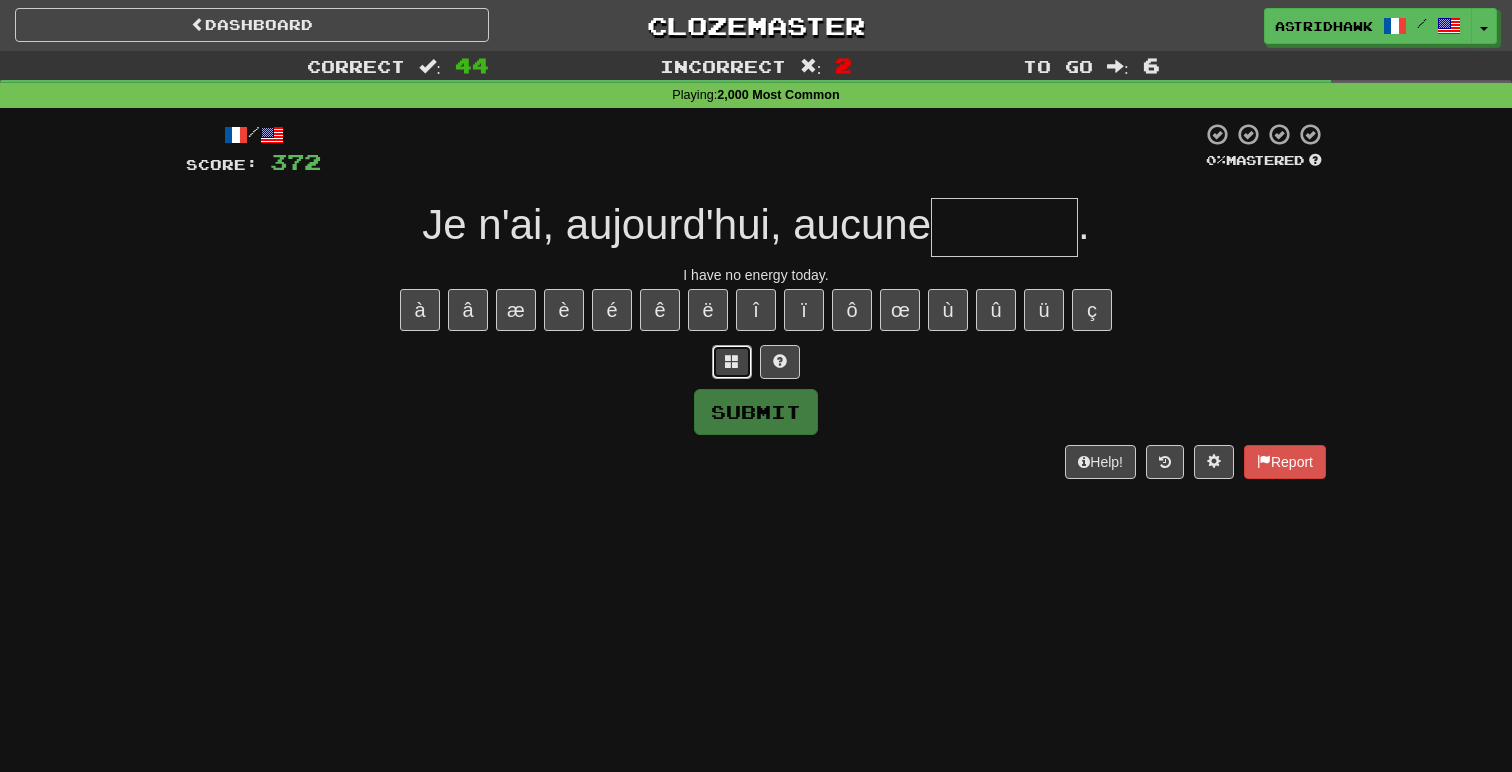click at bounding box center [732, 362] 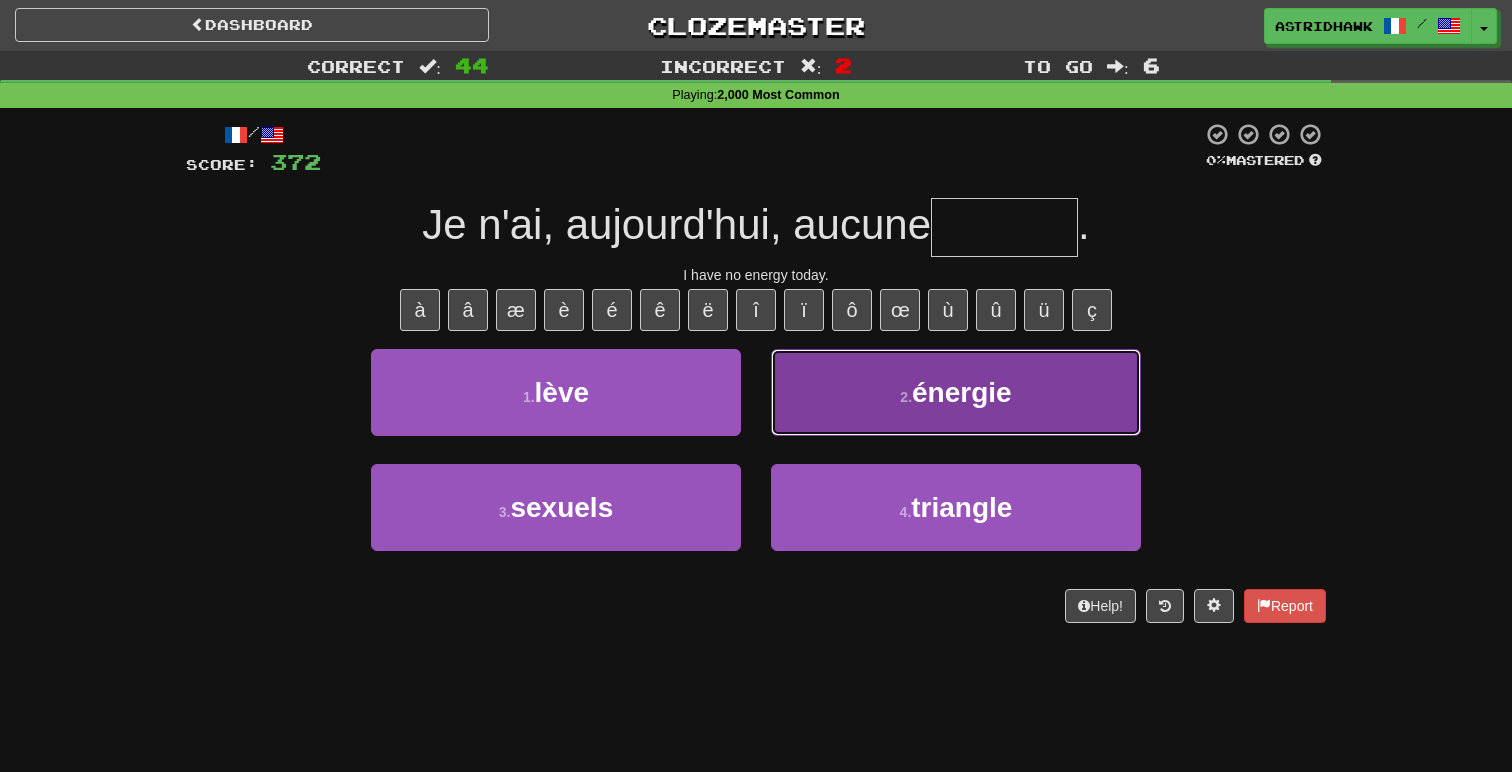click on "2 .  énergie" at bounding box center (956, 392) 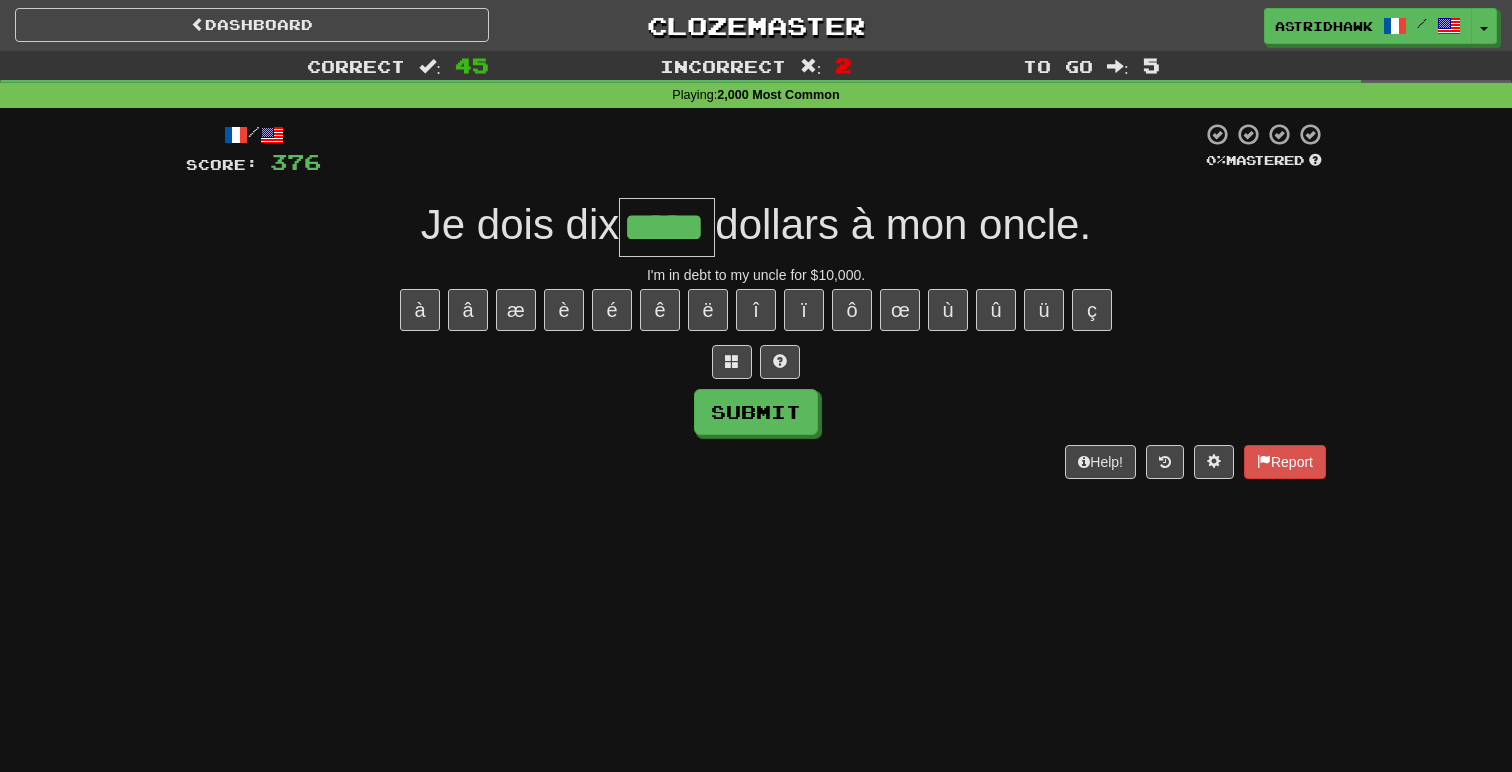 type on "*****" 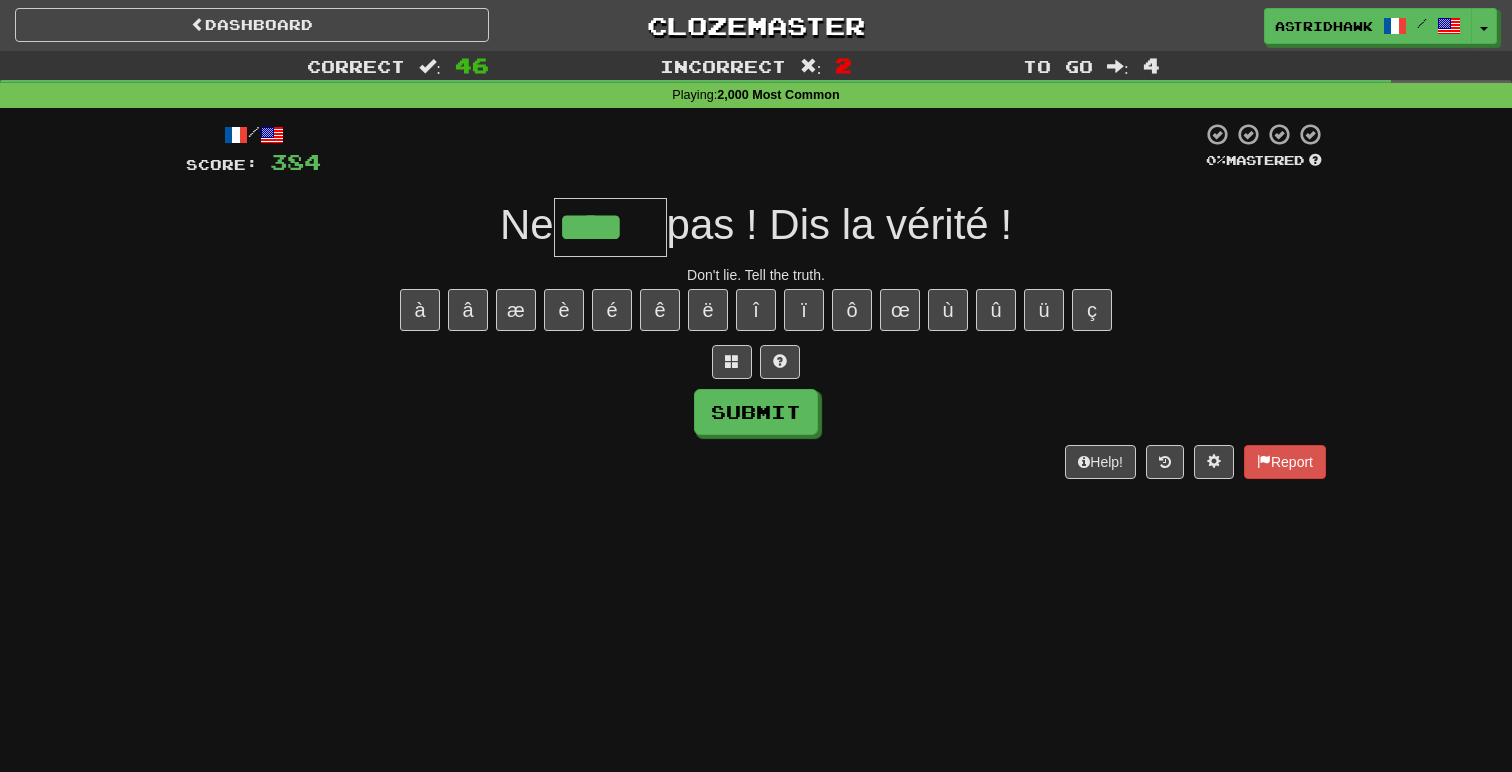 type on "****" 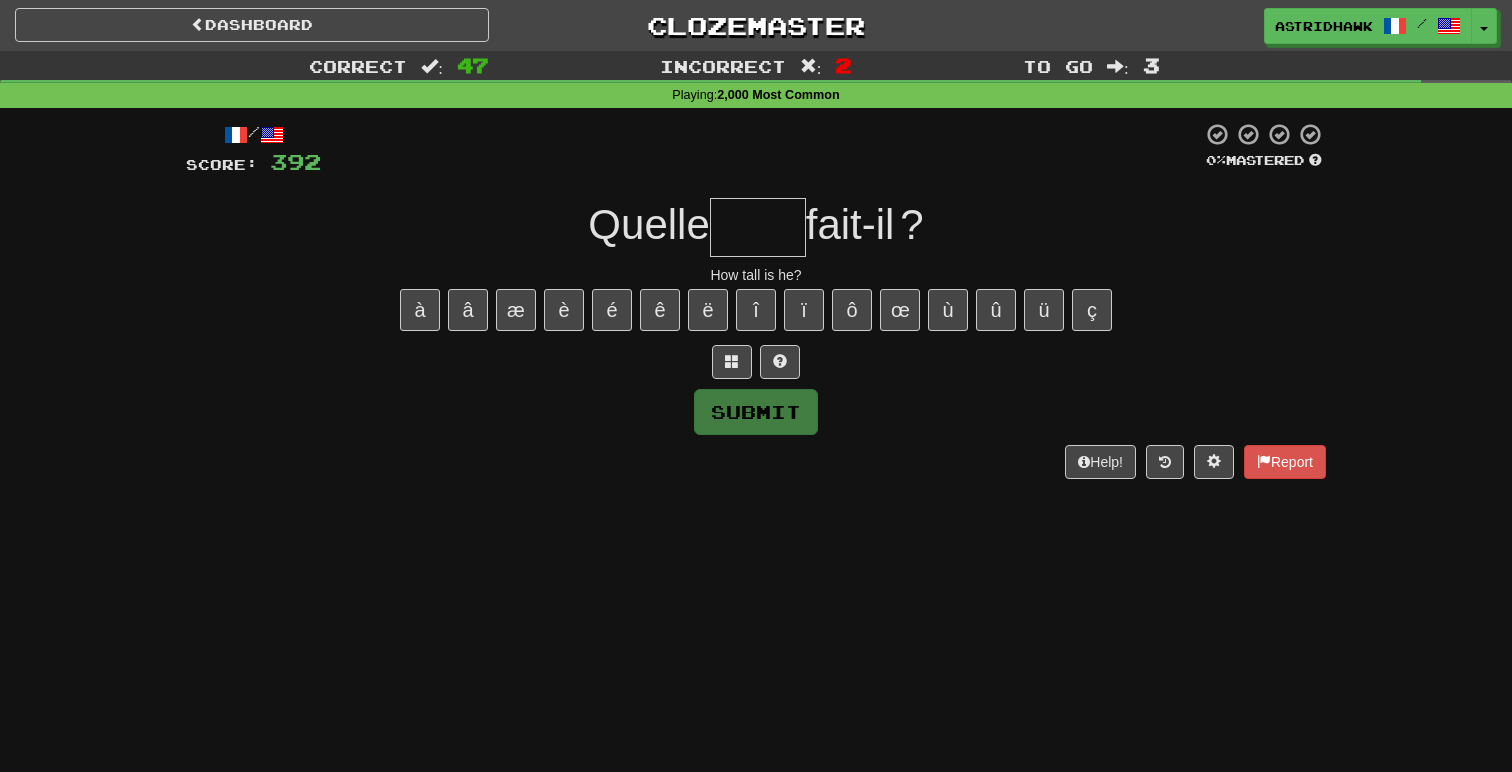 type on "*" 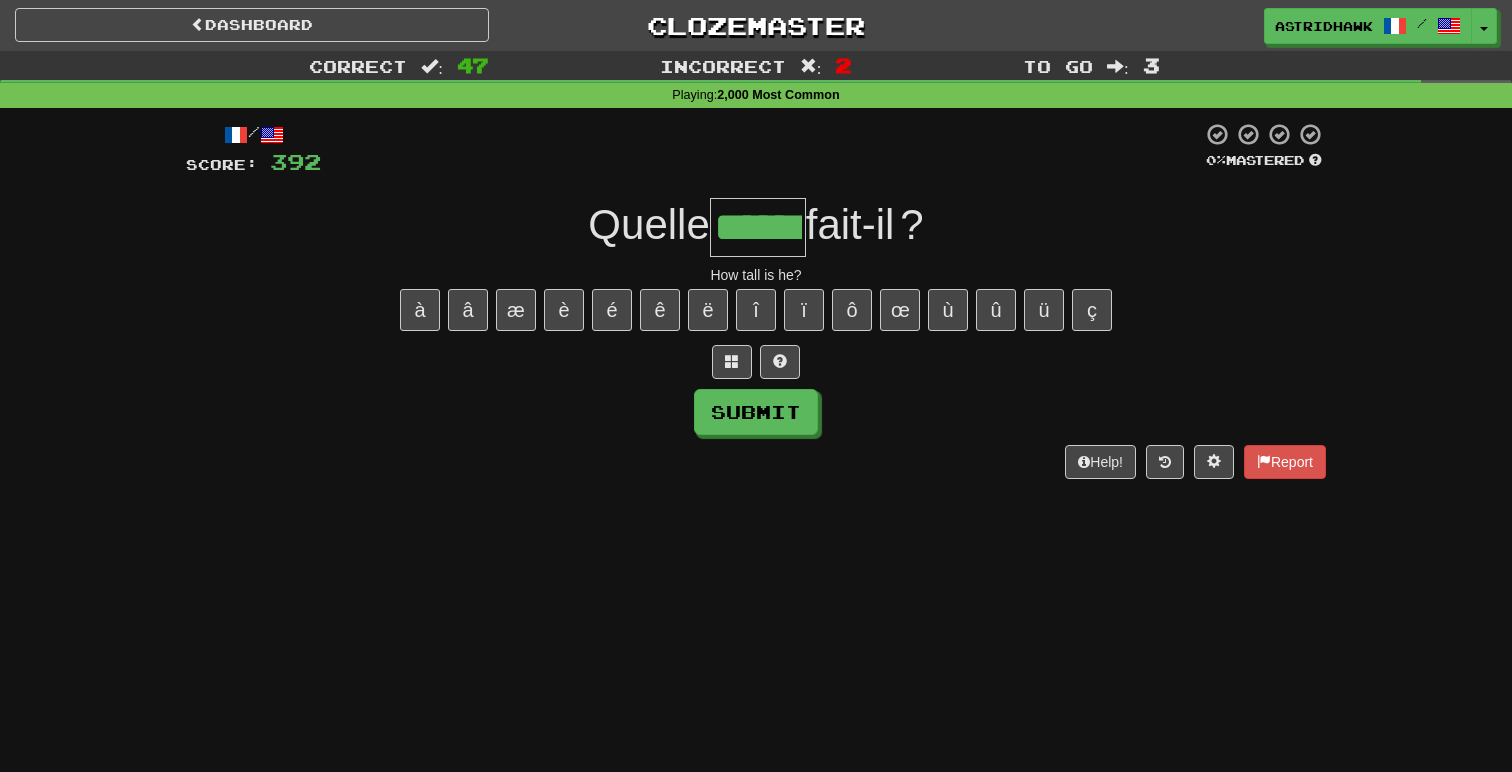 type on "******" 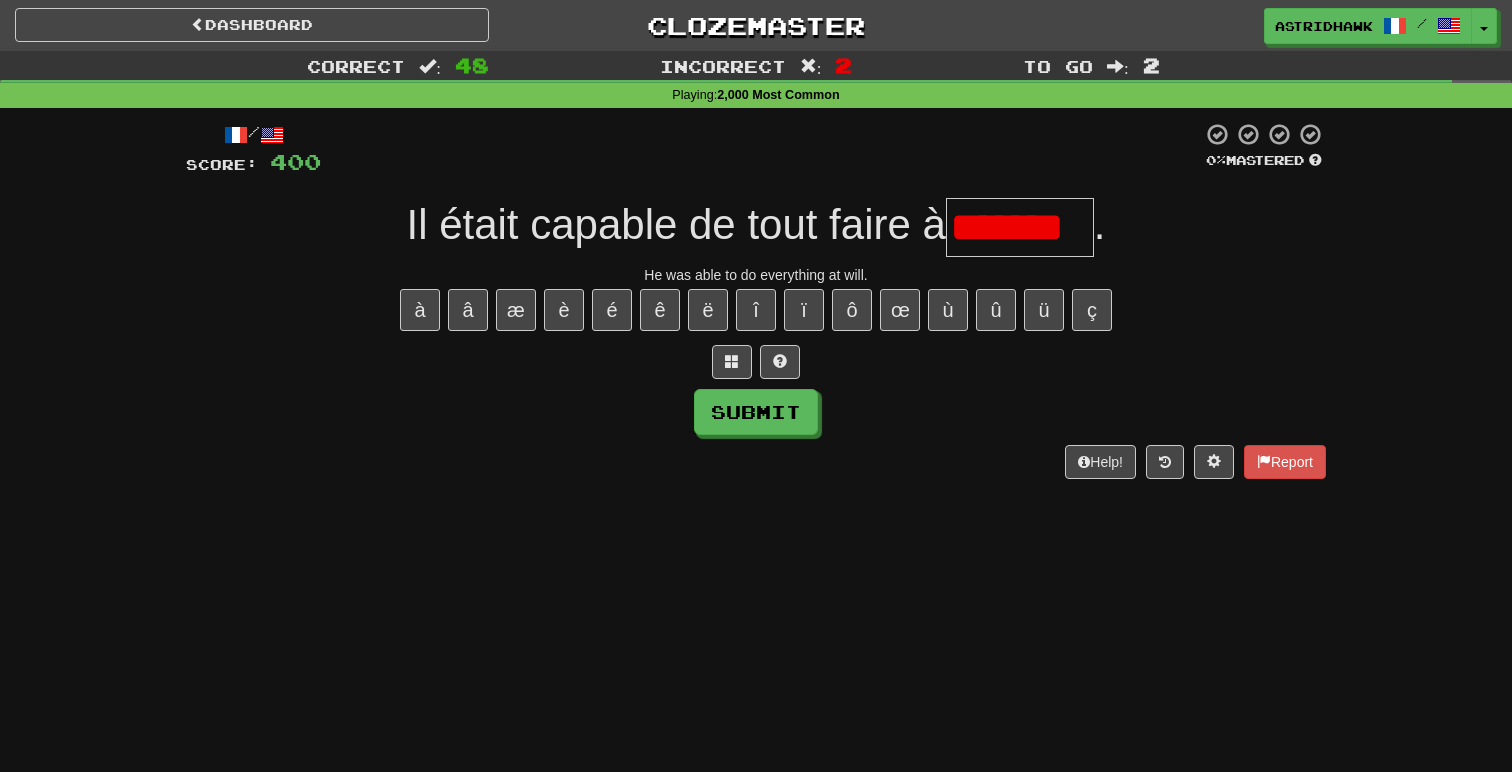 type on "*******" 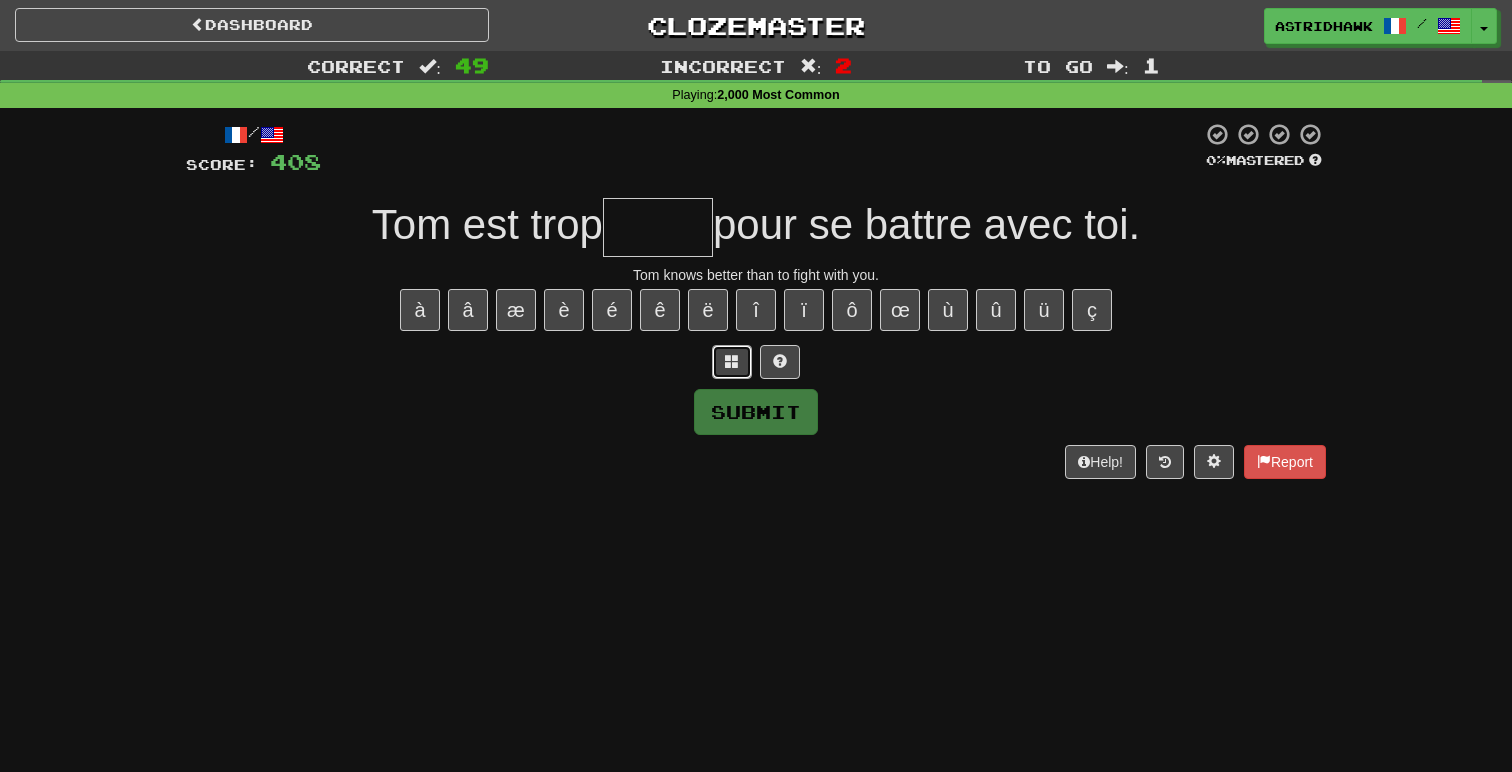 click at bounding box center (732, 361) 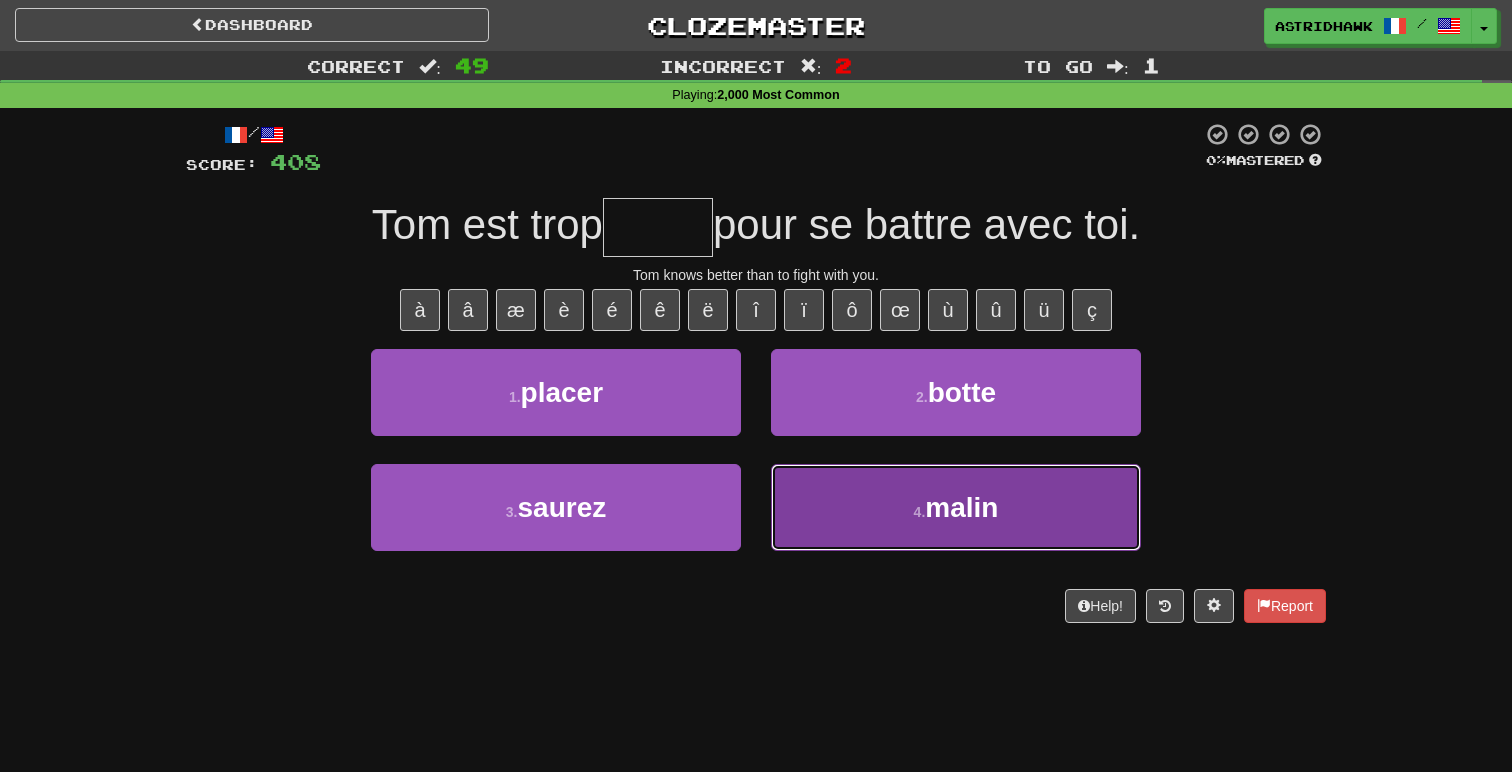 click on "4 .  malin" at bounding box center [956, 507] 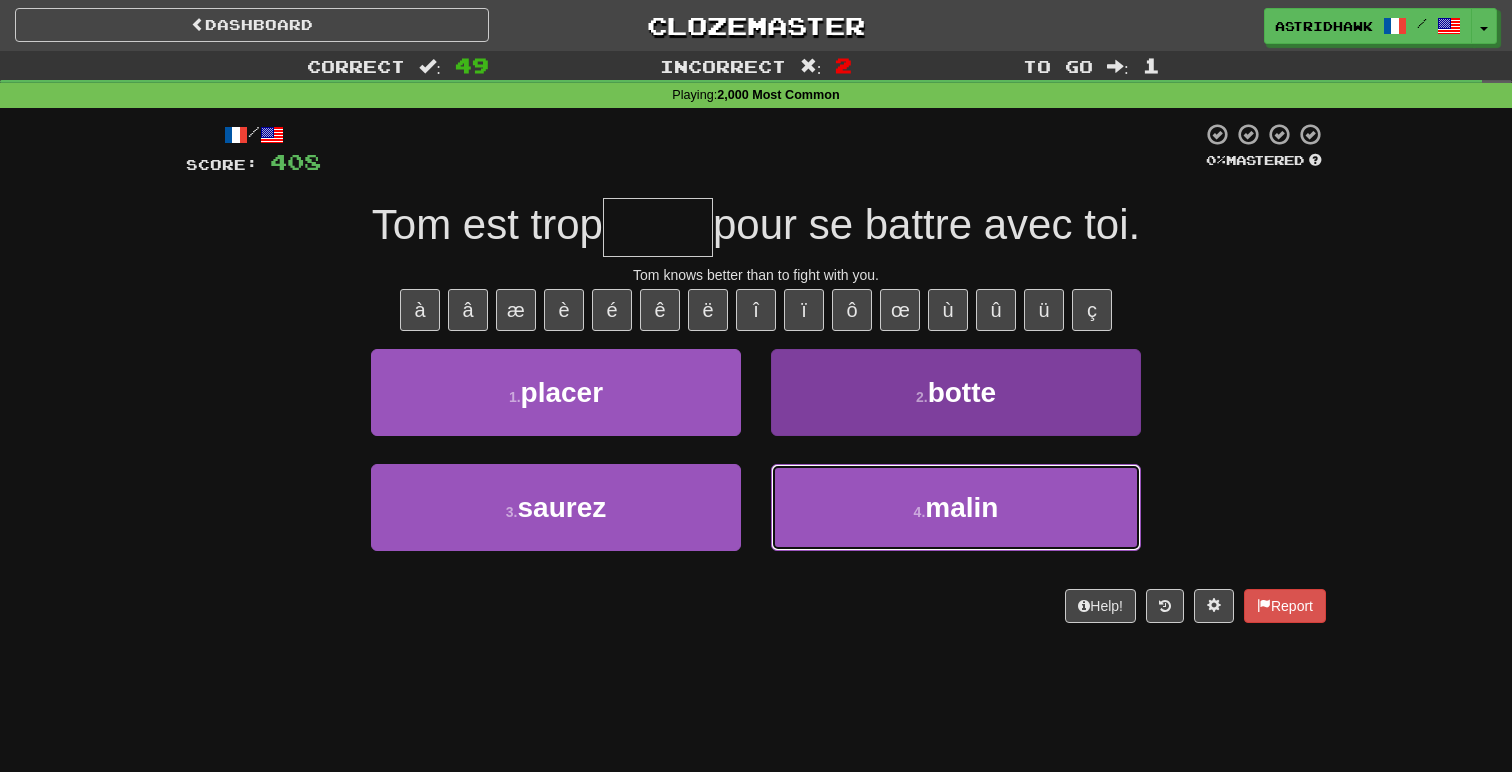 type on "*****" 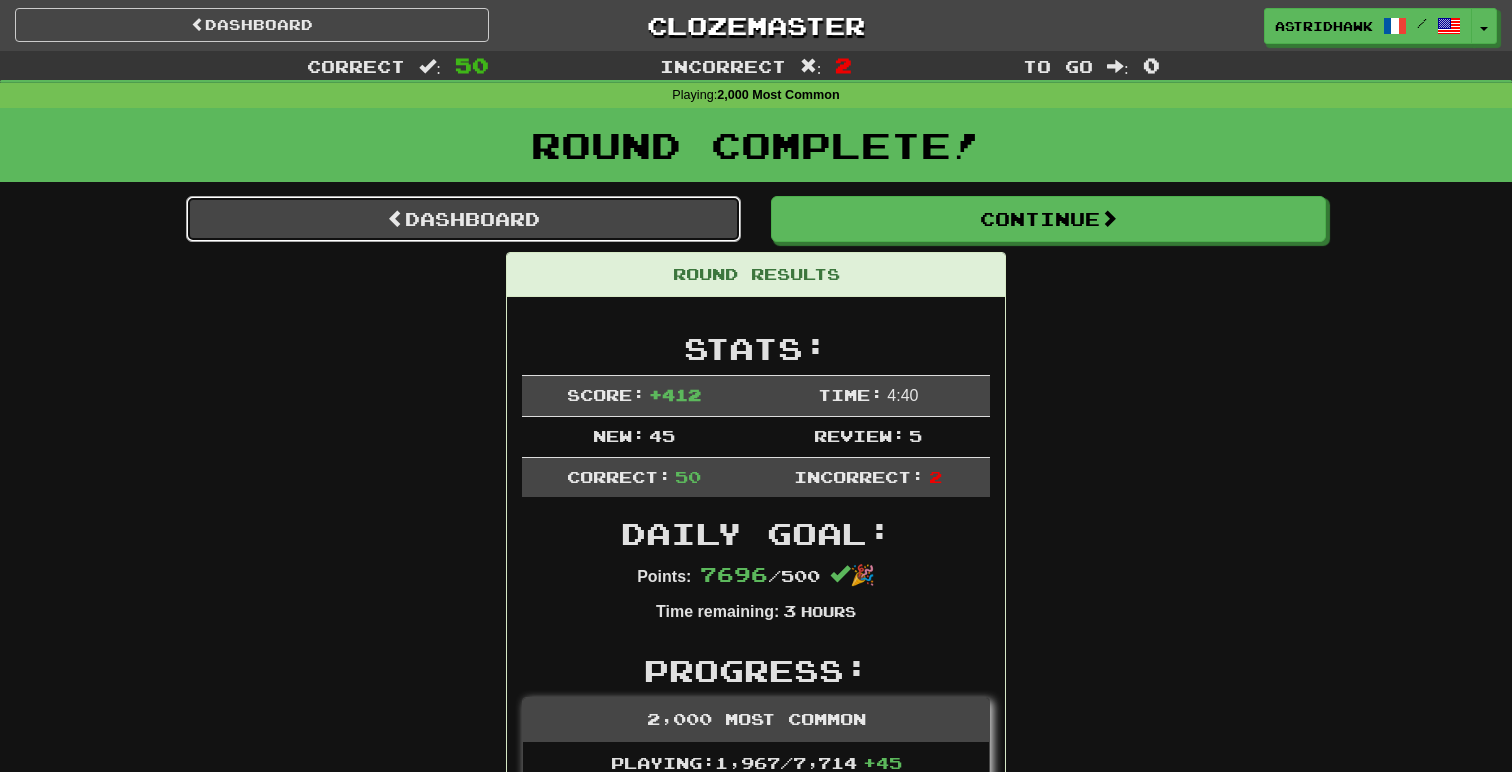 click on "Dashboard" at bounding box center (463, 219) 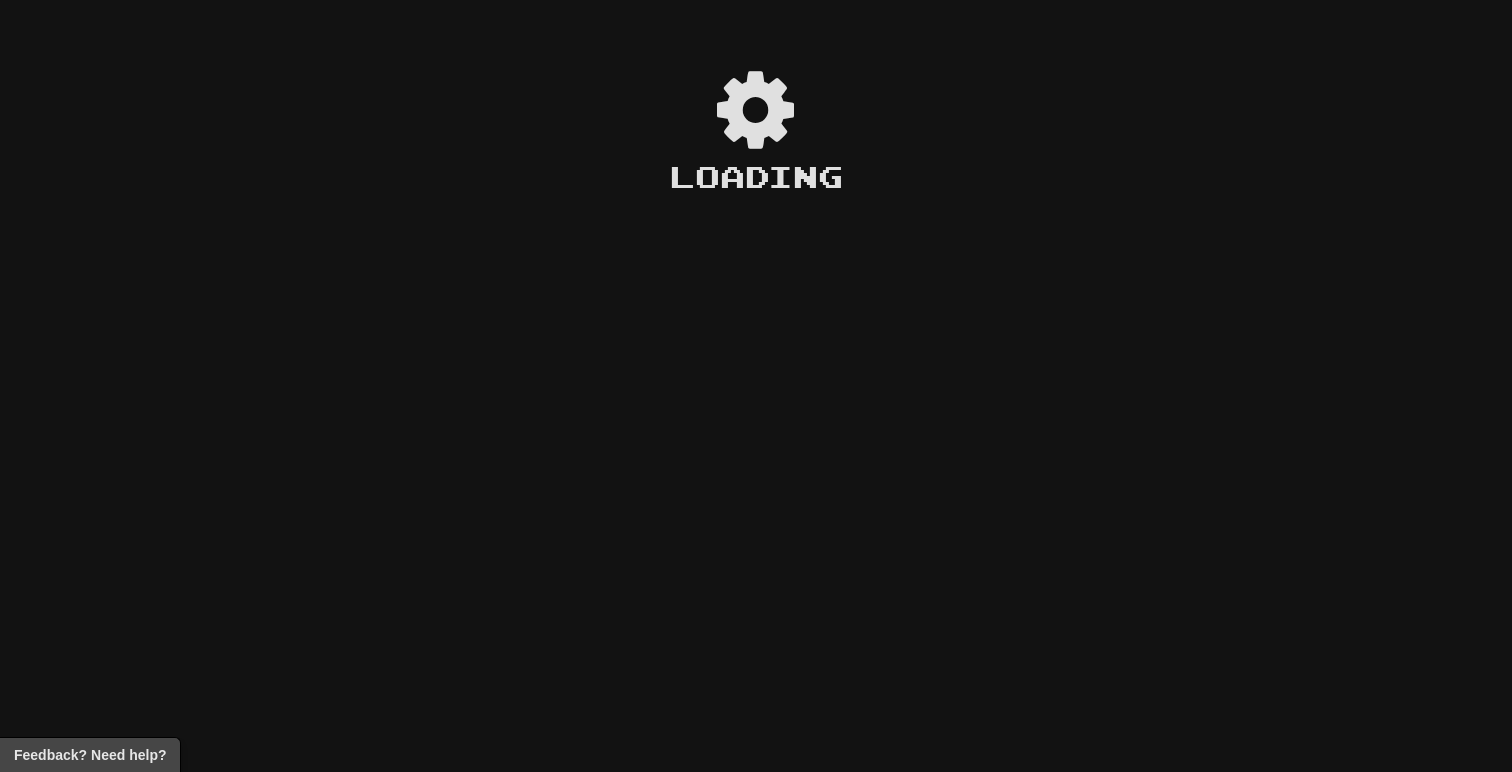 scroll, scrollTop: 0, scrollLeft: 0, axis: both 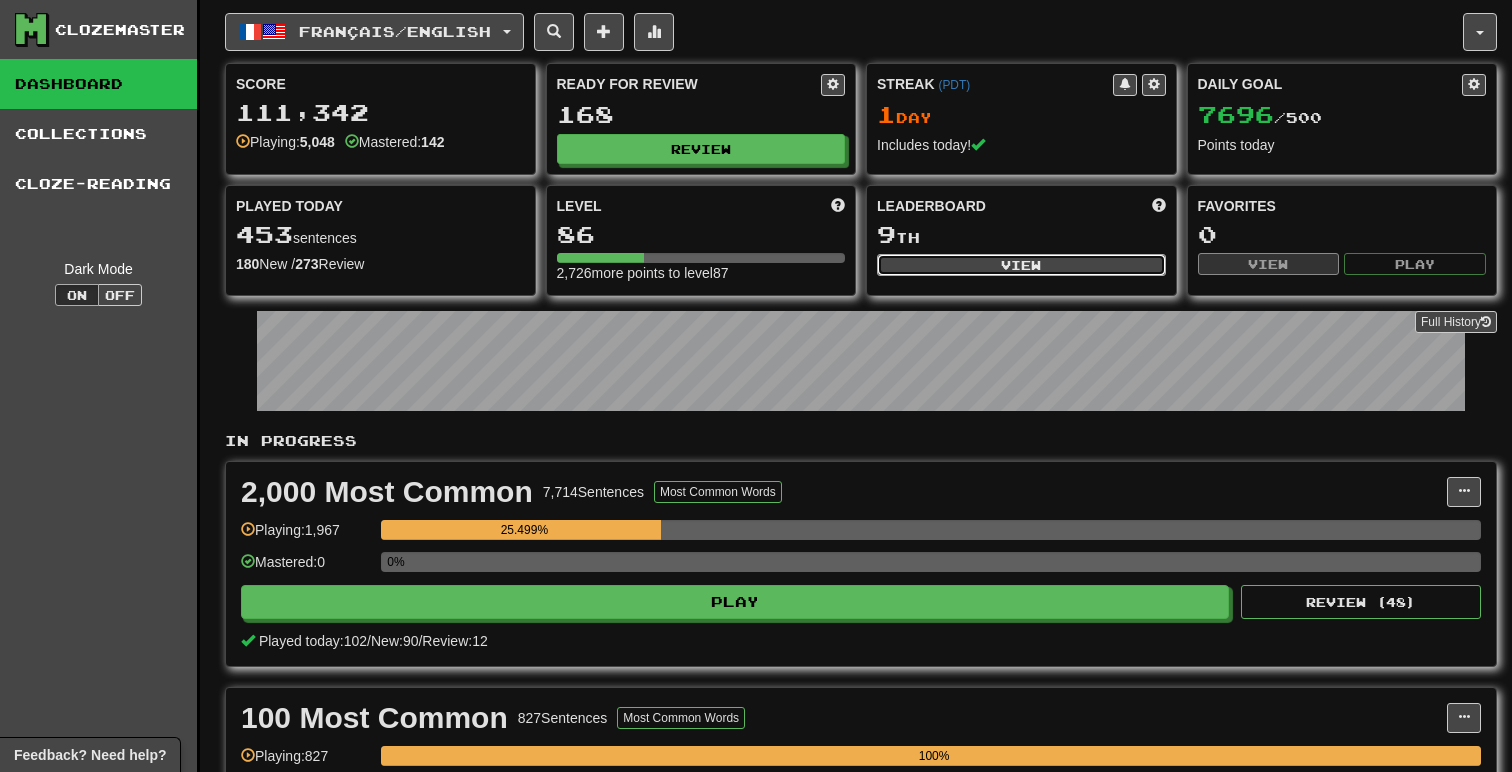 click on "View" at bounding box center [1021, 265] 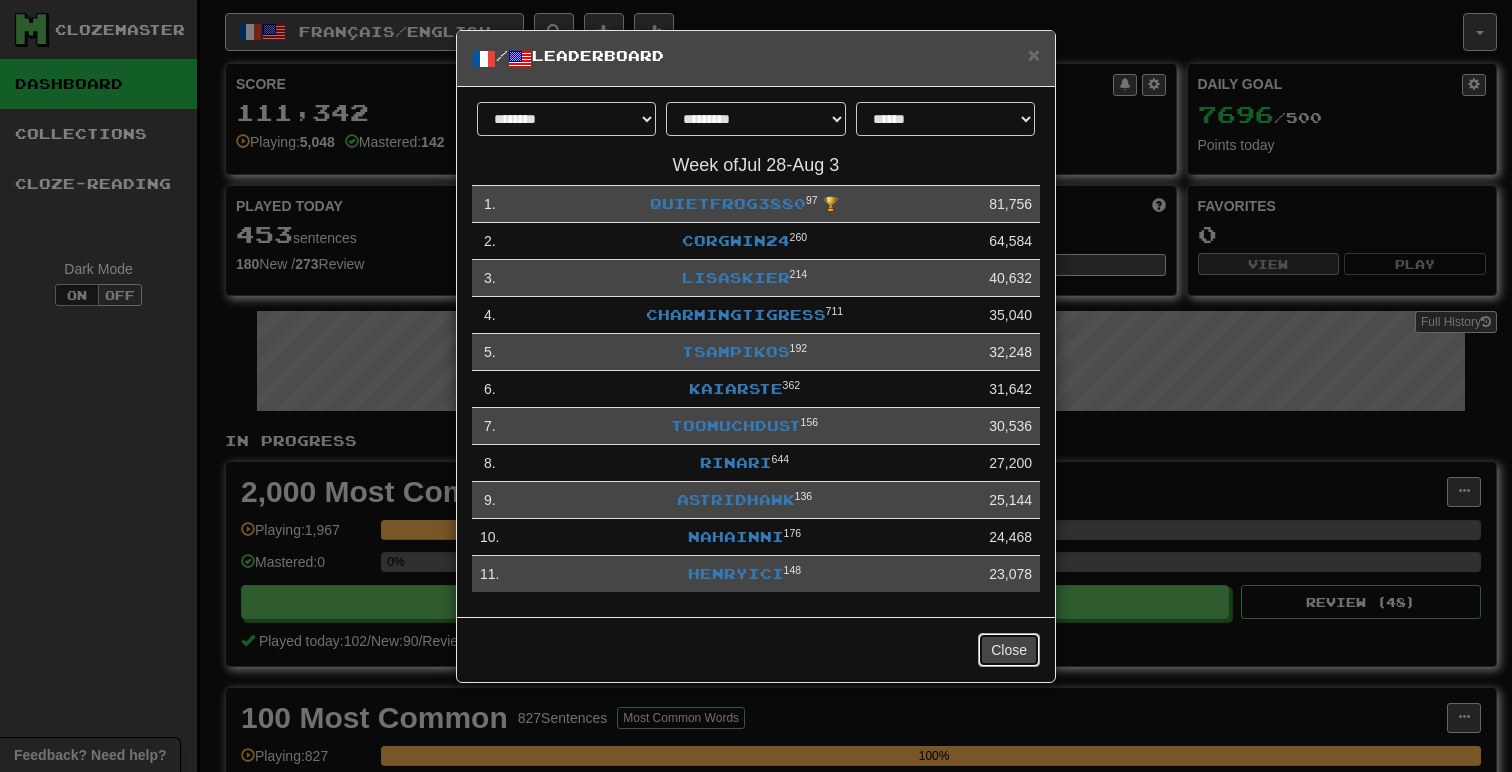 click on "Close" at bounding box center [1009, 650] 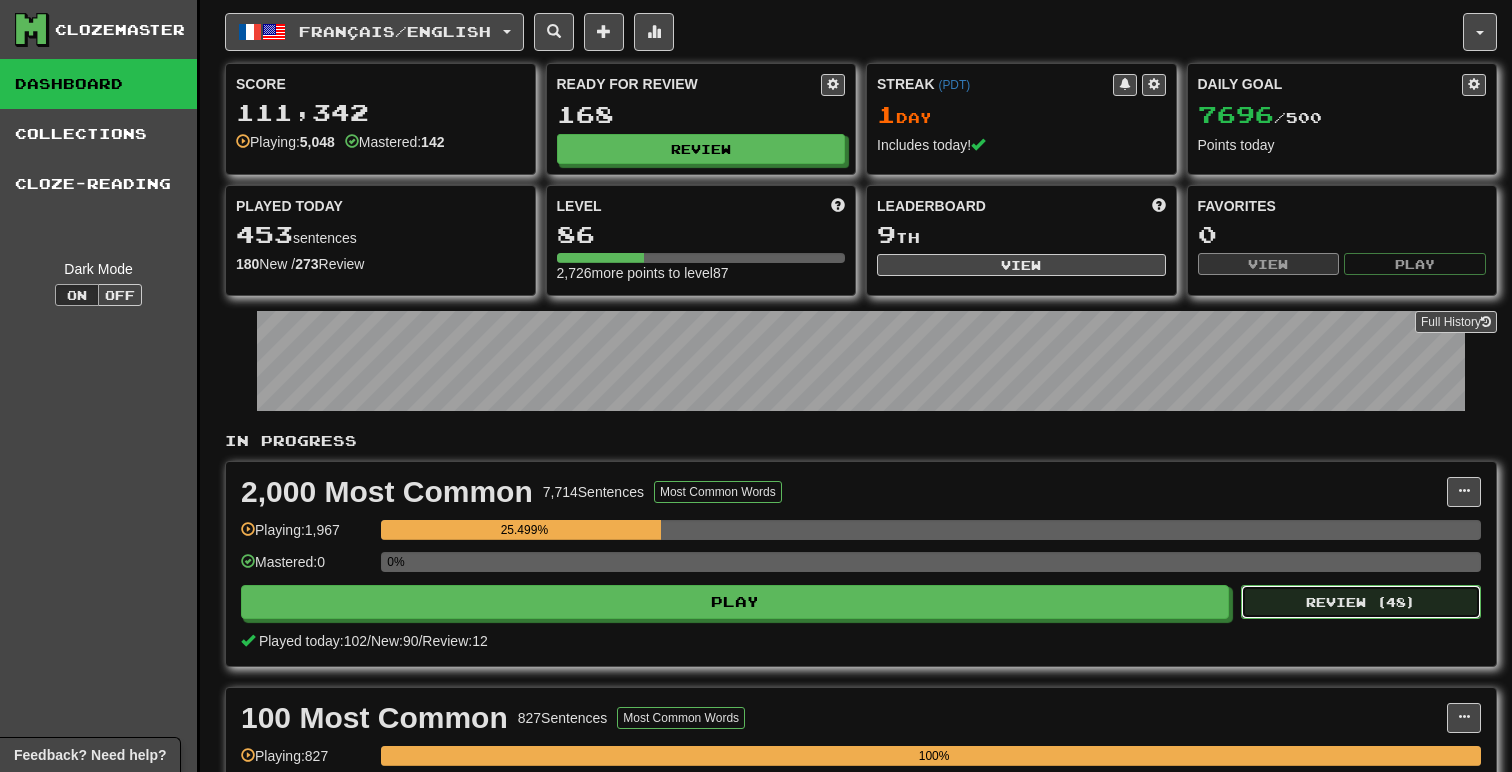 click on "Review ( 48 )" at bounding box center (1361, 602) 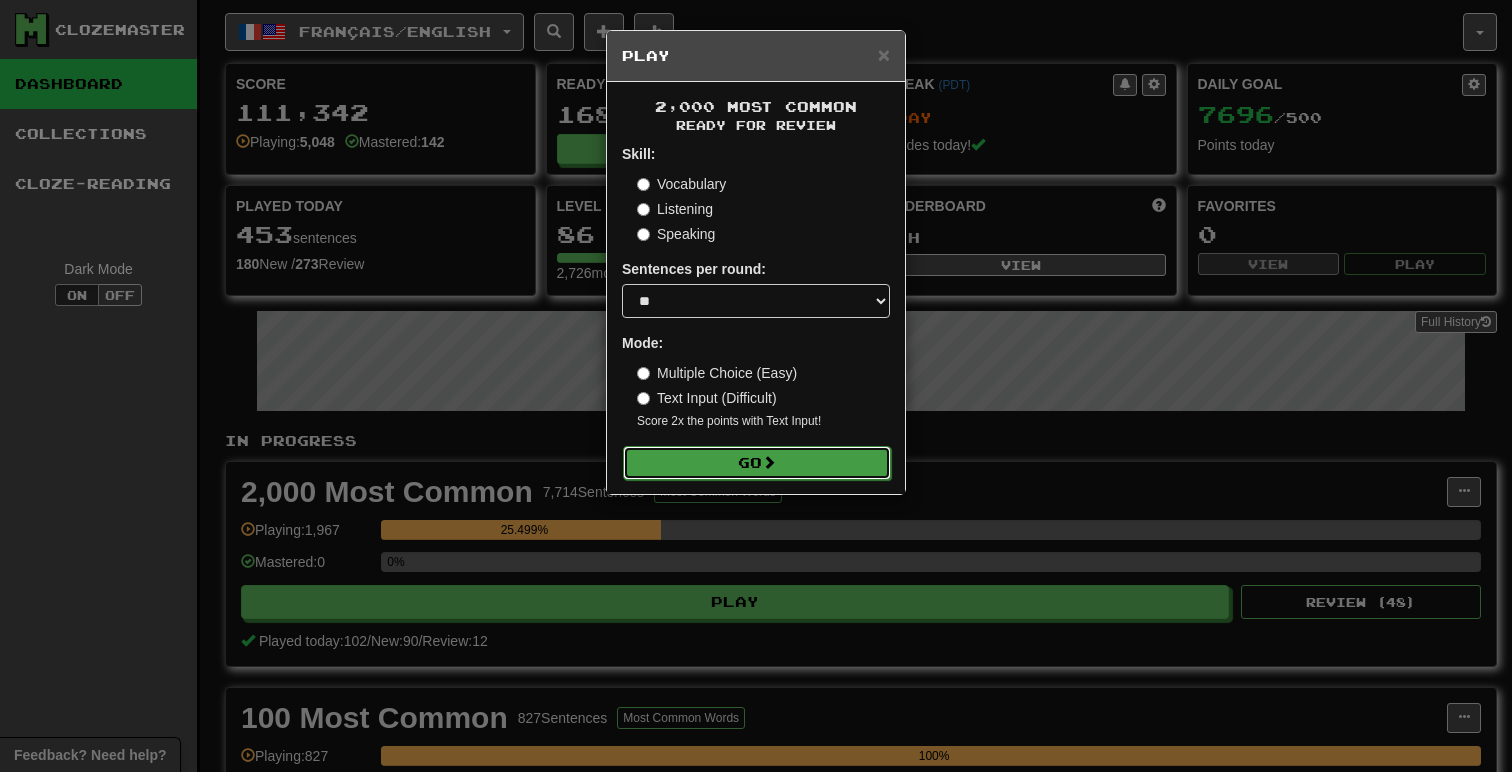click on "Go" at bounding box center (757, 463) 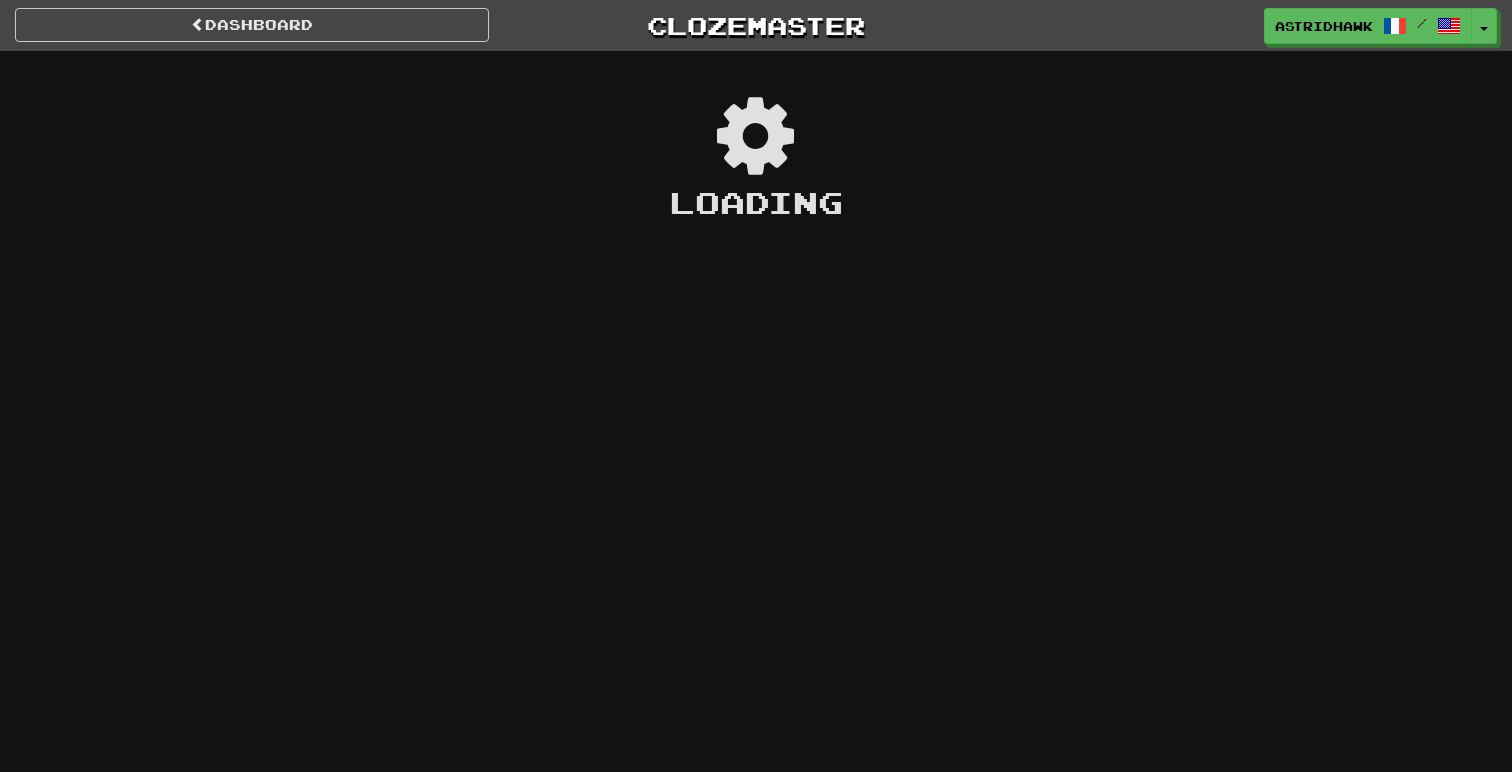 scroll, scrollTop: 0, scrollLeft: 0, axis: both 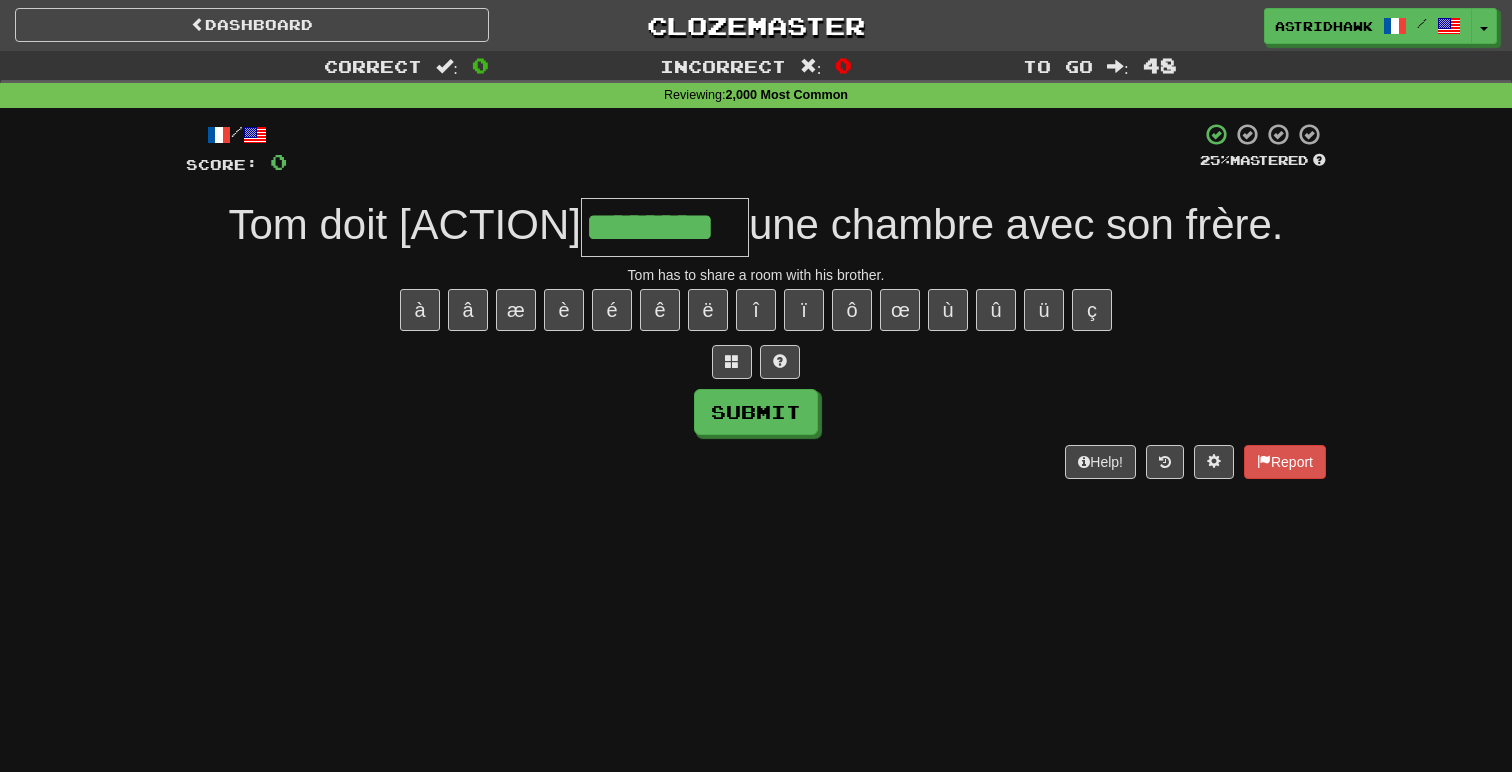 type on "********" 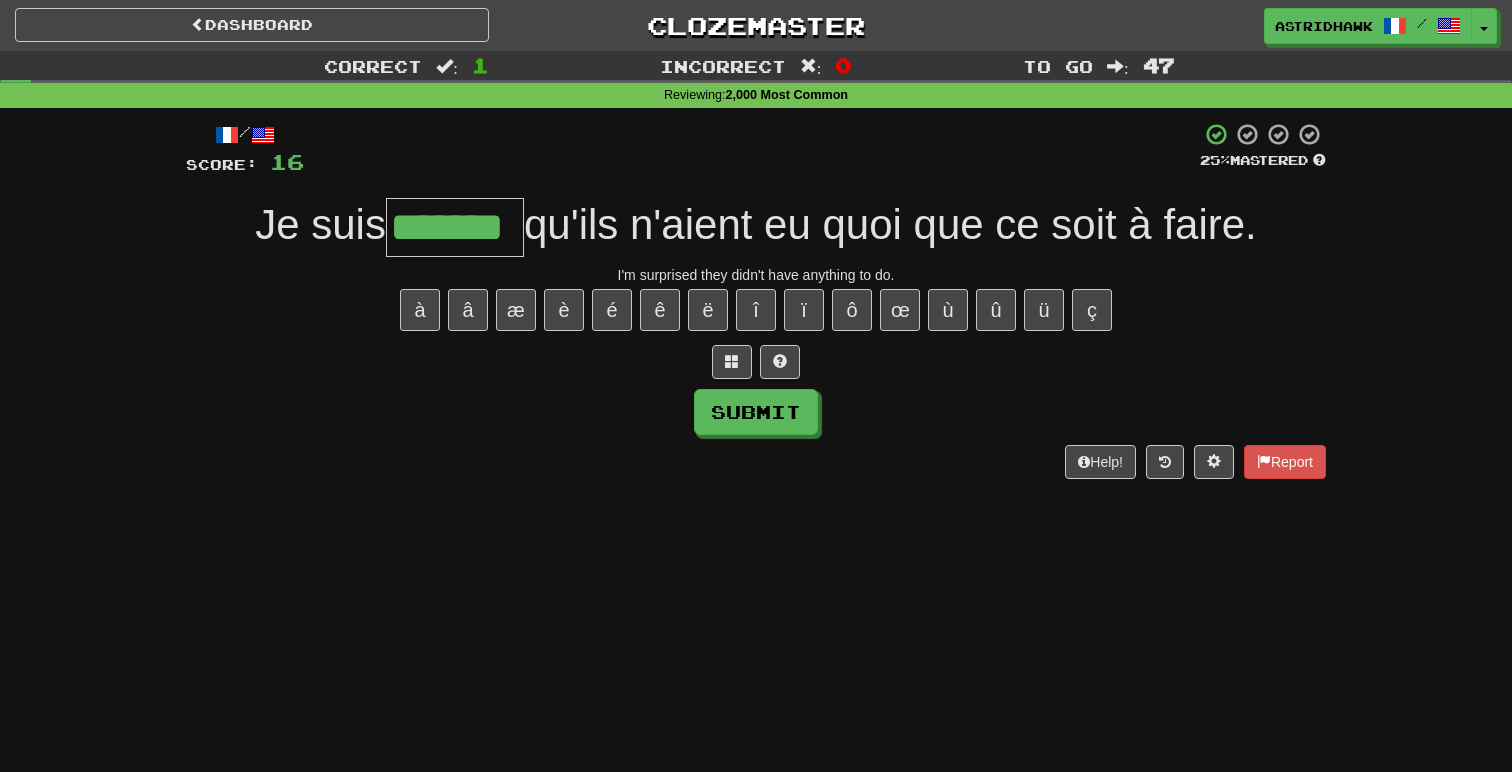 type on "*******" 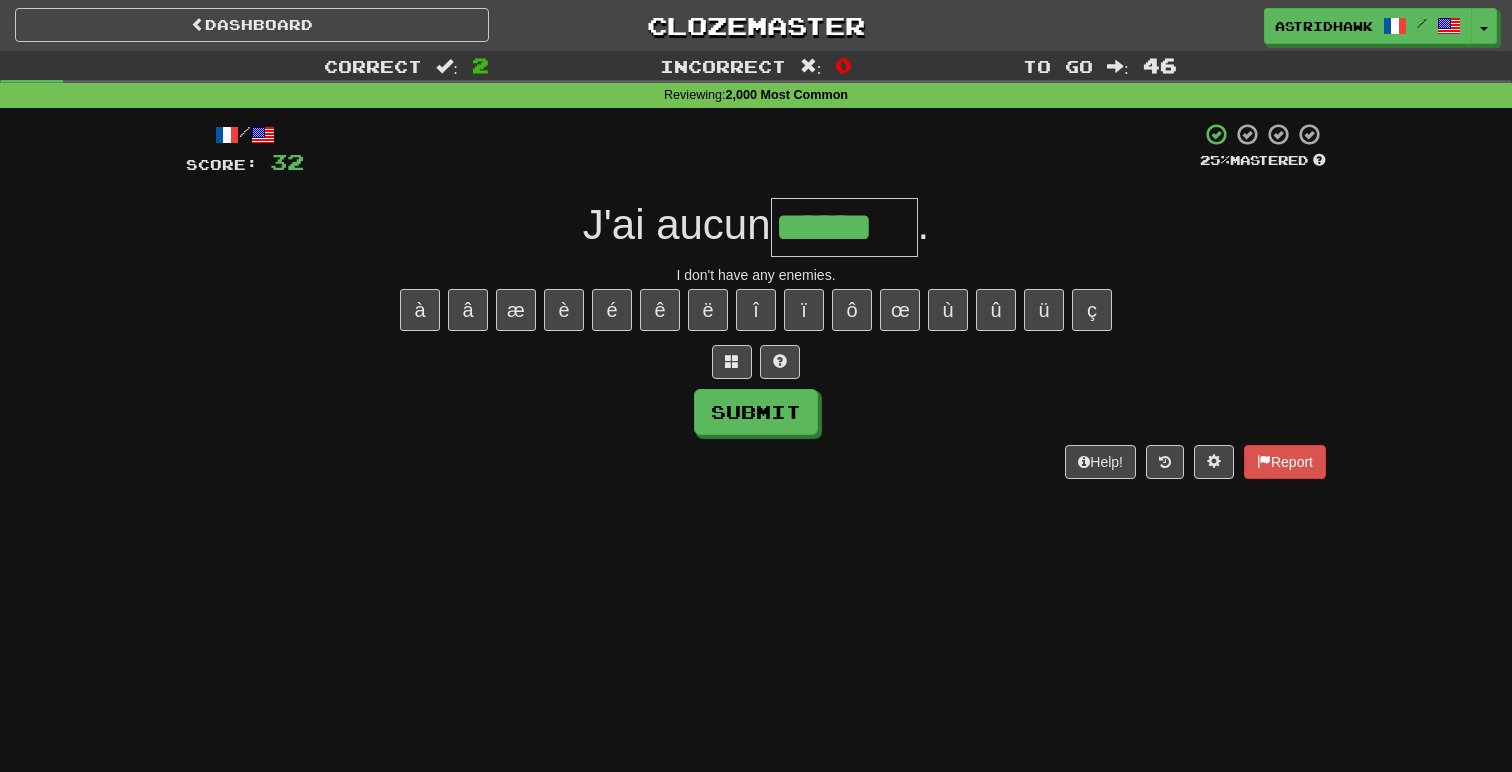 type on "******" 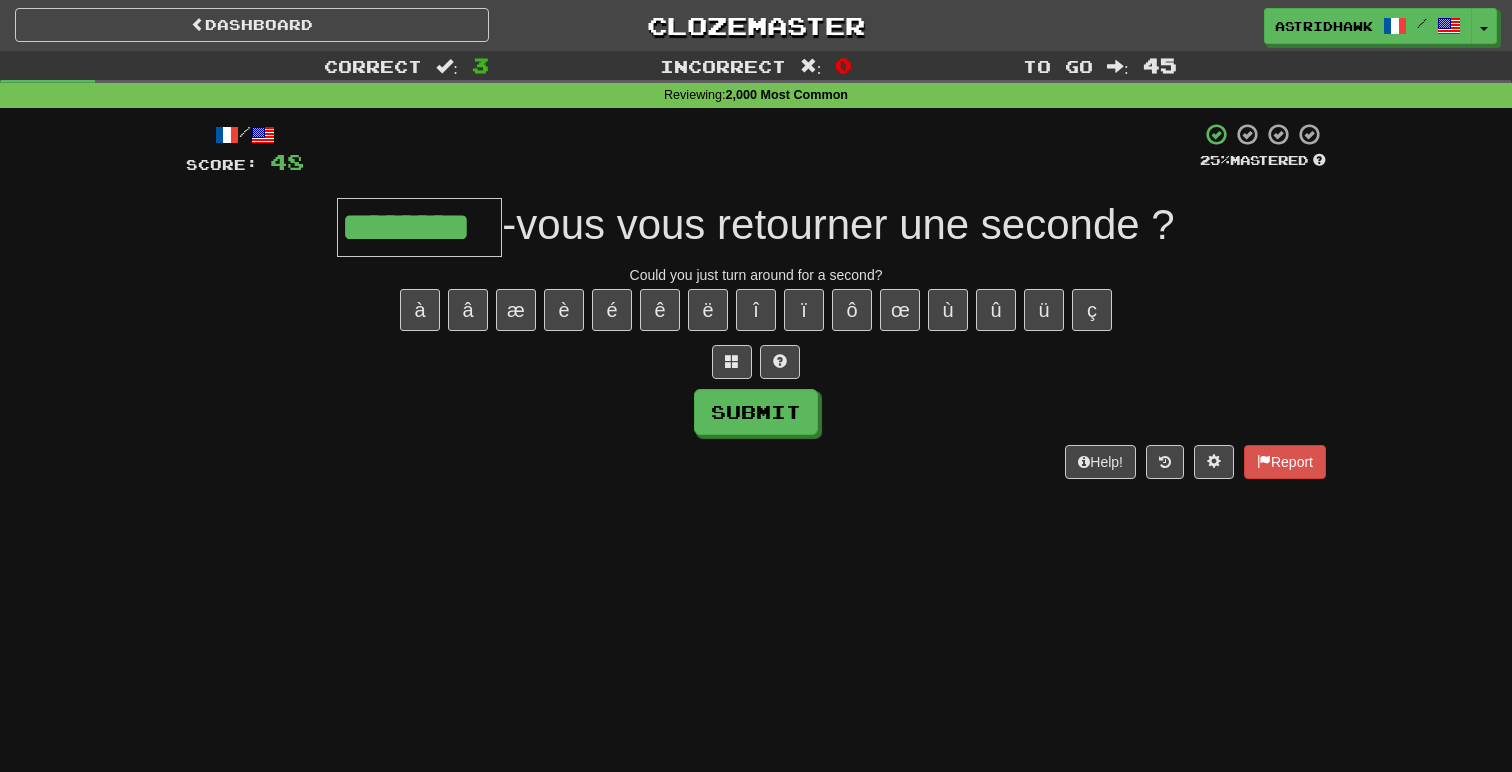 type on "********" 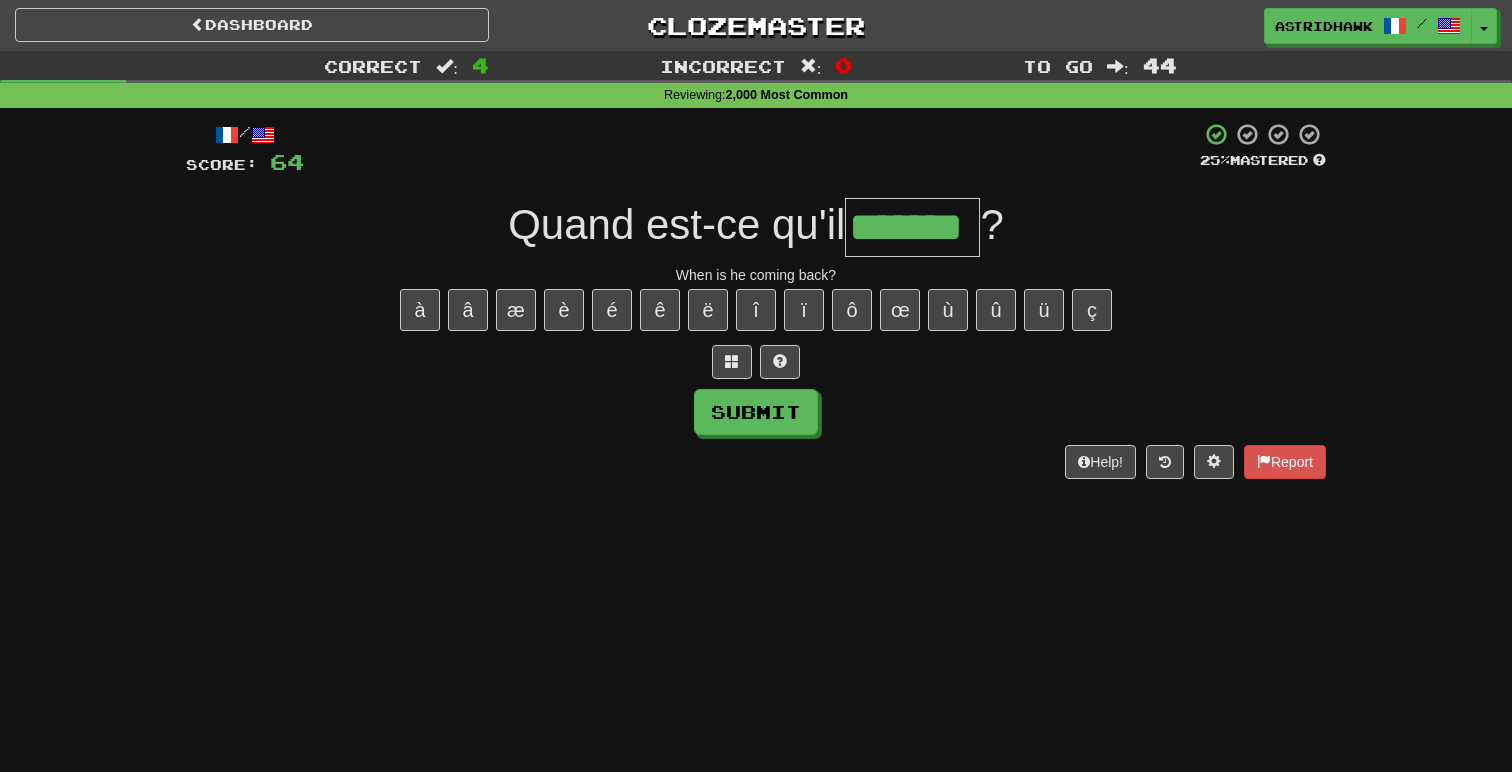 type on "*******" 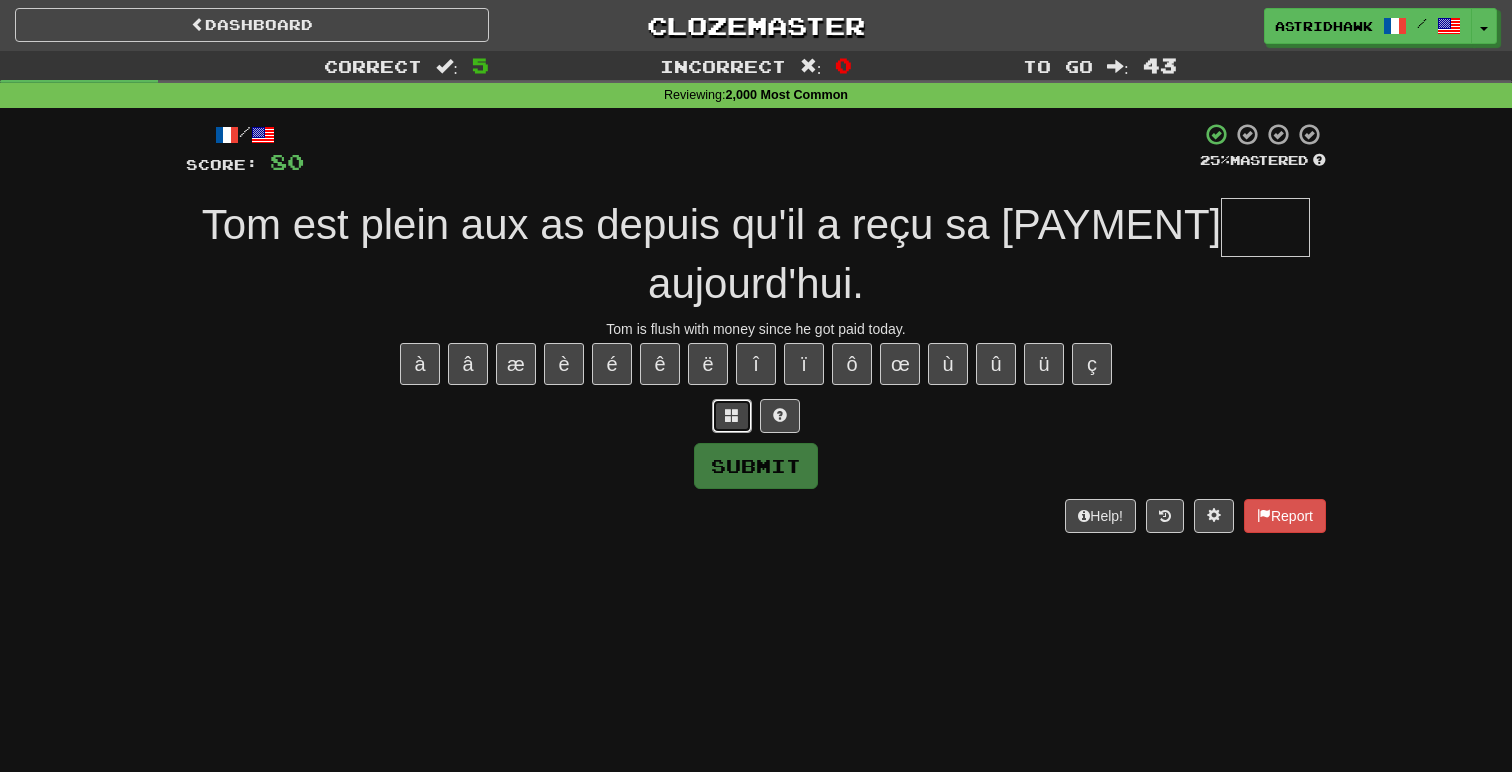 click at bounding box center (732, 416) 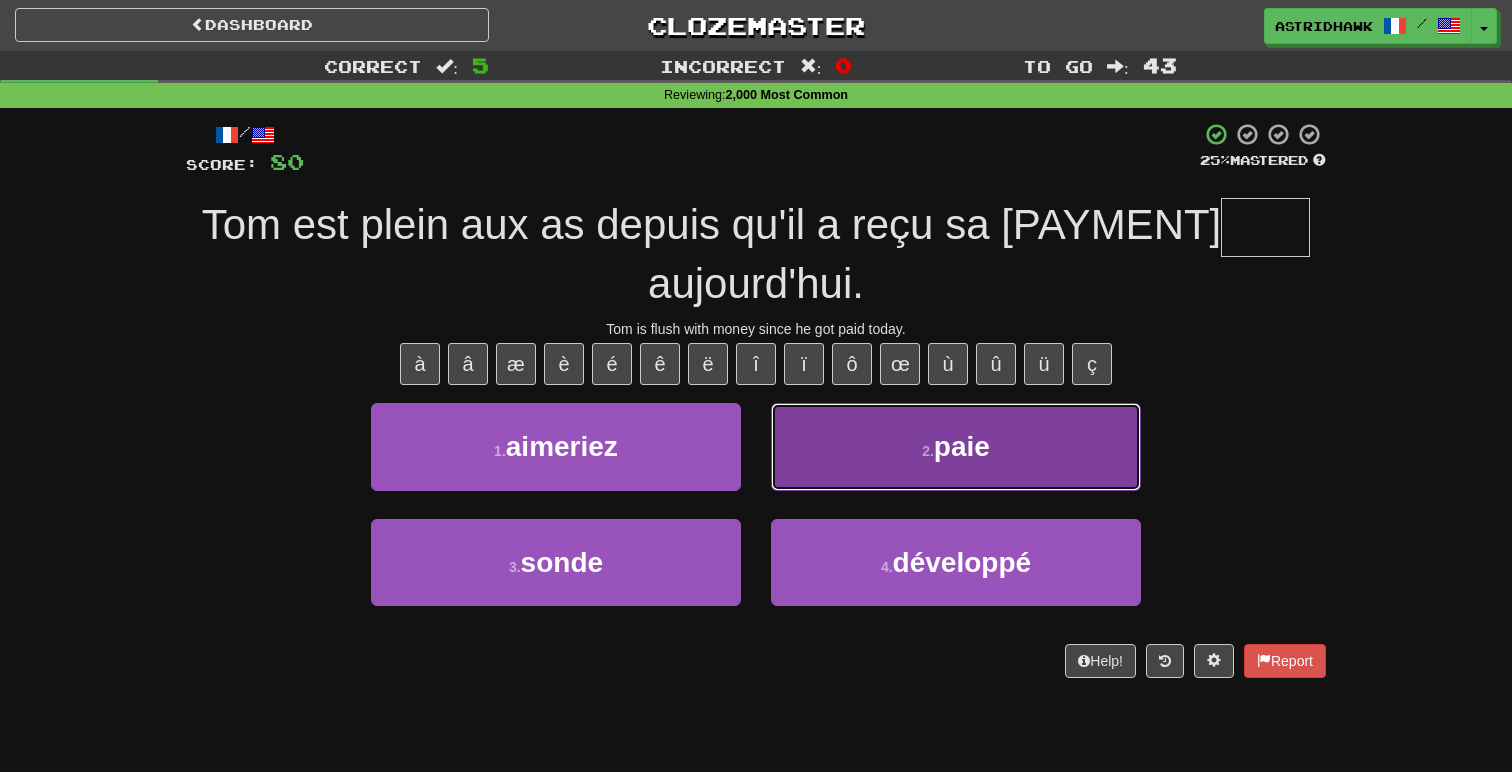 click on "2 .  paie" at bounding box center (956, 446) 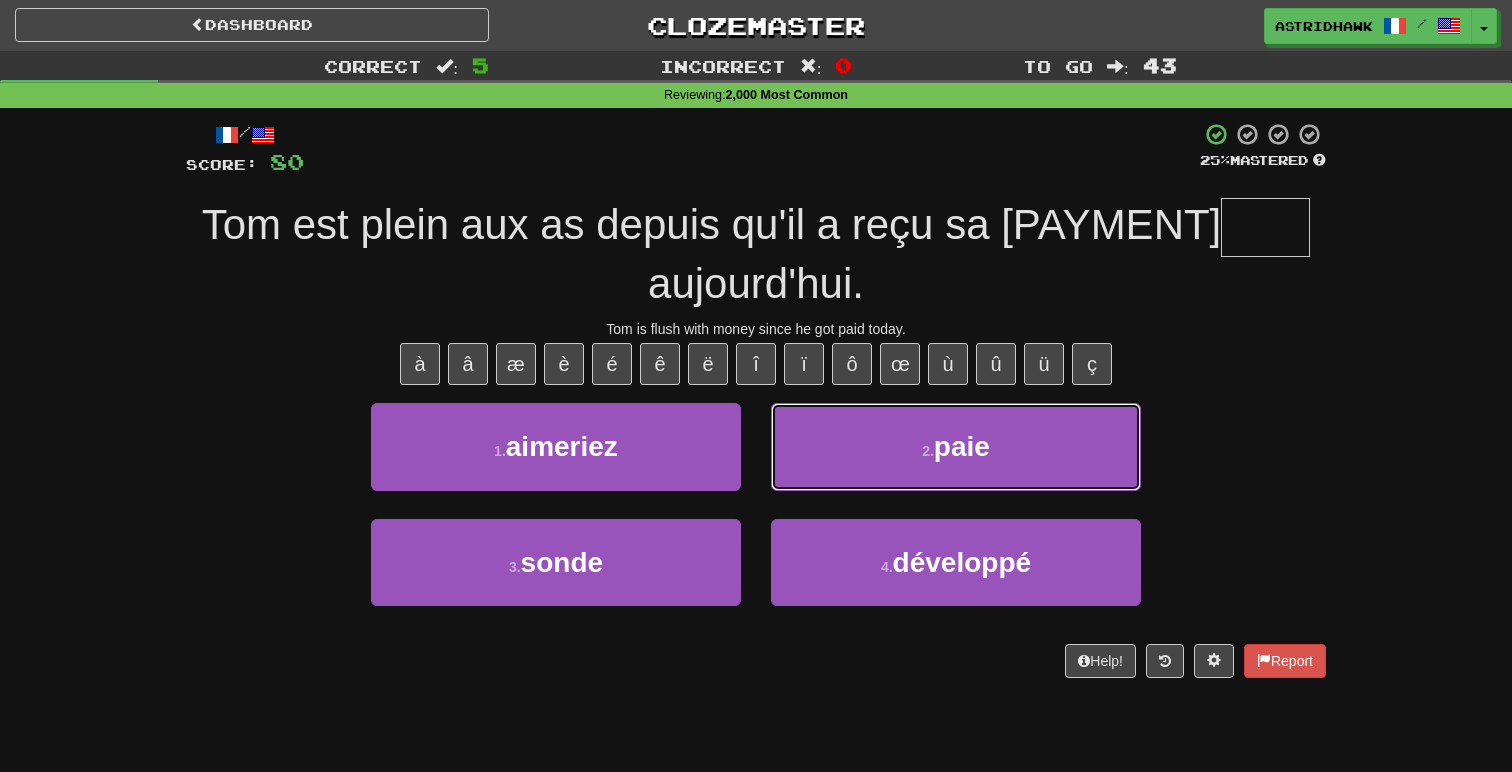 type on "****" 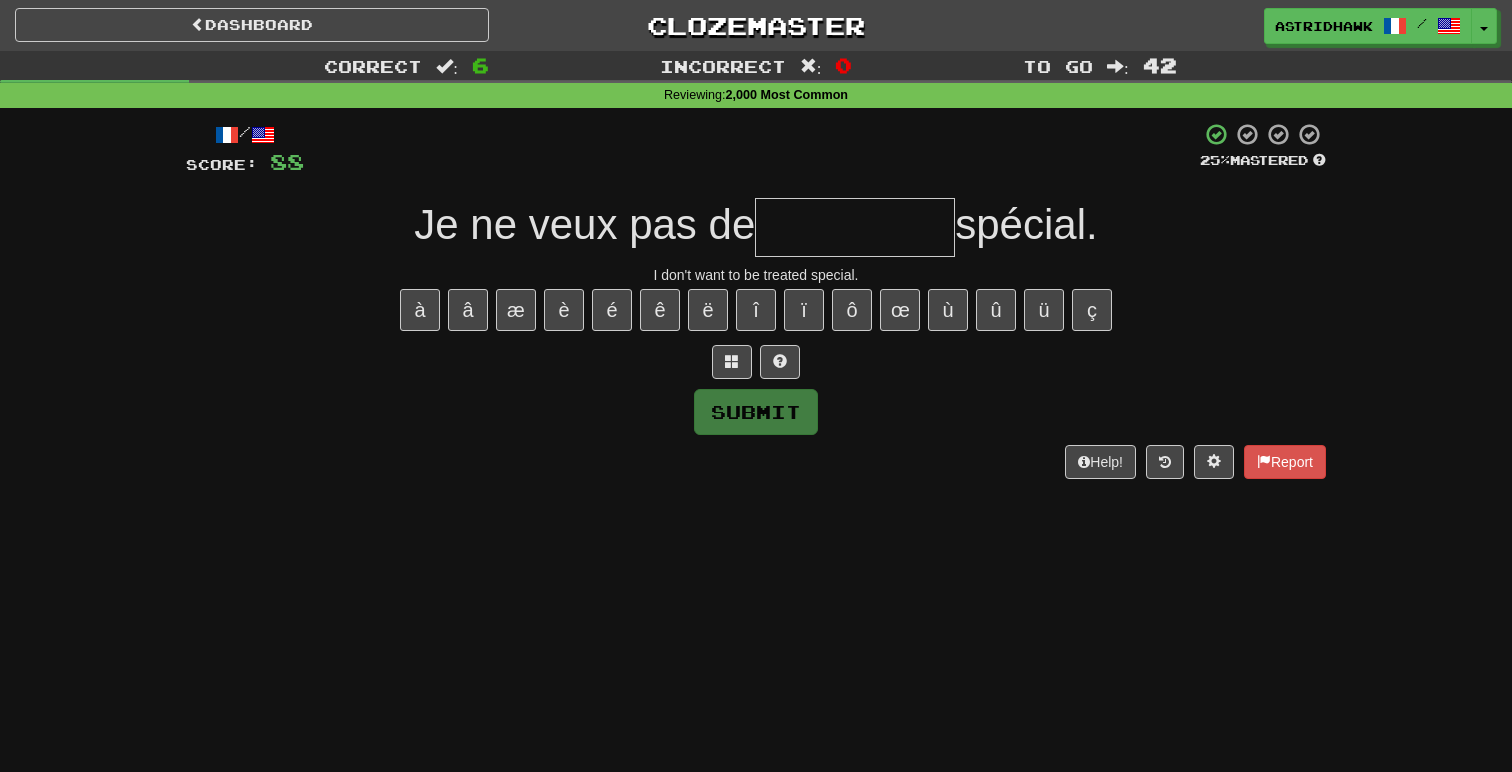 type on "**********" 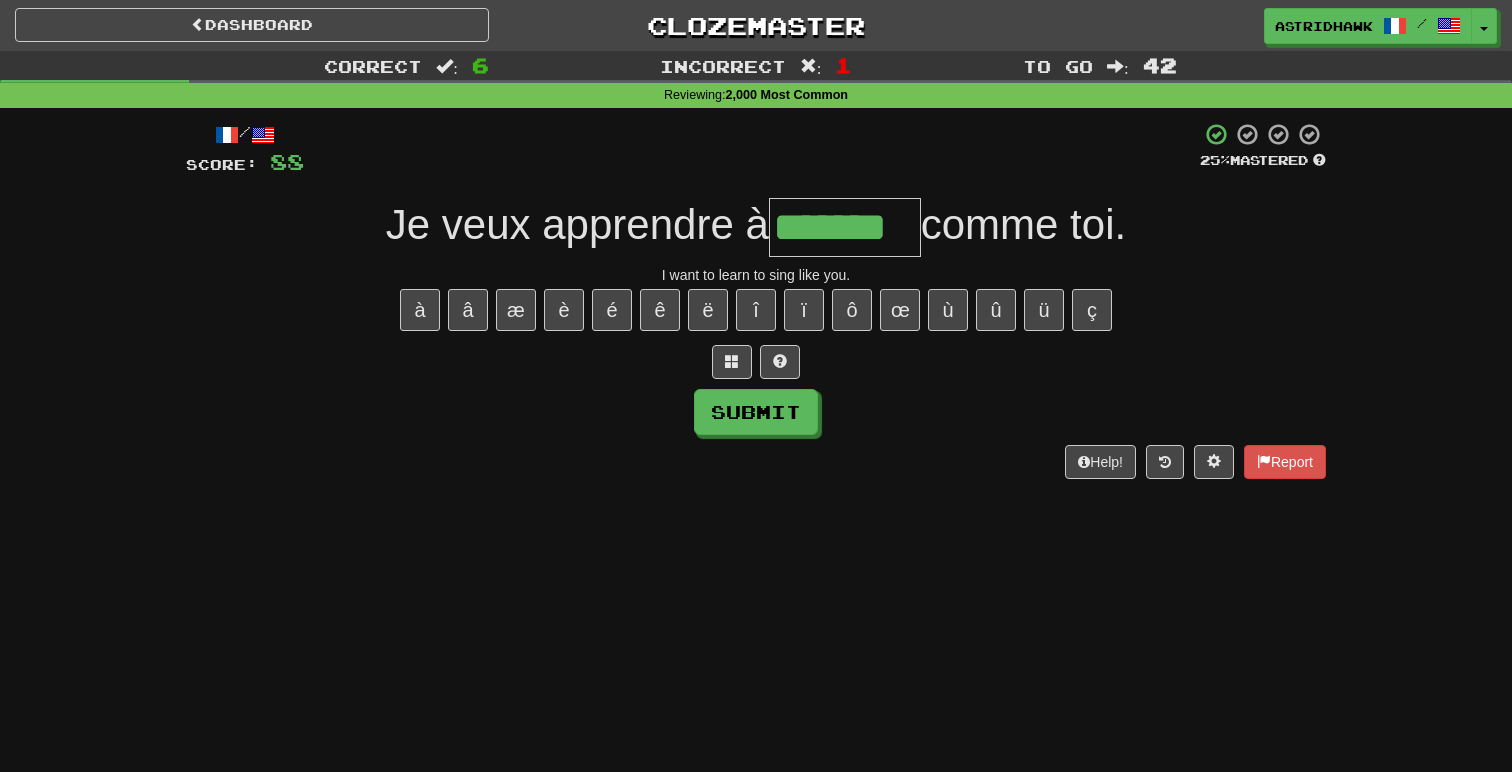 type on "*******" 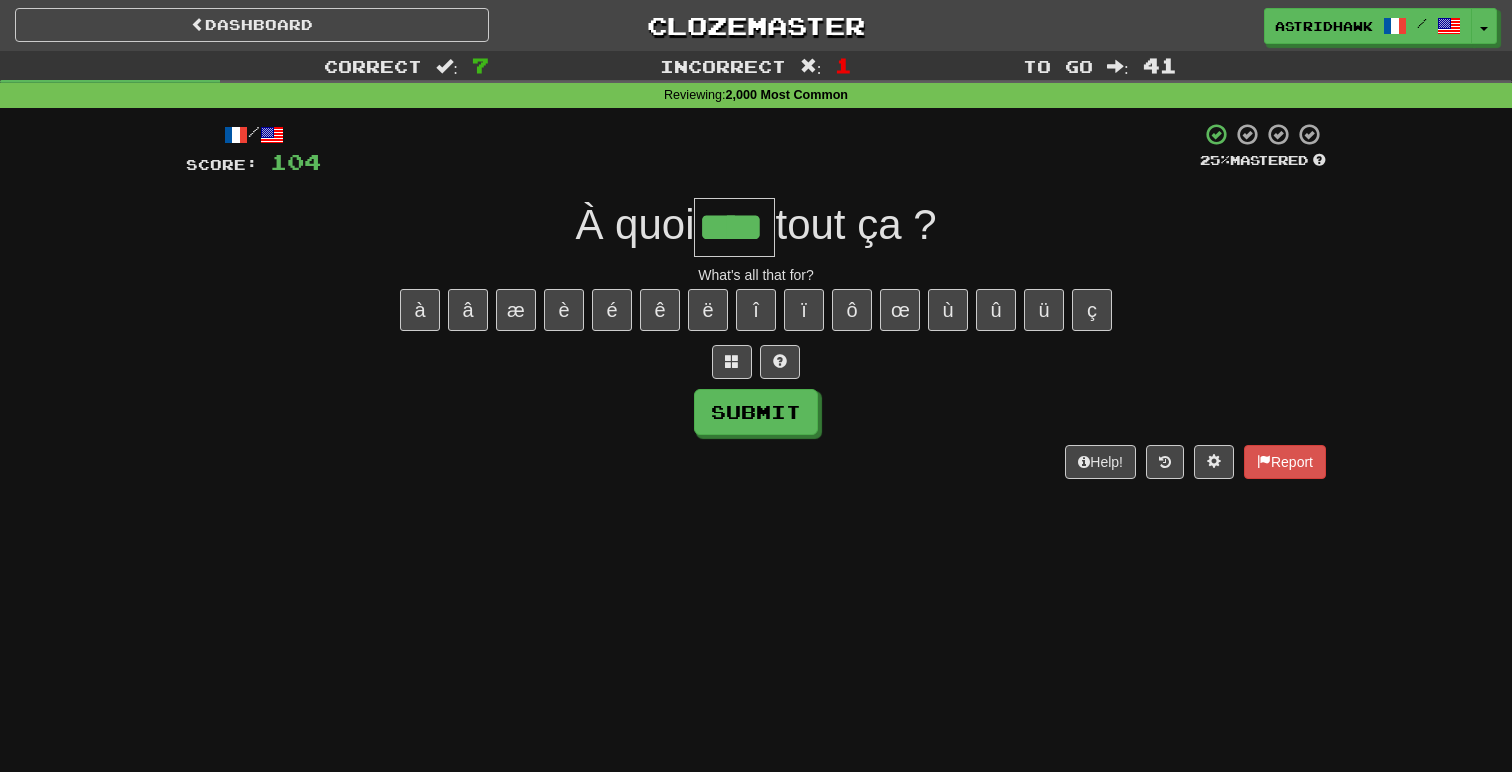 type on "****" 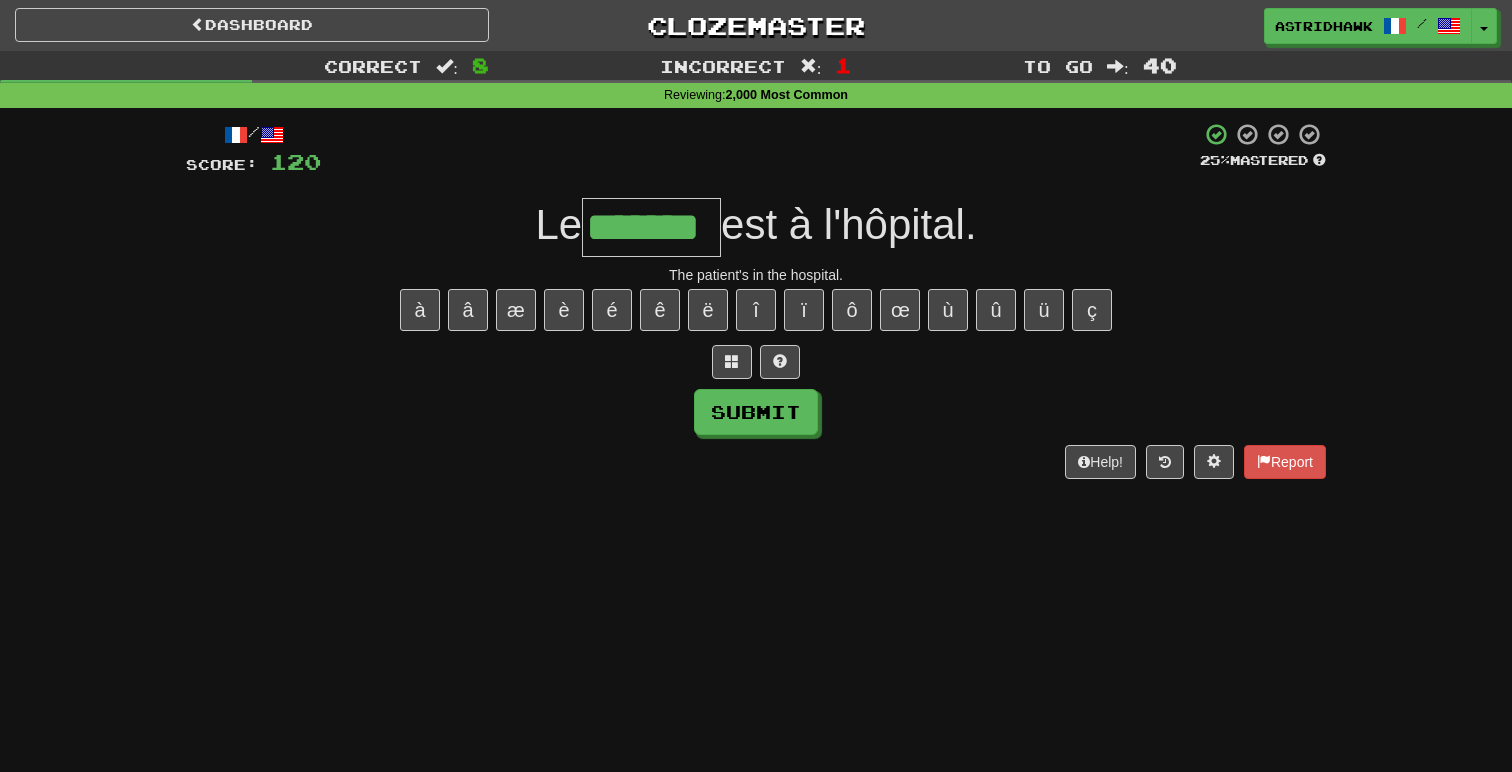 type on "*******" 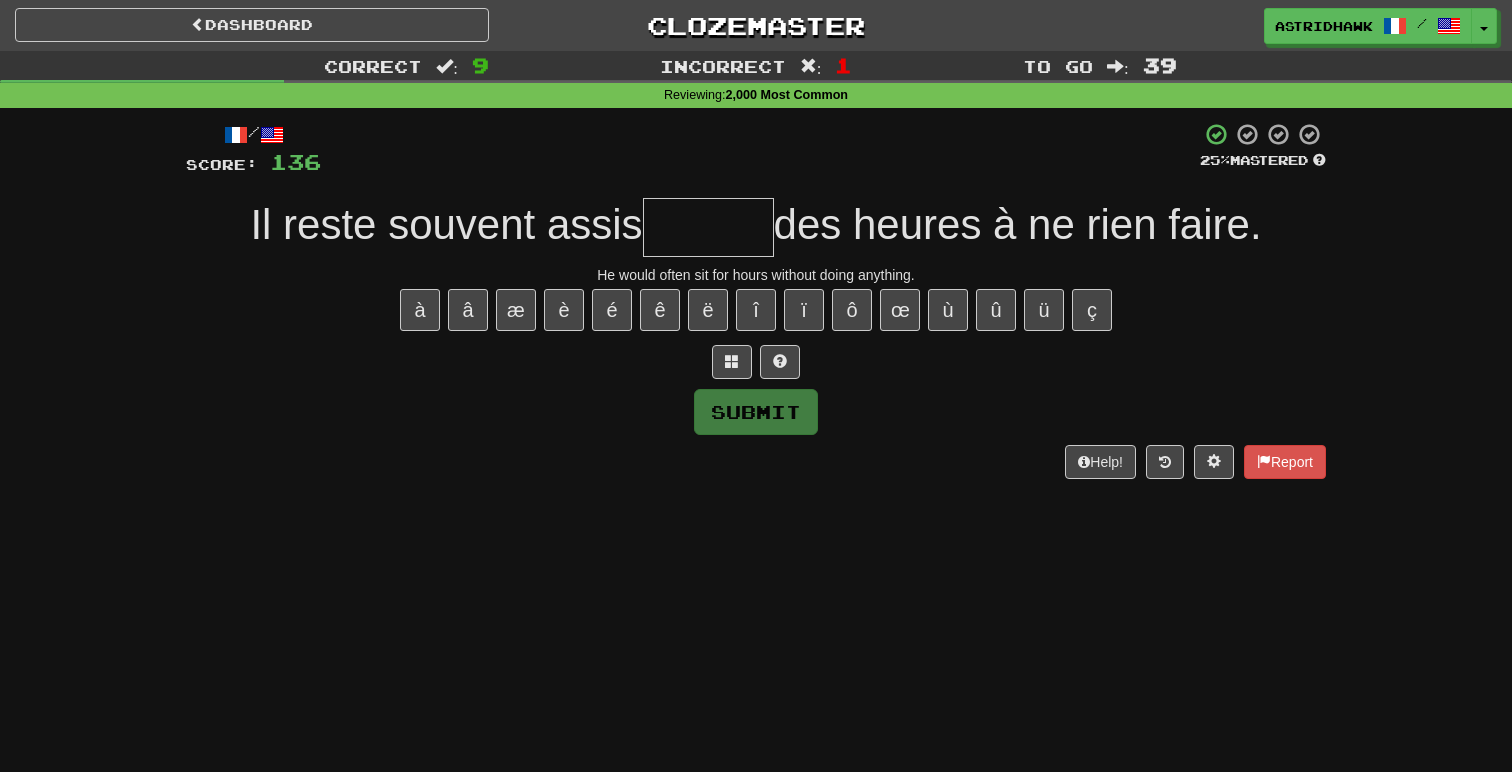 type on "*" 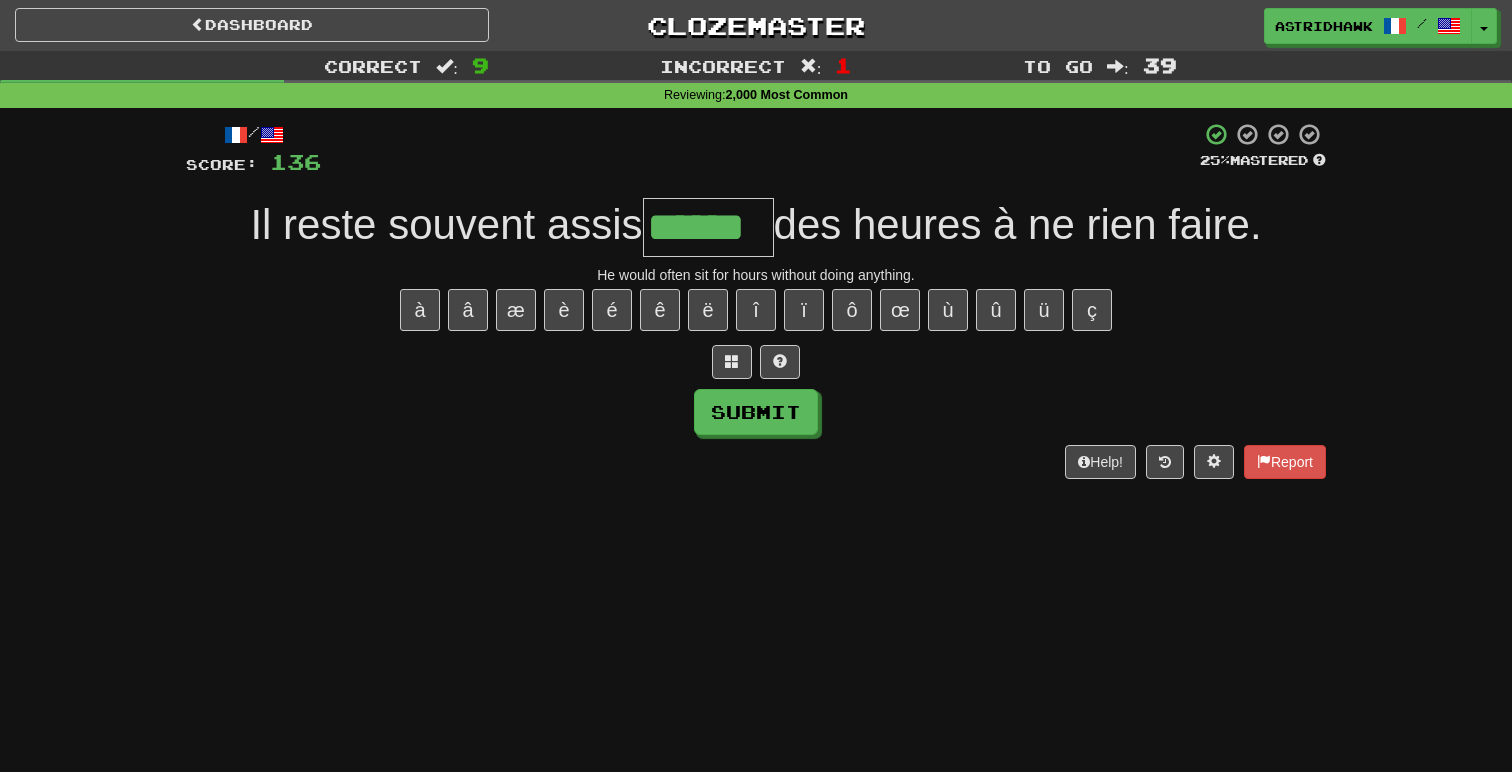 type on "******" 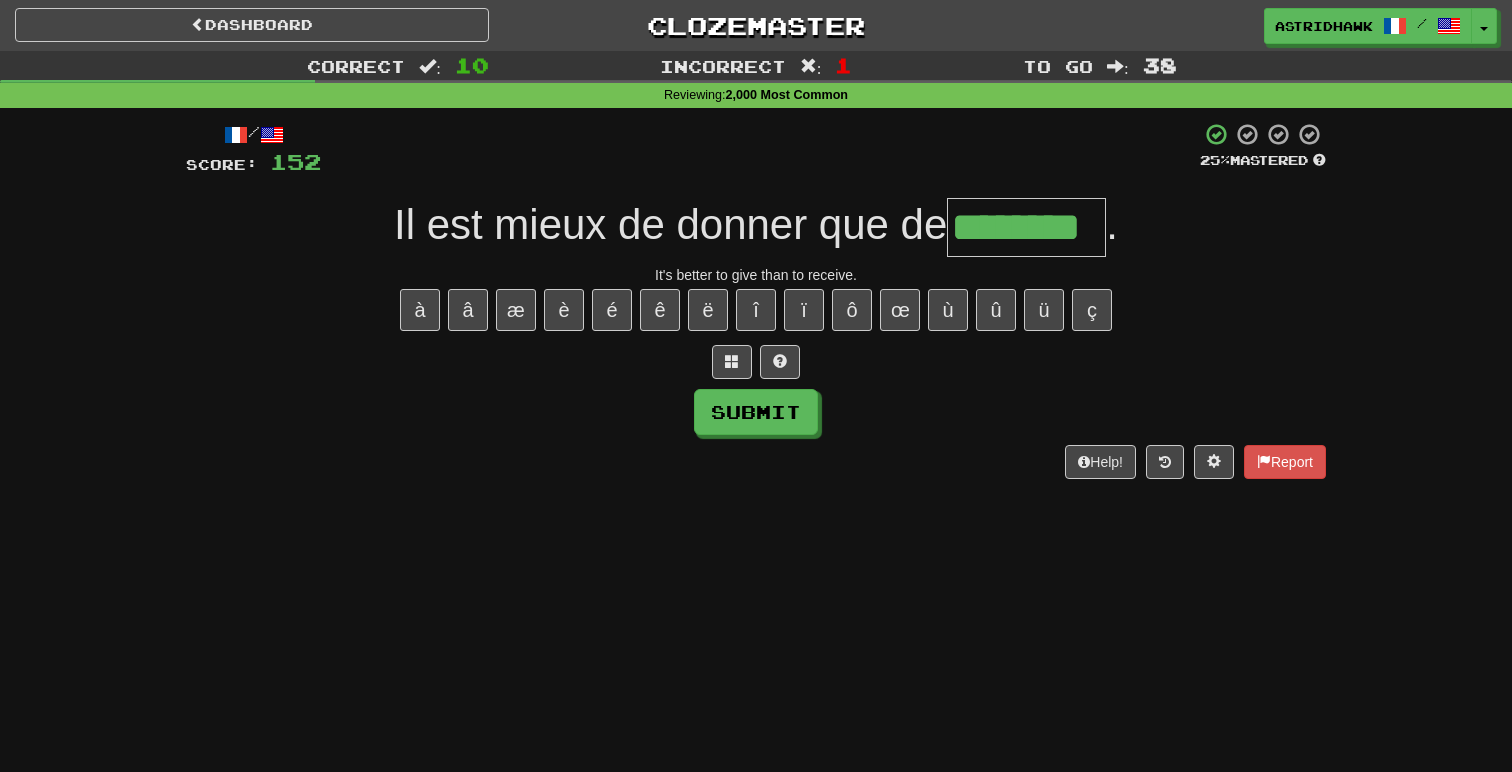 type on "********" 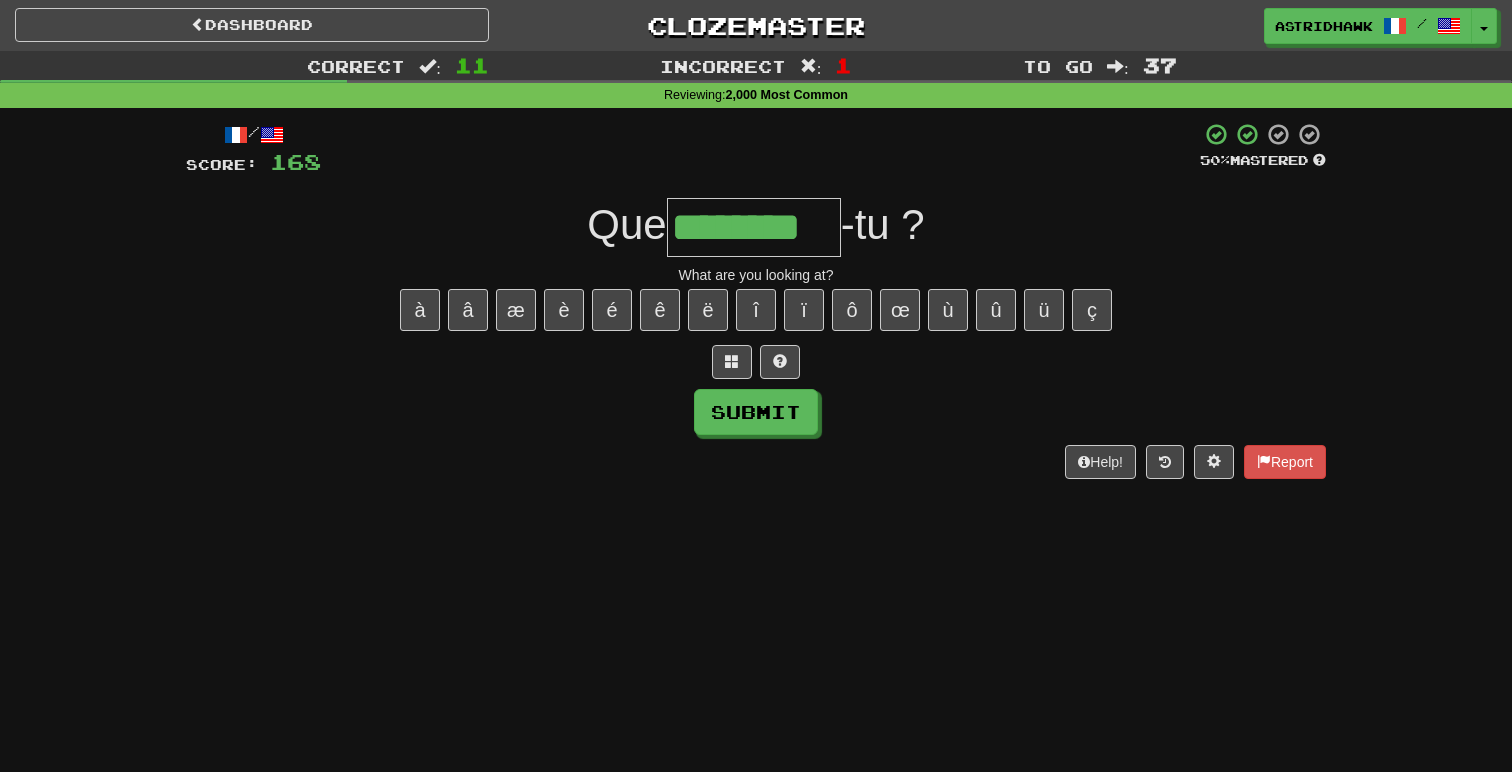 type on "********" 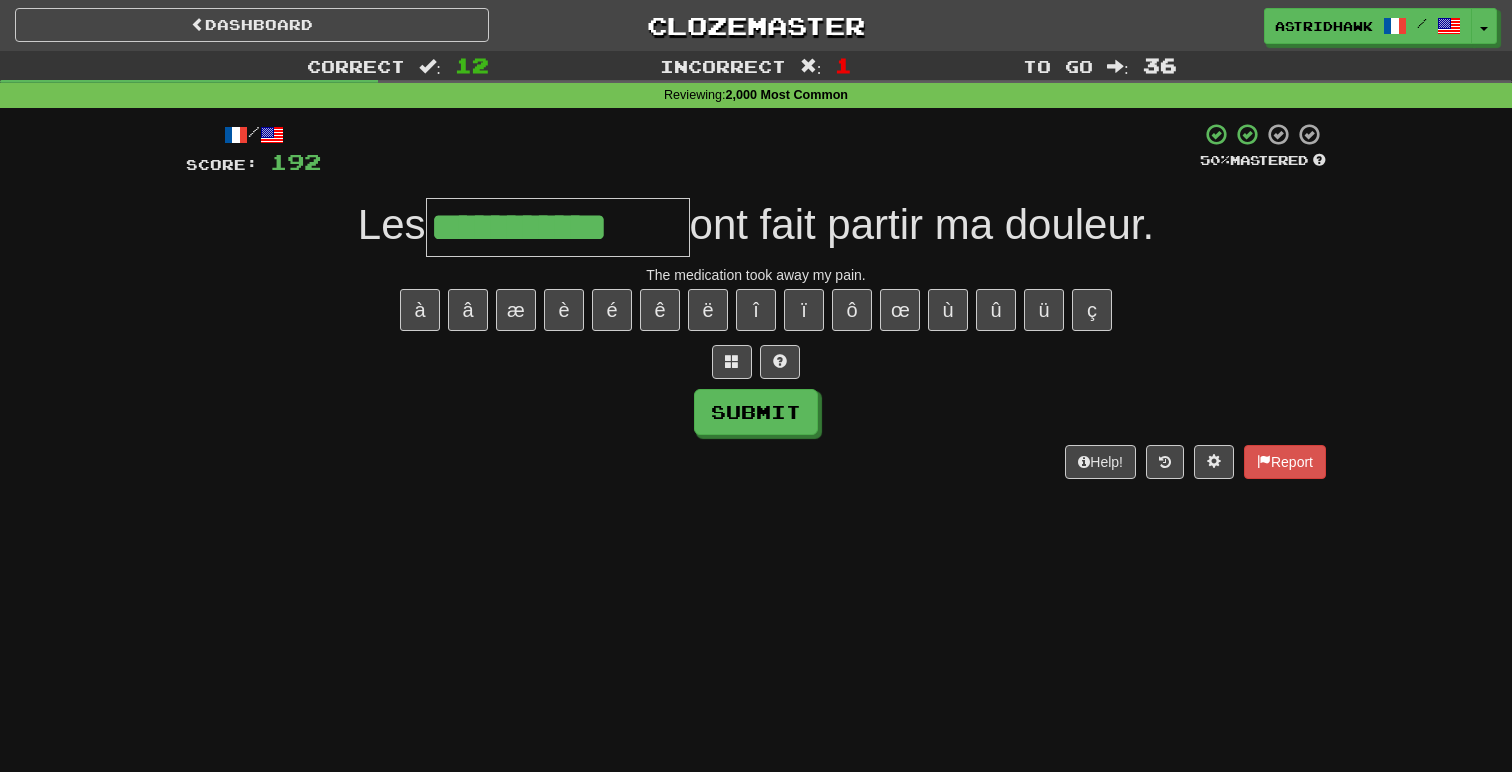 type on "**********" 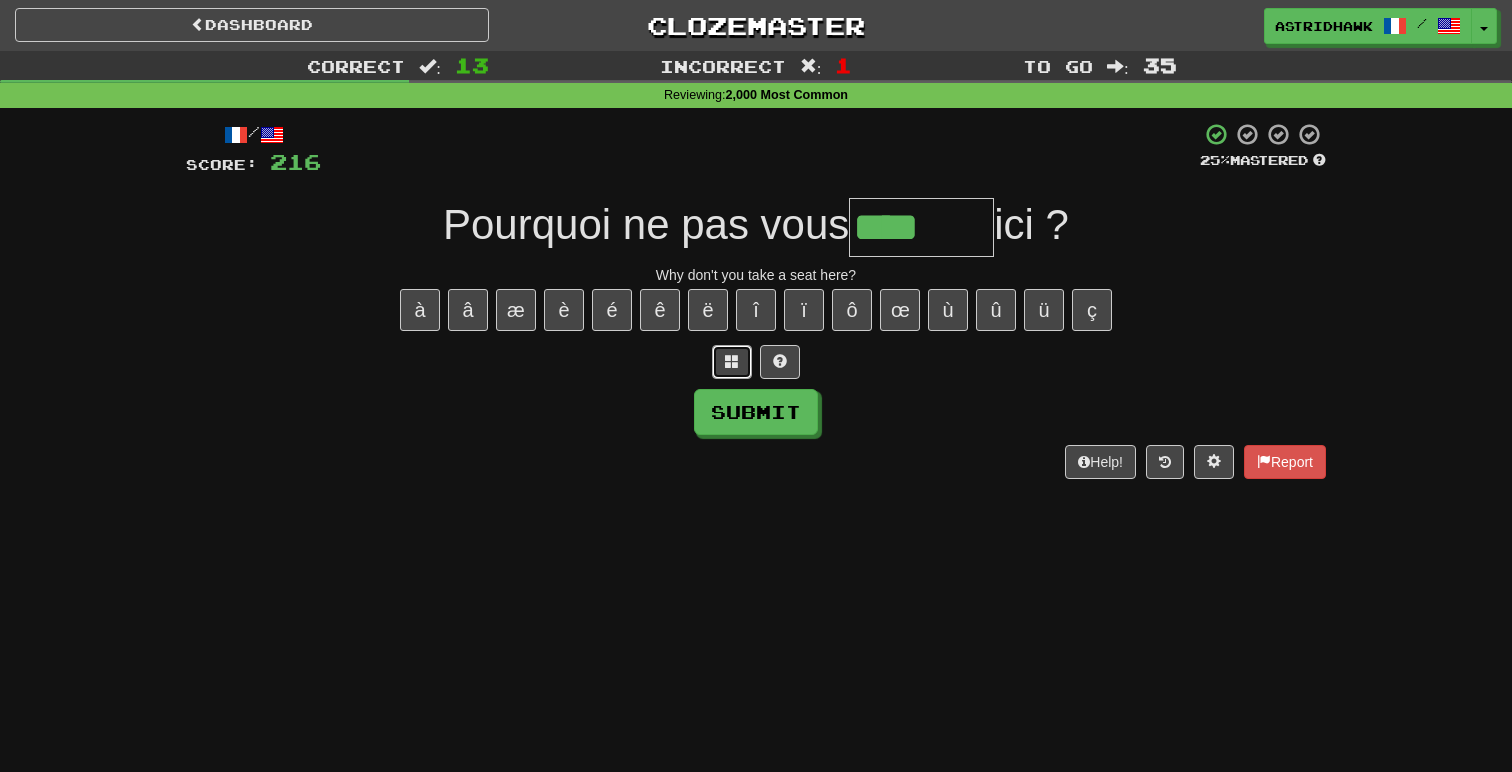 click at bounding box center [732, 362] 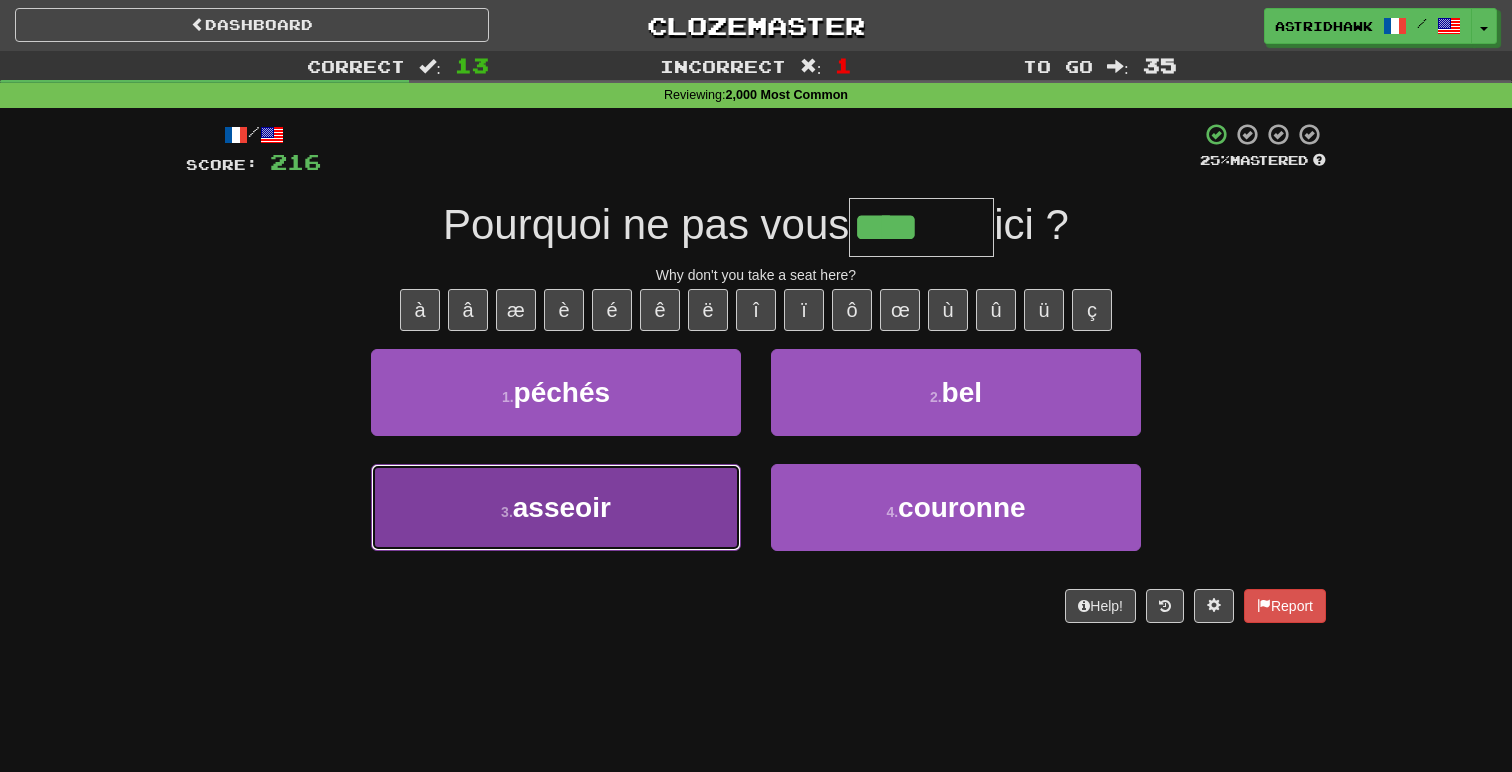 click on "3 .  asseoir" at bounding box center [556, 507] 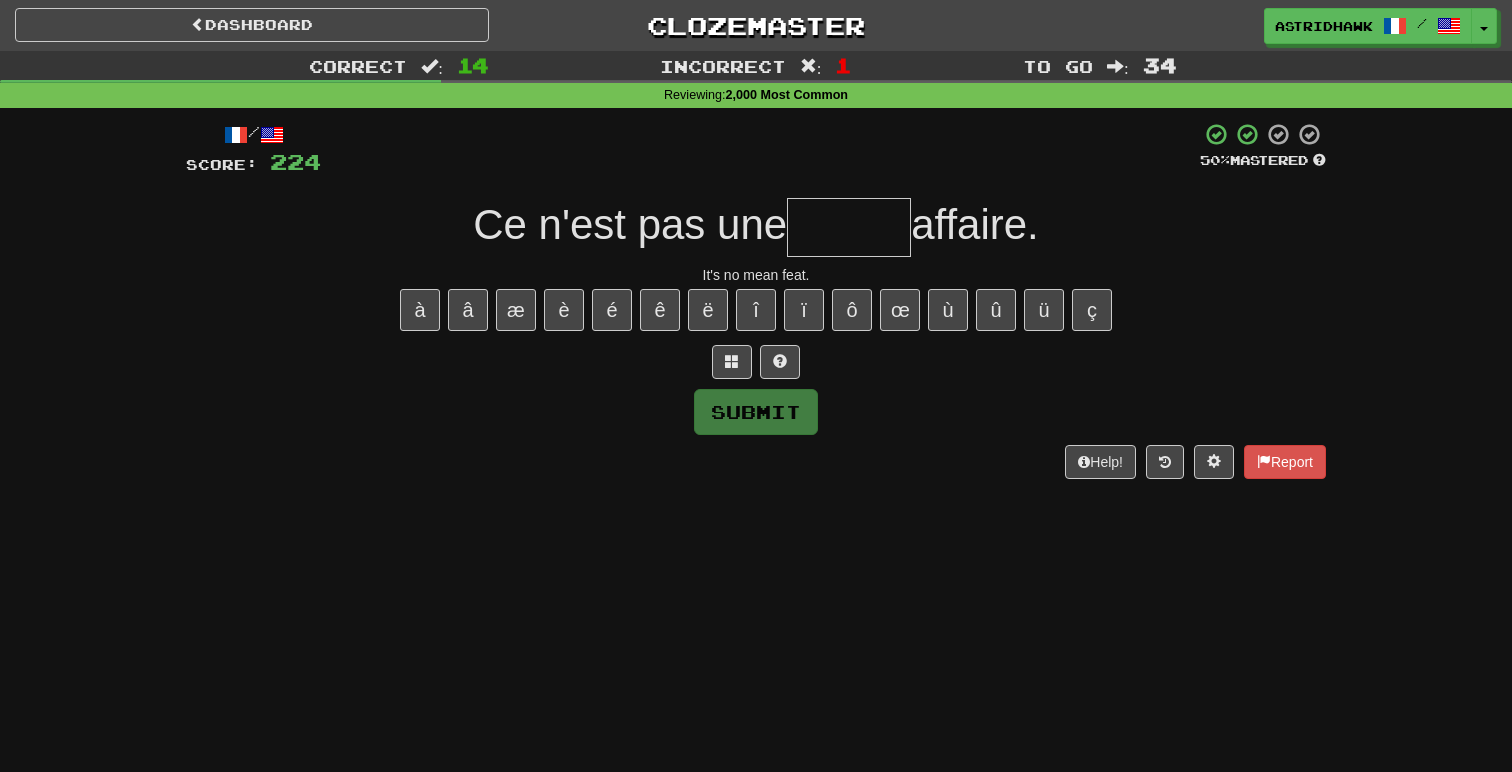 type on "*" 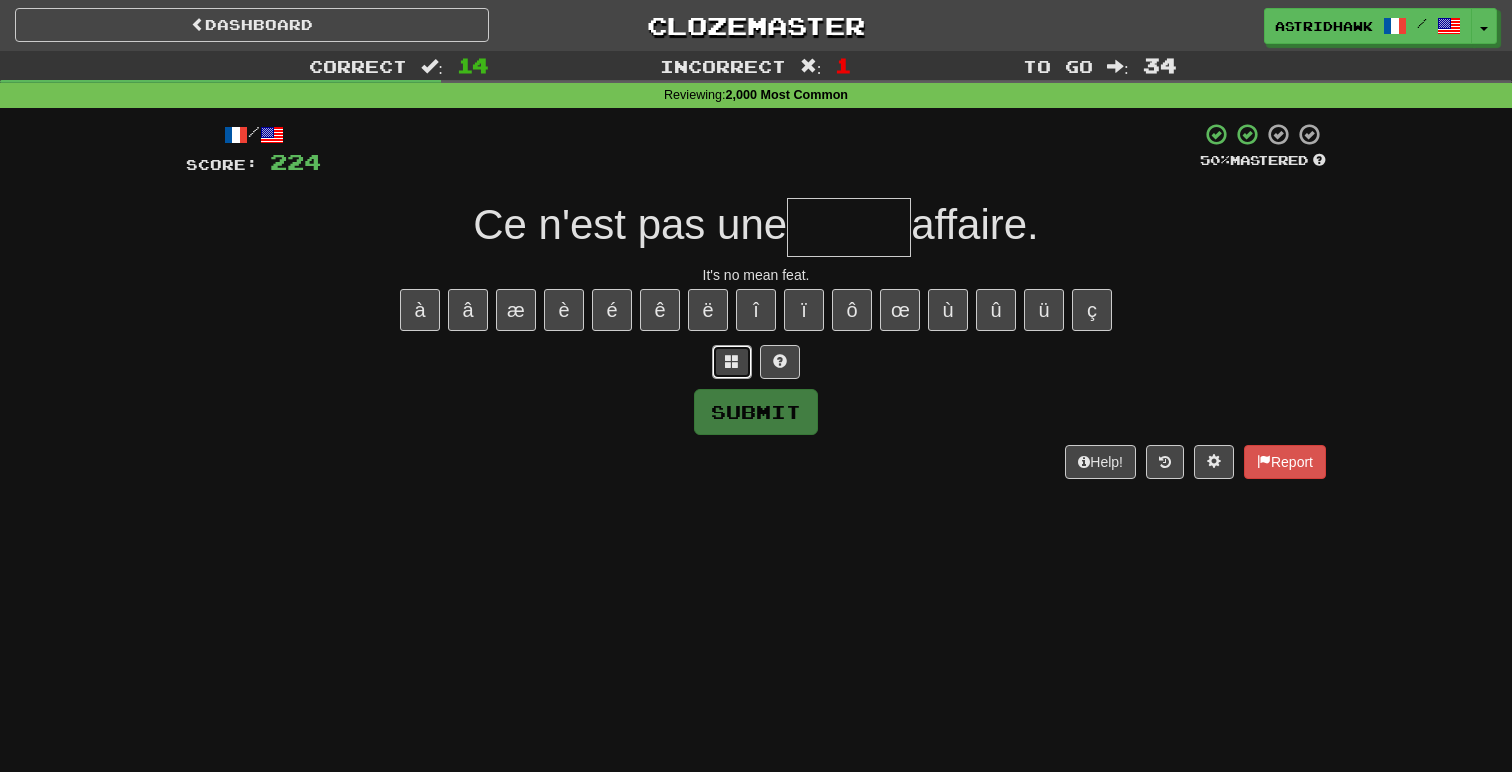 click at bounding box center [732, 361] 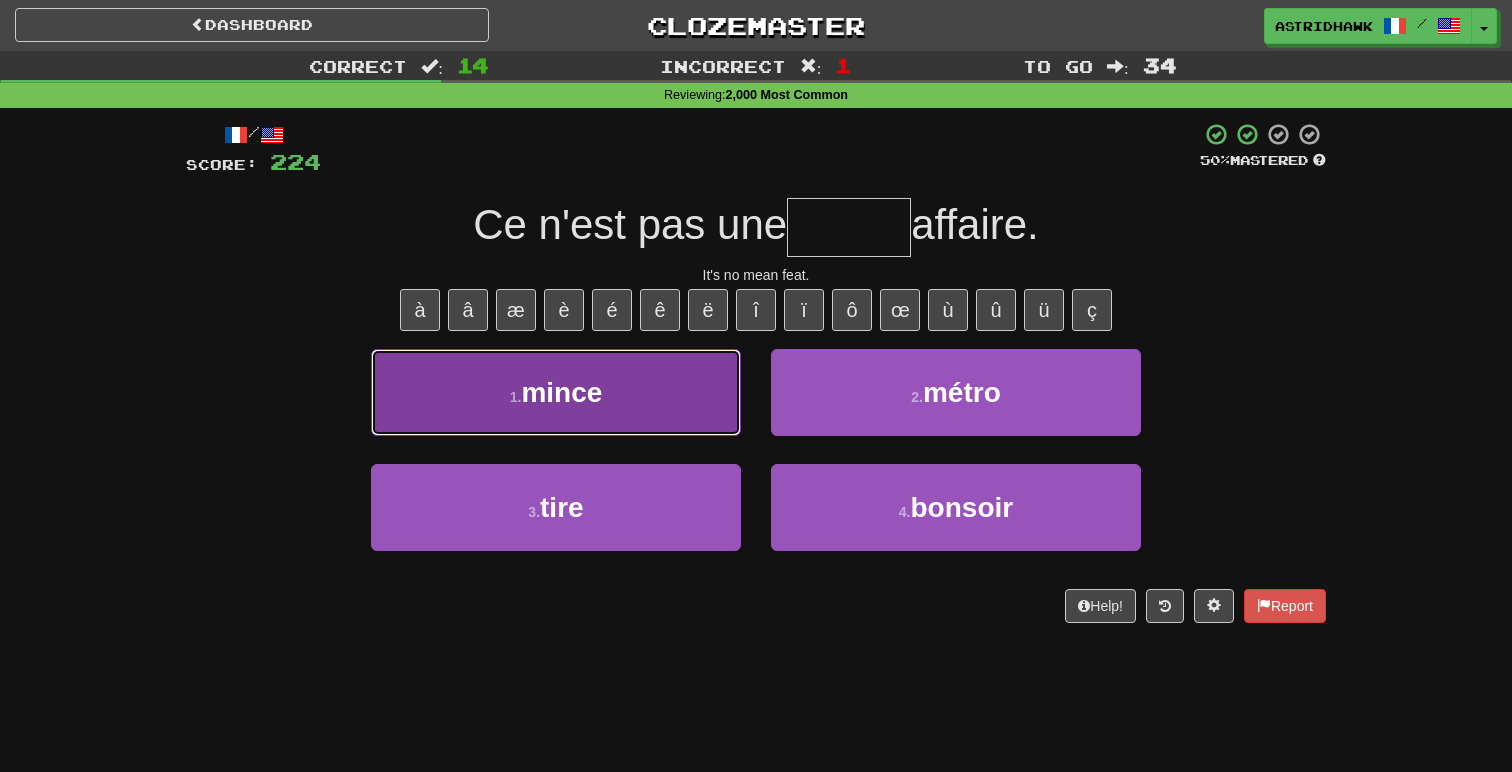 click on "1 .  mince" at bounding box center (556, 392) 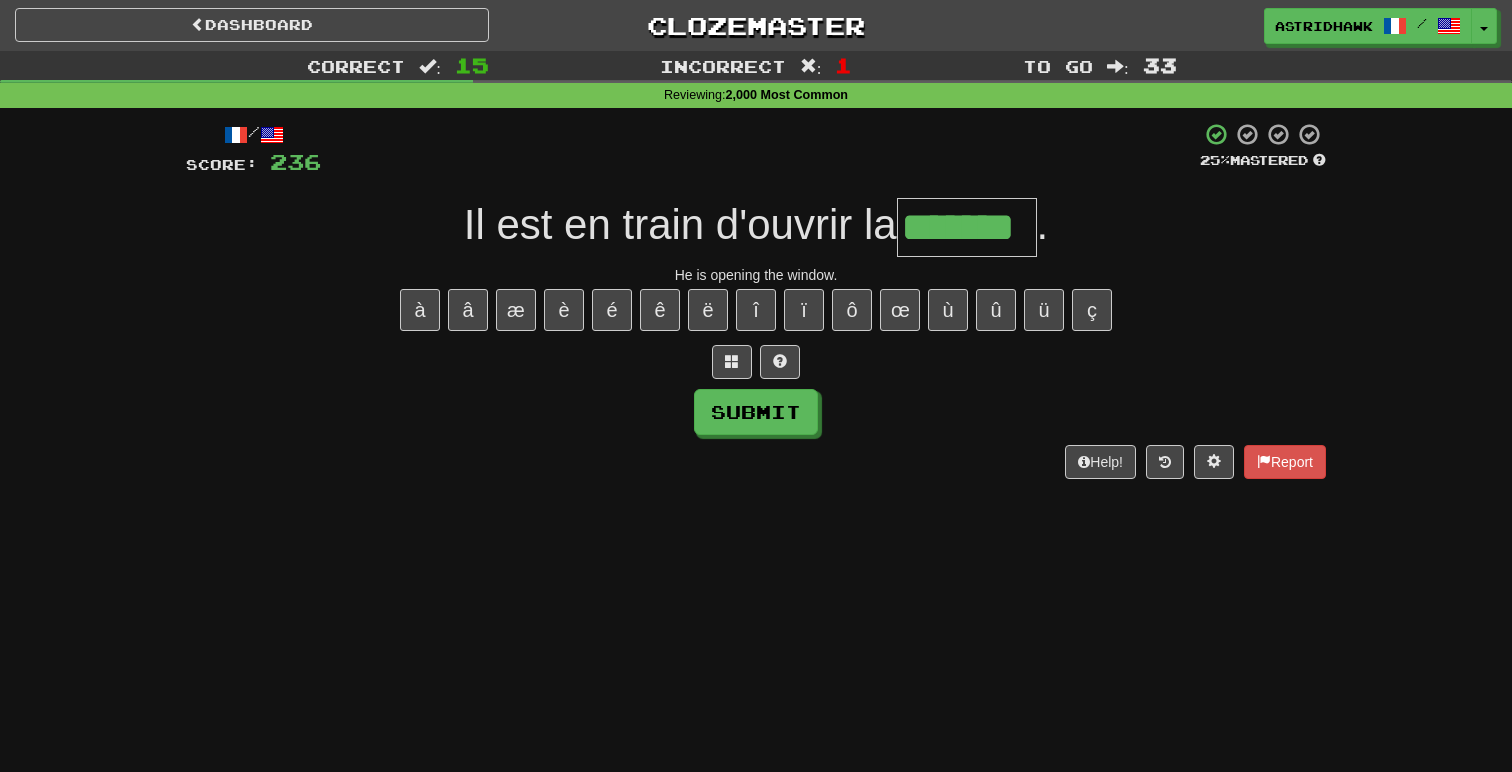 type on "*******" 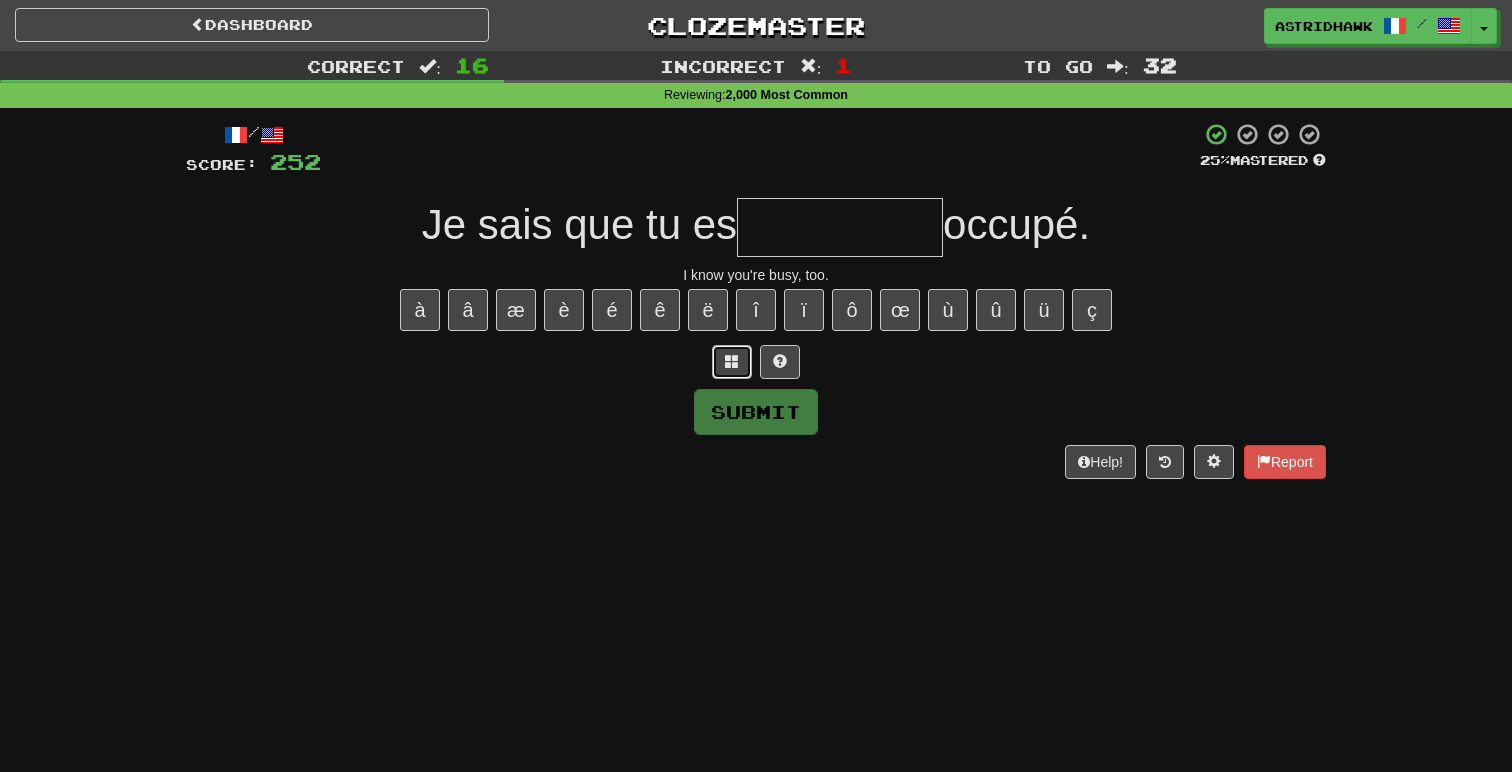 click at bounding box center (732, 362) 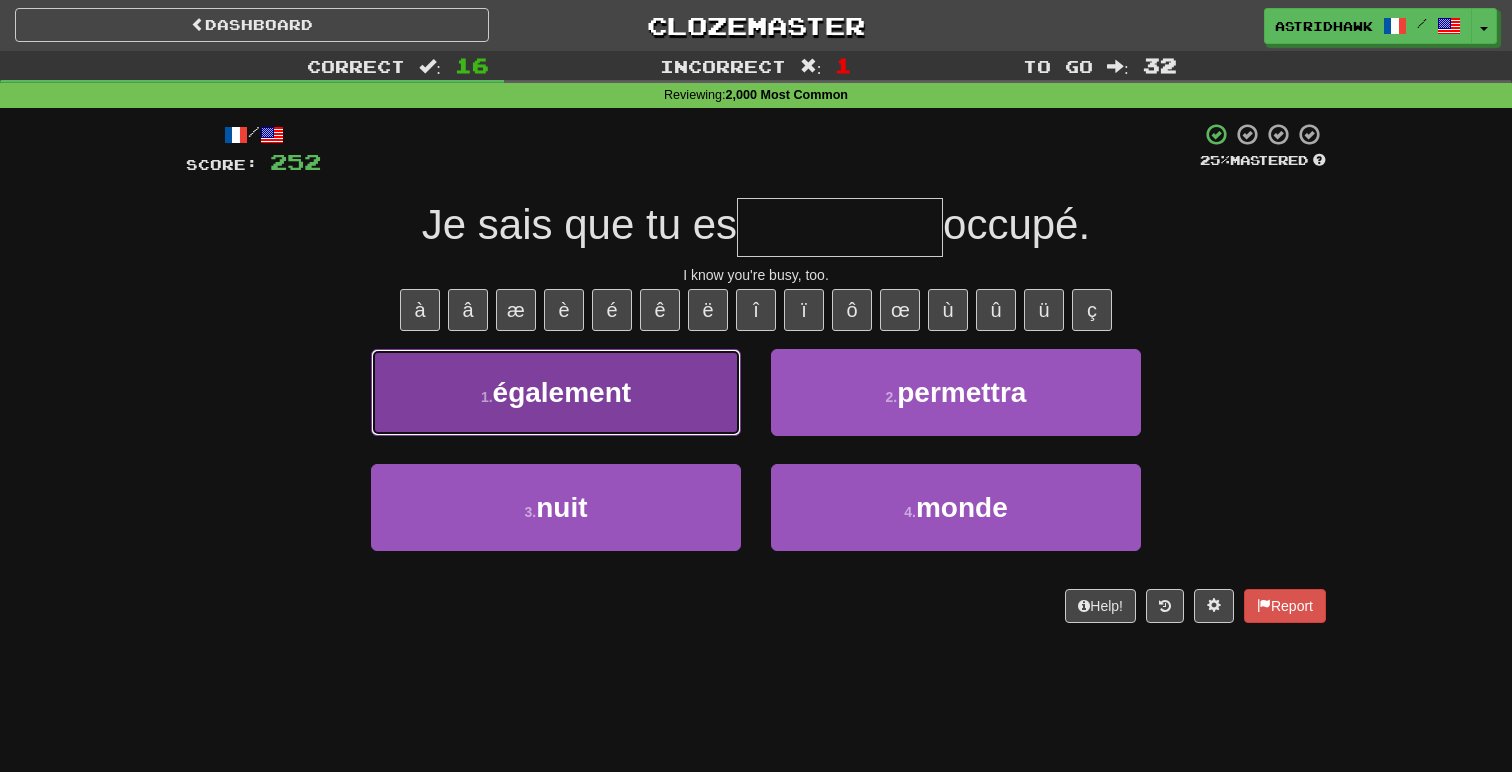 click on "1 .  également" at bounding box center (556, 392) 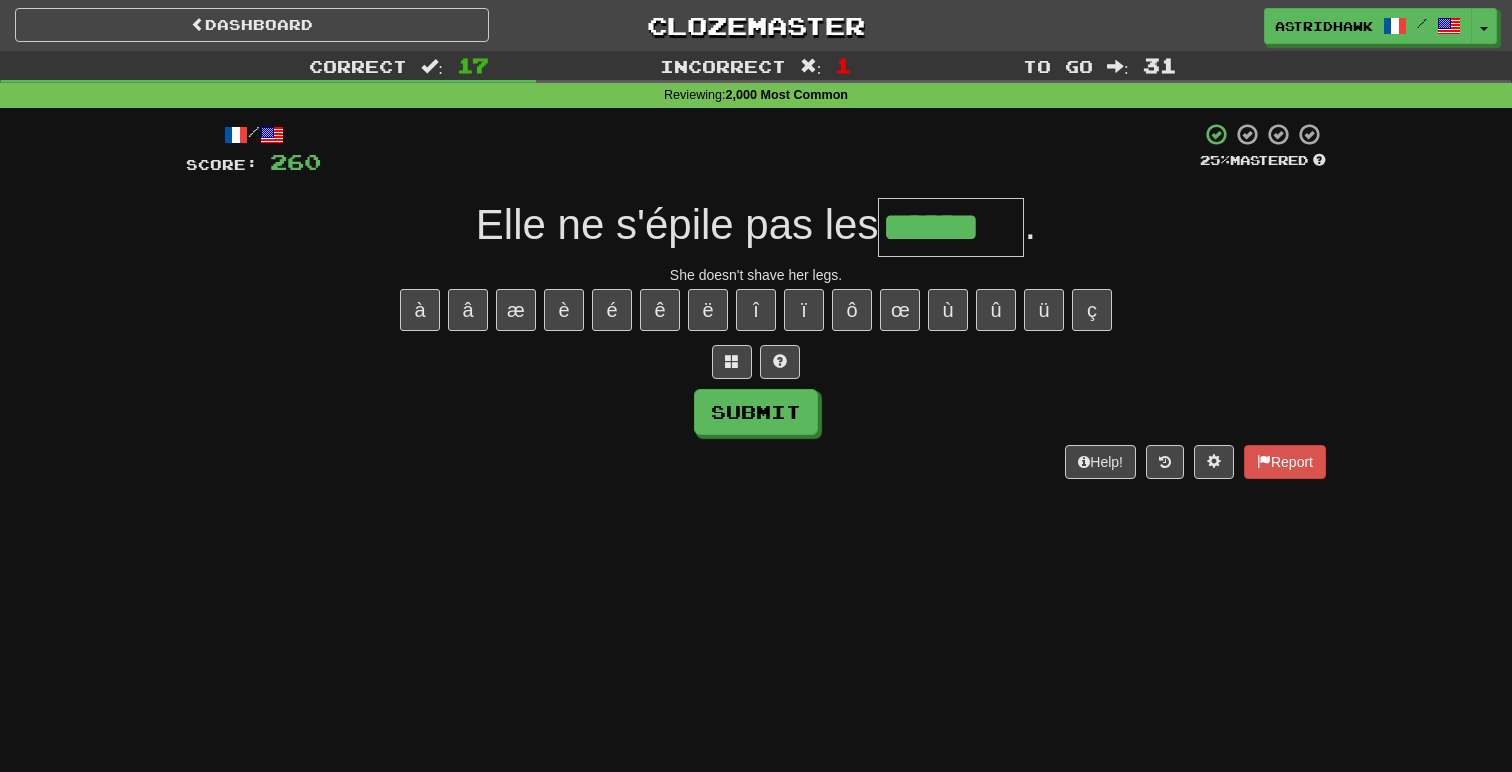 type on "******" 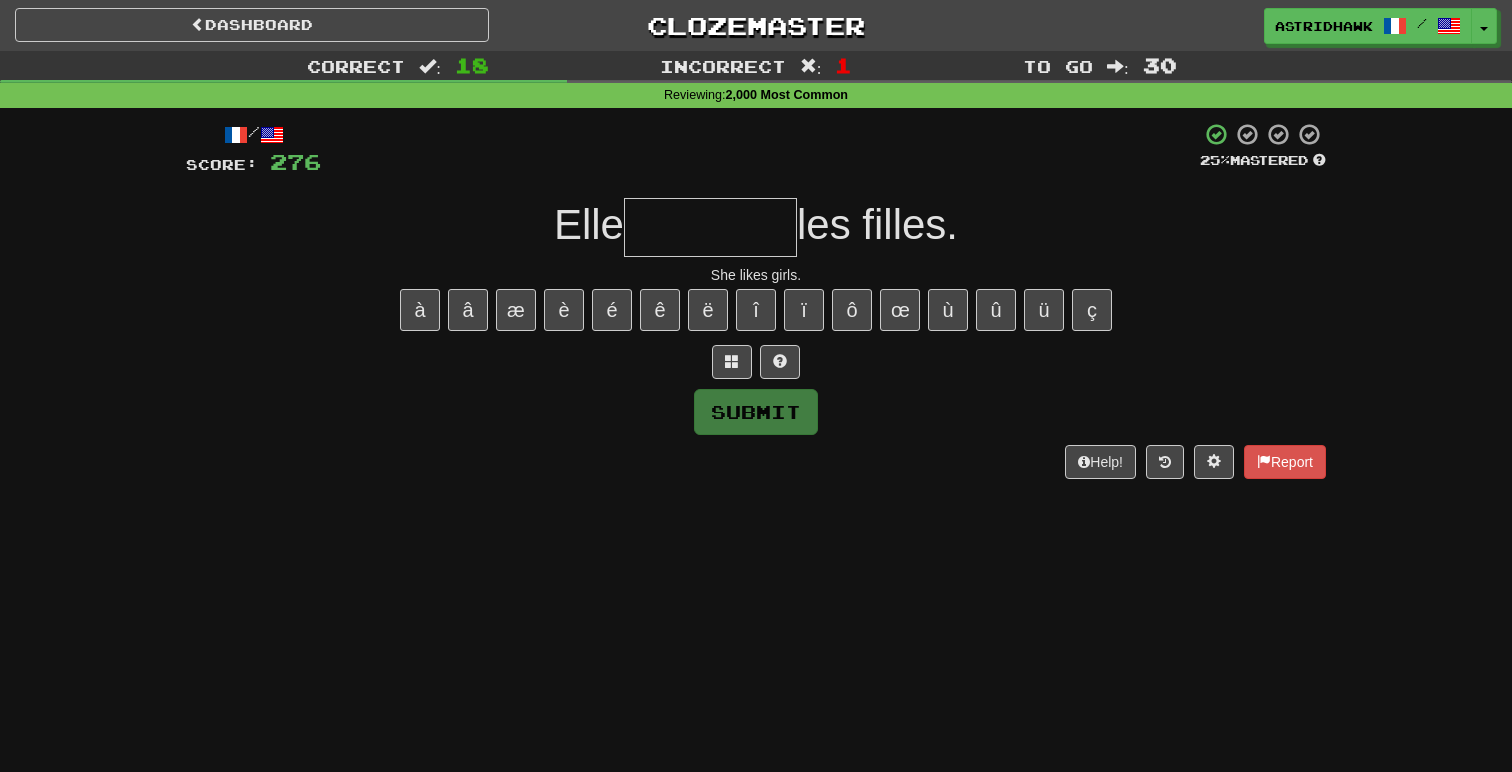 type on "*" 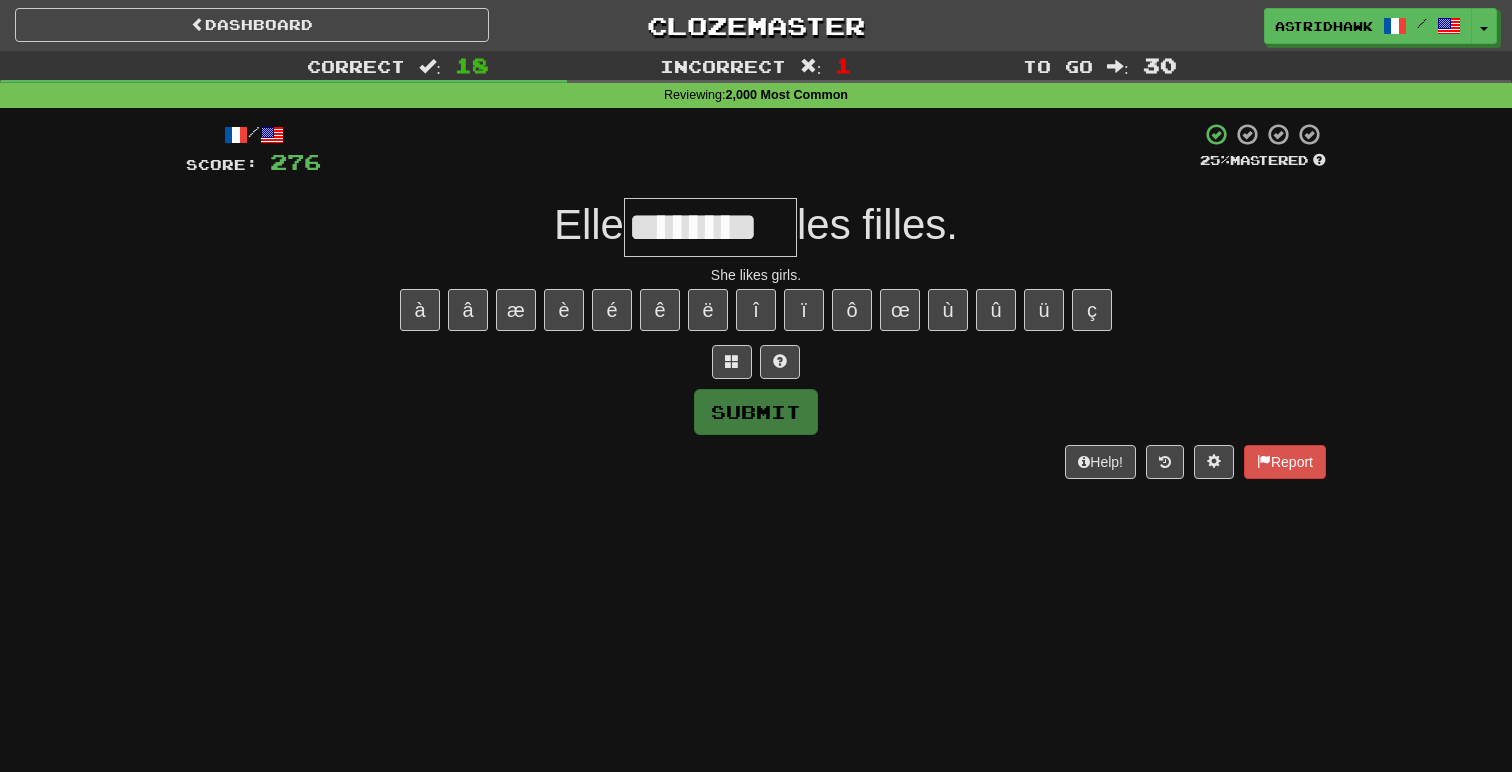 type on "*" 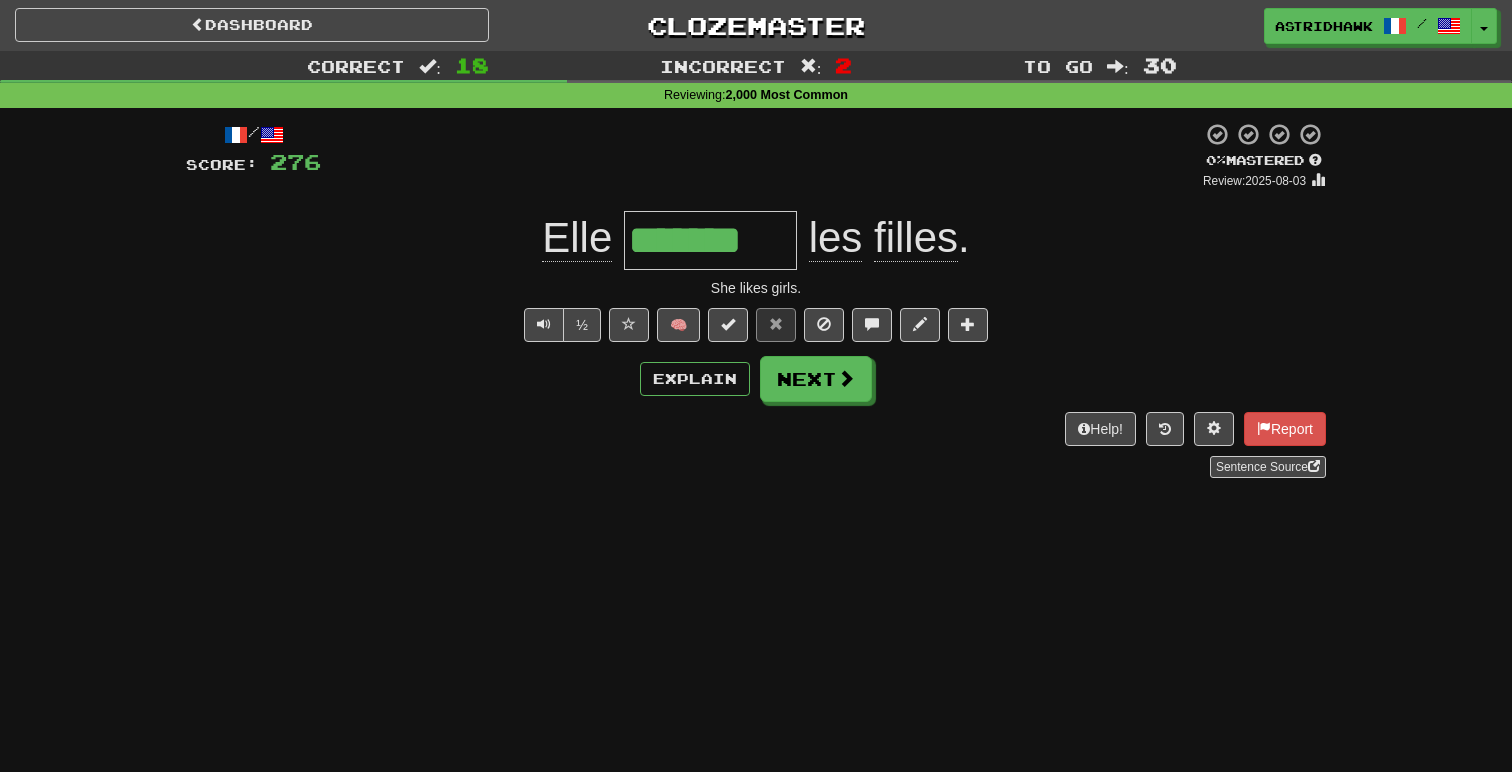 type on "********" 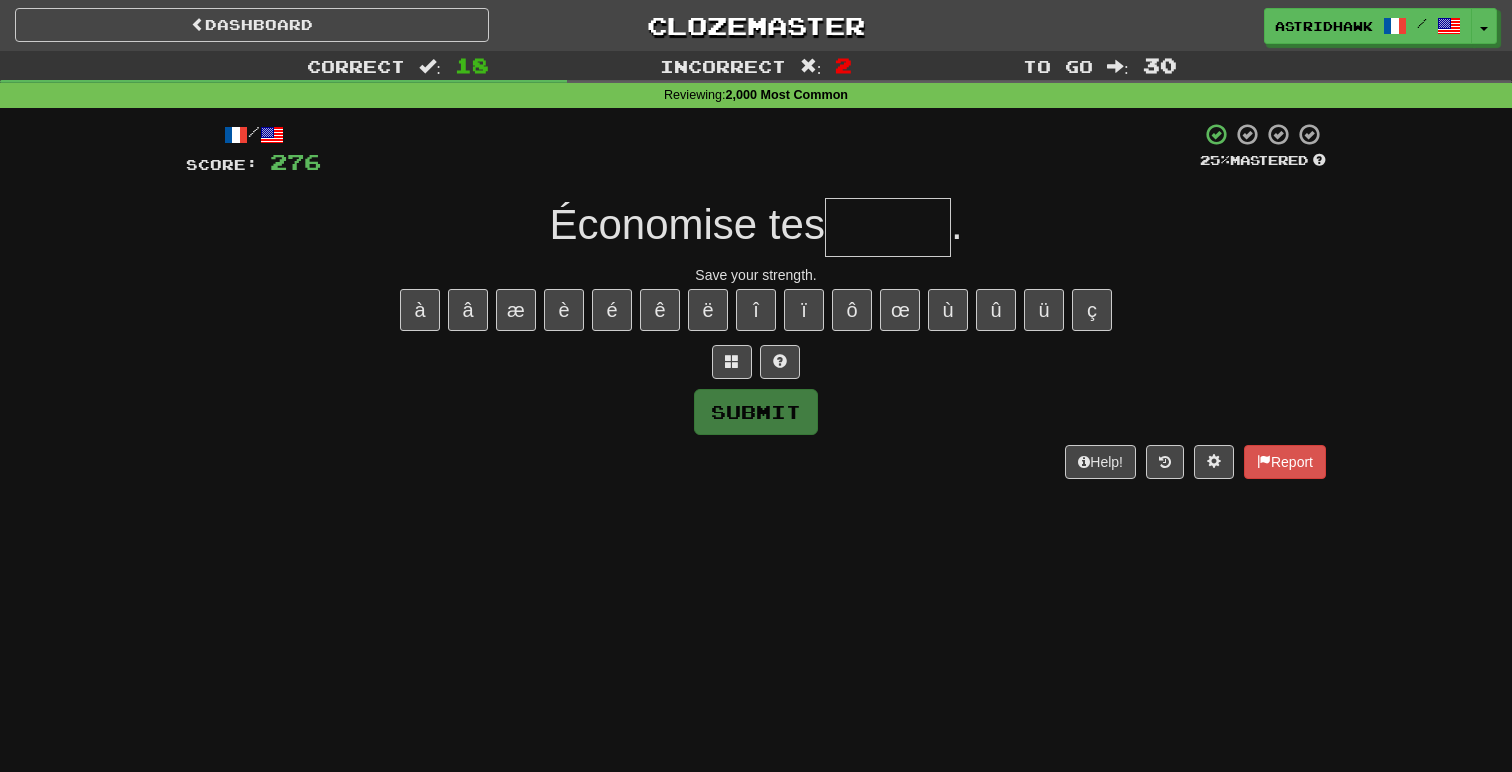 type on "******" 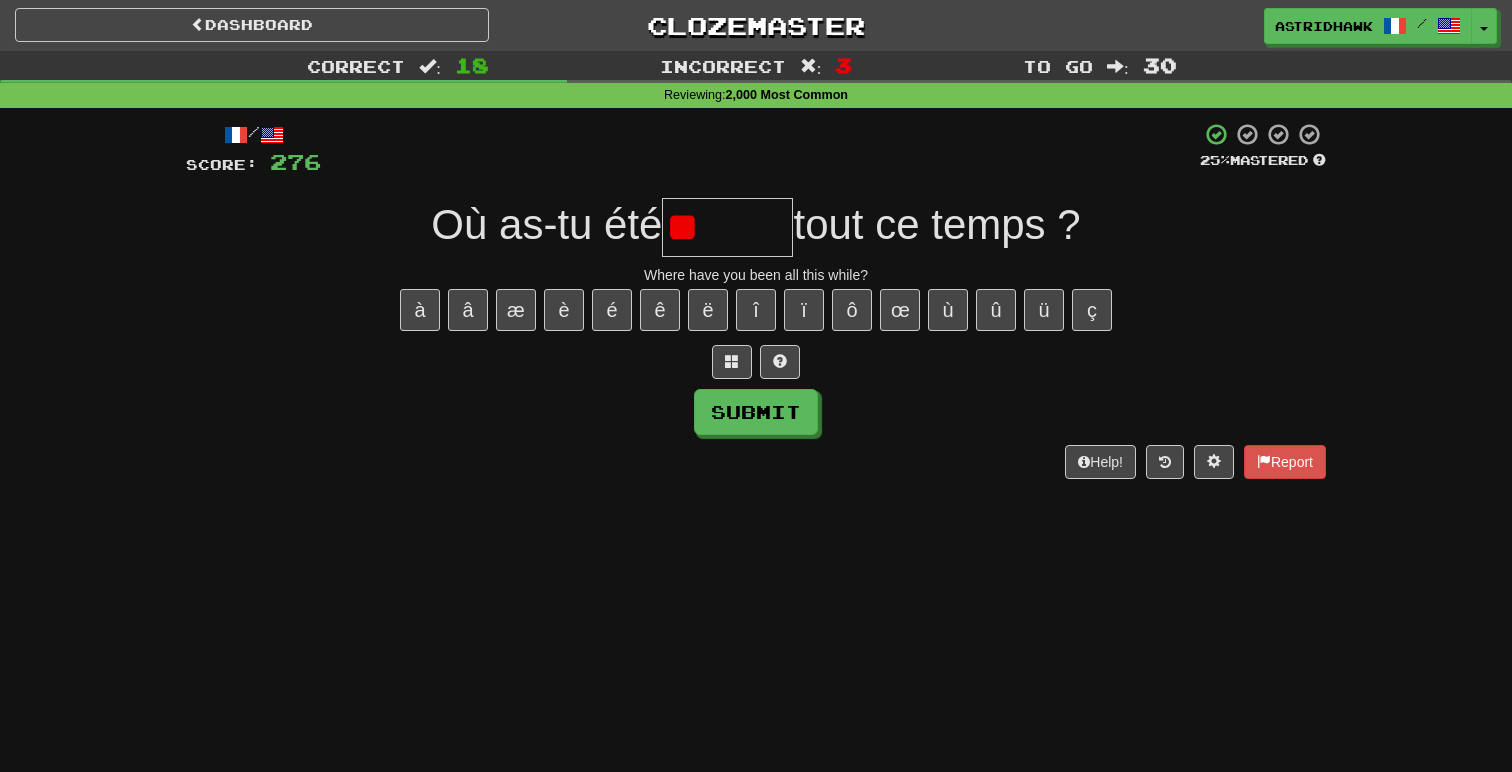 type on "*" 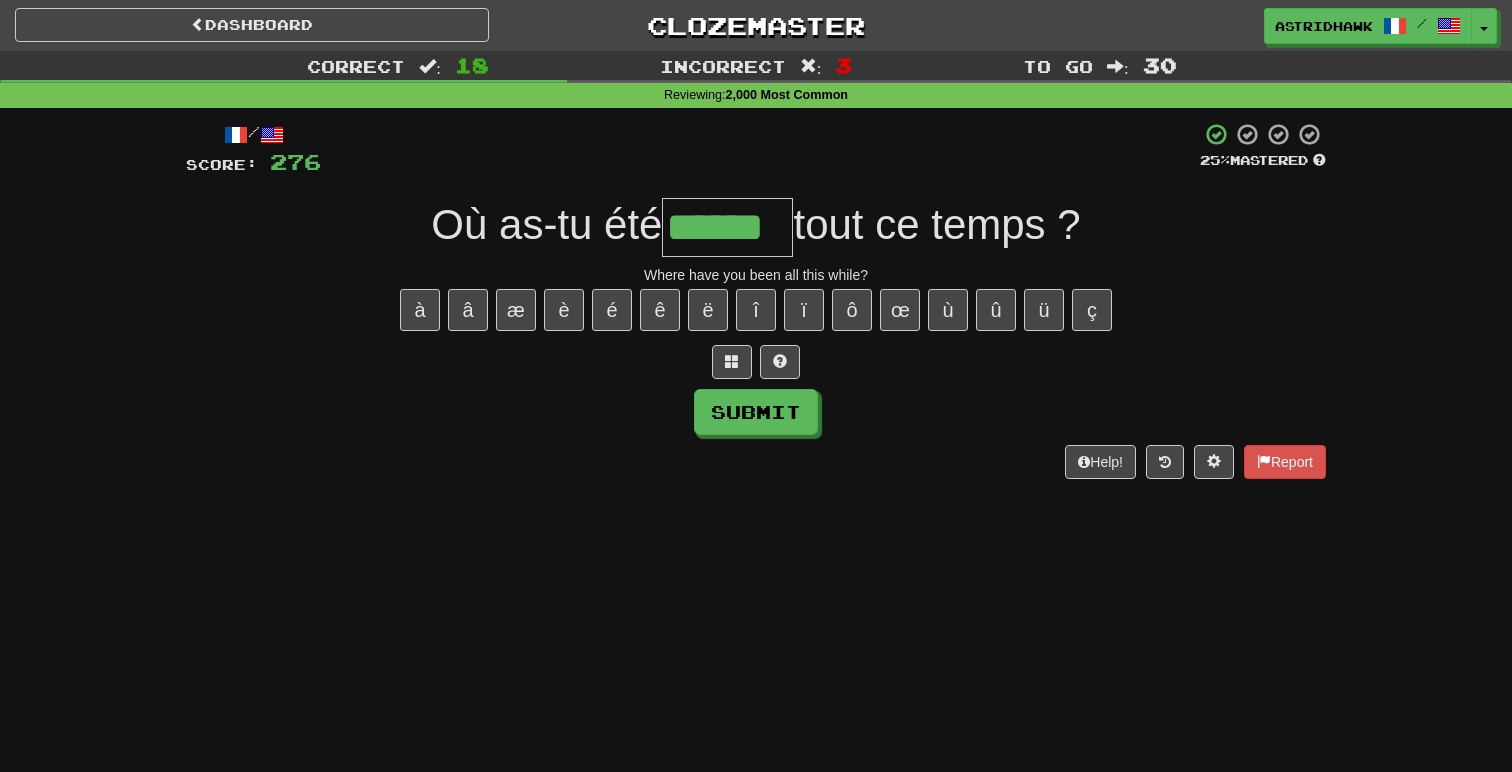 type on "******" 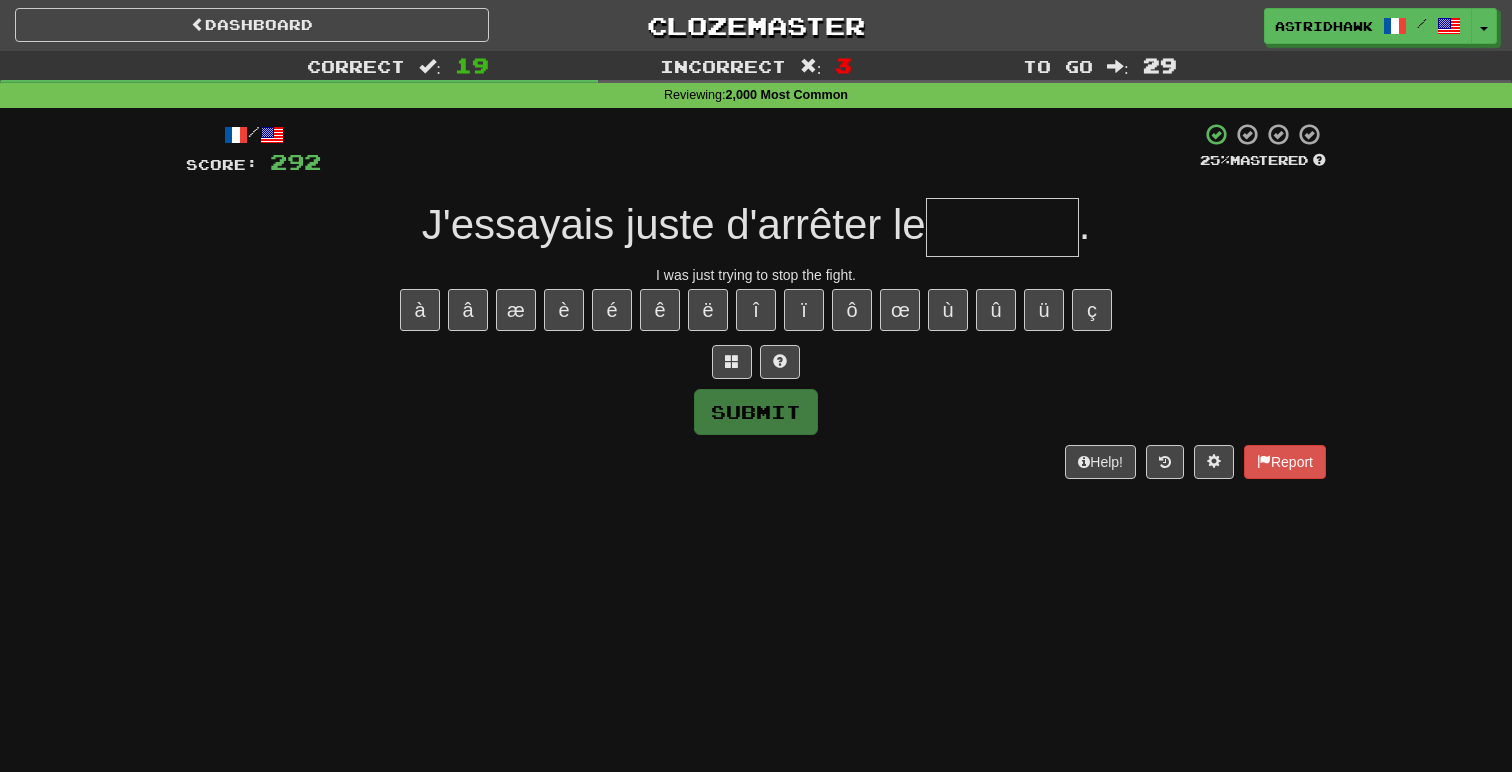type on "*" 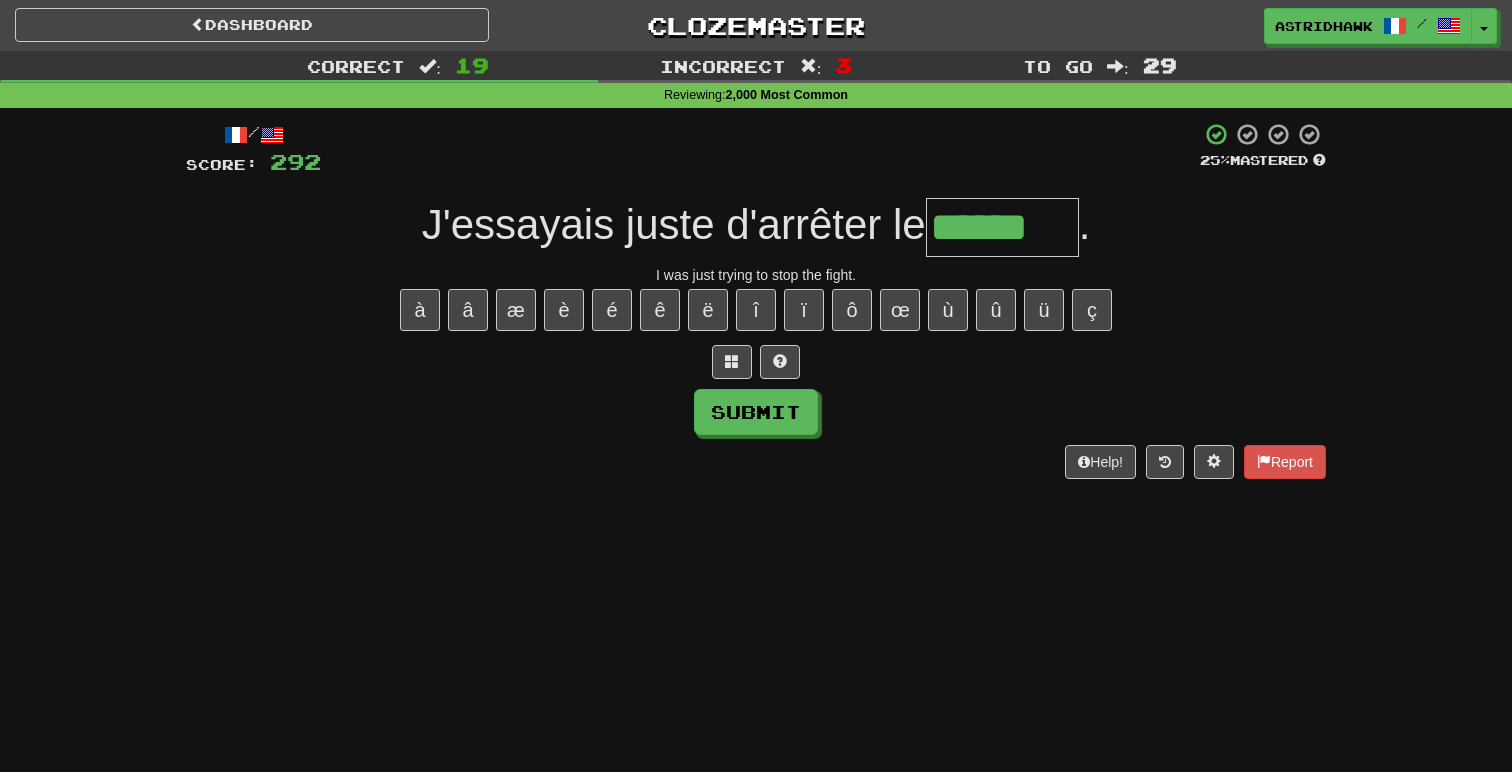 type on "******" 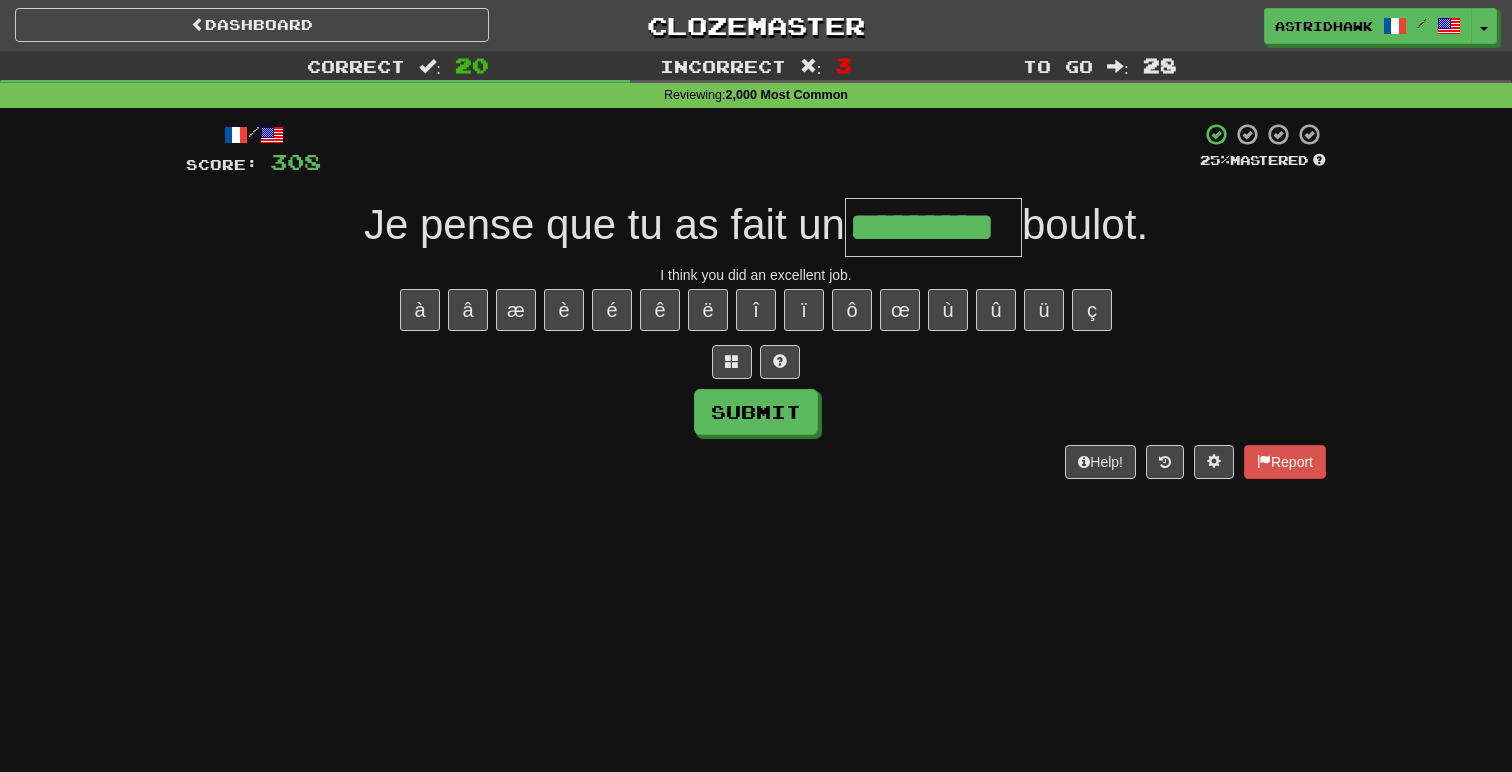 type on "*********" 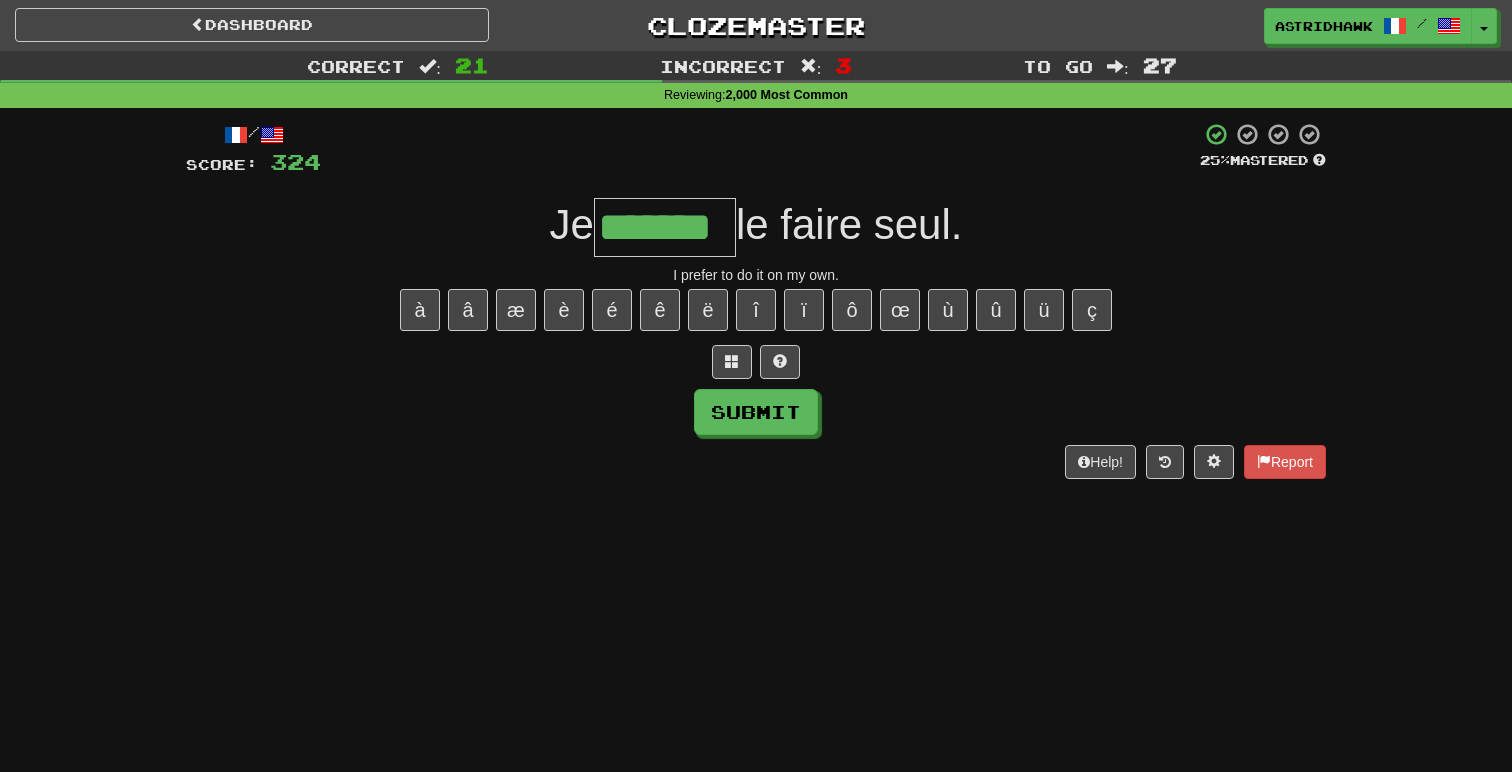 type on "*******" 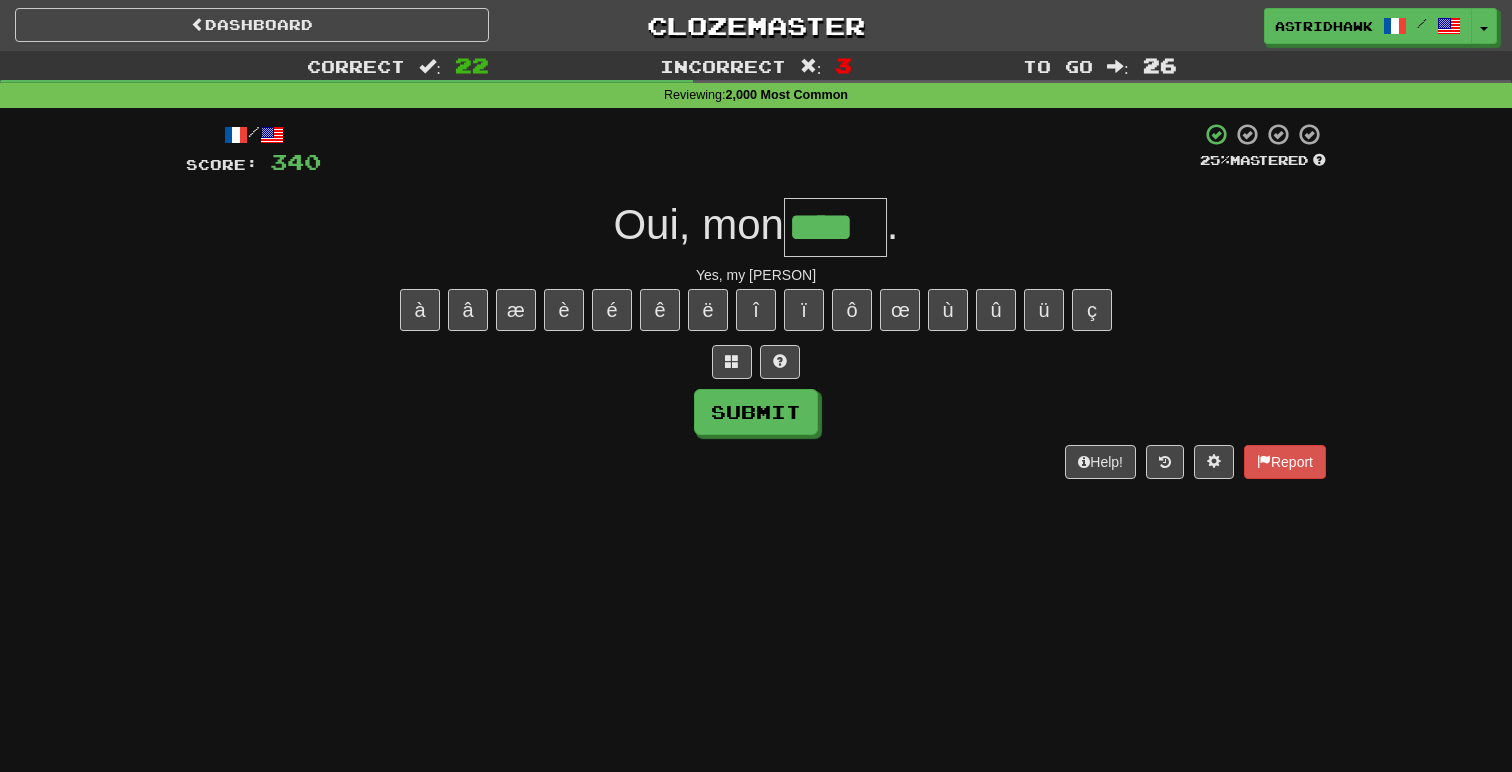 type on "****" 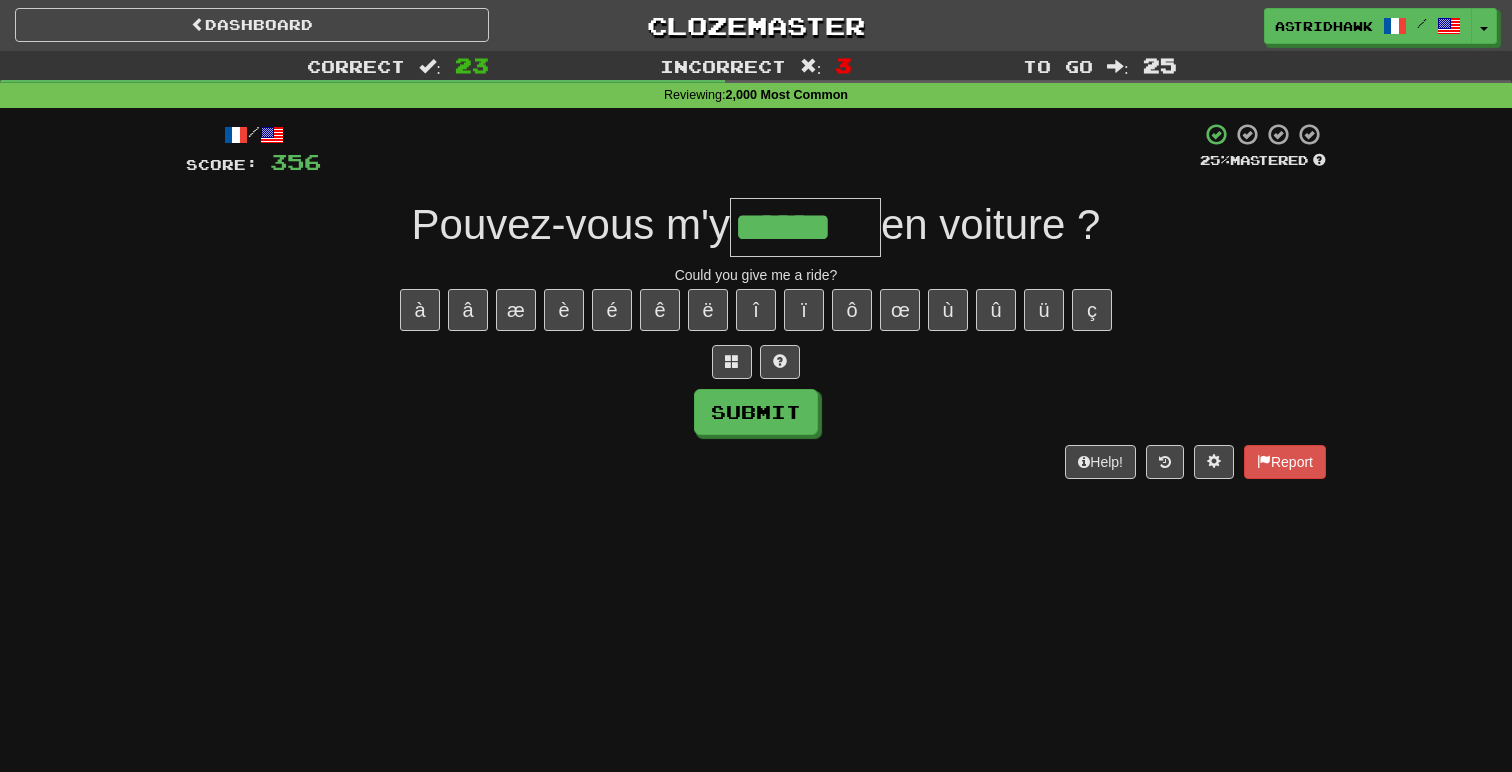 type on "******" 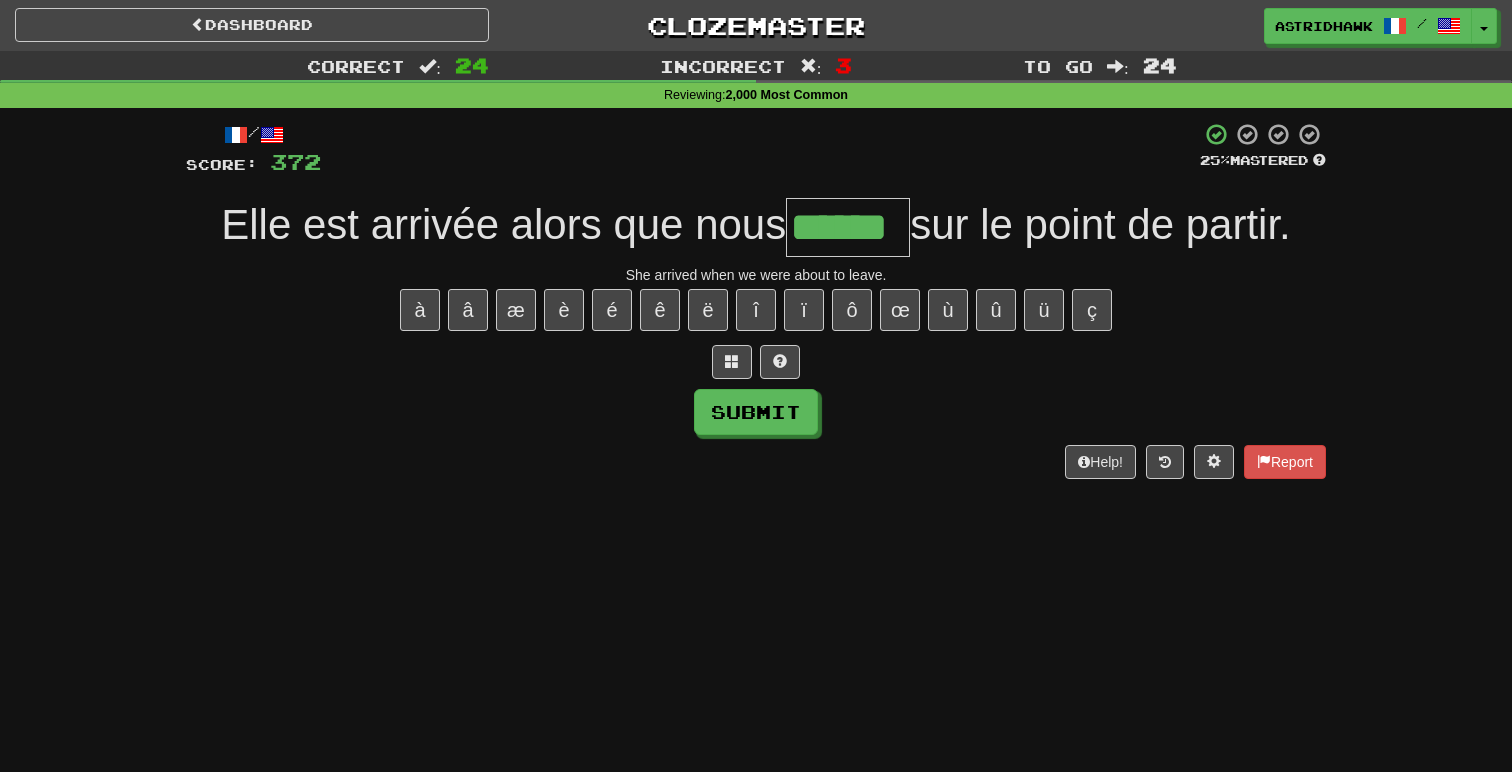 type on "******" 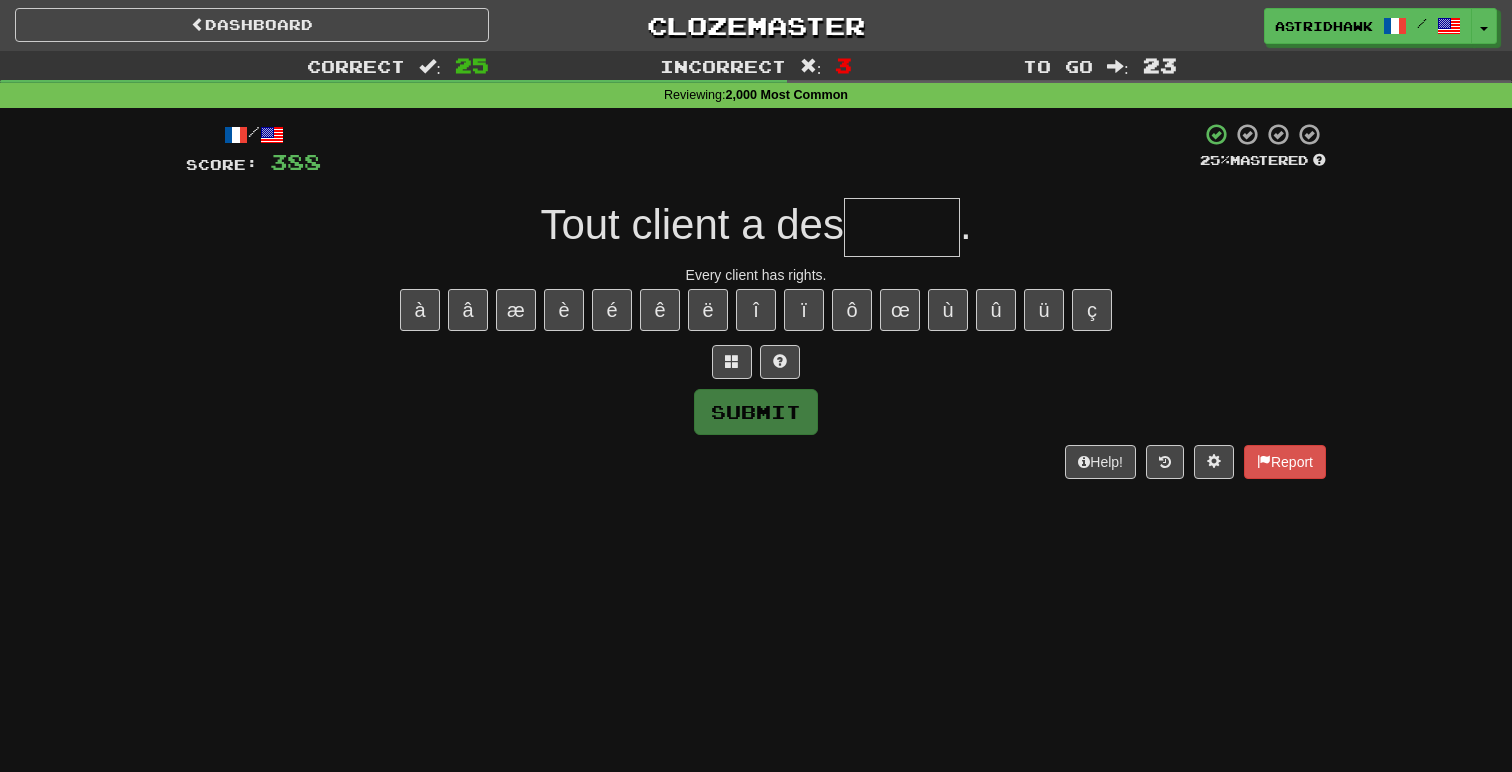 type on "*" 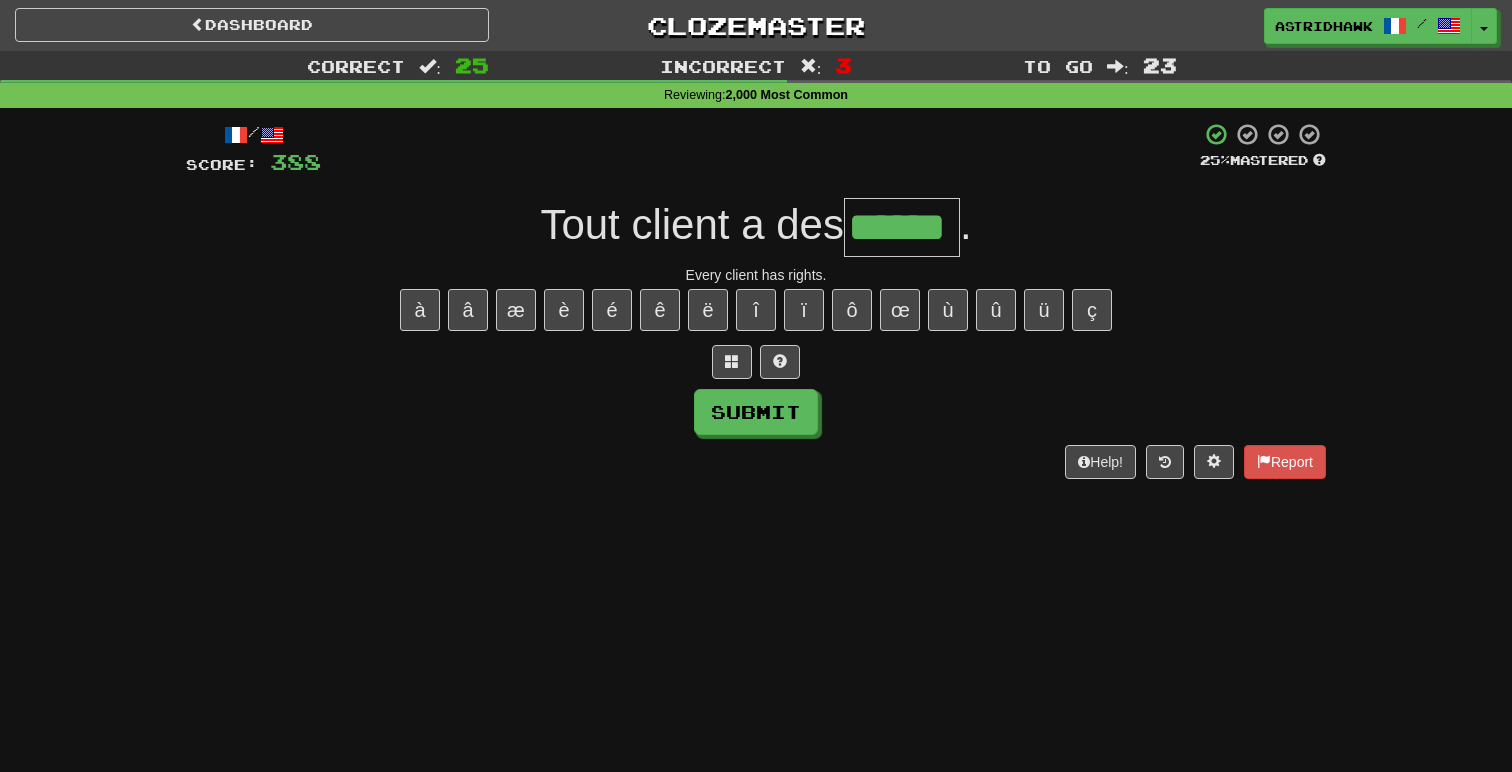 type on "******" 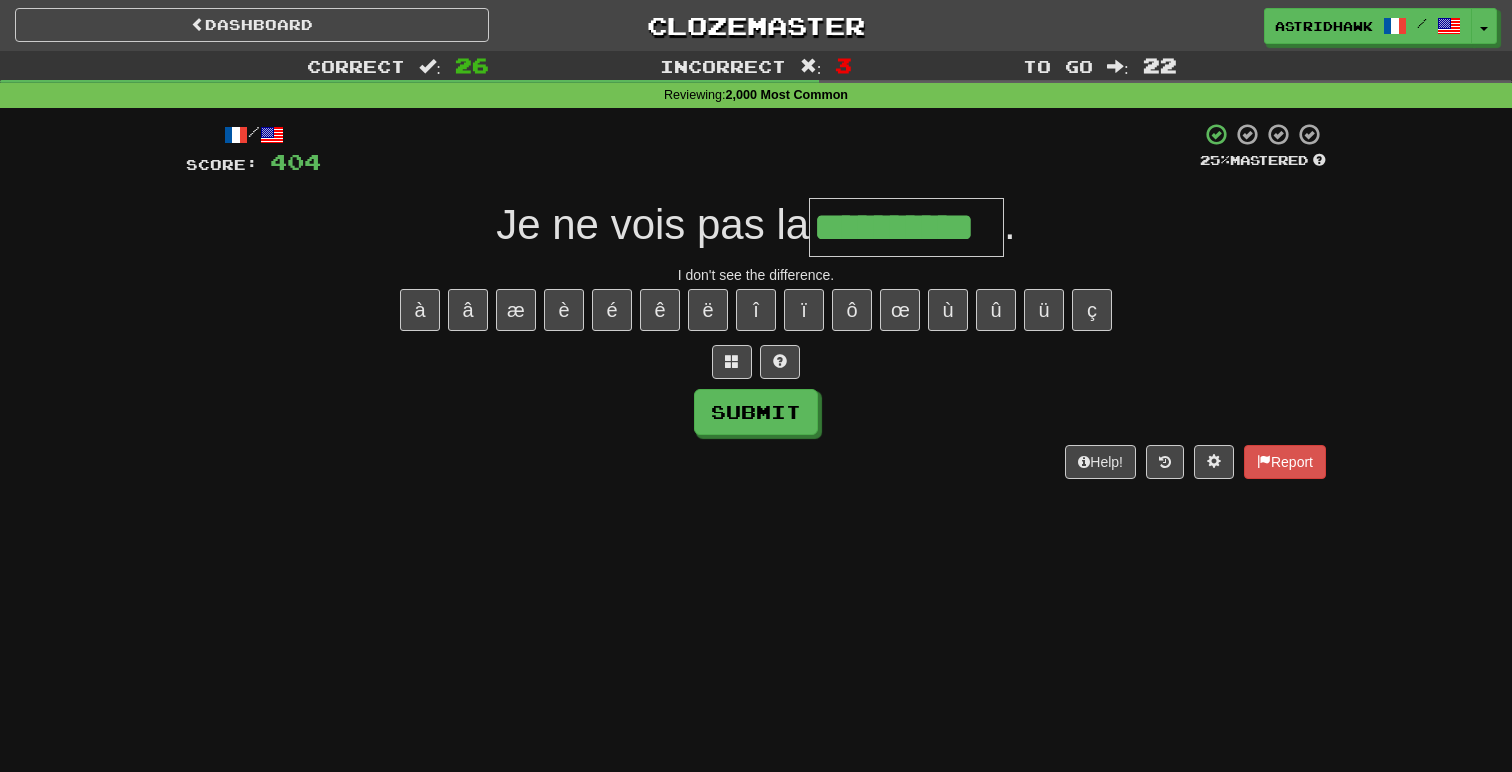 type on "**********" 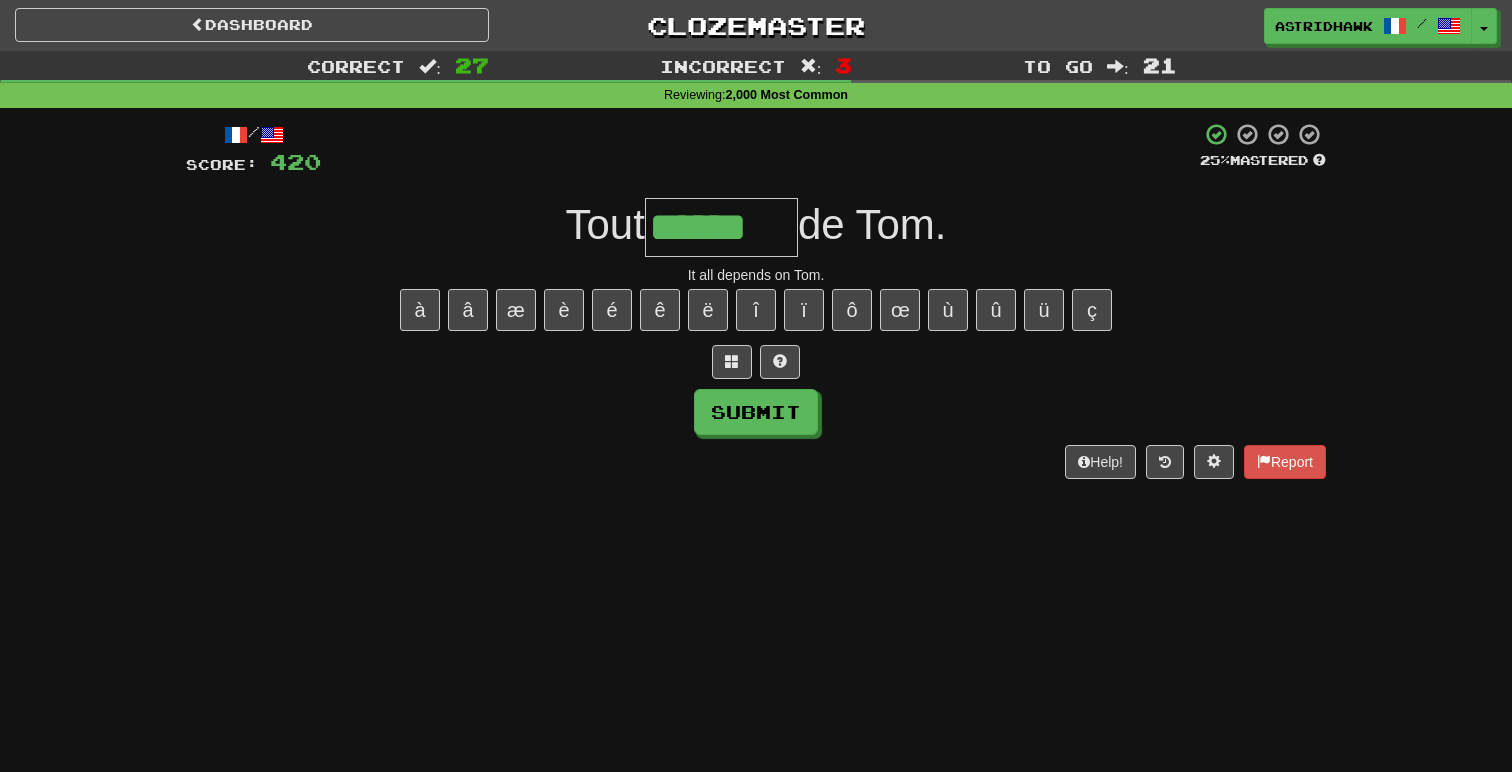 type on "******" 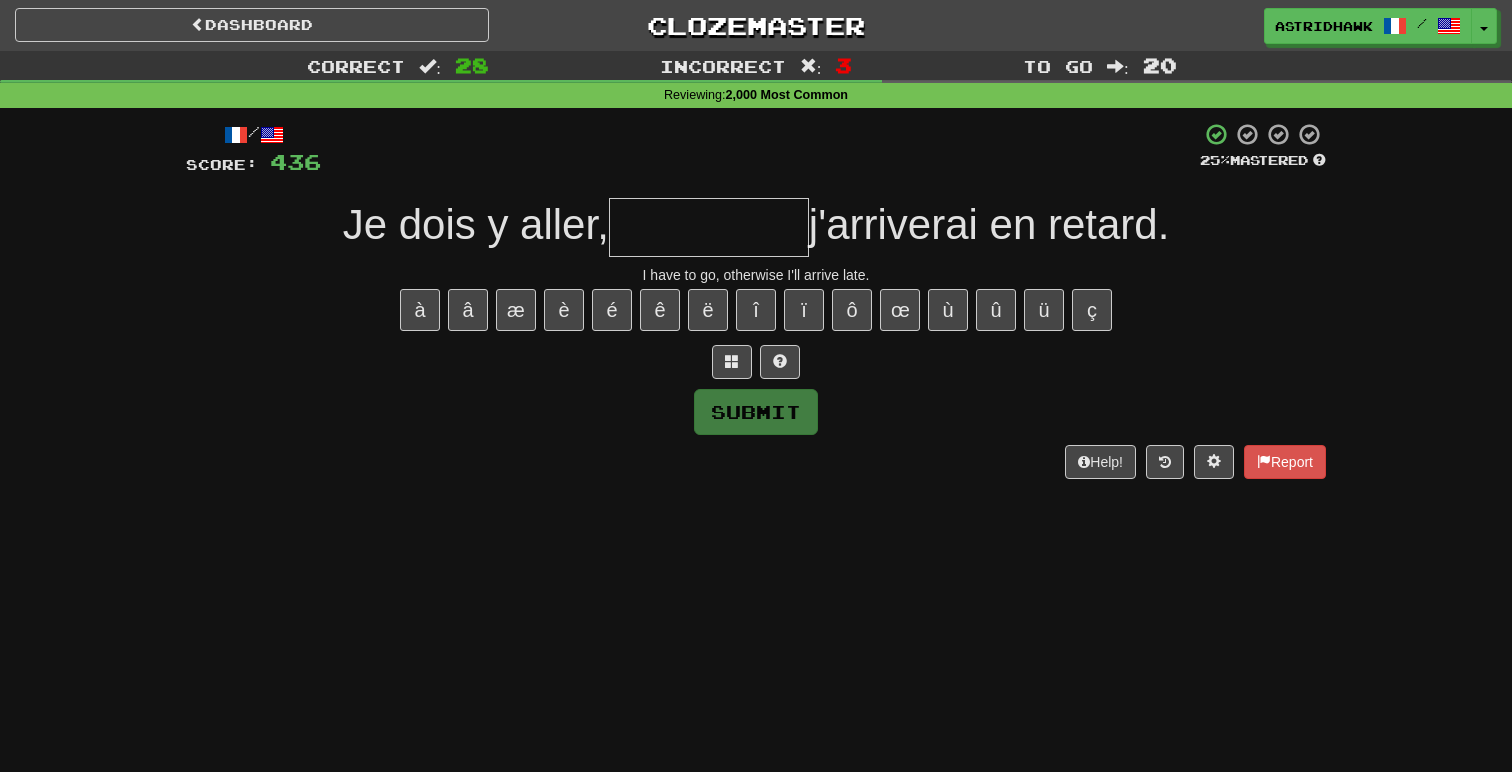 type on "*" 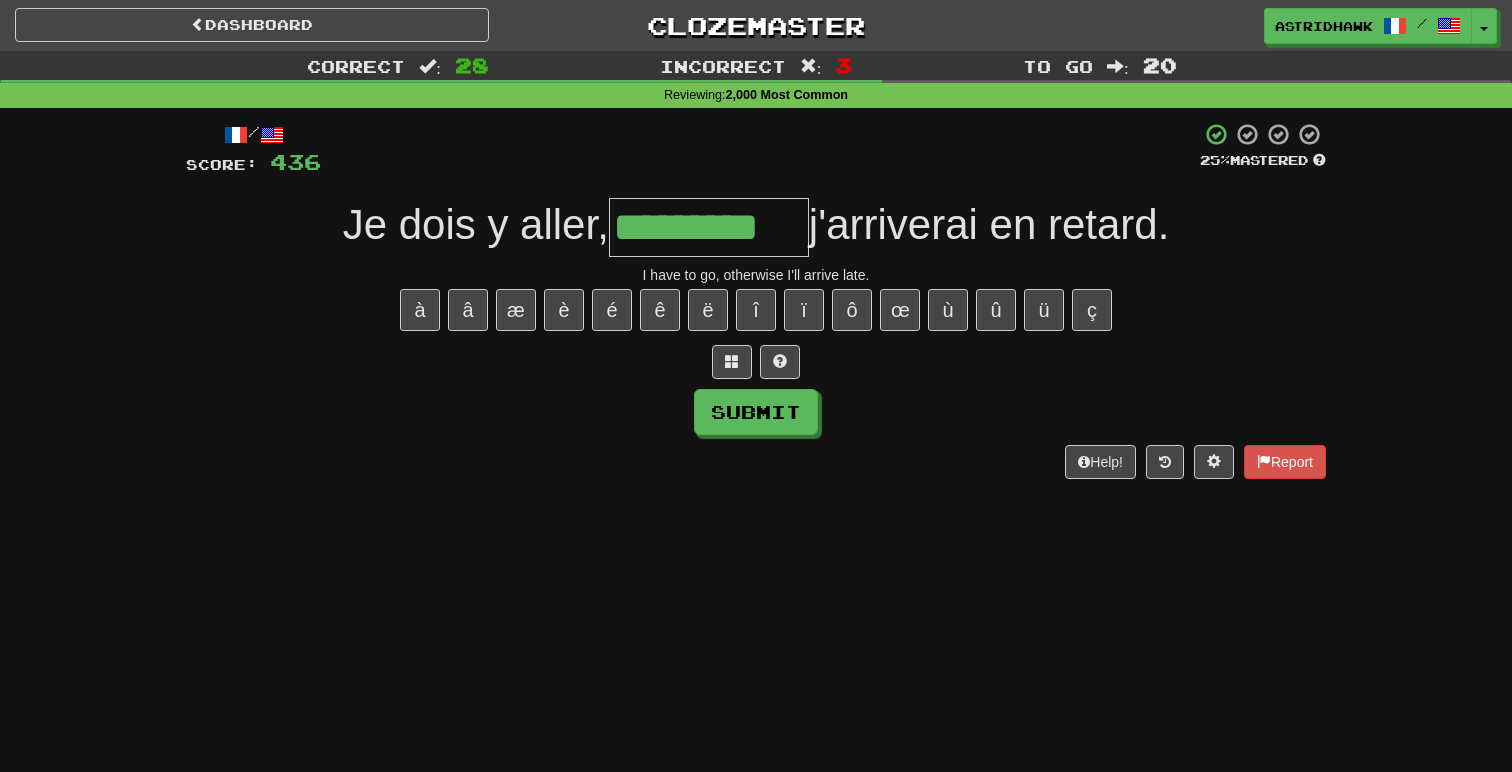 type on "*********" 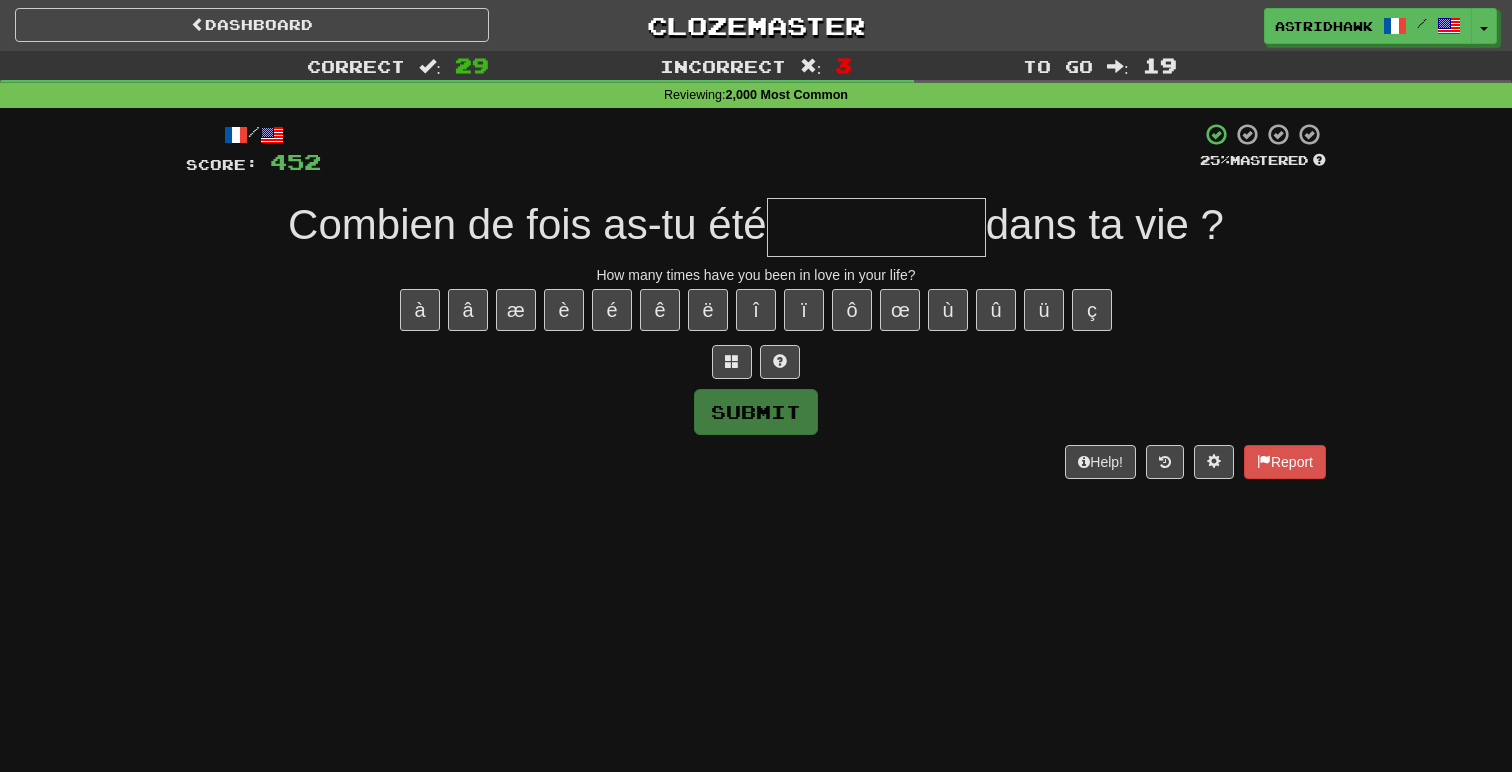 type on "*" 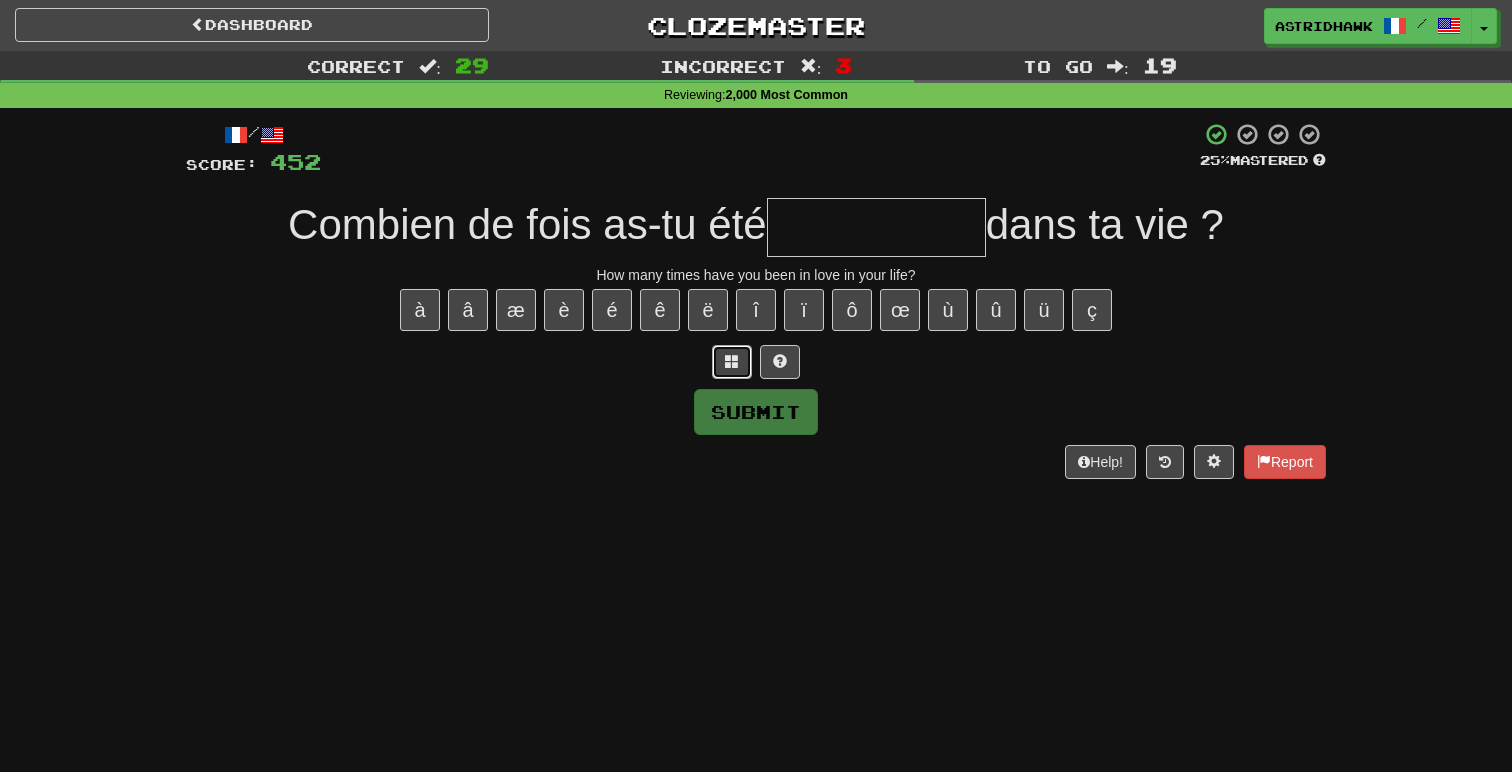 click at bounding box center (732, 361) 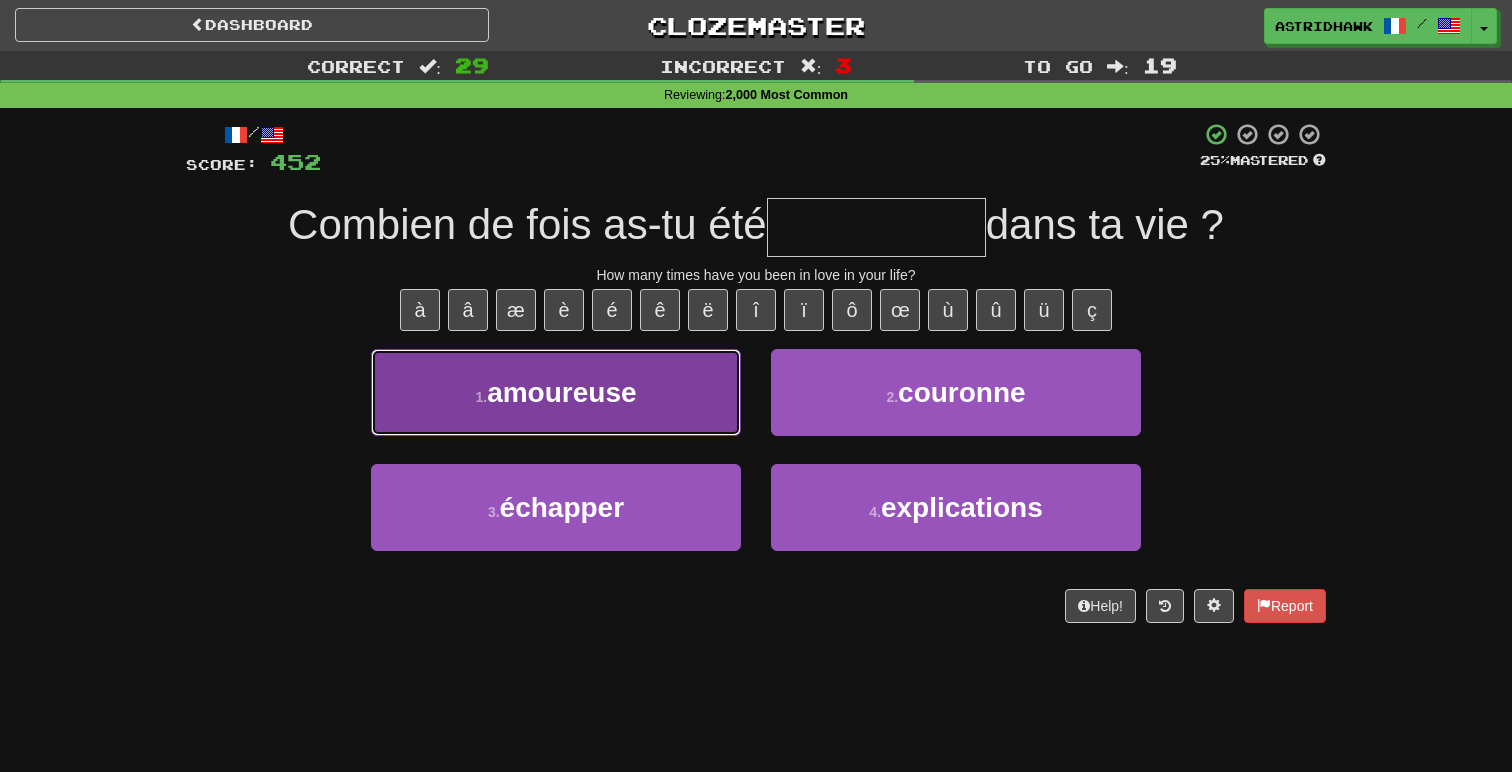 click on "1 .  amoureuse" at bounding box center (556, 392) 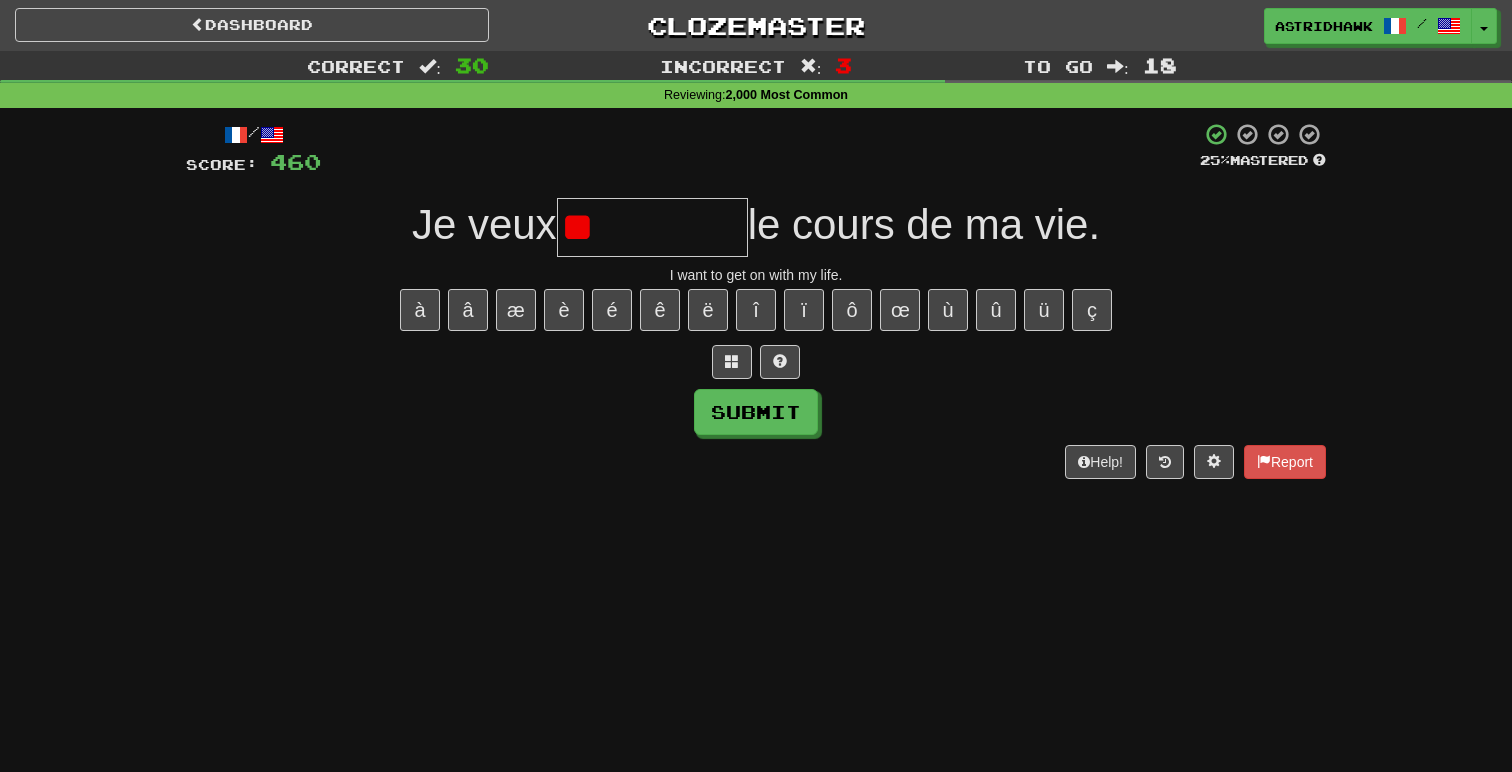 type on "*" 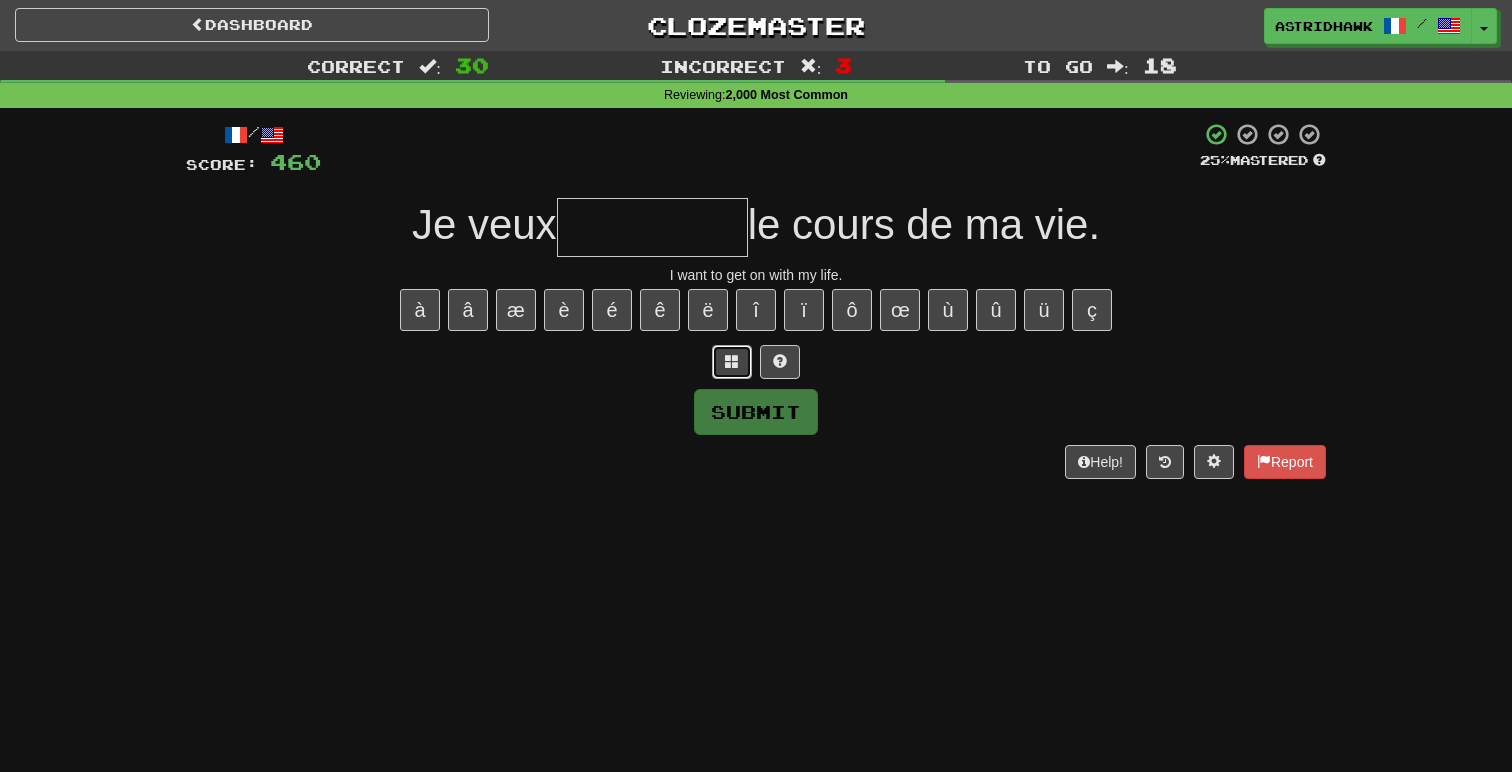 click at bounding box center [732, 362] 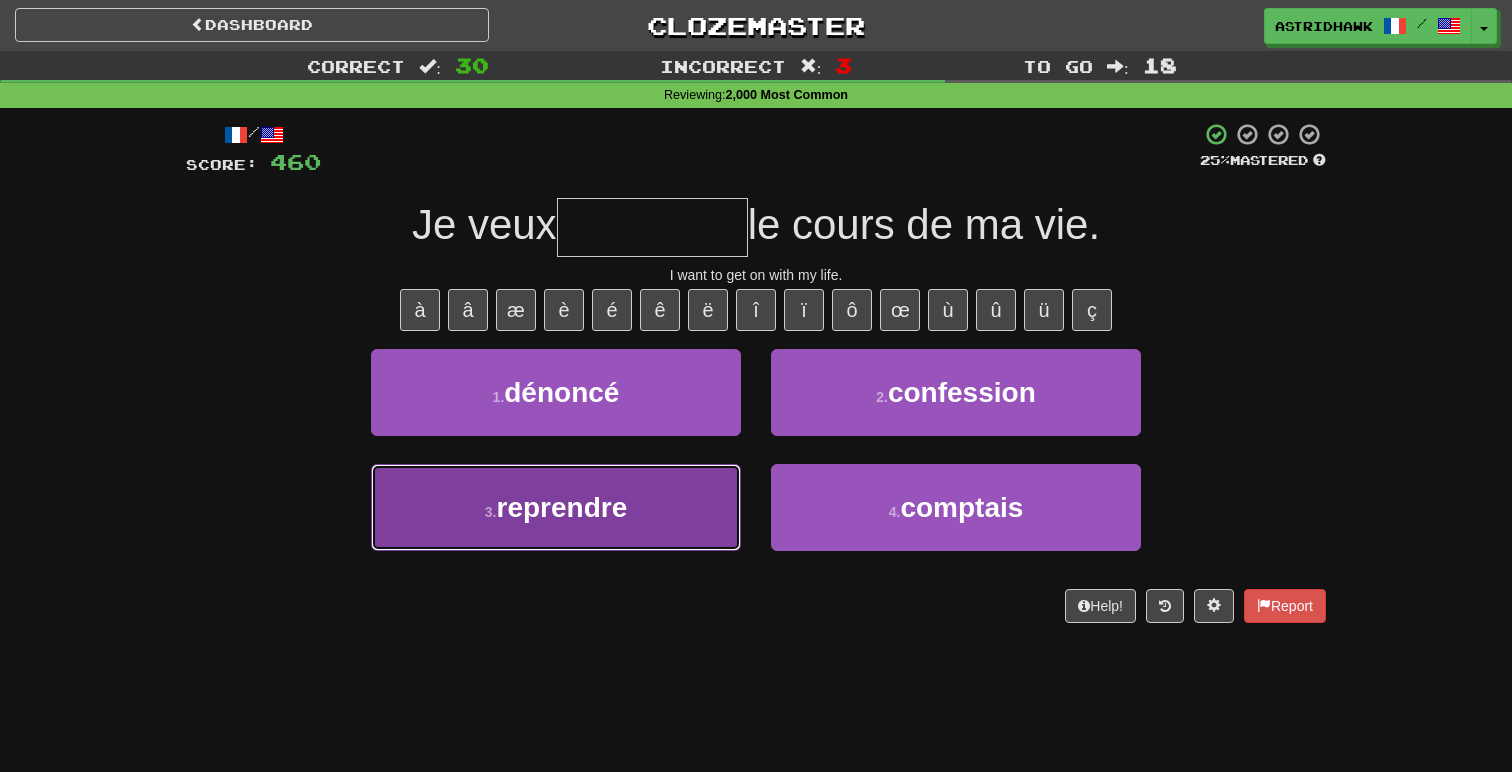 click on "3 .  reprendre" at bounding box center [556, 507] 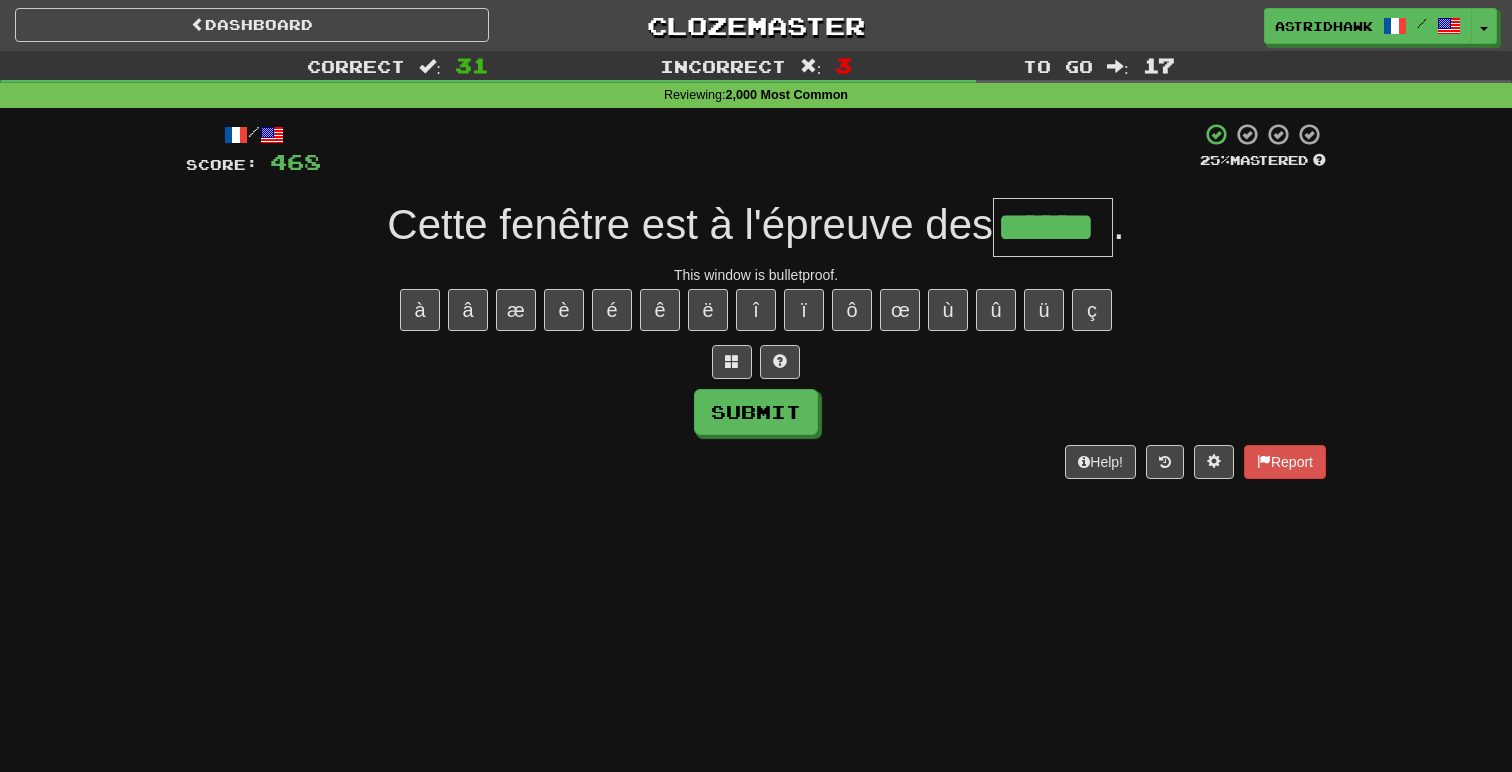 type on "******" 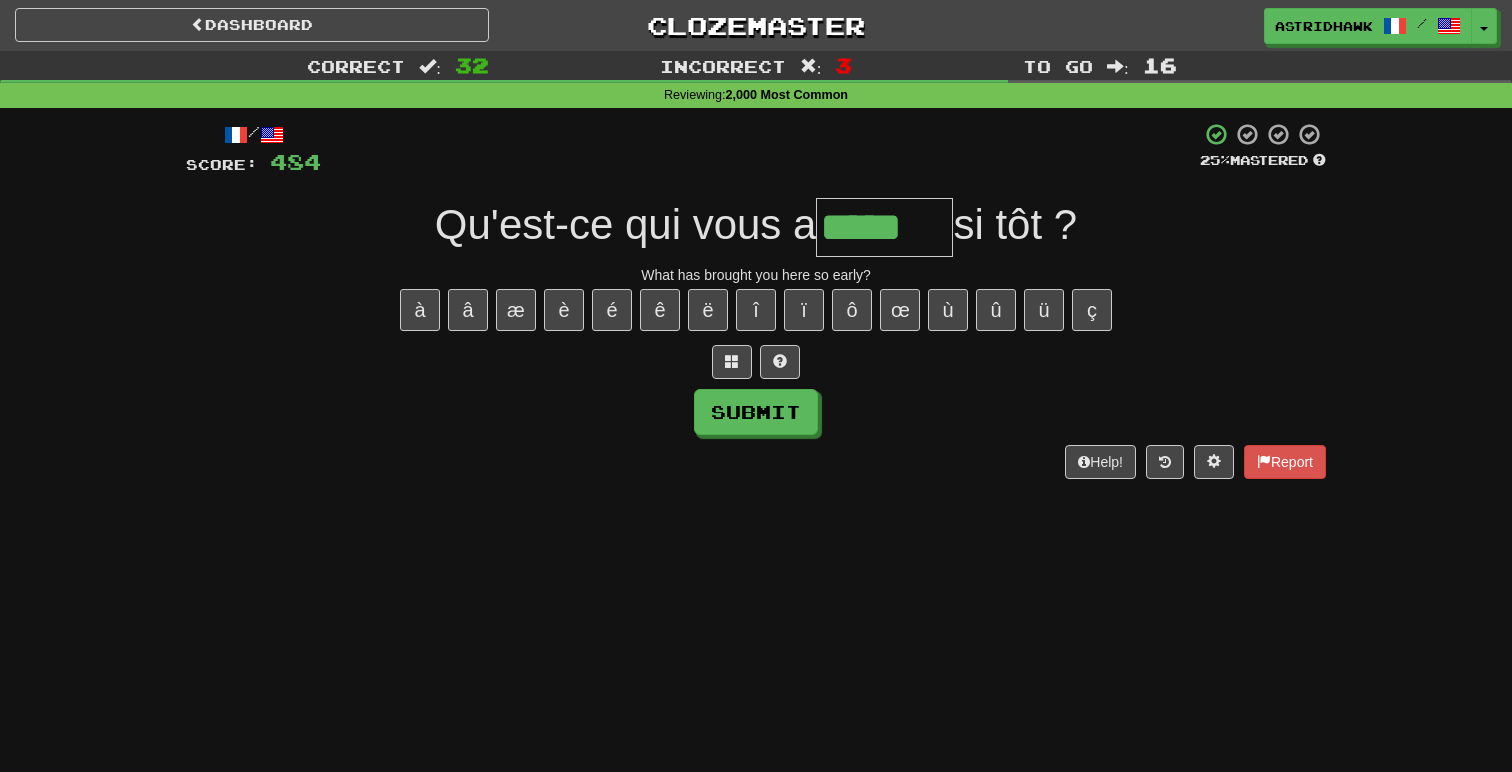 type on "*****" 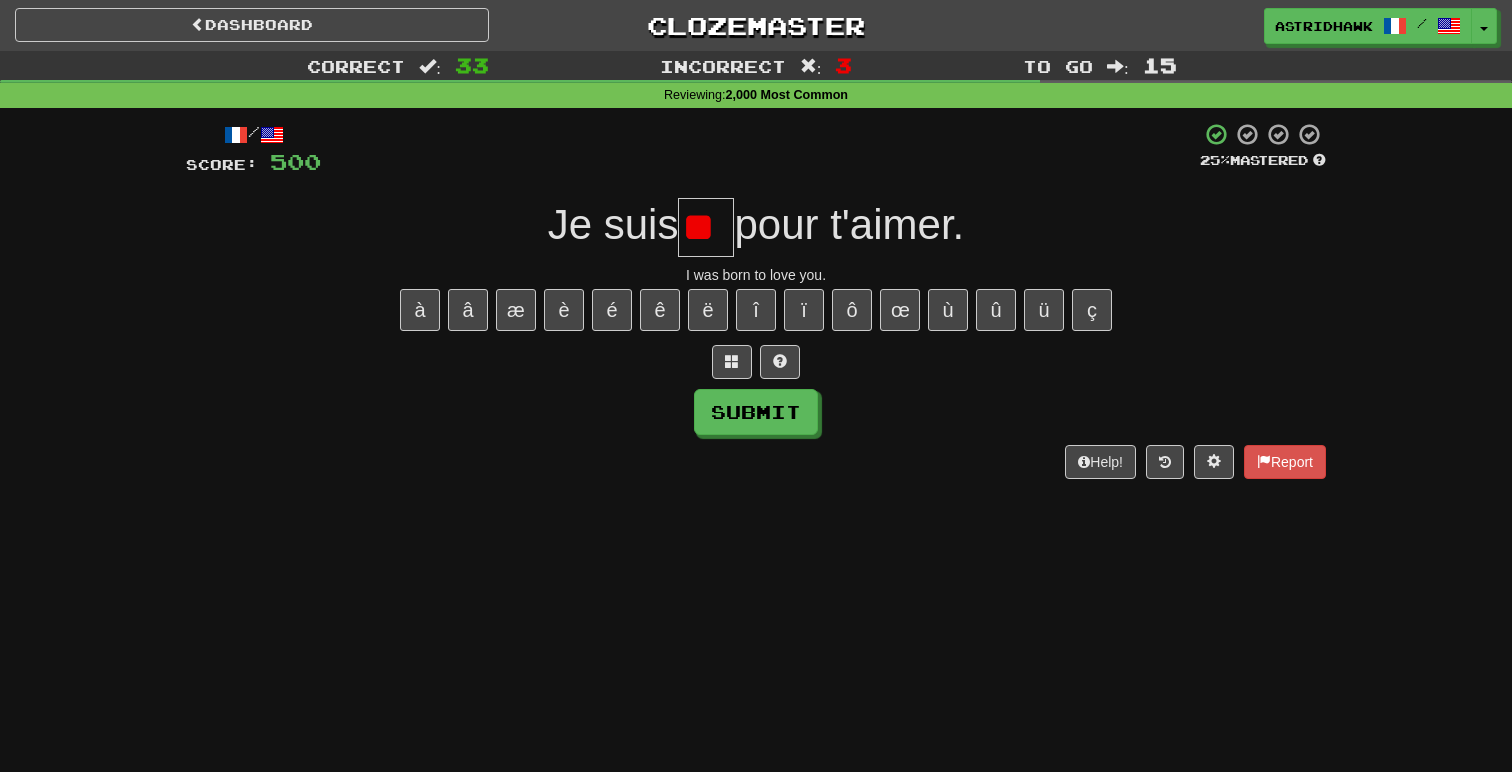 scroll, scrollTop: 0, scrollLeft: 0, axis: both 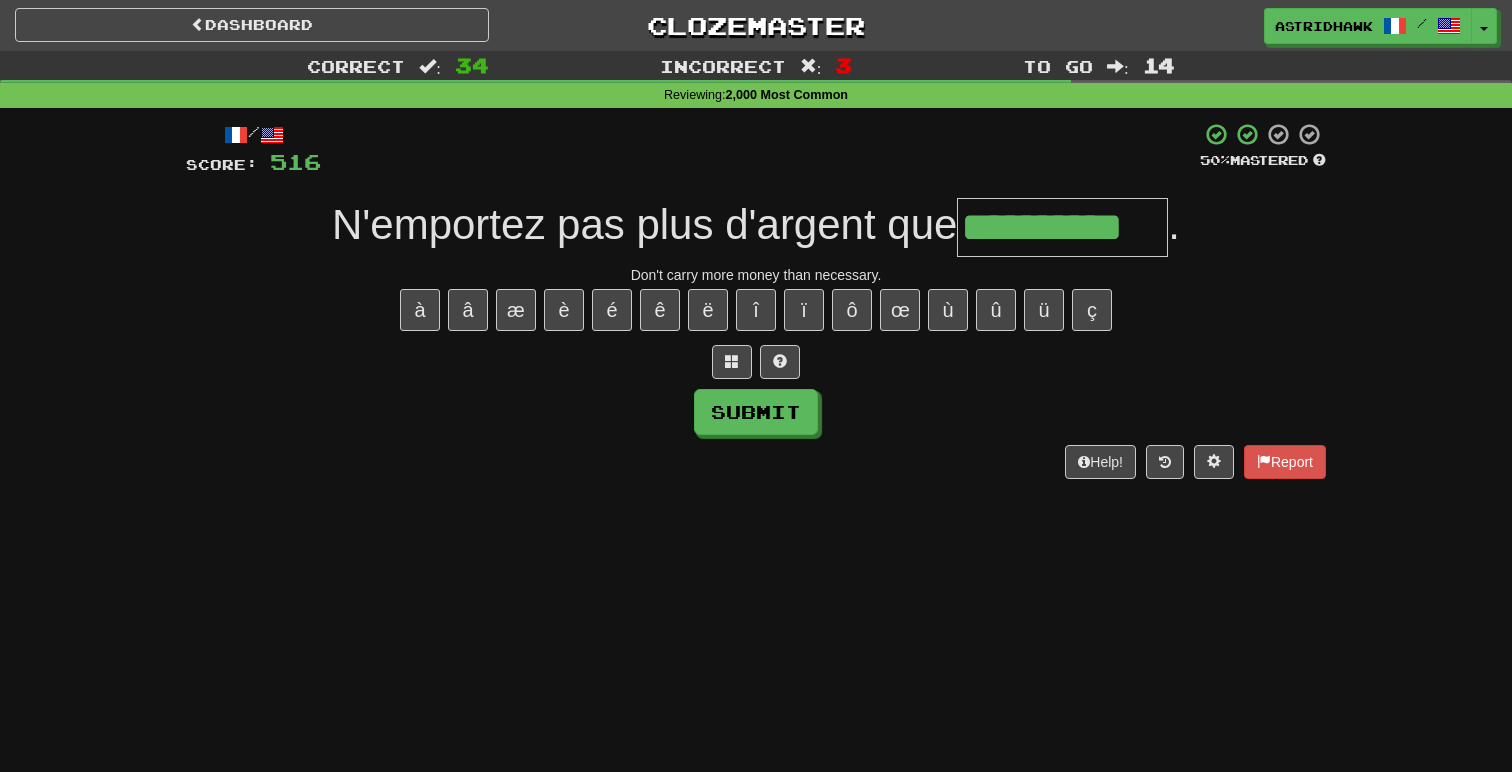 type on "**********" 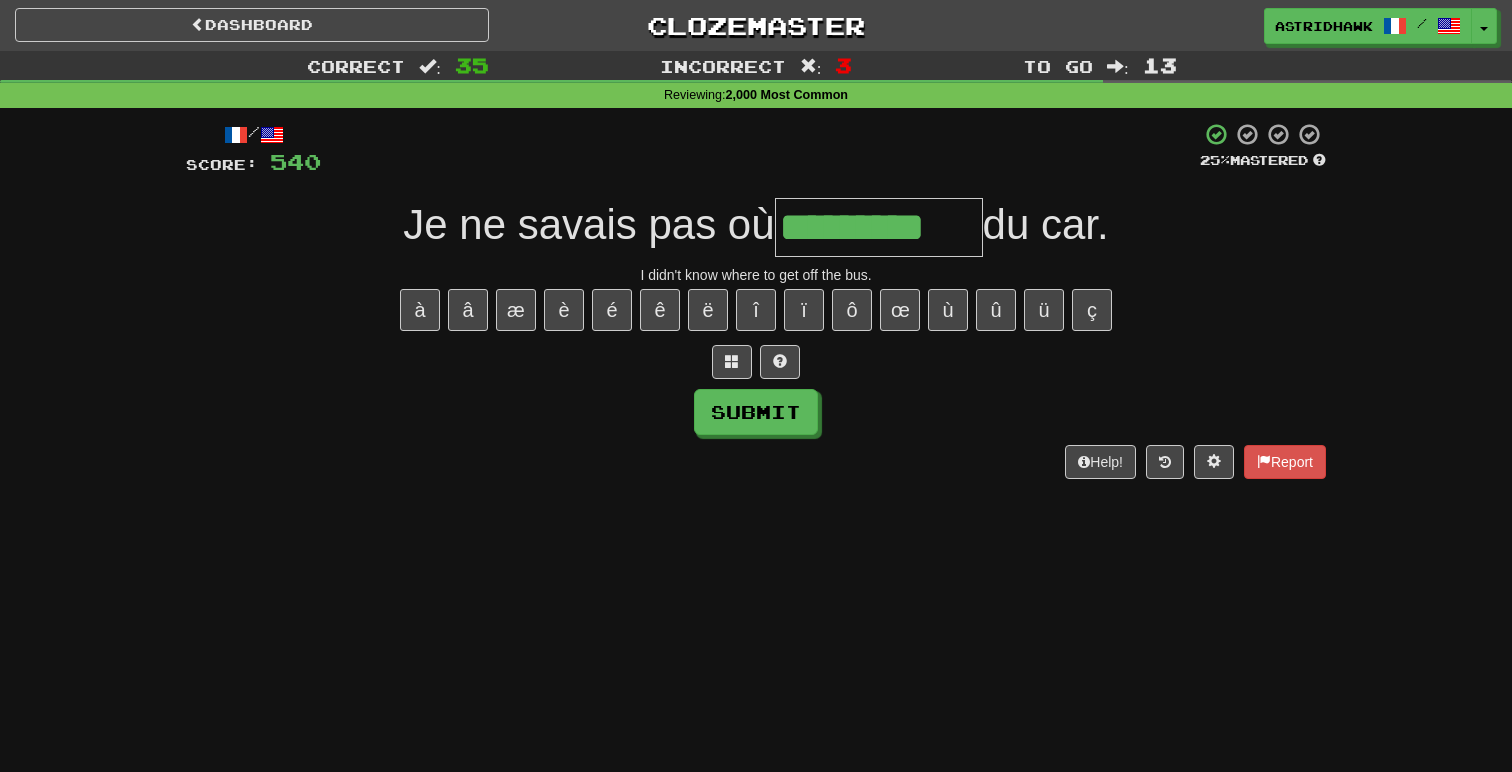 type on "*********" 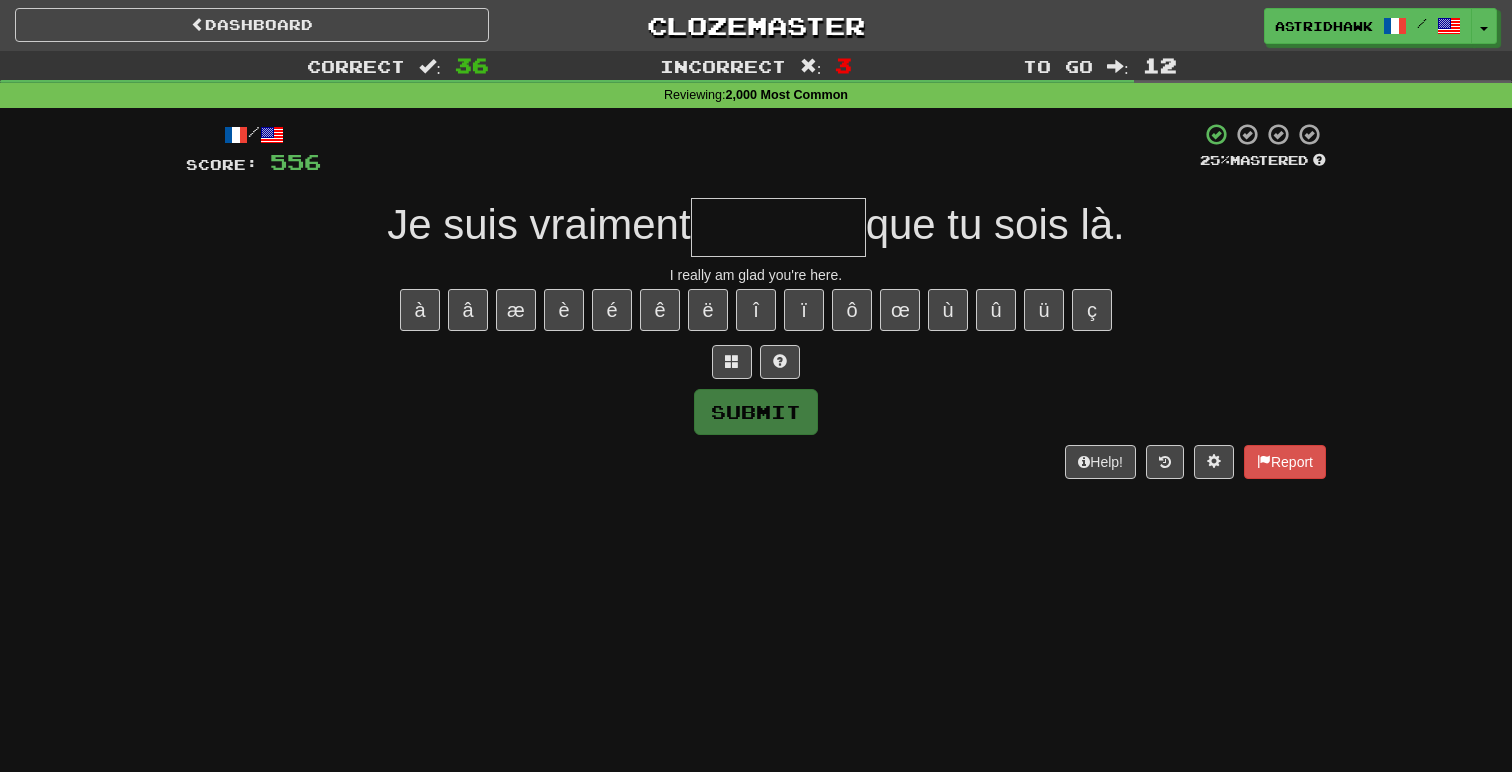 type on "*" 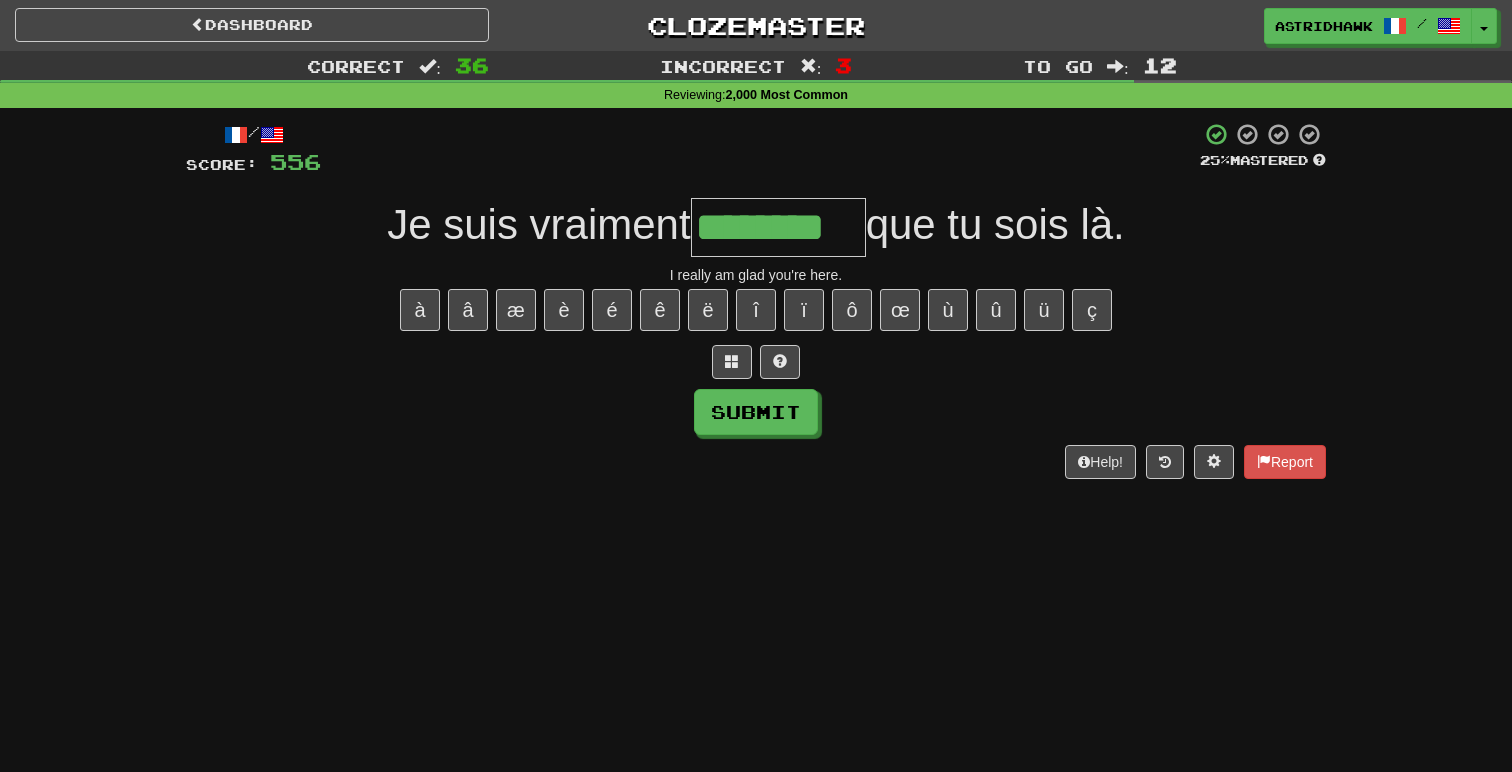 type on "********" 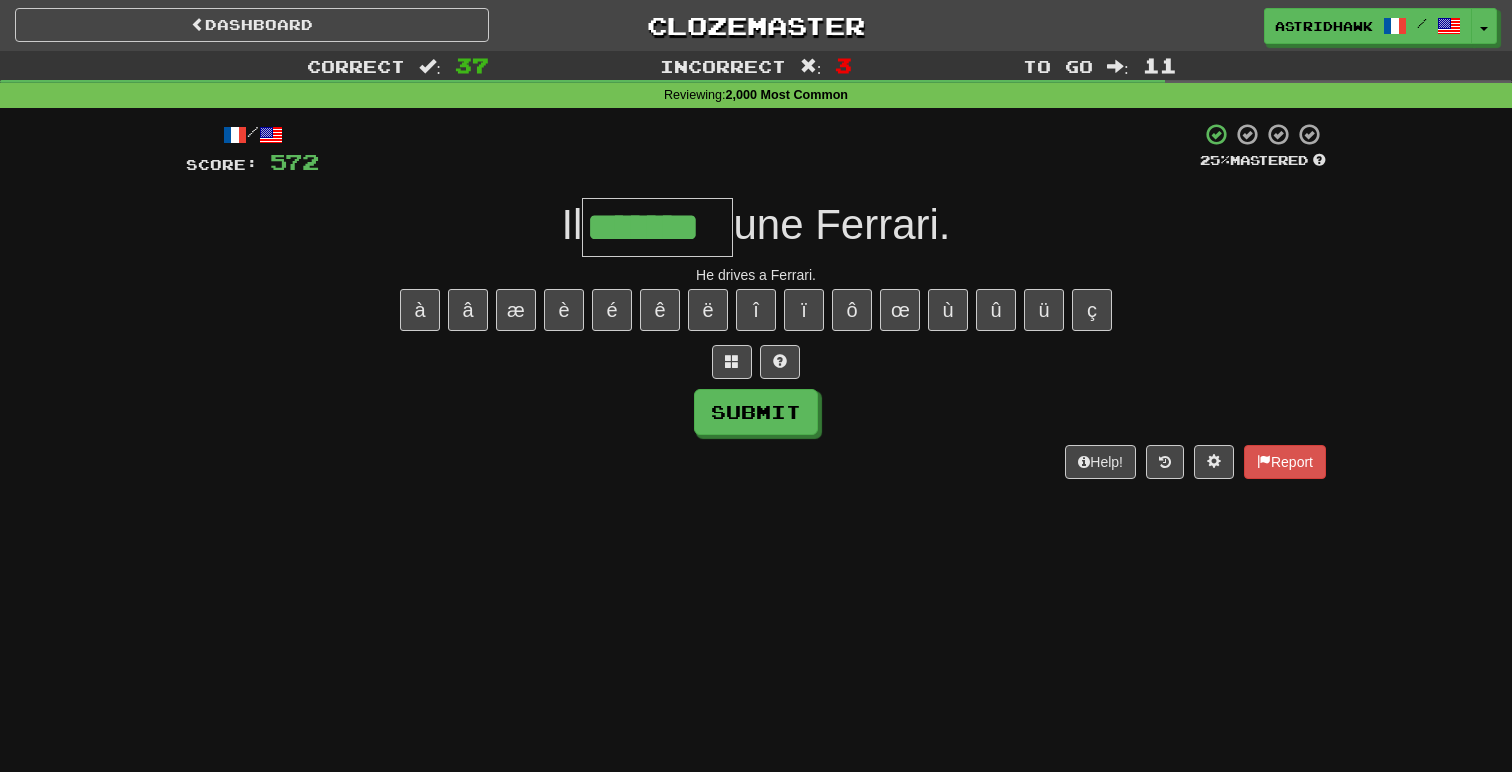 type on "*******" 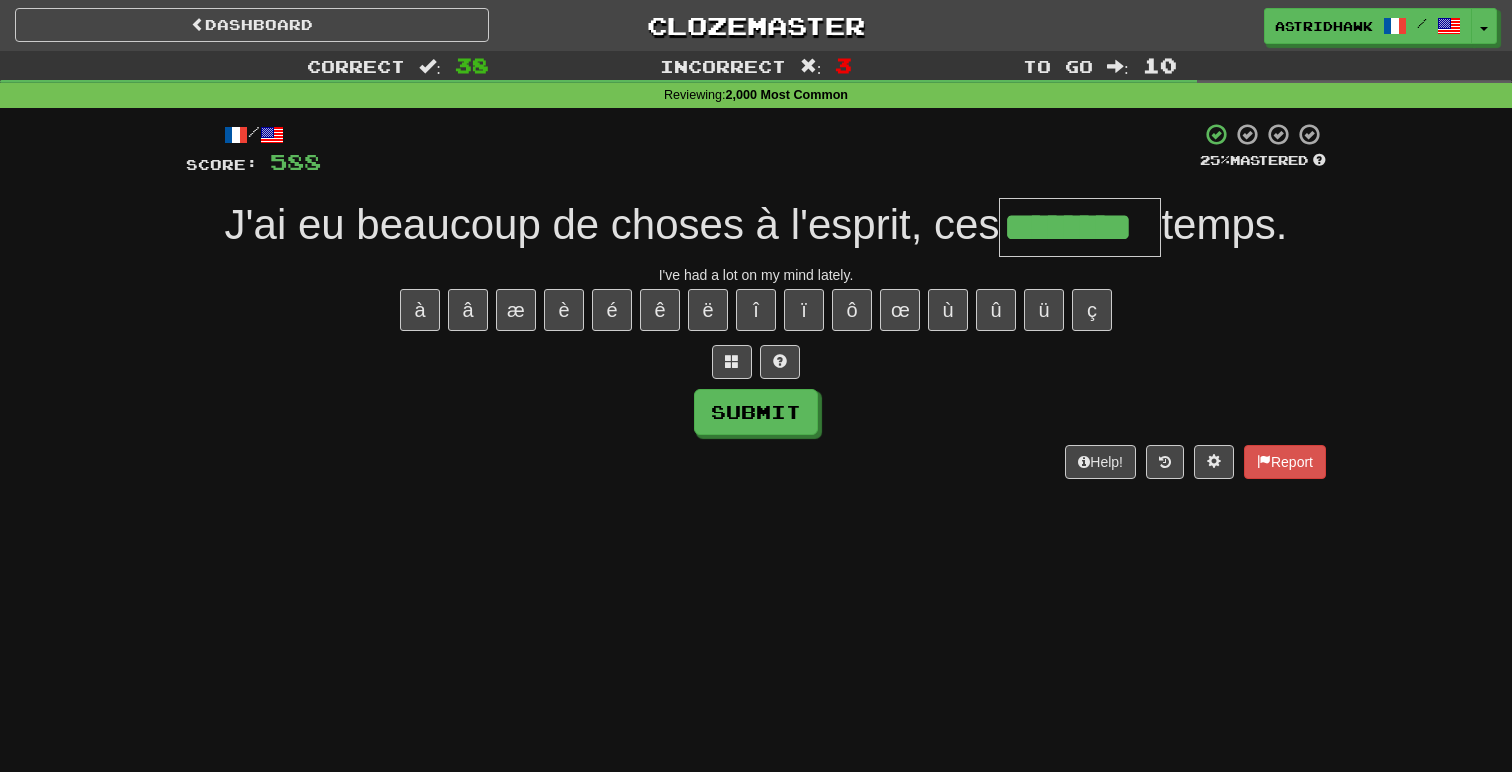 type on "********" 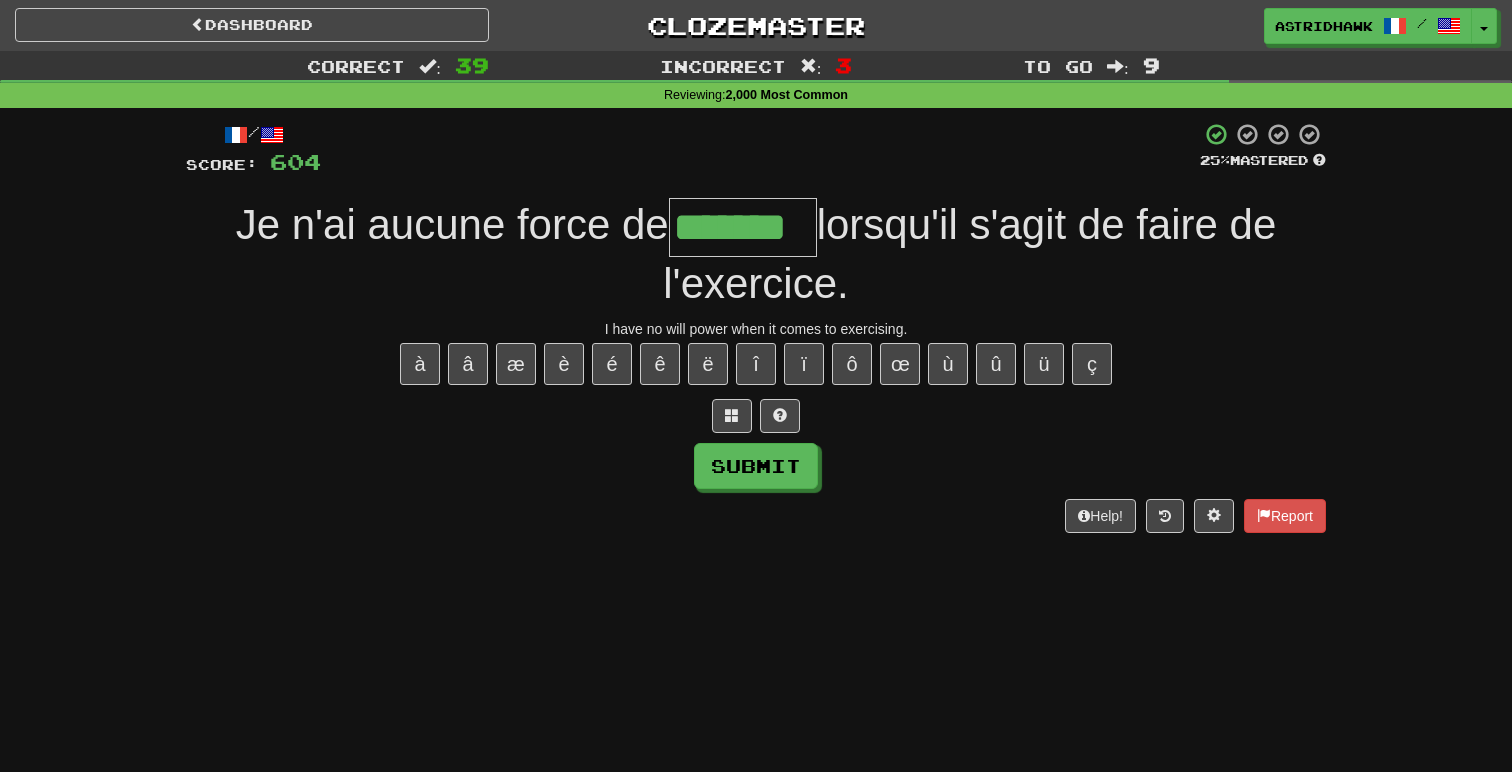 type on "*******" 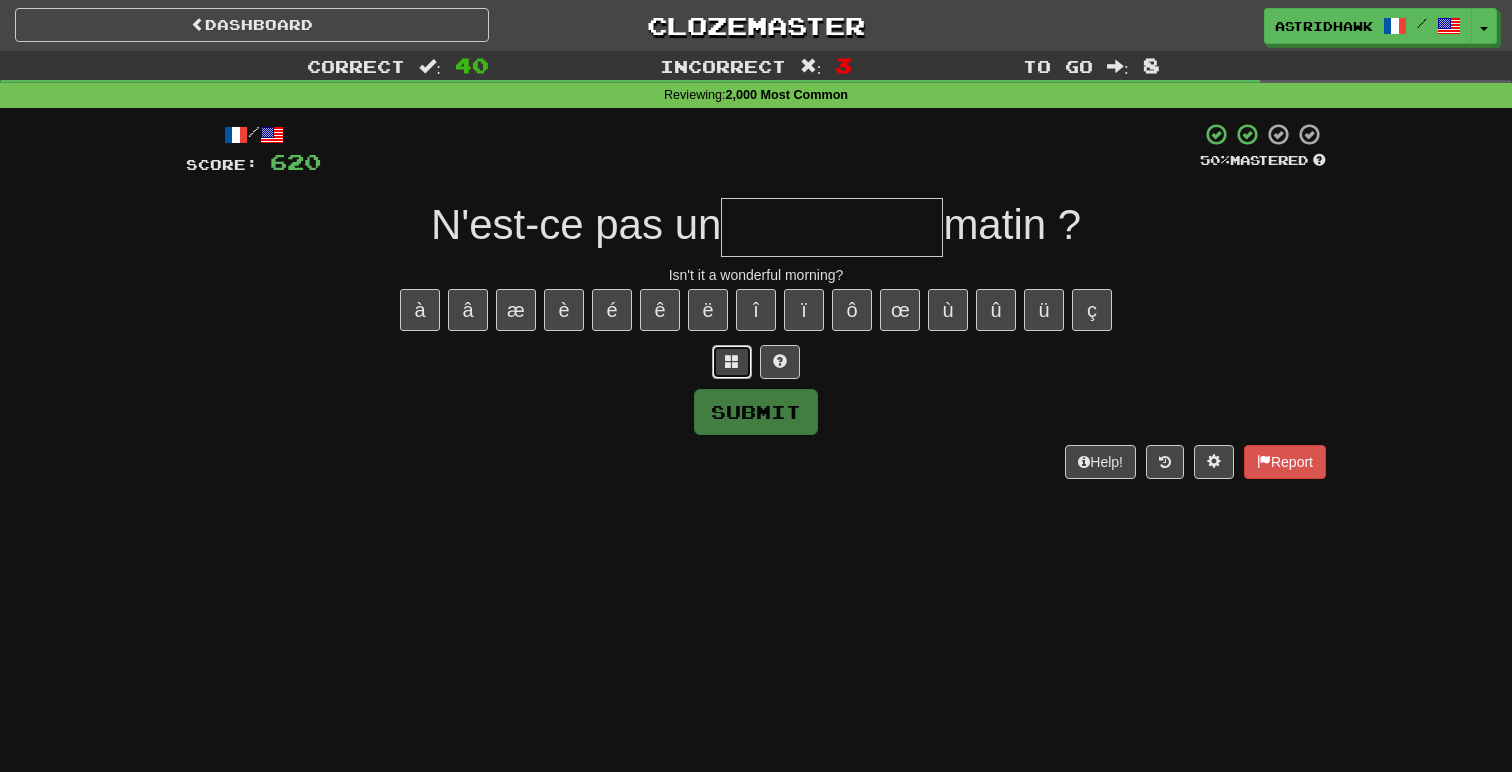 click at bounding box center [732, 362] 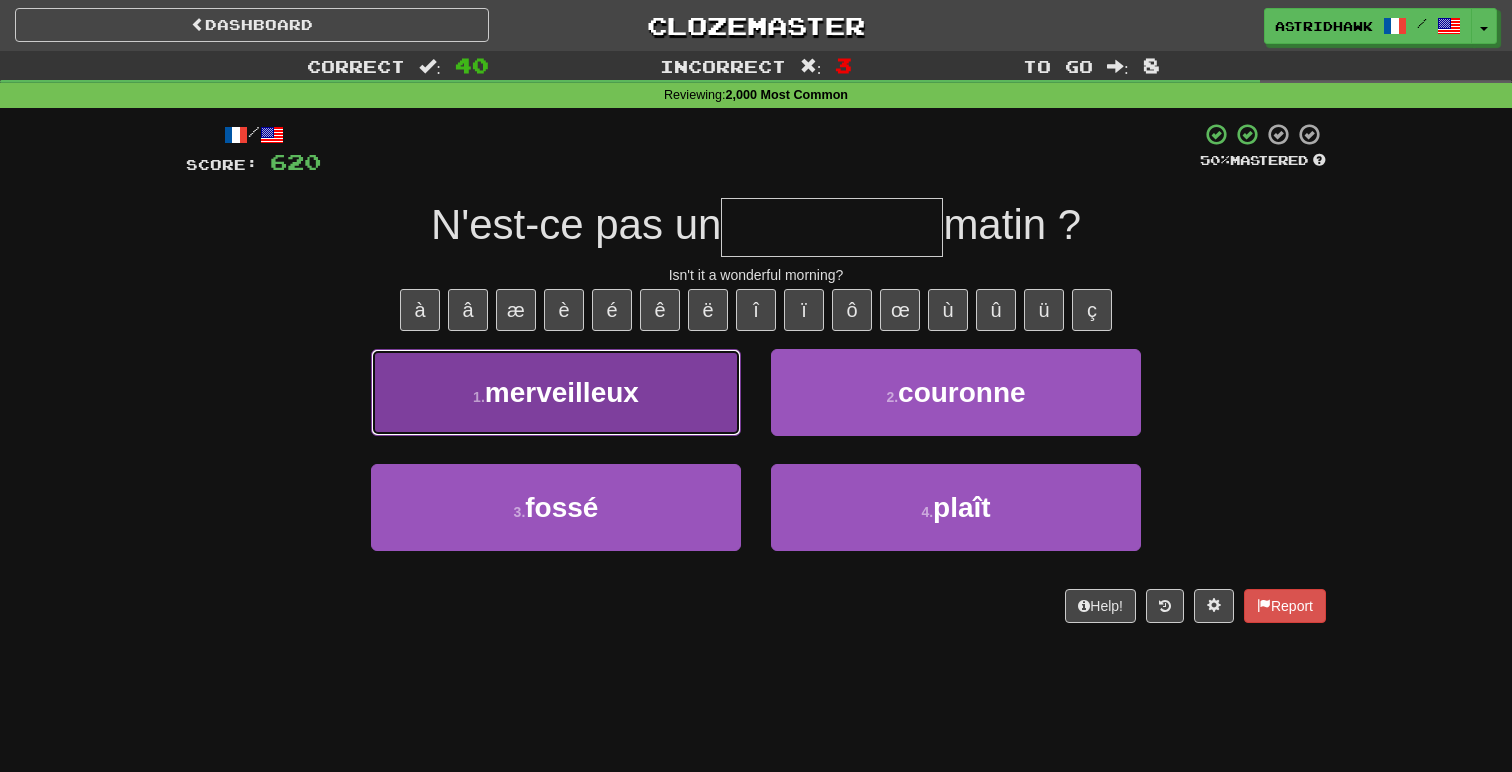 click on "1 .  merveilleux" at bounding box center [556, 392] 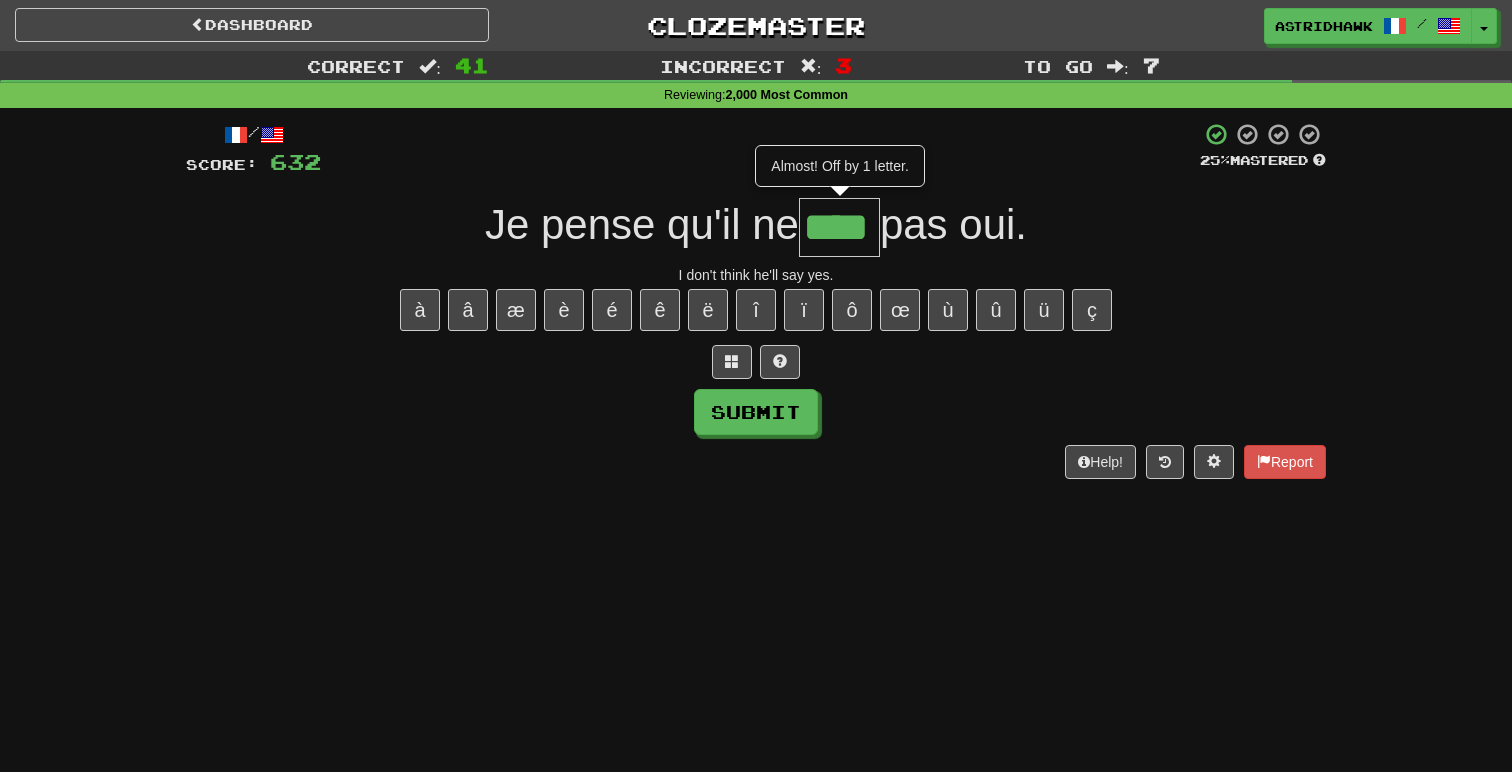 type on "****" 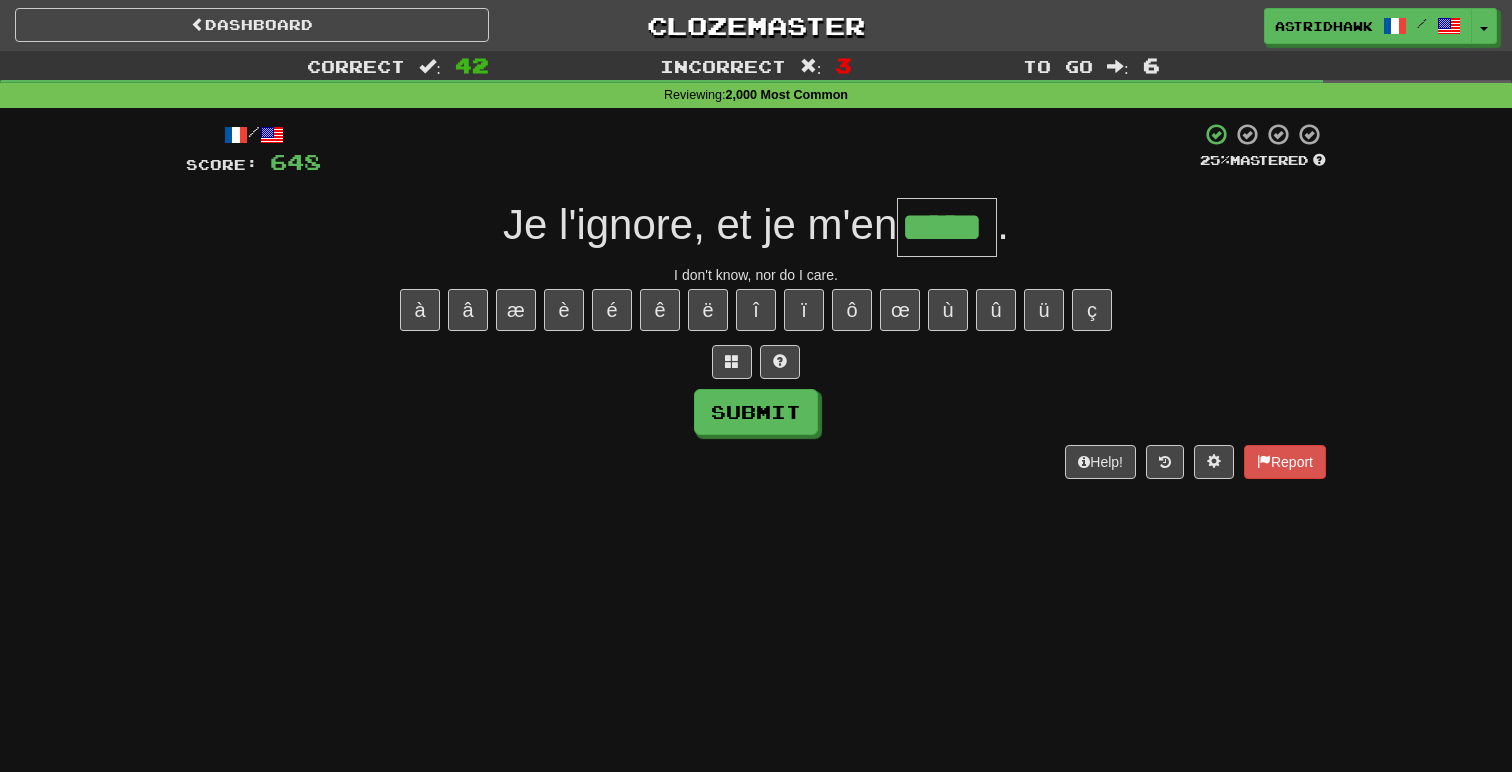 type on "*****" 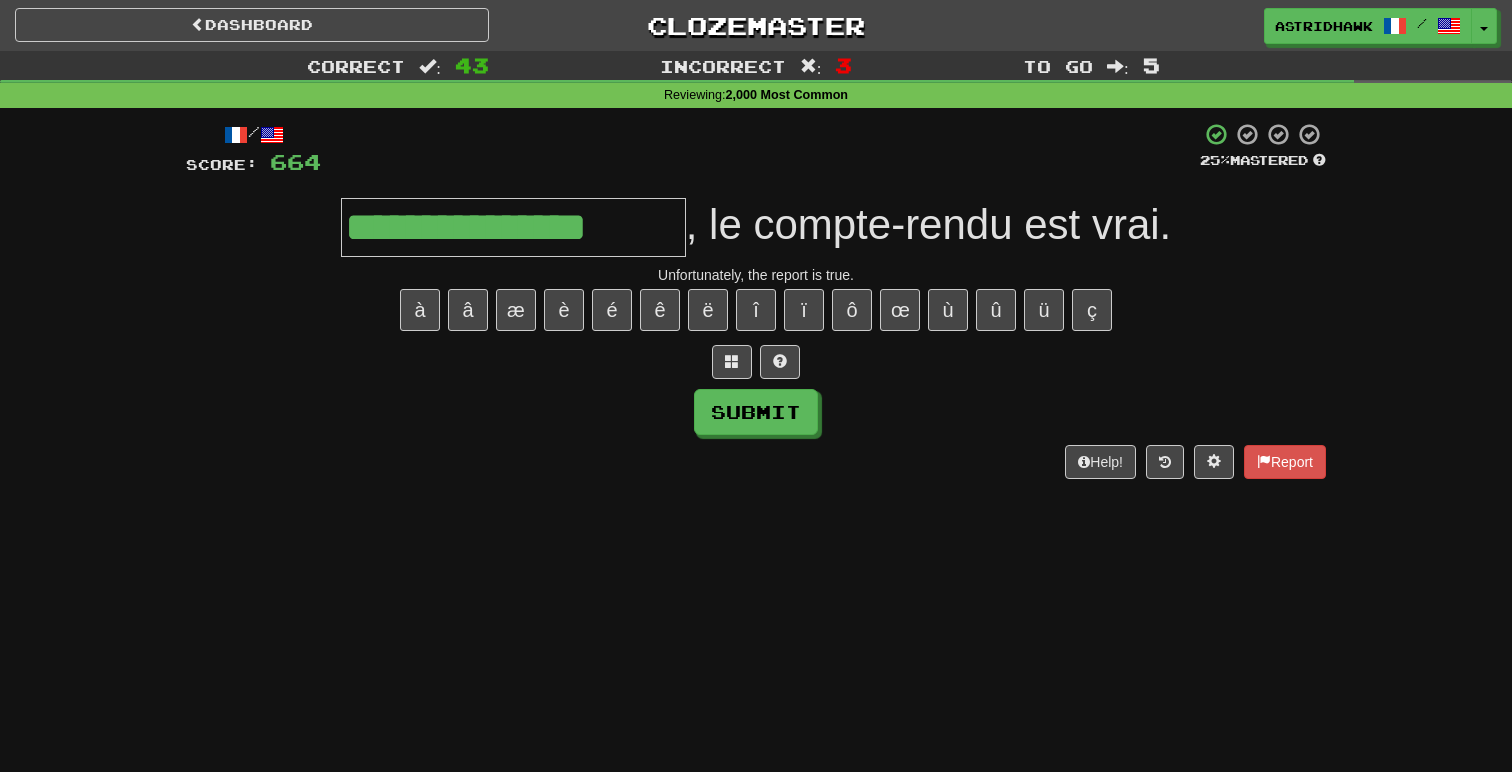 type on "**********" 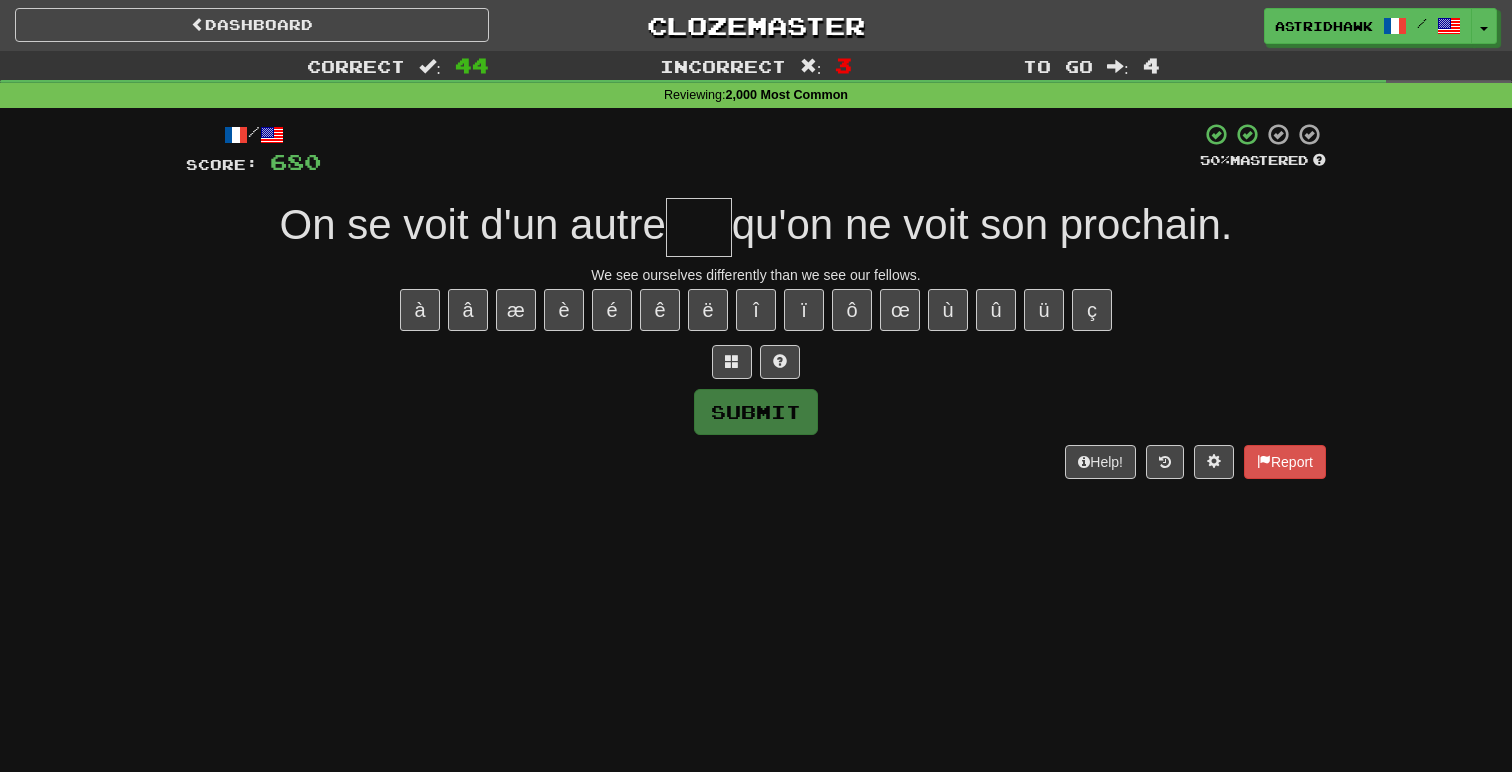 type on "*" 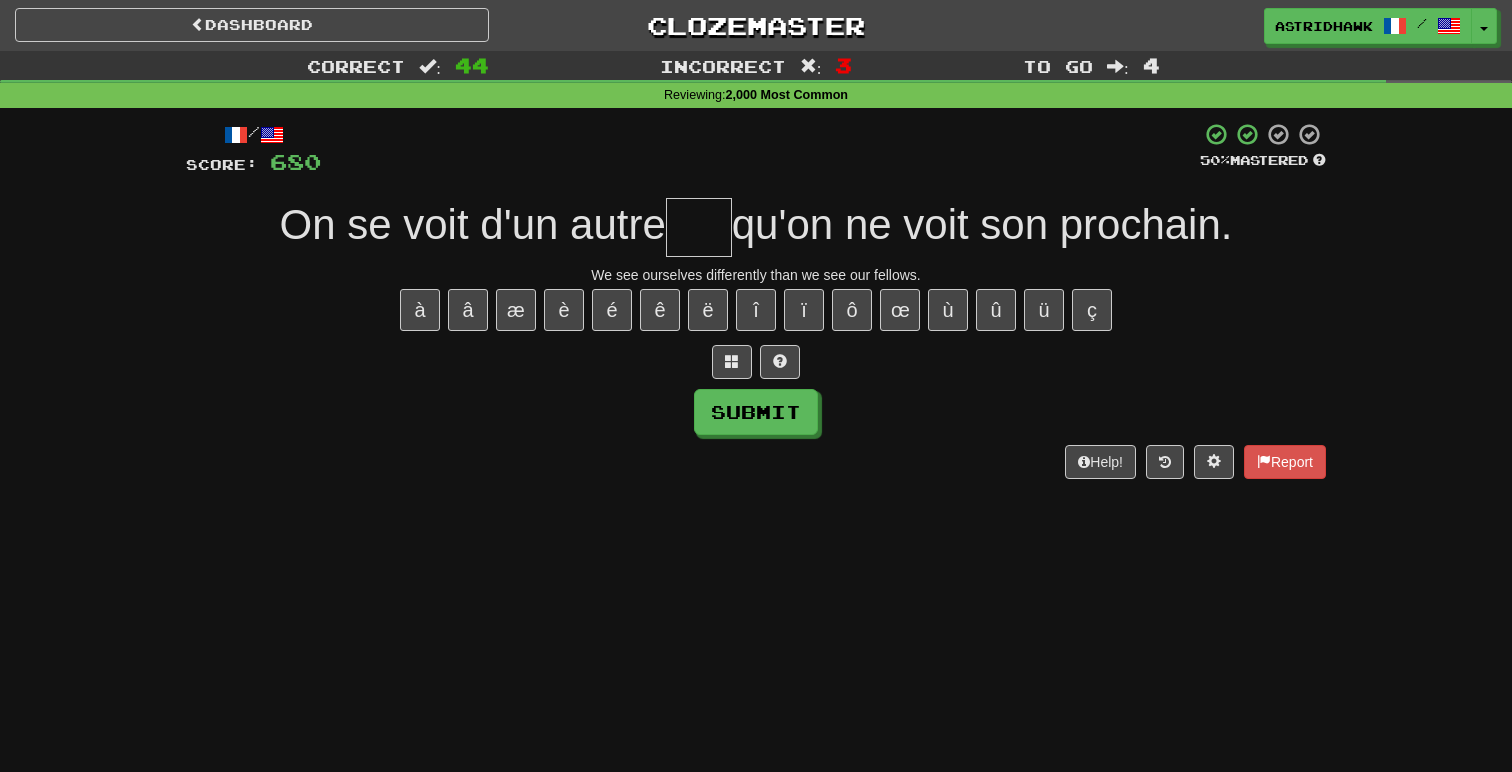 type on "*" 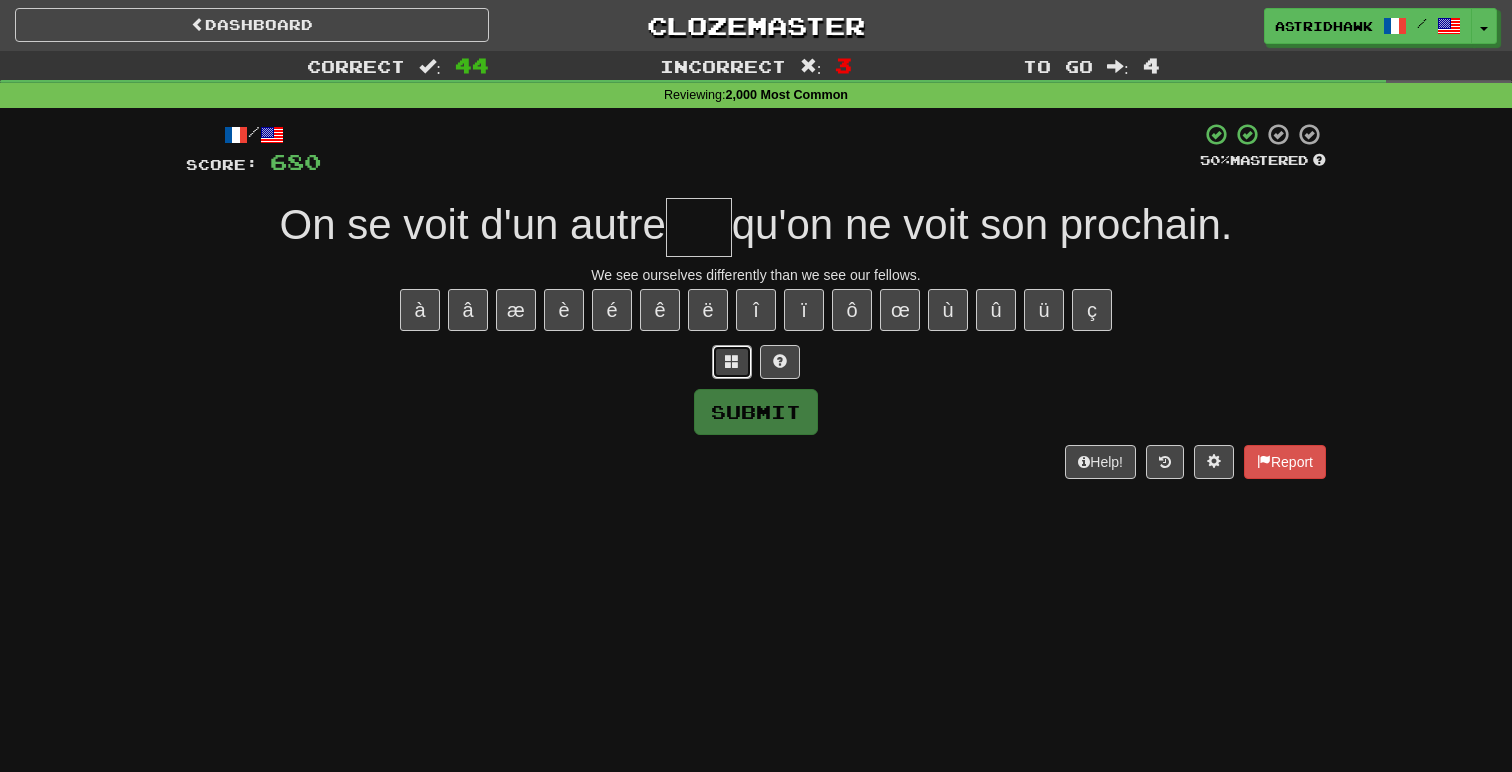 click at bounding box center (732, 362) 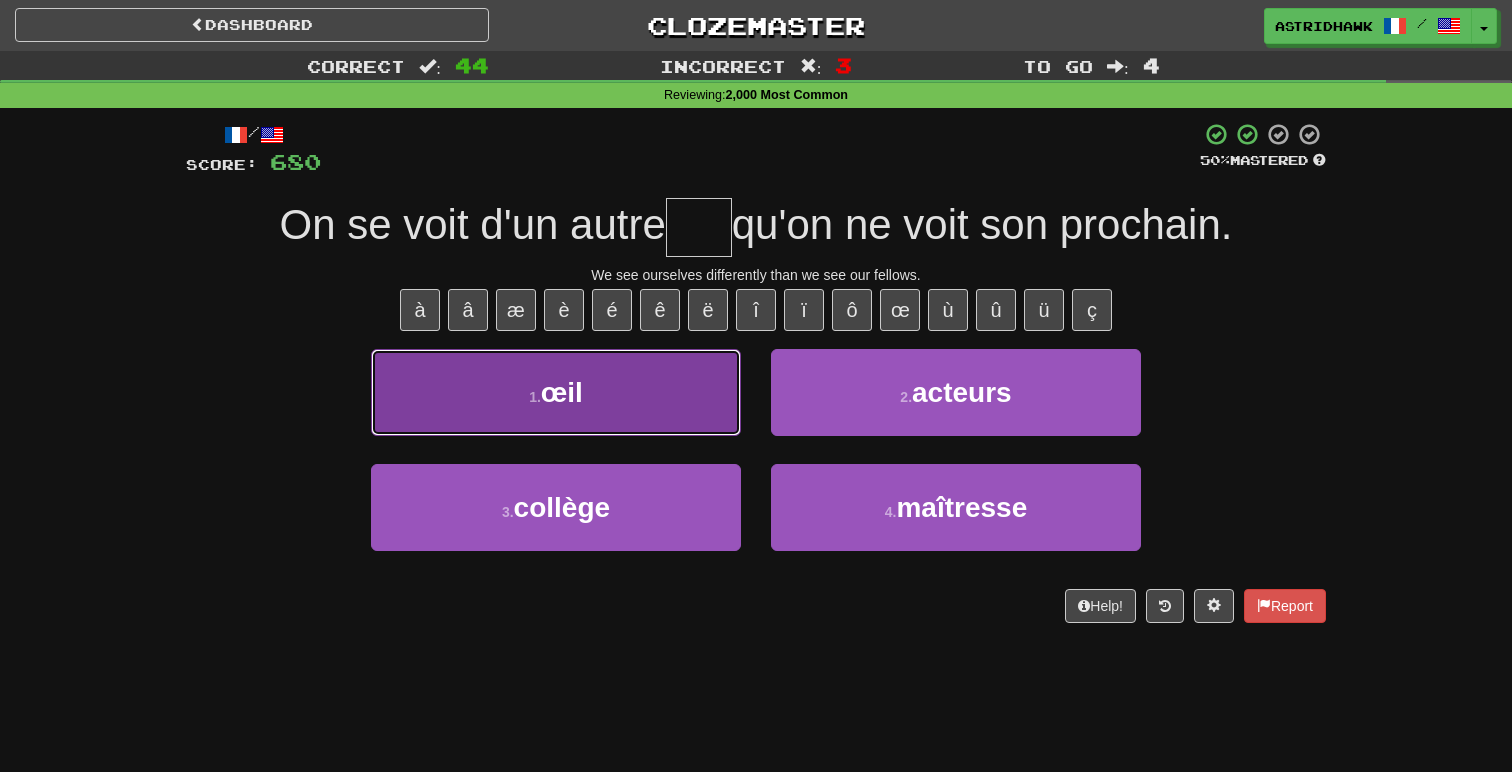 click on "1 .  œil" at bounding box center (556, 392) 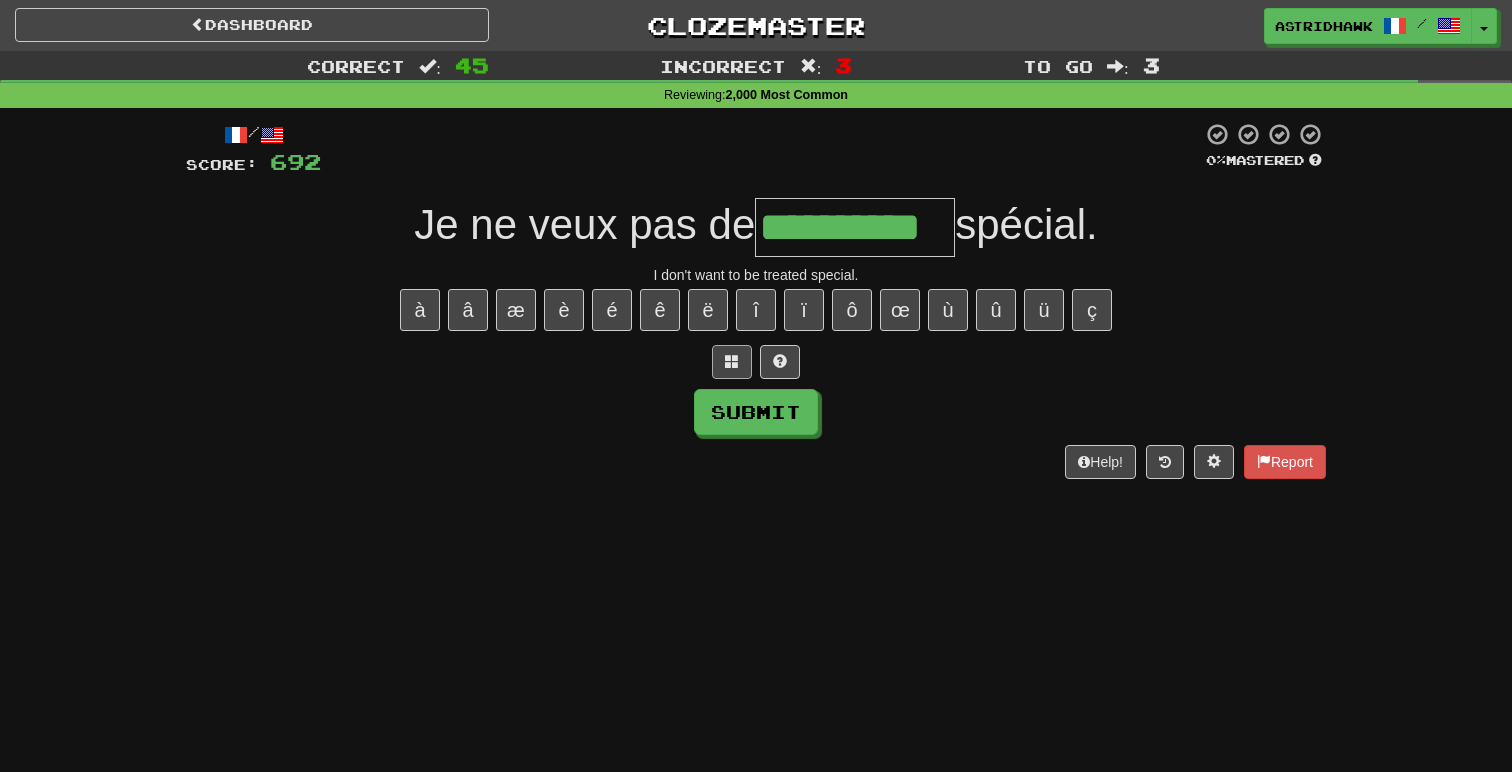 type on "**********" 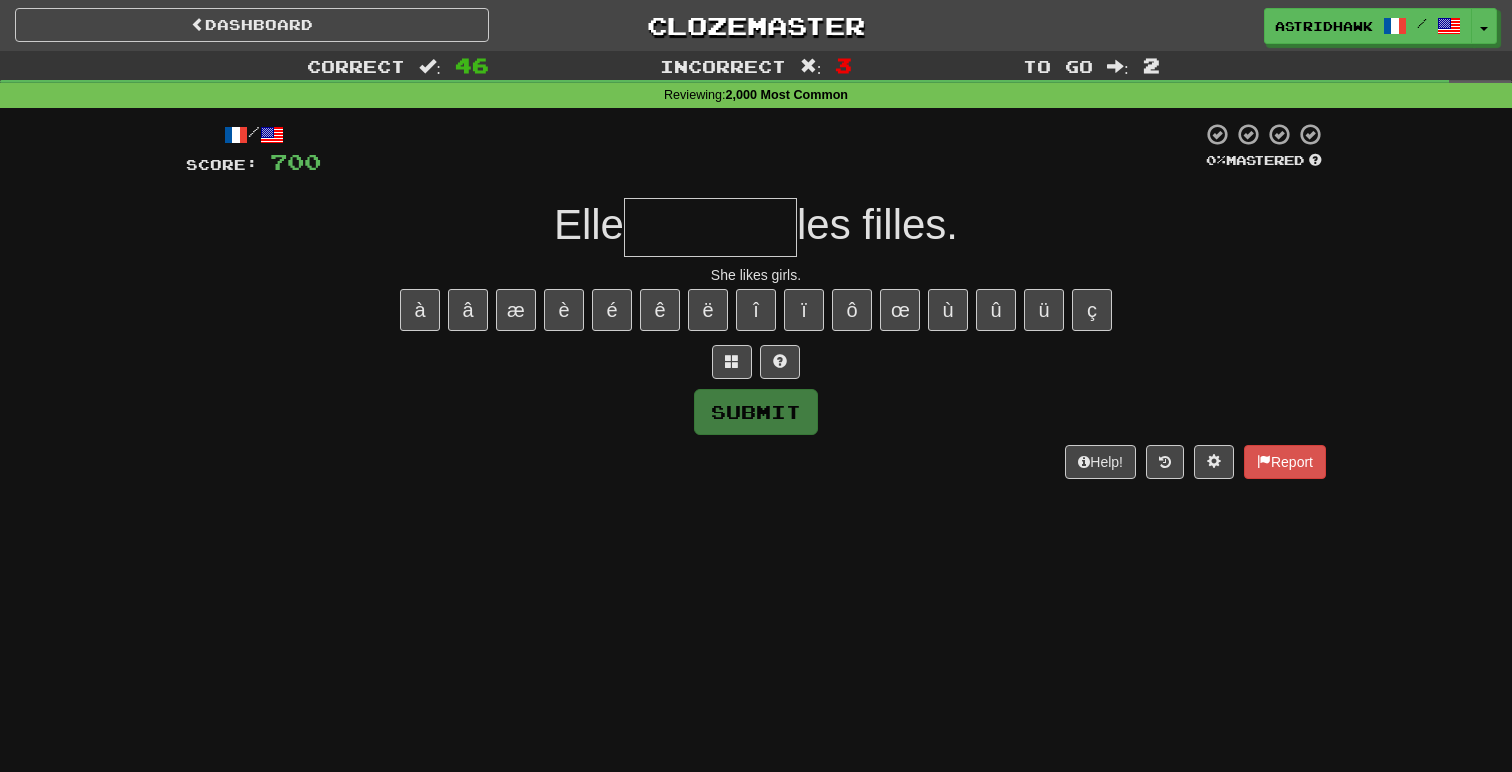 type on "*" 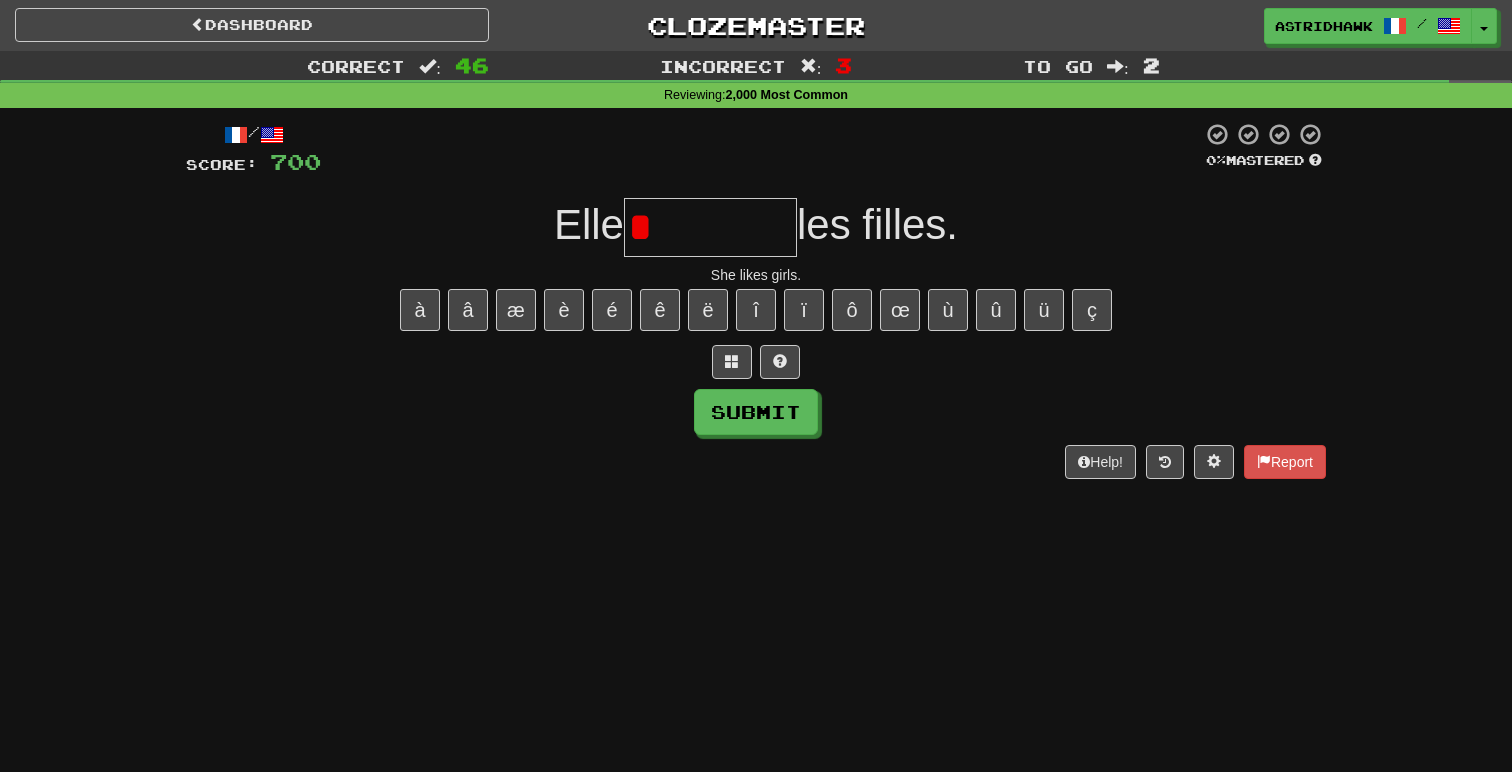 type on "*" 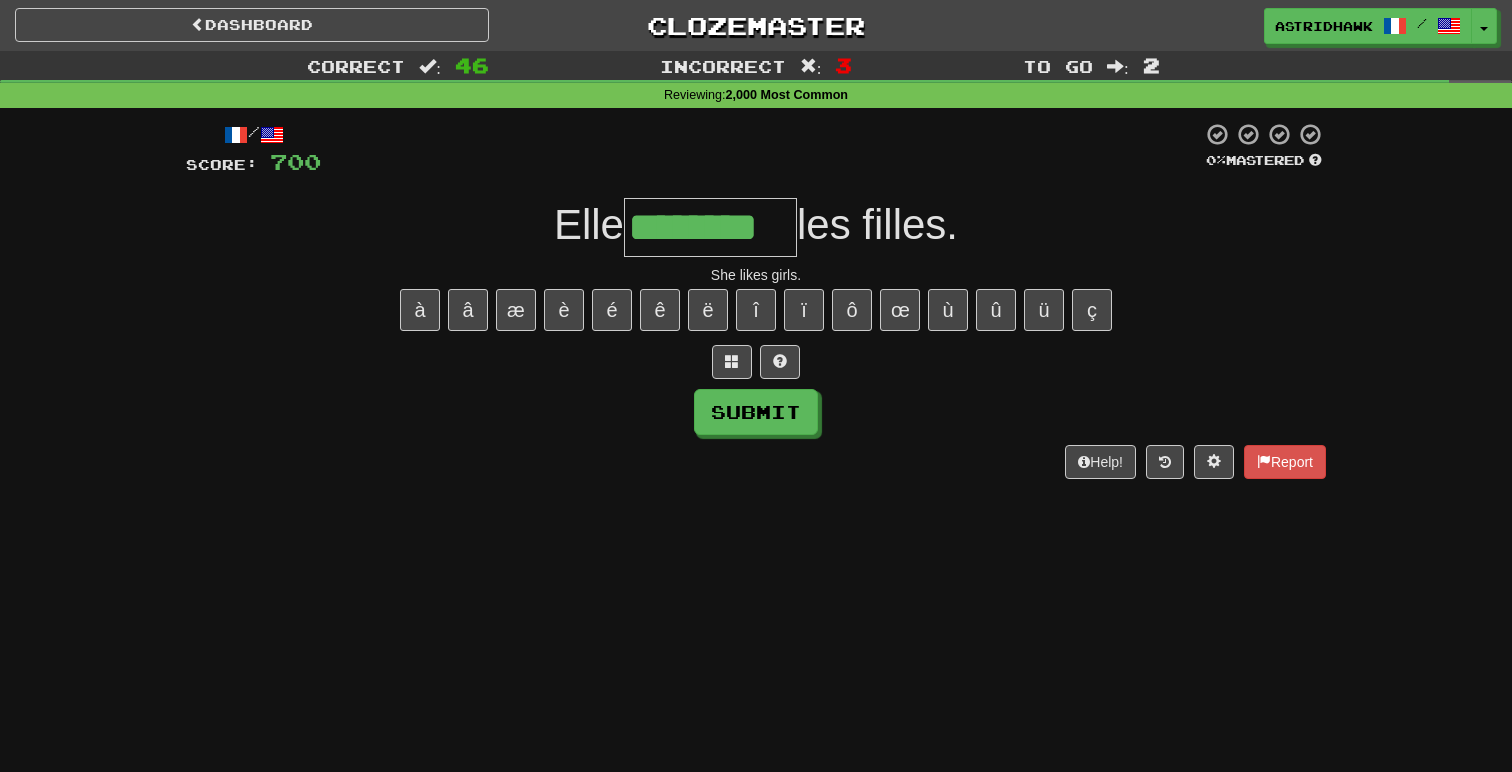 type on "********" 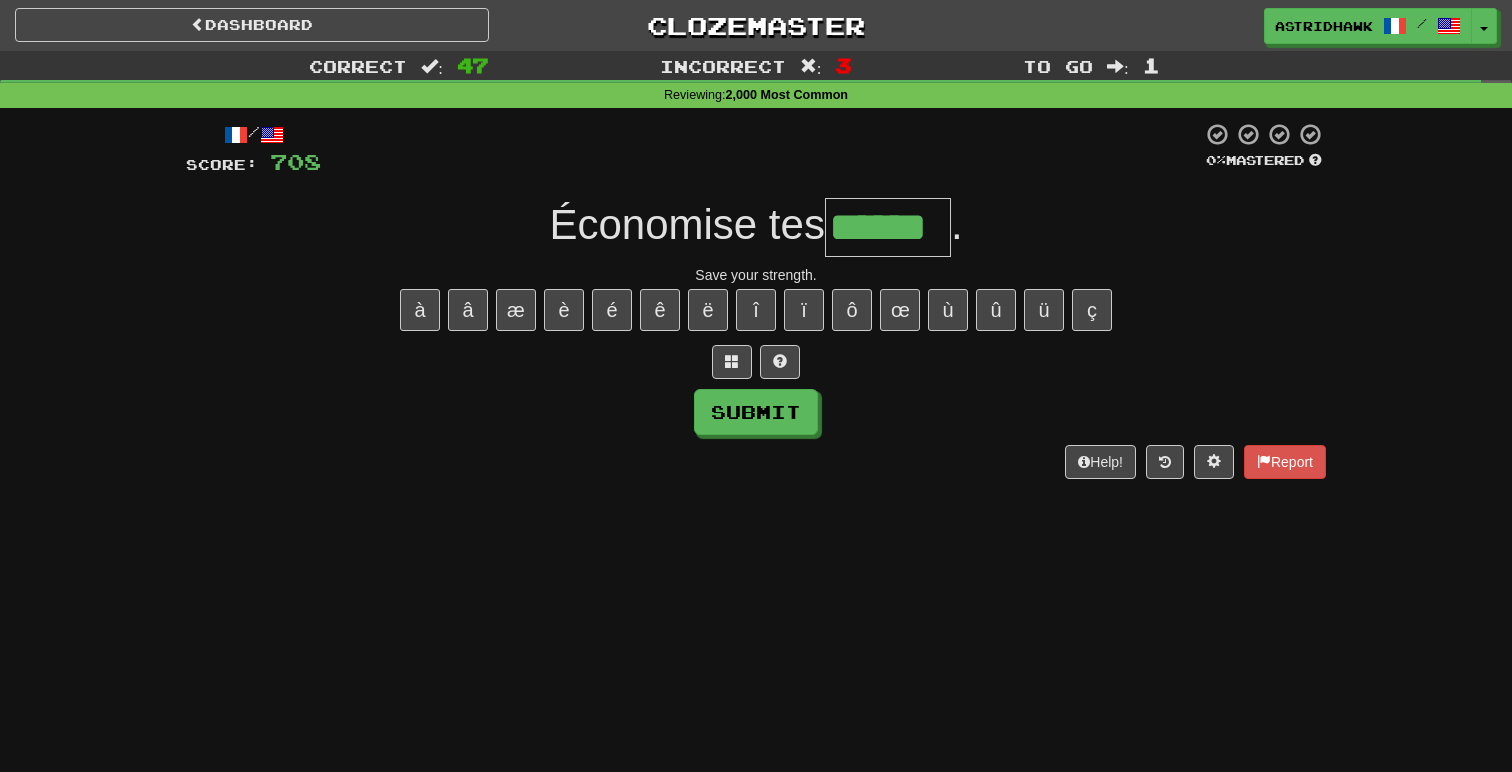 type on "******" 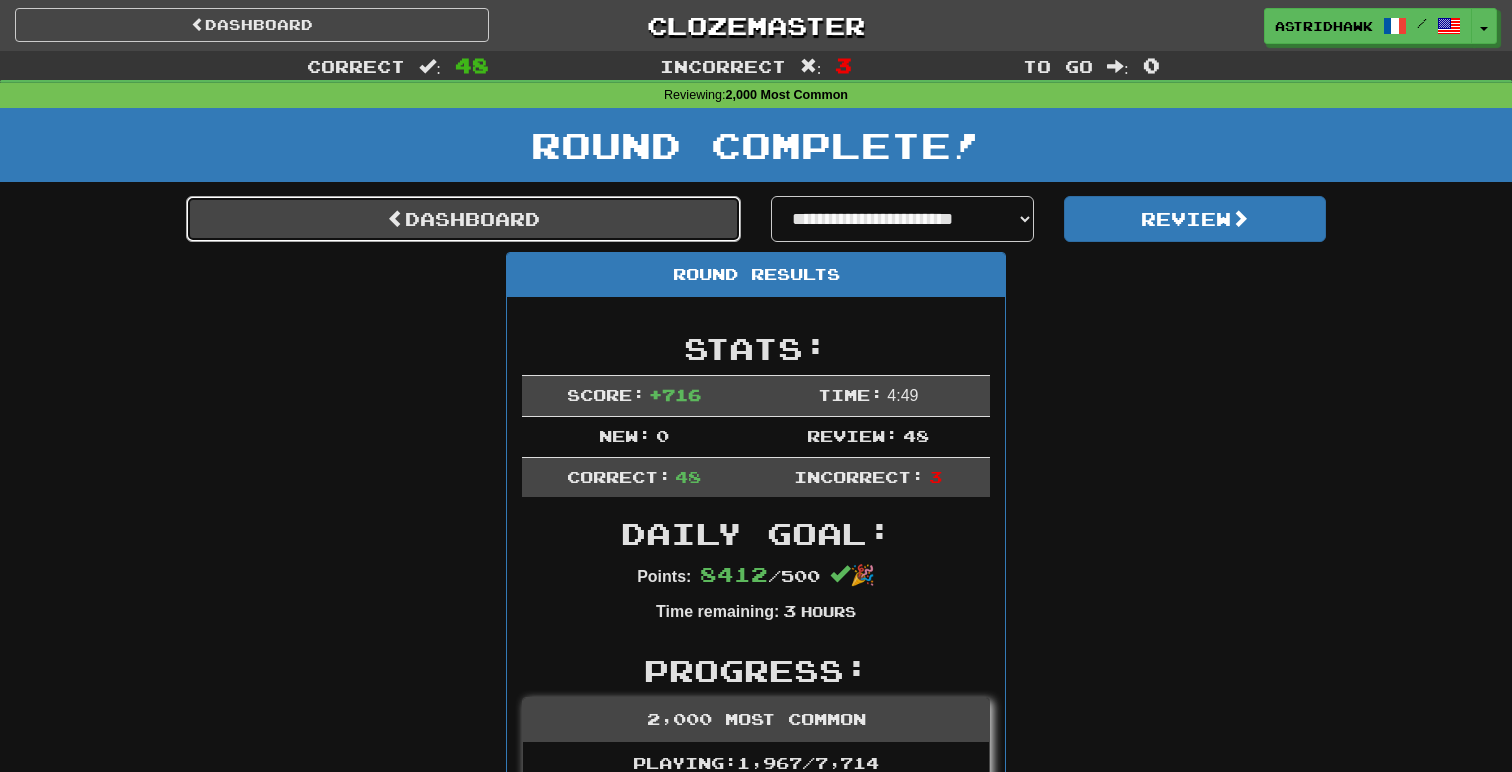 click on "Dashboard" at bounding box center (463, 219) 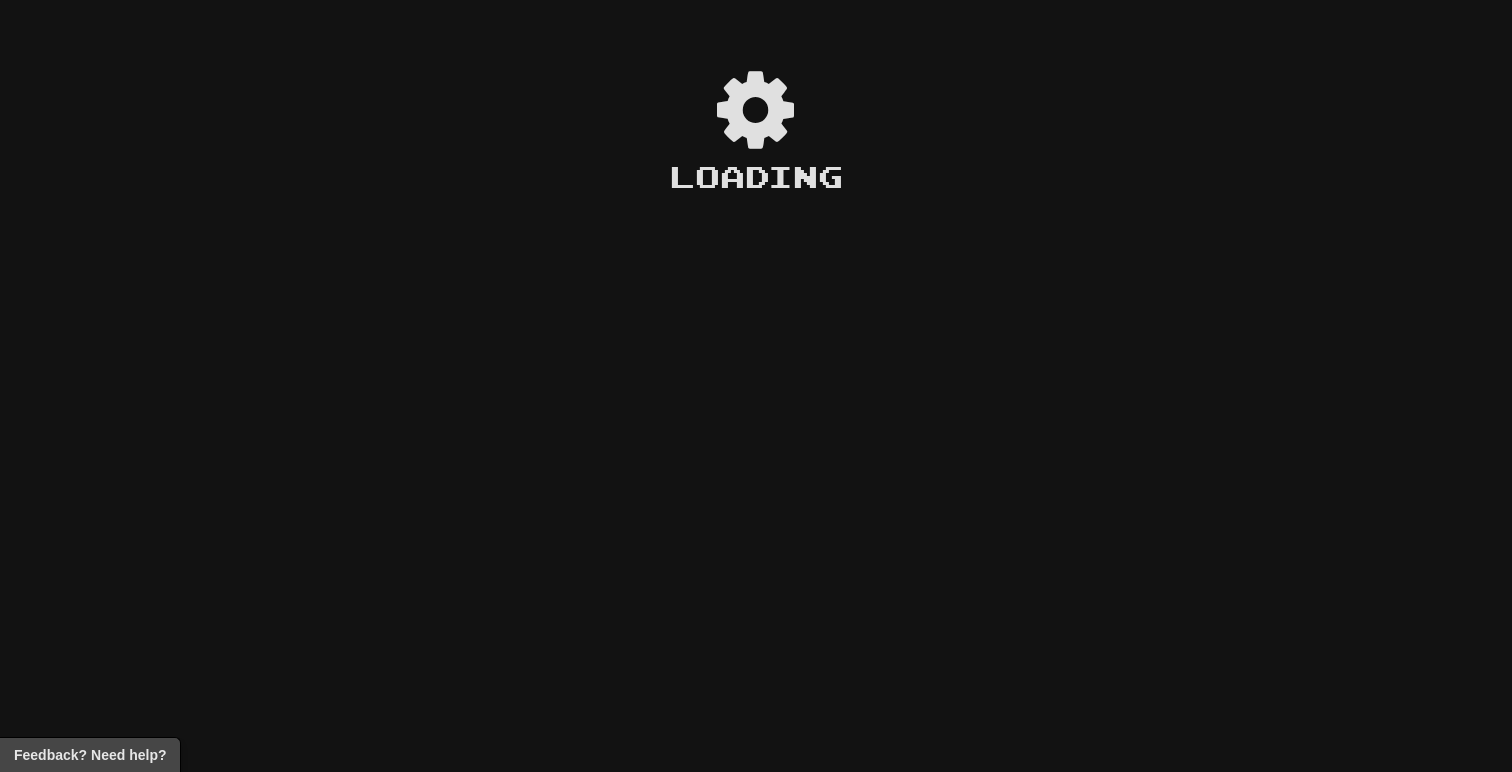 scroll, scrollTop: 0, scrollLeft: 0, axis: both 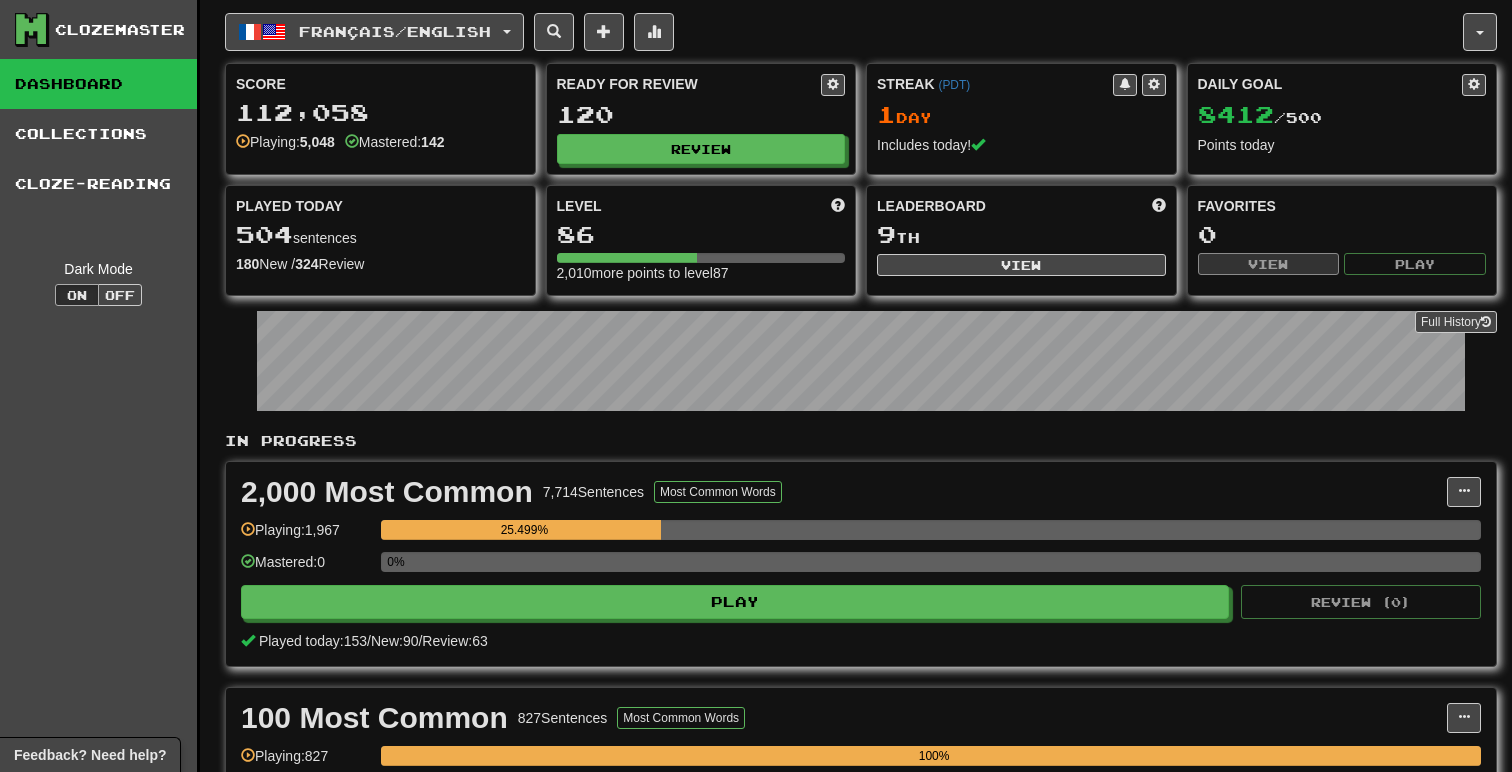 click on "Leaderboard 9 th View" at bounding box center (1021, 236) 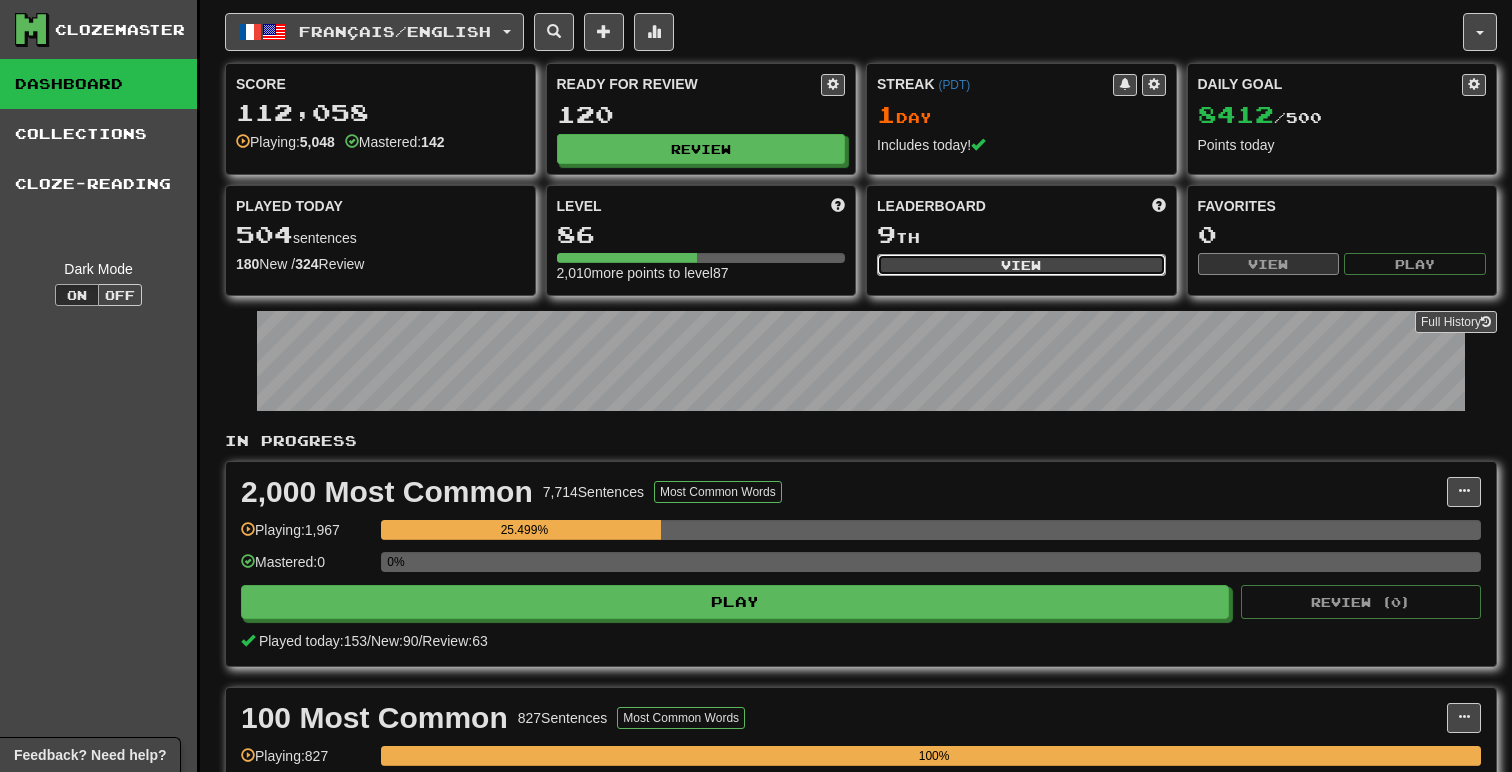 click on "View" at bounding box center (1021, 265) 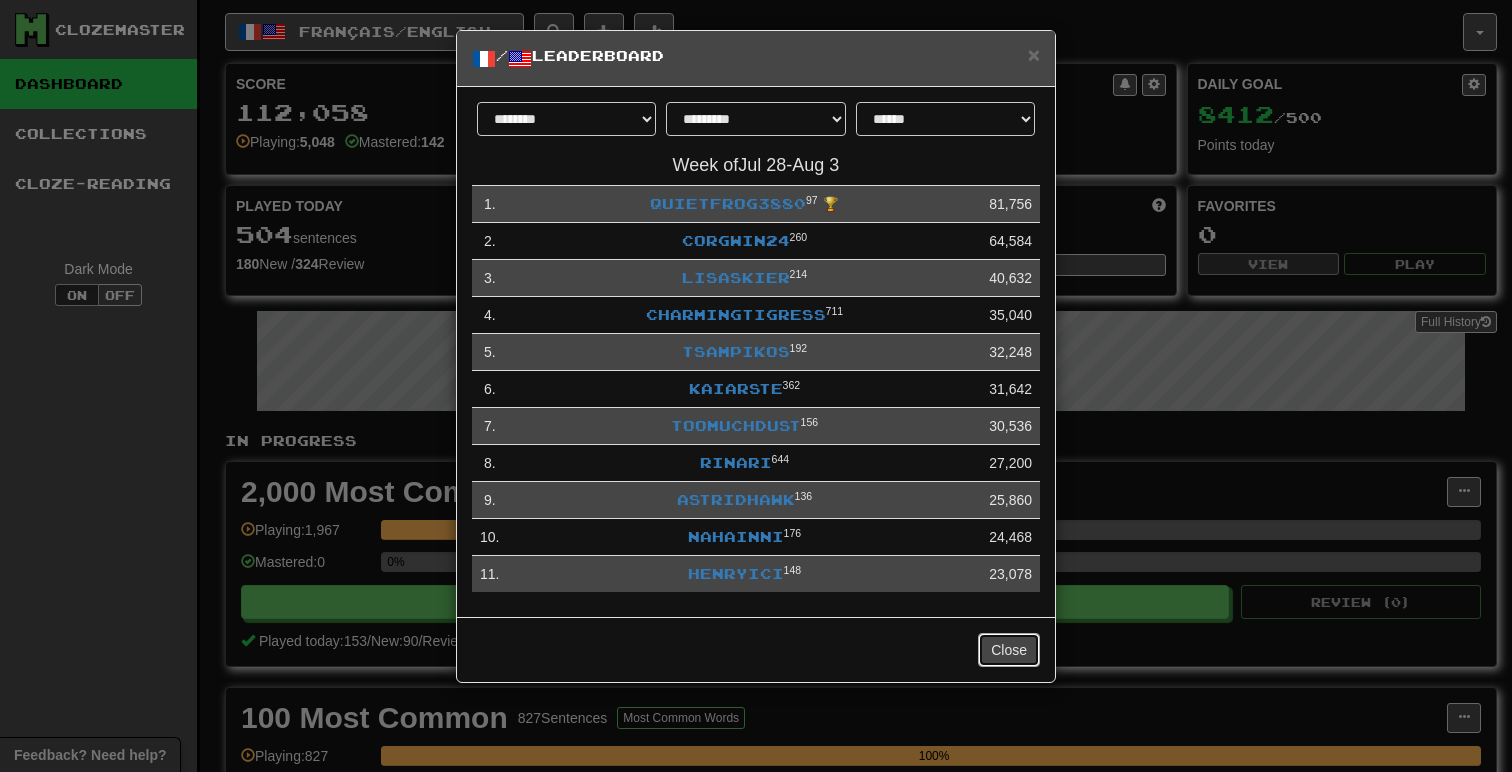 click on "Close" at bounding box center (1009, 650) 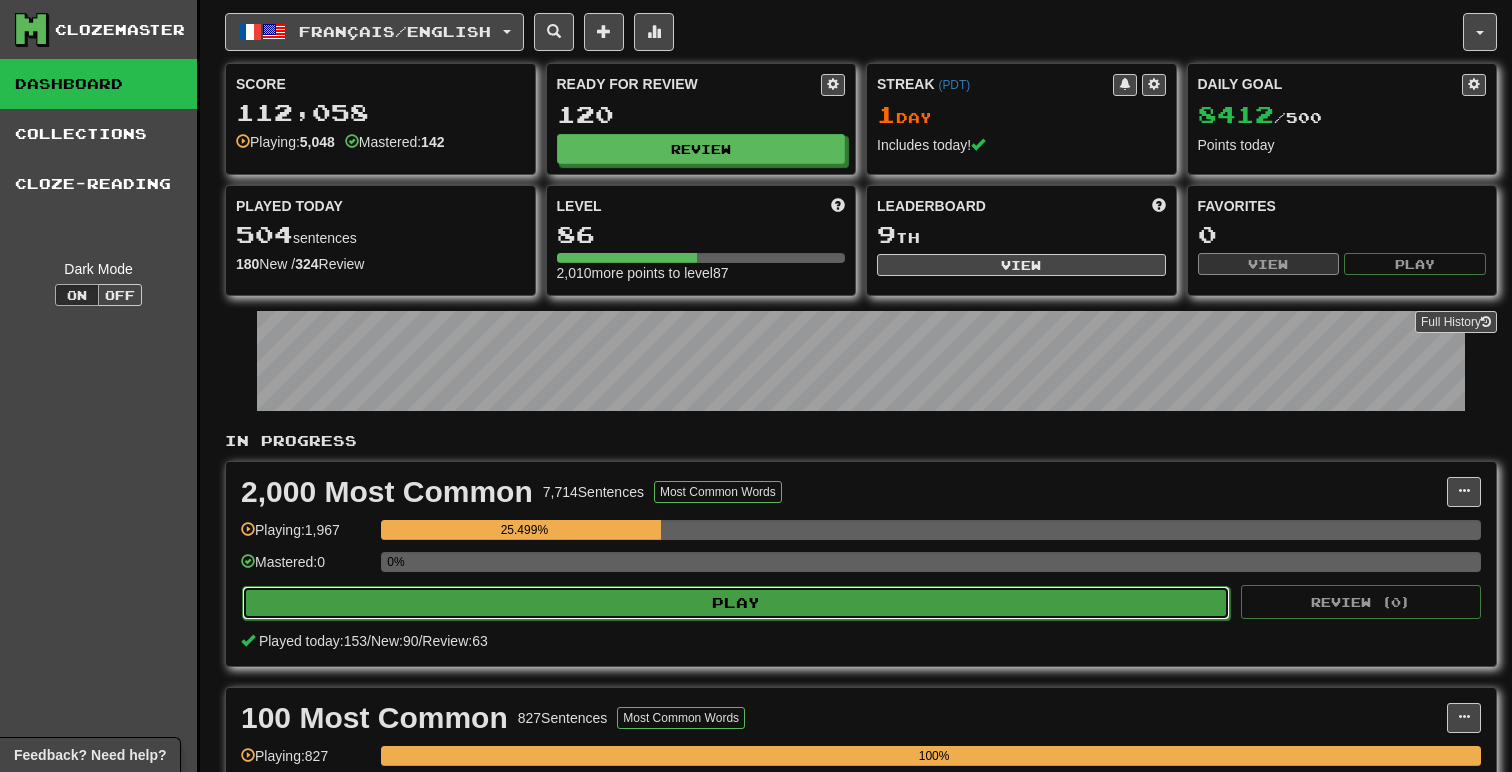 click on "Play" at bounding box center [736, 603] 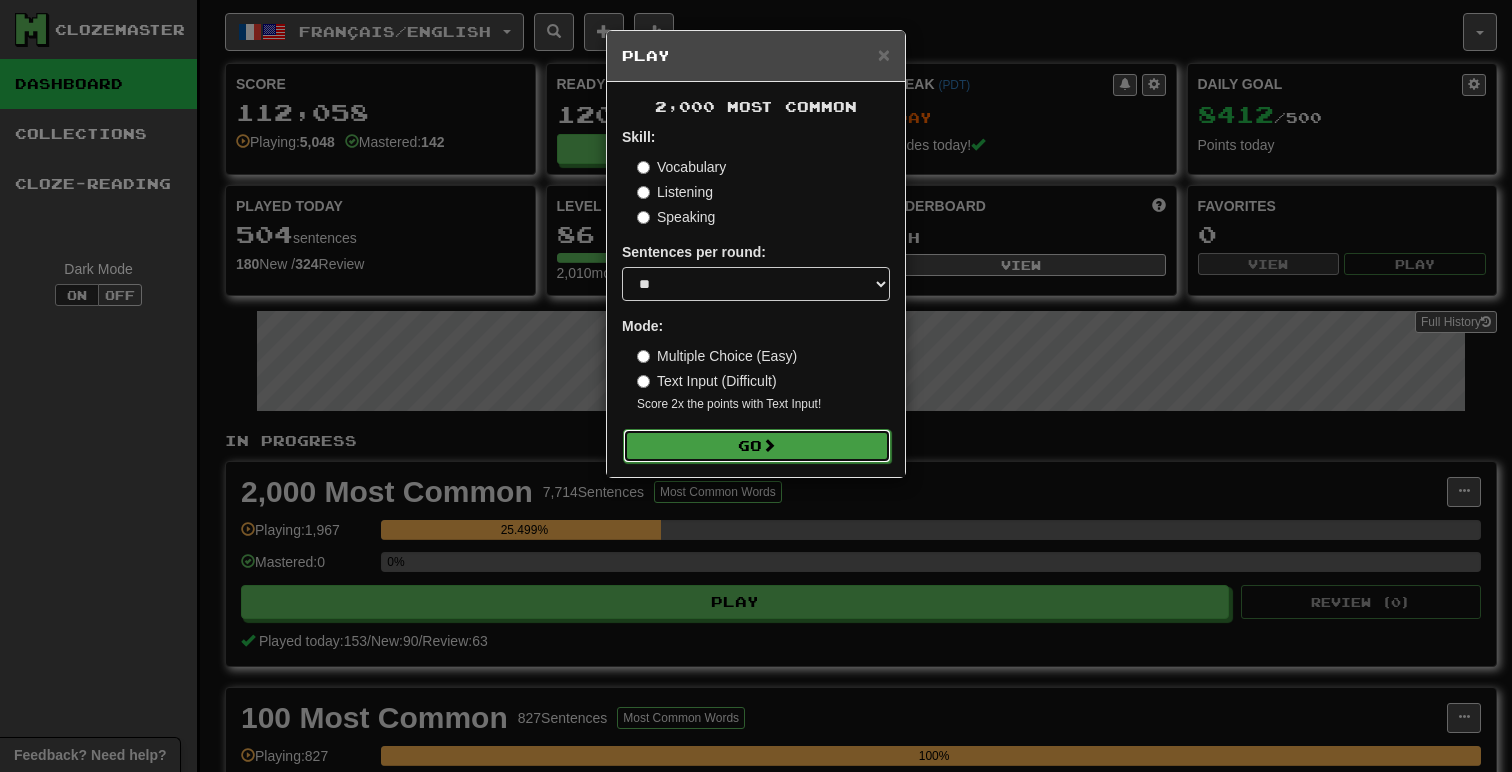 click on "Go" at bounding box center (757, 446) 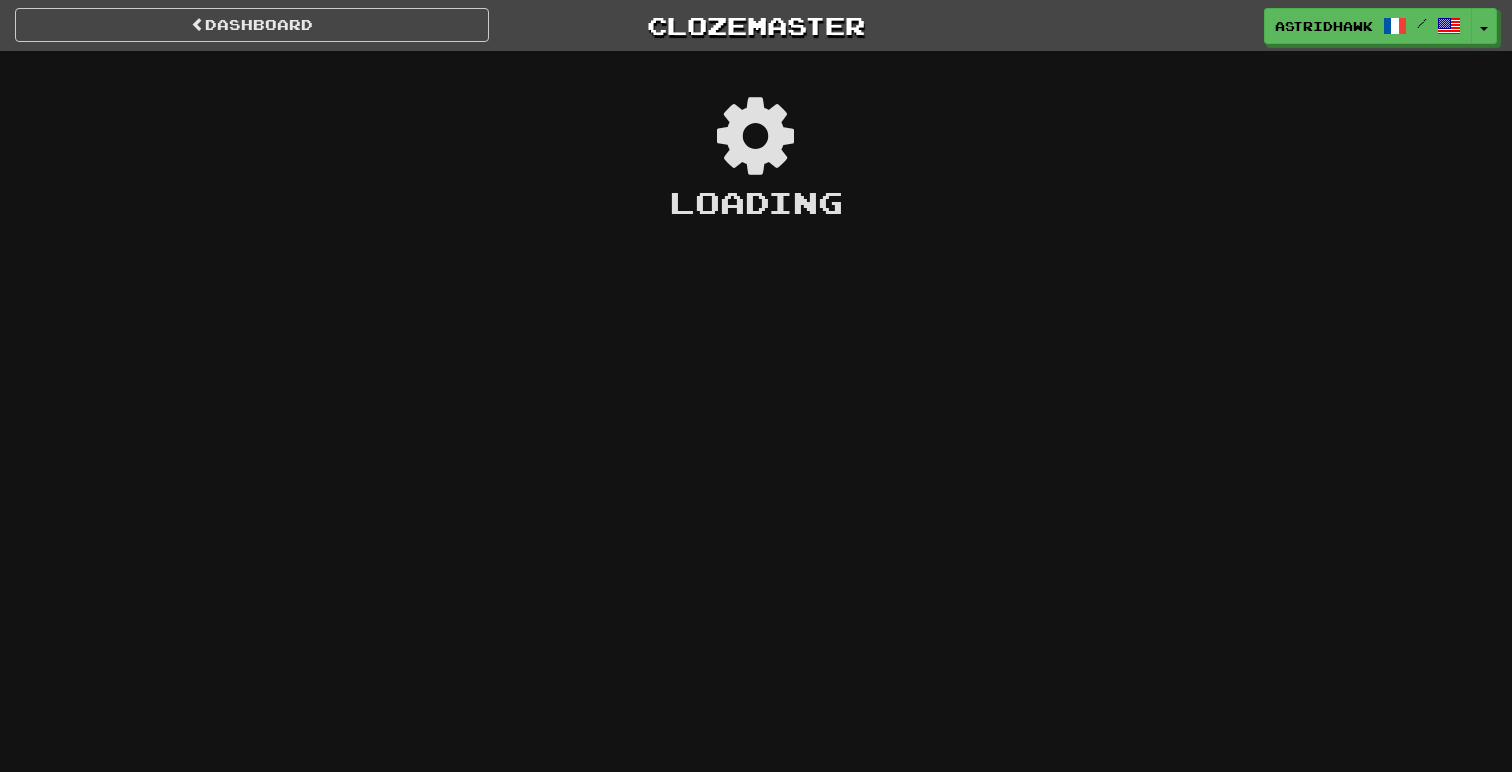 scroll, scrollTop: 0, scrollLeft: 0, axis: both 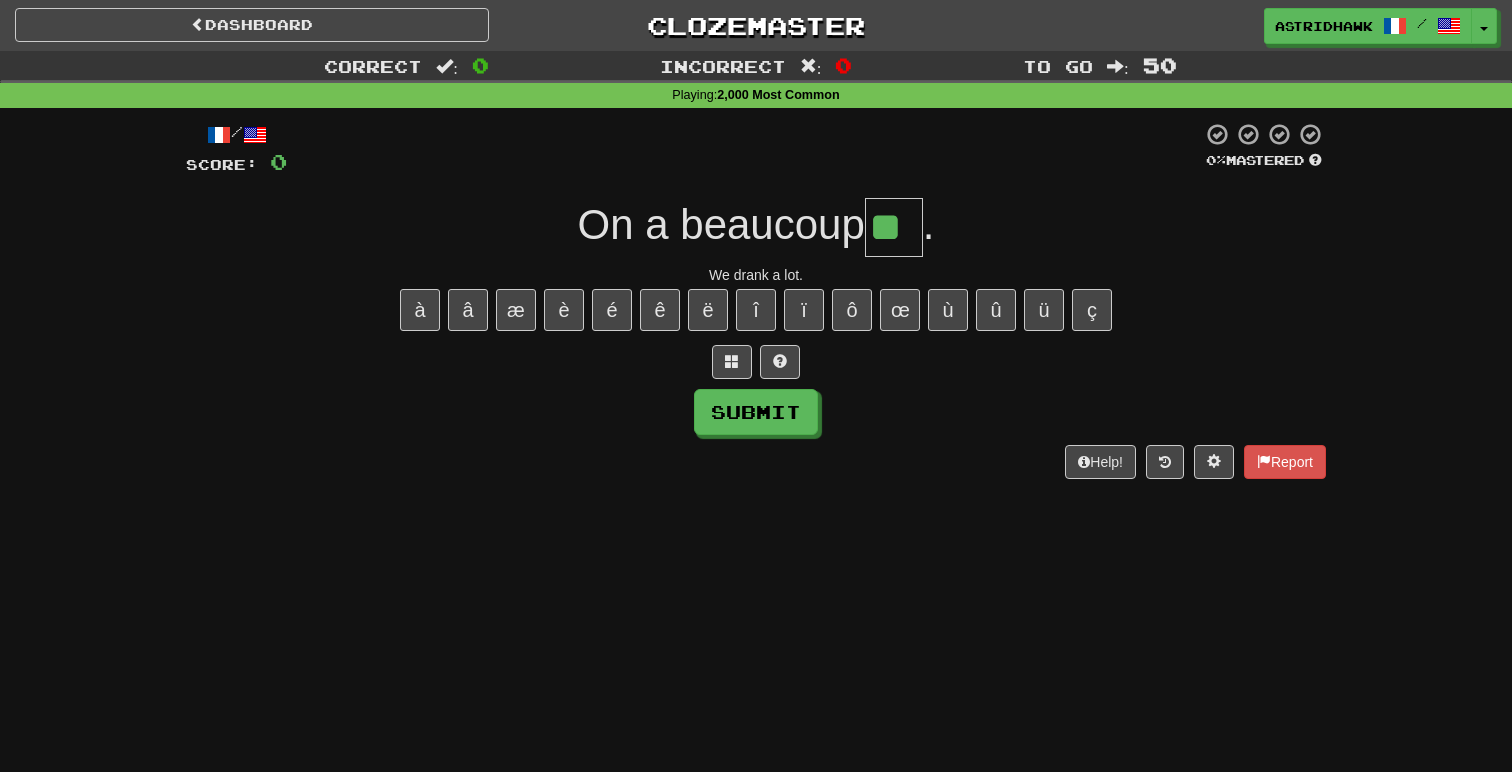 type on "**" 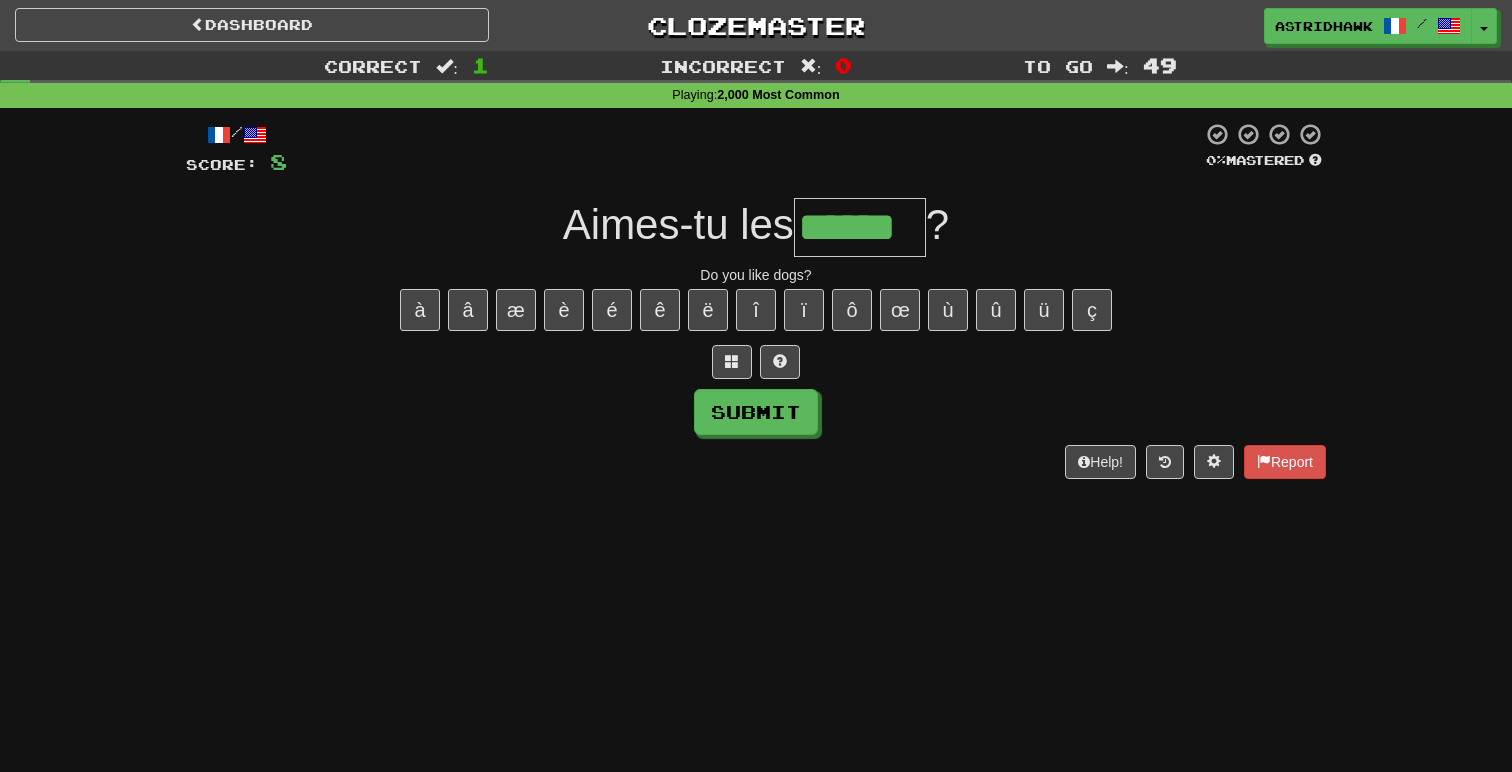 type on "******" 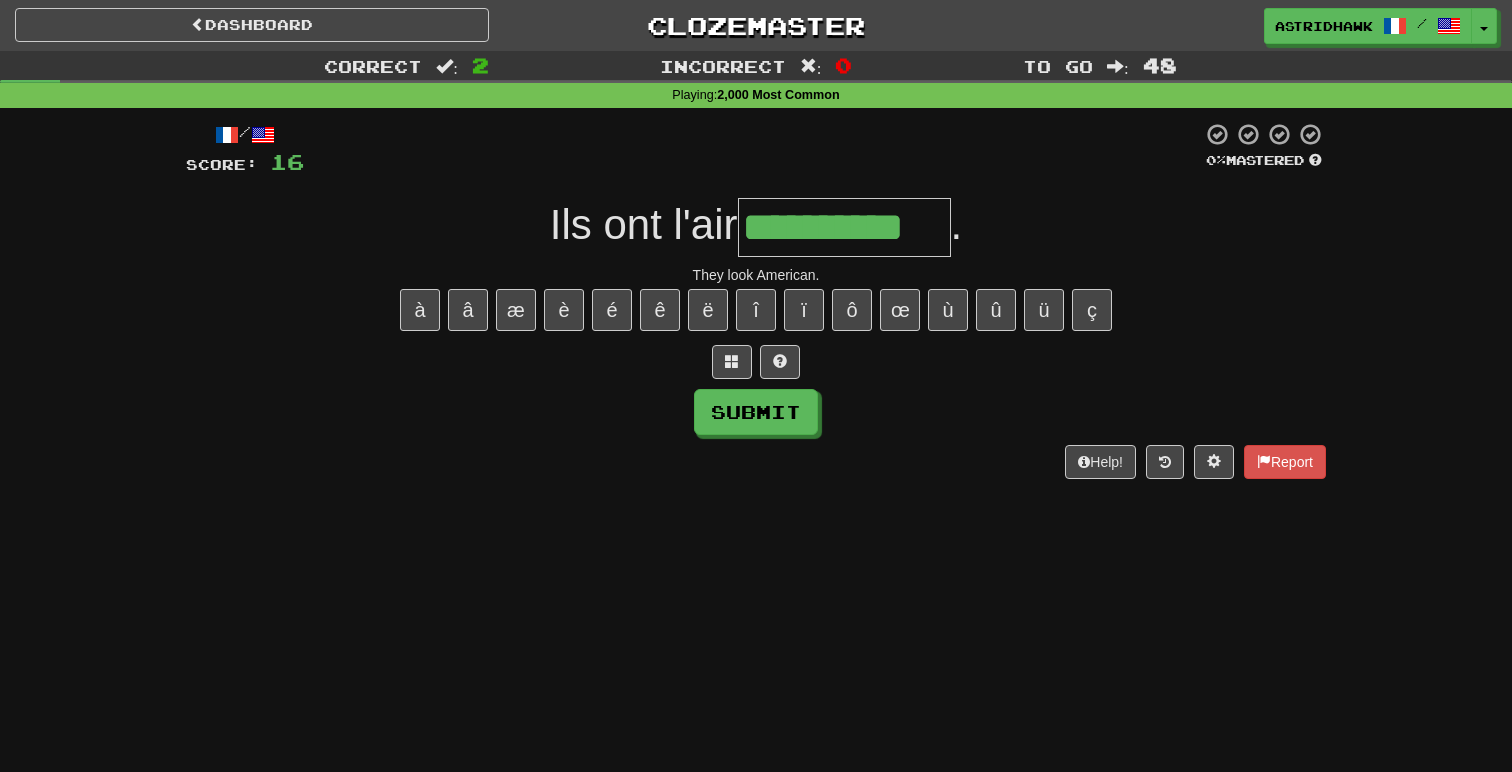 type on "**********" 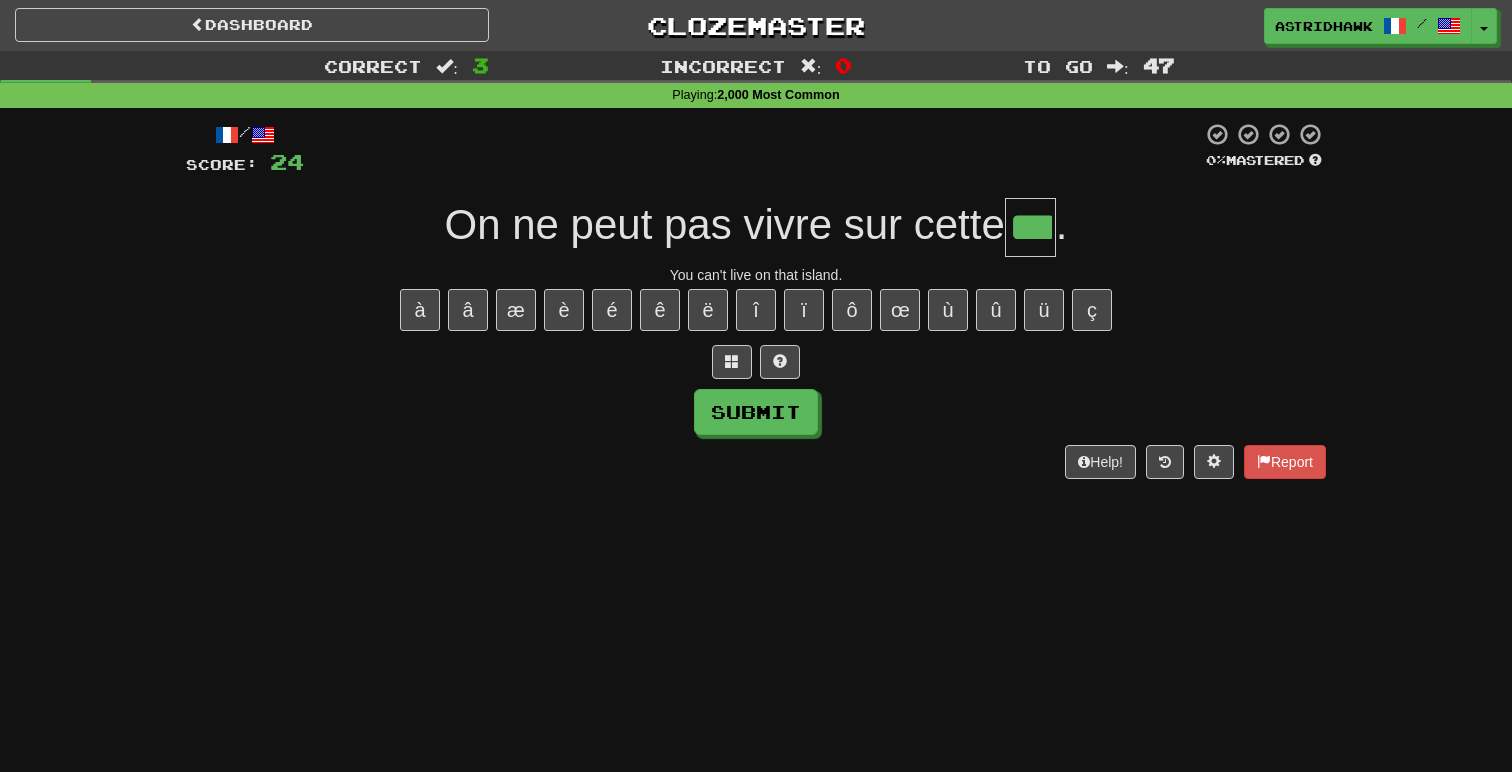 type on "***" 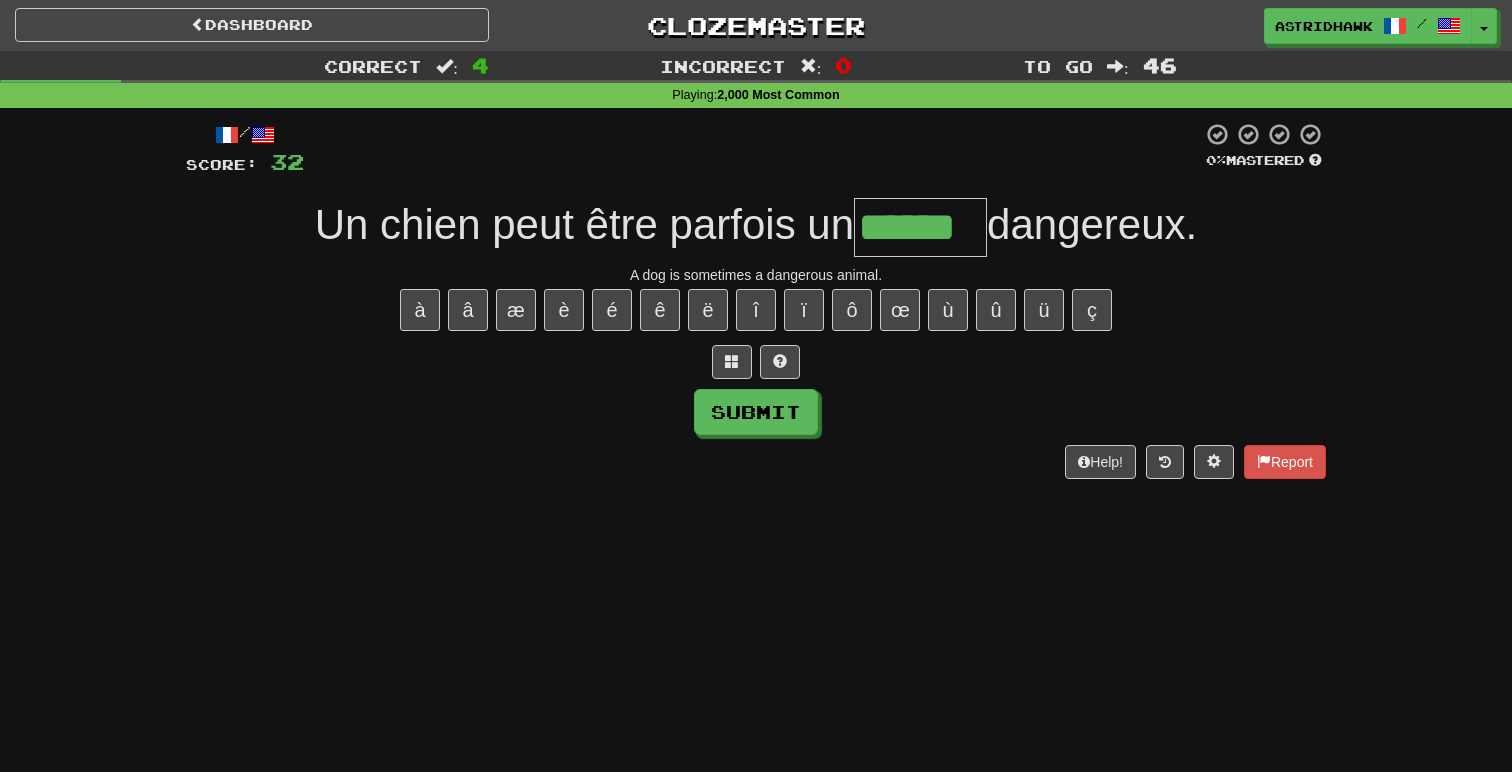 type on "******" 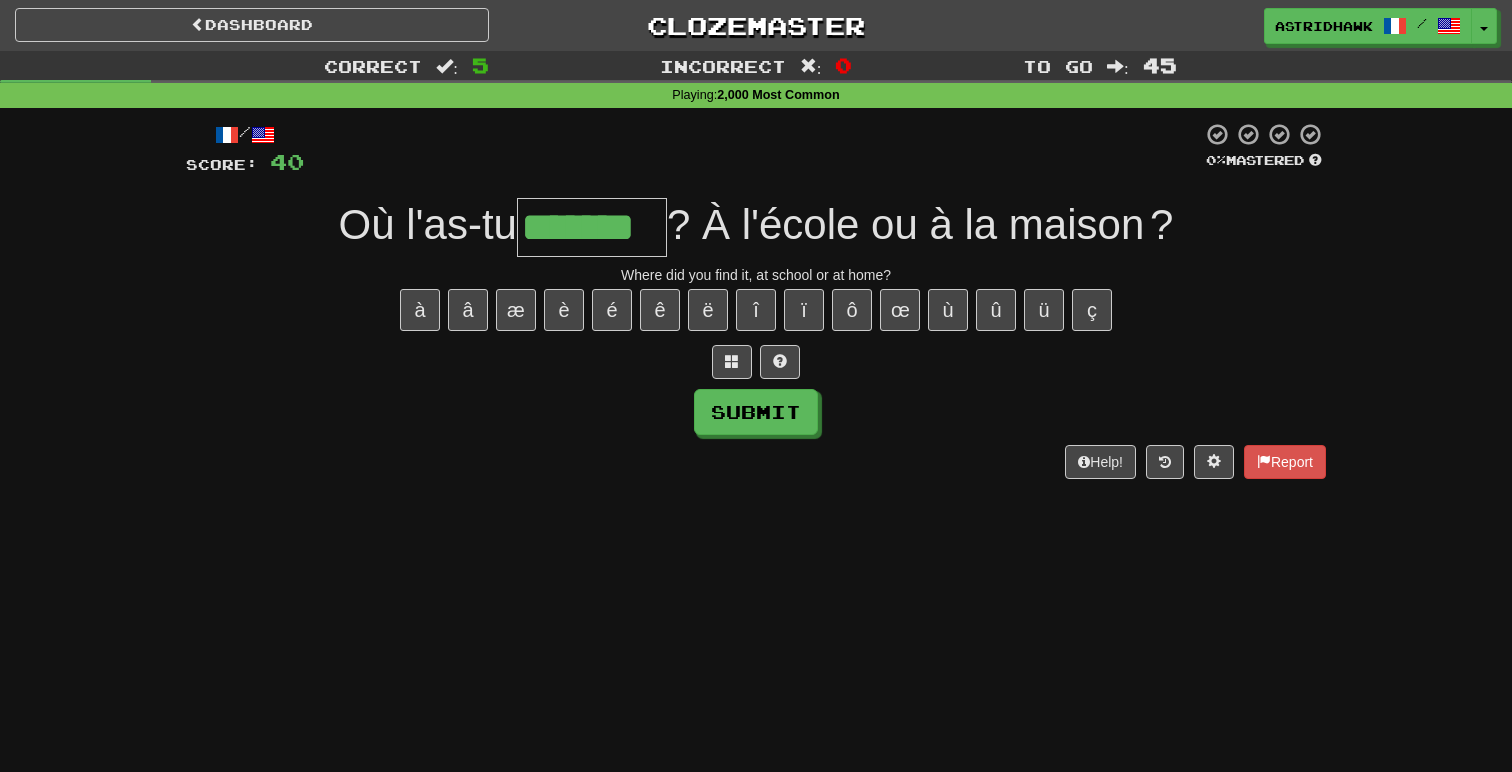 type on "*******" 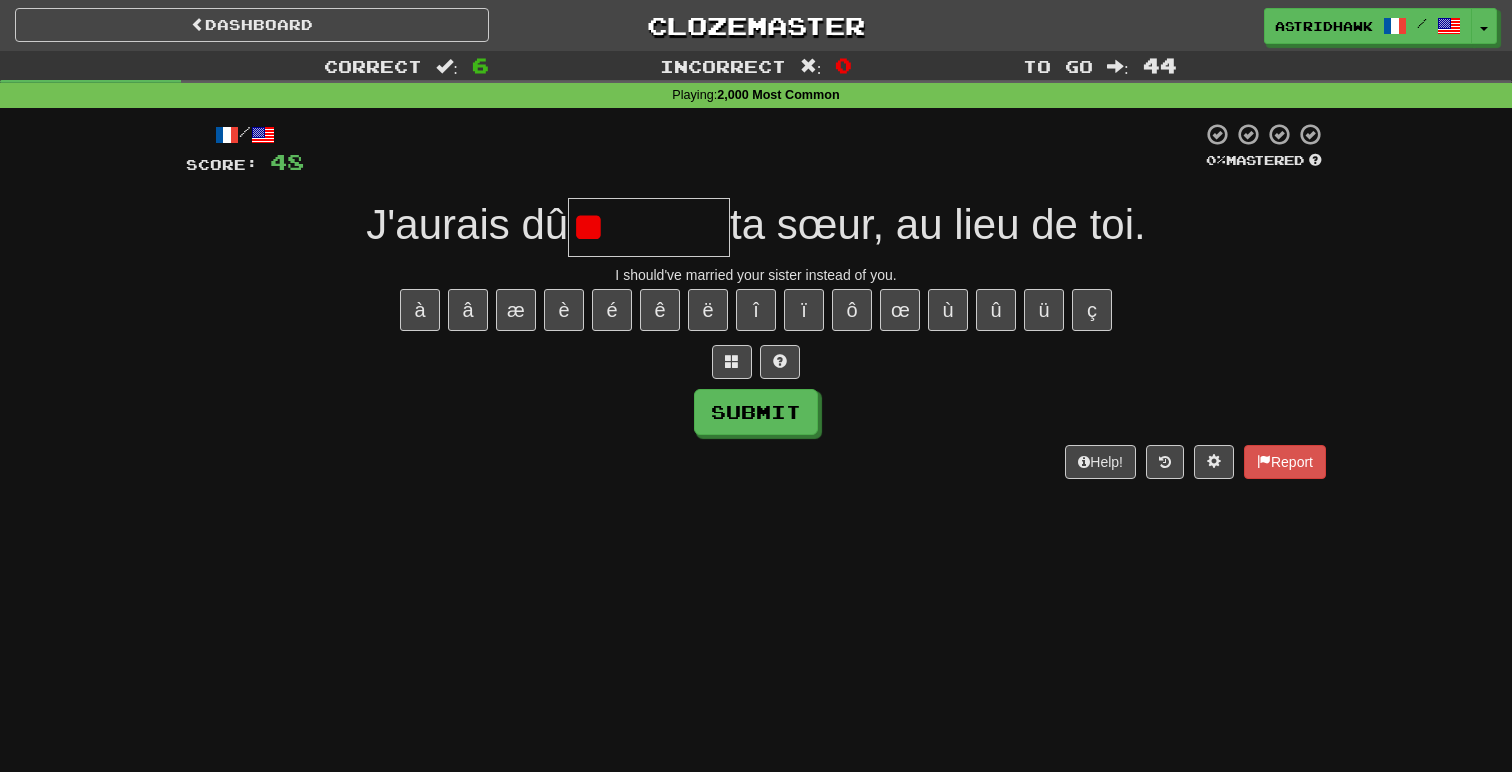 type on "*" 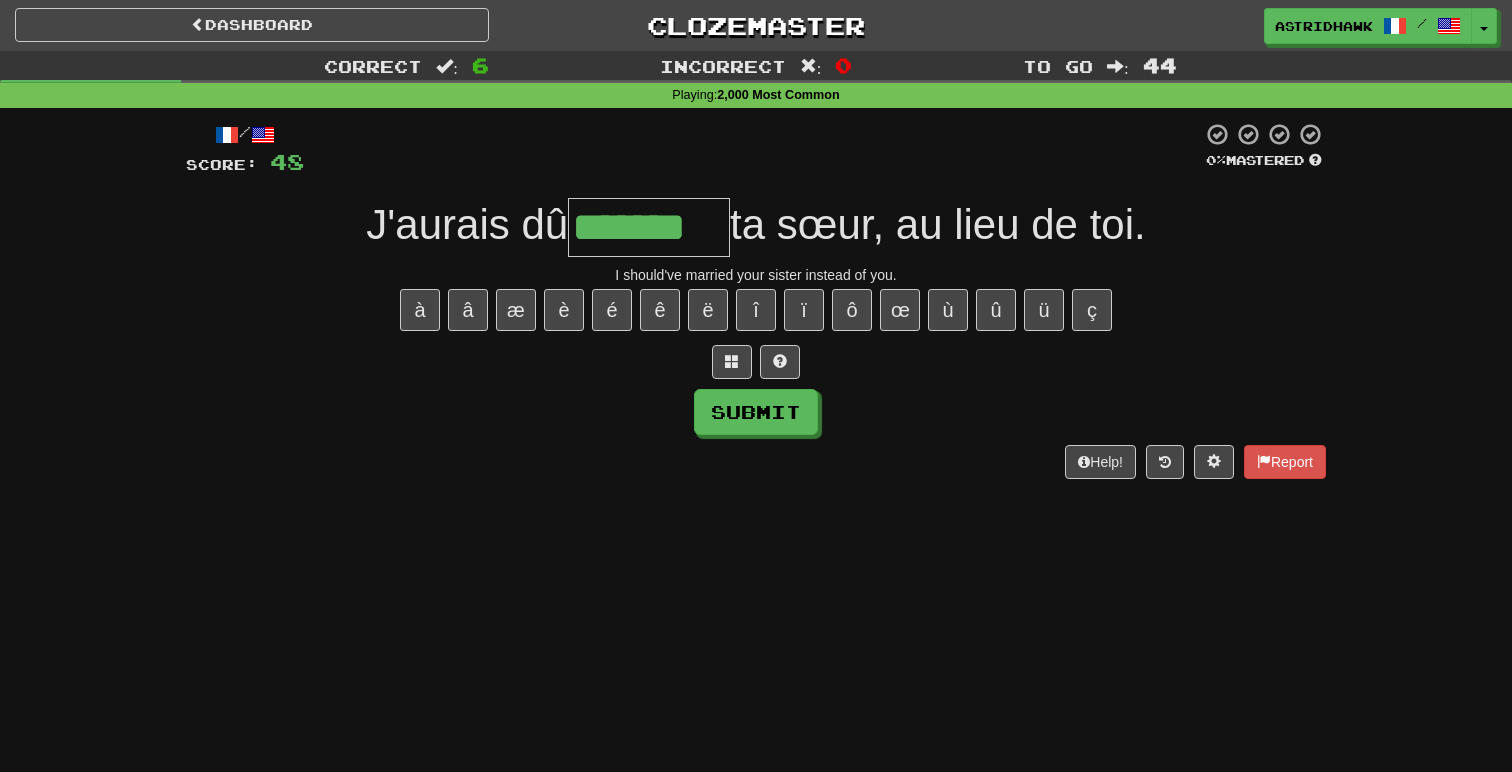 type on "*******" 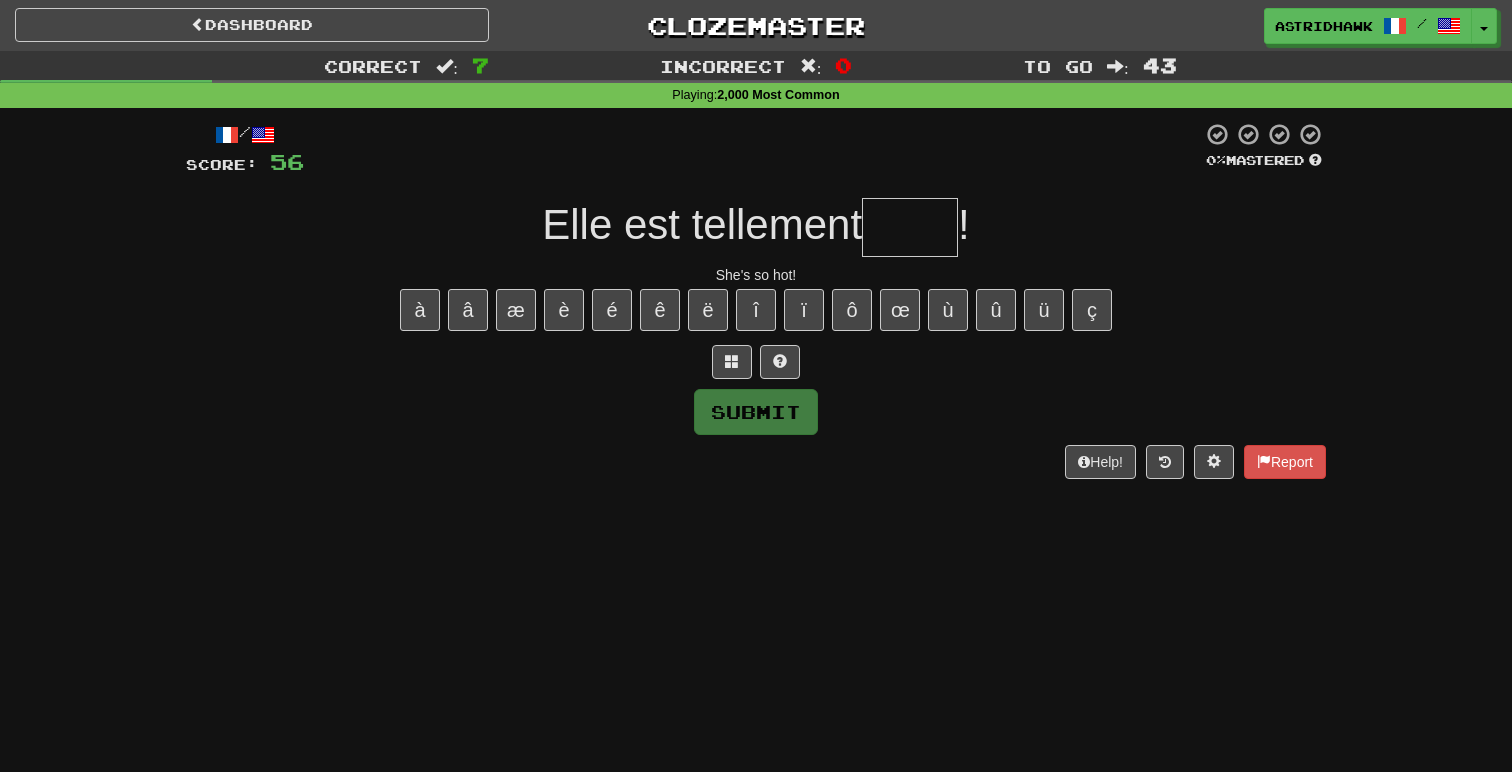 type on "*" 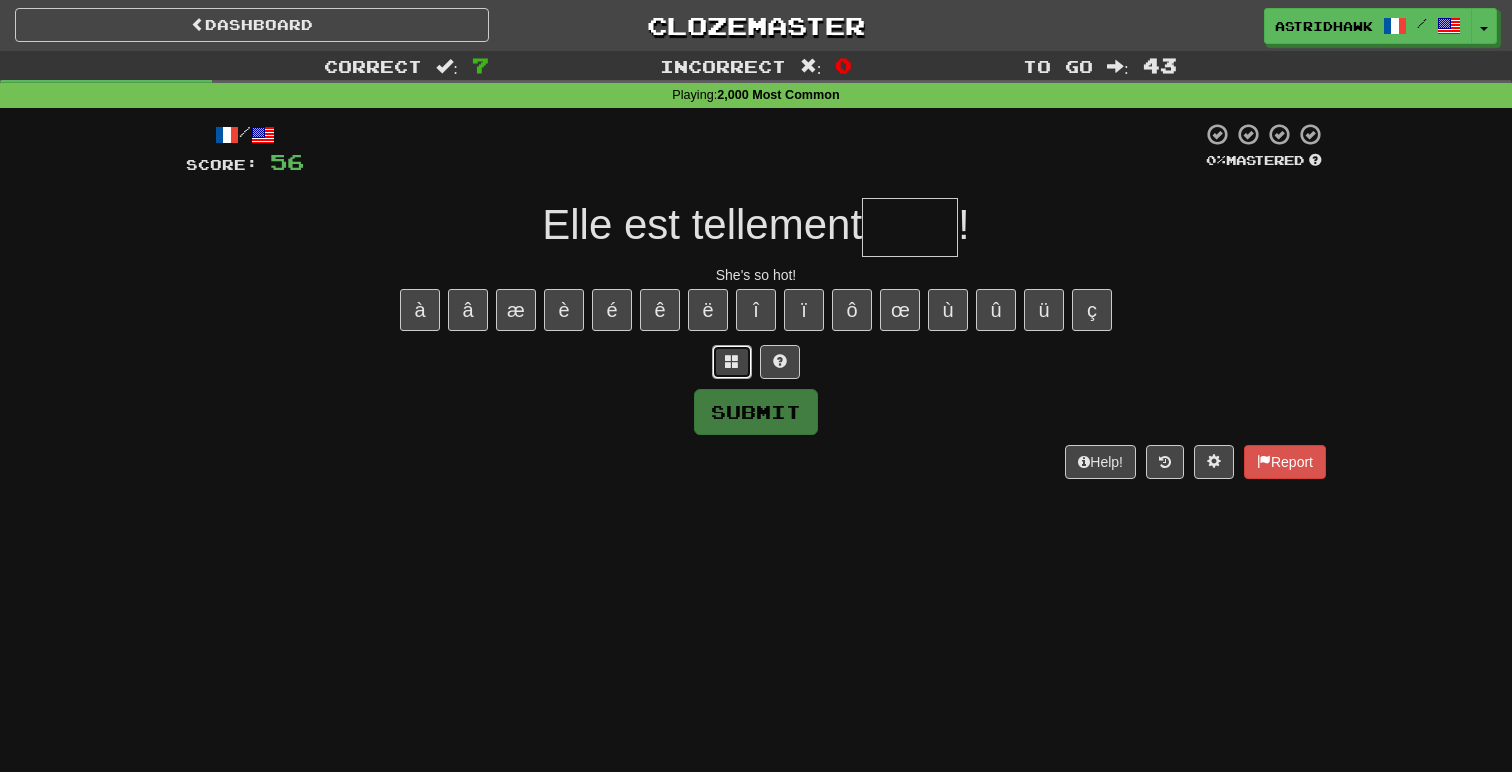 click at bounding box center (732, 362) 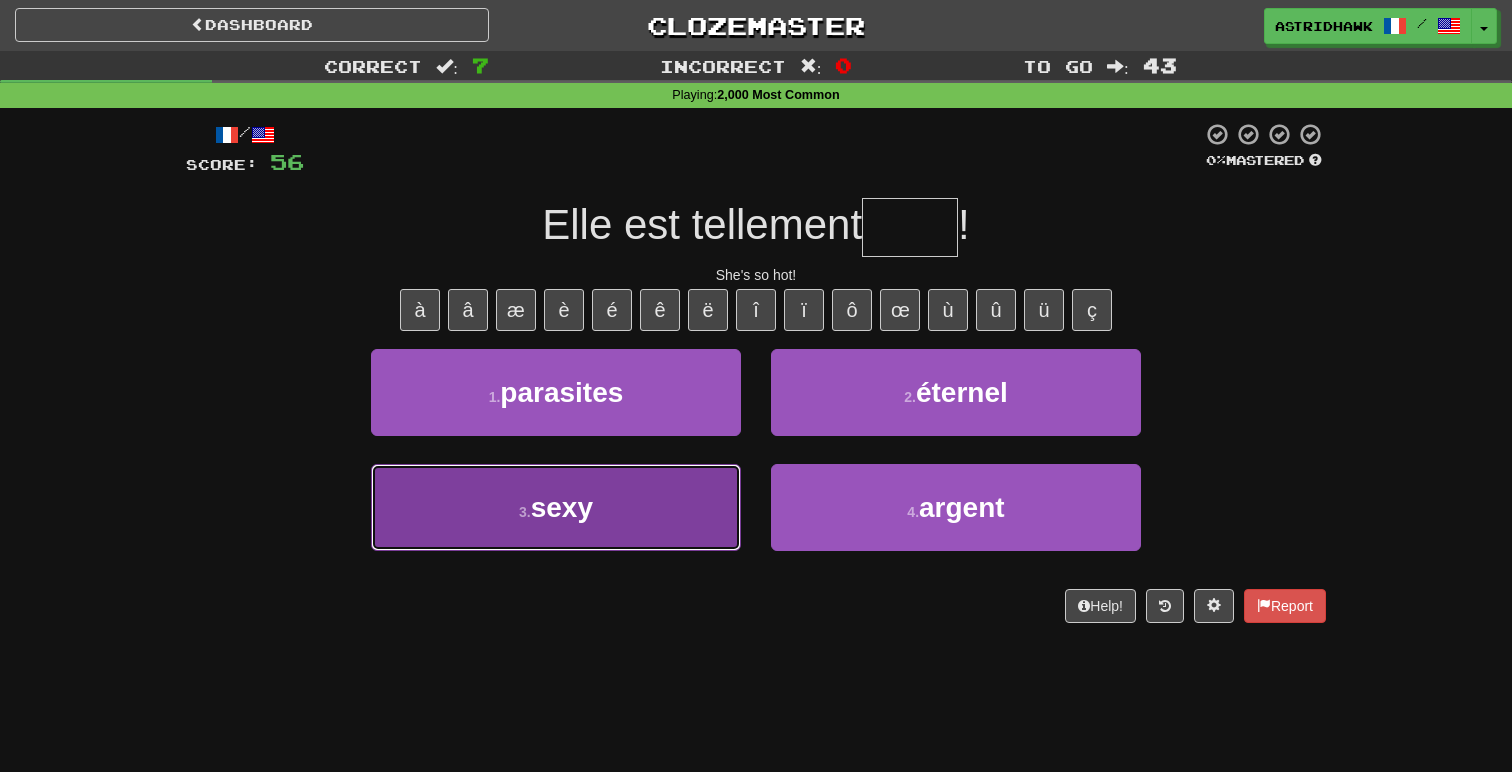 click on "3 .  sexy" at bounding box center [556, 507] 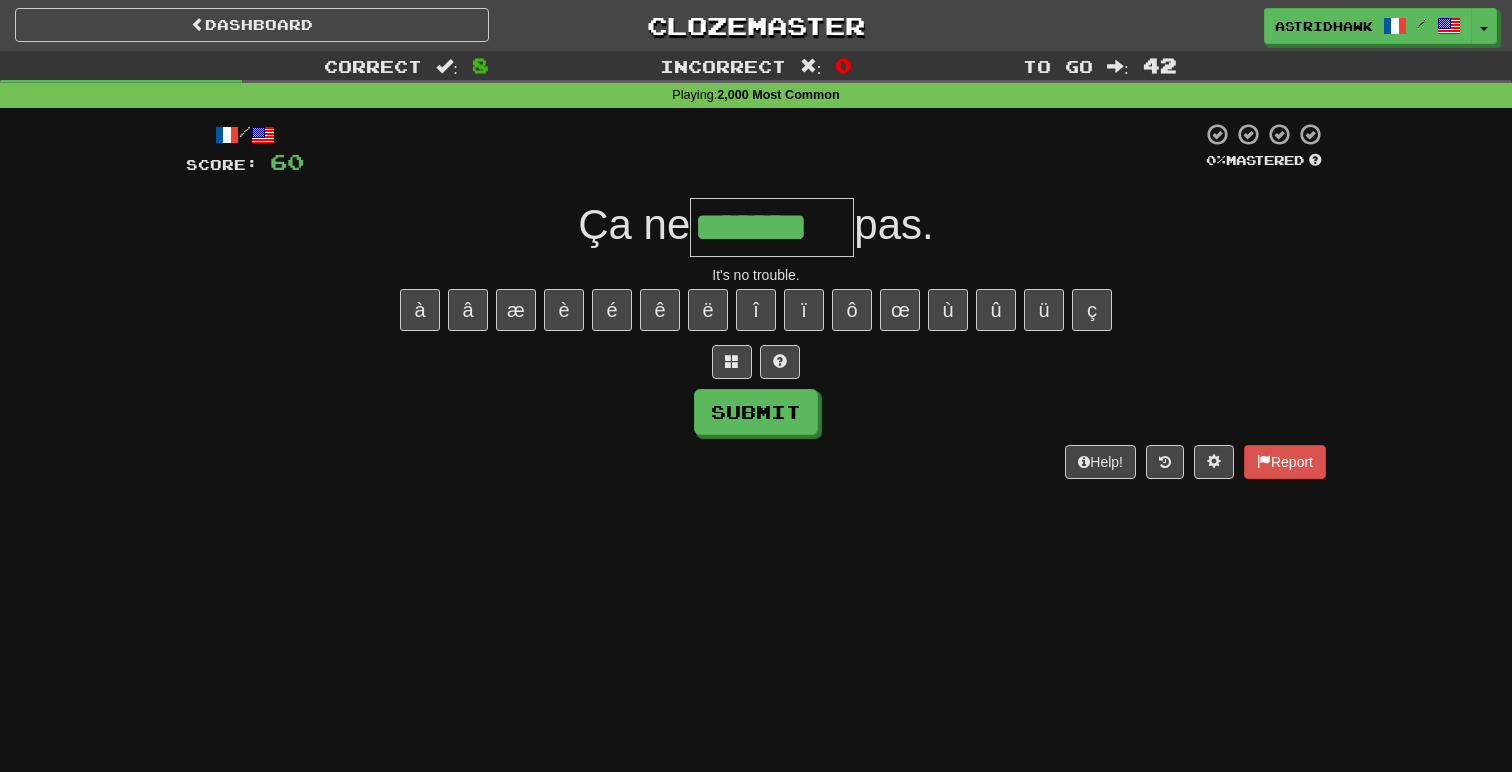 type on "*******" 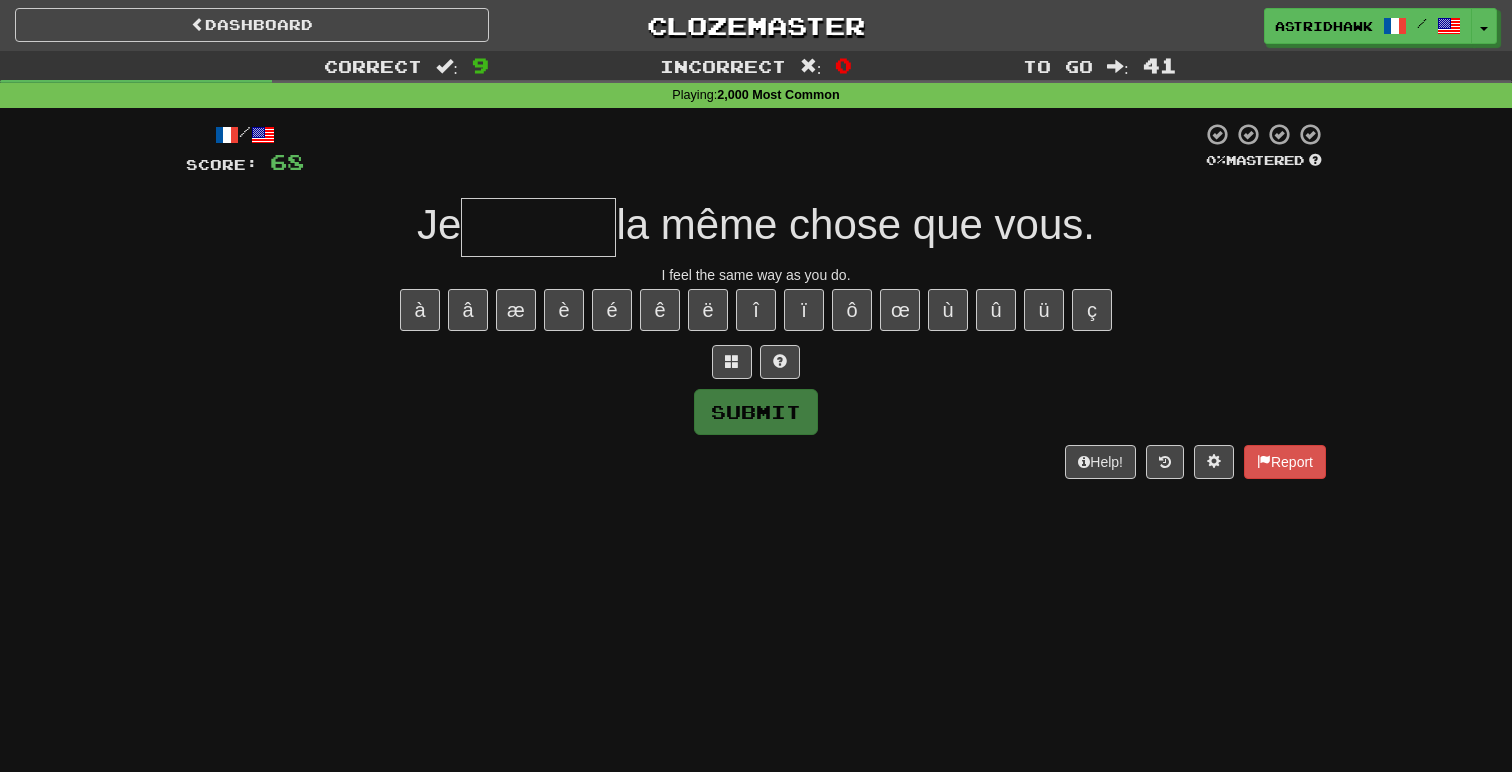 type on "*" 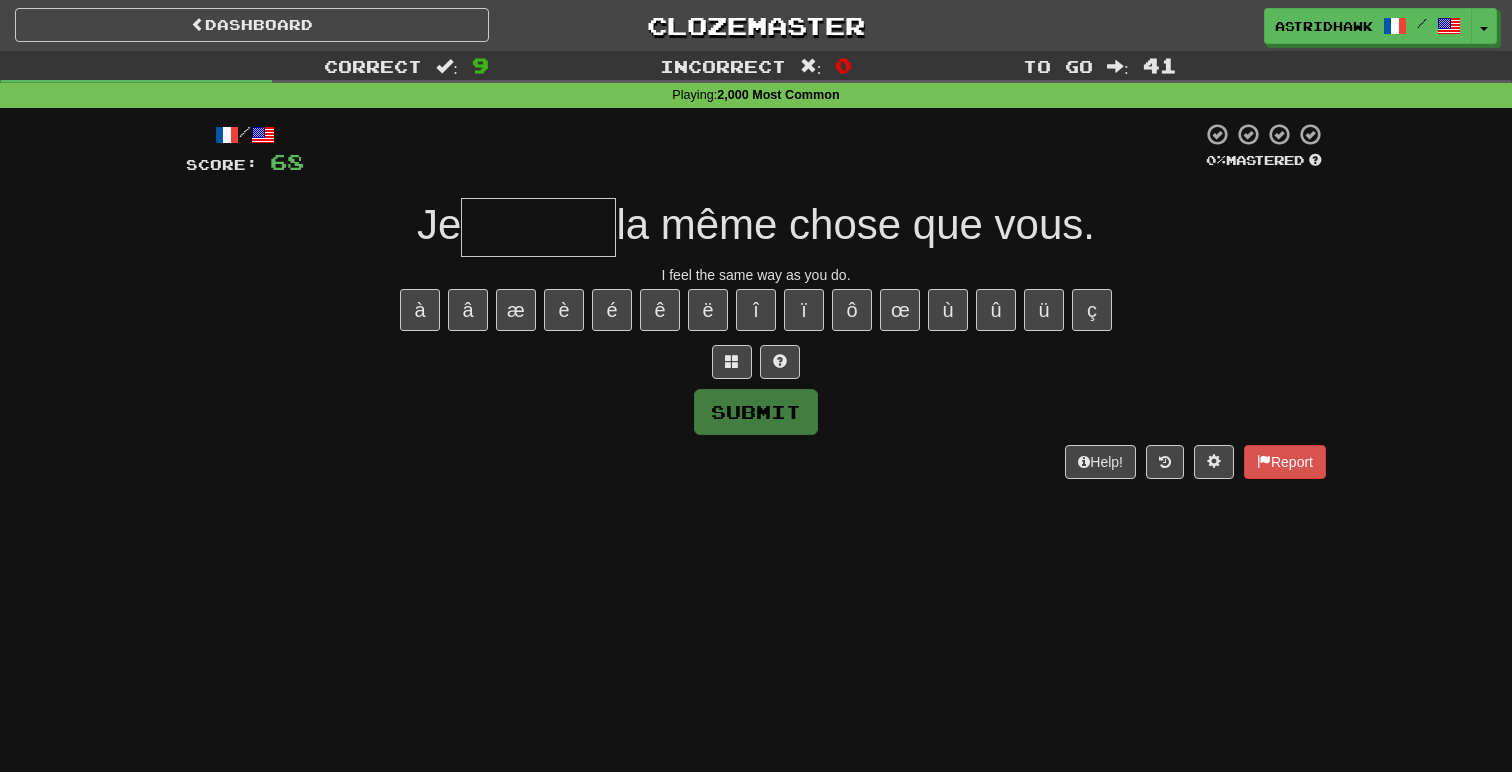 type on "*" 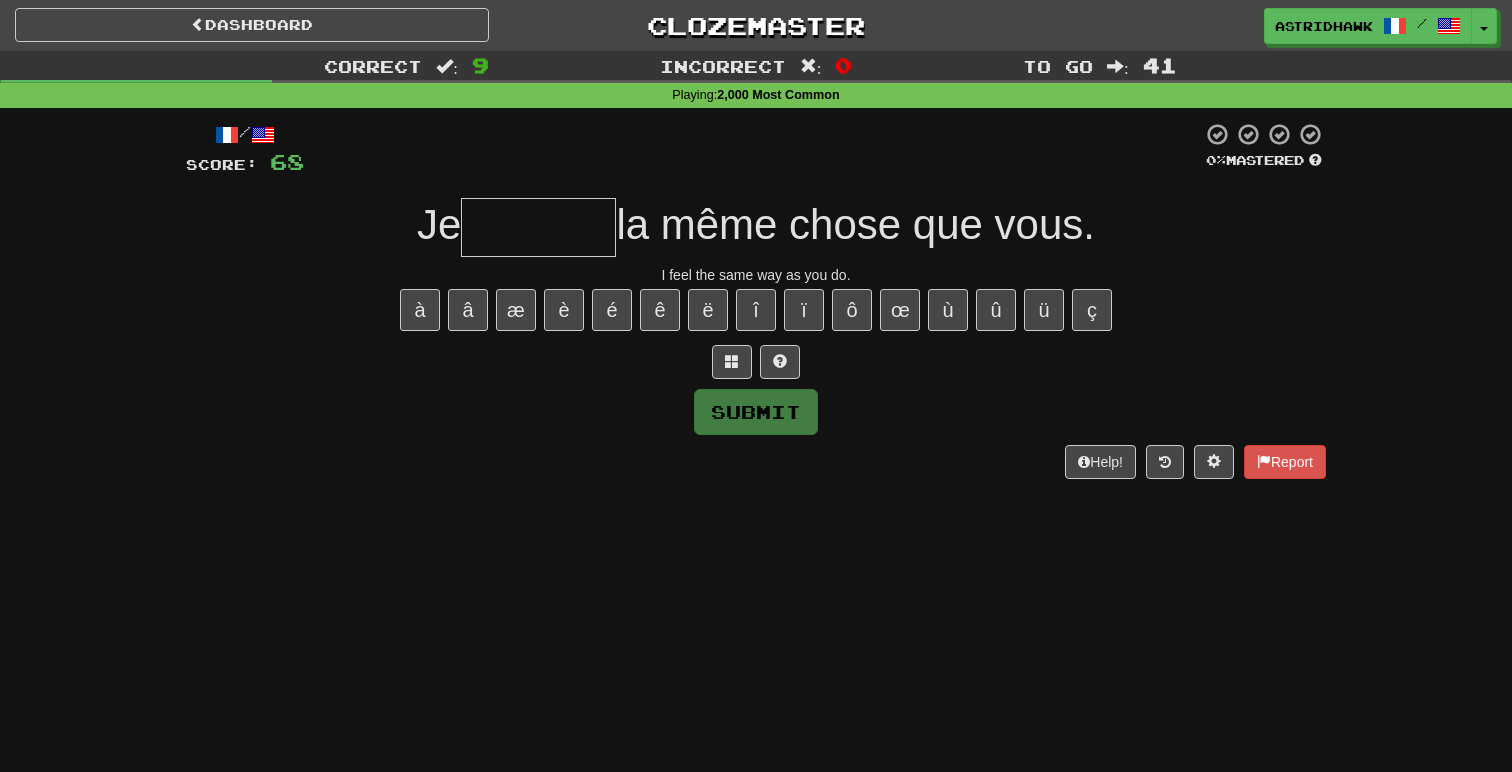 click at bounding box center (756, 362) 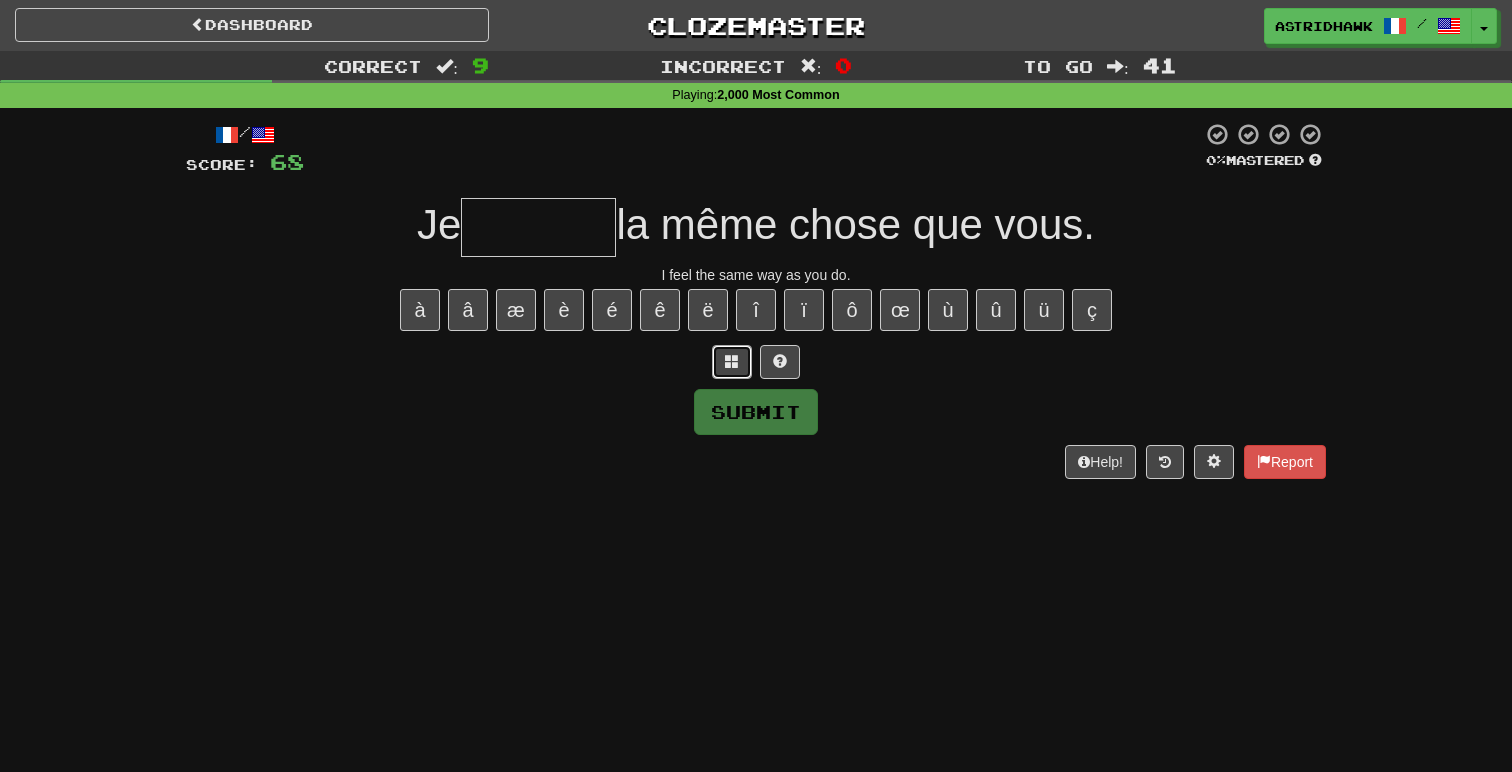 click at bounding box center [732, 361] 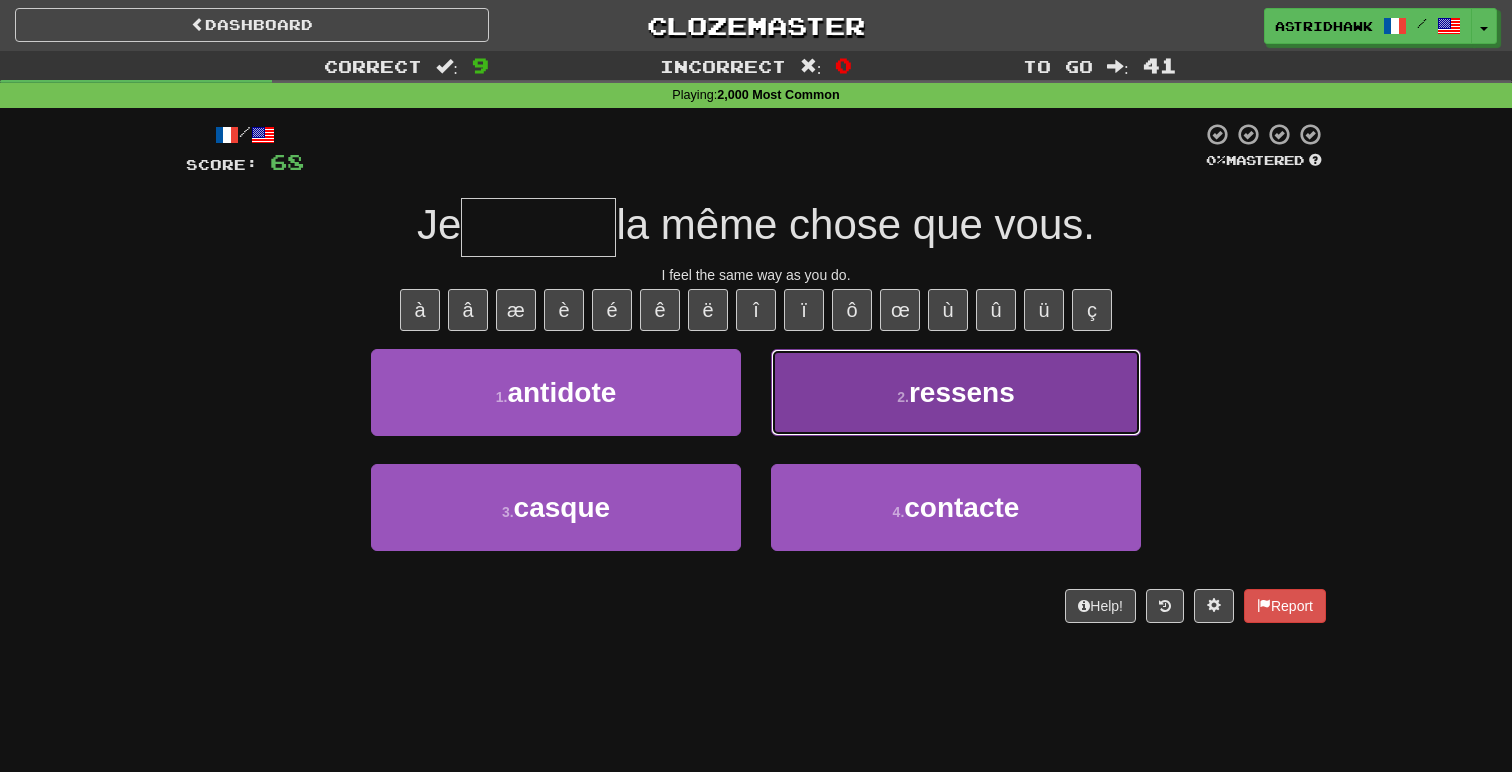 click on "2 .  ressens" at bounding box center (956, 392) 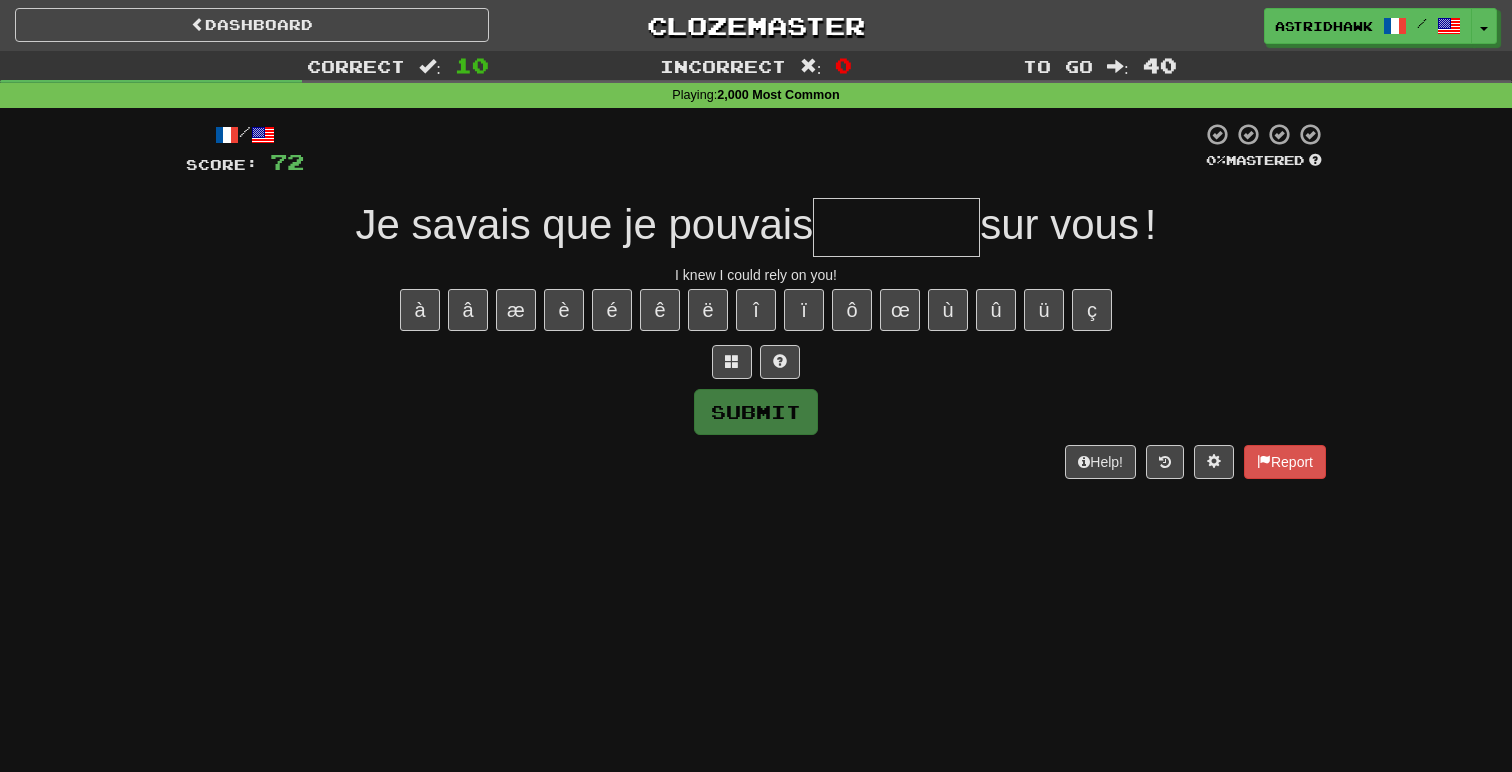 type on "*" 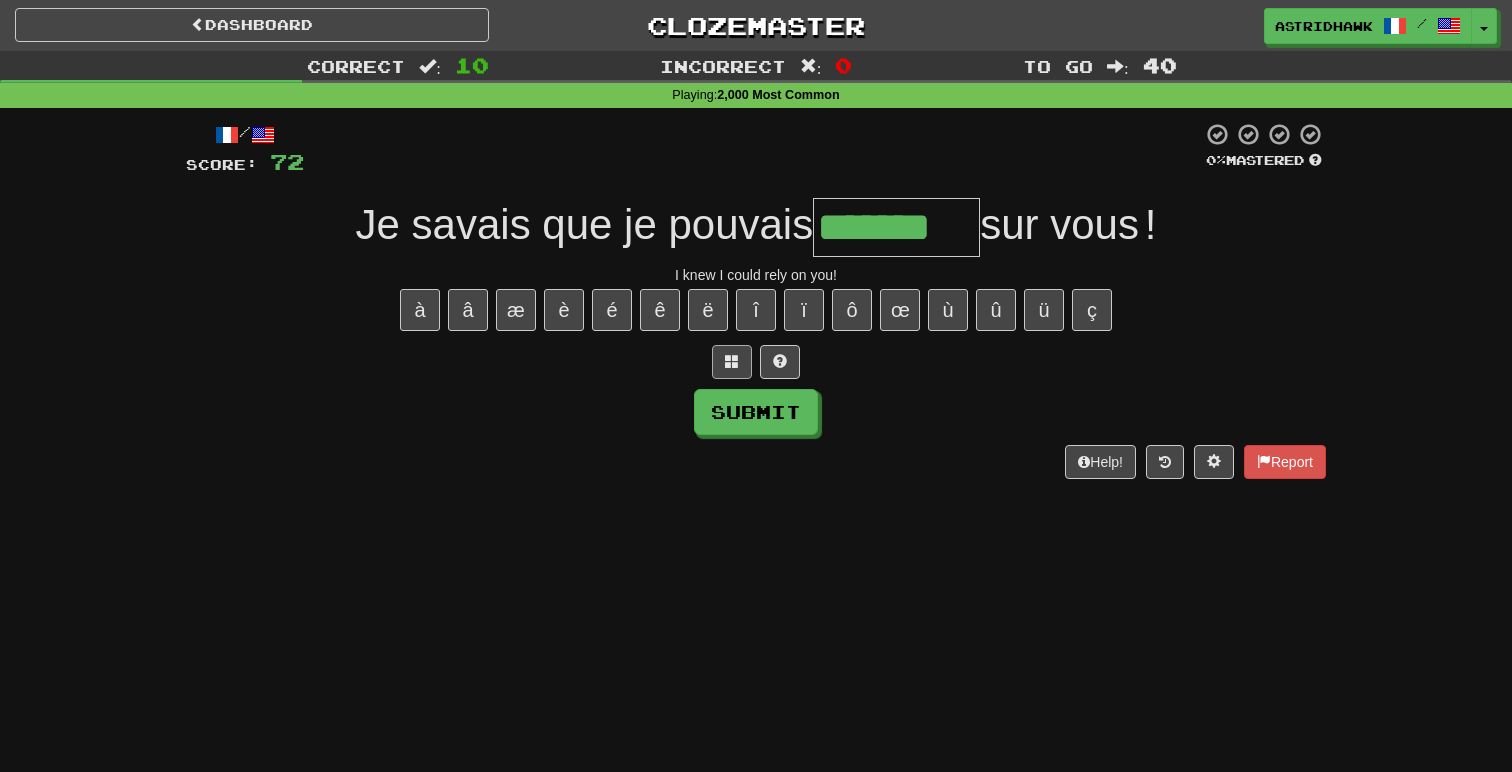 type on "*******" 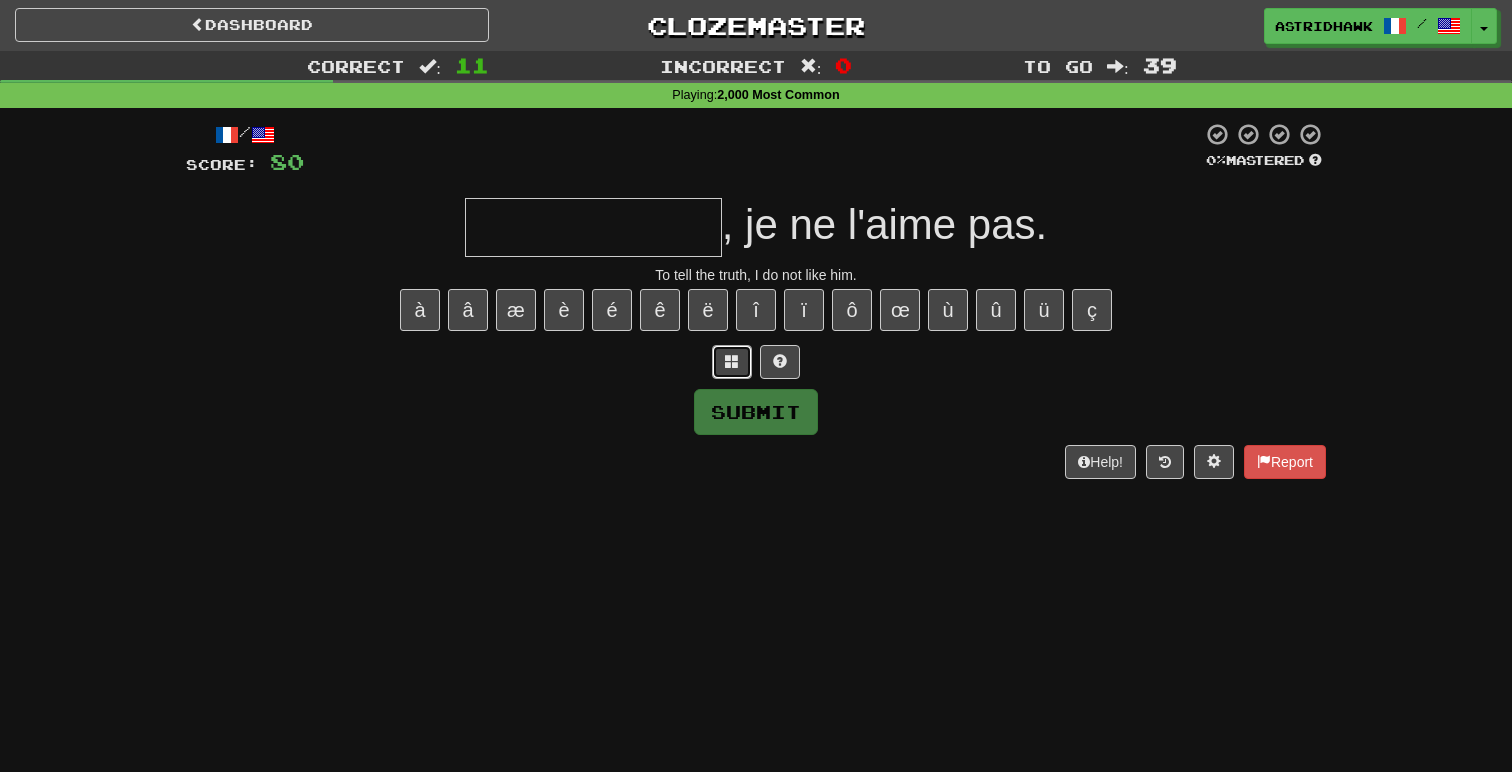 click at bounding box center (732, 361) 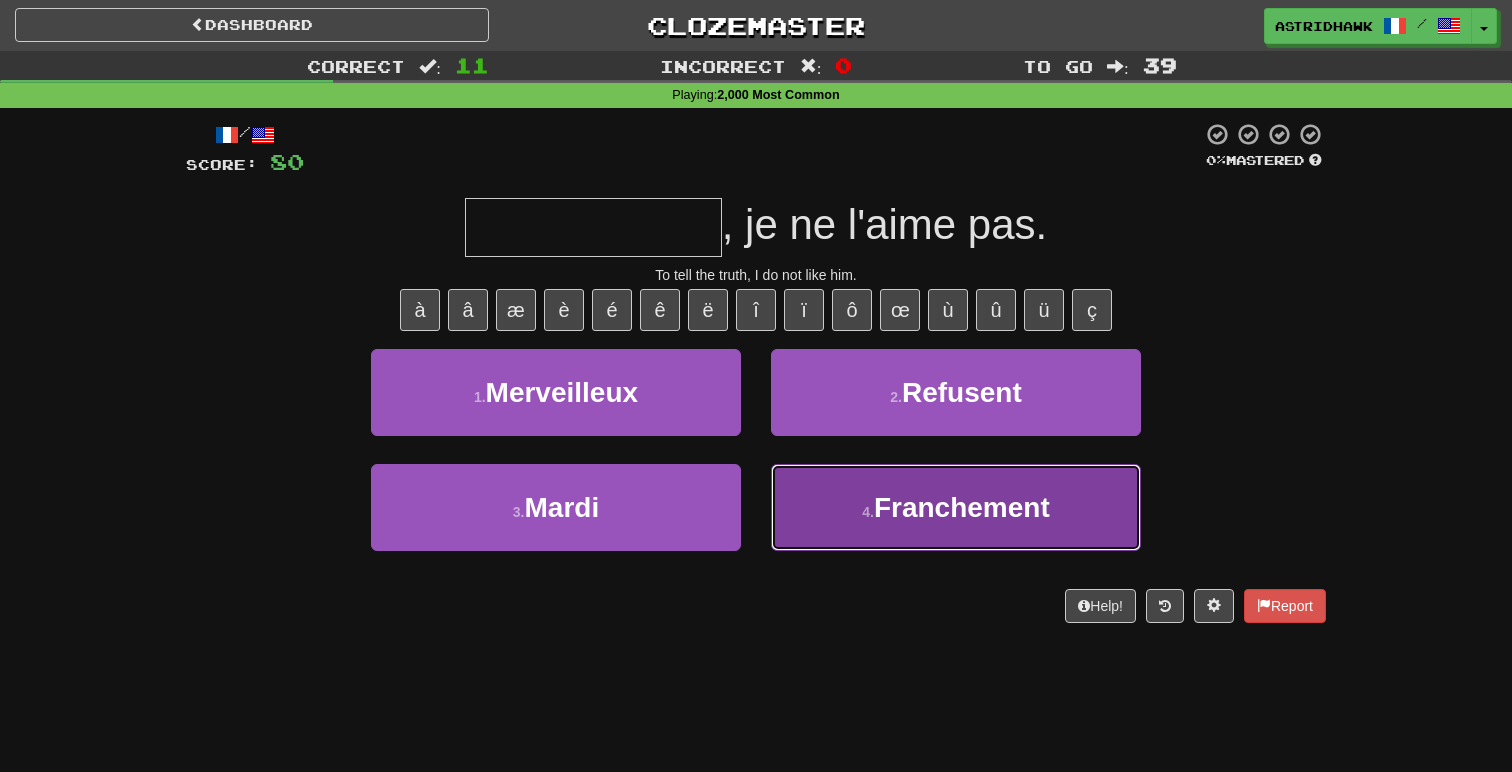 click on "4 .  Franchement" at bounding box center (956, 507) 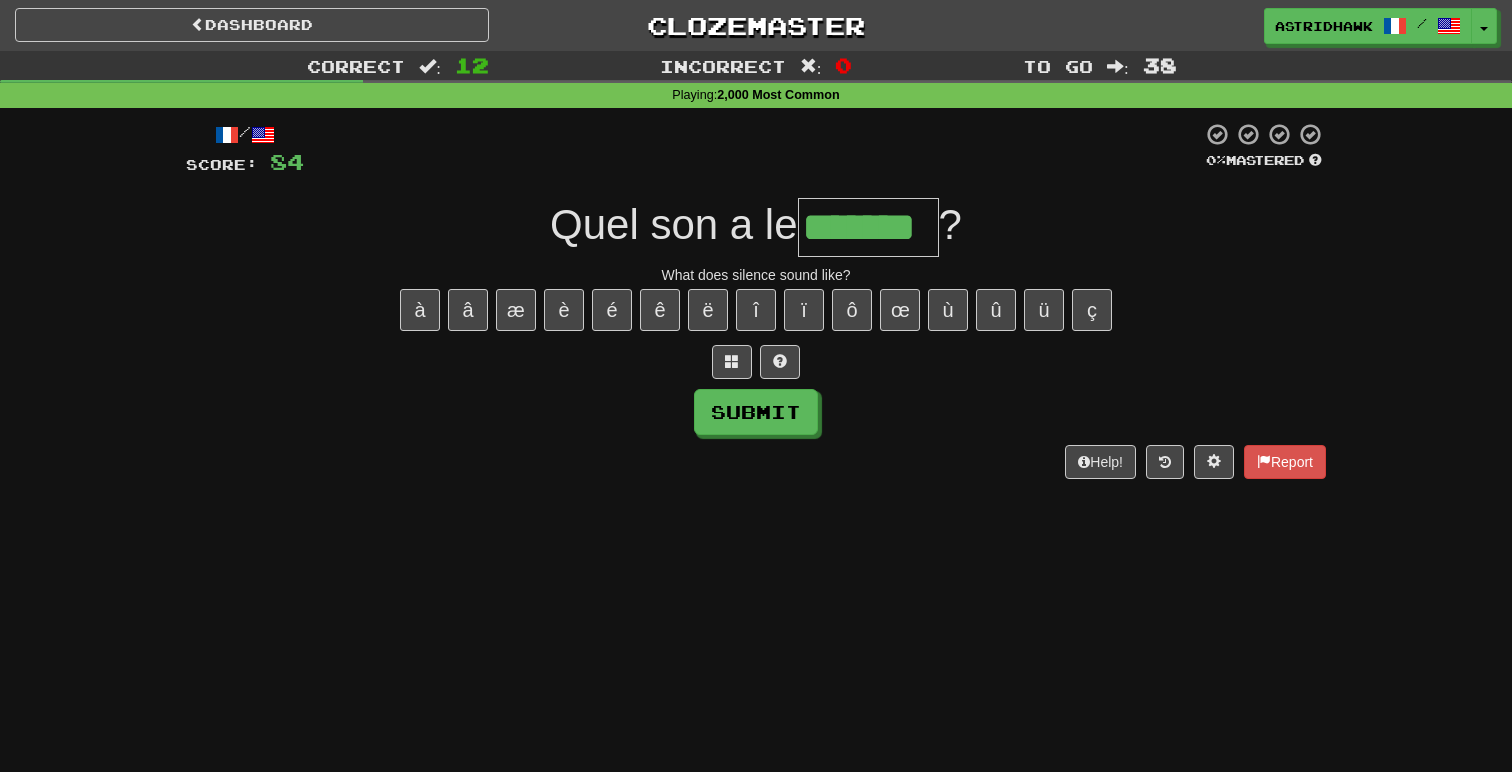 type on "*******" 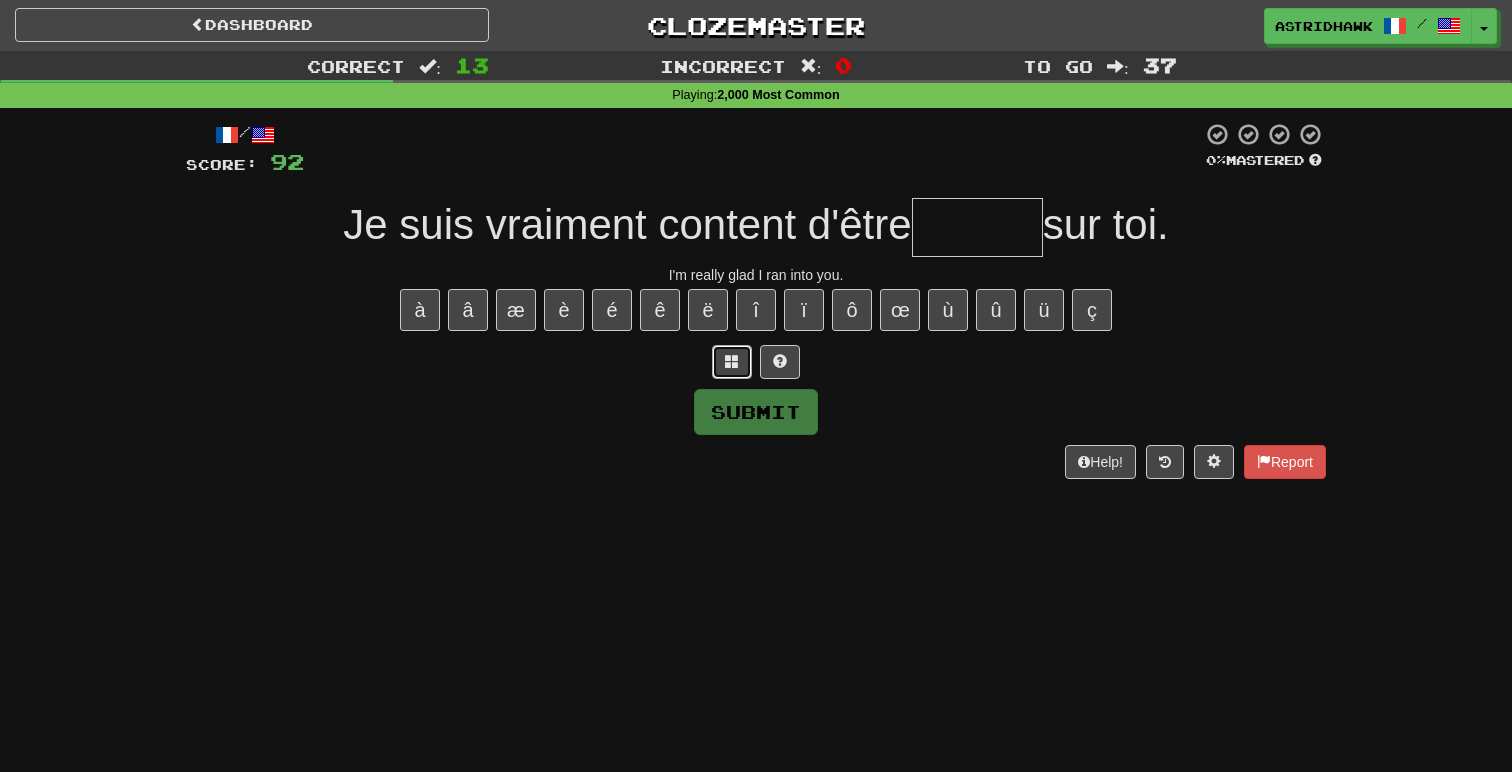 click at bounding box center (732, 361) 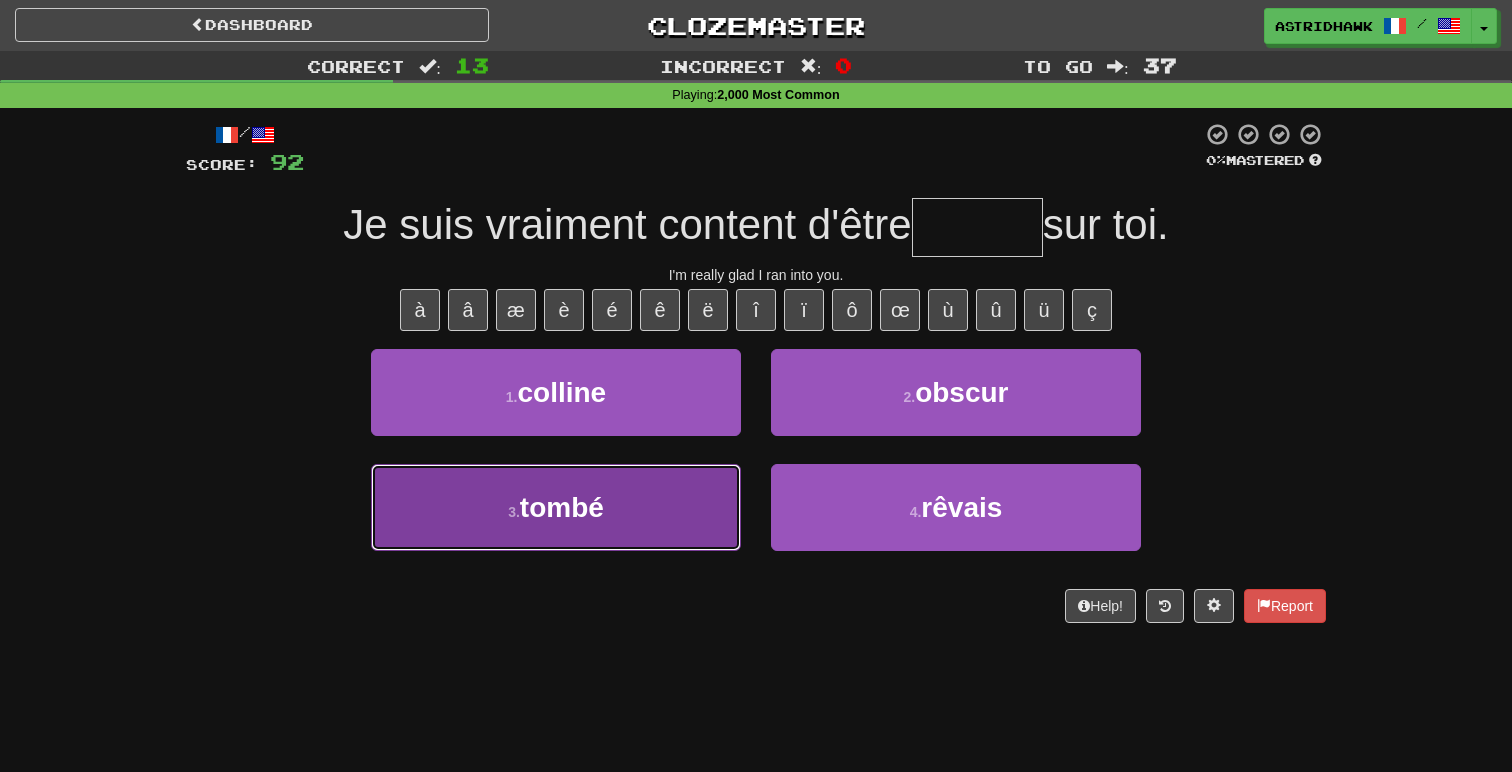 click on "3 .  tombé" at bounding box center [556, 507] 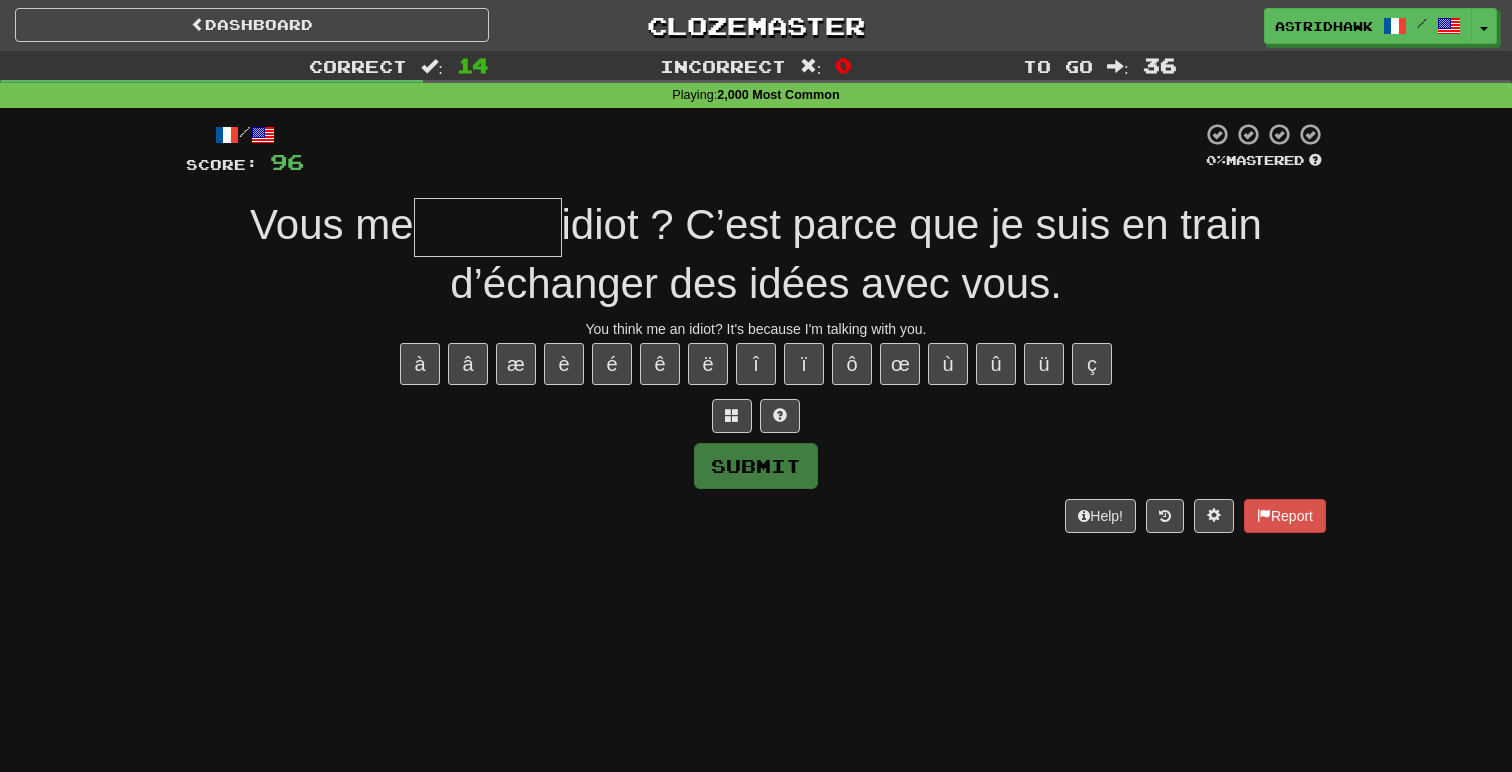 type on "*" 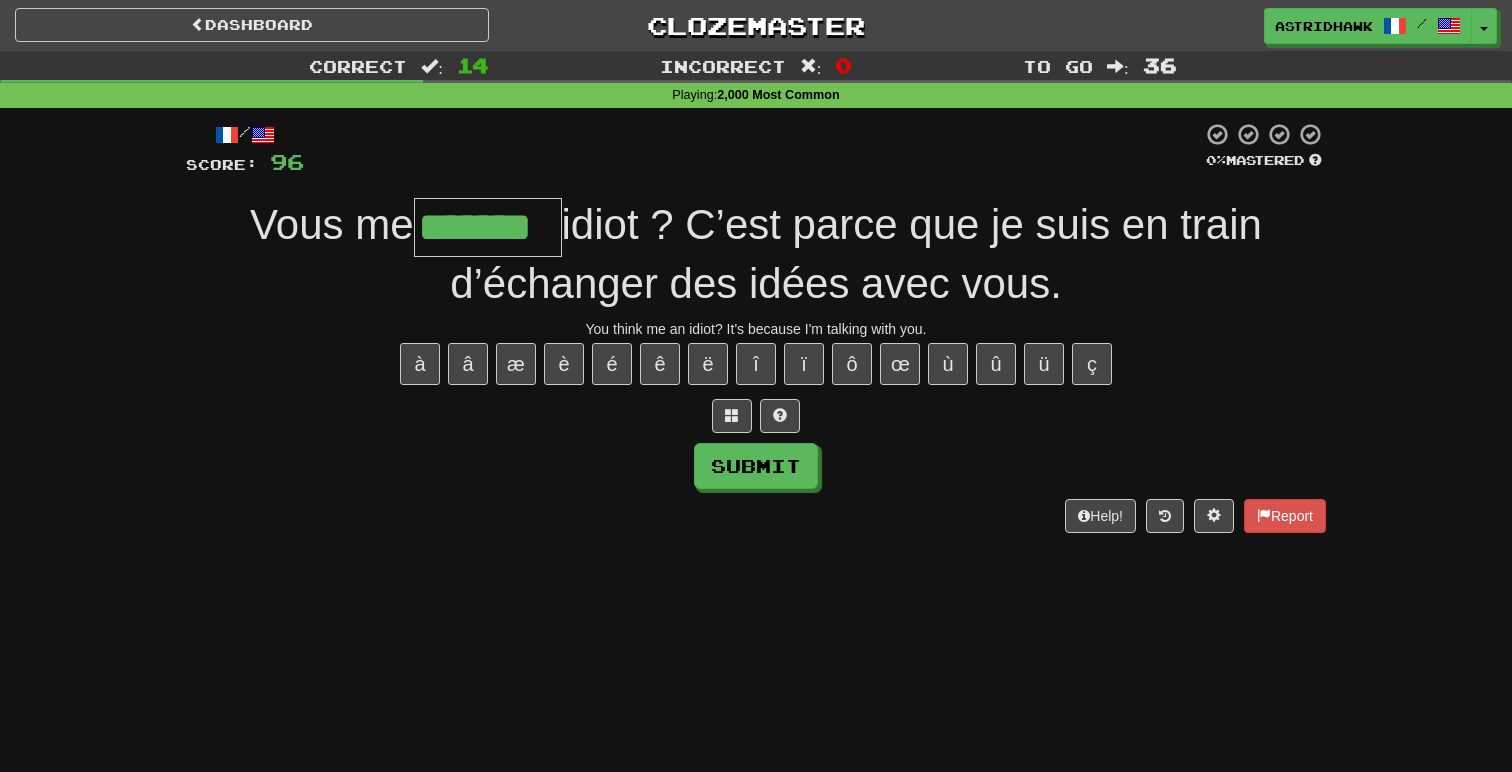type on "*******" 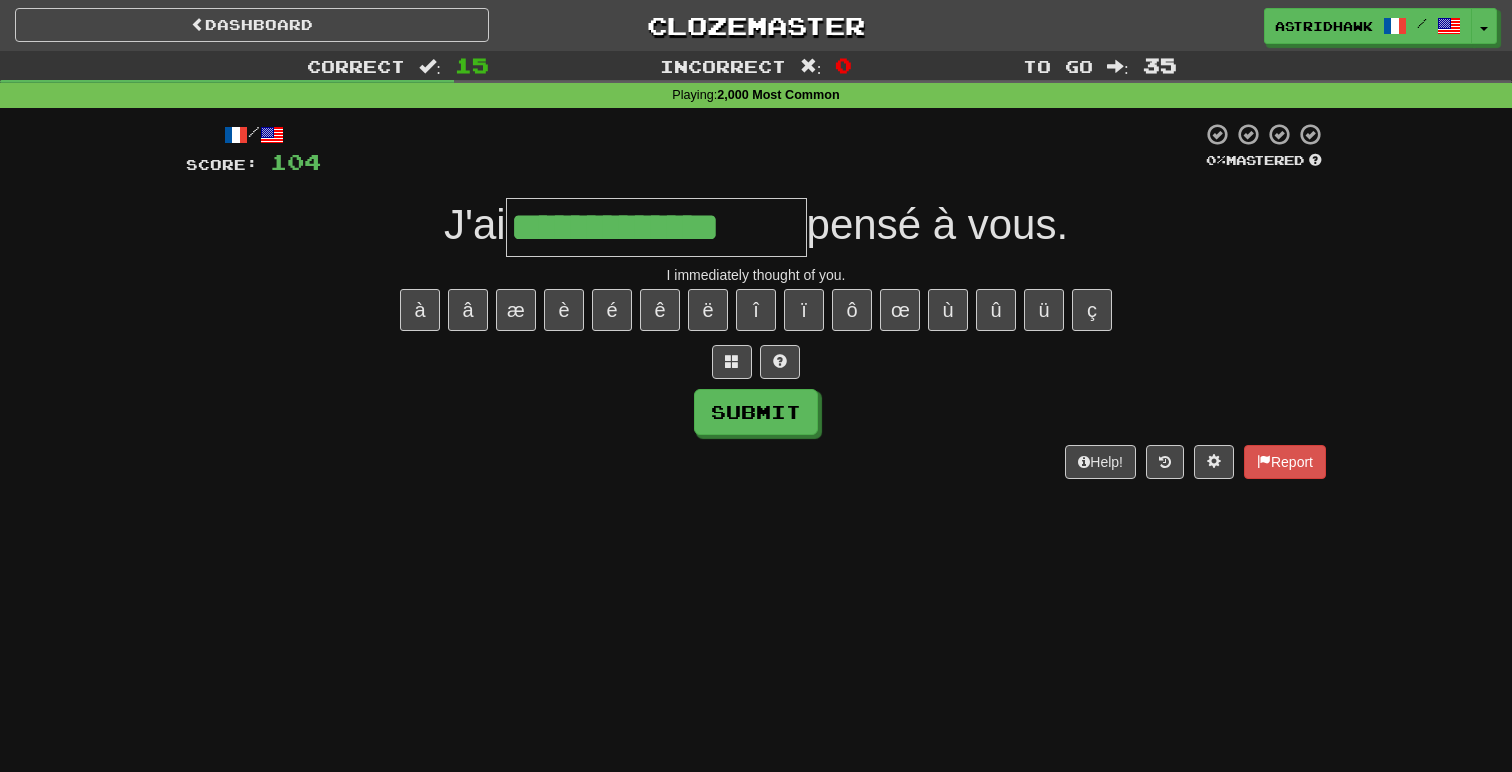 type on "**********" 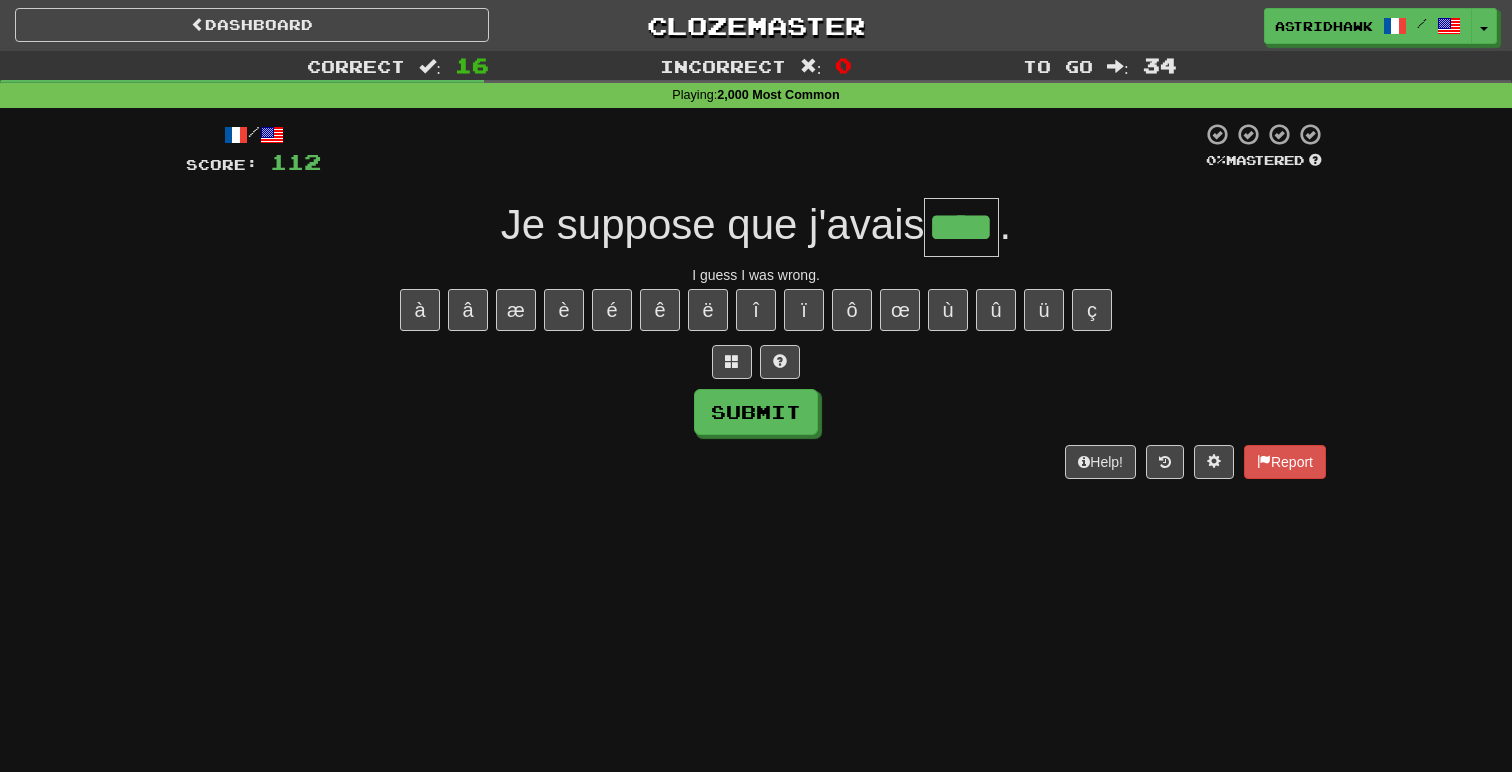 type on "****" 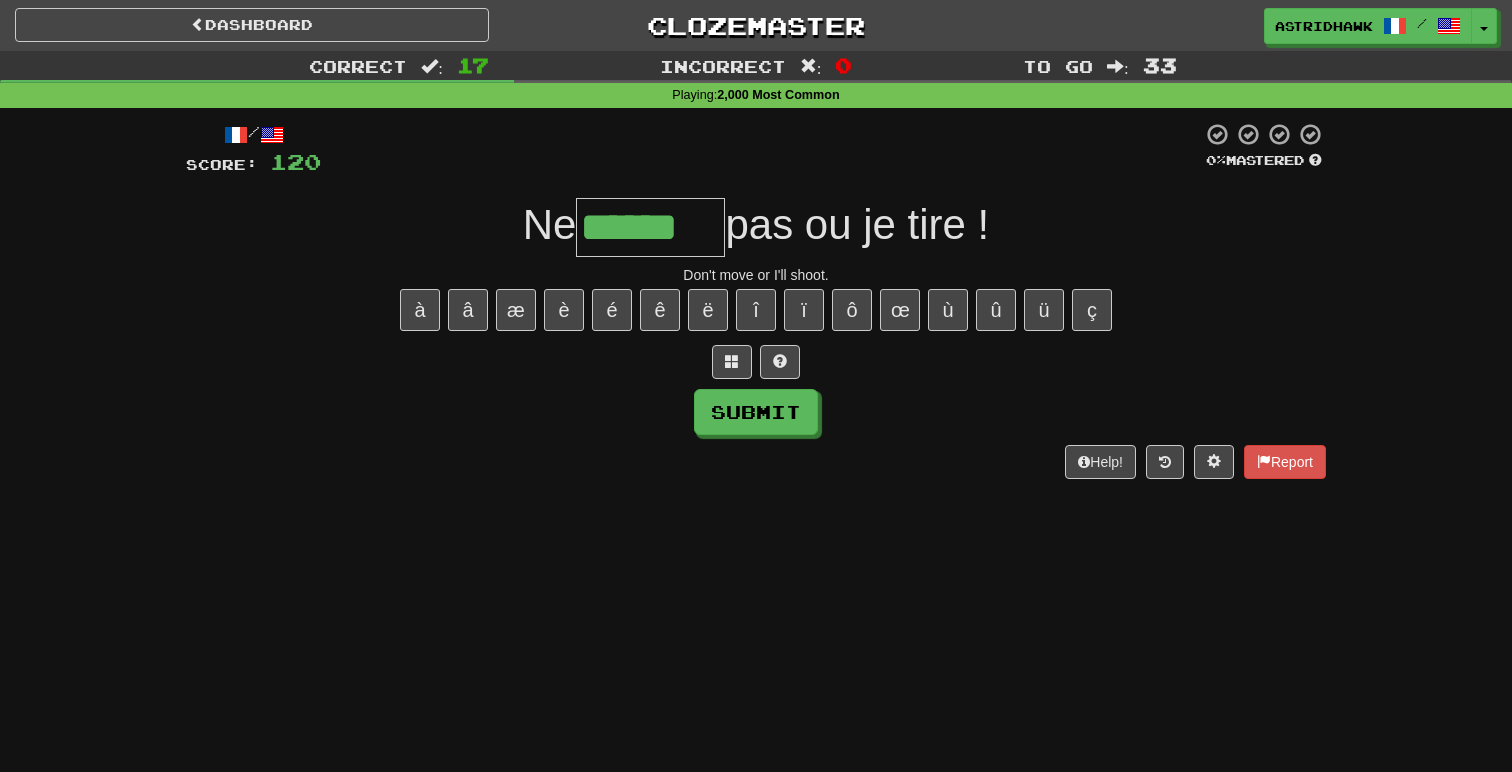 type on "******" 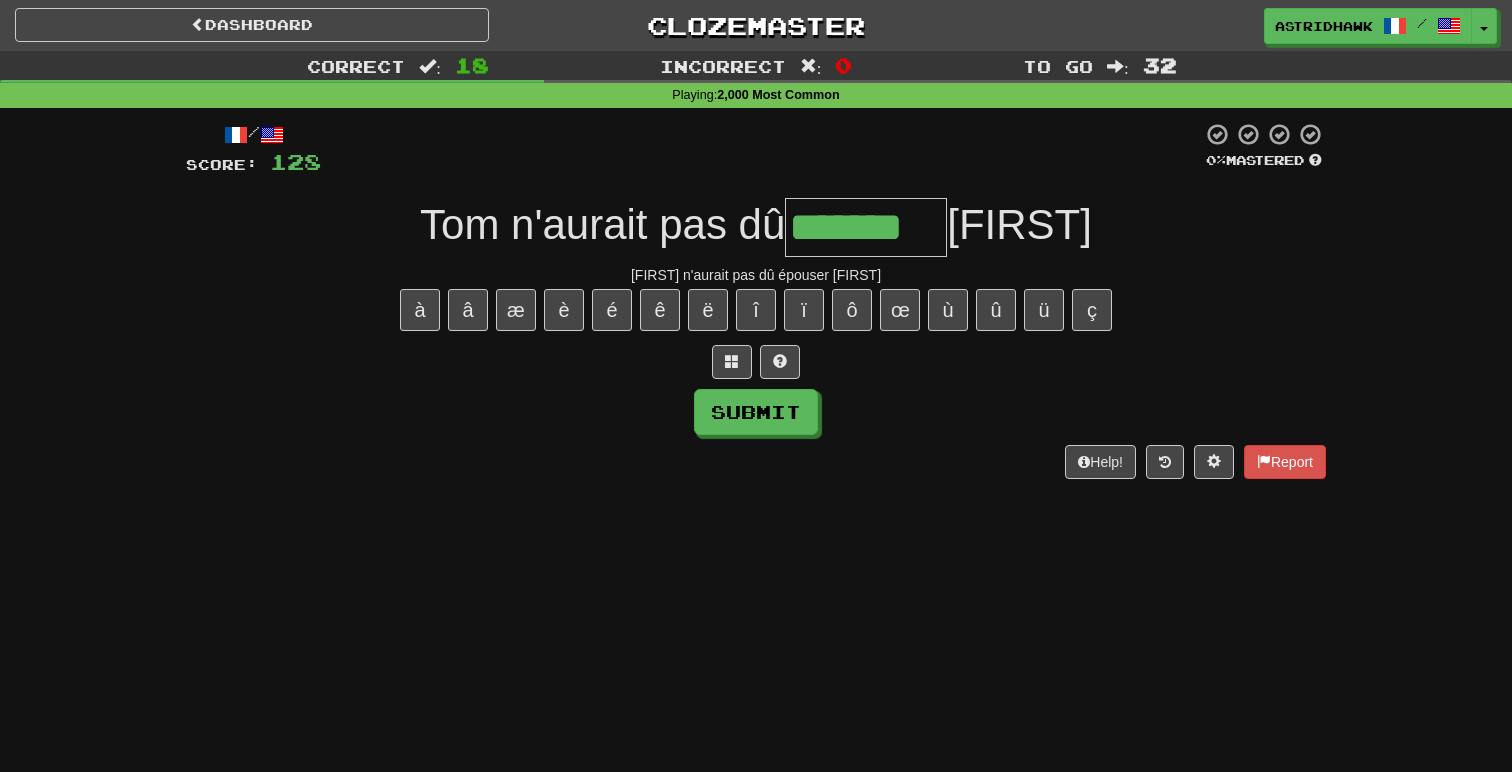 type on "*******" 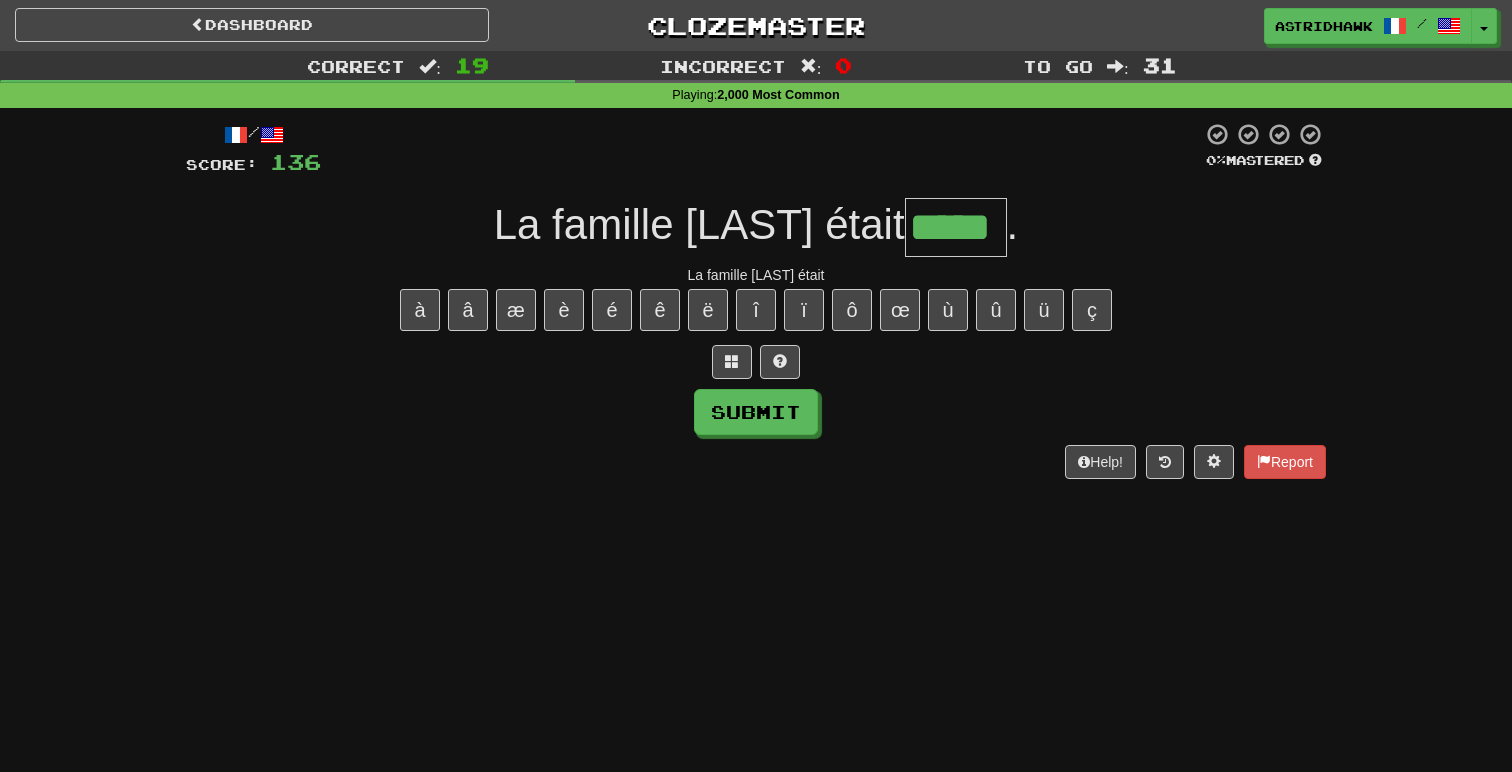 type on "*****" 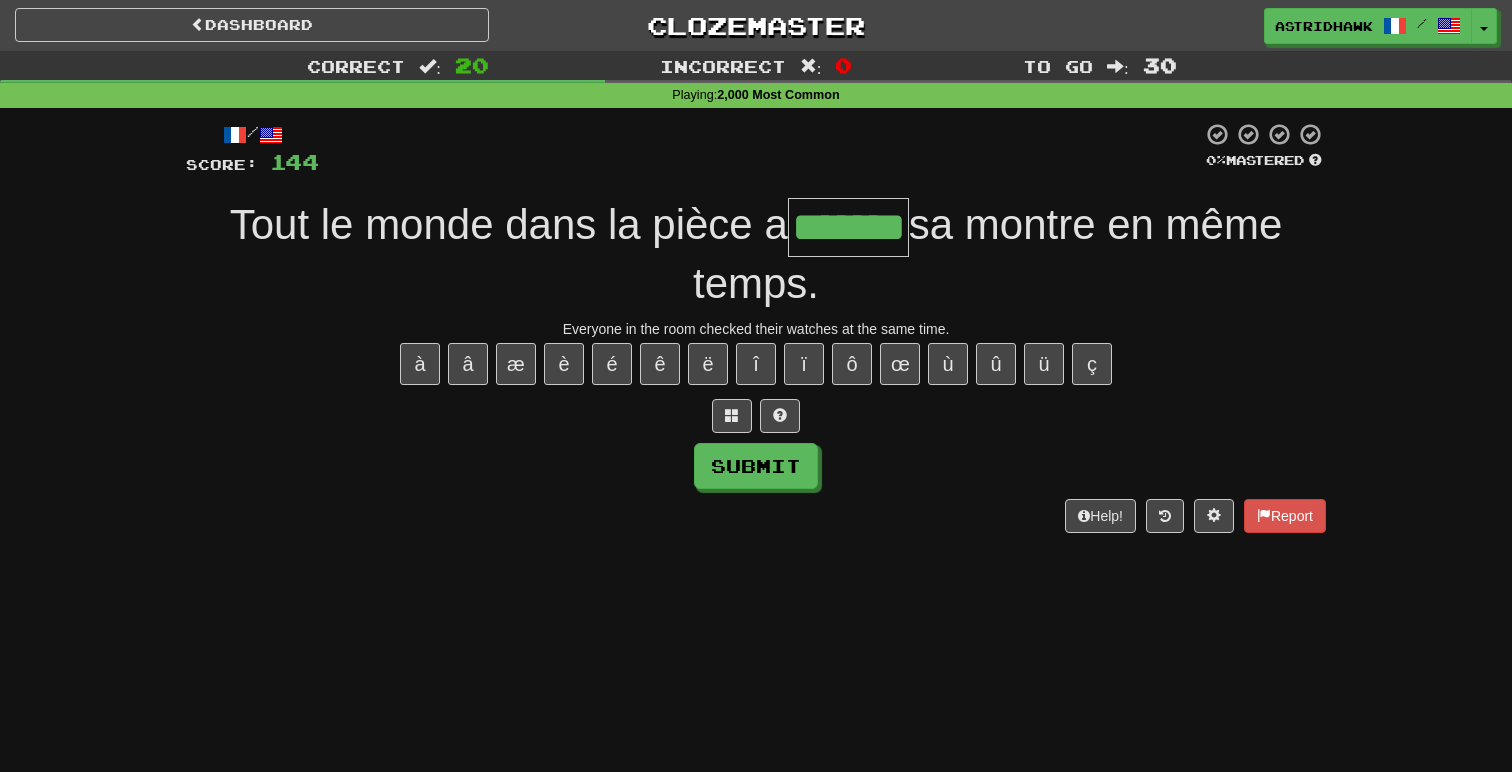 type on "*******" 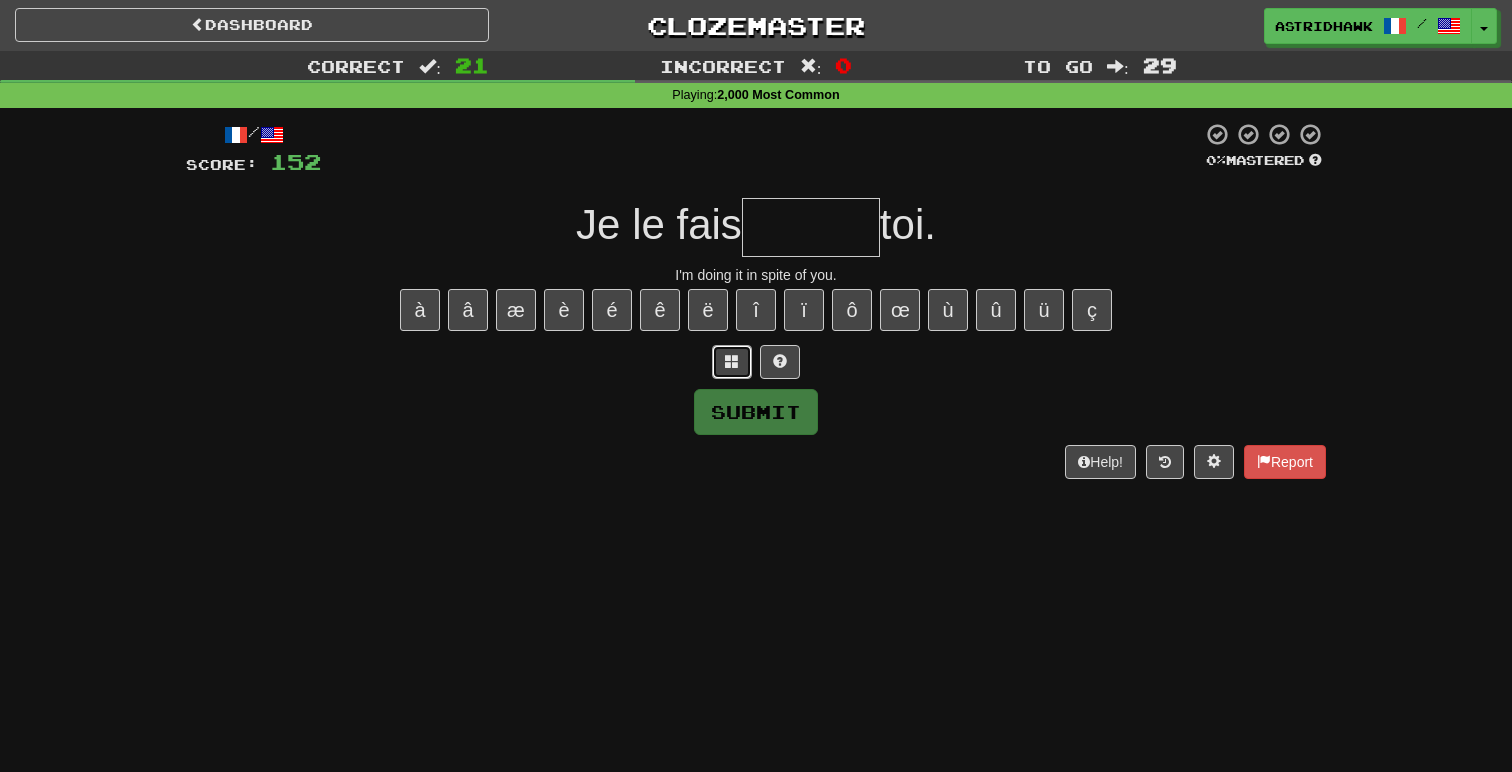 click at bounding box center [732, 361] 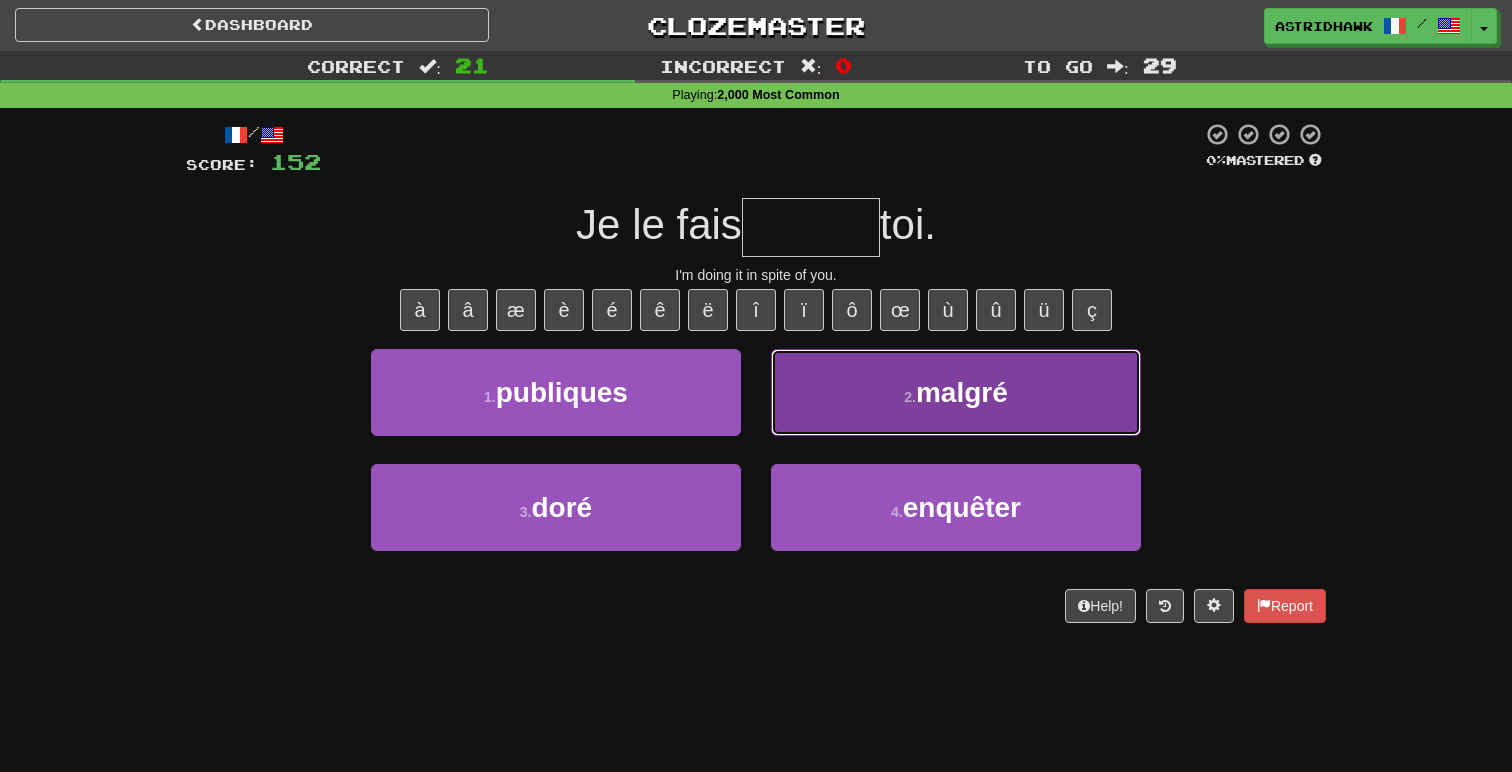 click on "2 .  malgré" at bounding box center [956, 392] 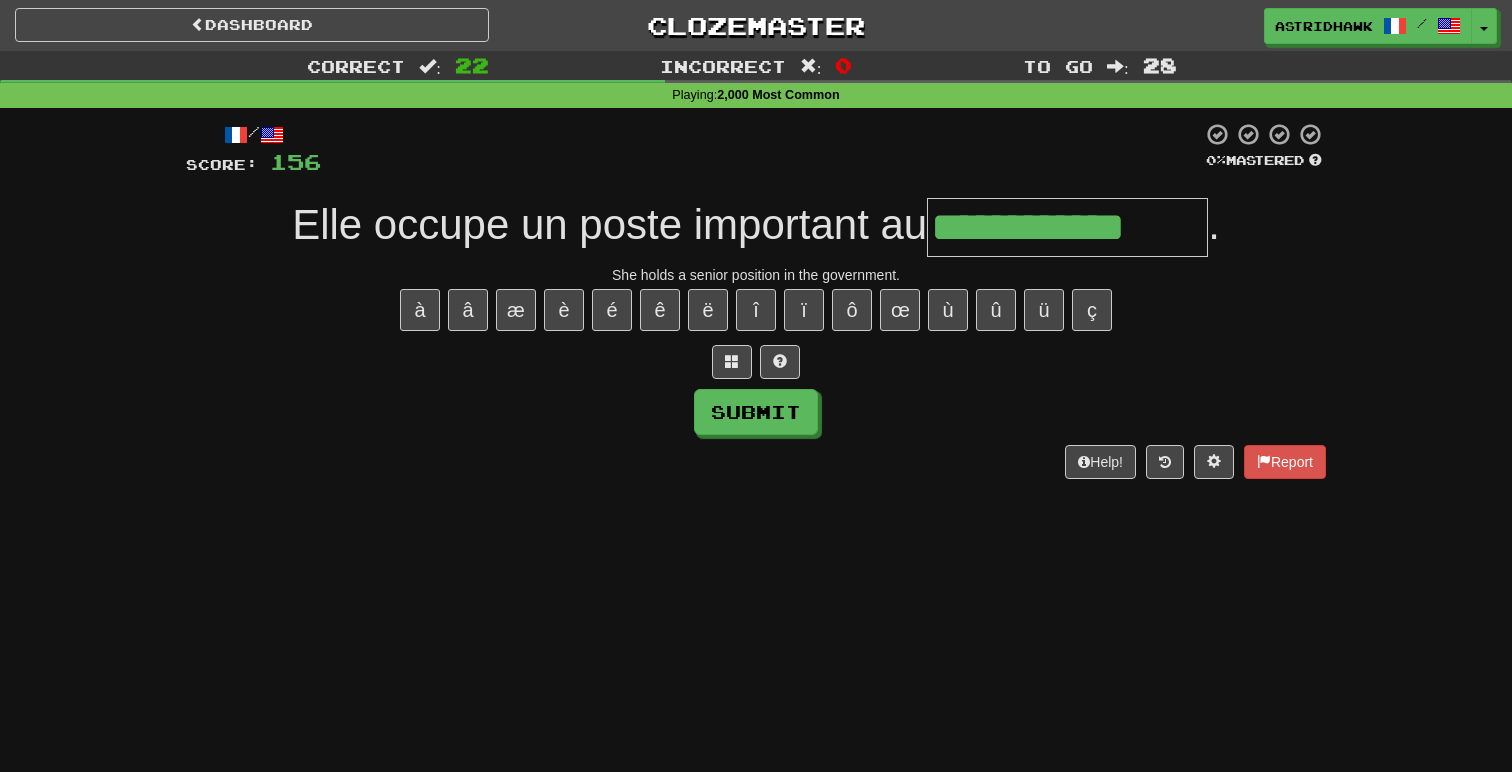 type on "**********" 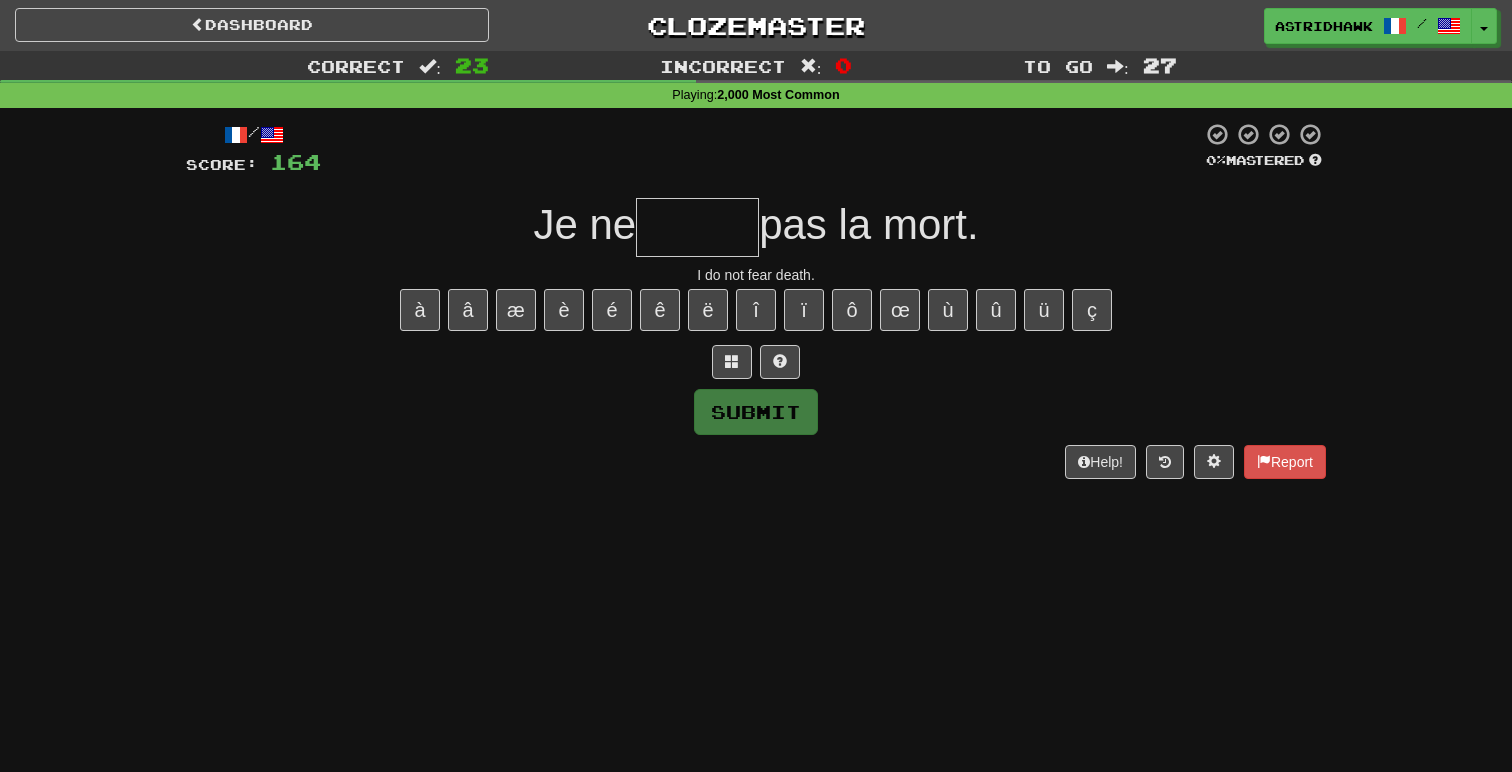 type on "*" 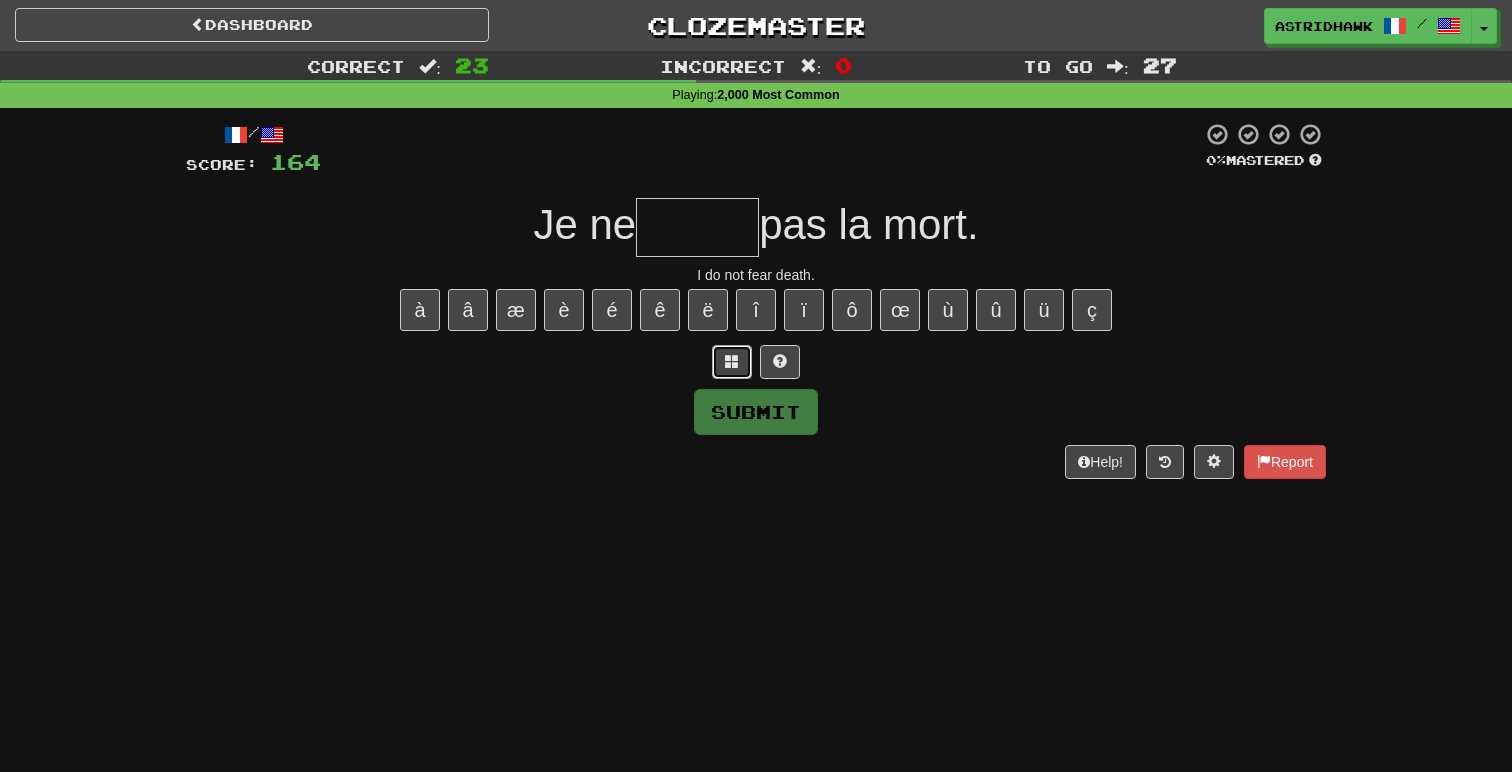 click at bounding box center [732, 361] 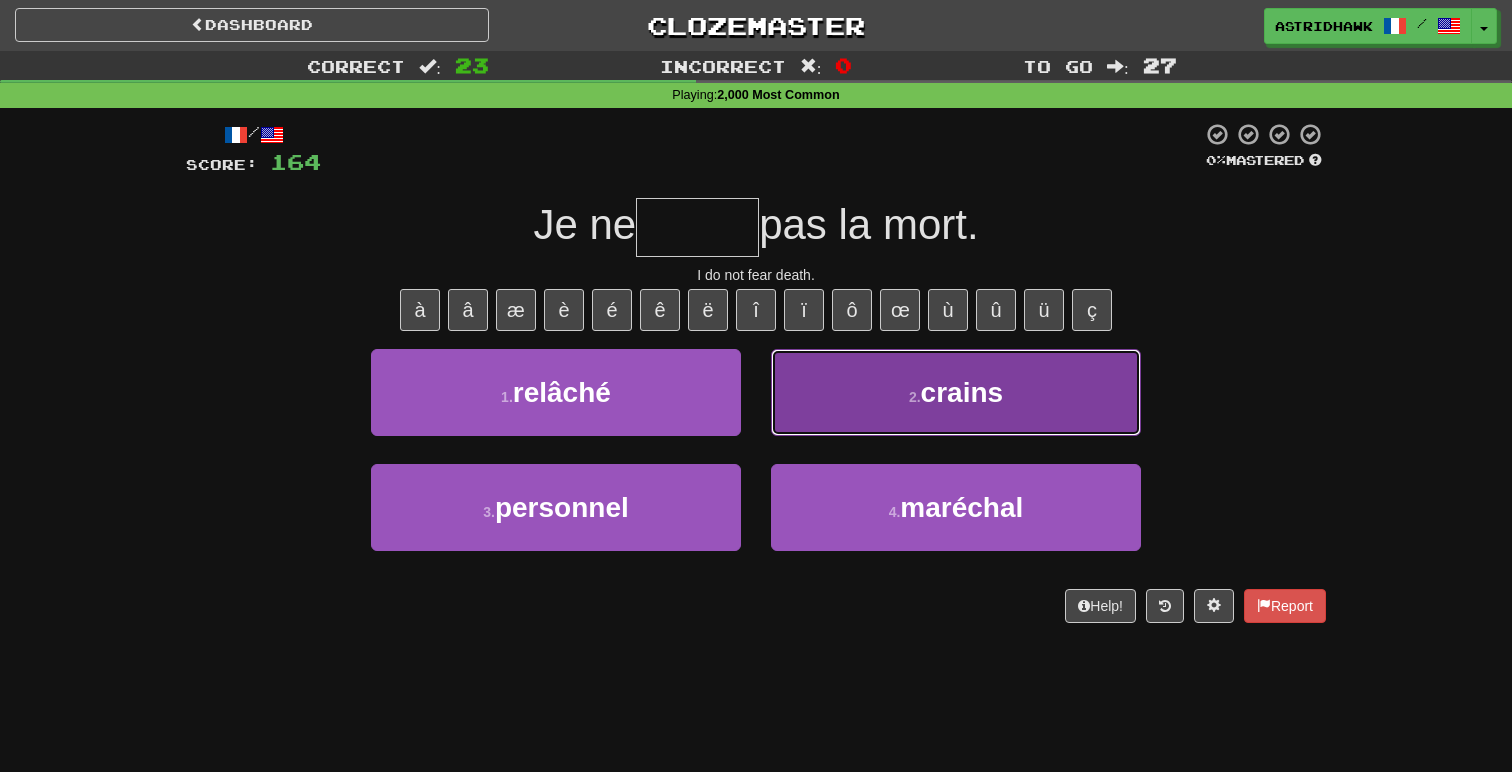 click on "2 .  crains" at bounding box center [956, 392] 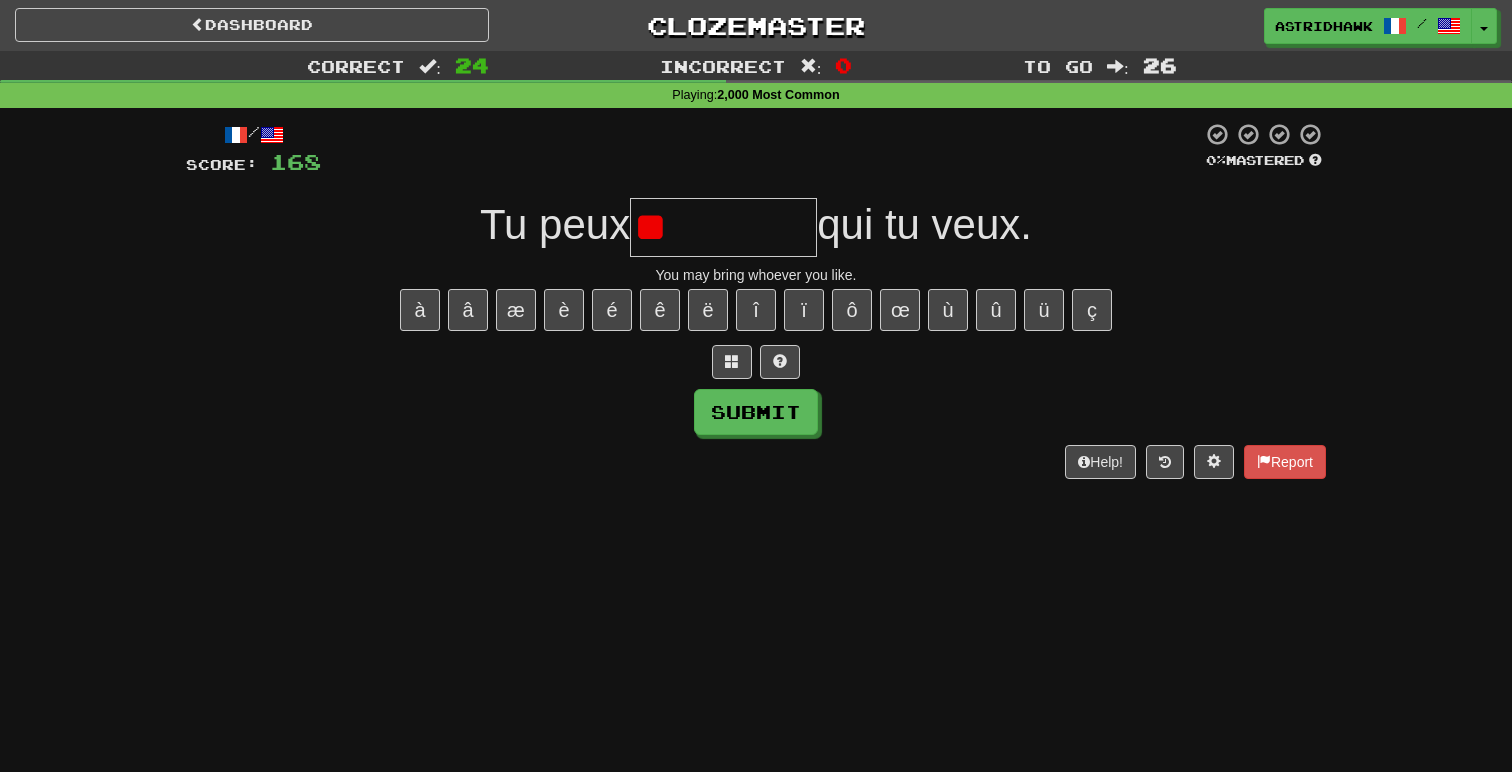 type on "*" 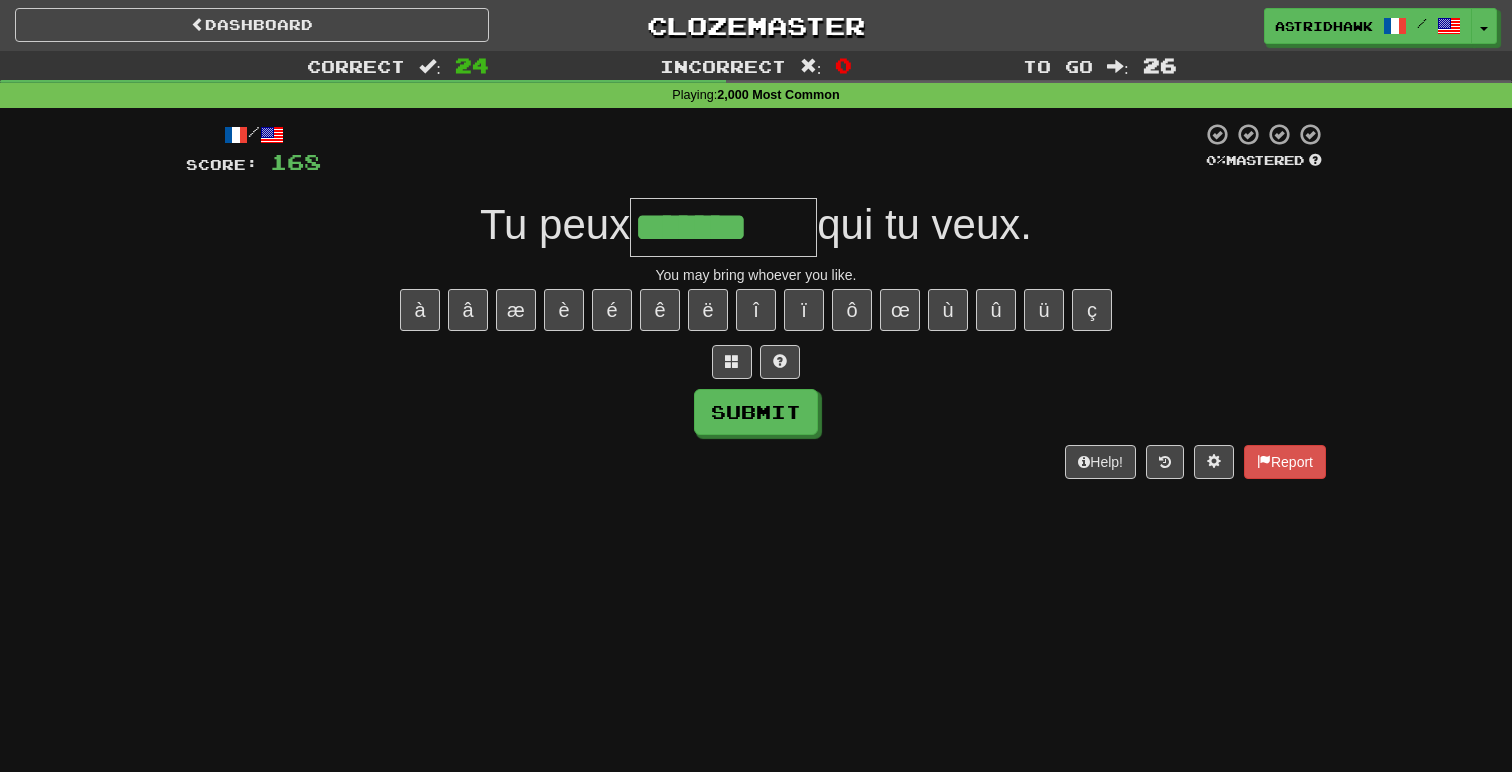 type on "*******" 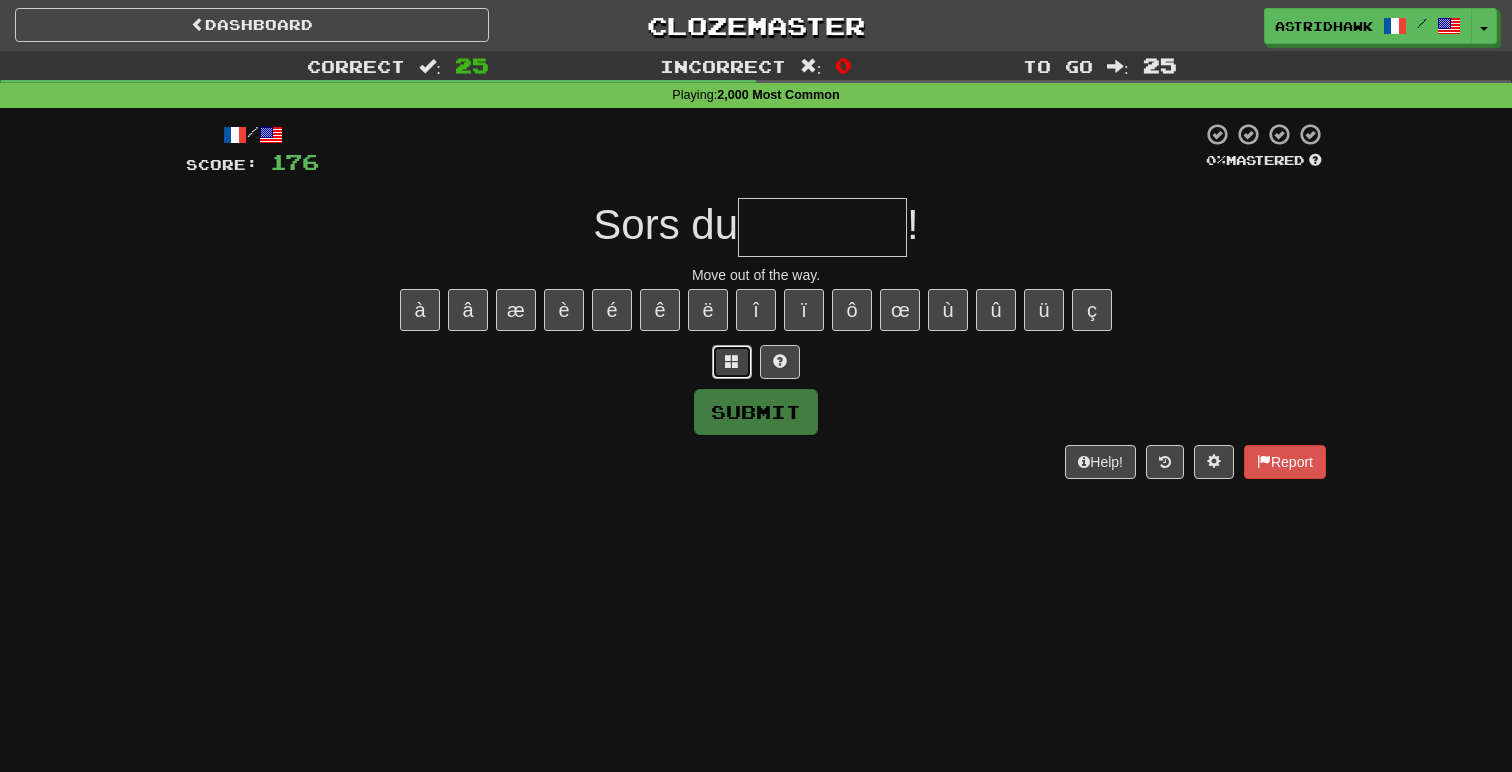 click at bounding box center [732, 362] 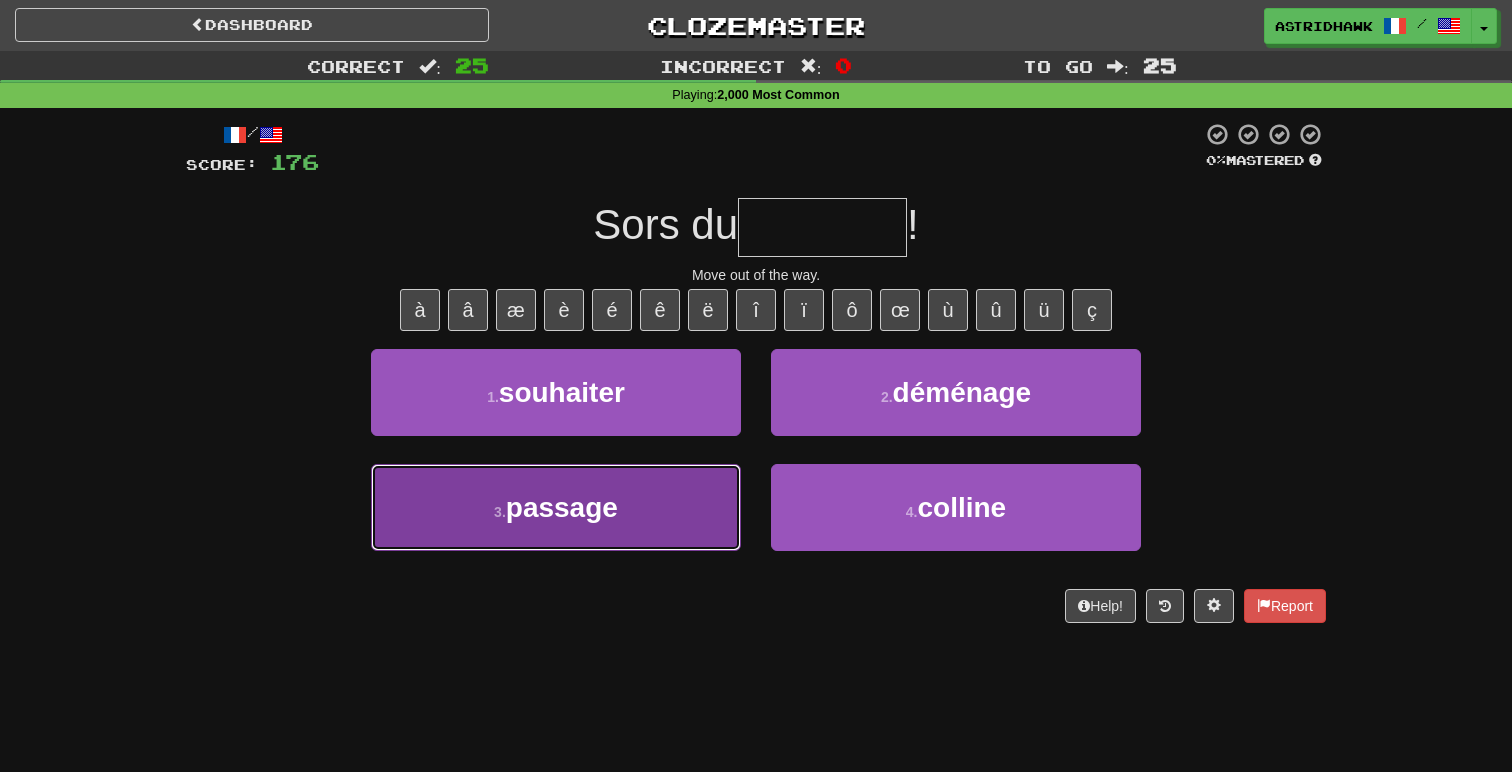 click on "3 .  passage" at bounding box center [556, 507] 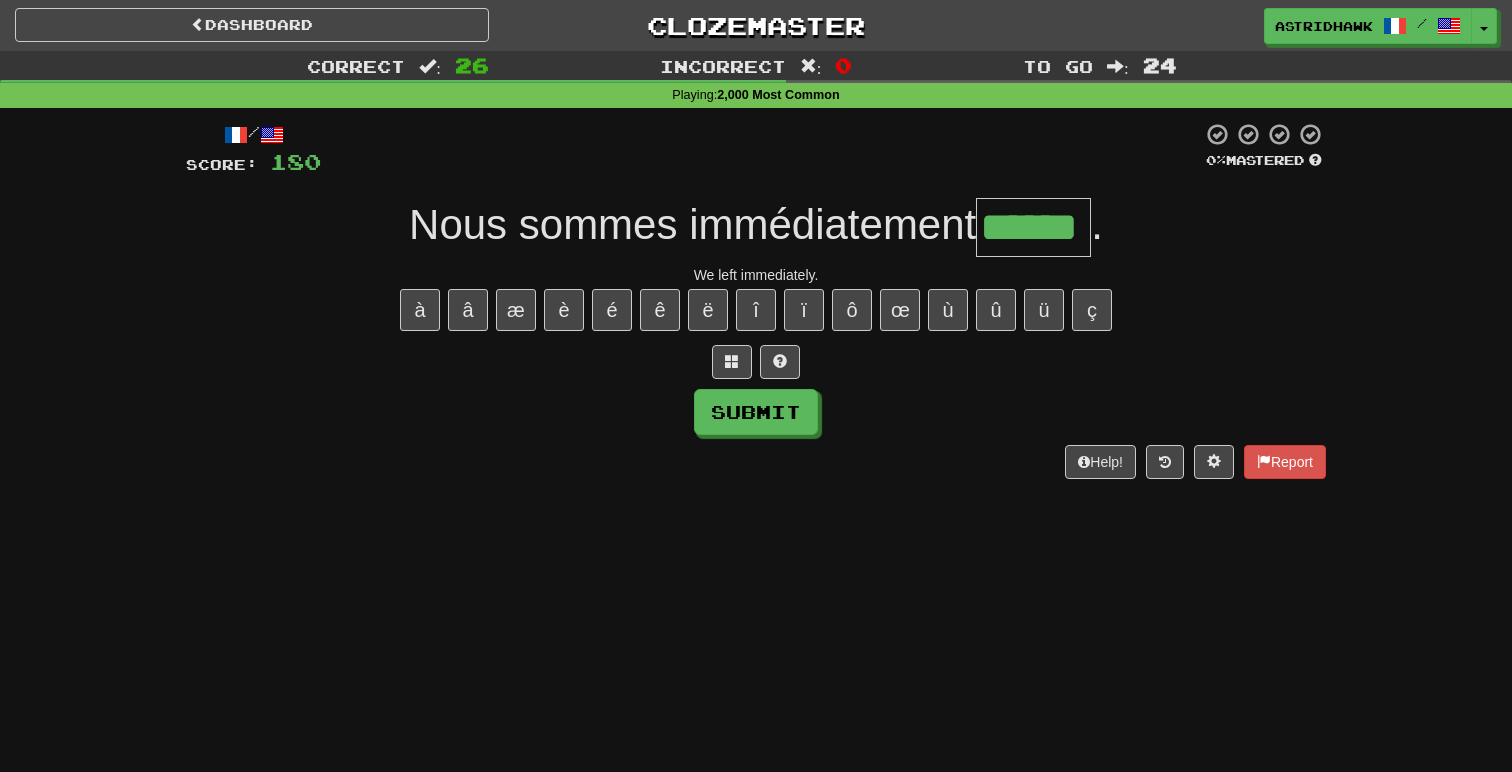 type on "******" 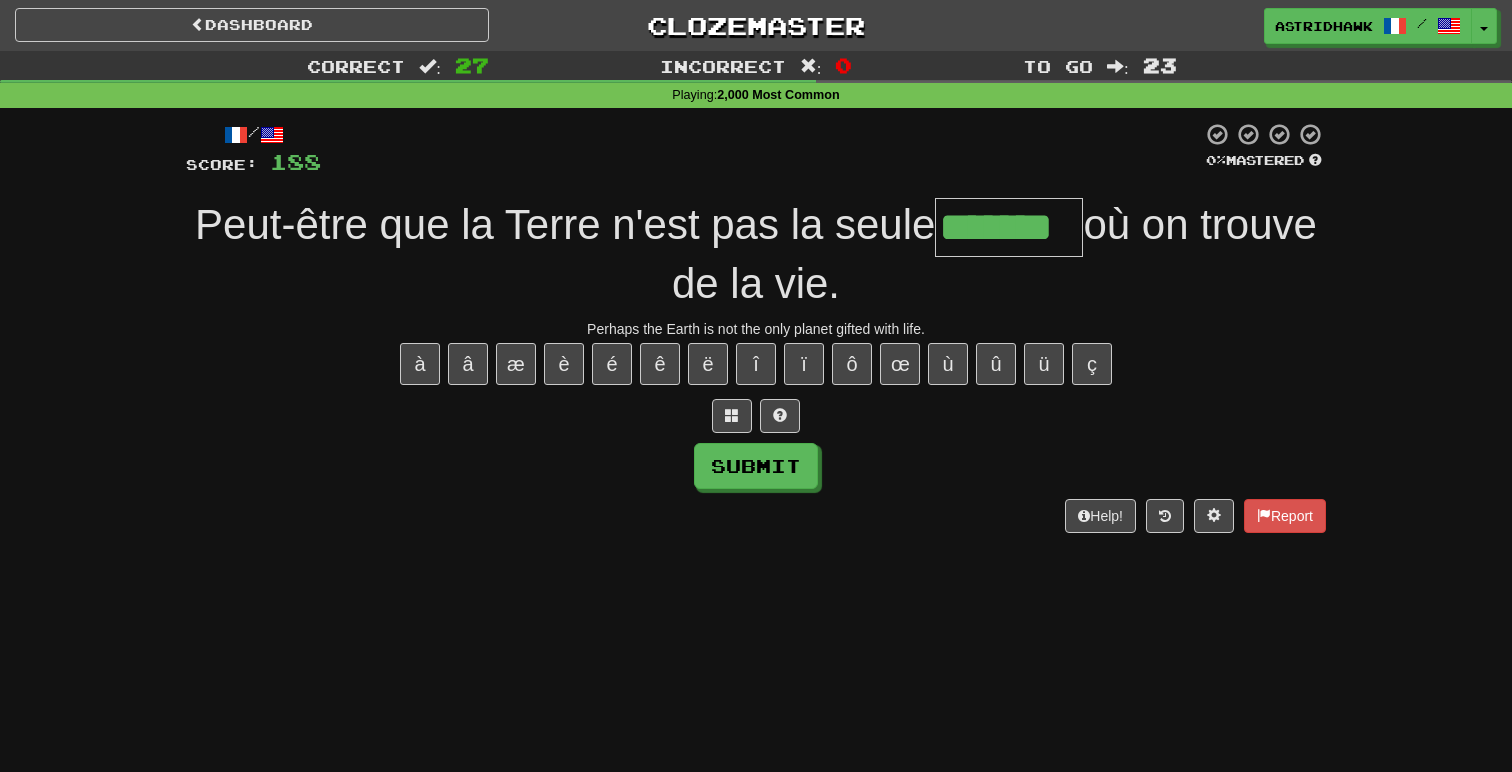 type on "*******" 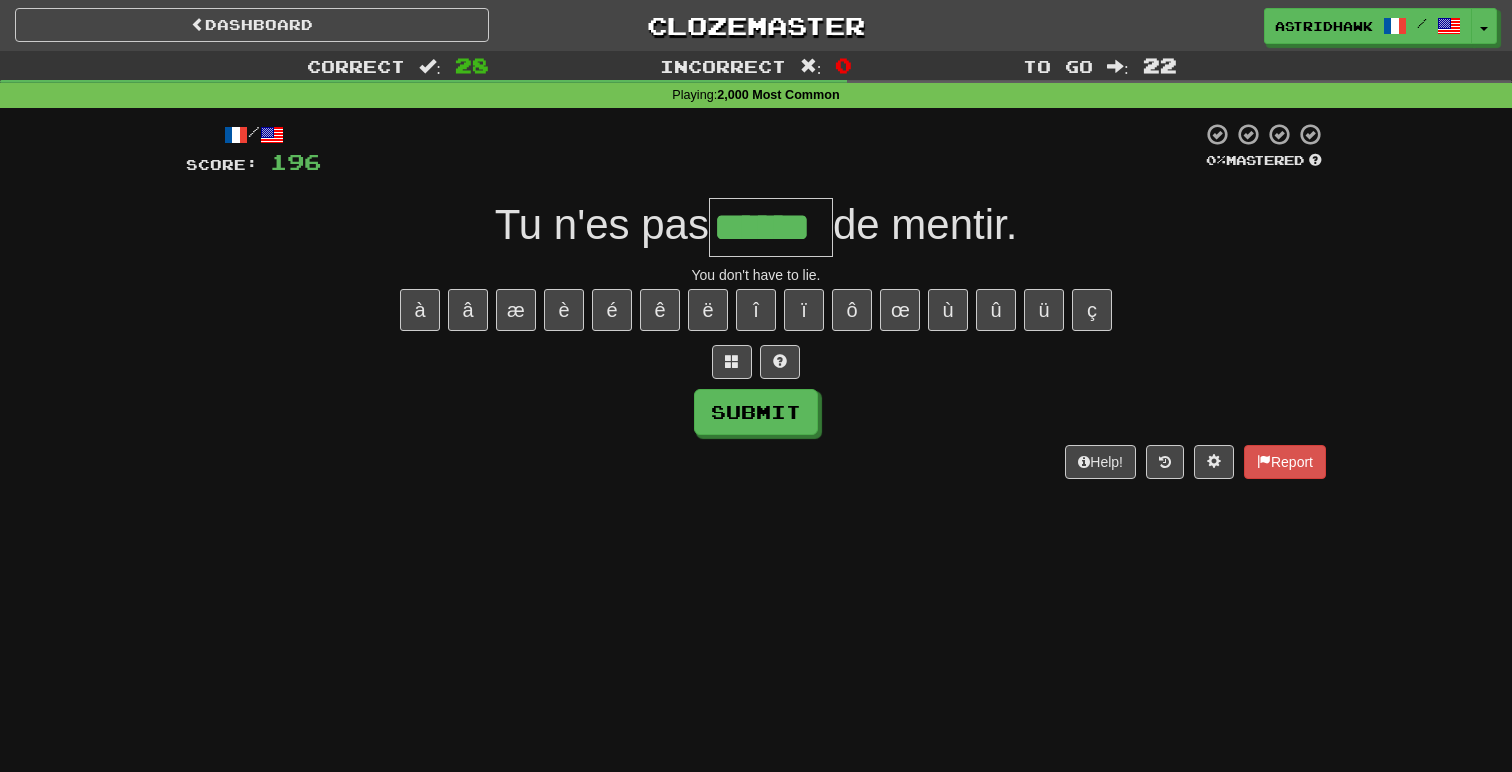 type on "******" 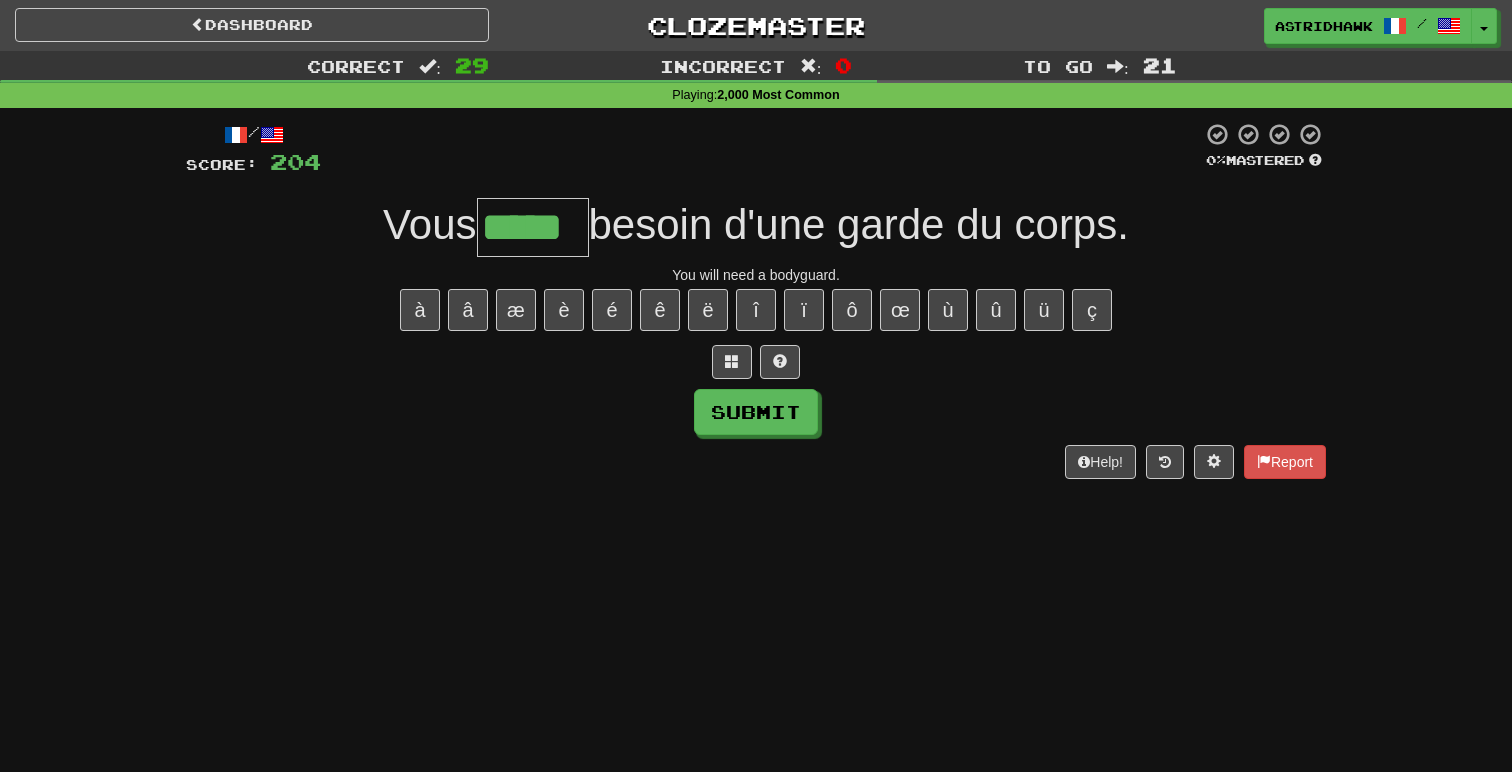type on "*****" 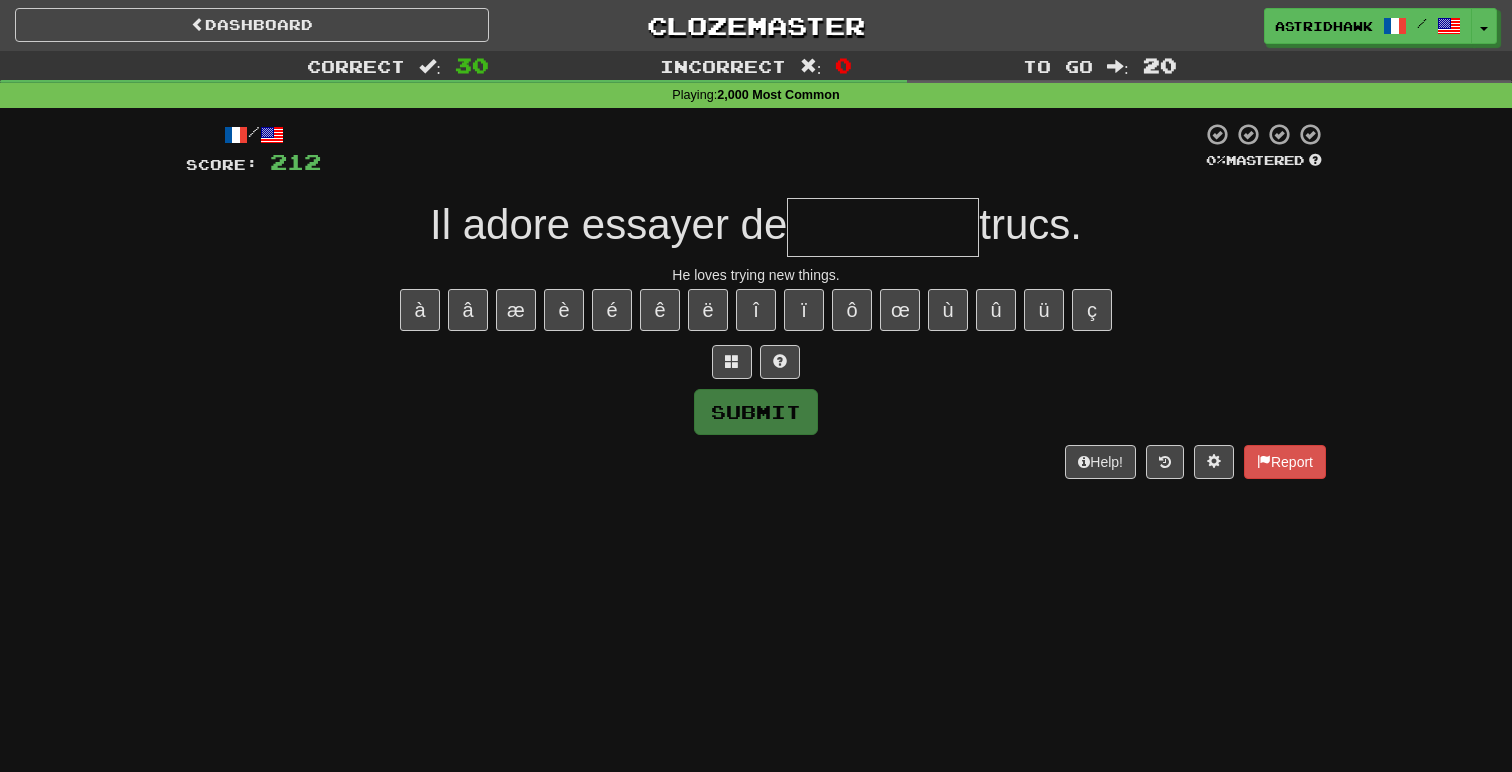 type on "*" 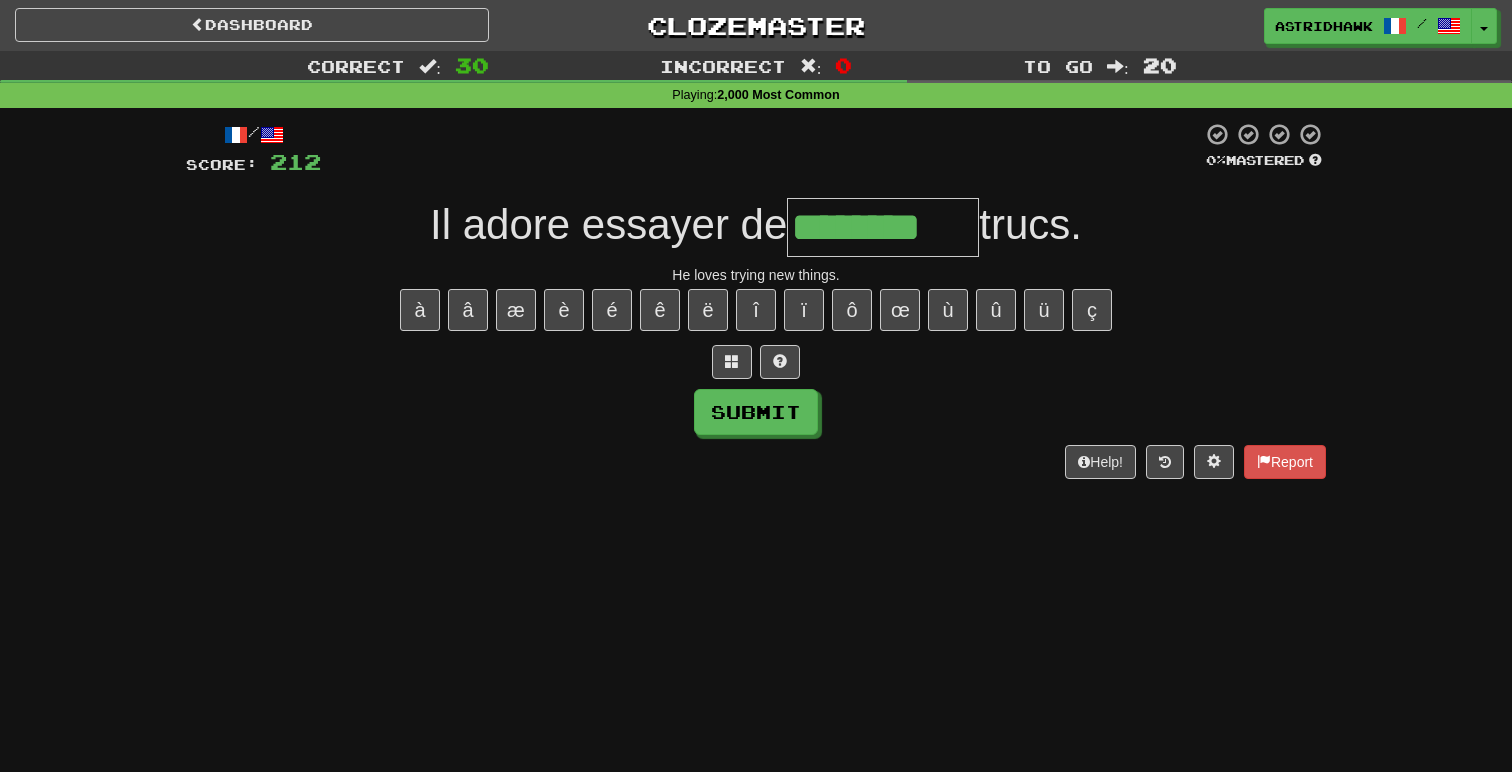 type on "********" 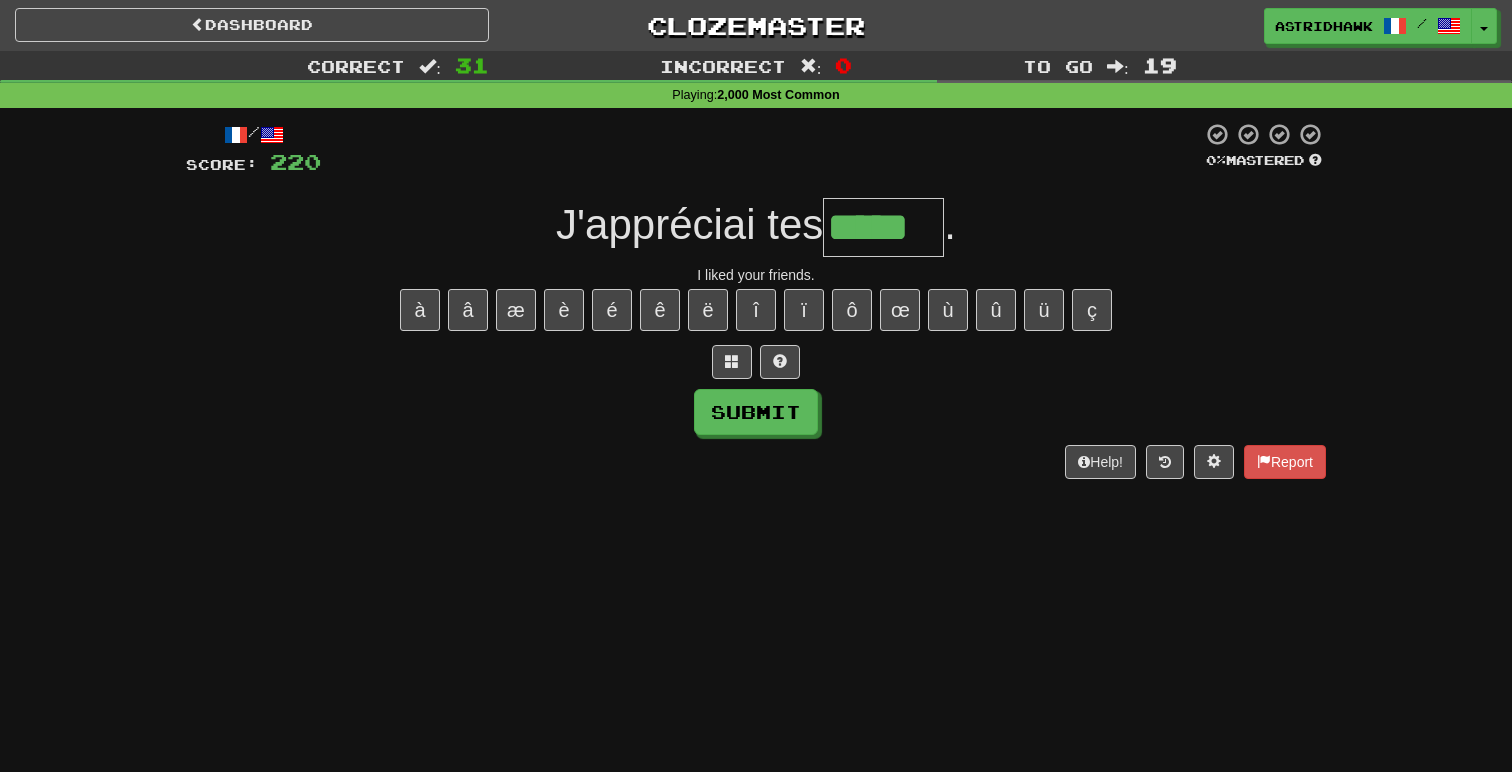 type on "*****" 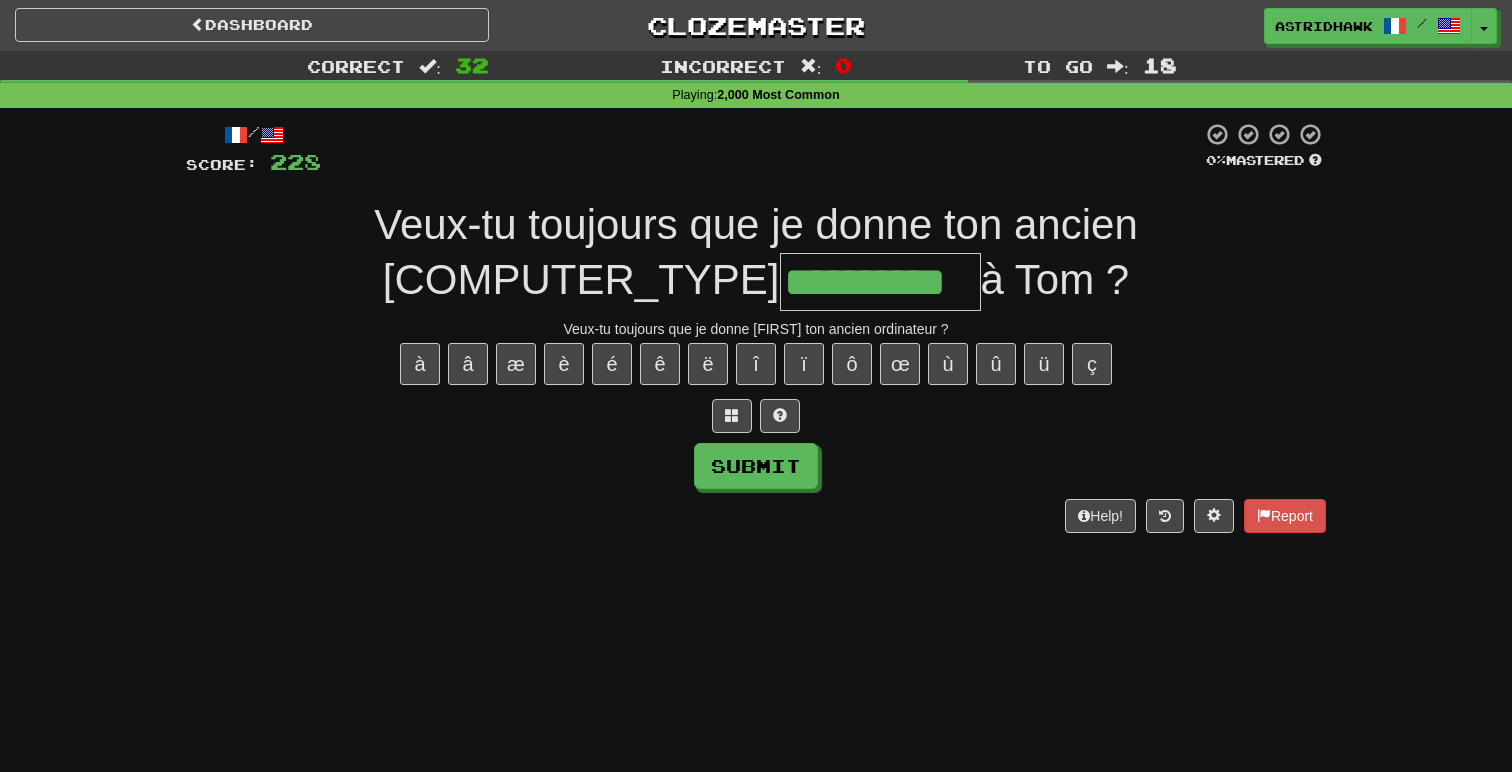type on "**********" 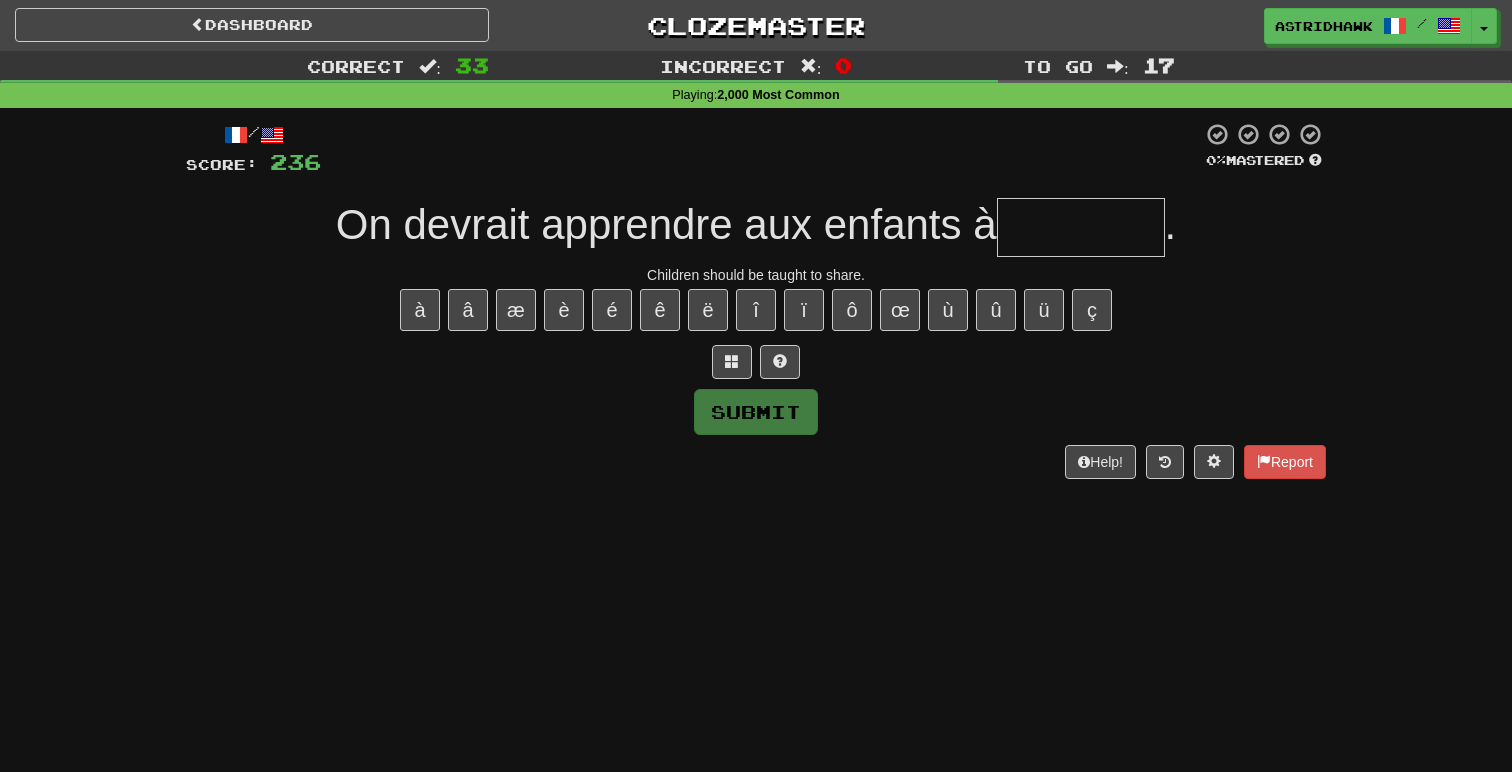 type on "*" 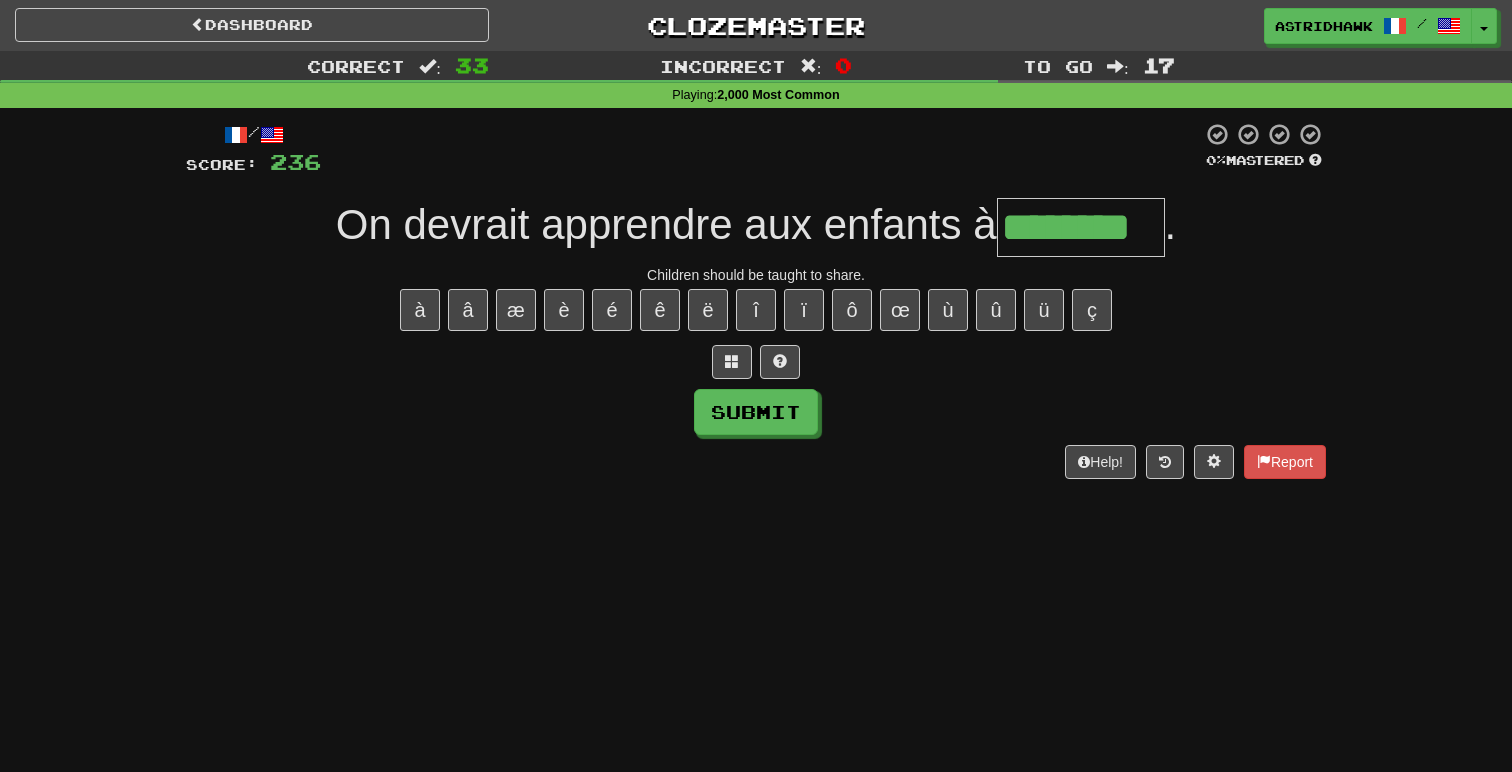 type on "********" 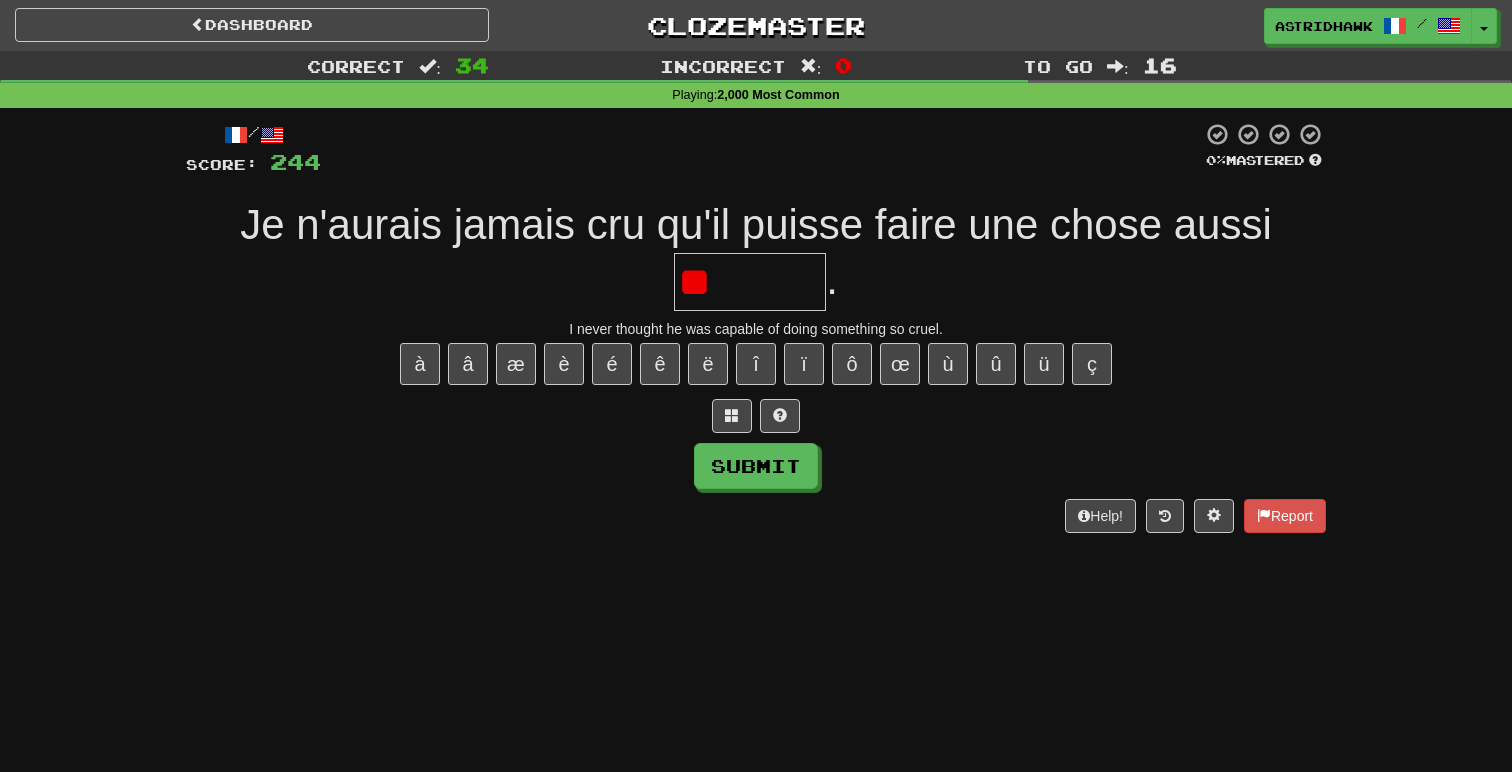 type on "*" 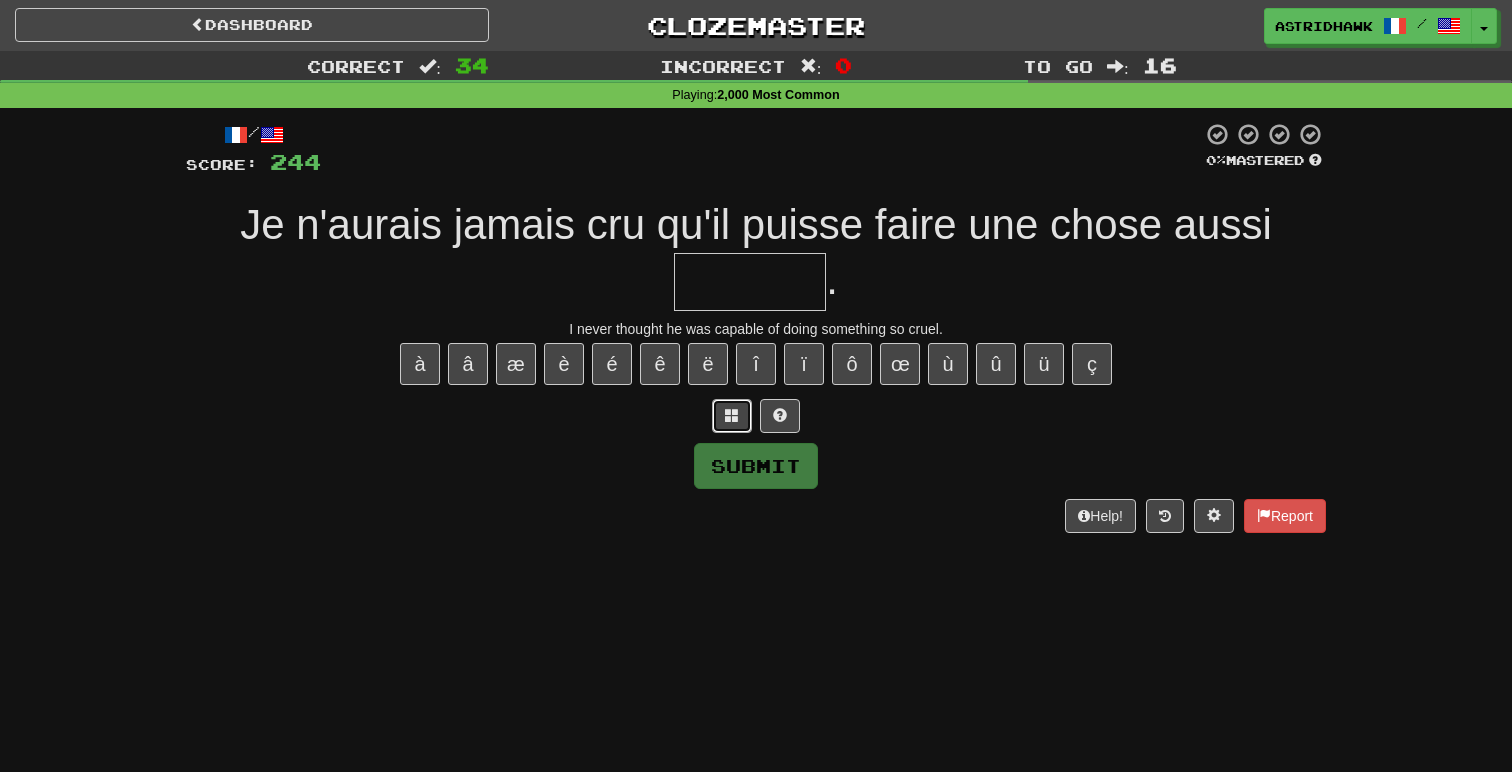 click at bounding box center (732, 415) 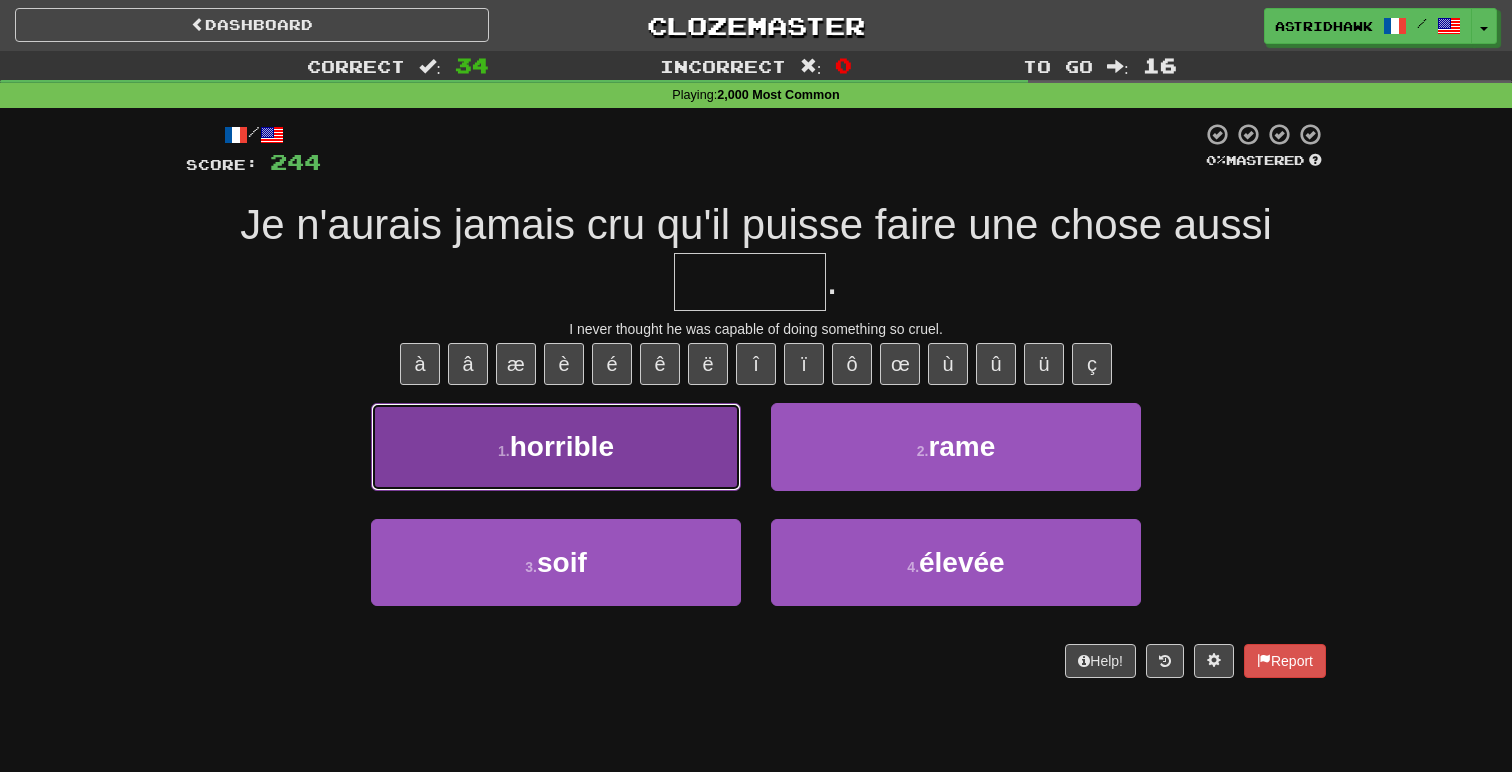 click on "1 .  horrible" at bounding box center (556, 446) 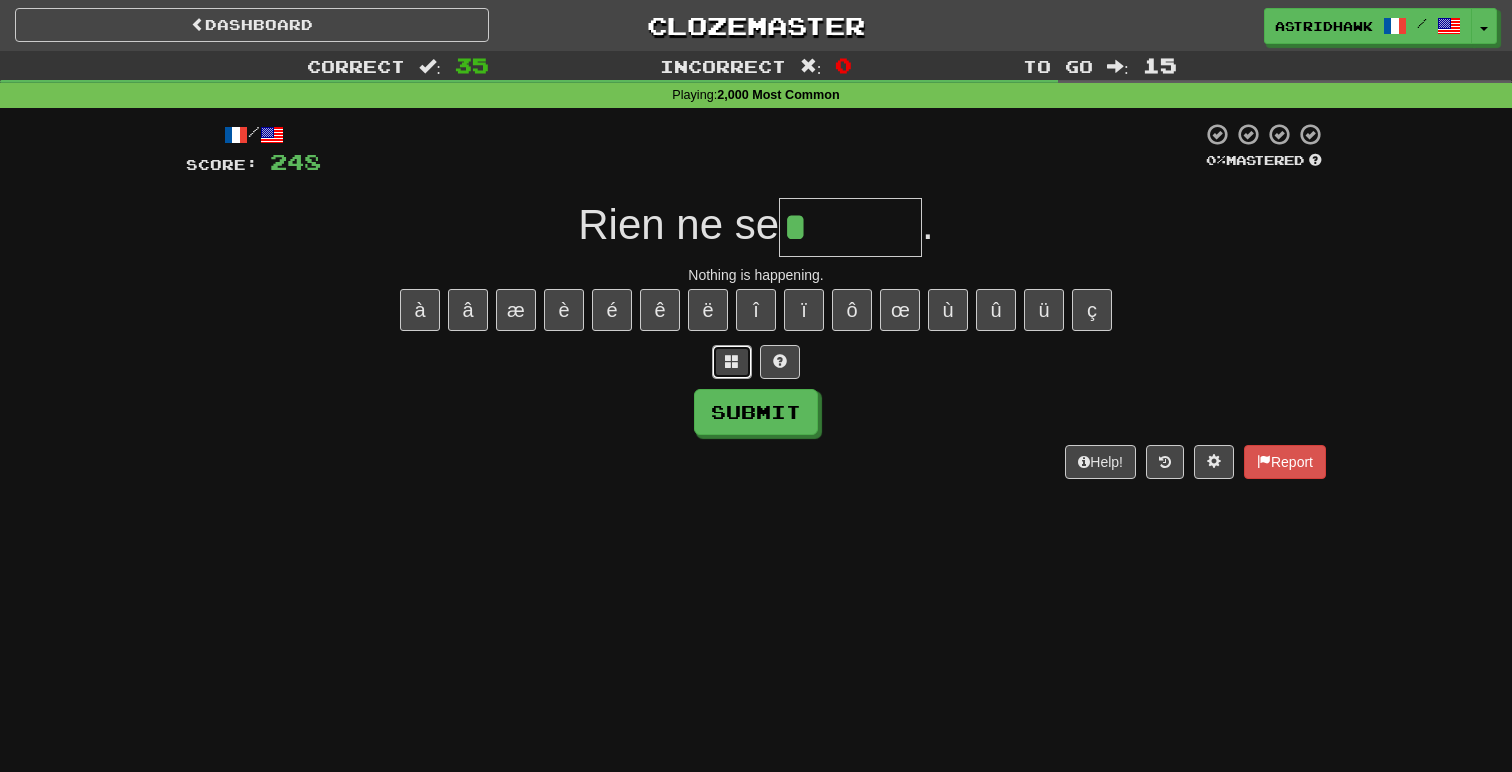 click at bounding box center [732, 361] 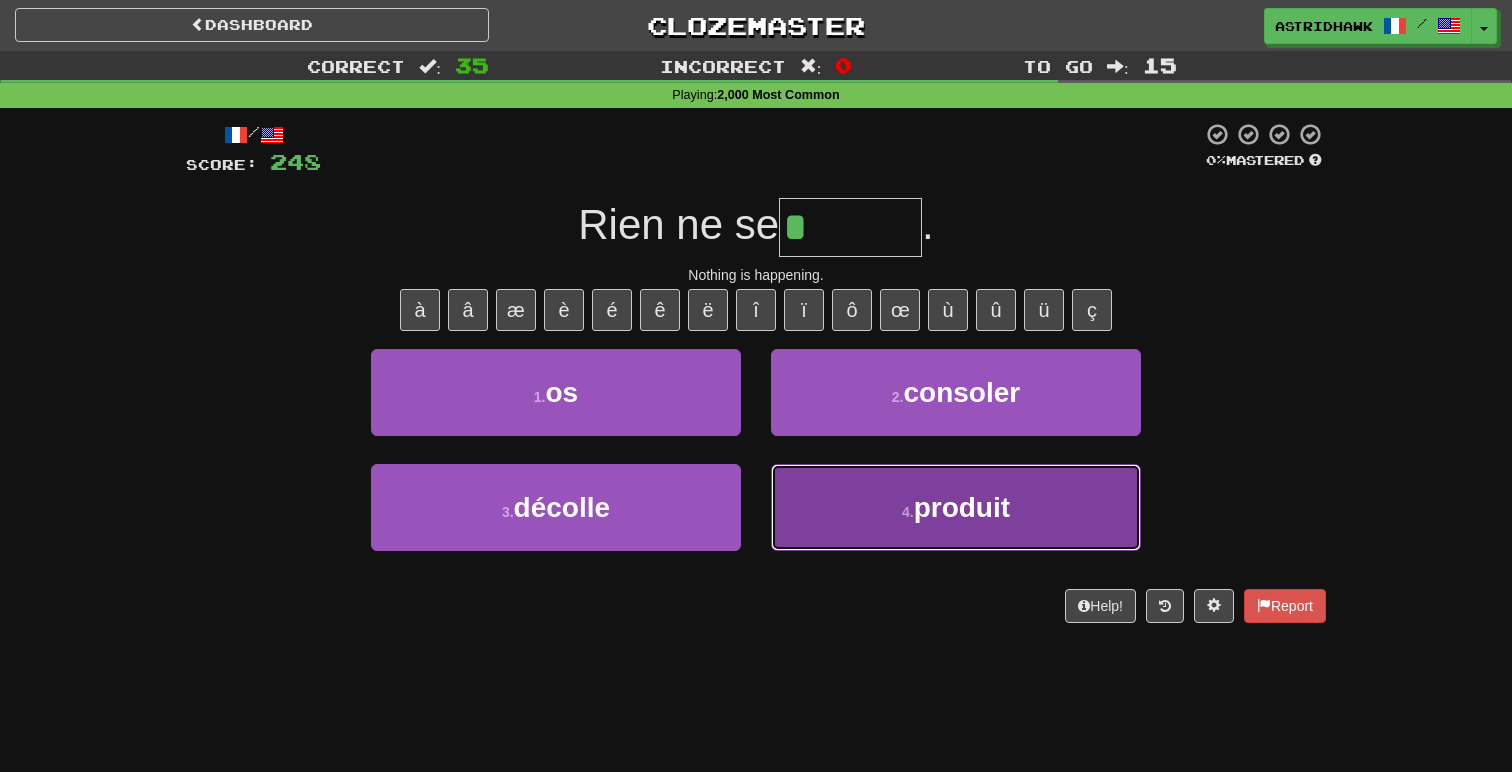 click on "4 .  produit" at bounding box center (956, 507) 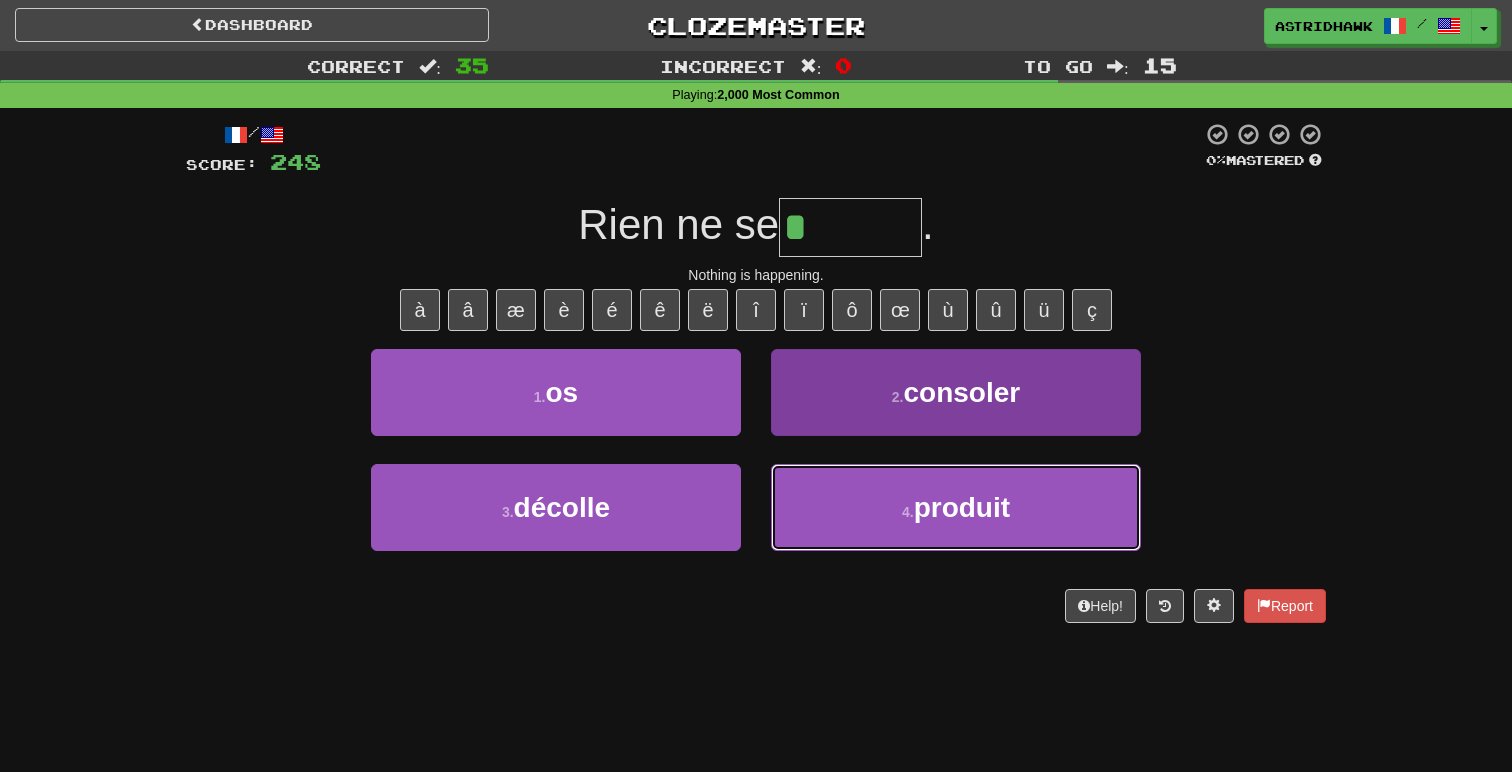 type on "*******" 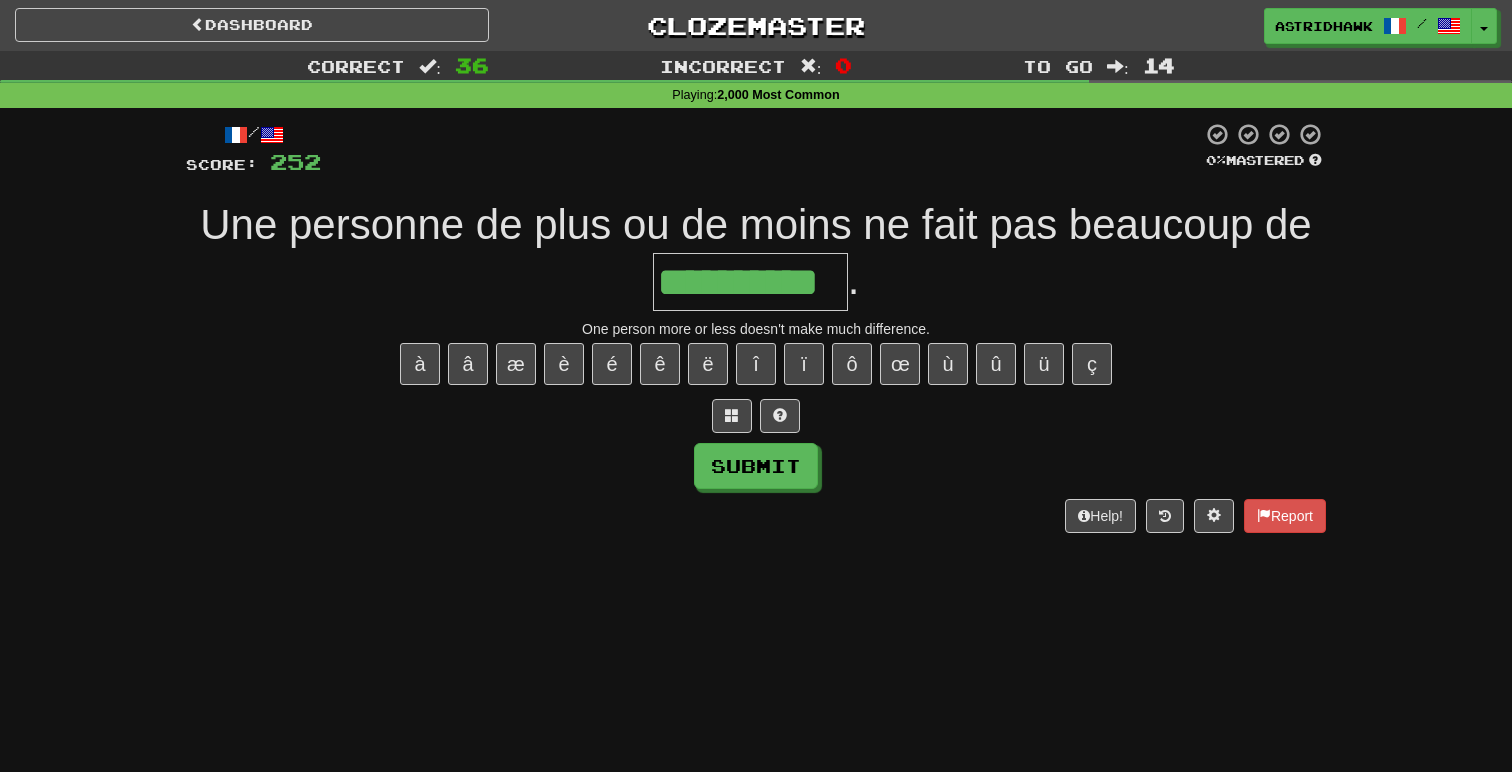 type on "**********" 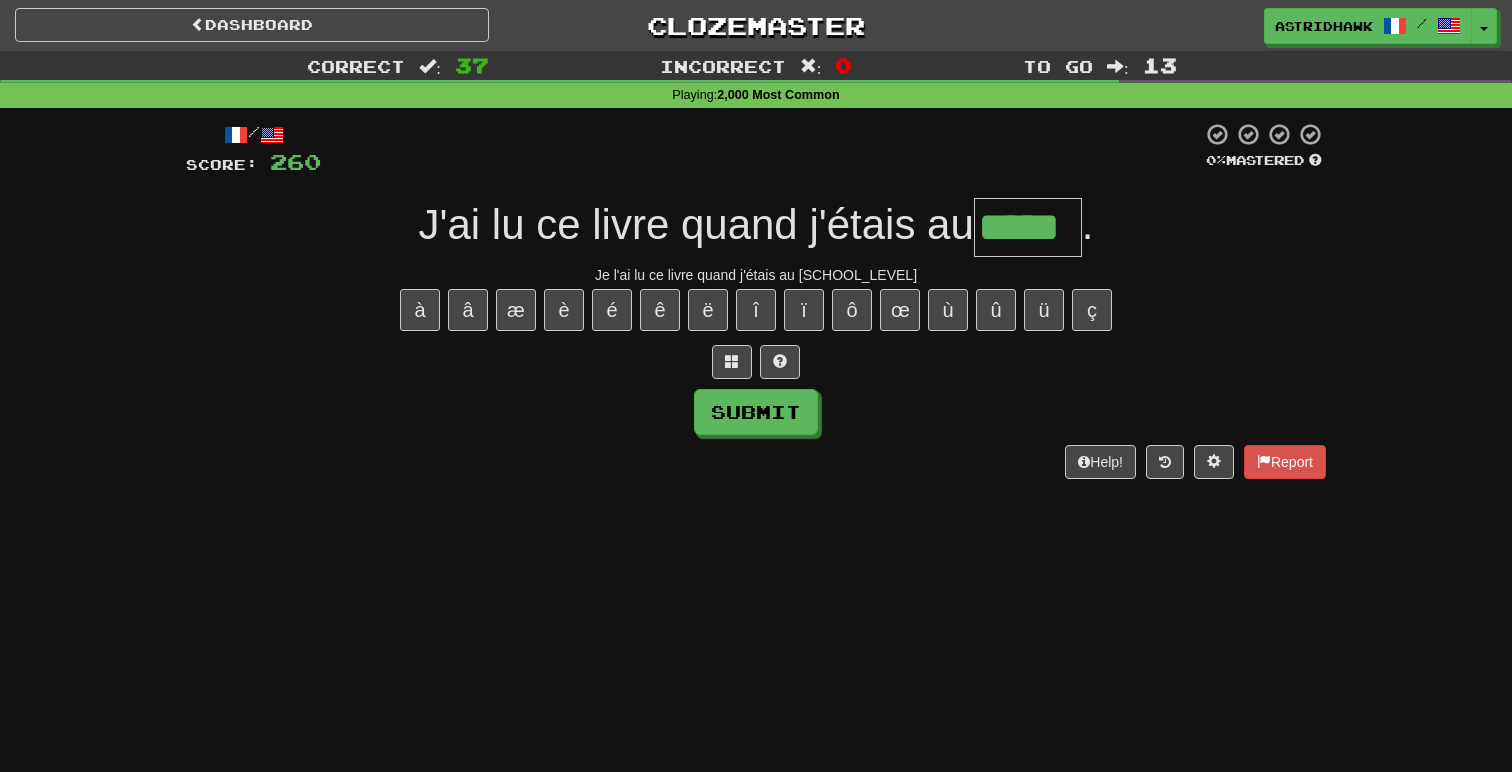 type on "*****" 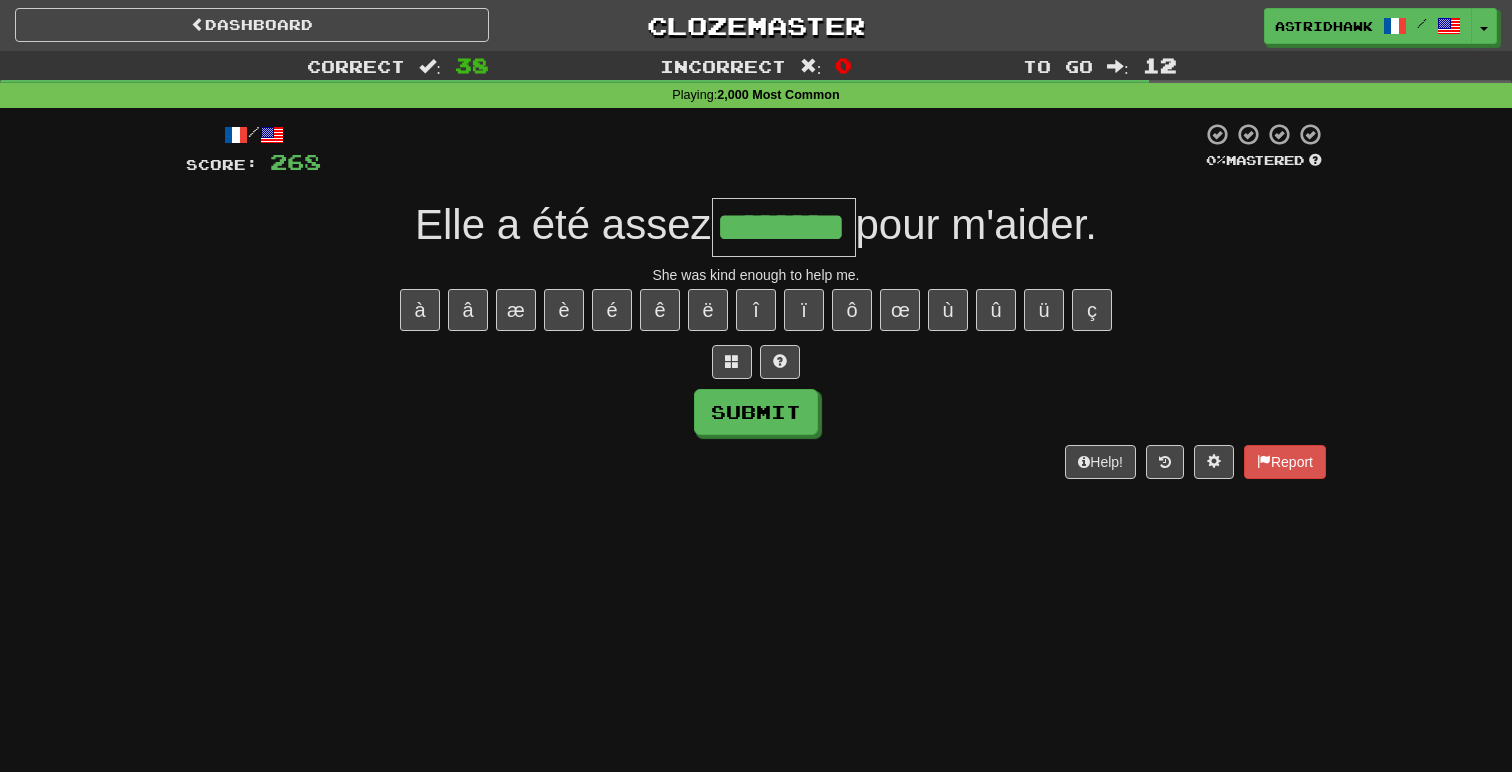 type on "********" 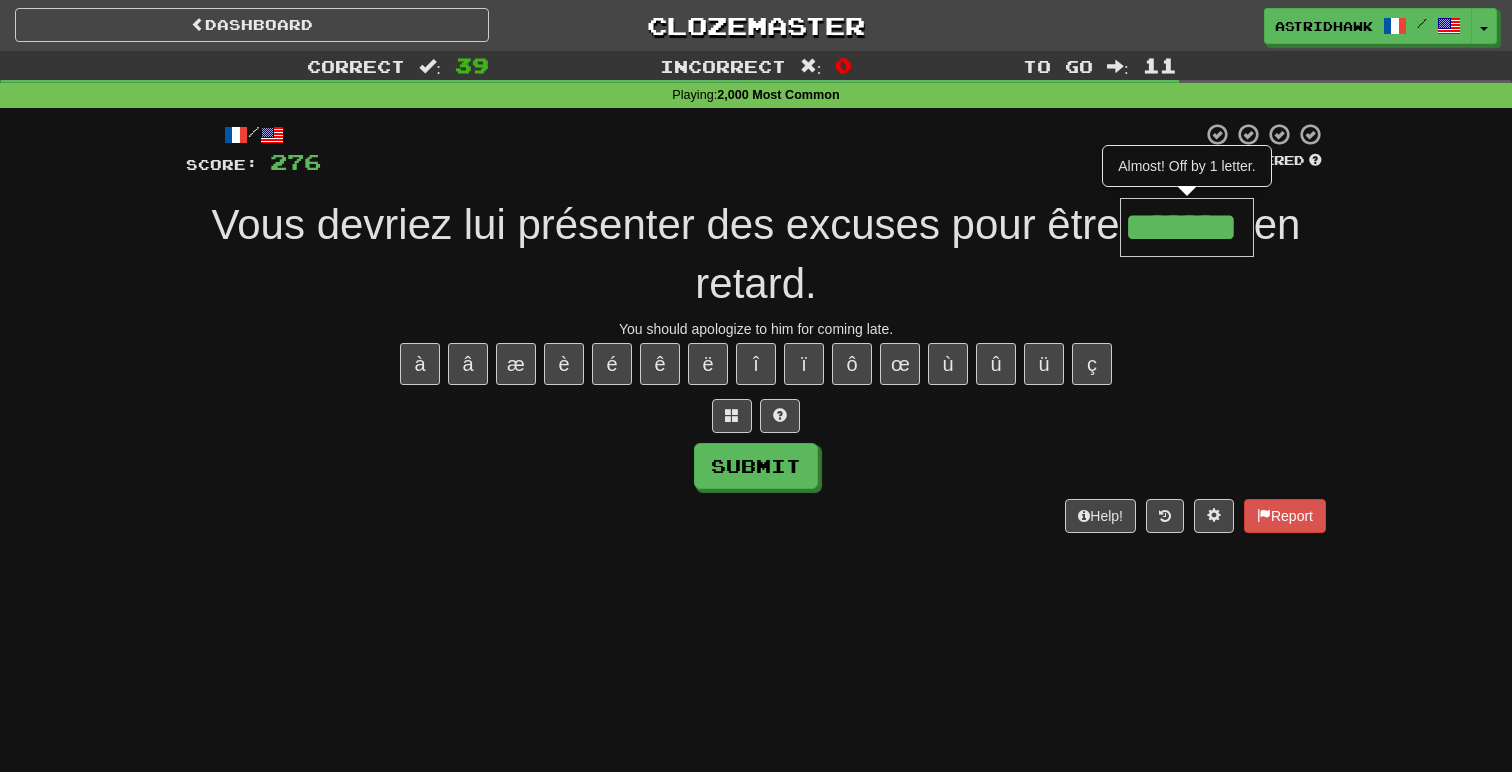 type on "*******" 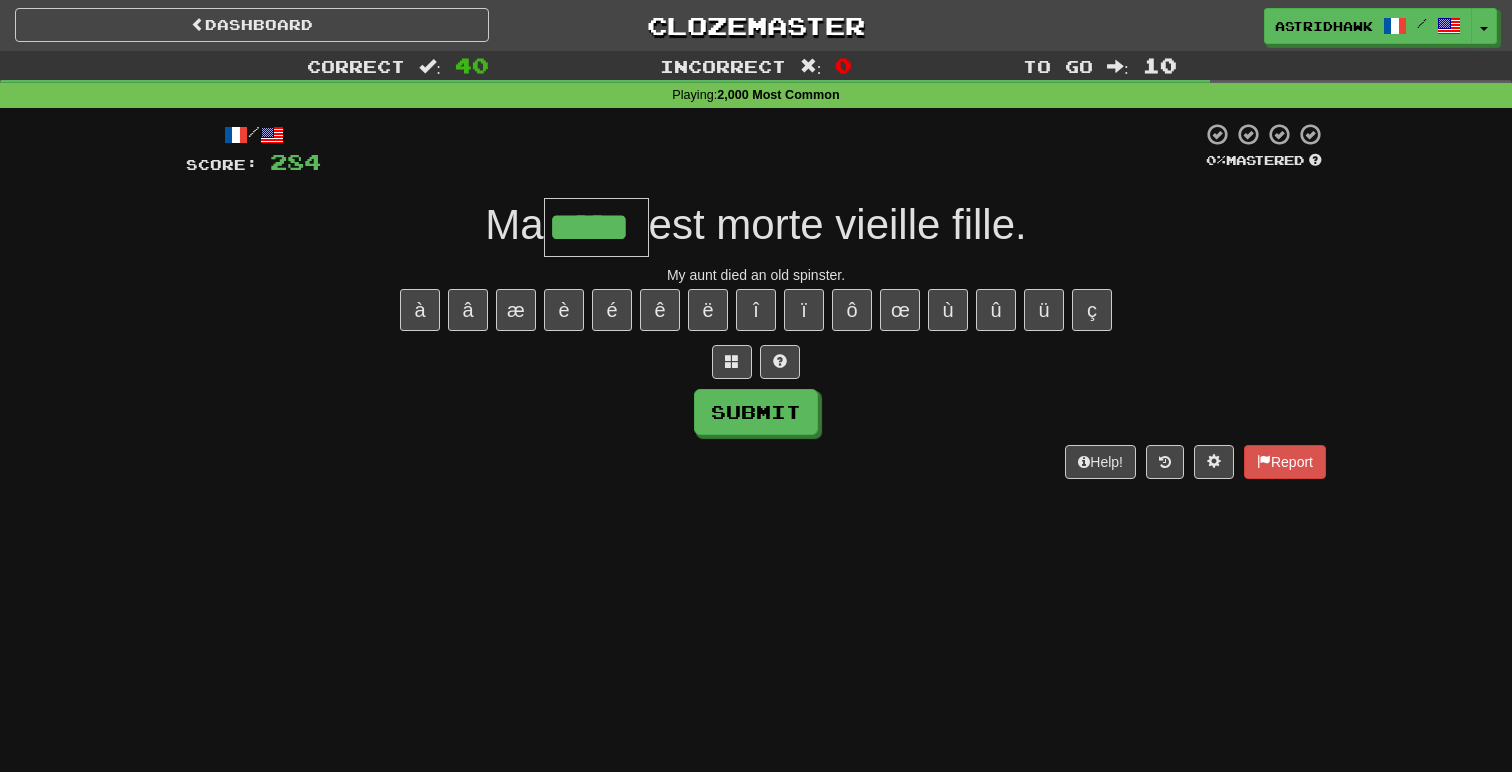 type on "*****" 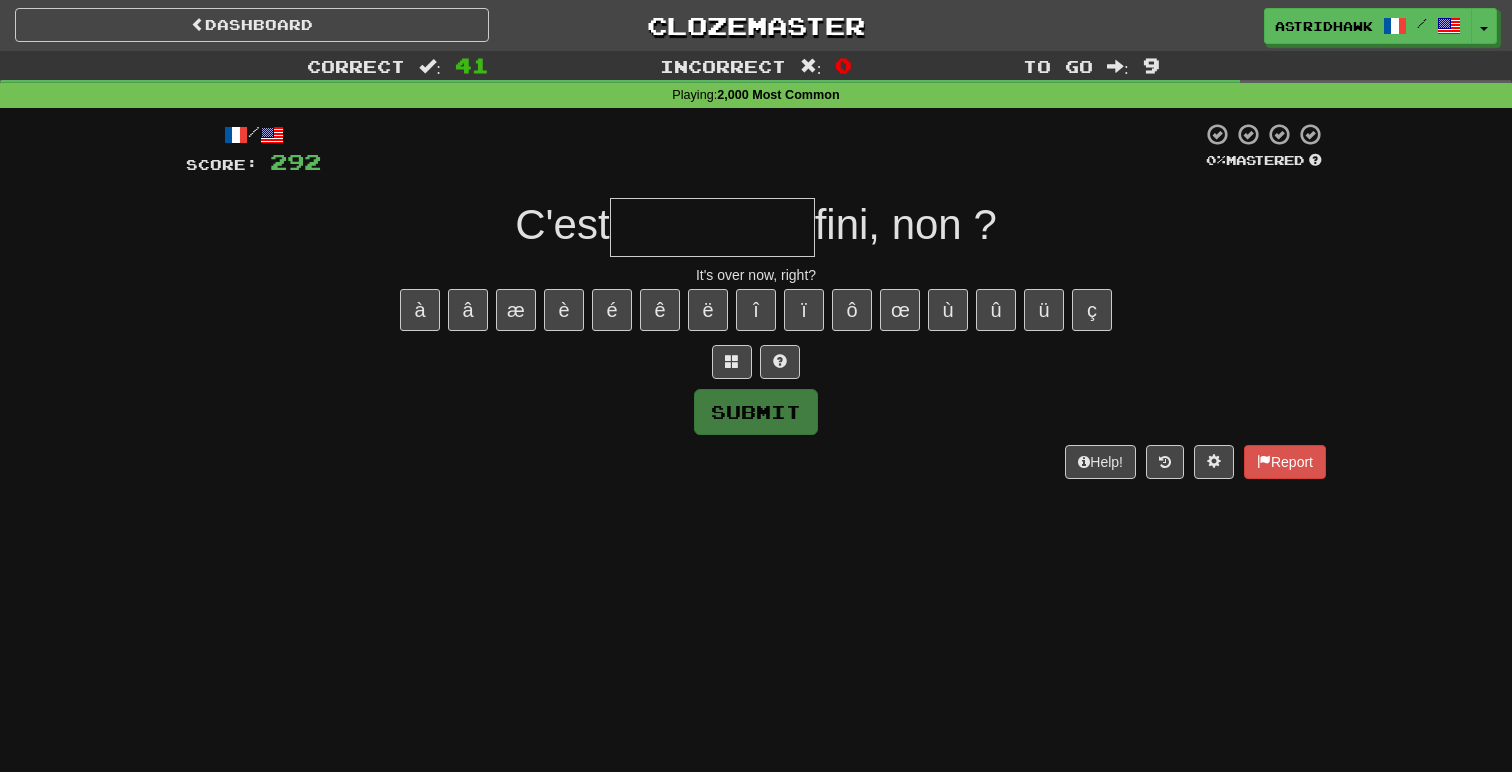 type on "*" 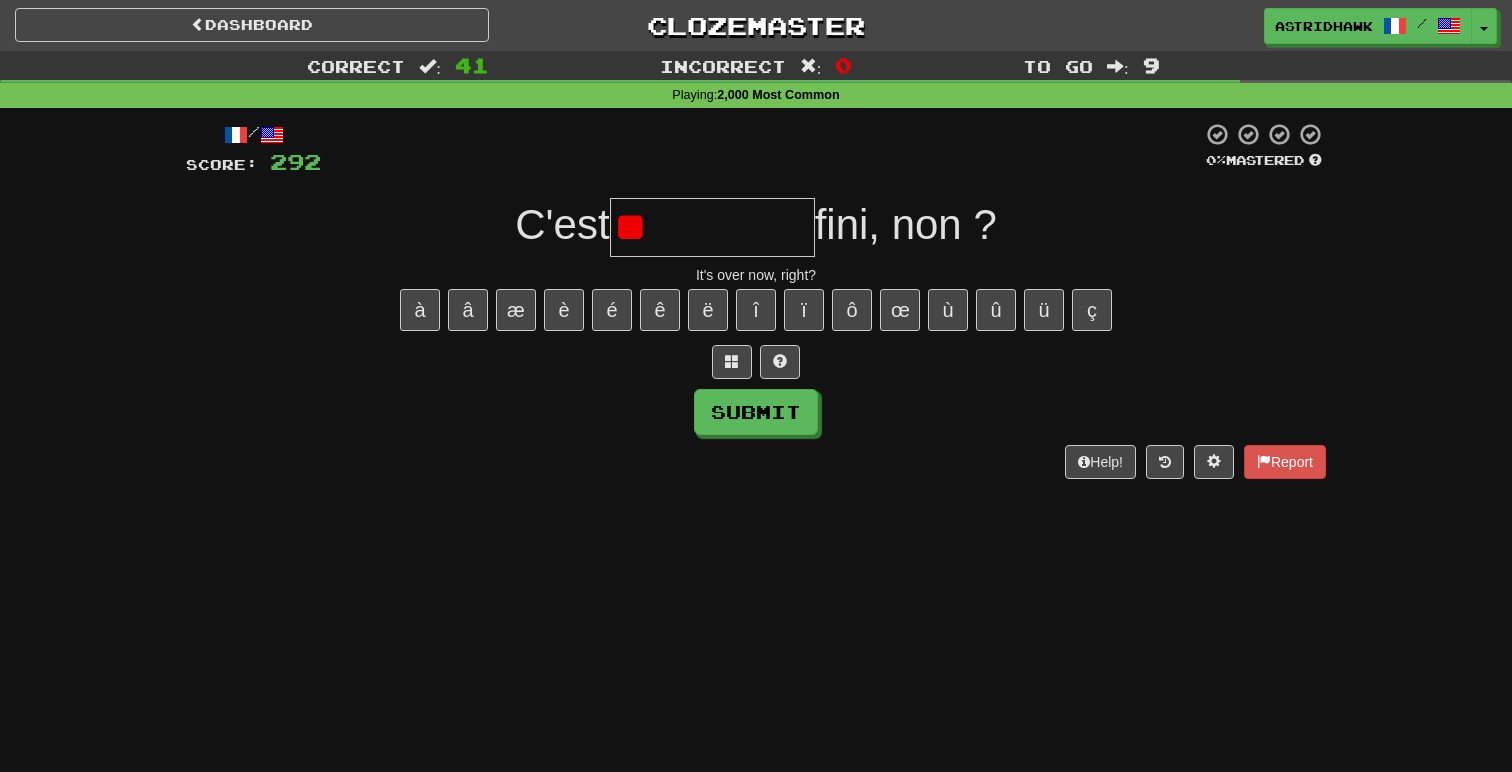 type on "*" 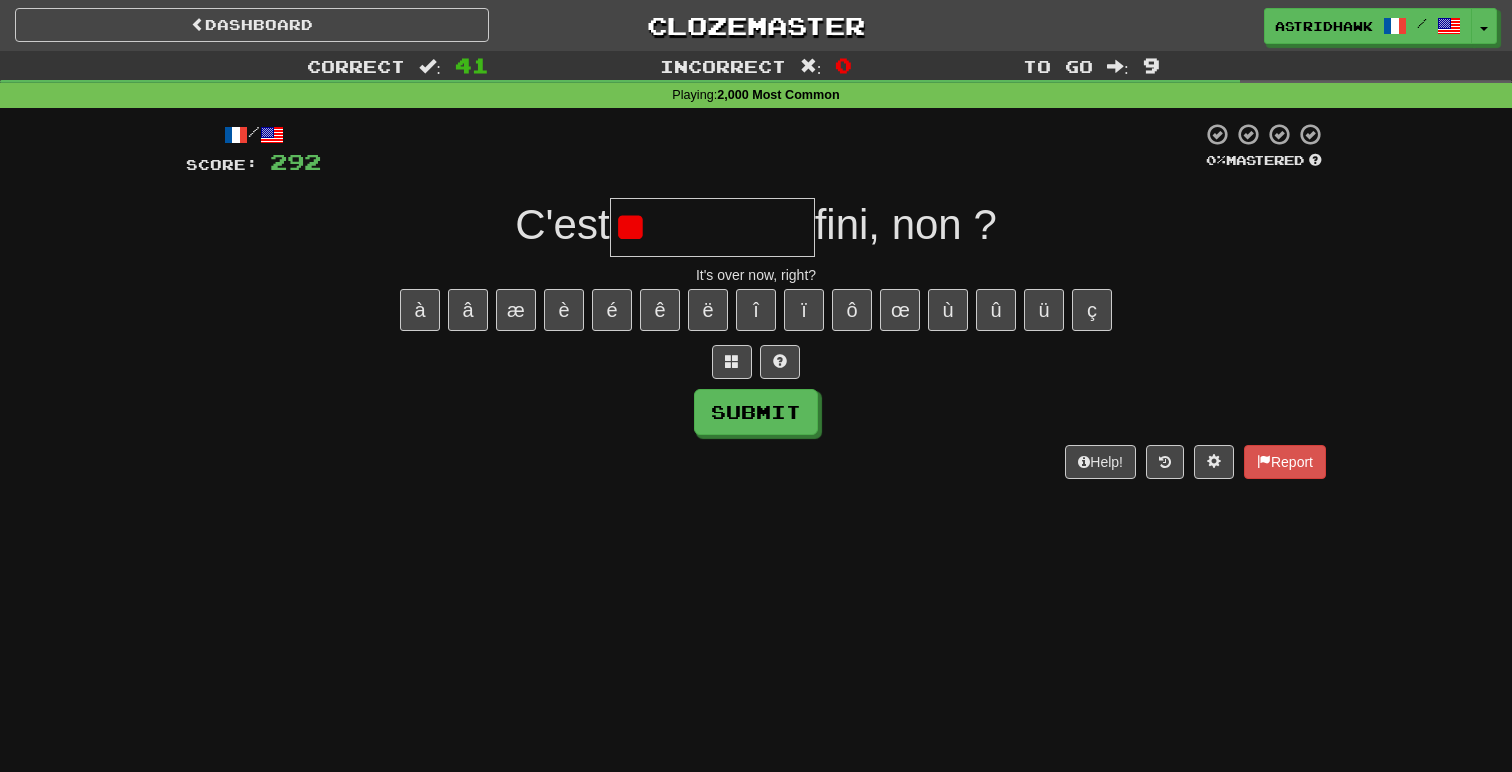 type on "*" 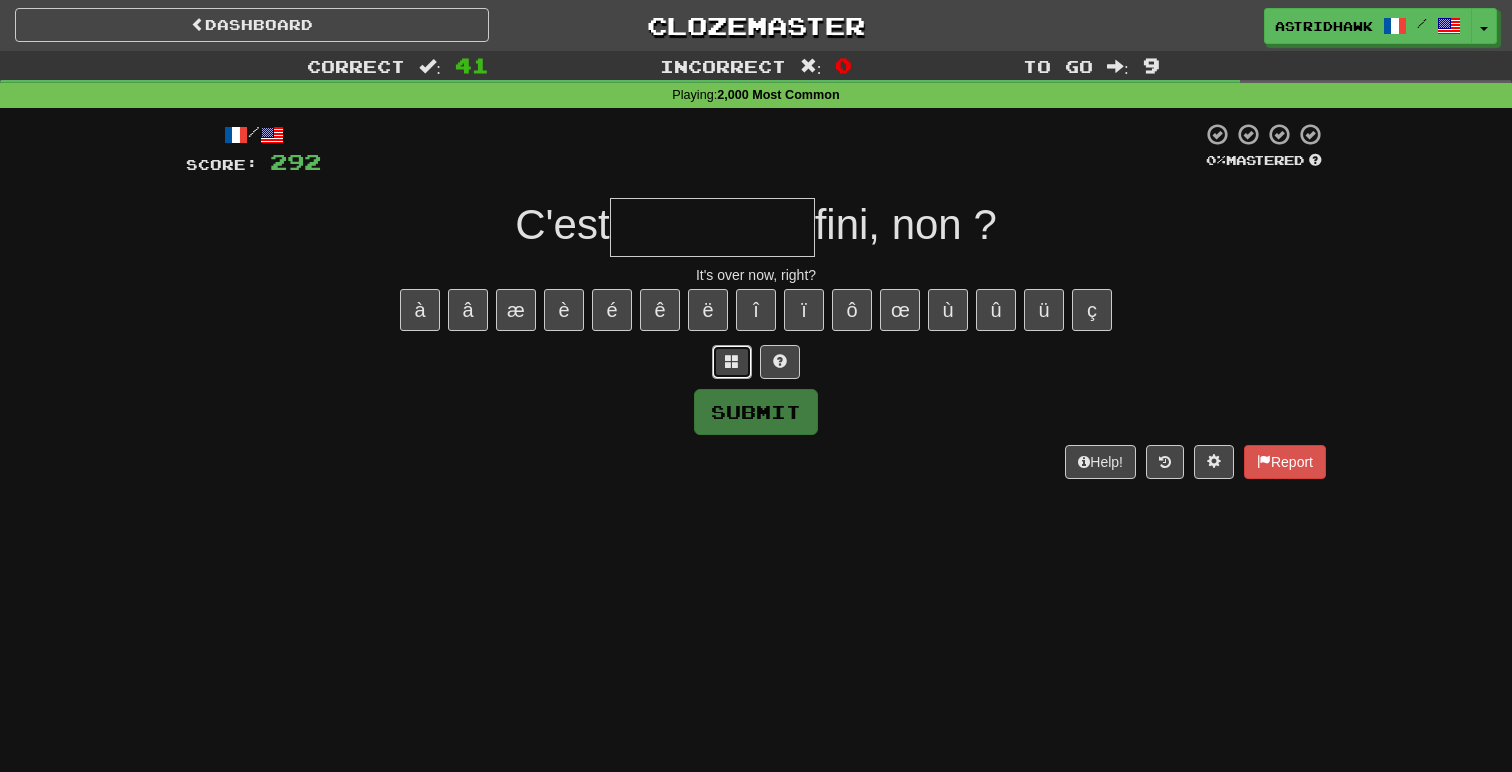 click at bounding box center (732, 362) 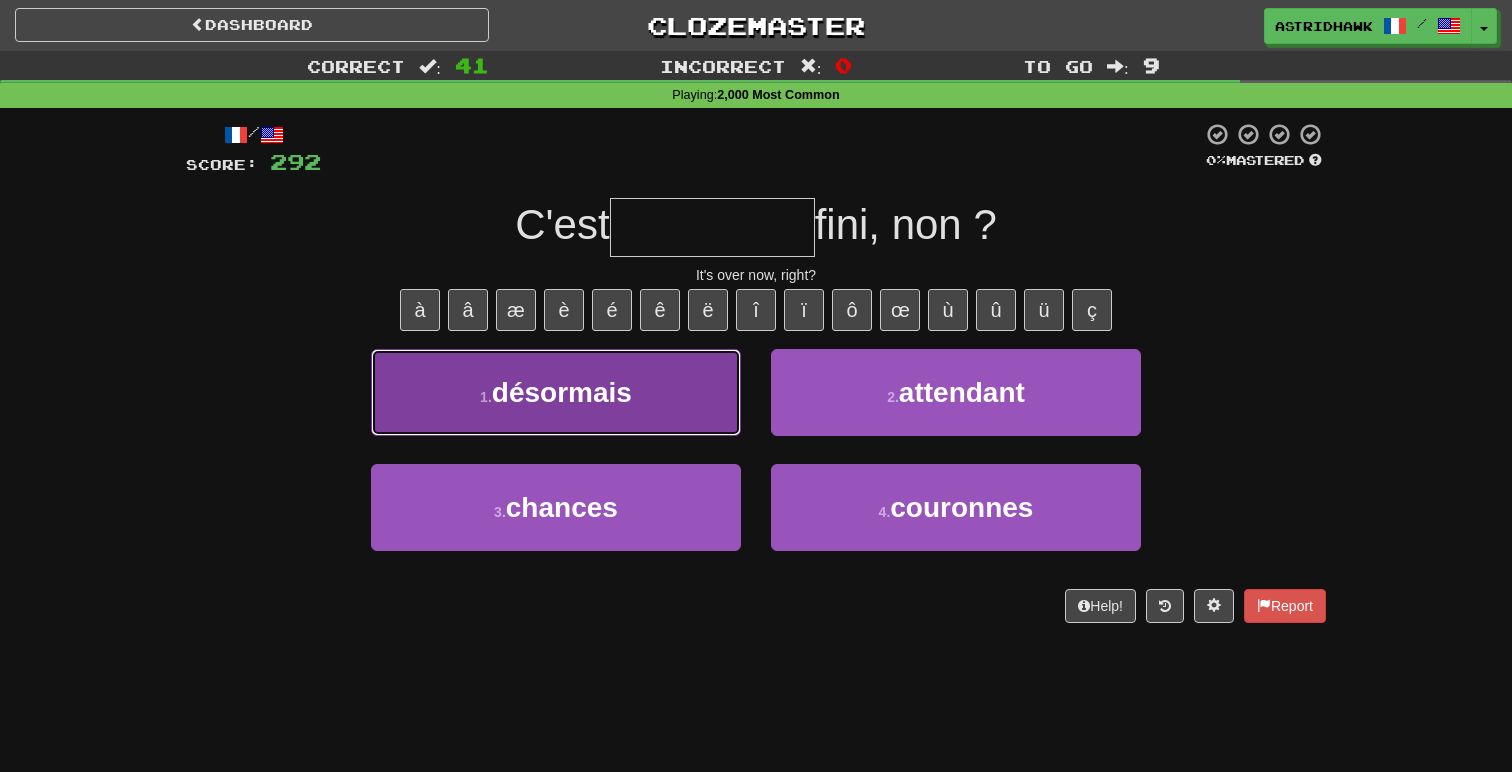 click on "1 .  désormais" at bounding box center [556, 392] 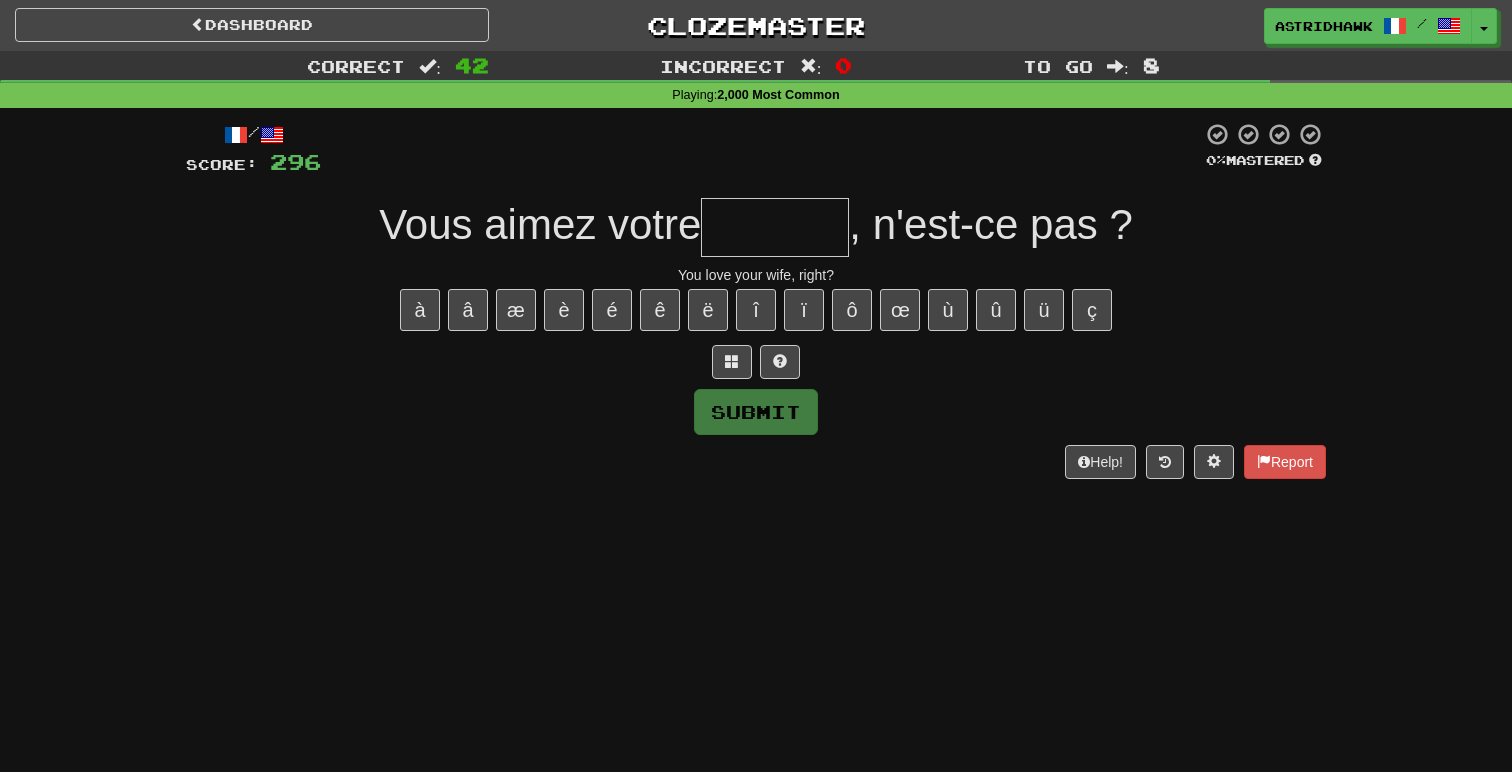 type on "*" 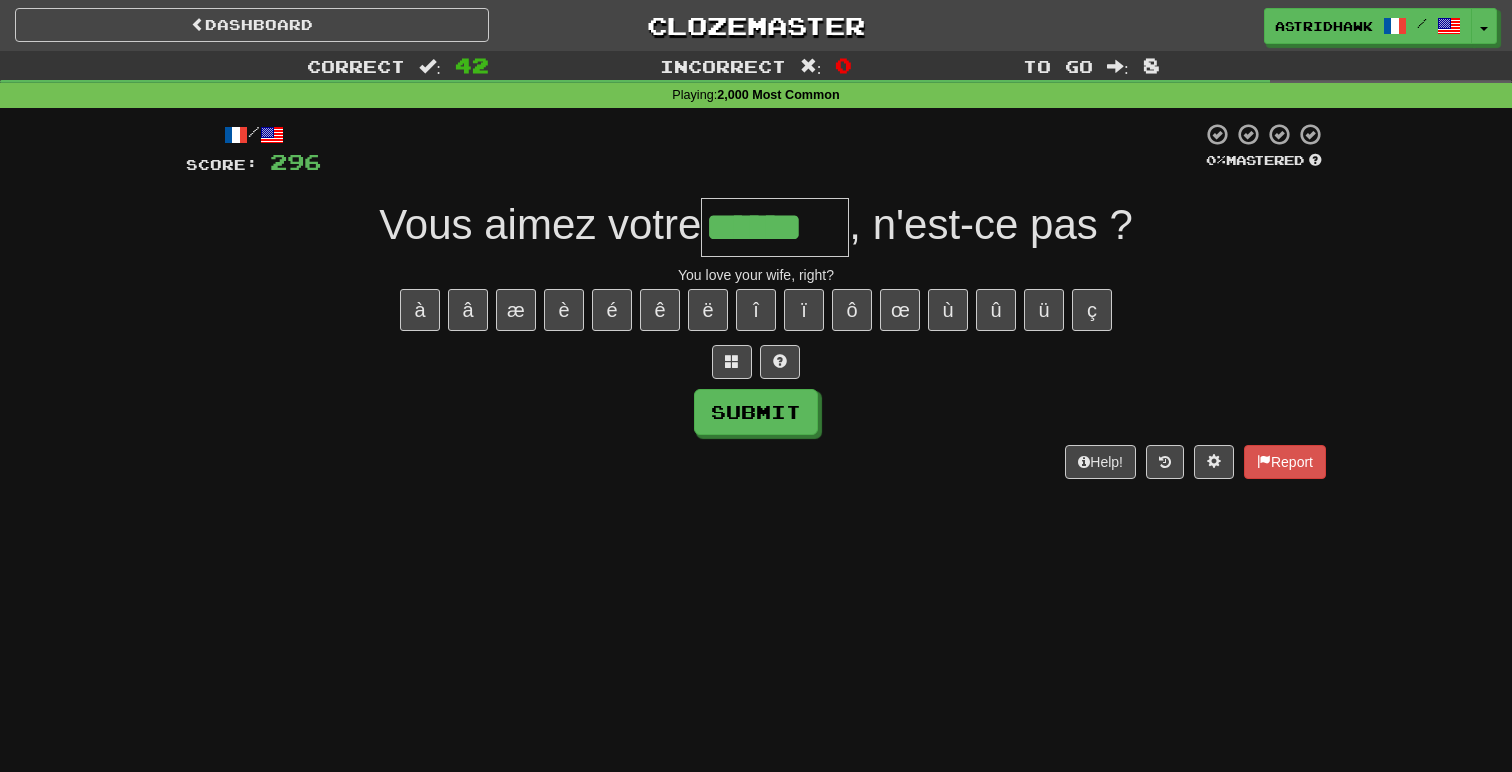 type on "******" 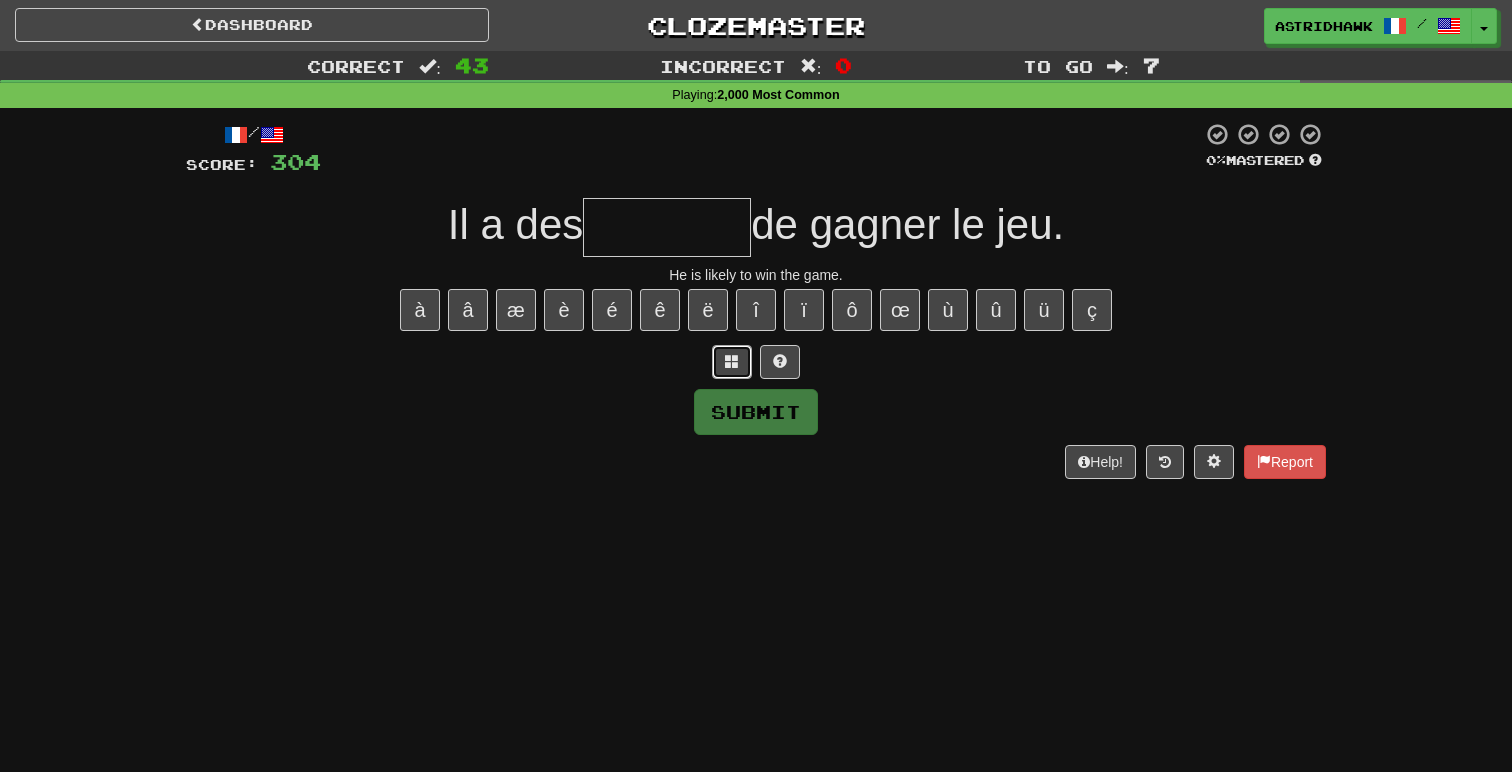 click at bounding box center [732, 362] 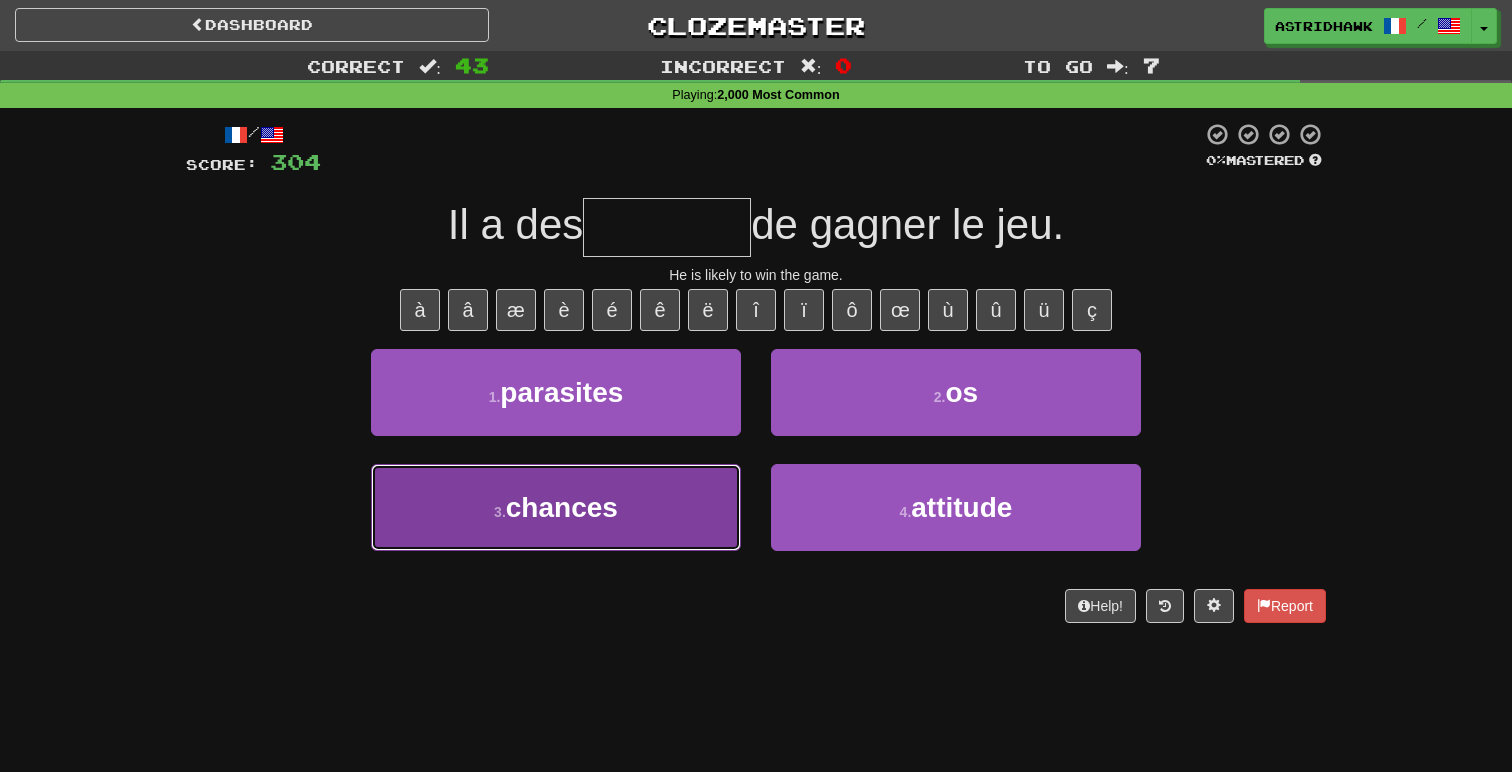 click on "3 .  chances" at bounding box center [556, 507] 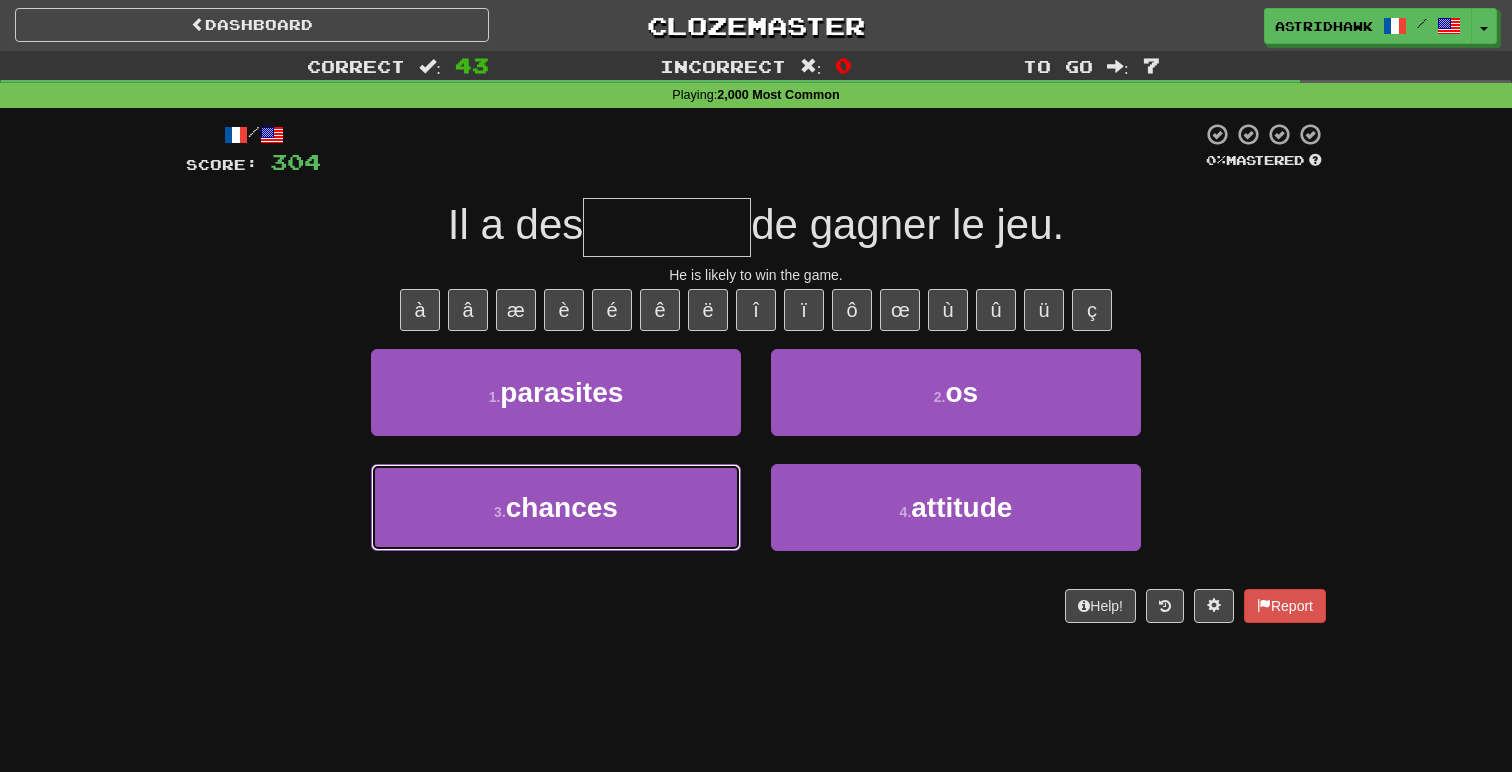 type on "*******" 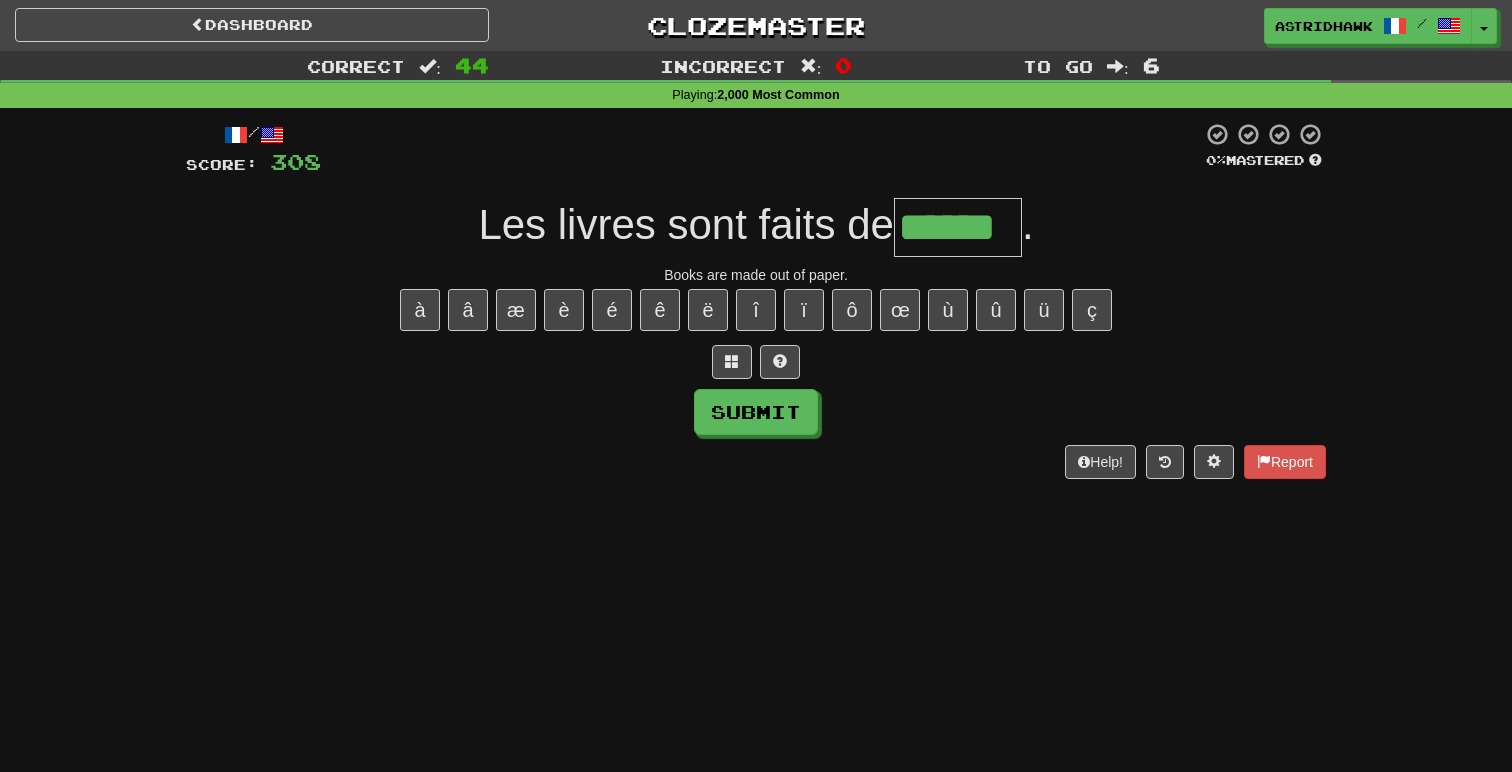 type on "******" 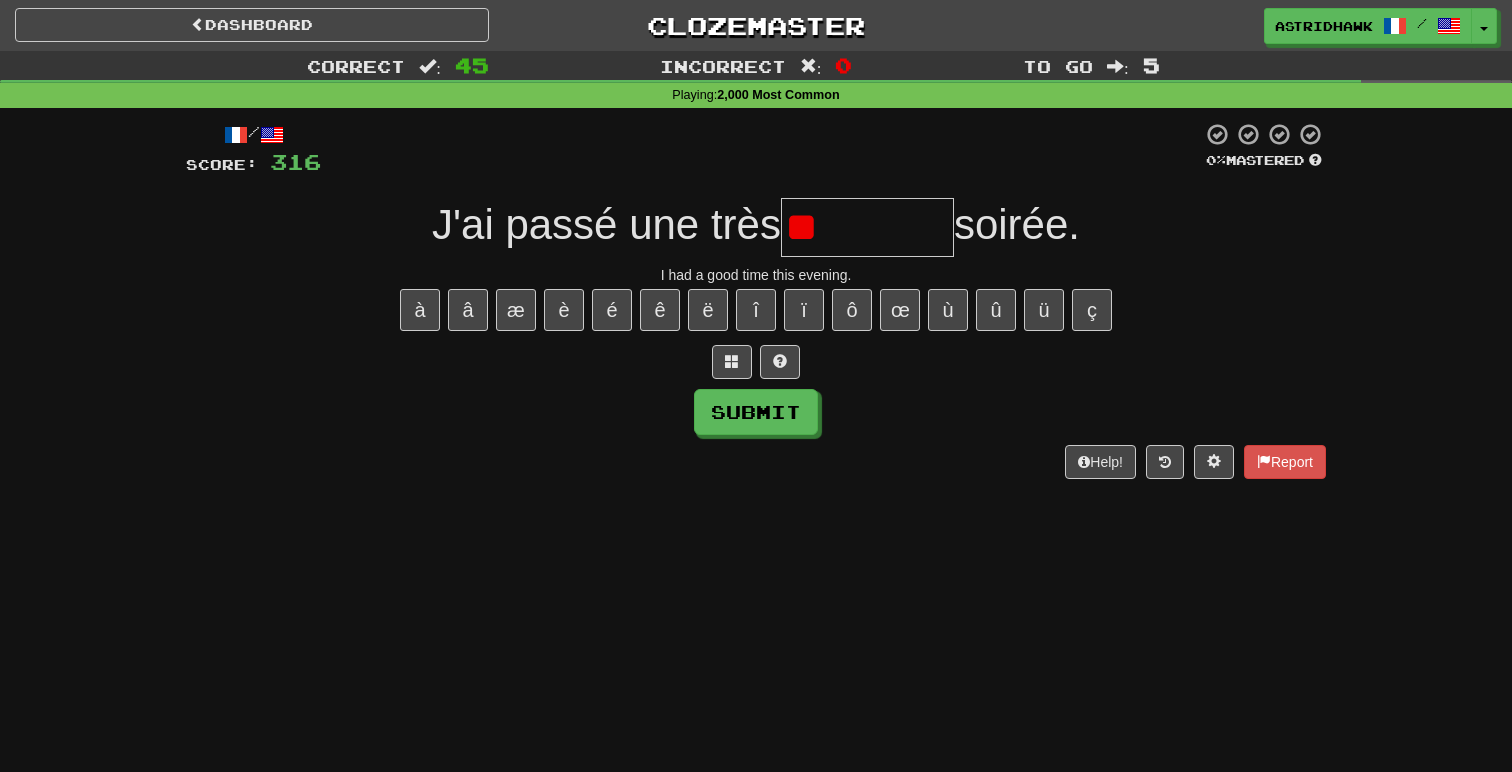 type on "*" 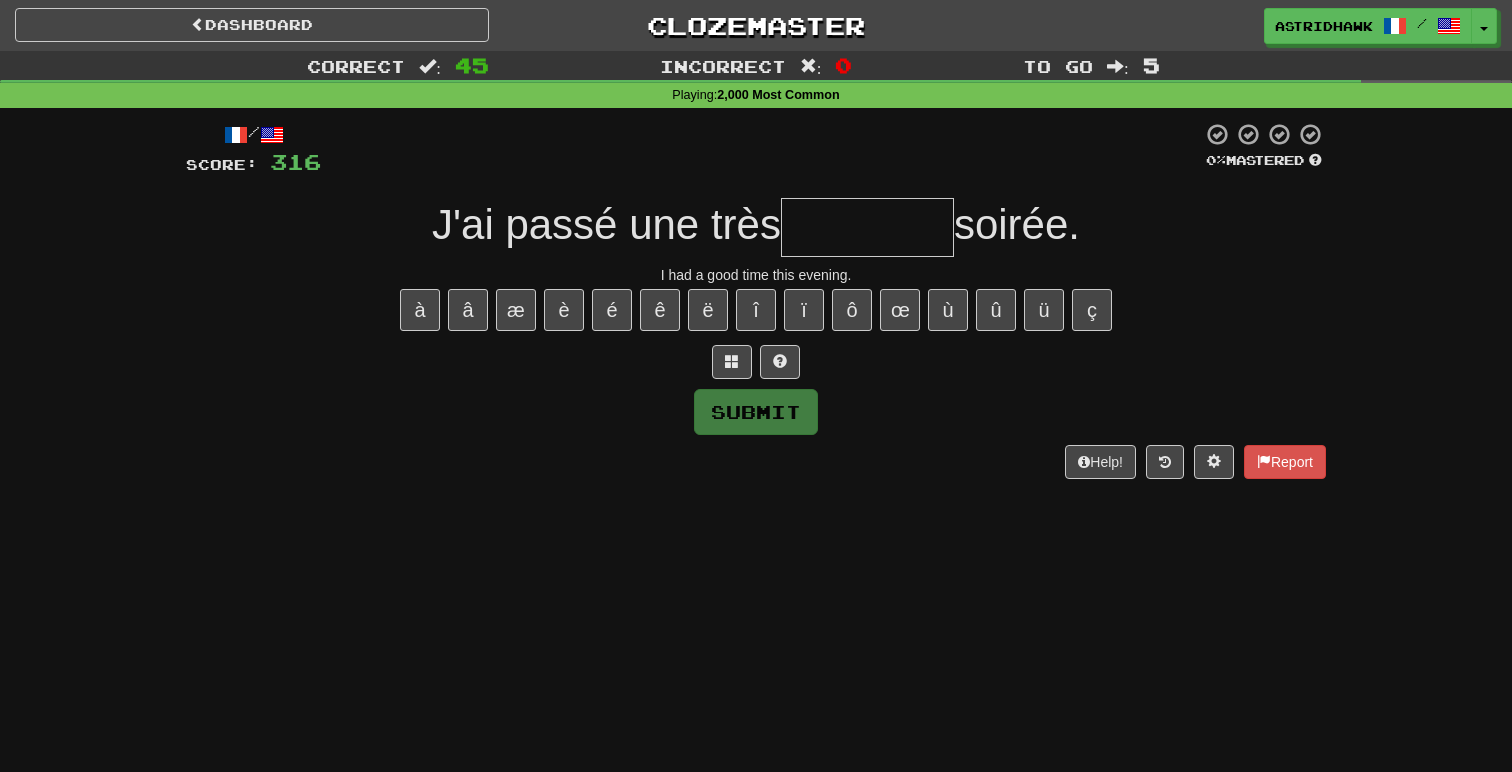 type on "*" 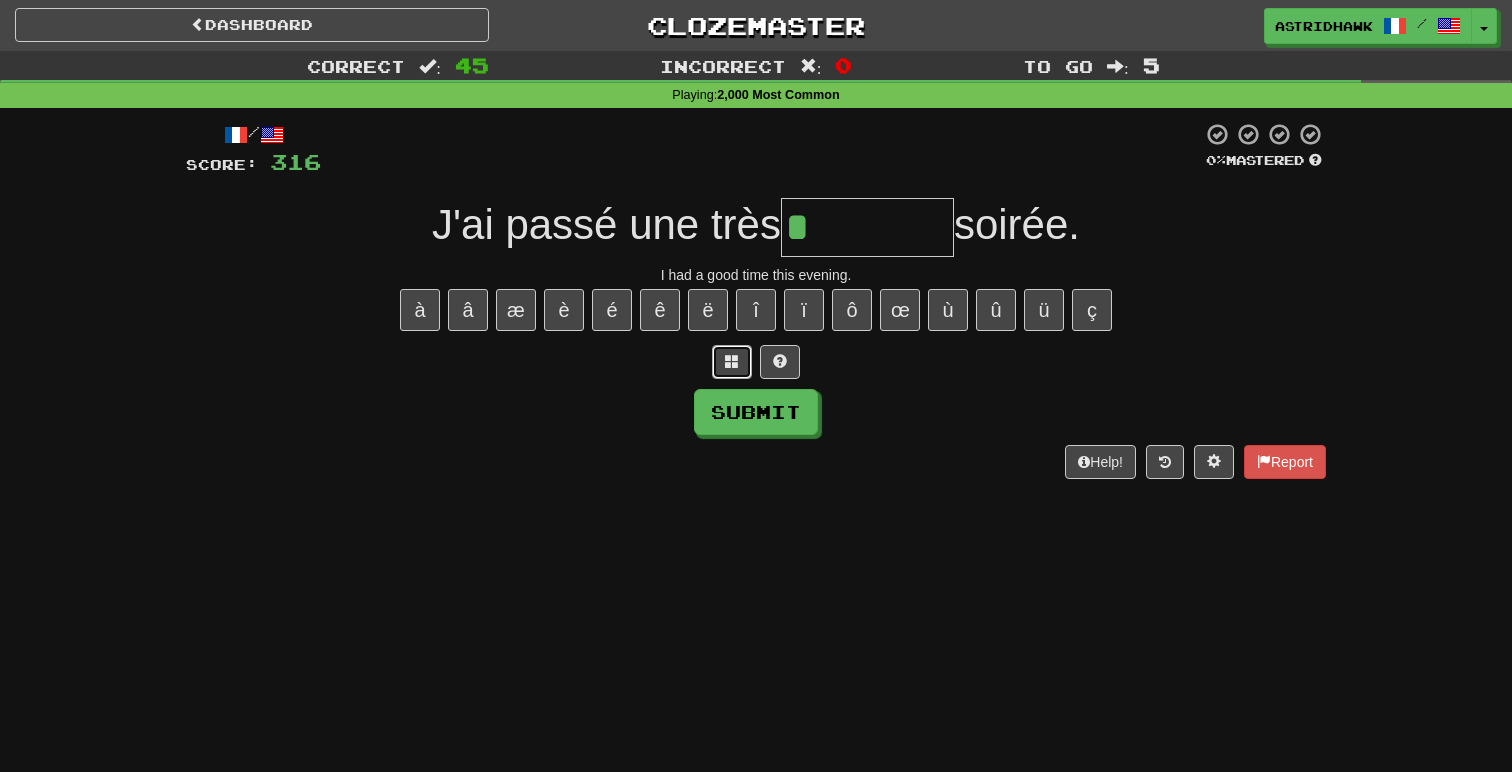 click at bounding box center [732, 362] 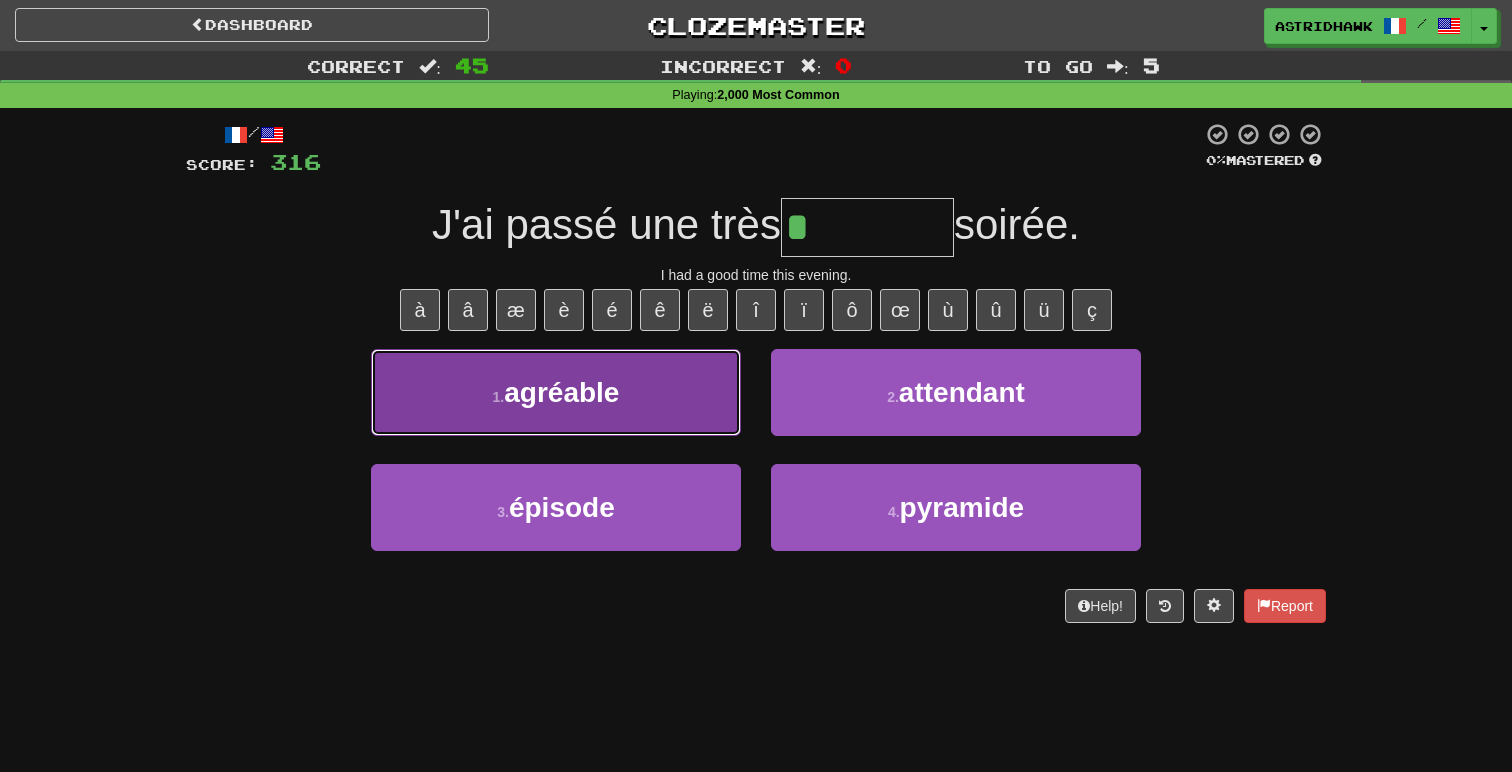 click on "1 .  agréable" at bounding box center (556, 392) 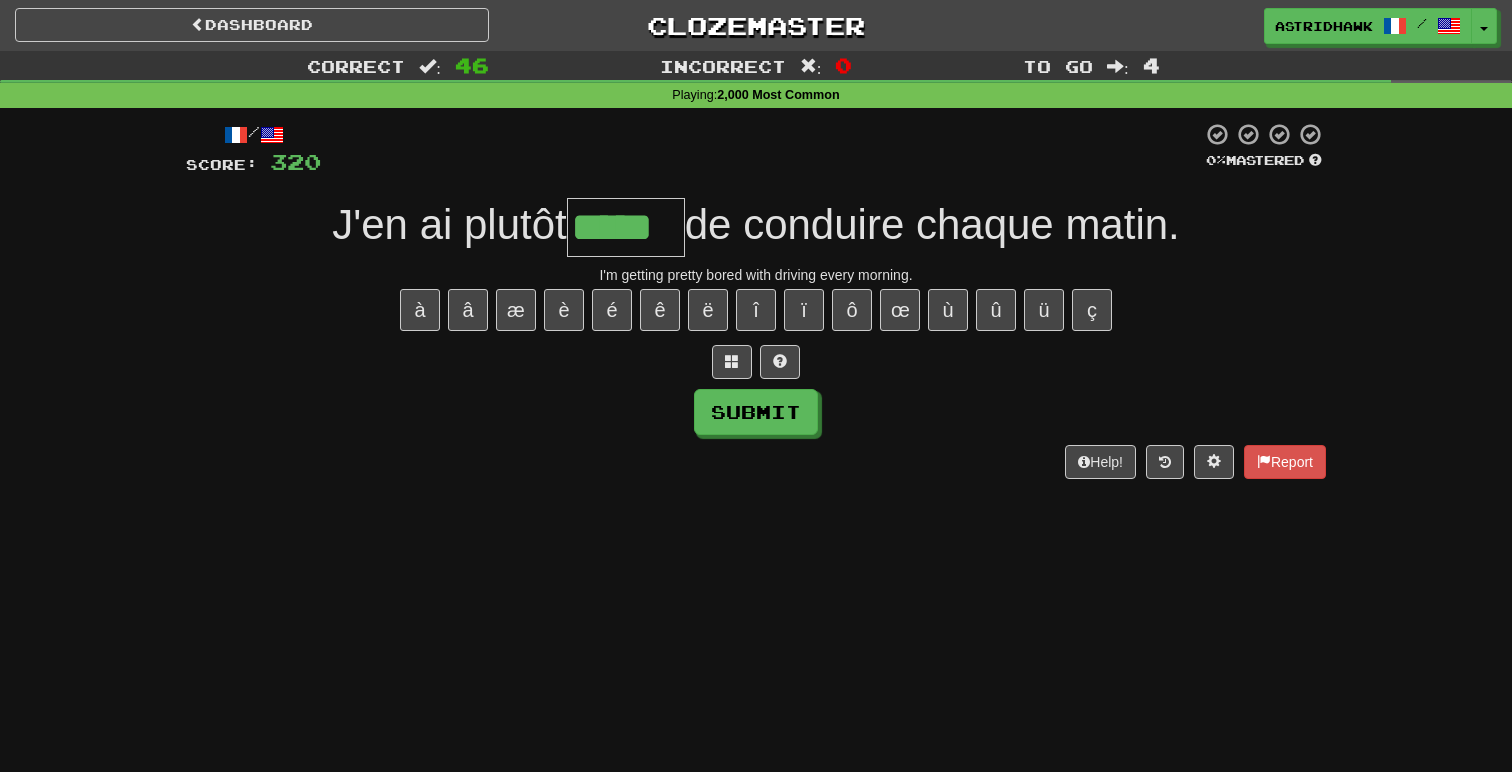 type on "*****" 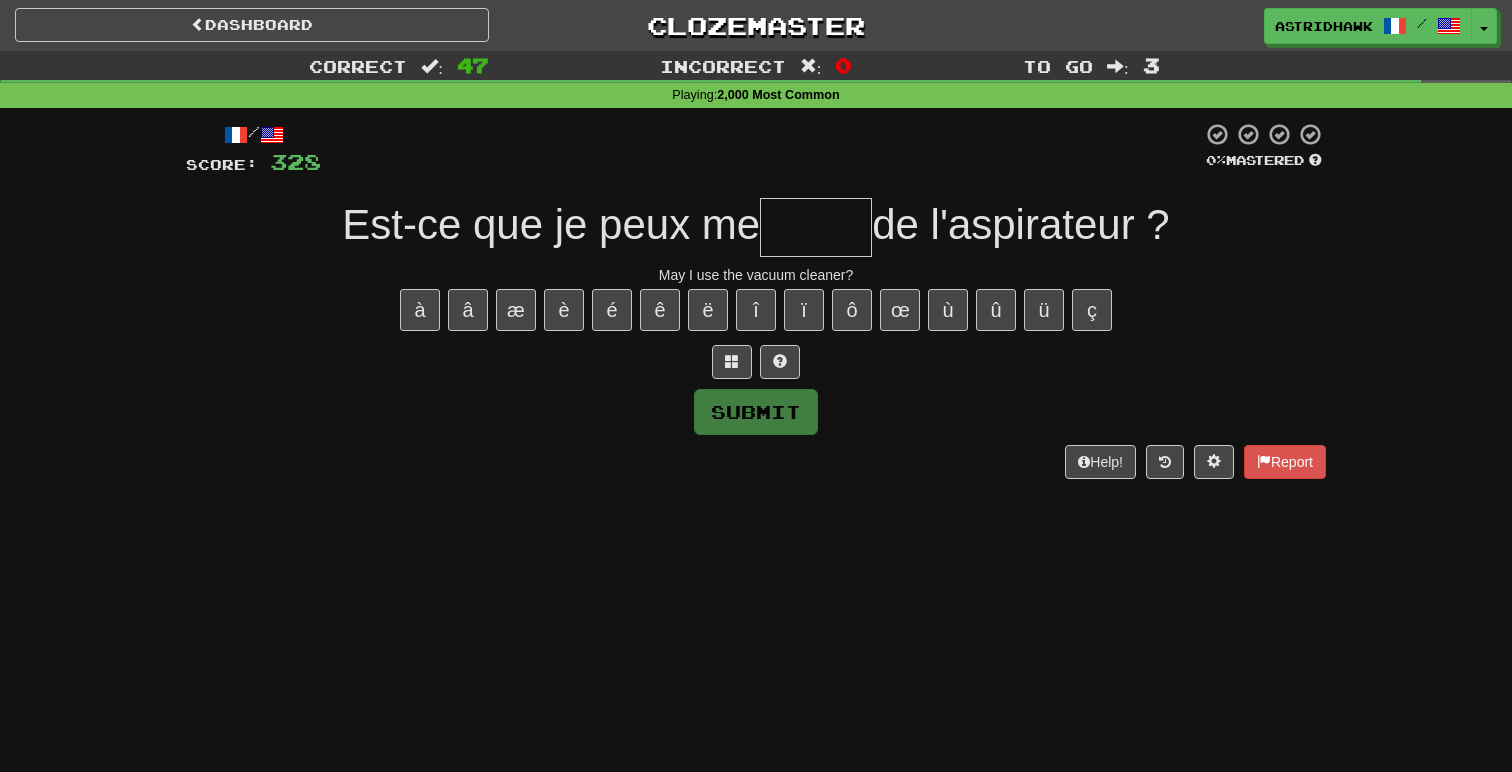 type on "*" 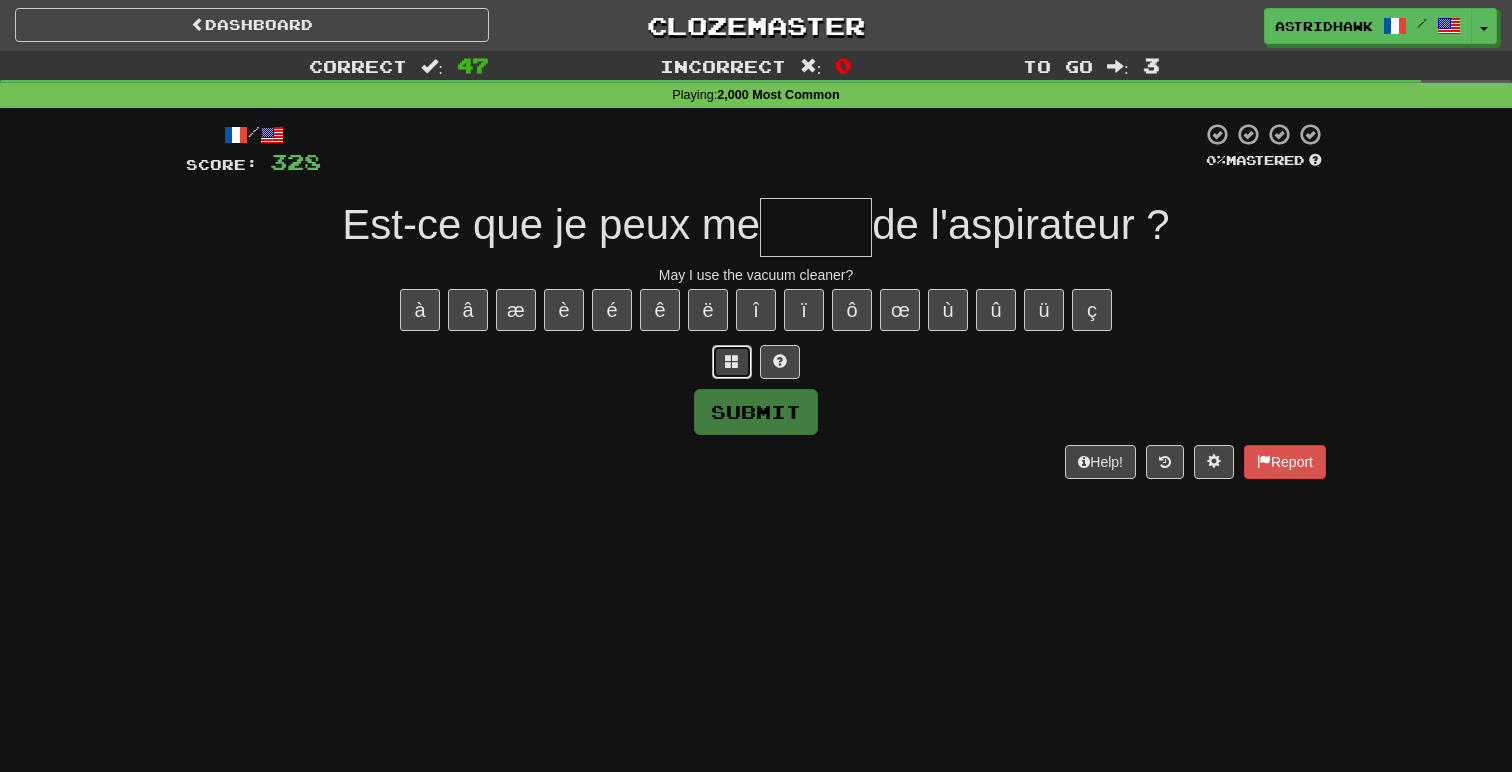 click at bounding box center (732, 362) 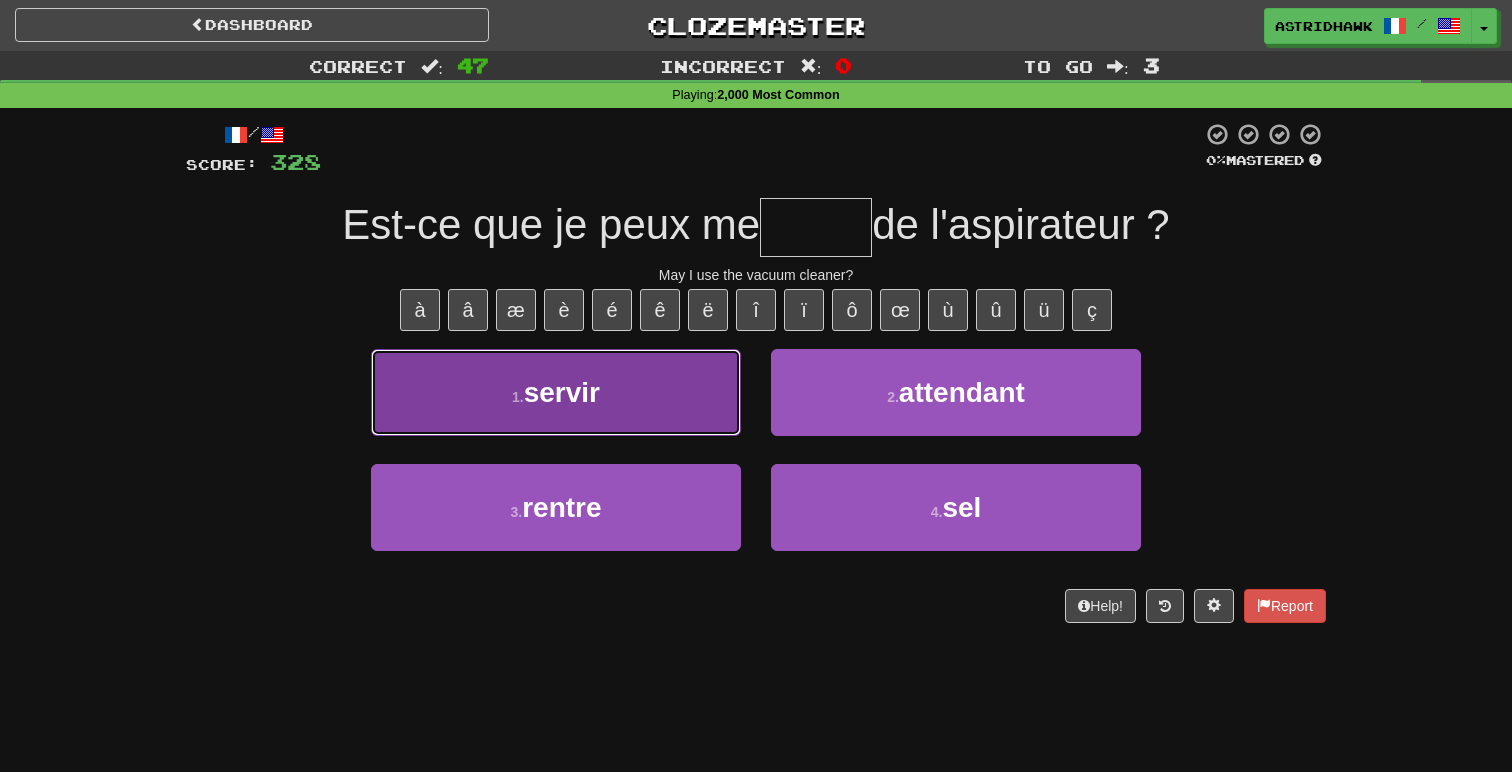 click on "1 .  servir" at bounding box center [556, 392] 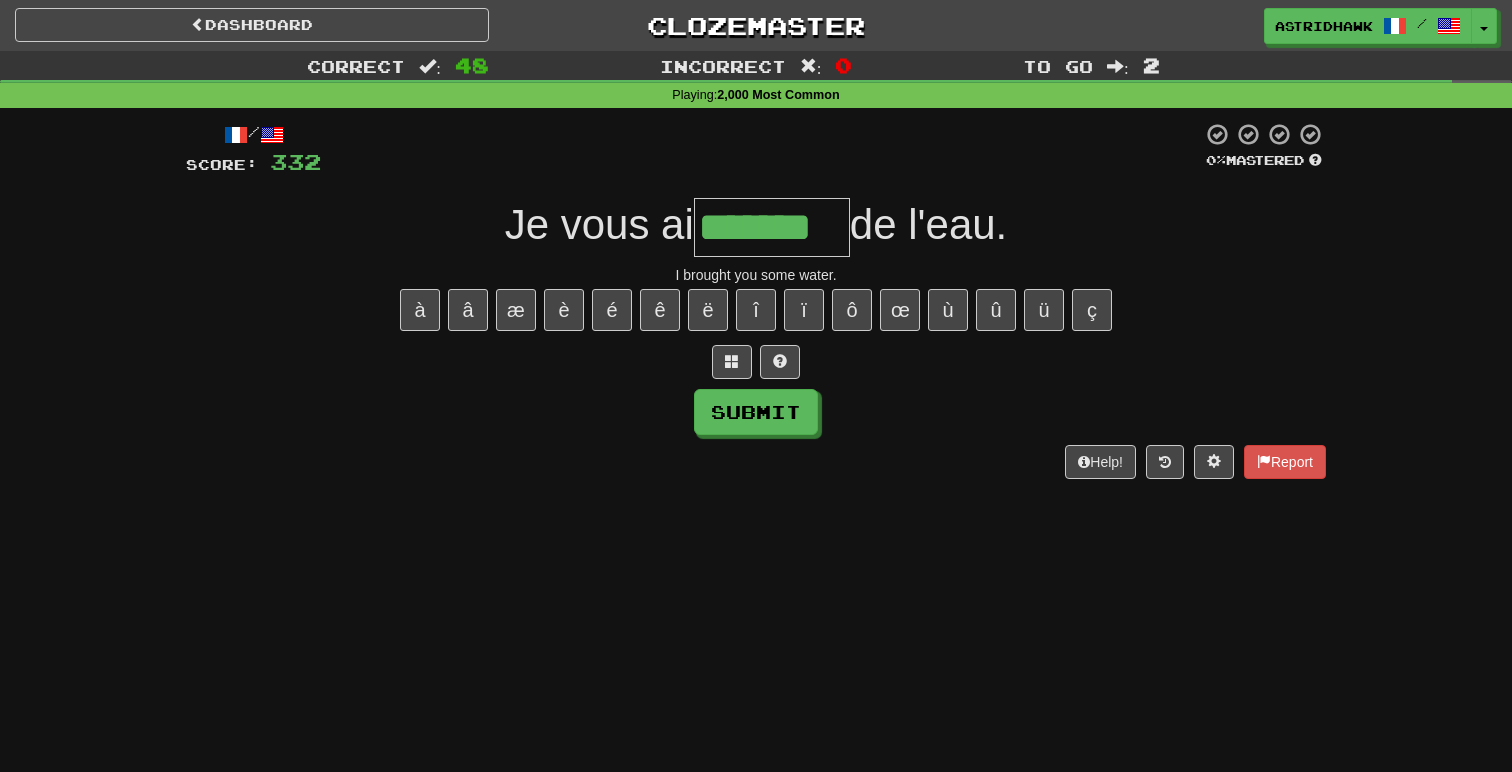 type on "*******" 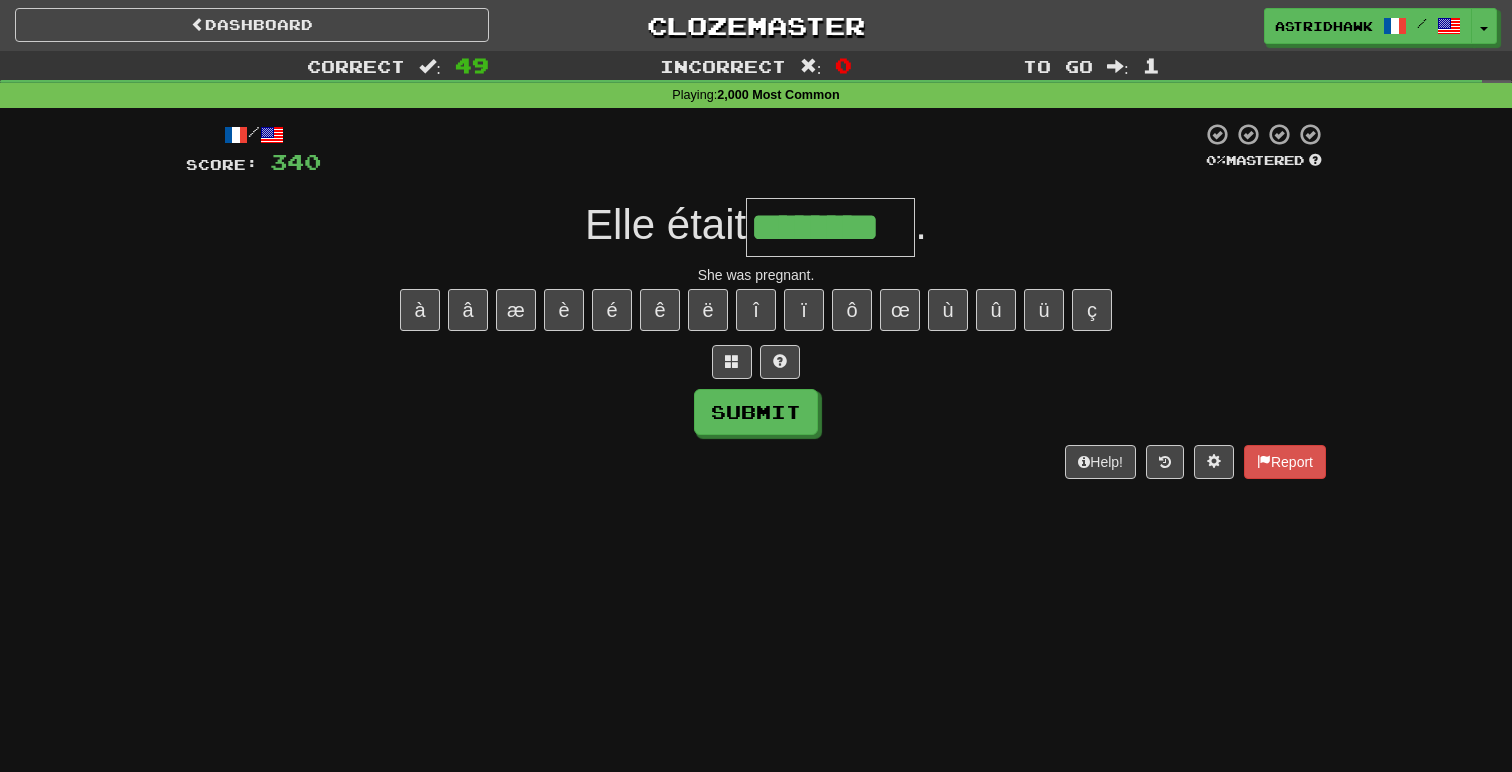 type on "********" 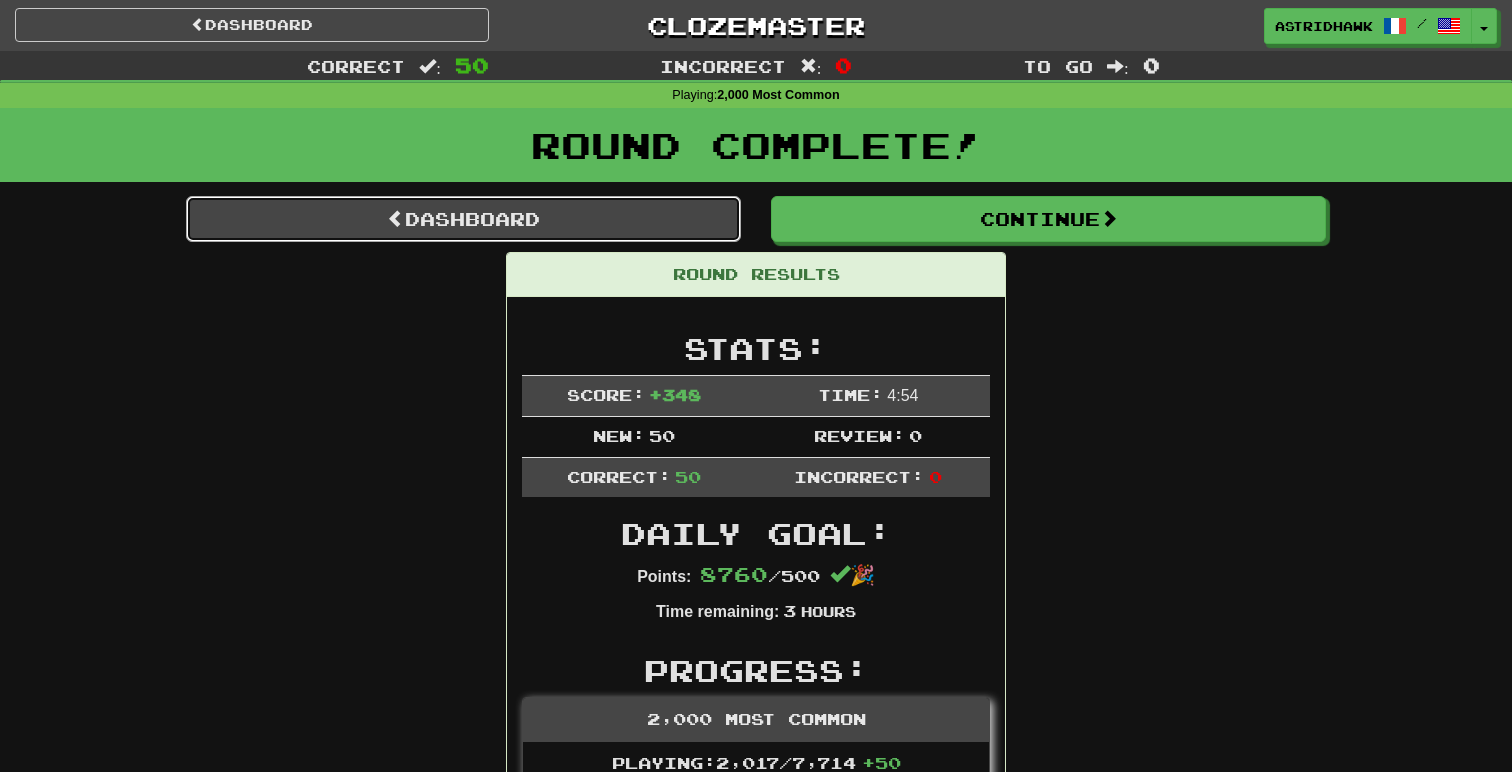 click on "Dashboard" at bounding box center (463, 219) 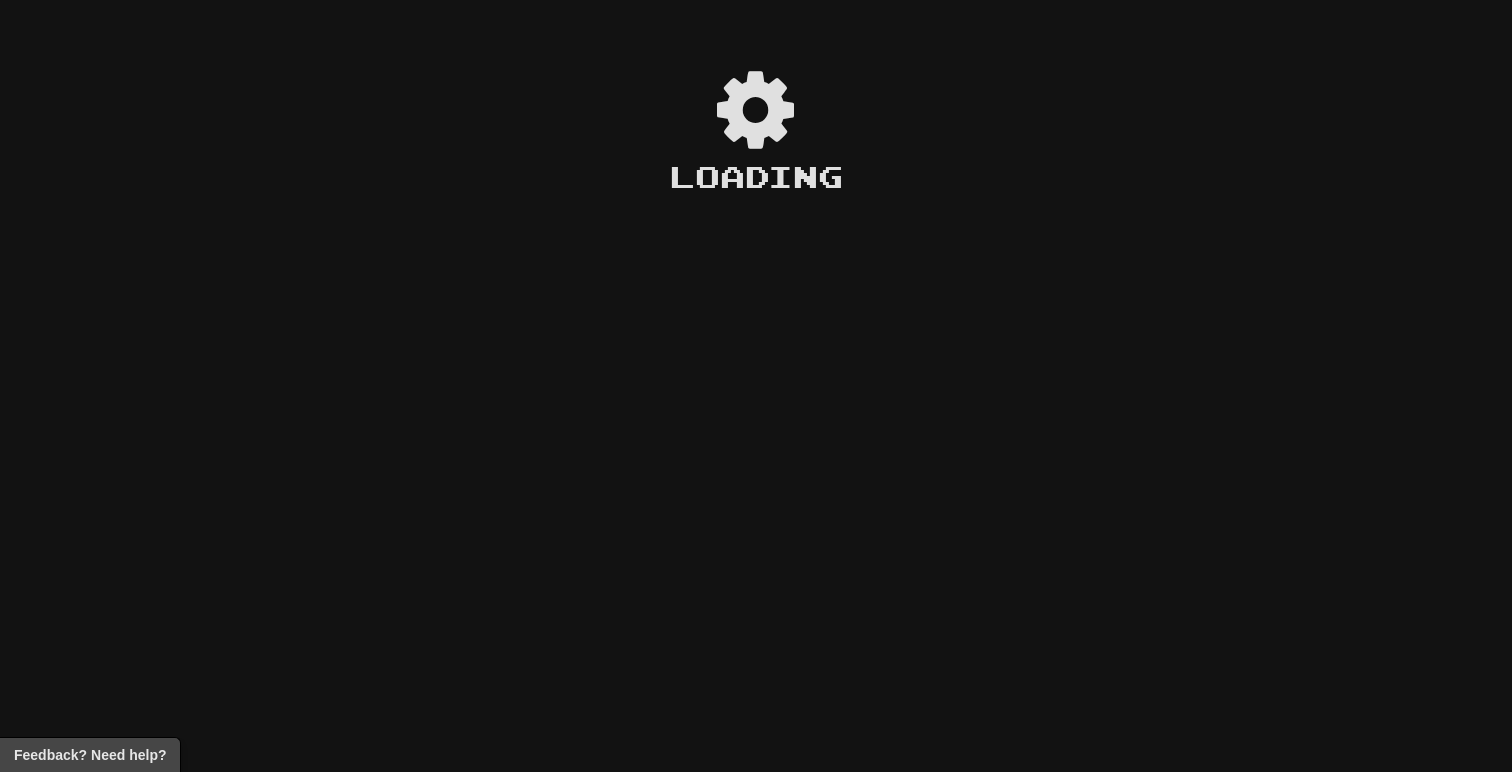 scroll, scrollTop: 0, scrollLeft: 0, axis: both 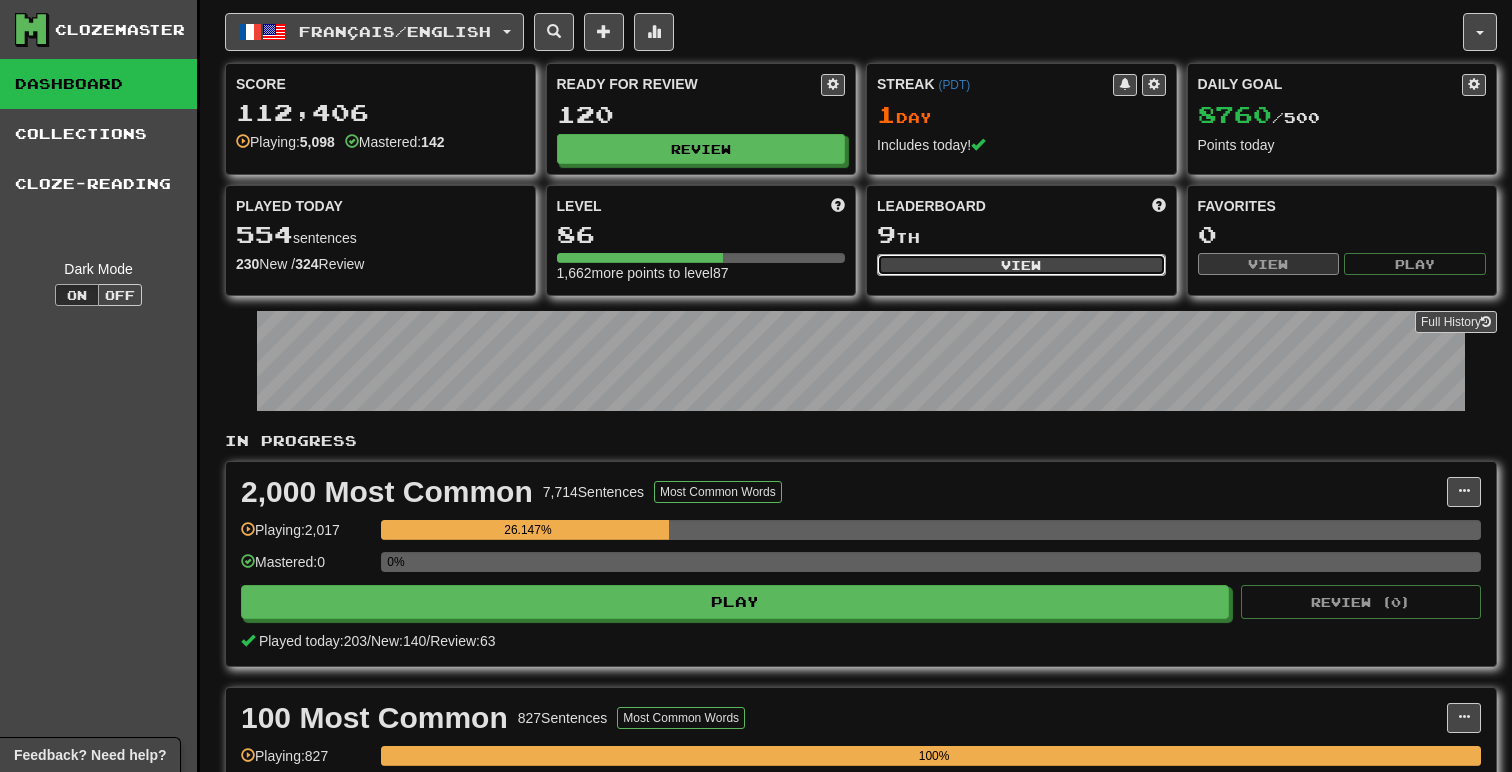 click on "View" at bounding box center [1021, 265] 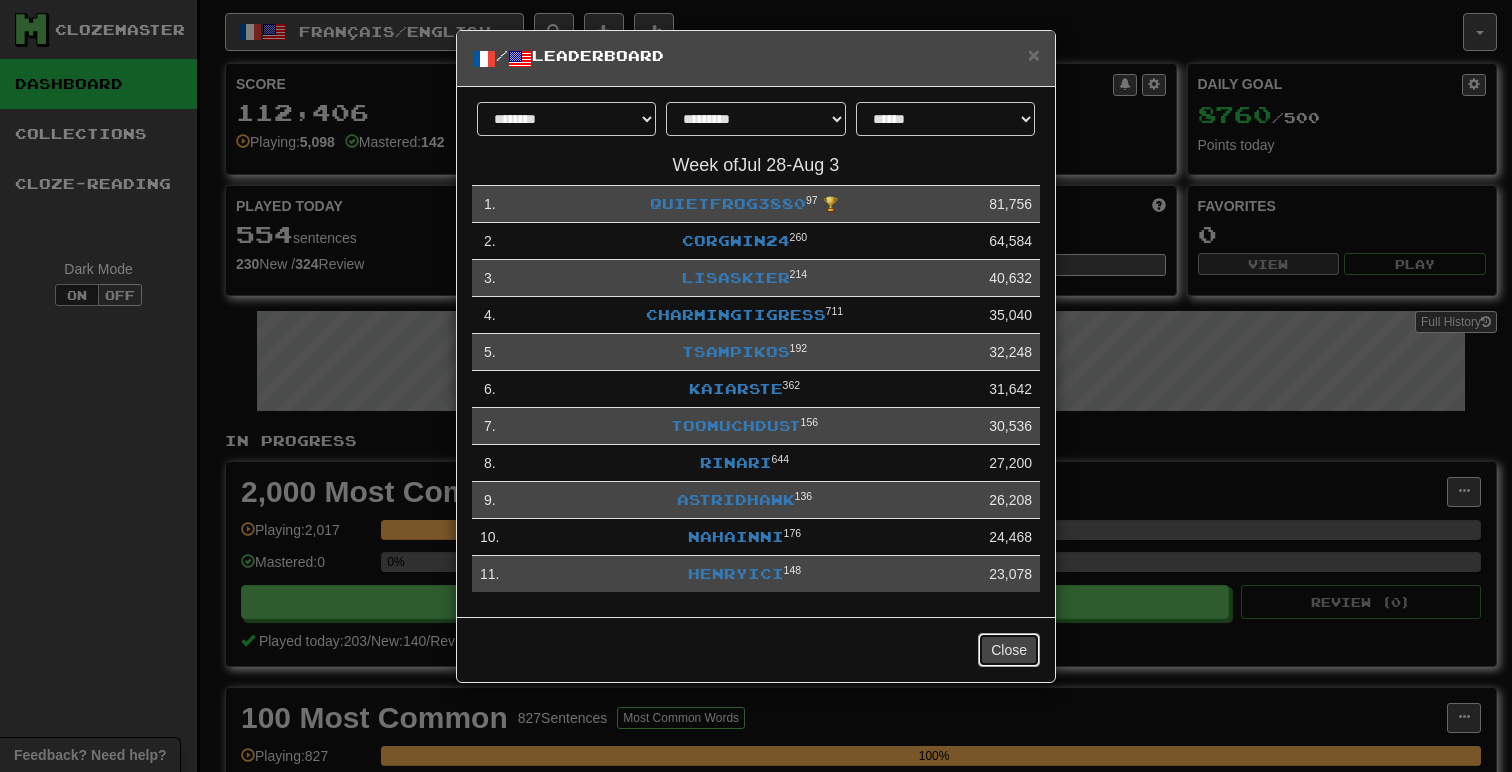 click on "Close" at bounding box center [1009, 650] 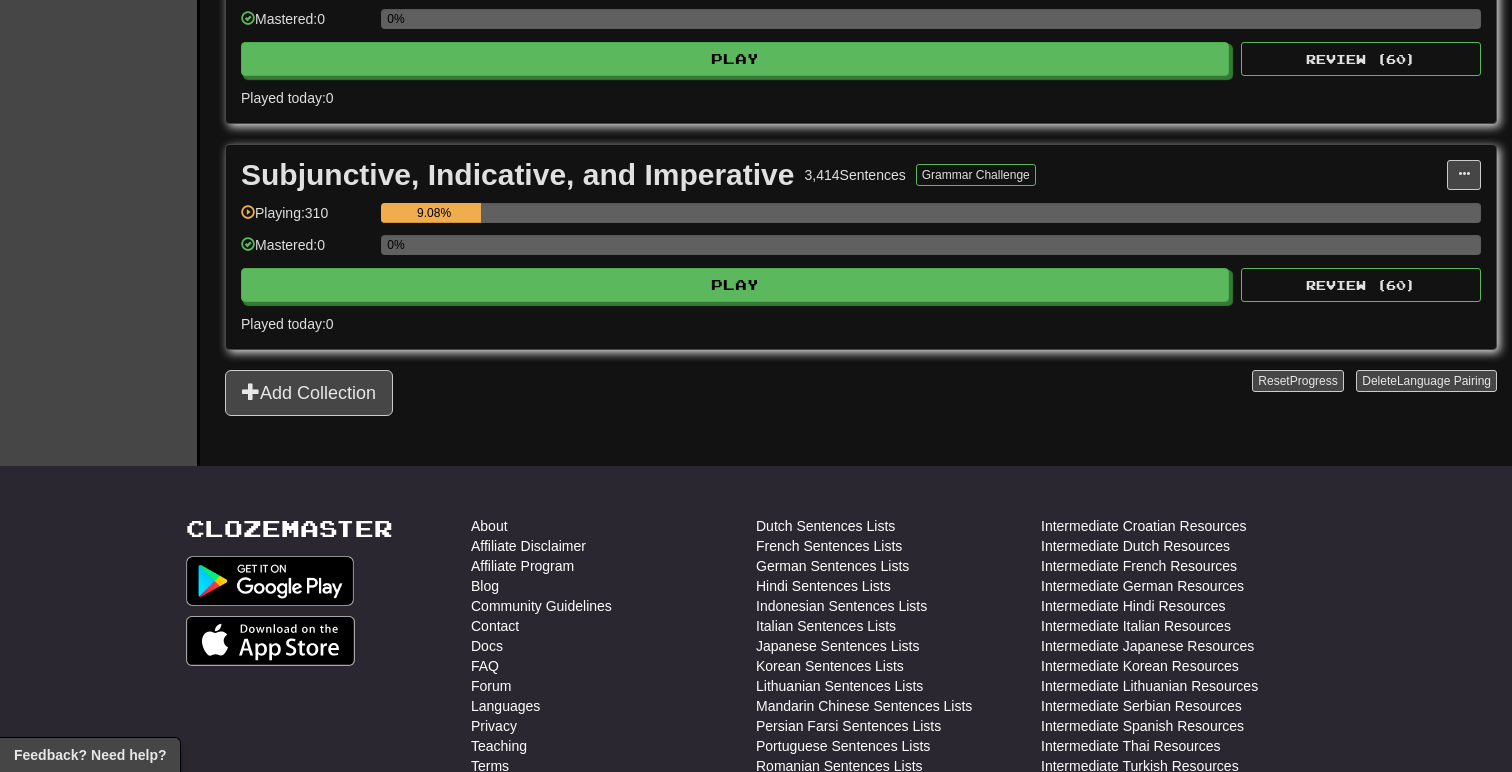 scroll, scrollTop: 1448, scrollLeft: 0, axis: vertical 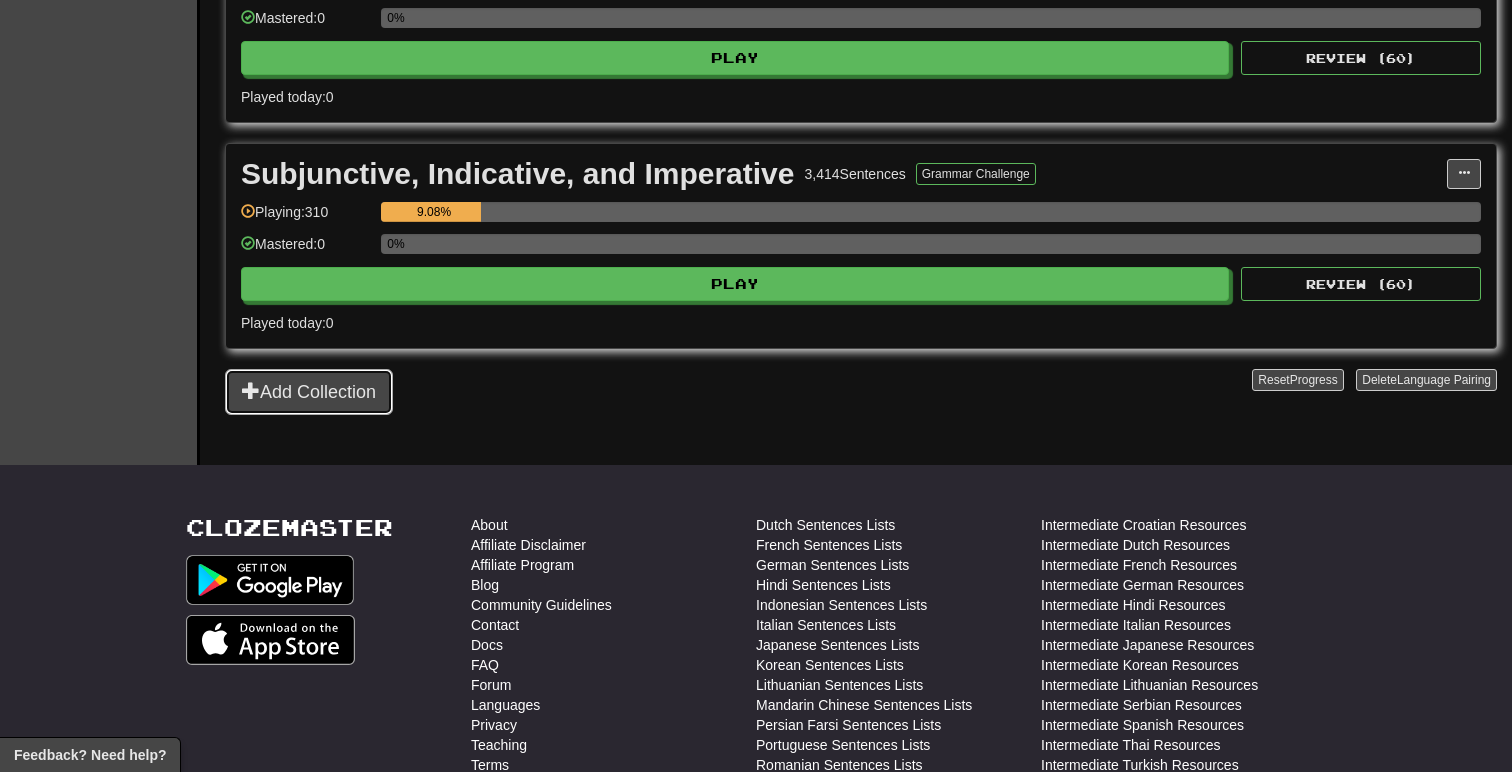 click on "Add Collection" at bounding box center [309, 392] 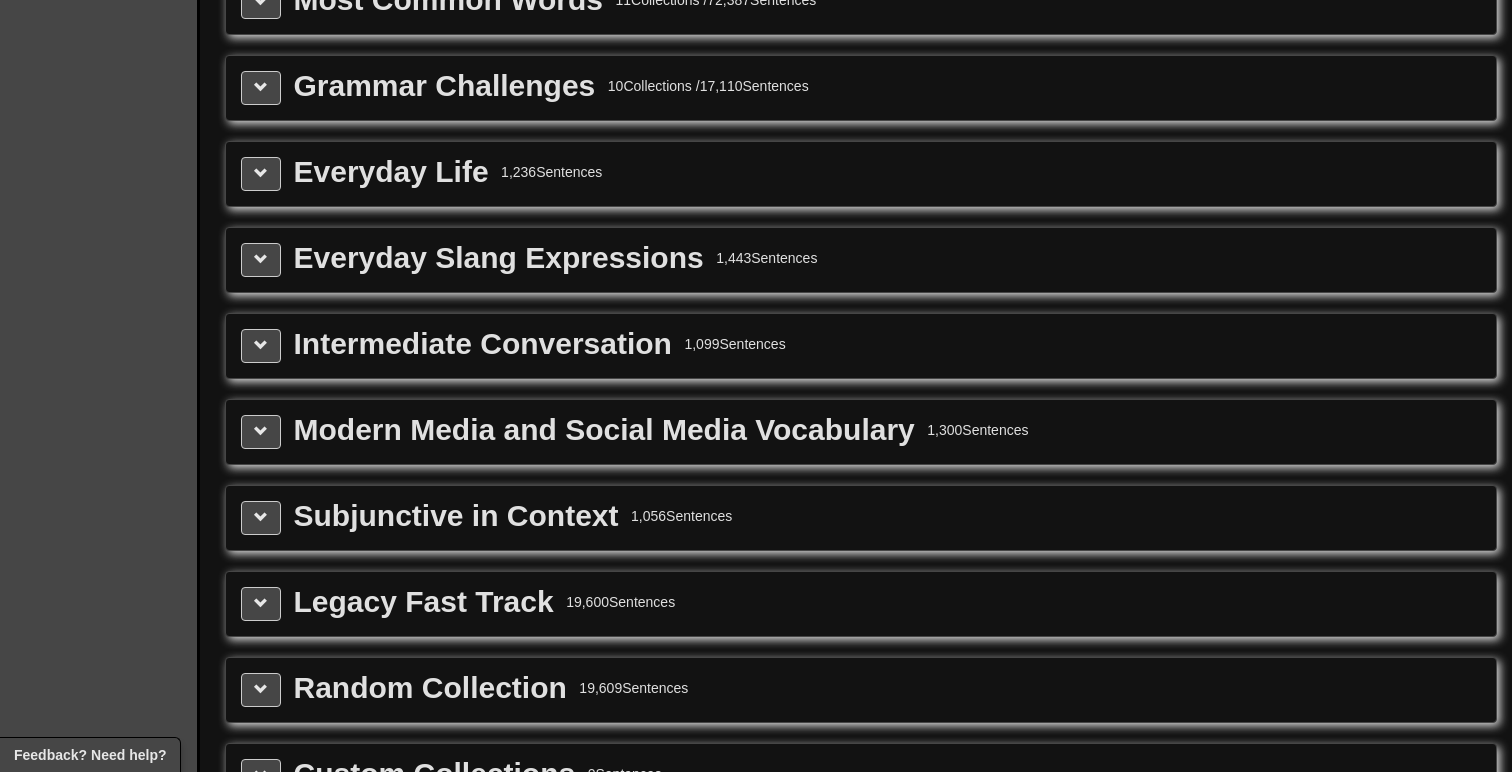 scroll, scrollTop: 2294, scrollLeft: 0, axis: vertical 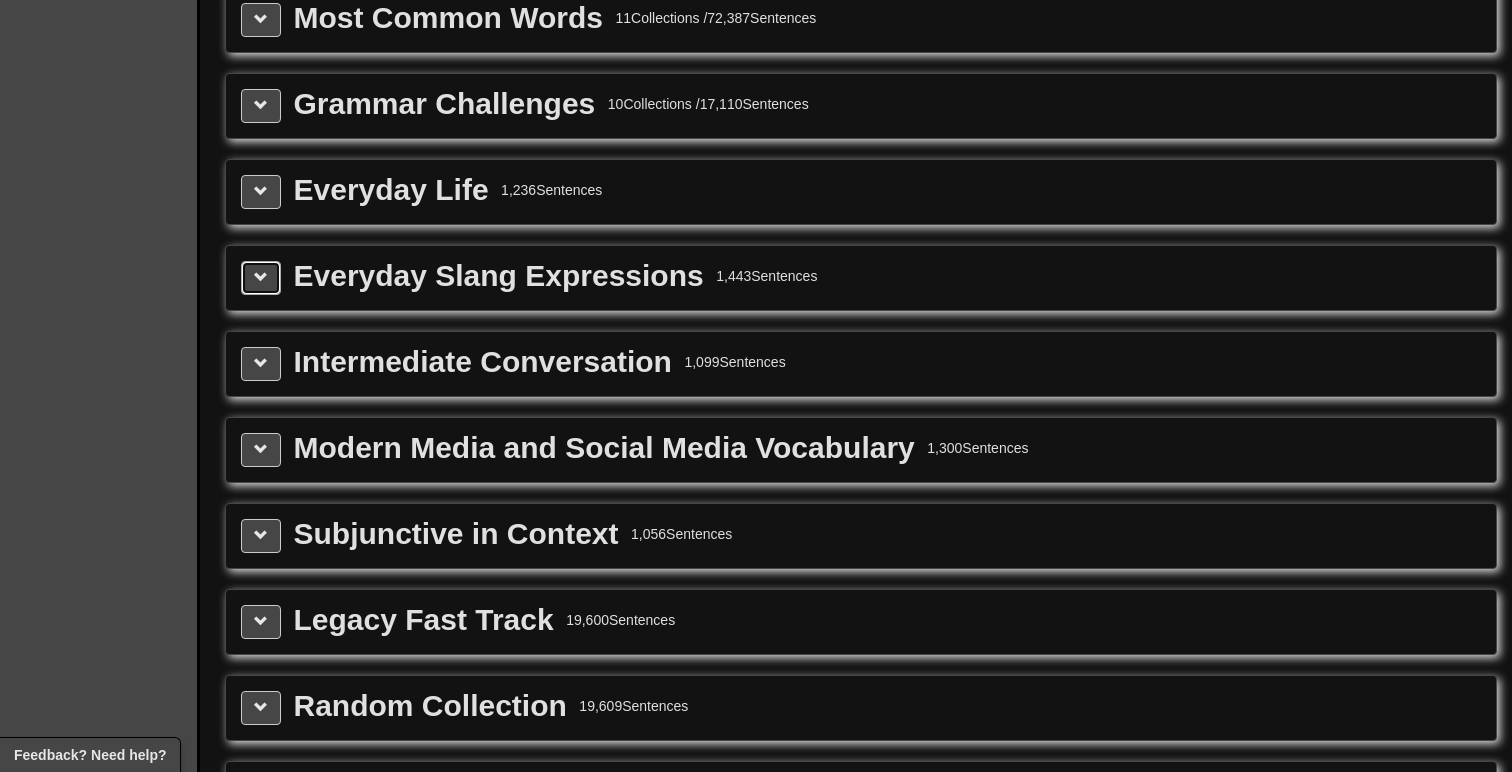 click at bounding box center [261, 277] 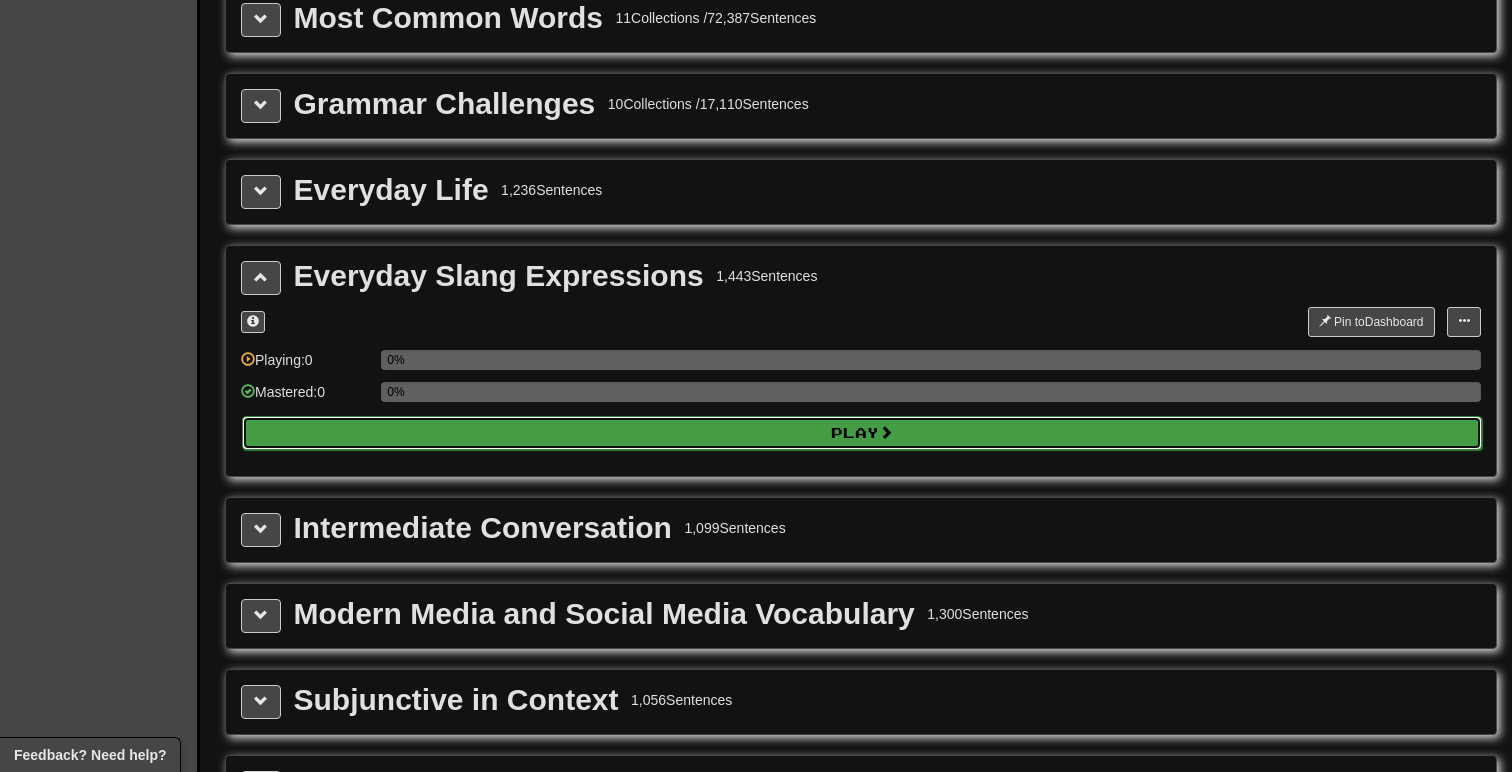 click on "Play" at bounding box center (862, 433) 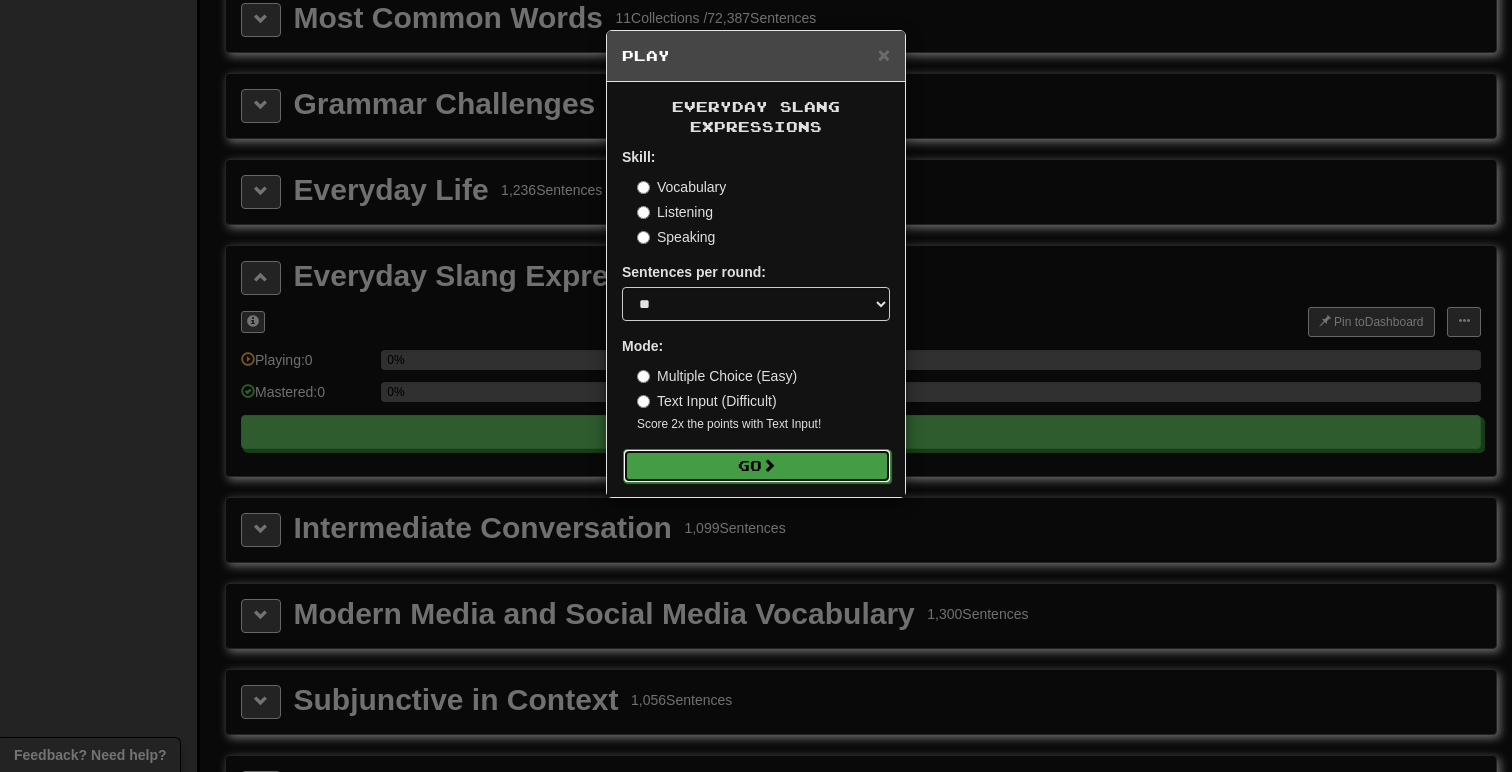click on "Go" at bounding box center [757, 466] 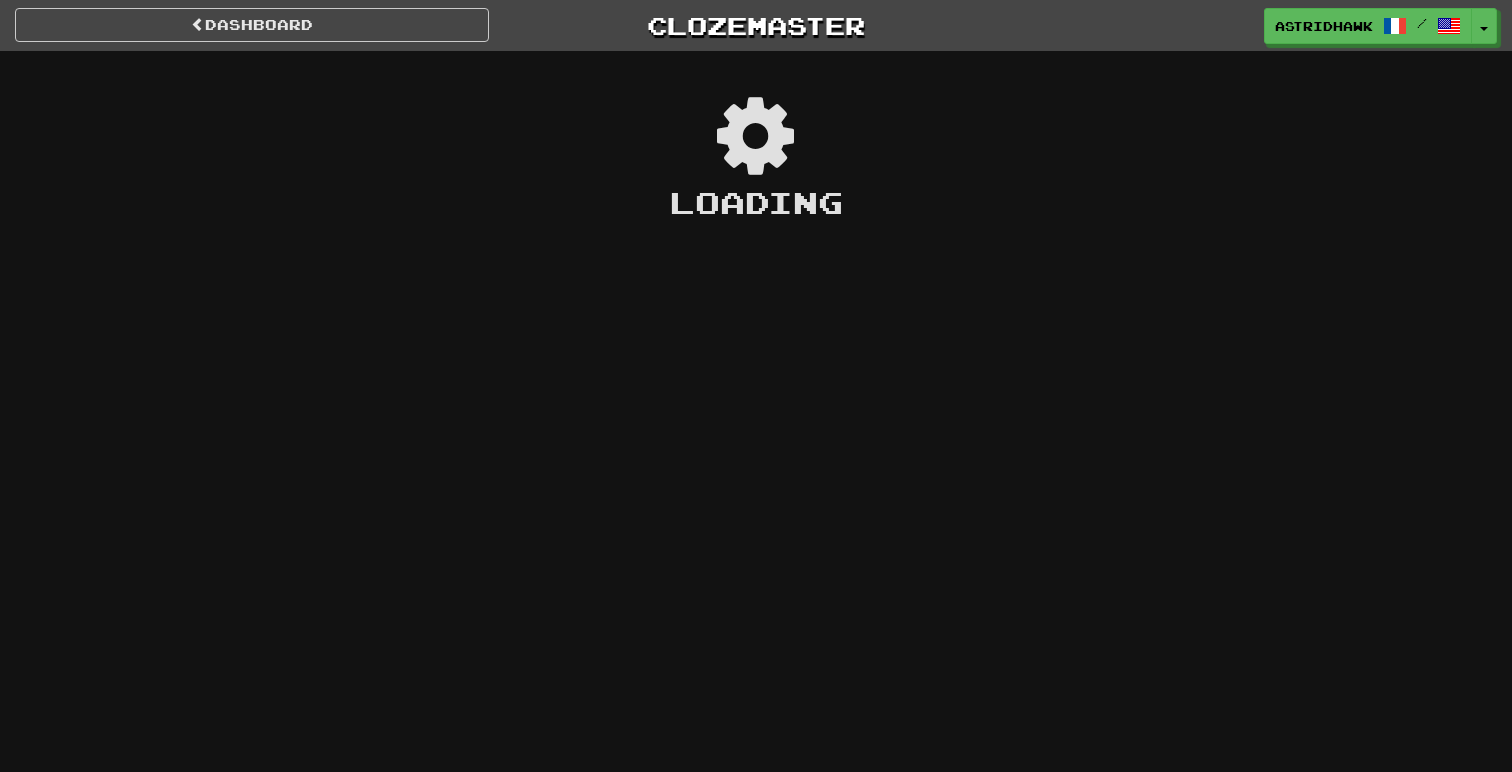 scroll, scrollTop: 0, scrollLeft: 0, axis: both 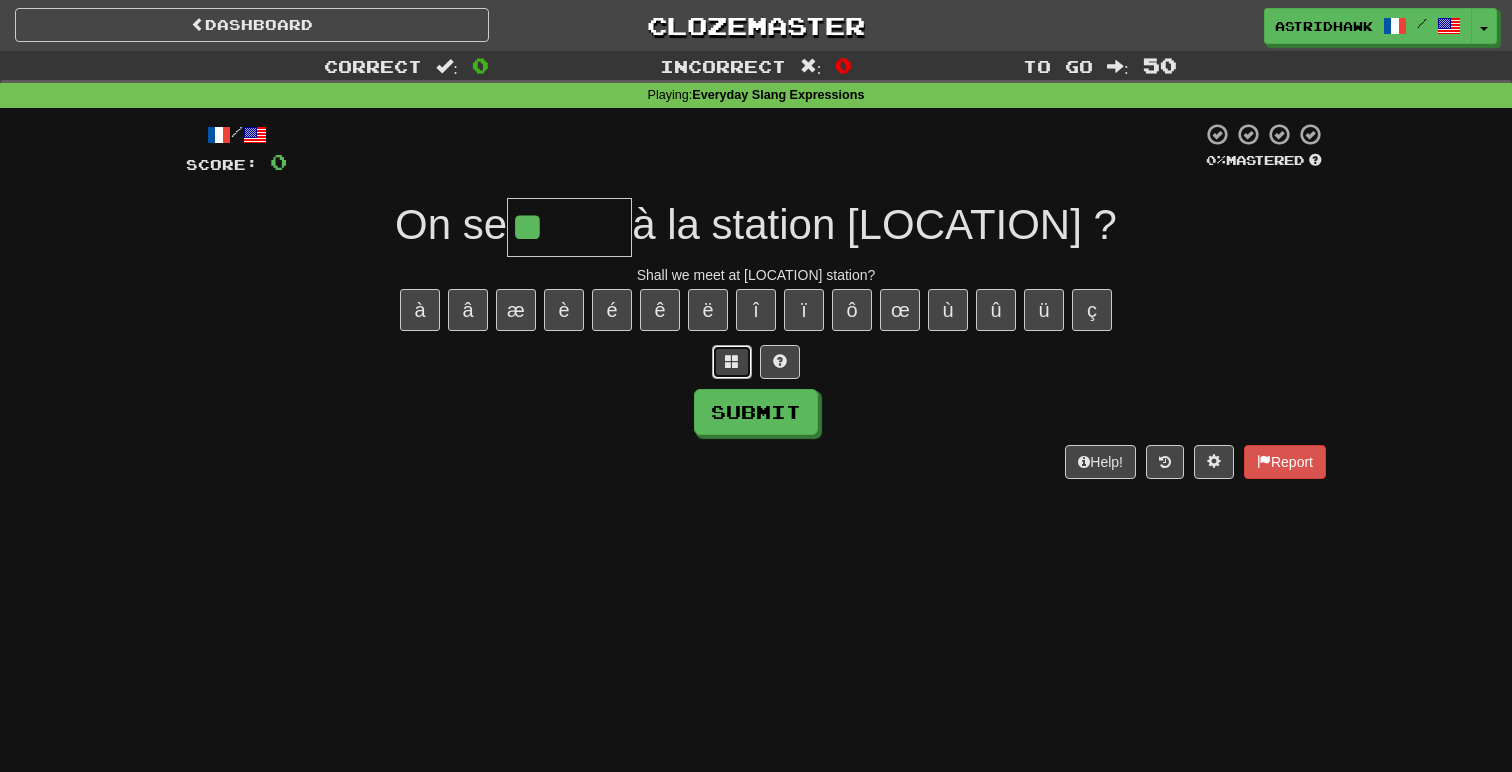 click at bounding box center [732, 361] 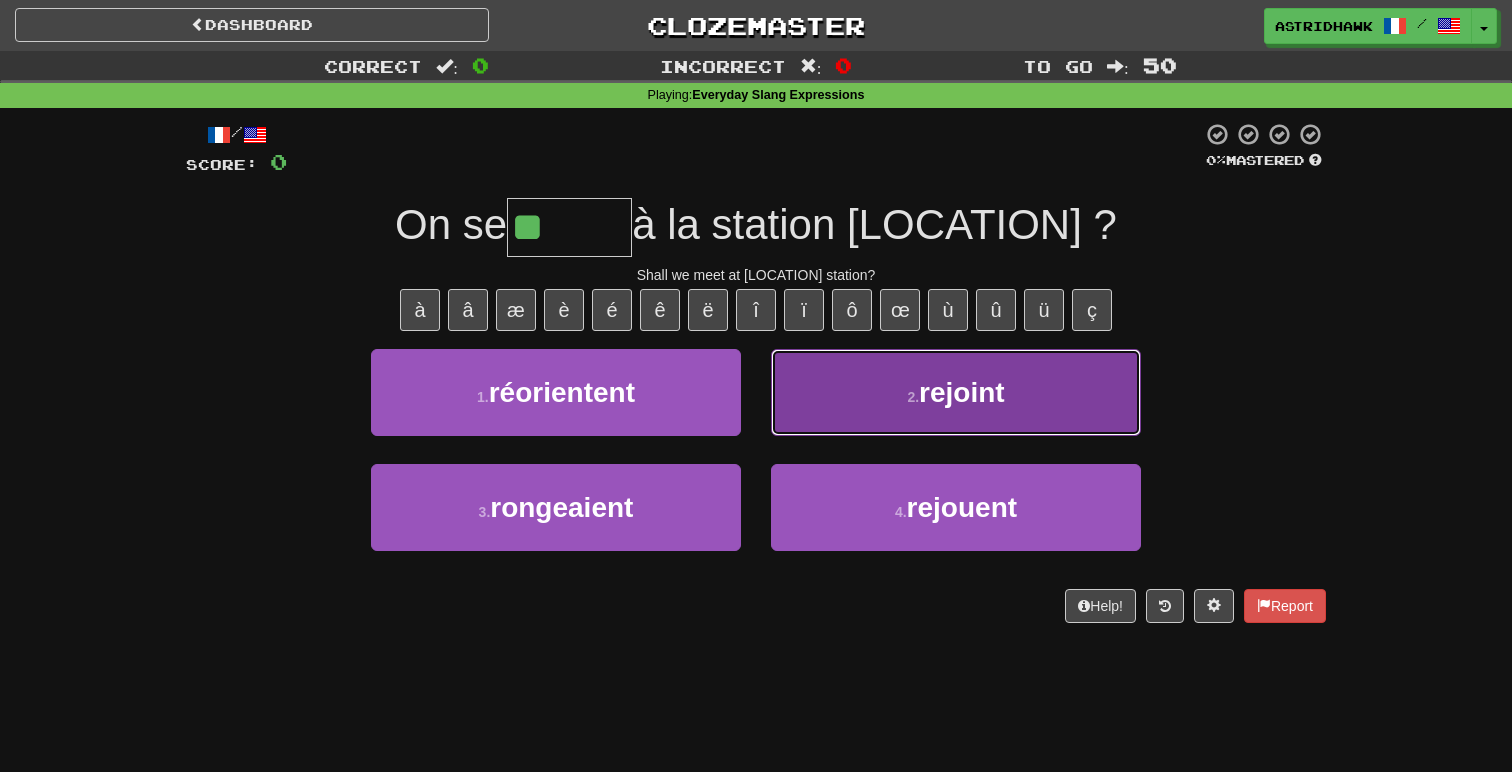 click on "2 .  rejoint" at bounding box center [956, 392] 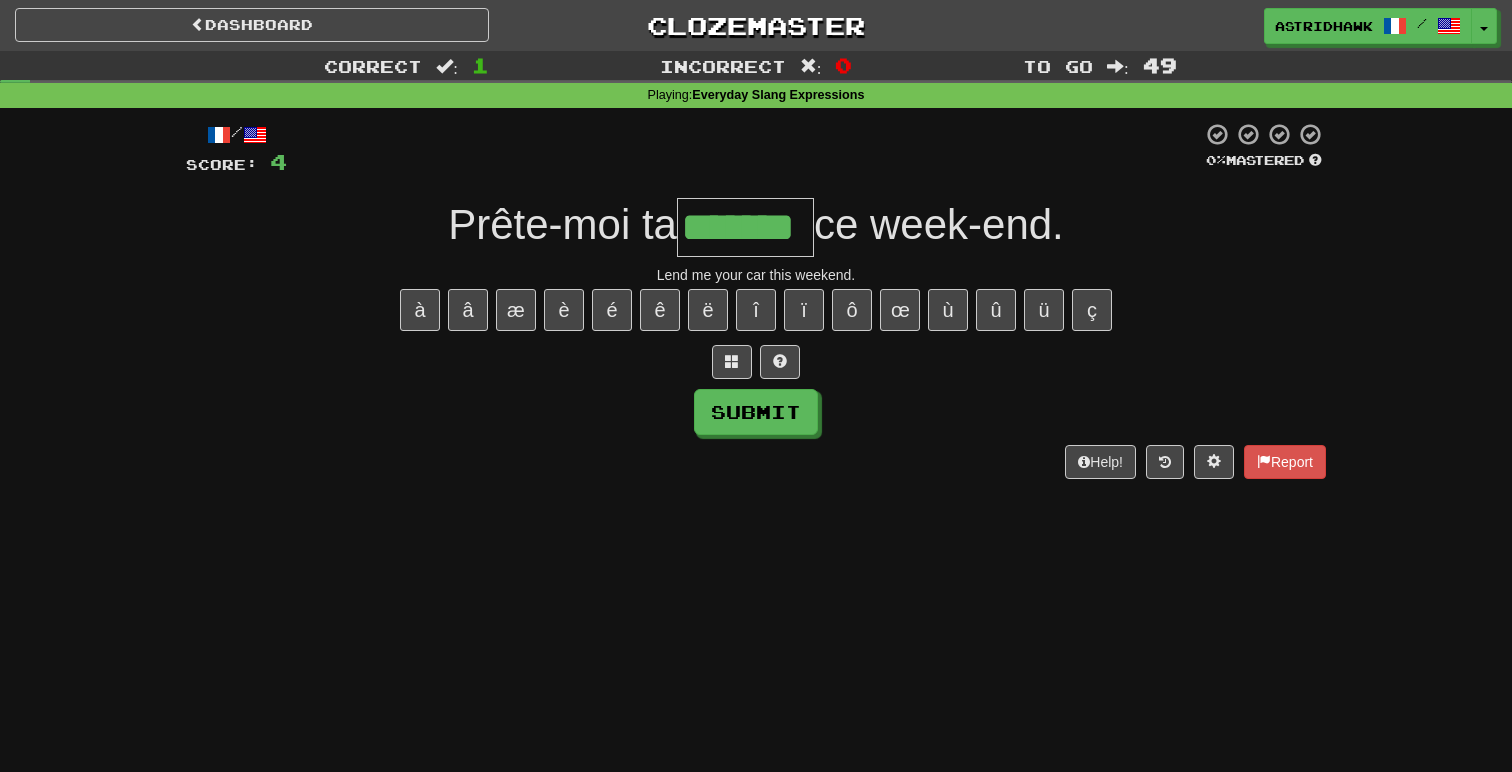type on "*******" 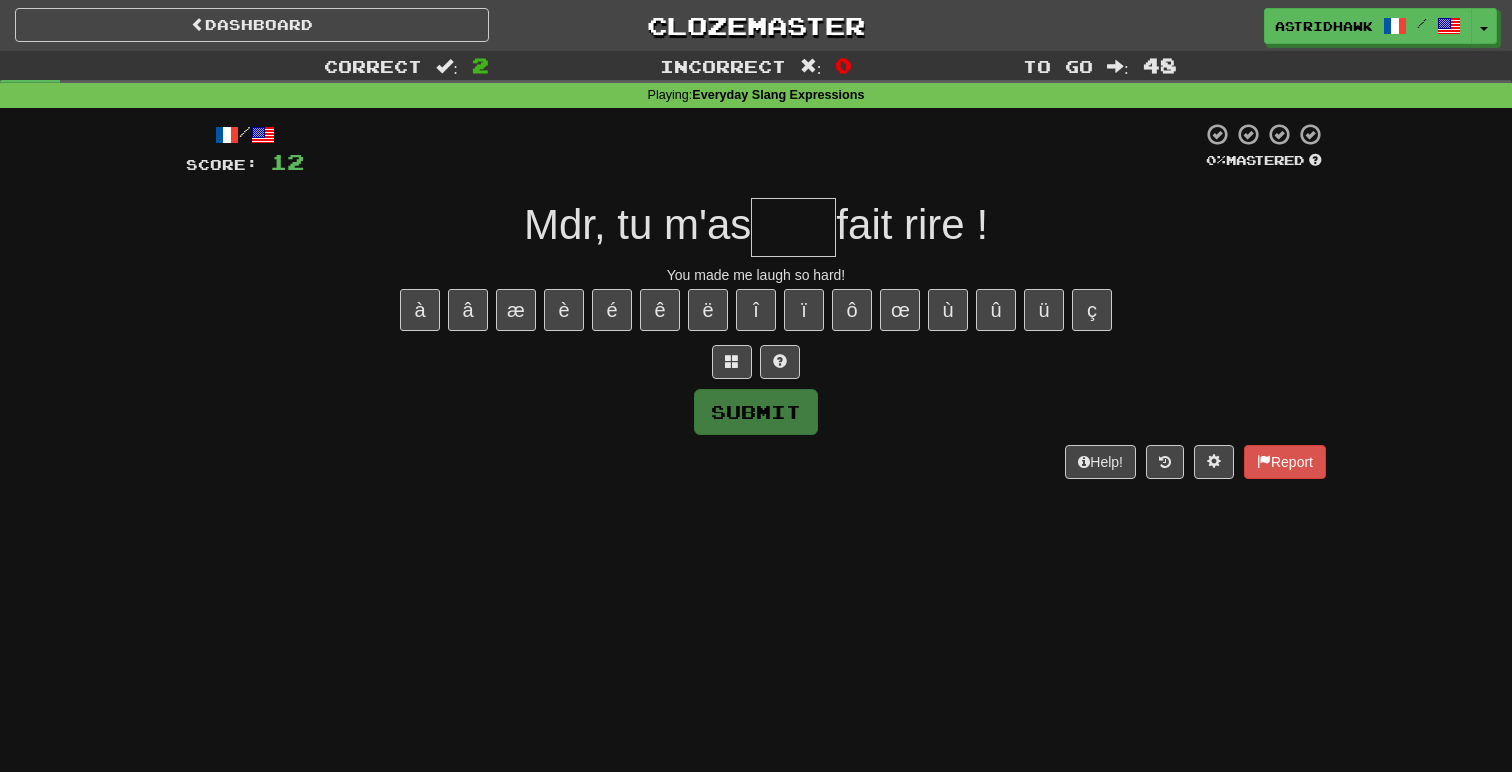 type on "*" 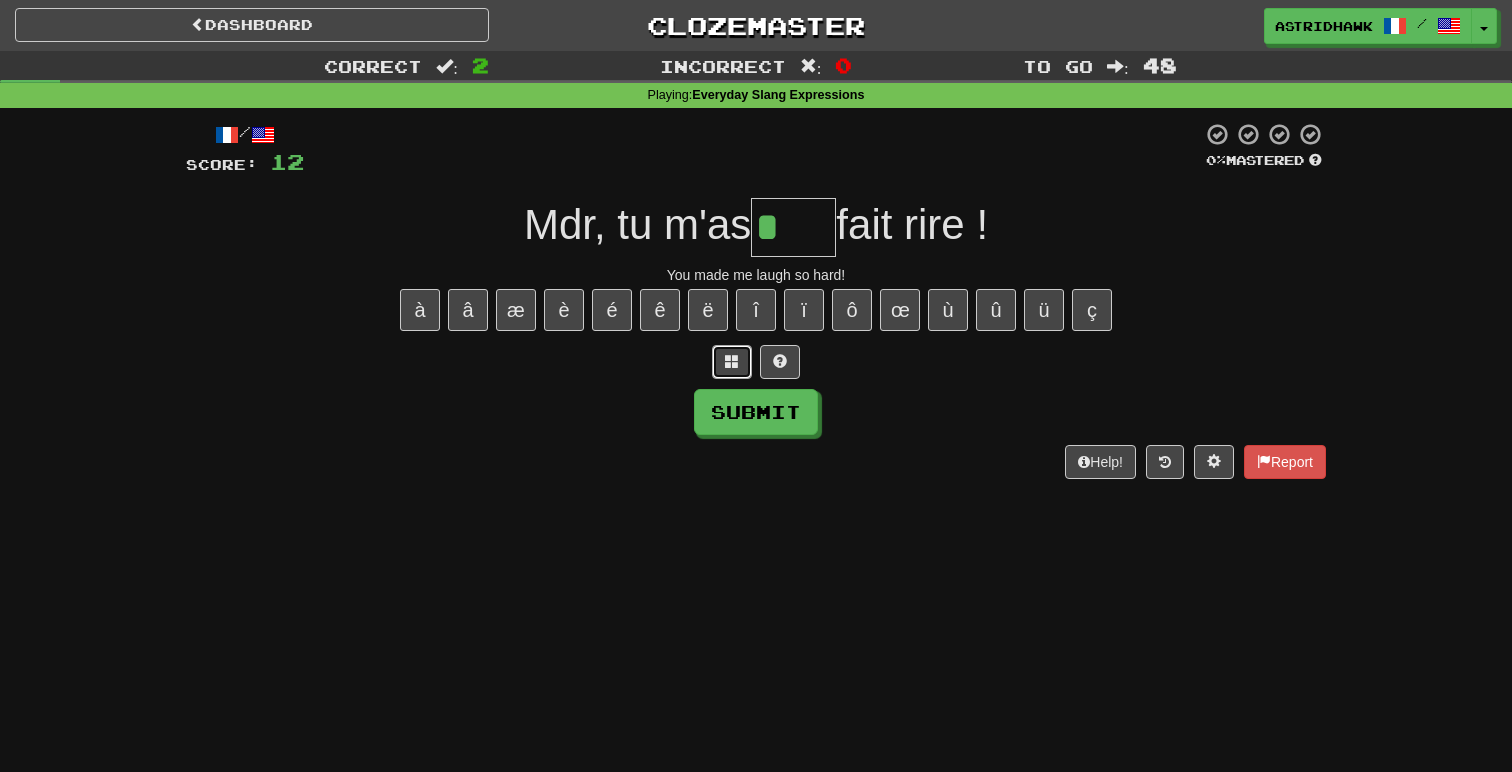 click at bounding box center (732, 361) 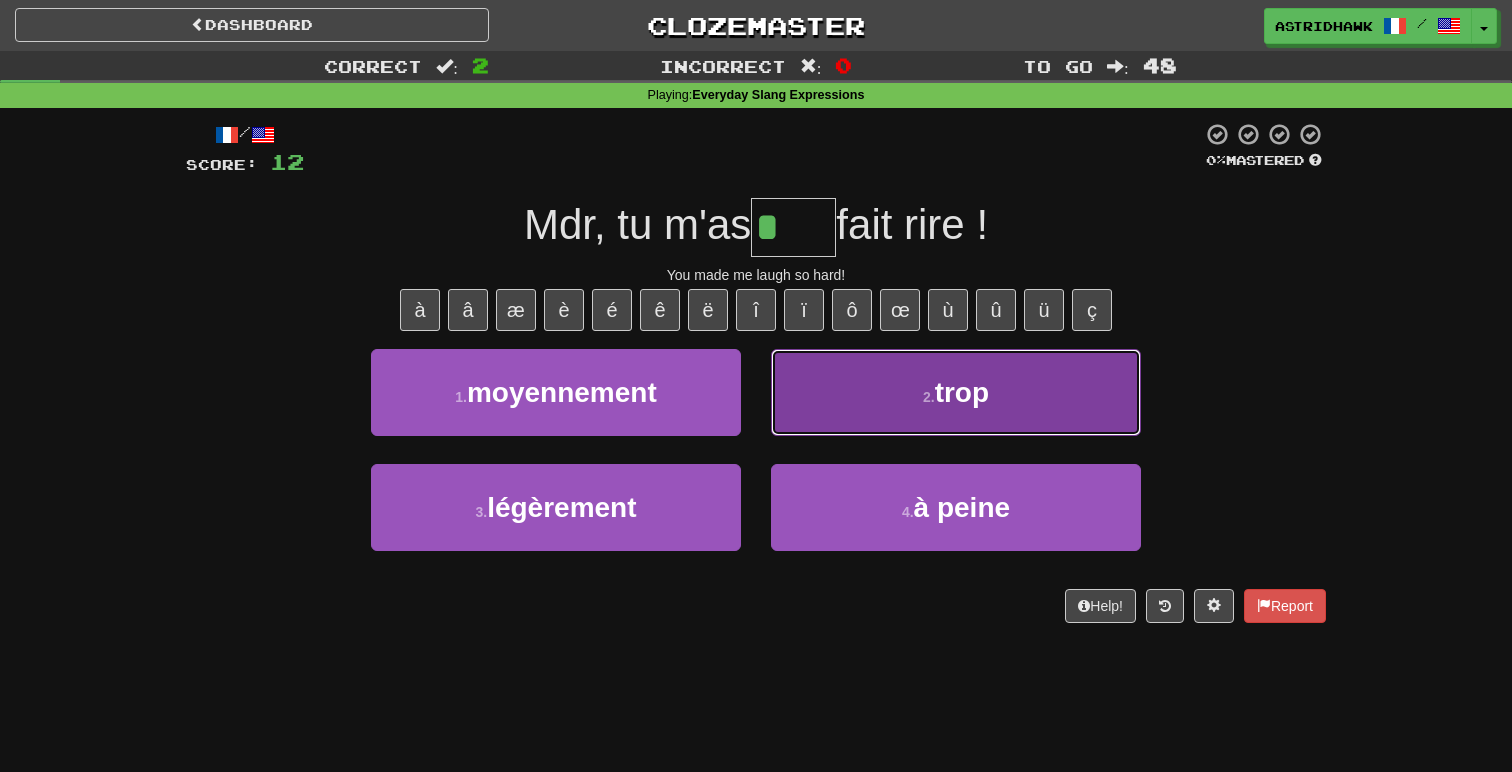 click on "2 .  trop" at bounding box center [956, 392] 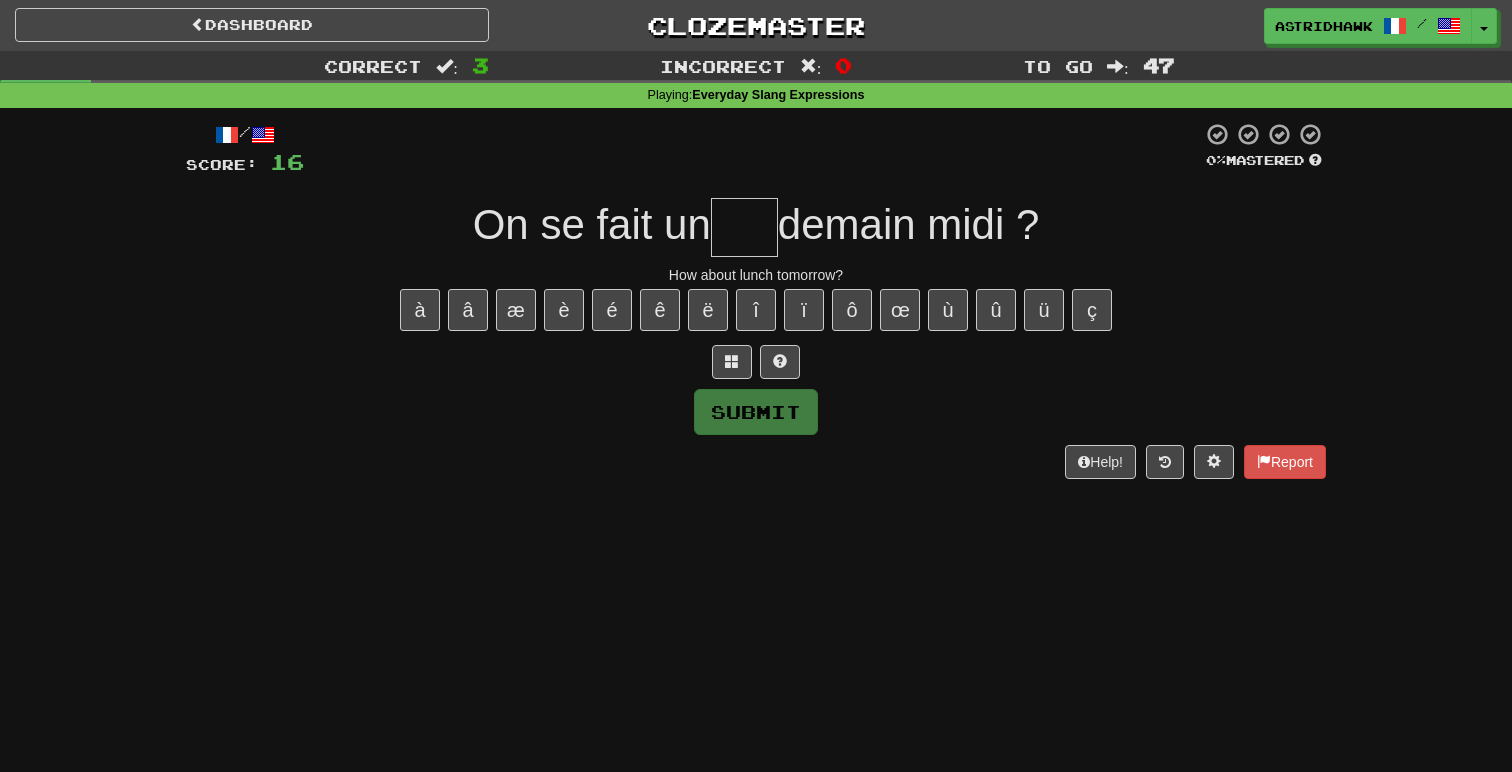 type on "*" 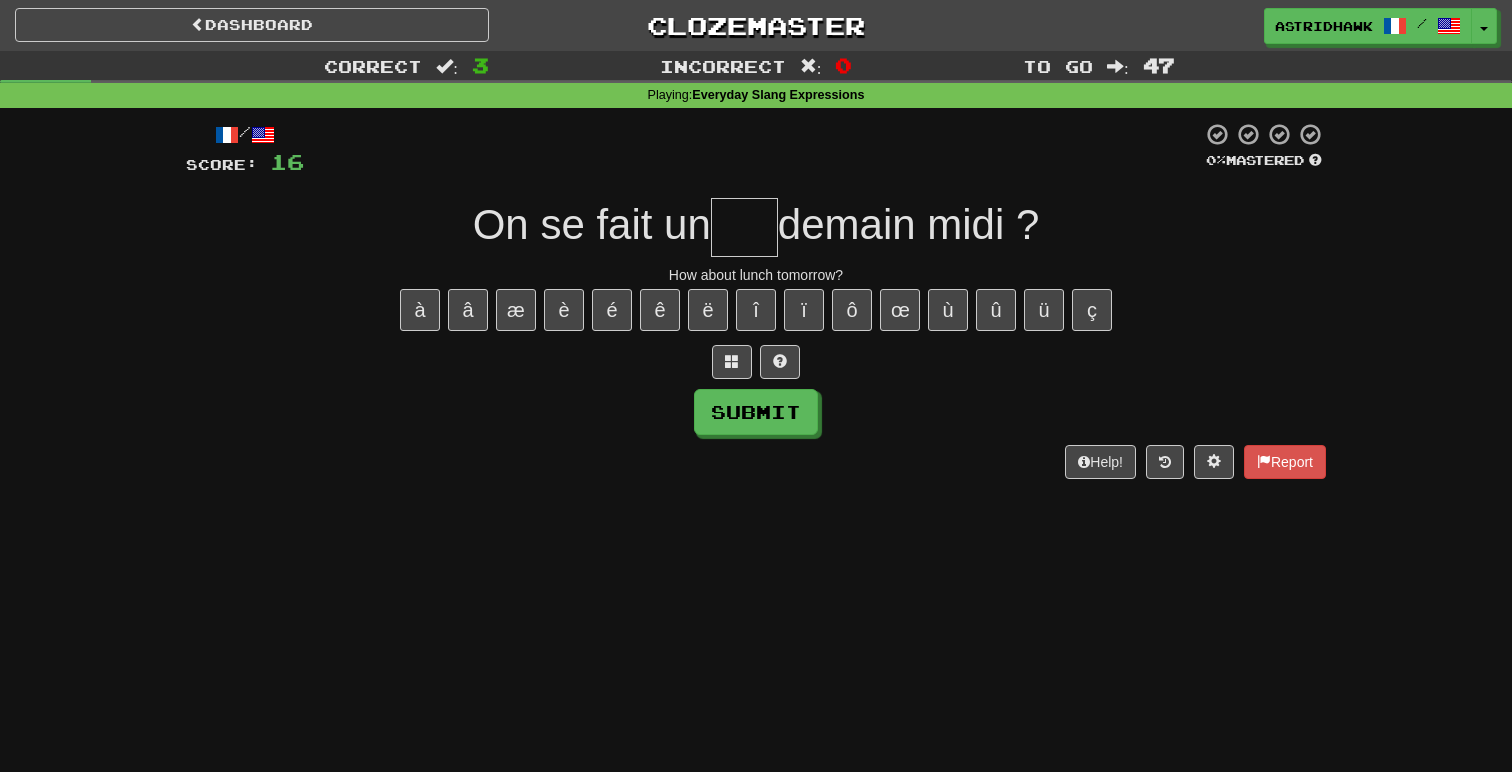 type on "*" 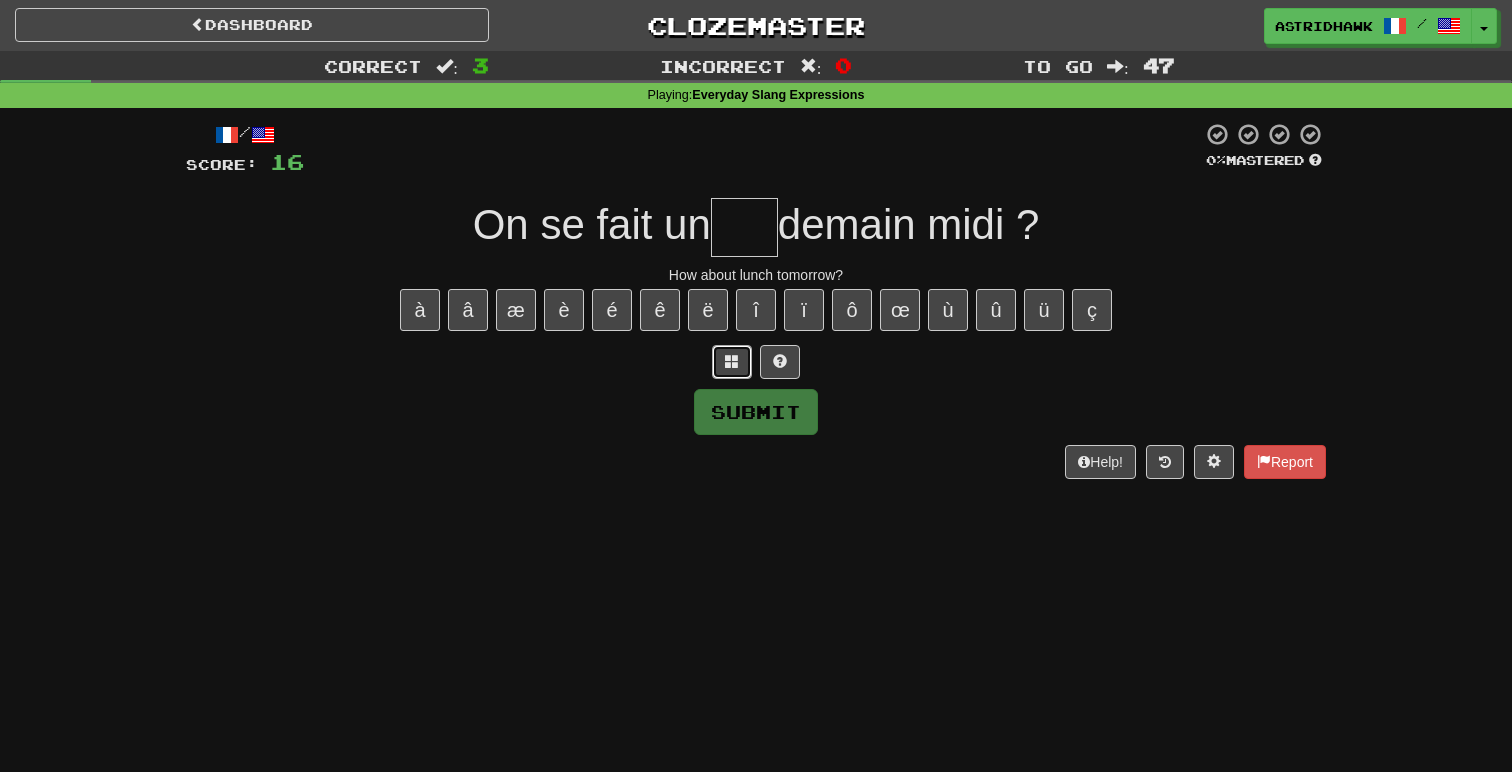click at bounding box center [732, 361] 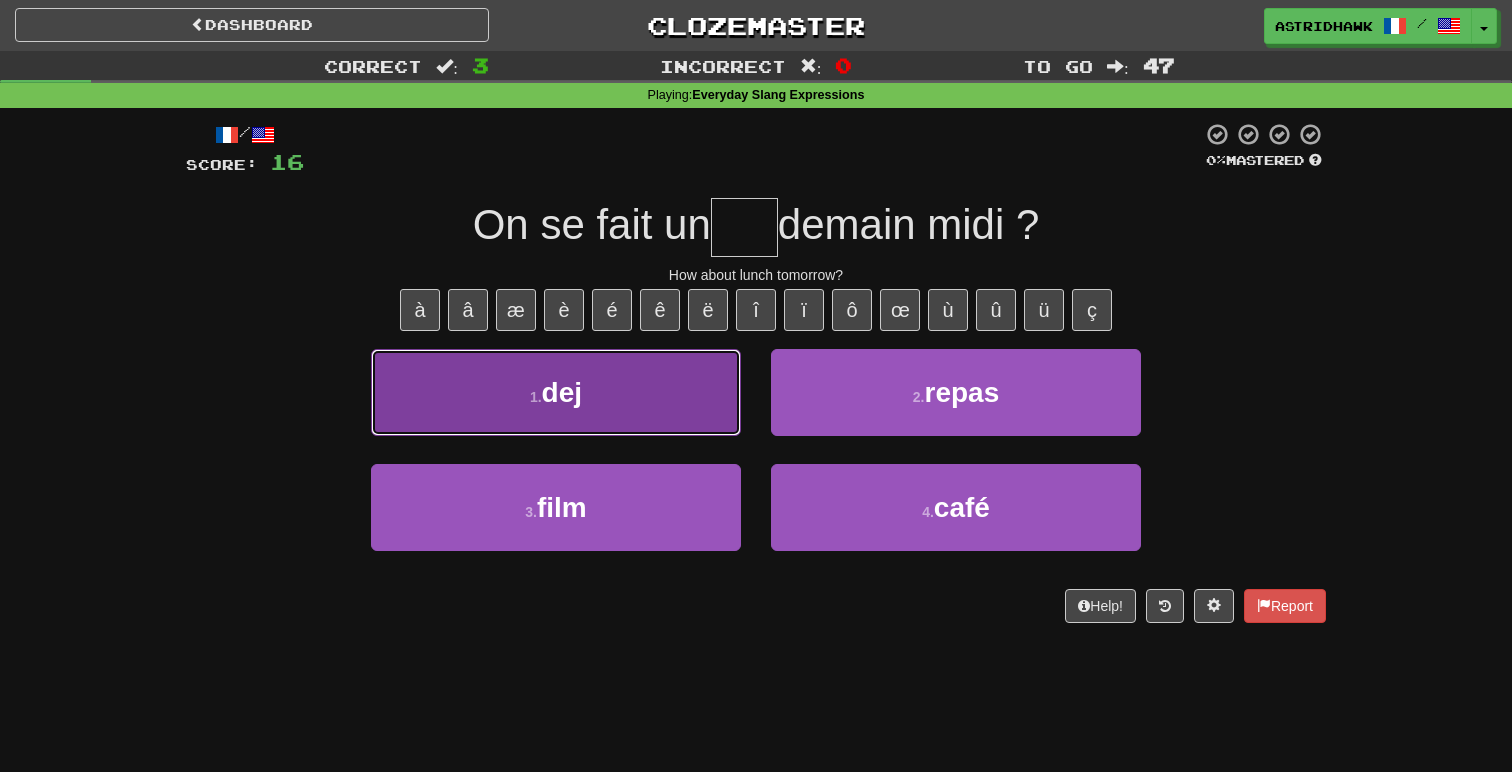 click on "1 .  dej" at bounding box center (556, 392) 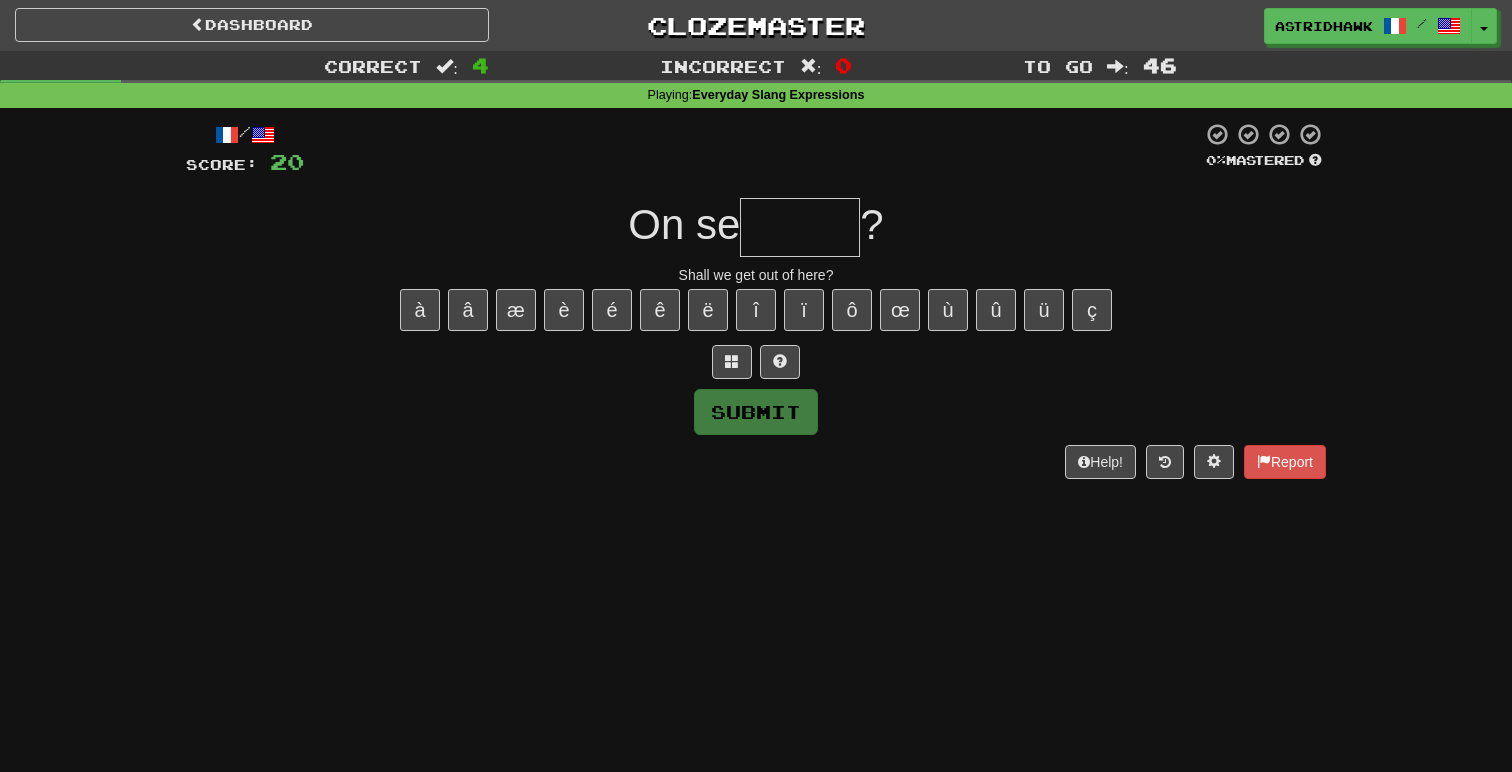 type on "*" 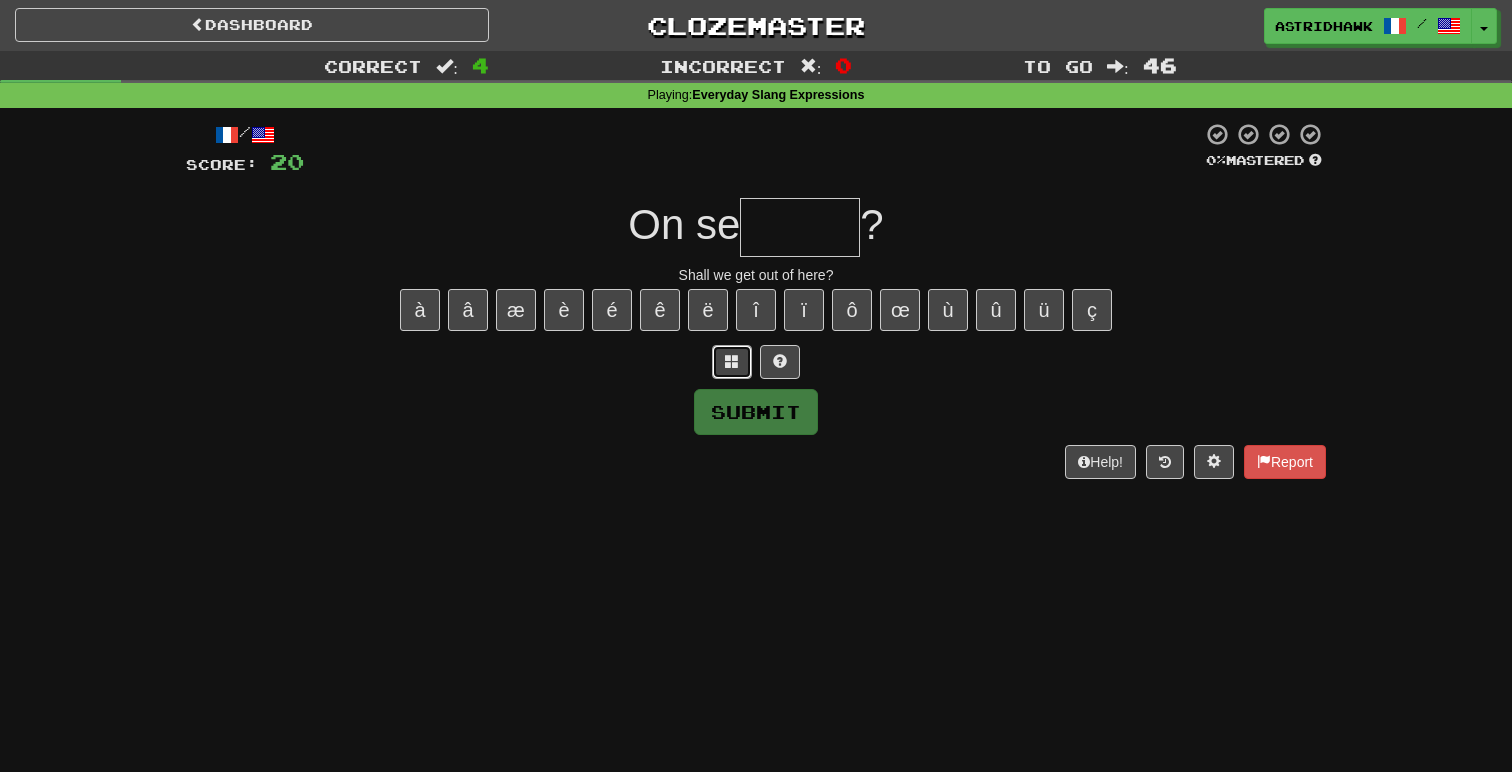 click at bounding box center (732, 362) 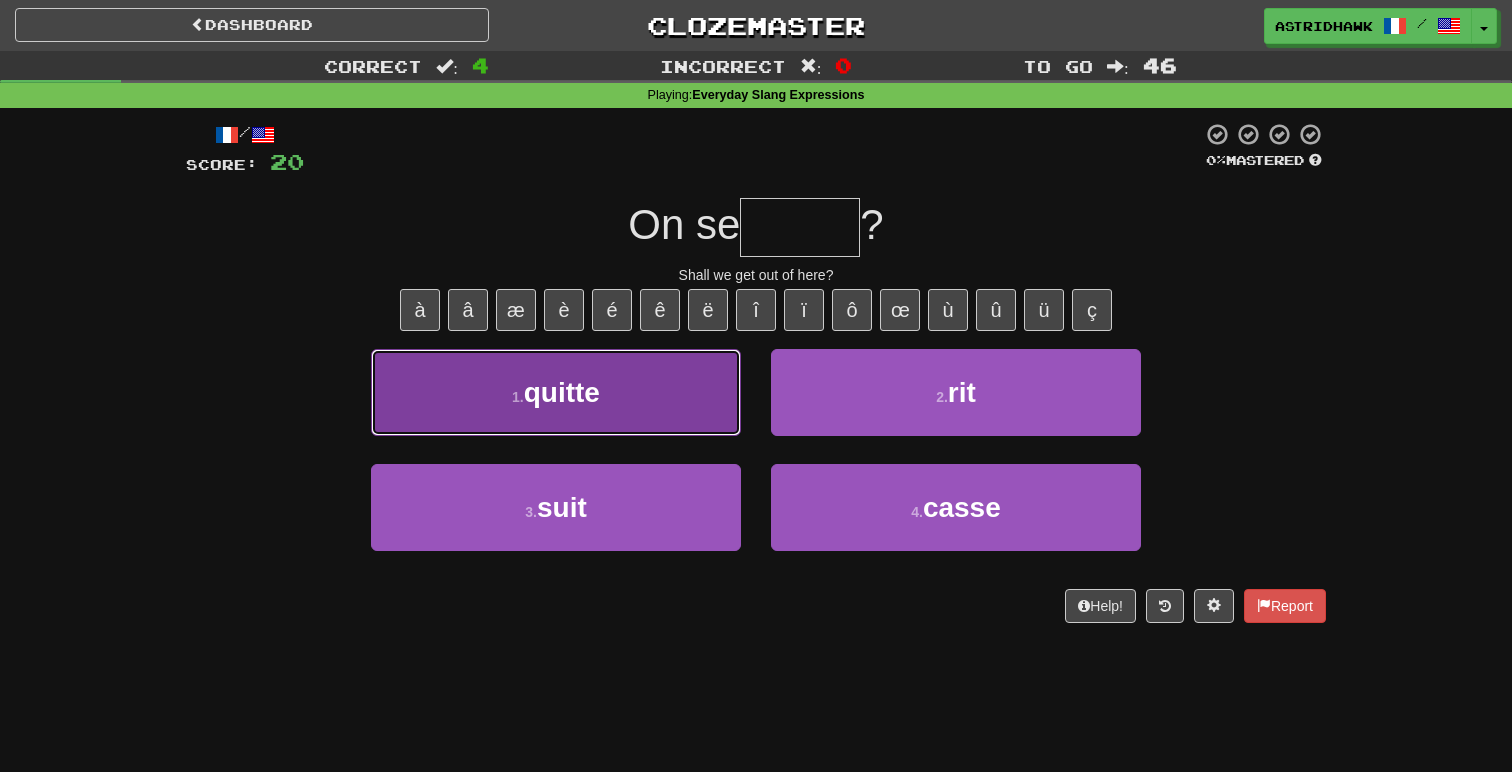 click on "1 .  quitte" at bounding box center [556, 392] 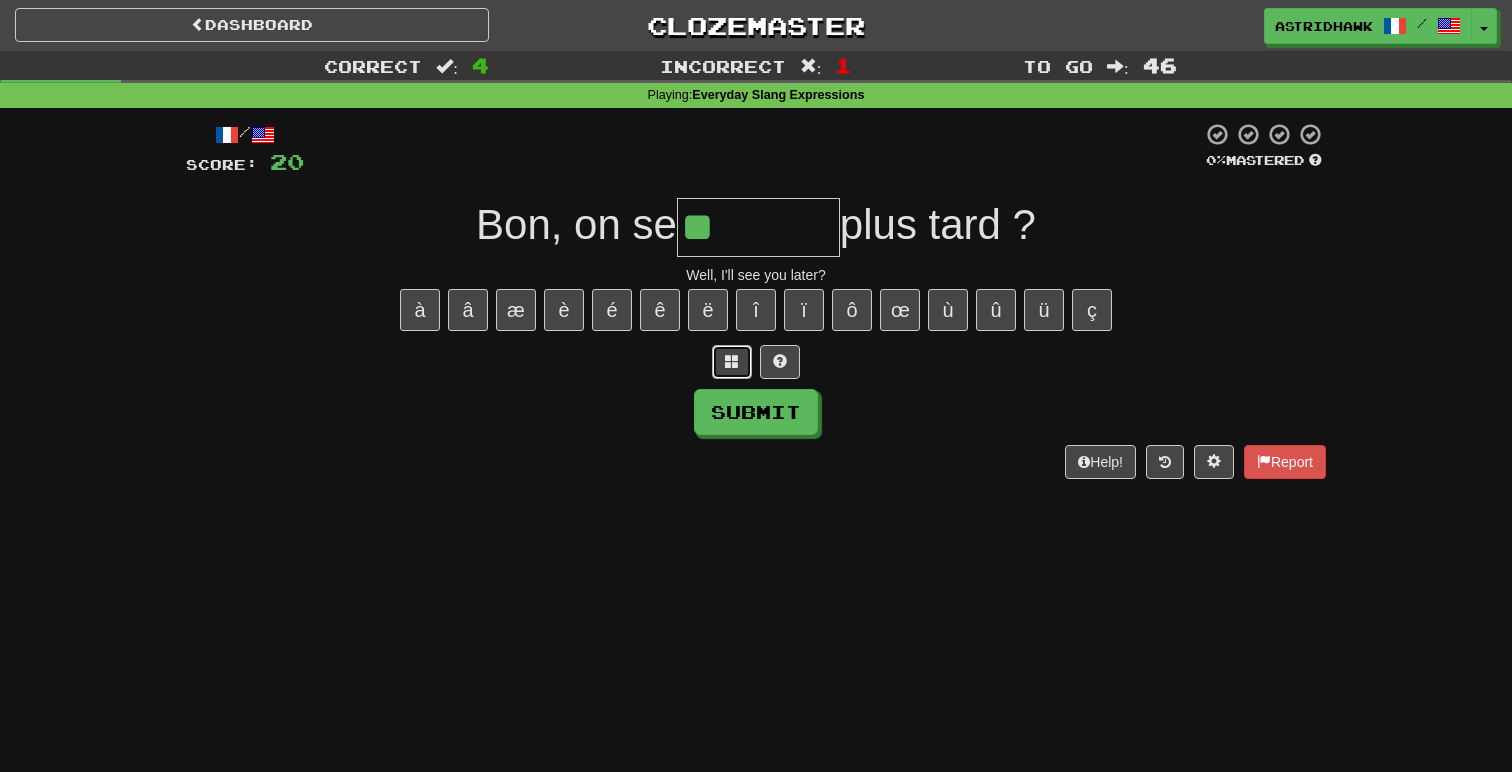 click at bounding box center [732, 361] 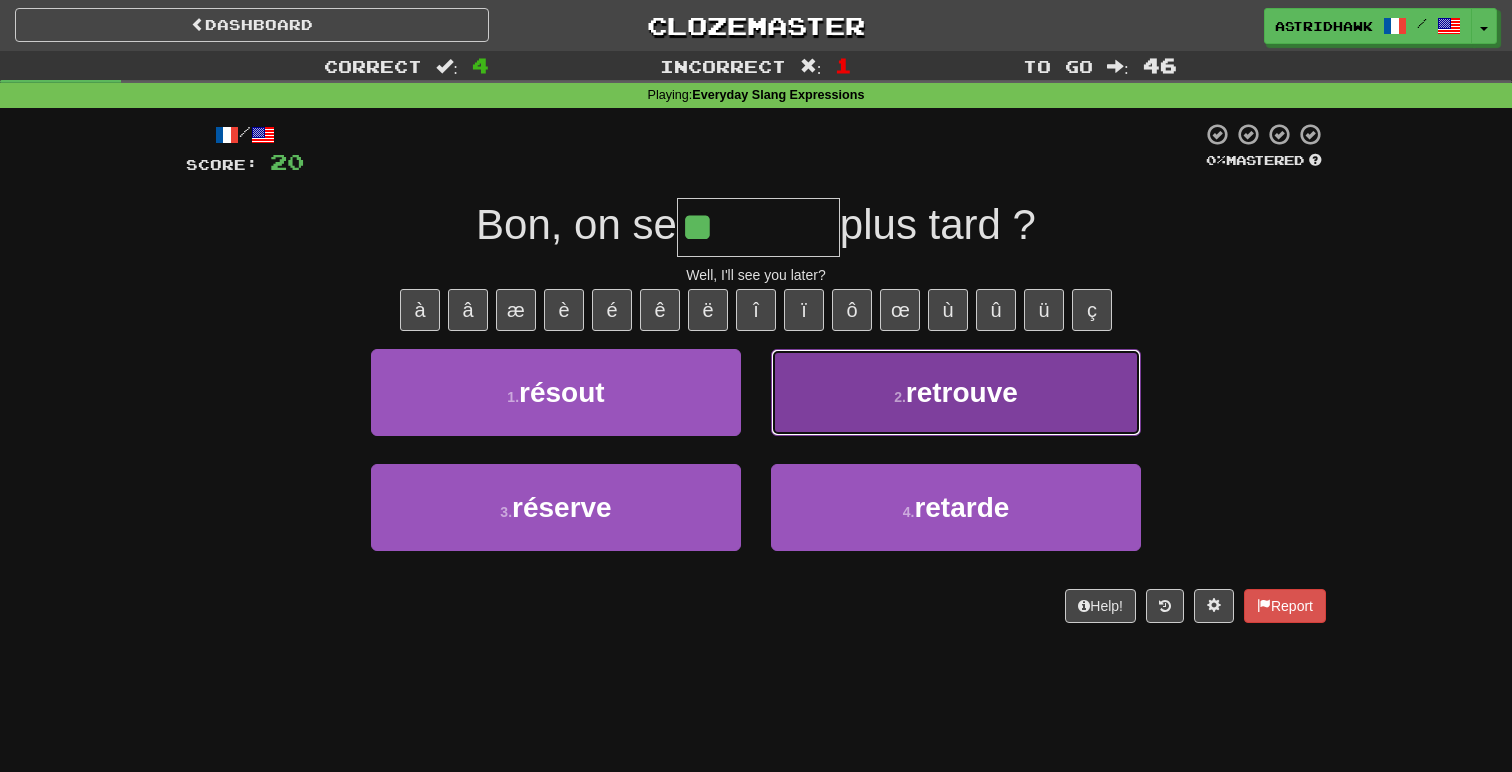 click on "2 .  retrouve" at bounding box center (956, 392) 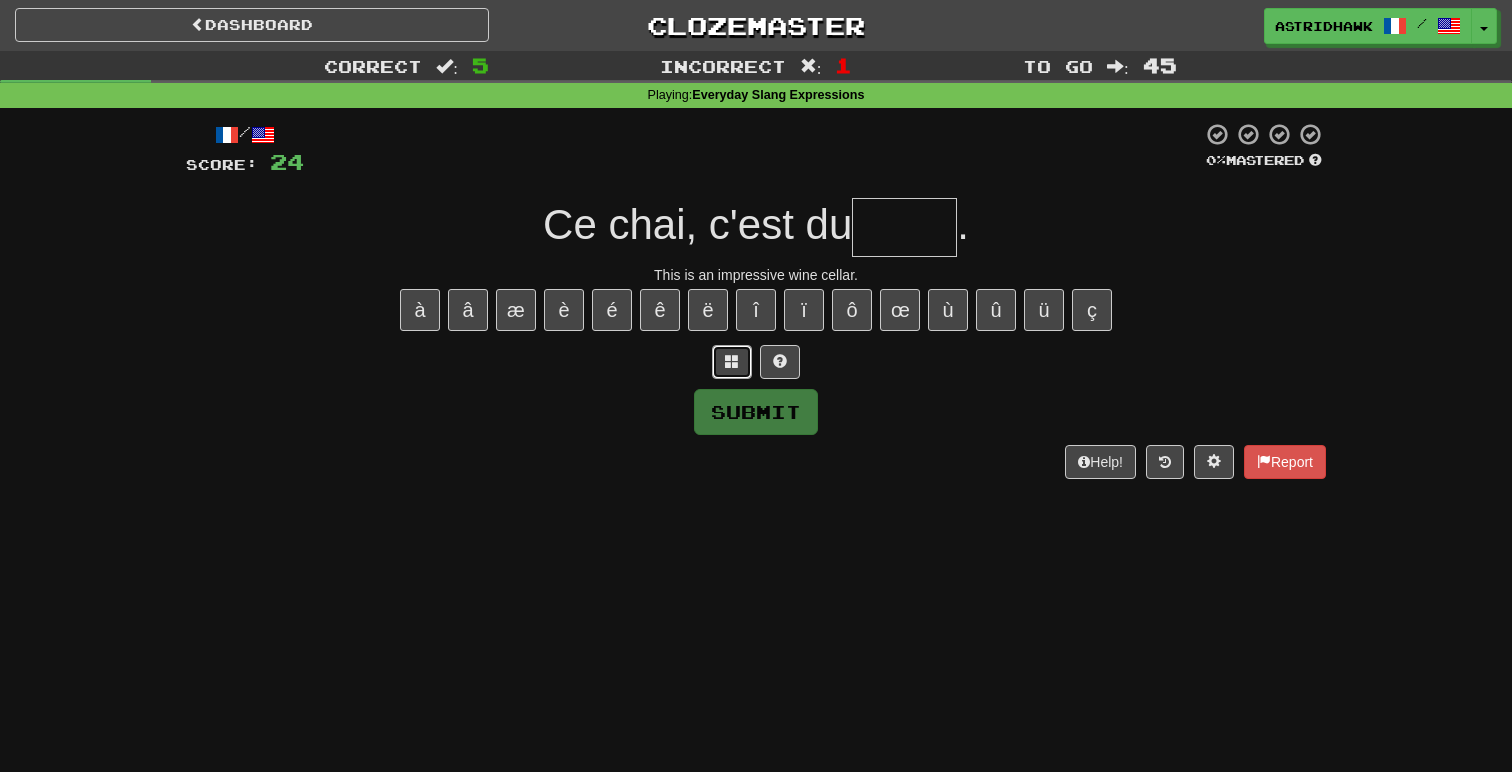 click at bounding box center [732, 361] 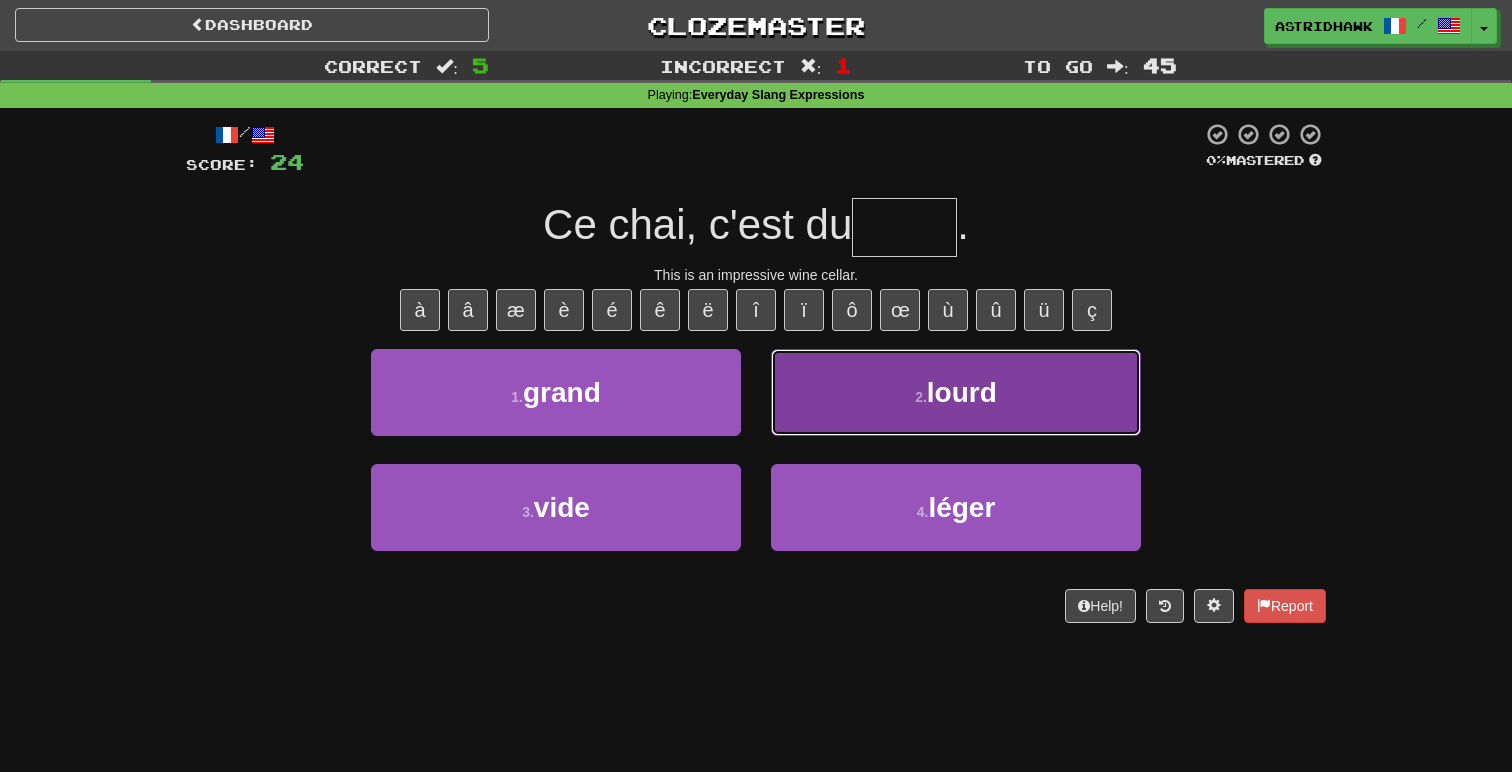 click on "2 .  lourd" at bounding box center (956, 392) 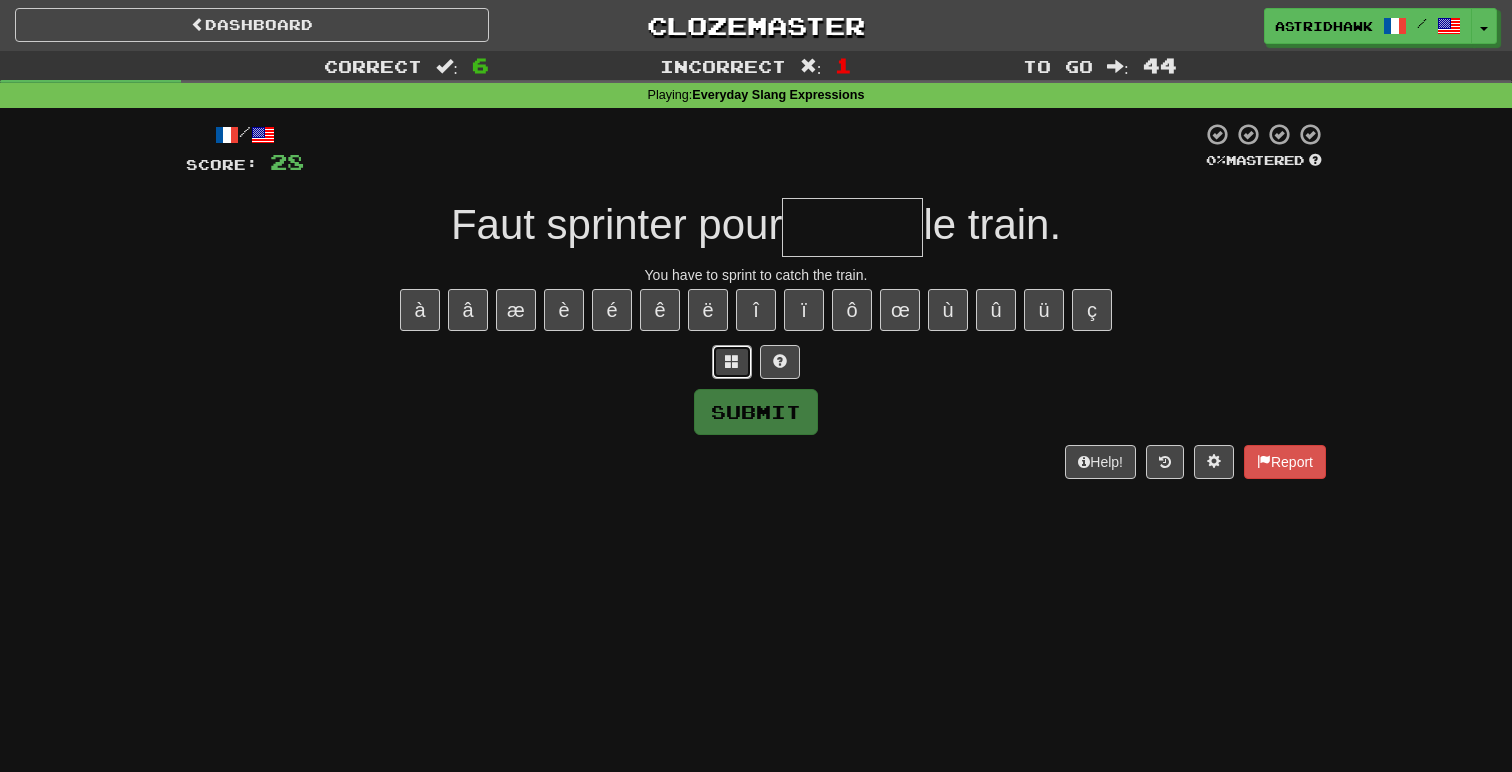 click at bounding box center (732, 362) 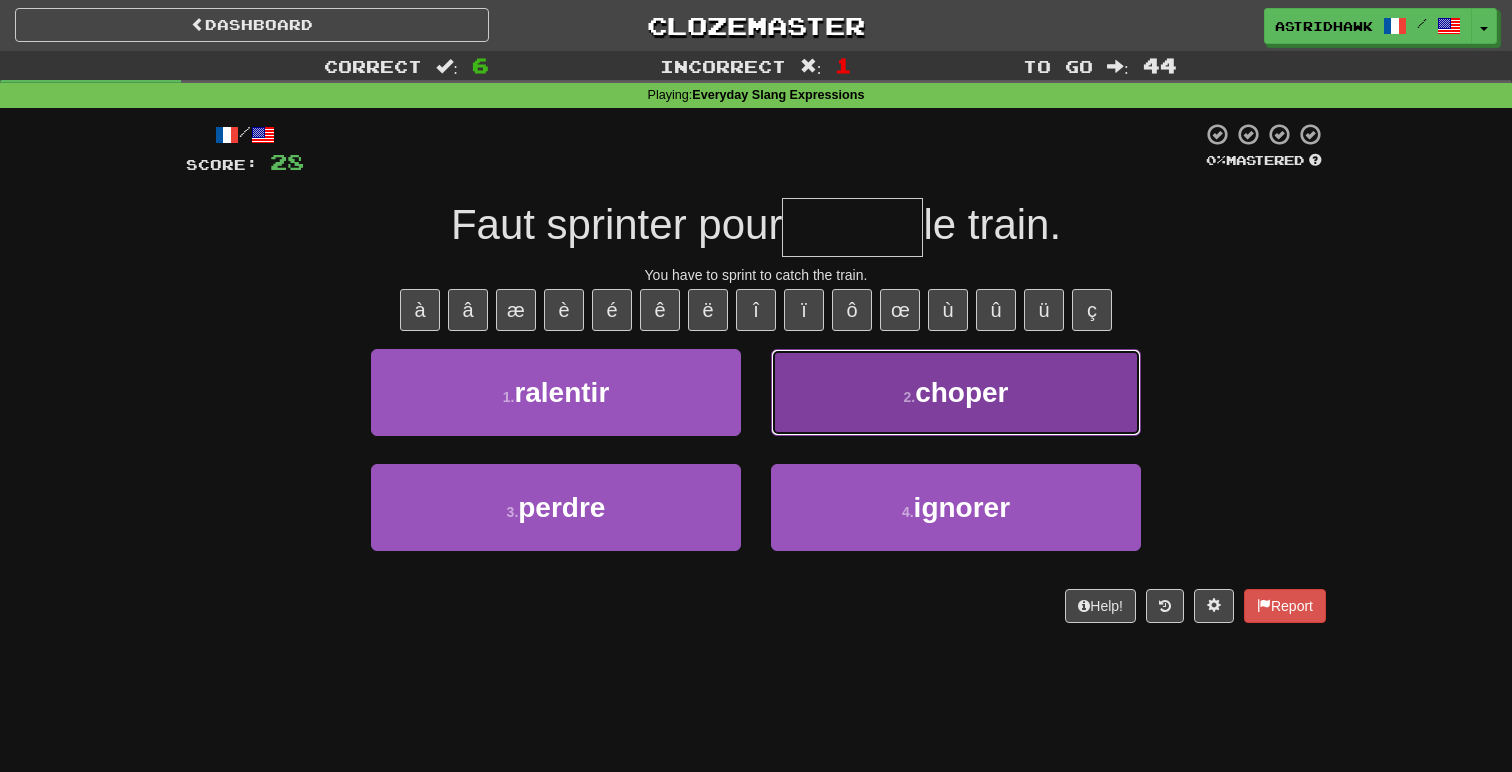 click on "2 .  choper" at bounding box center (956, 392) 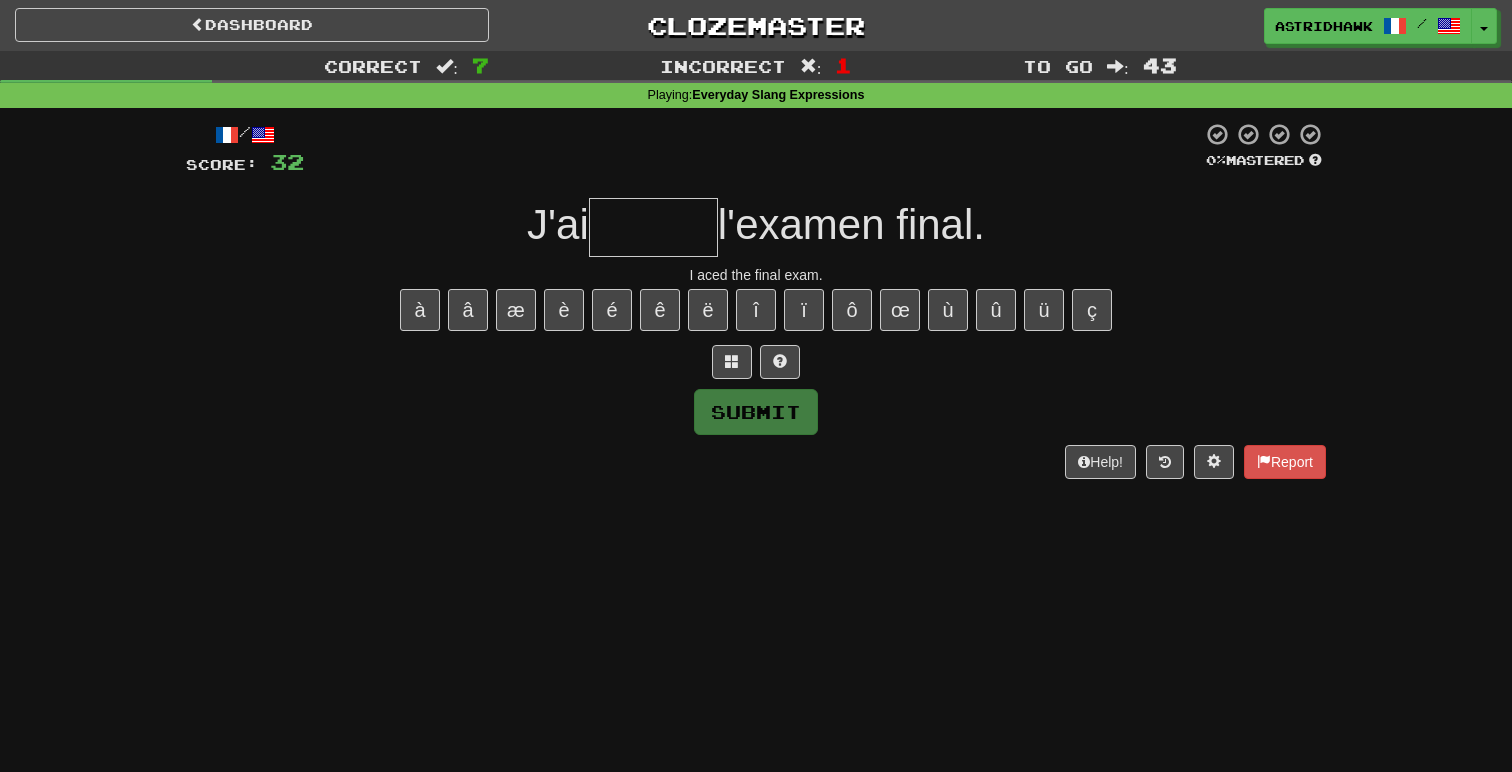 click at bounding box center [756, 362] 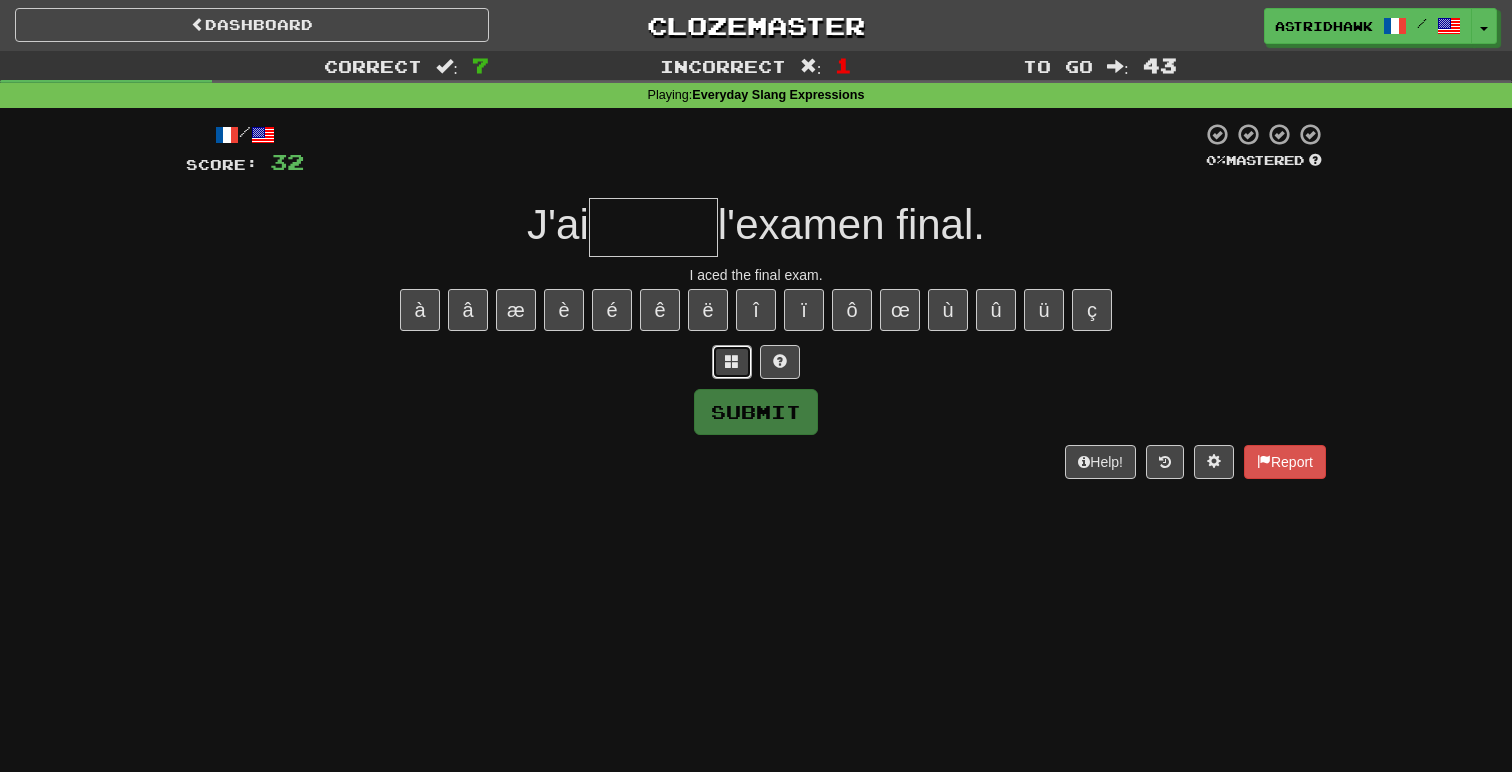 click at bounding box center [732, 361] 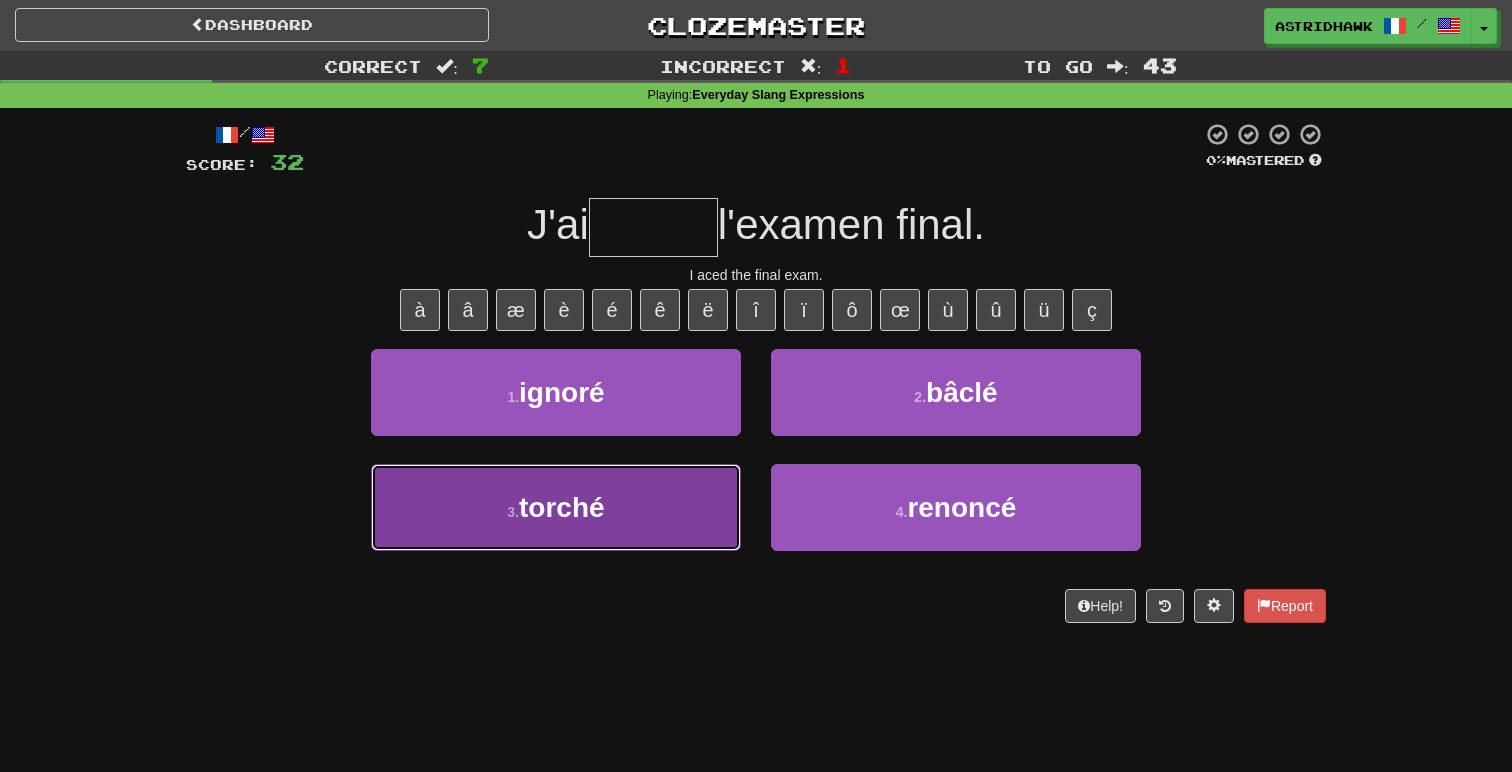 click on "3 .  torché" at bounding box center [556, 507] 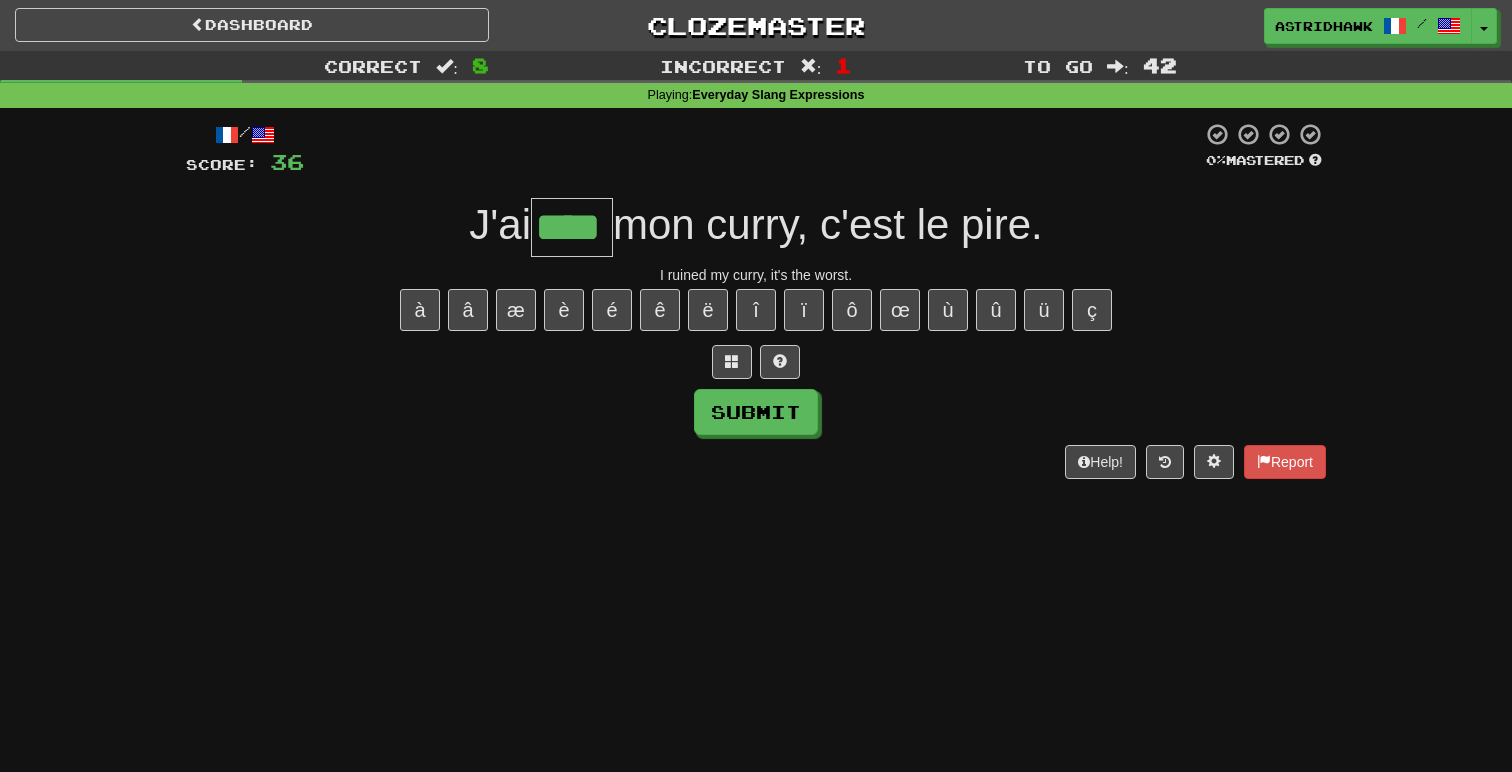 type on "****" 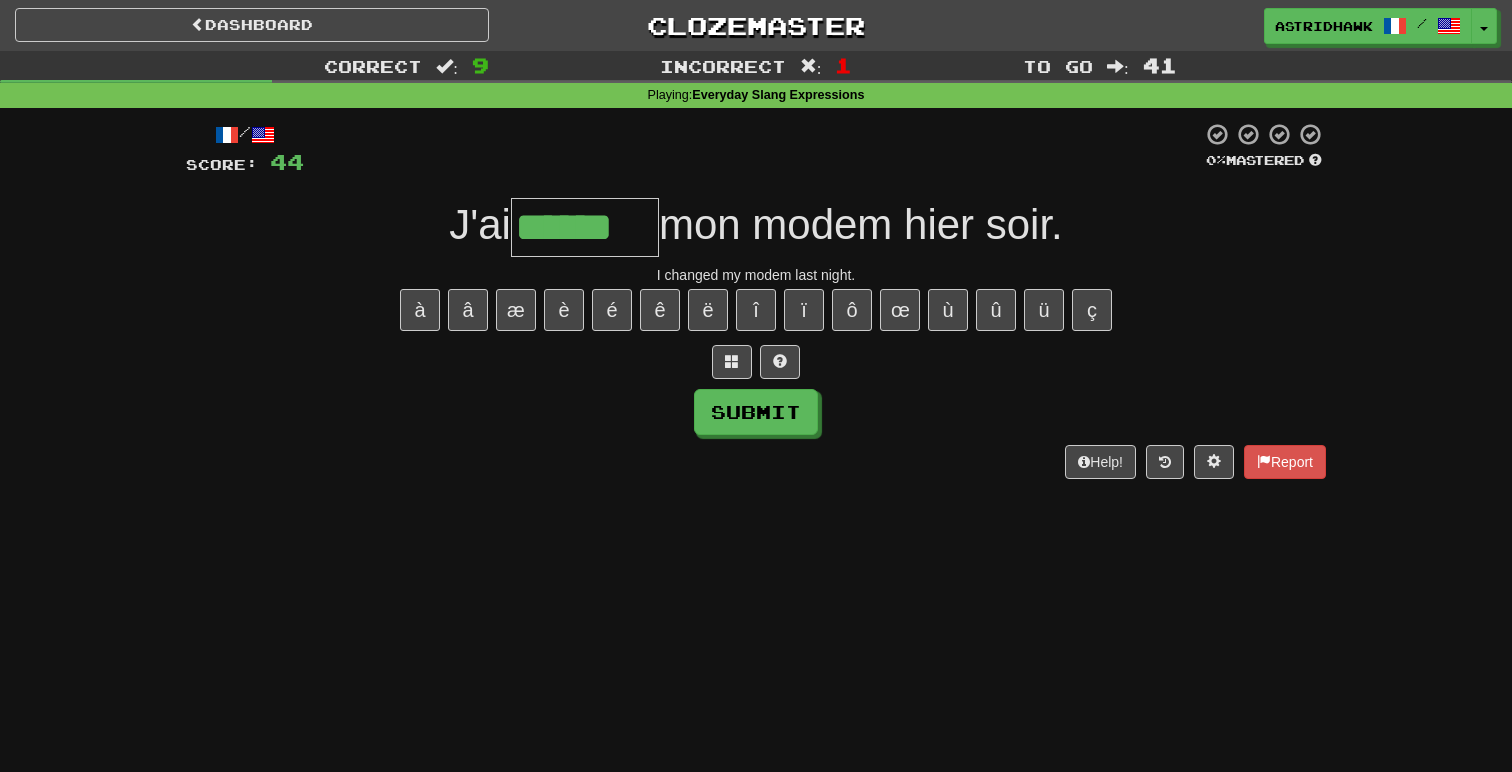 type on "******" 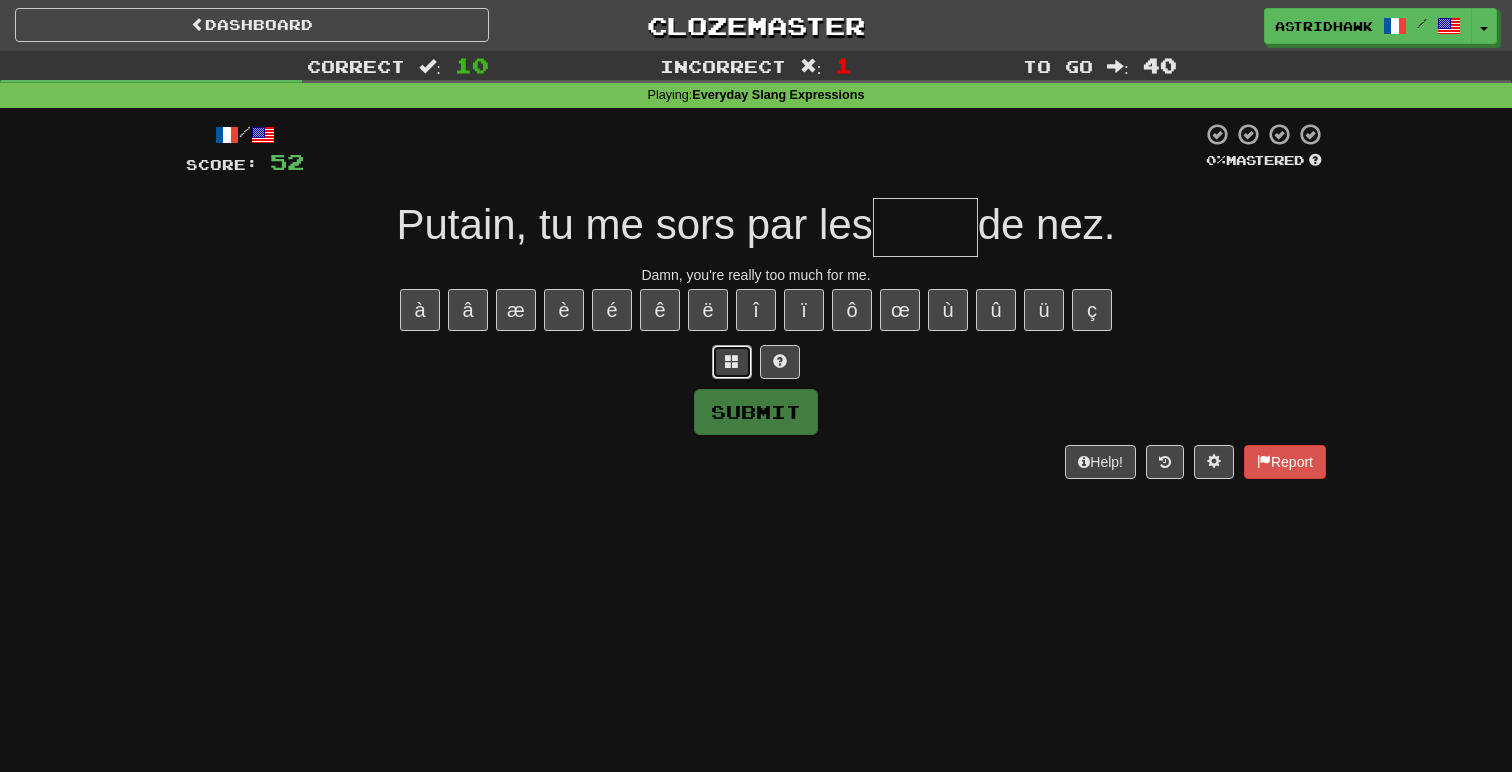 click at bounding box center (732, 362) 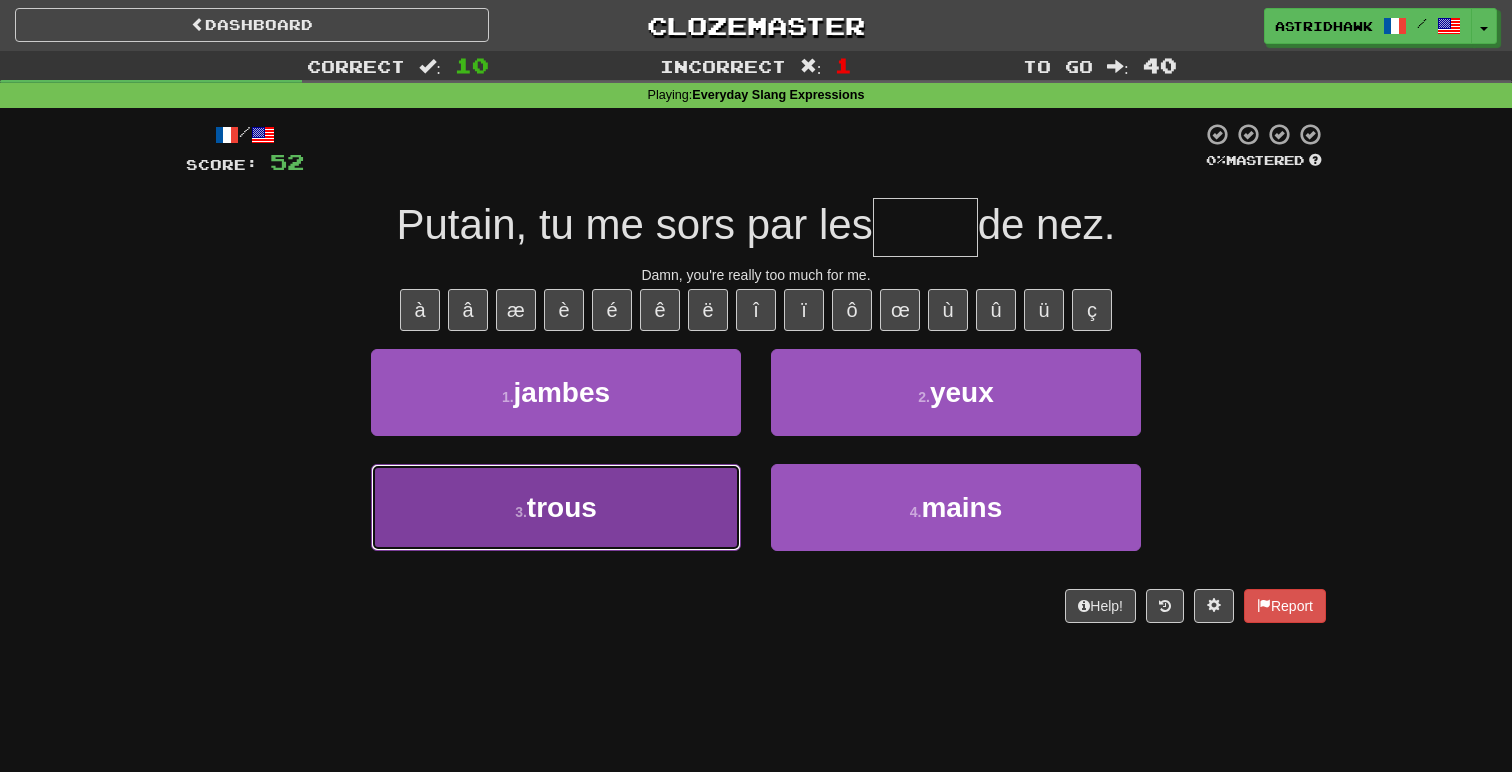 click on "3 .  trous" at bounding box center [556, 507] 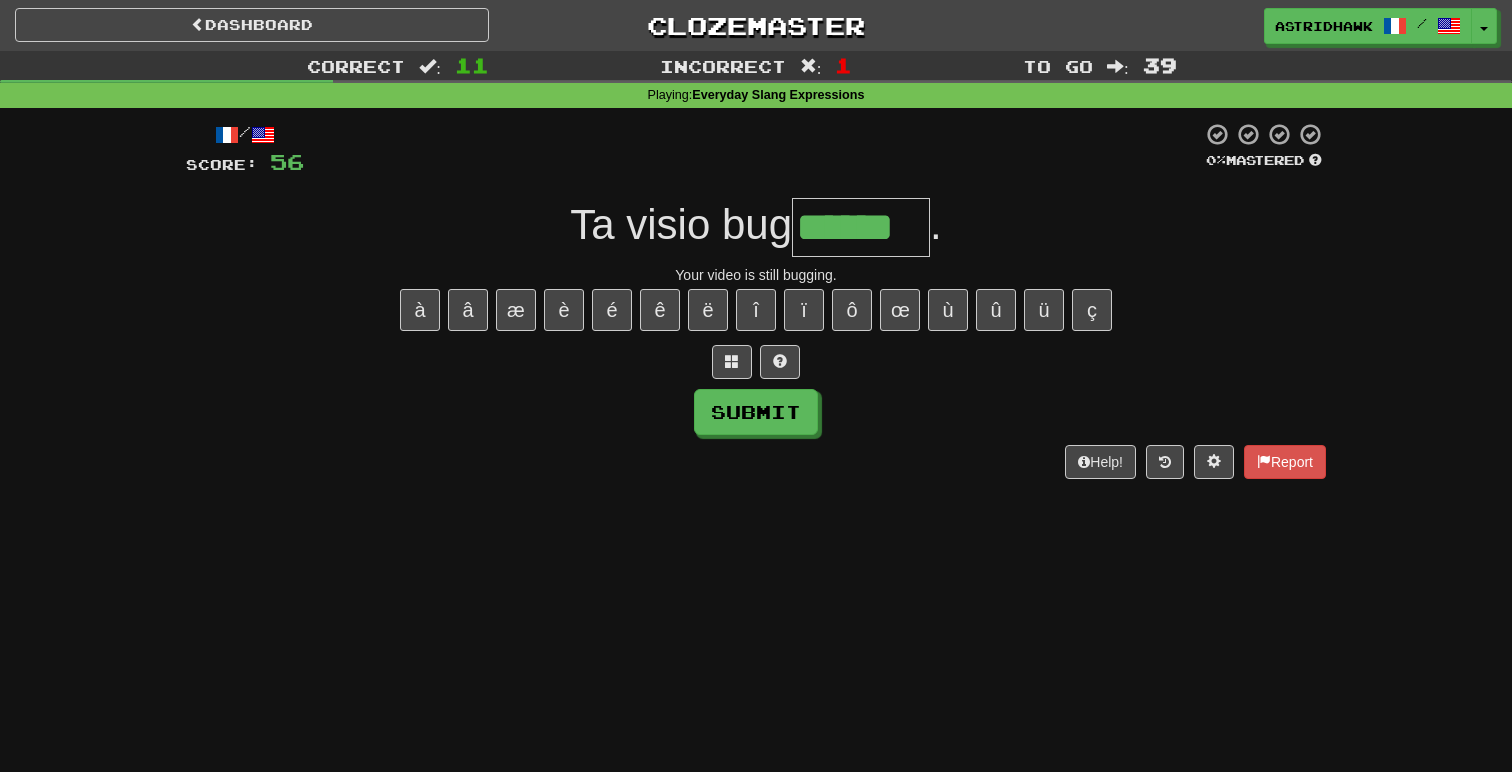 type on "******" 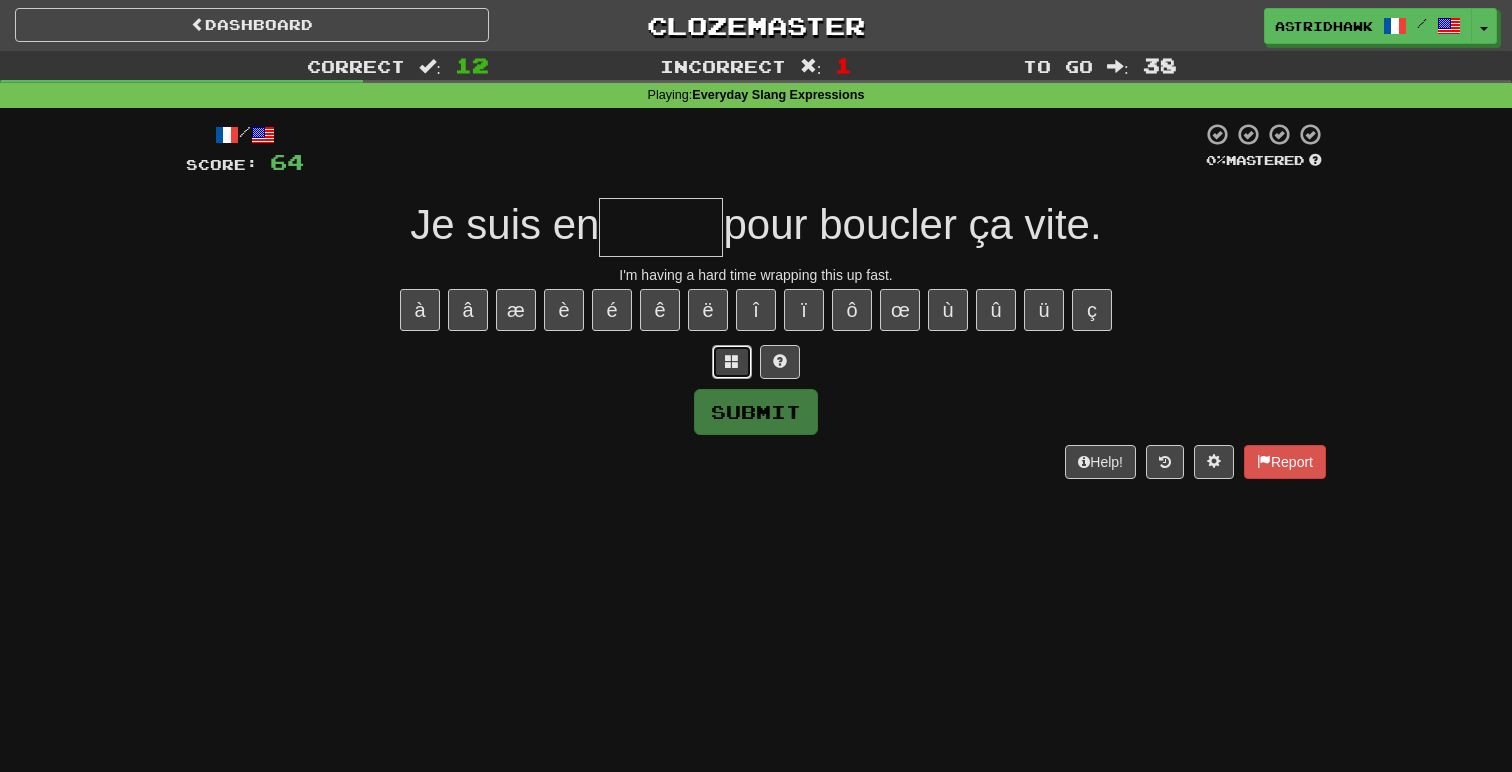 click at bounding box center (732, 361) 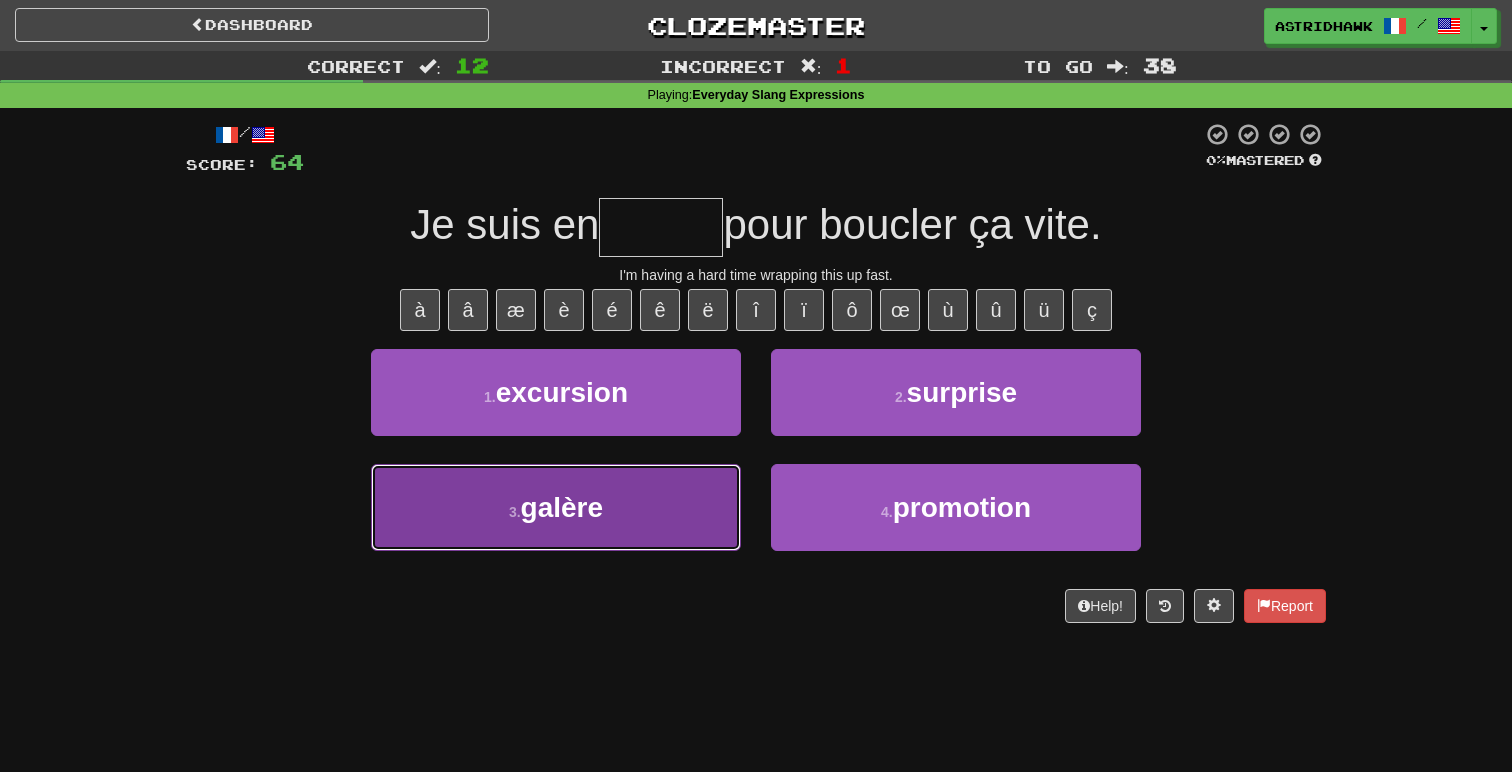 click on "3 .  galère" at bounding box center [556, 507] 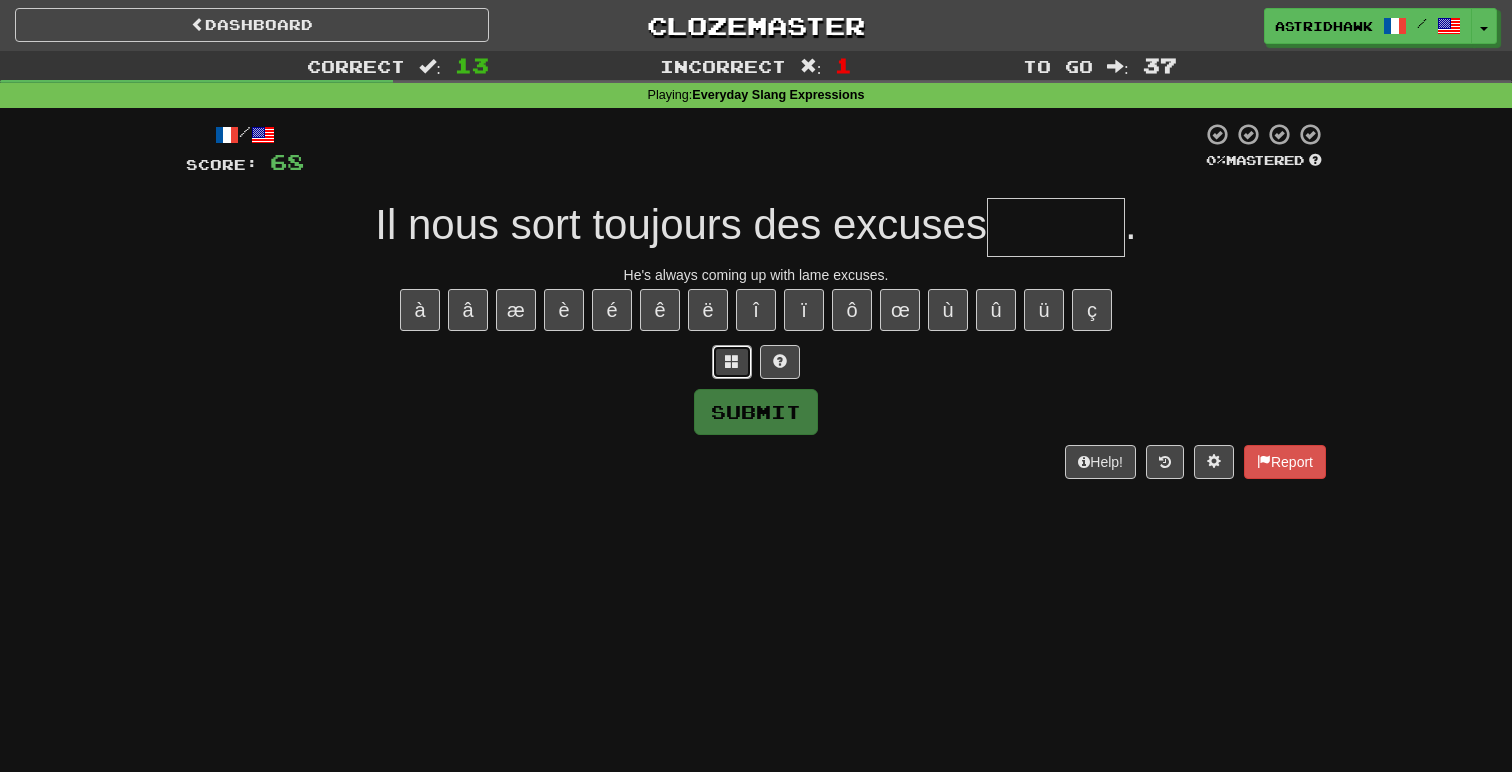 click at bounding box center [732, 361] 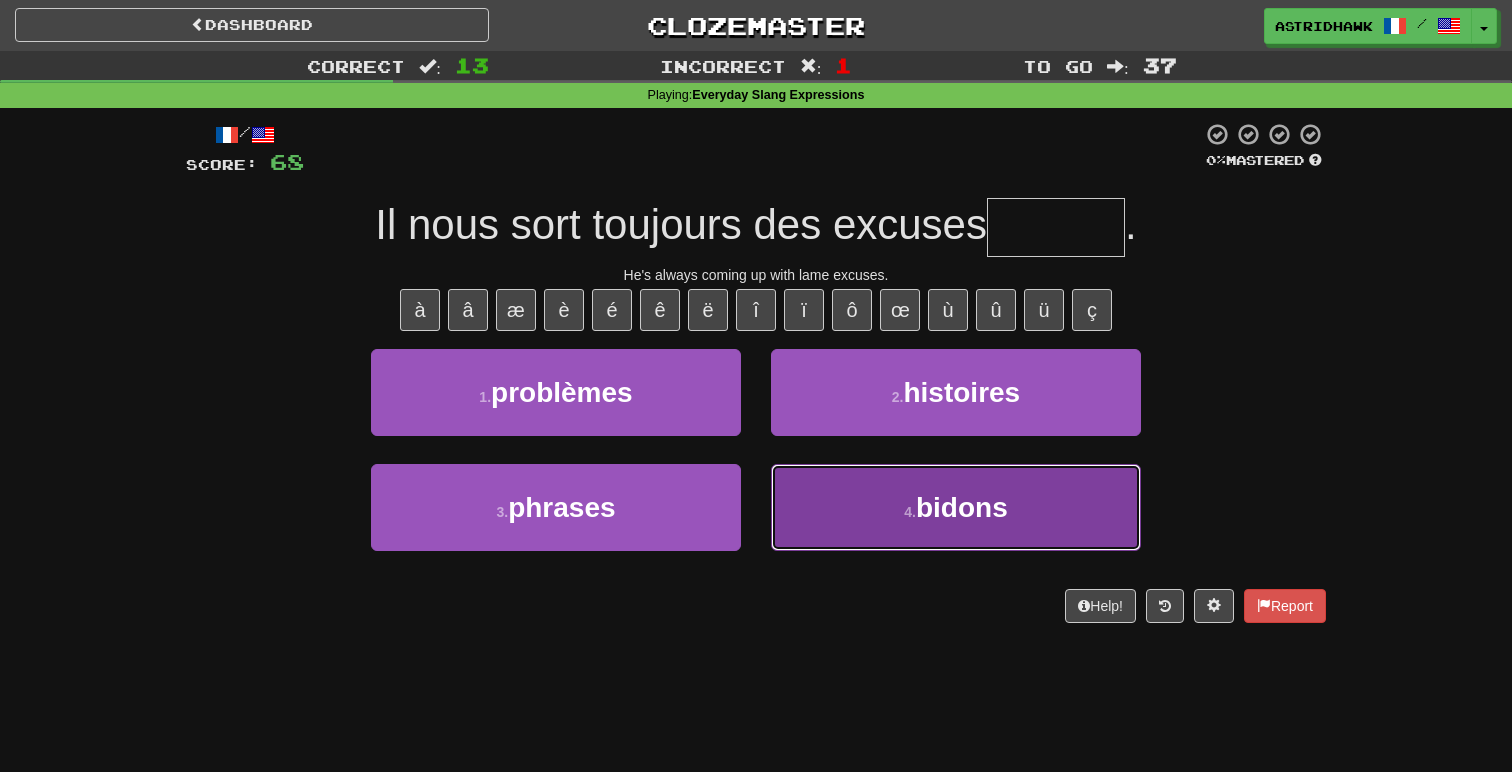 click on "4 .  bidons" at bounding box center [956, 507] 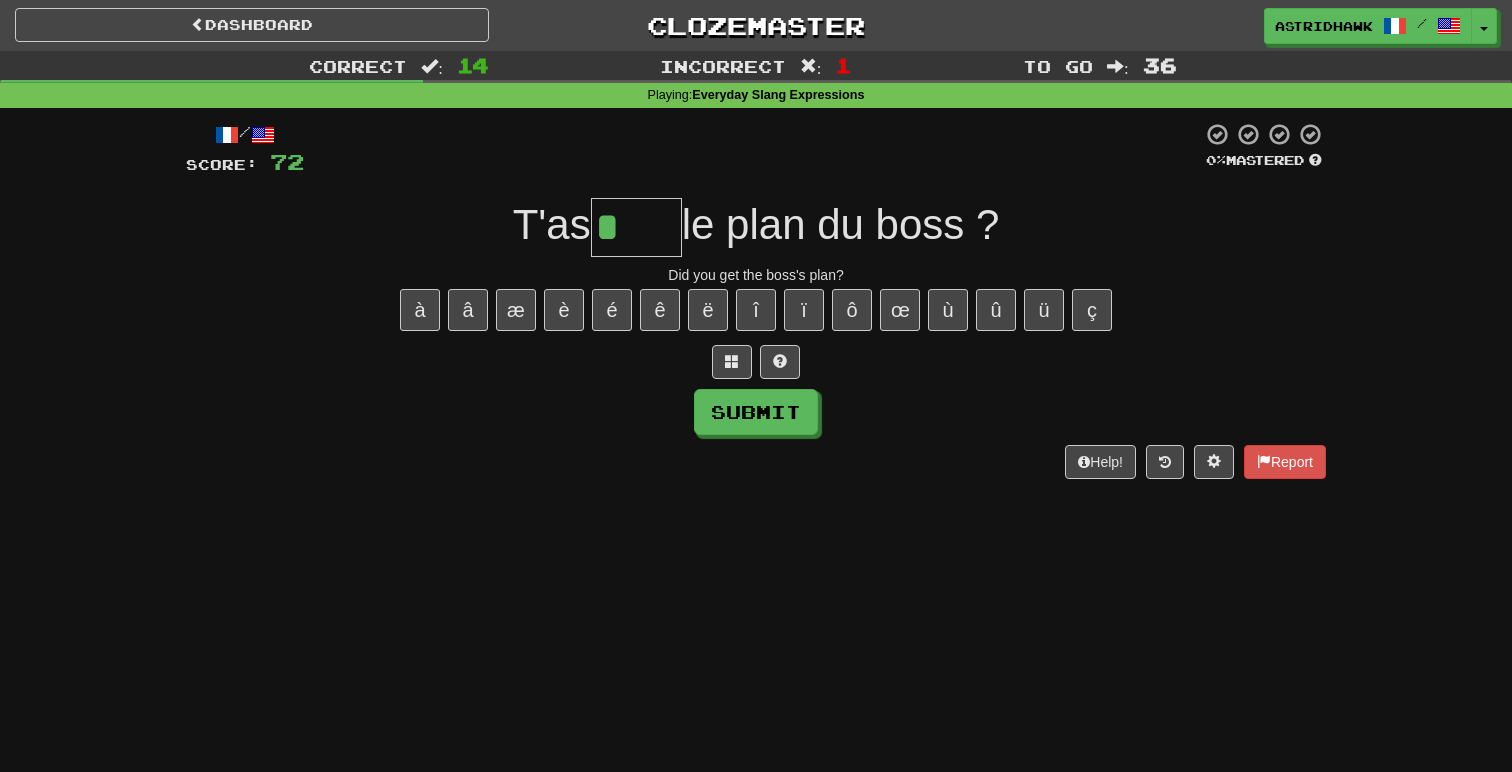 click on "/ Score: 72 0 % Mastered T'as * le plan du boss ? Did you get the boss's plan? à â æ è é ê ë î ï ô œ ù û ü ç Submit Help! Report" at bounding box center (756, 300) 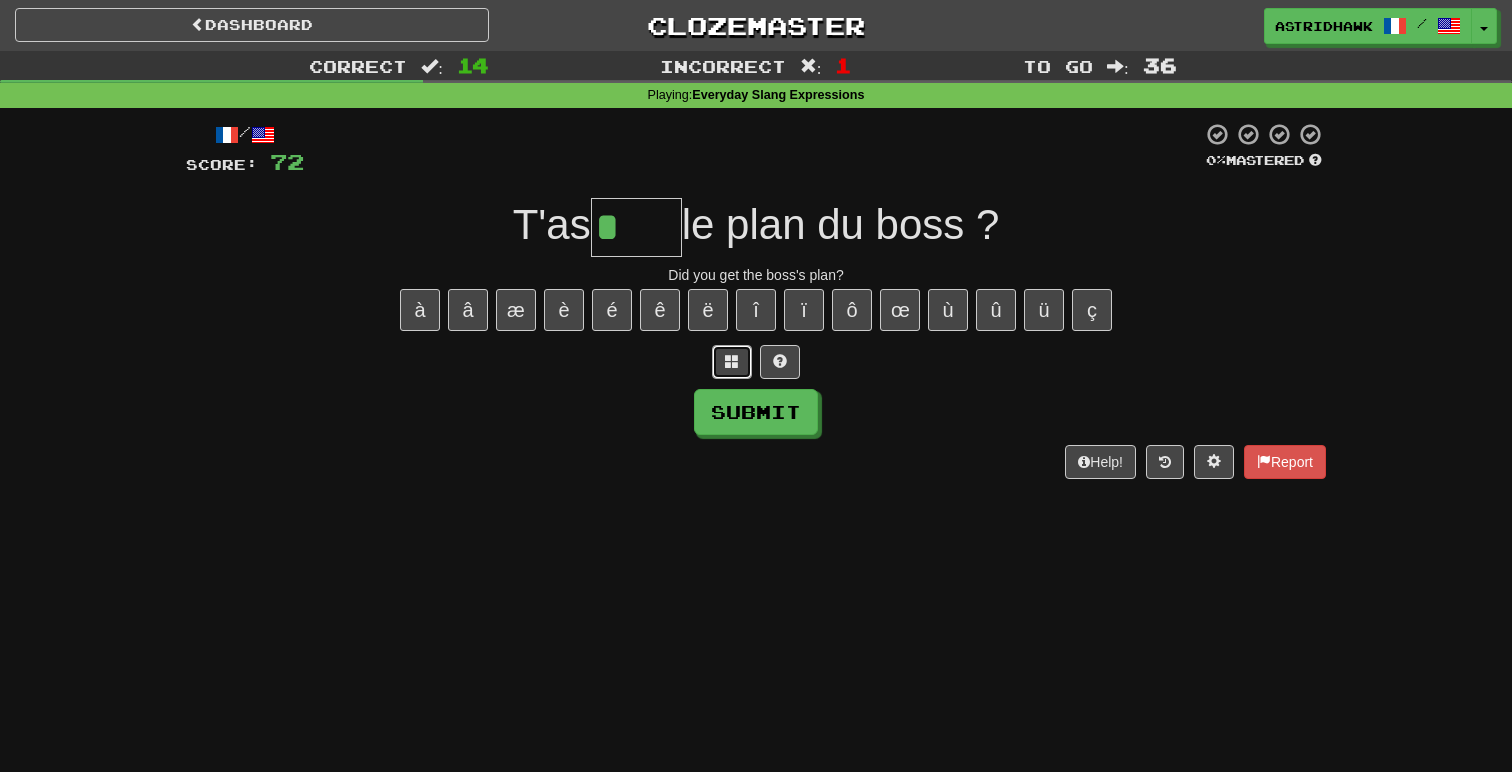click at bounding box center [732, 361] 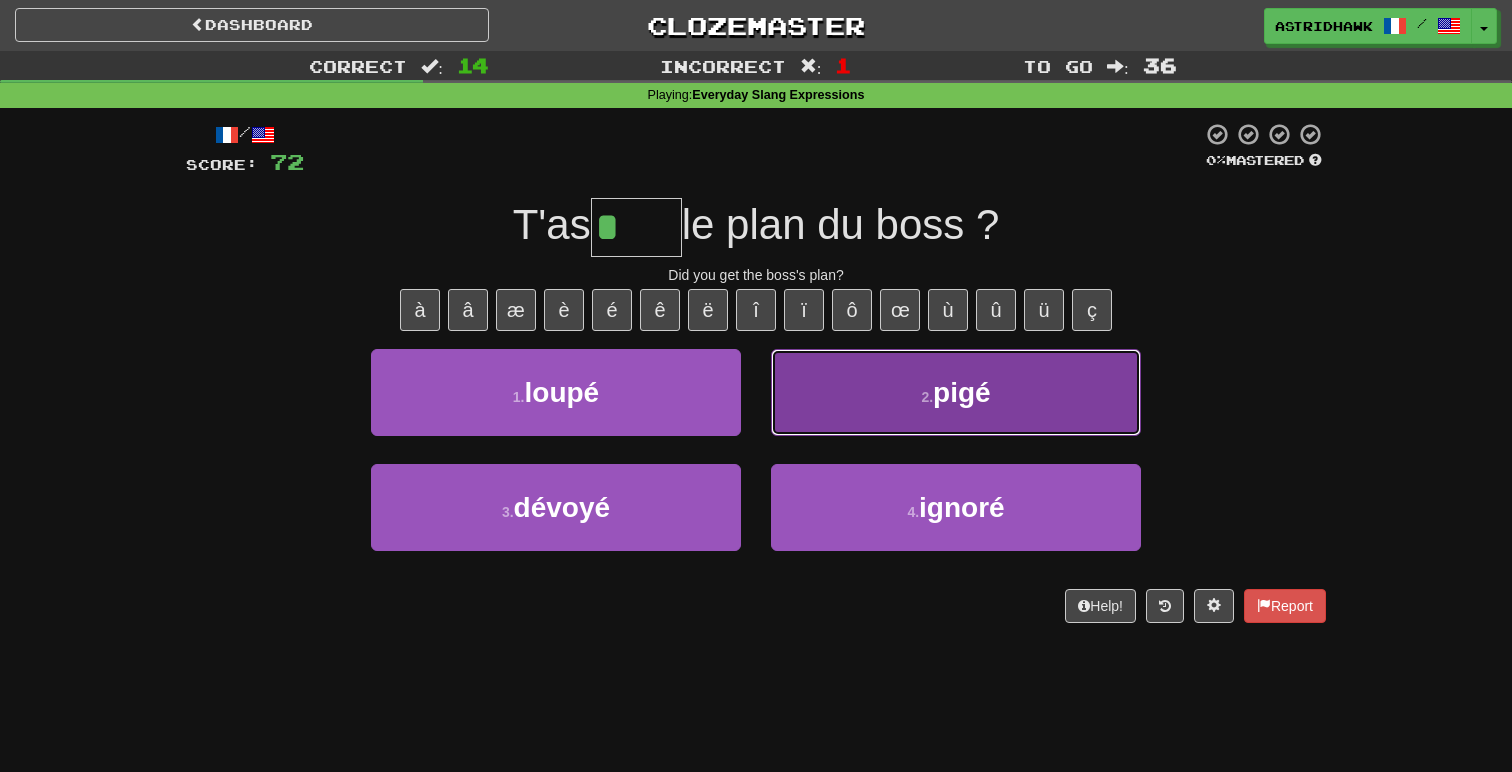 click on "2 .  pigé" at bounding box center (956, 392) 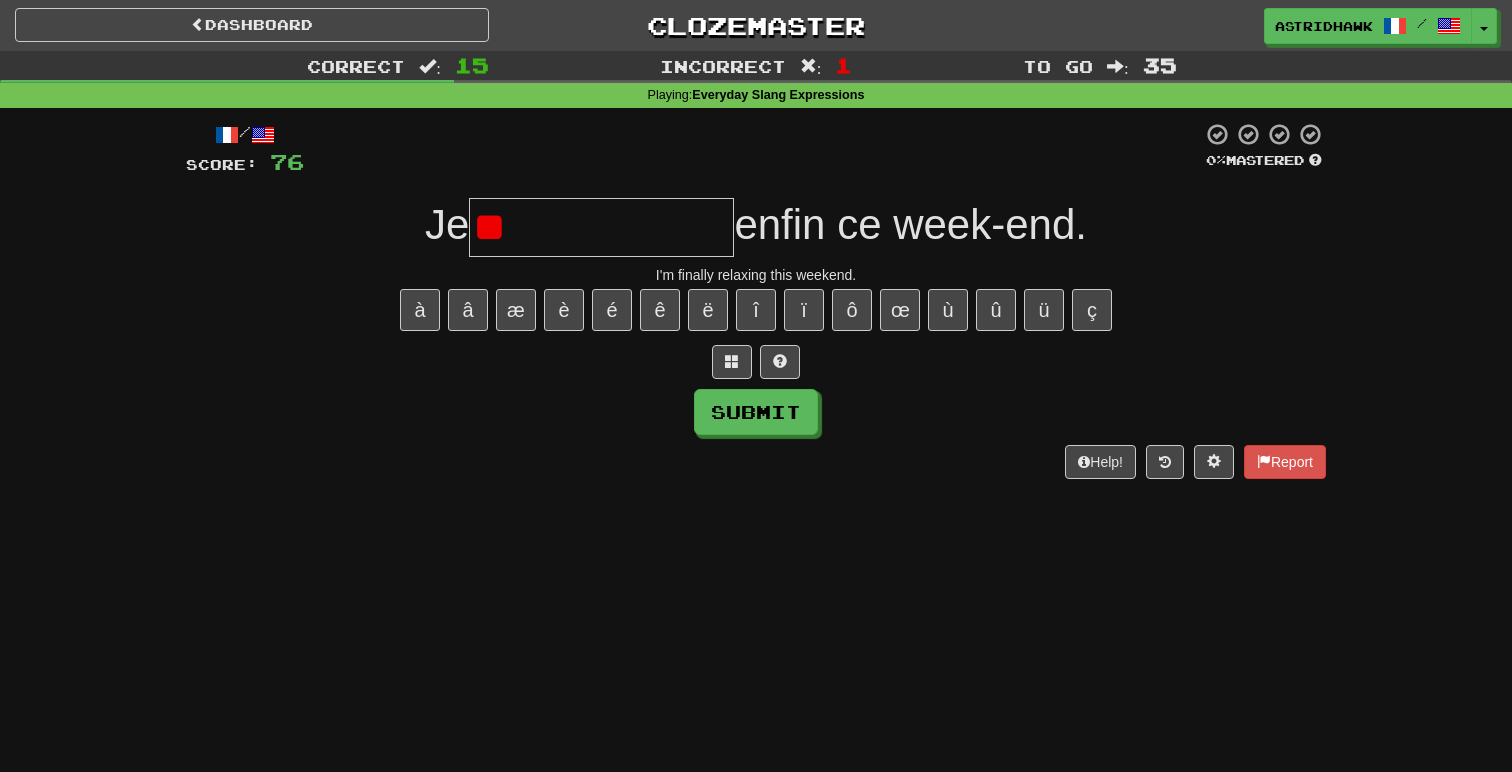 type on "*" 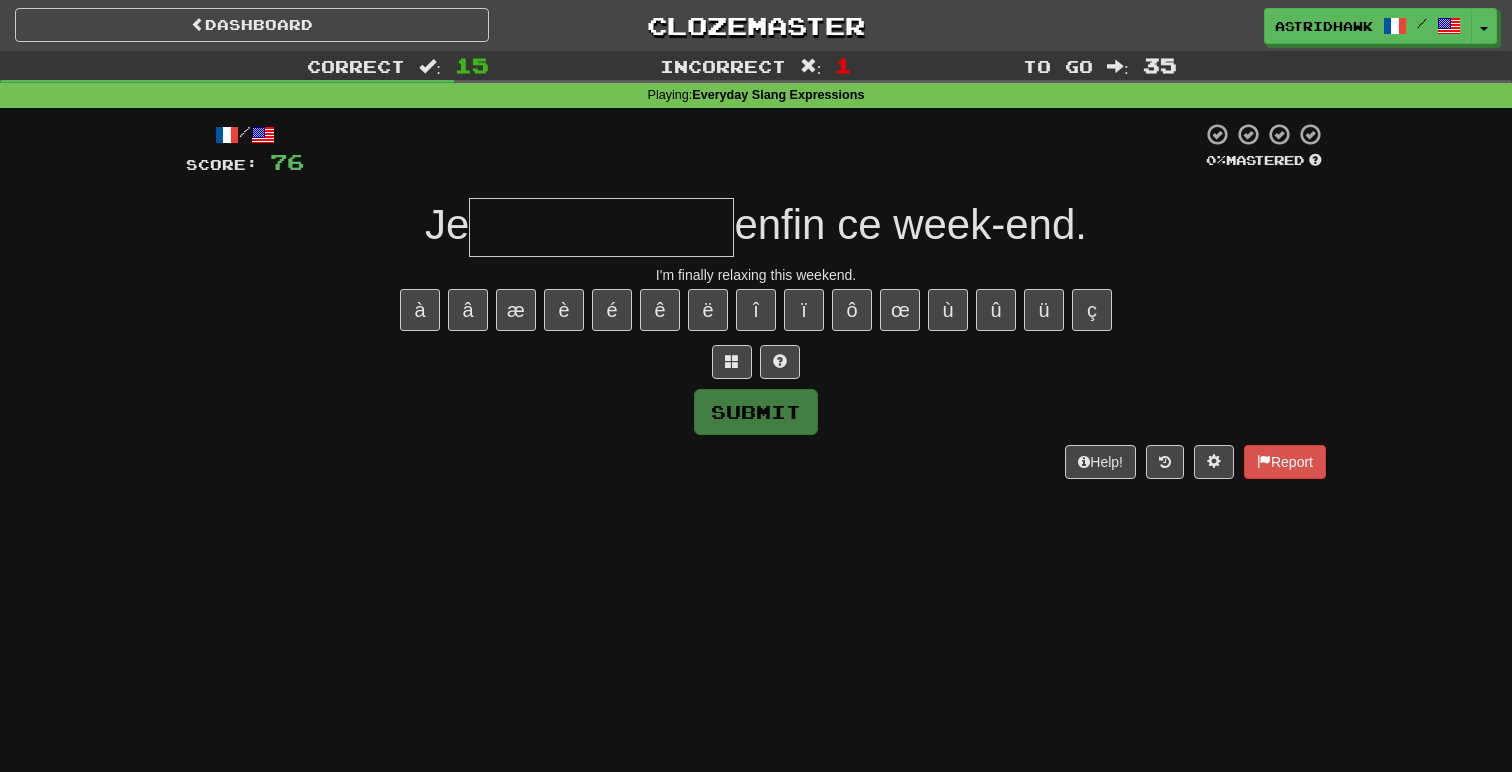type on "*" 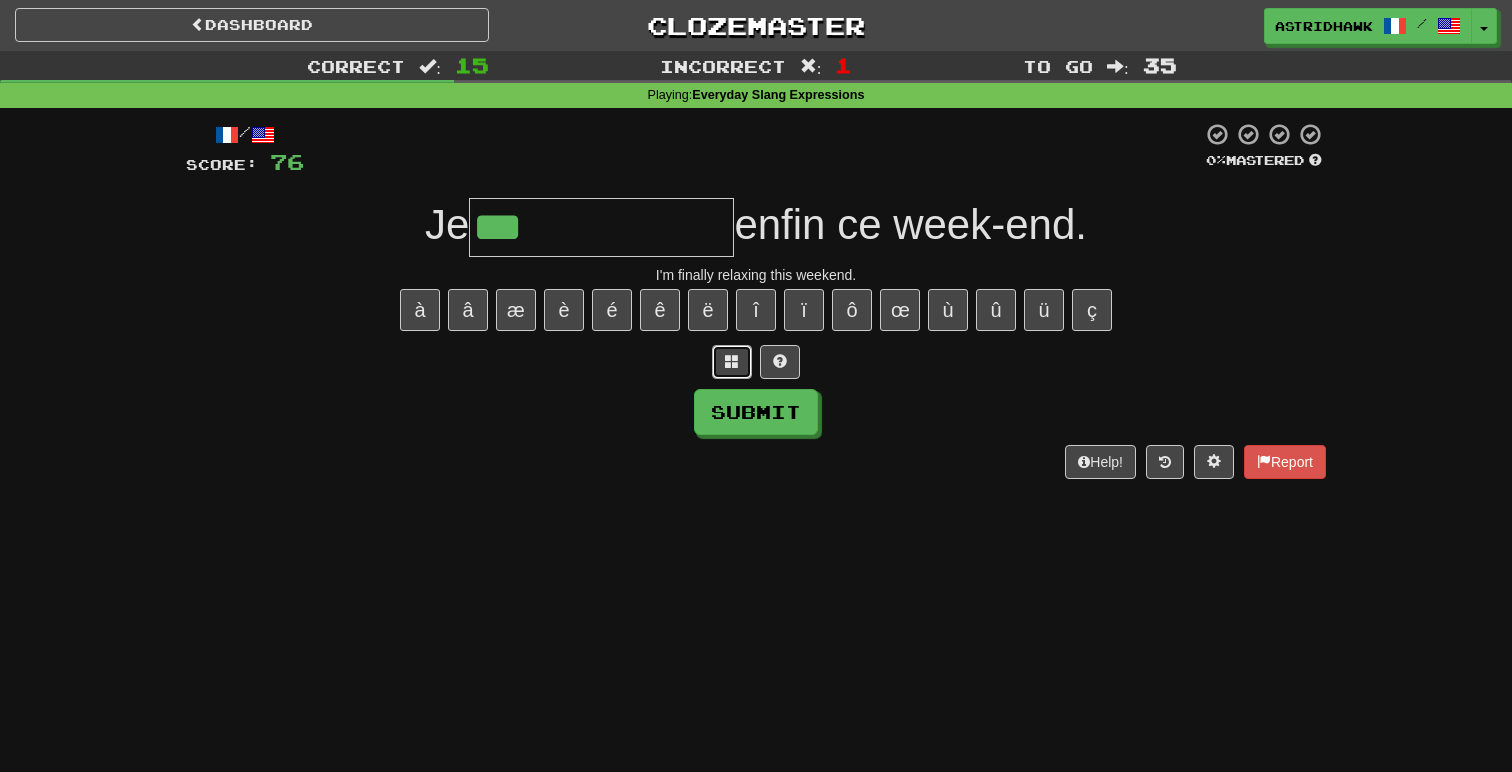 click at bounding box center (732, 362) 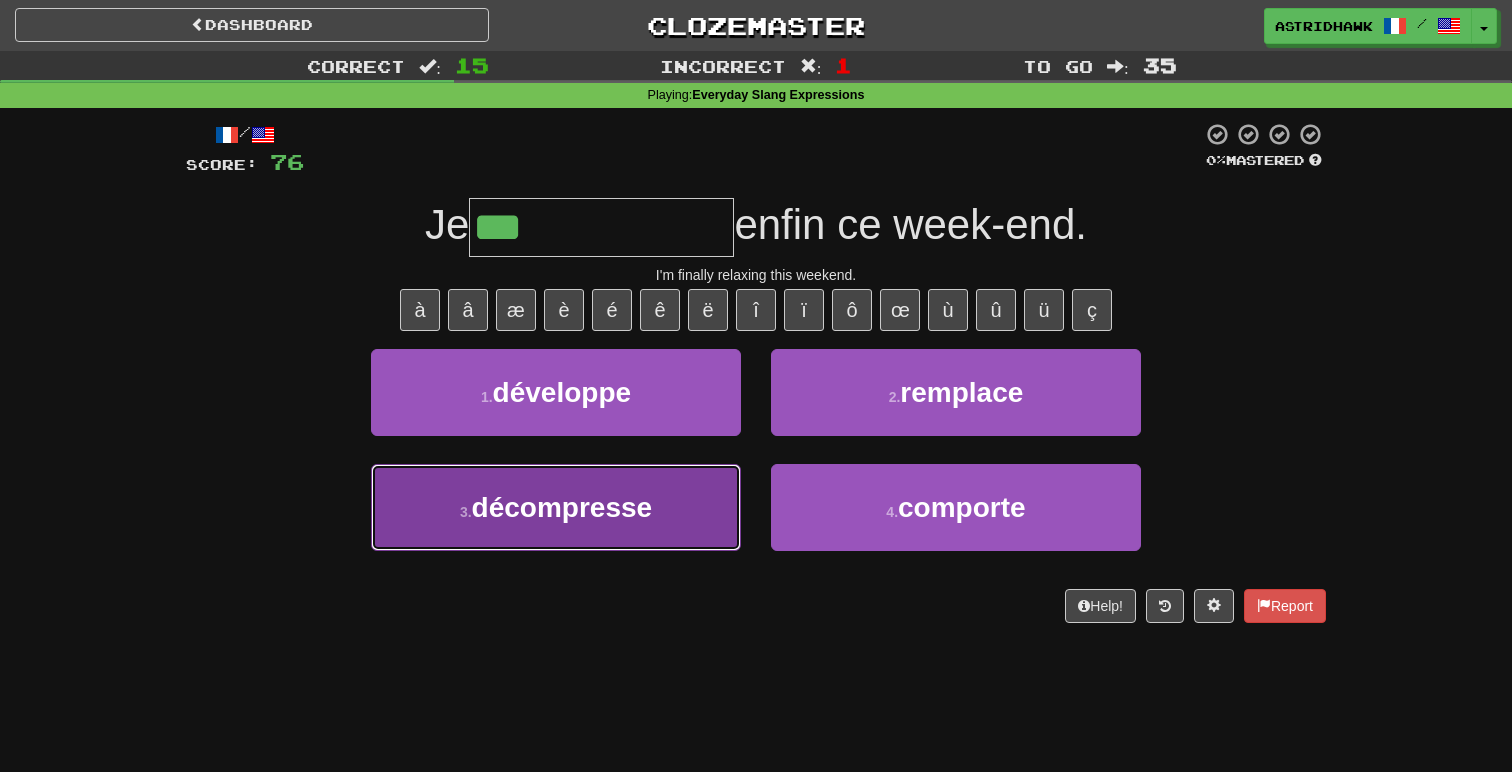 click on "3 .  décompresse" at bounding box center [556, 507] 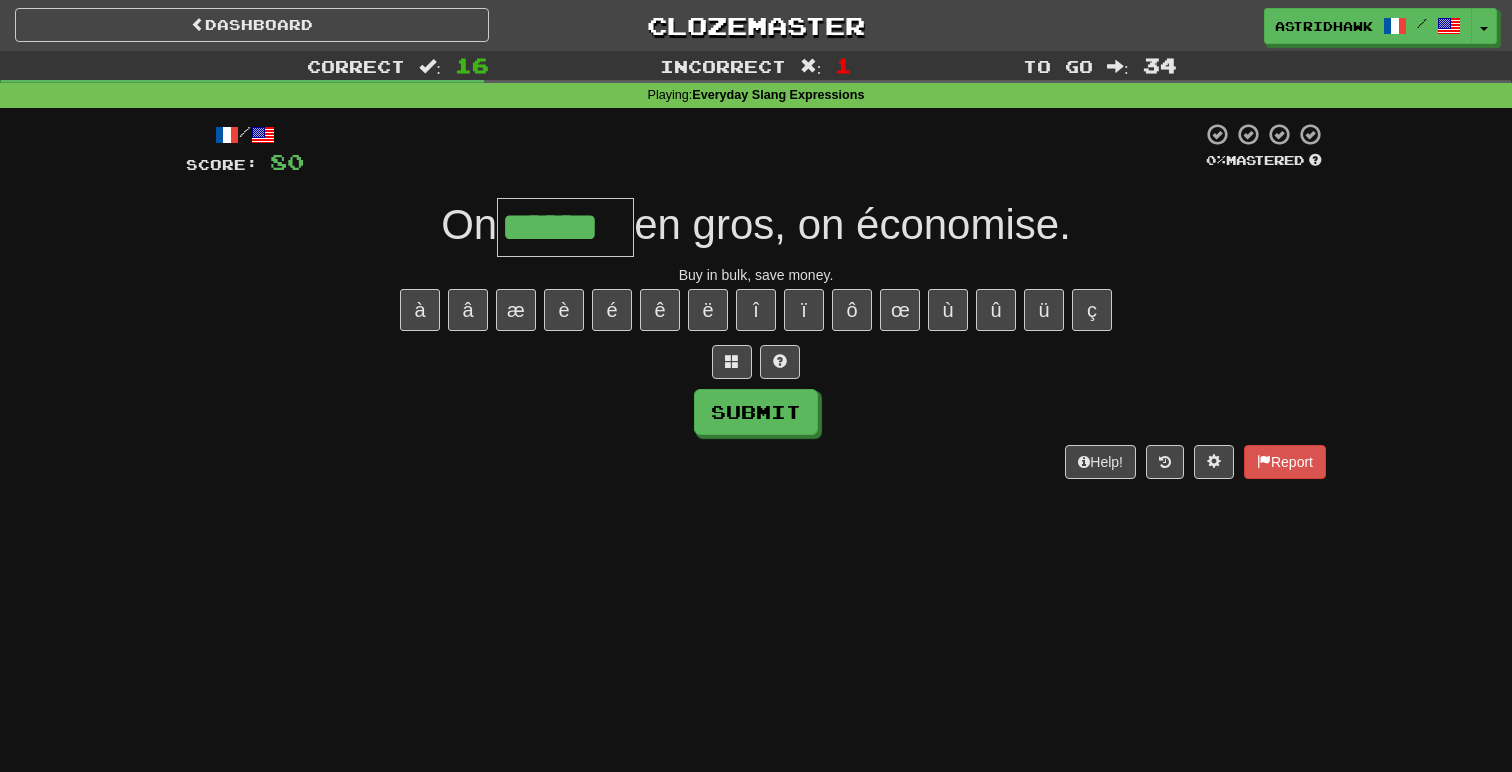 type on "******" 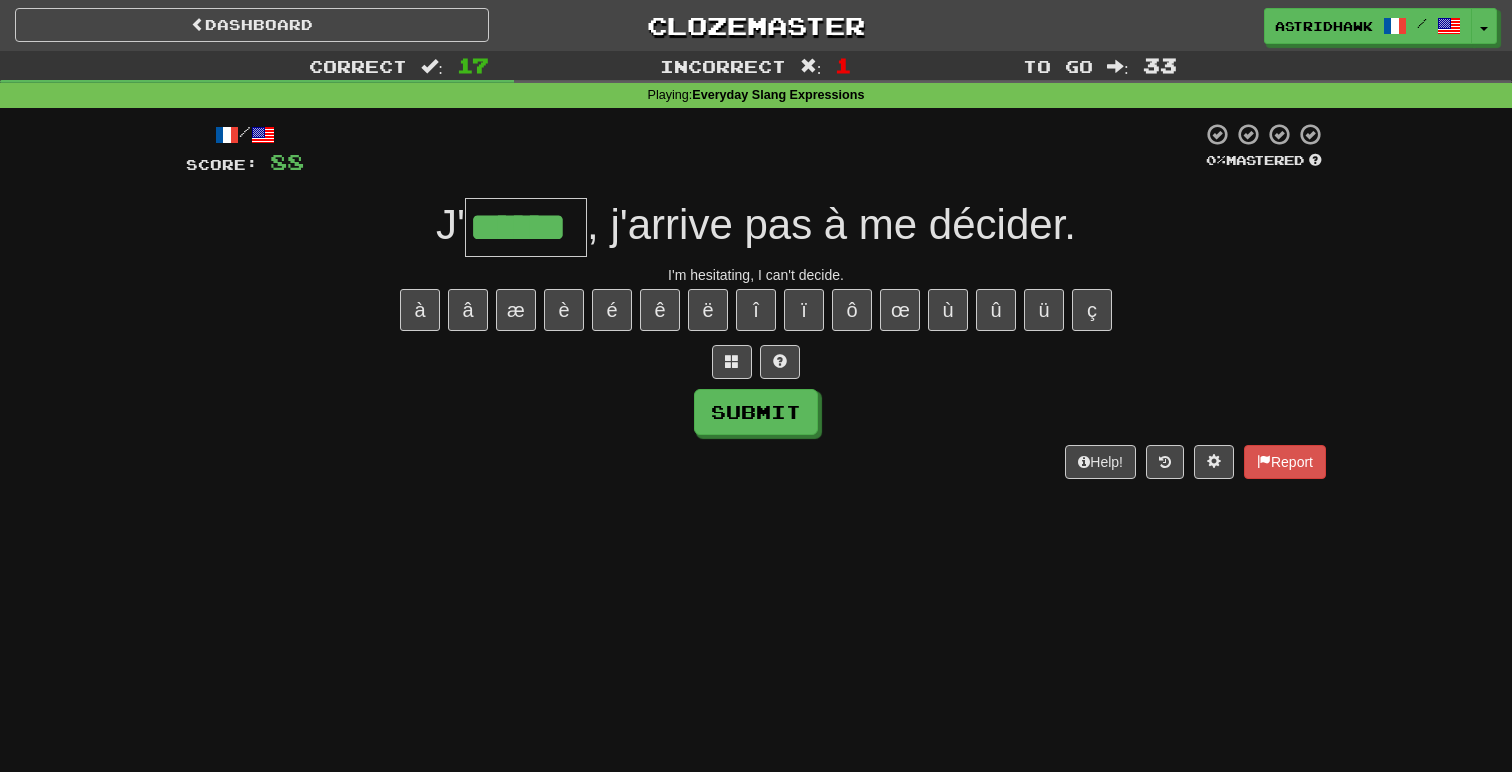 type on "******" 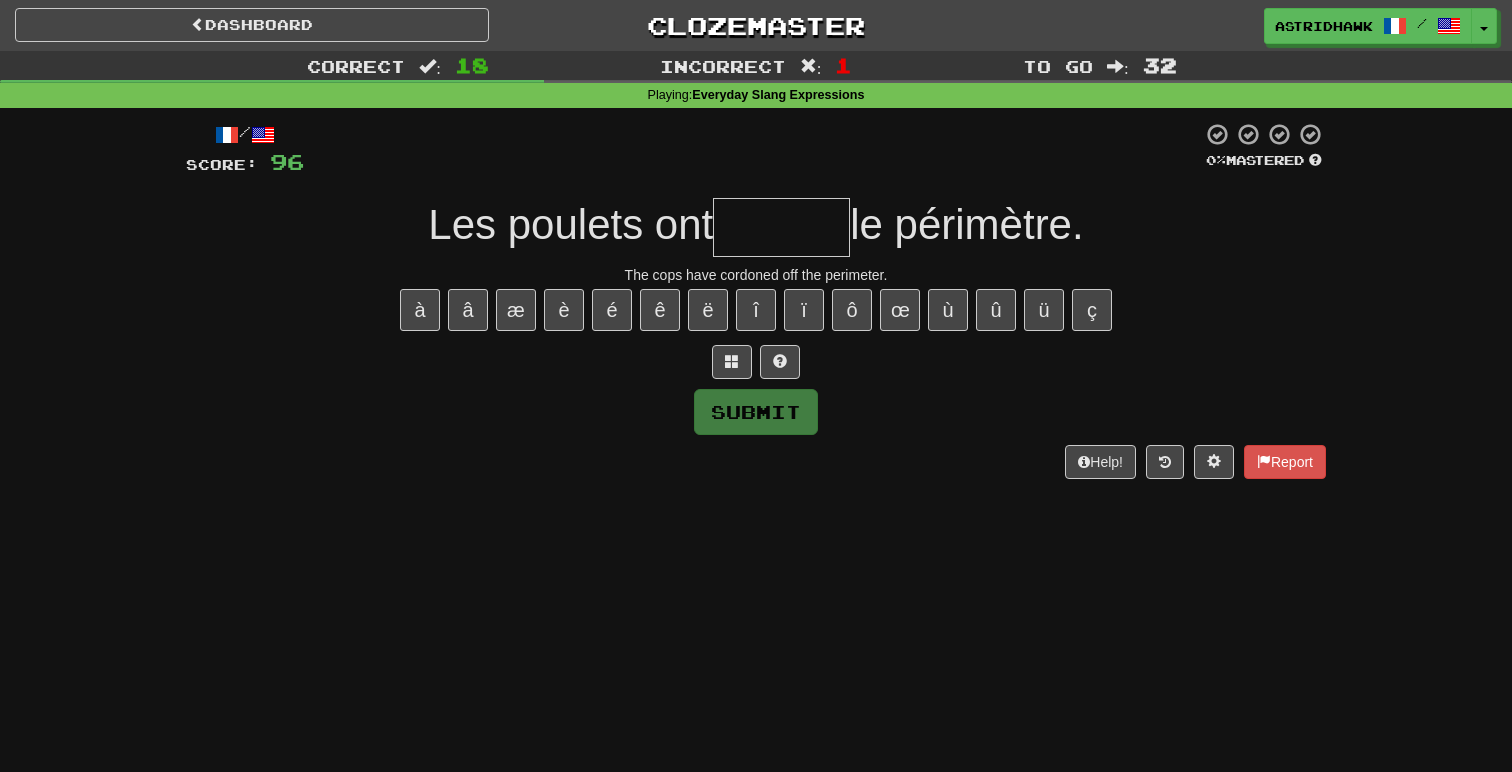 type on "*" 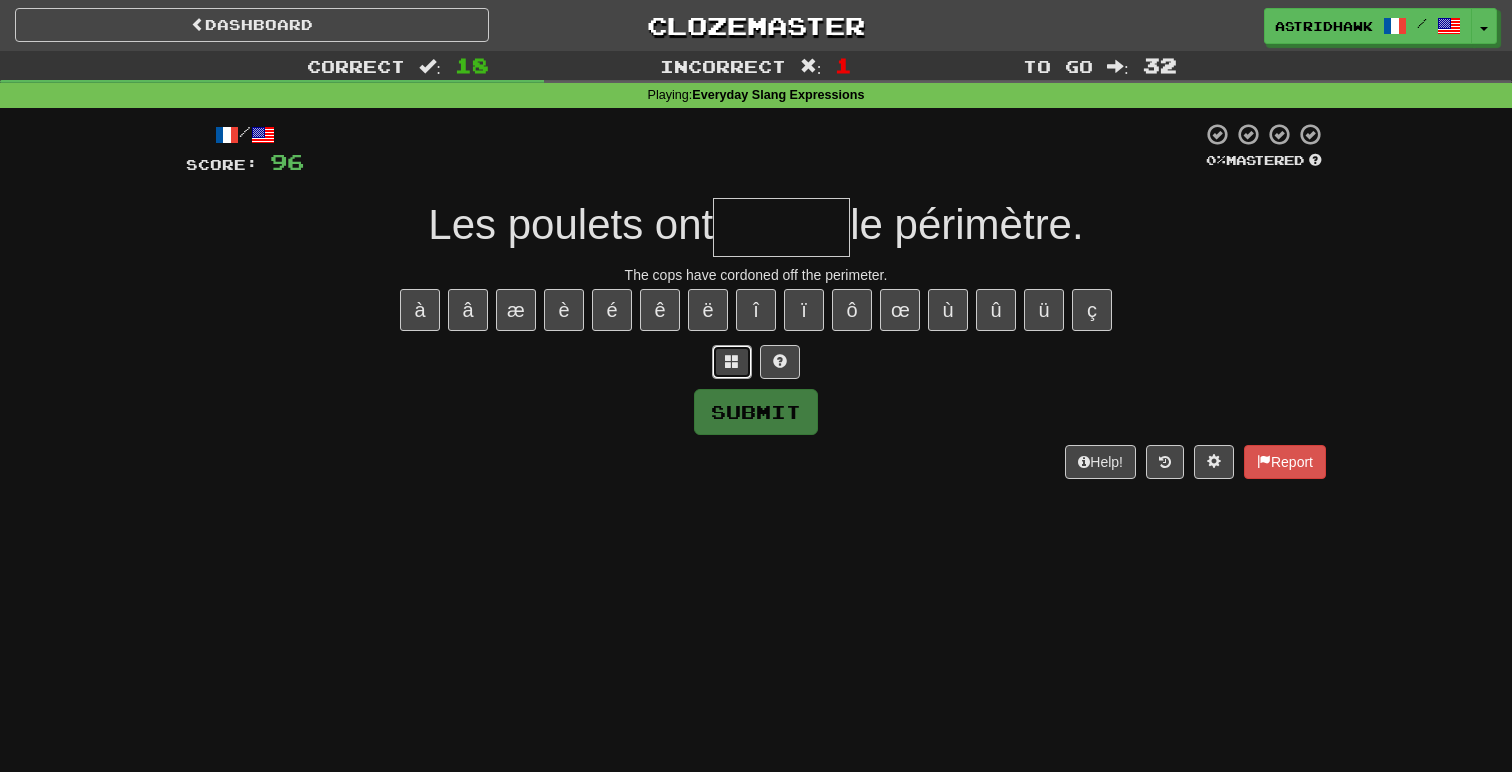 click at bounding box center [732, 362] 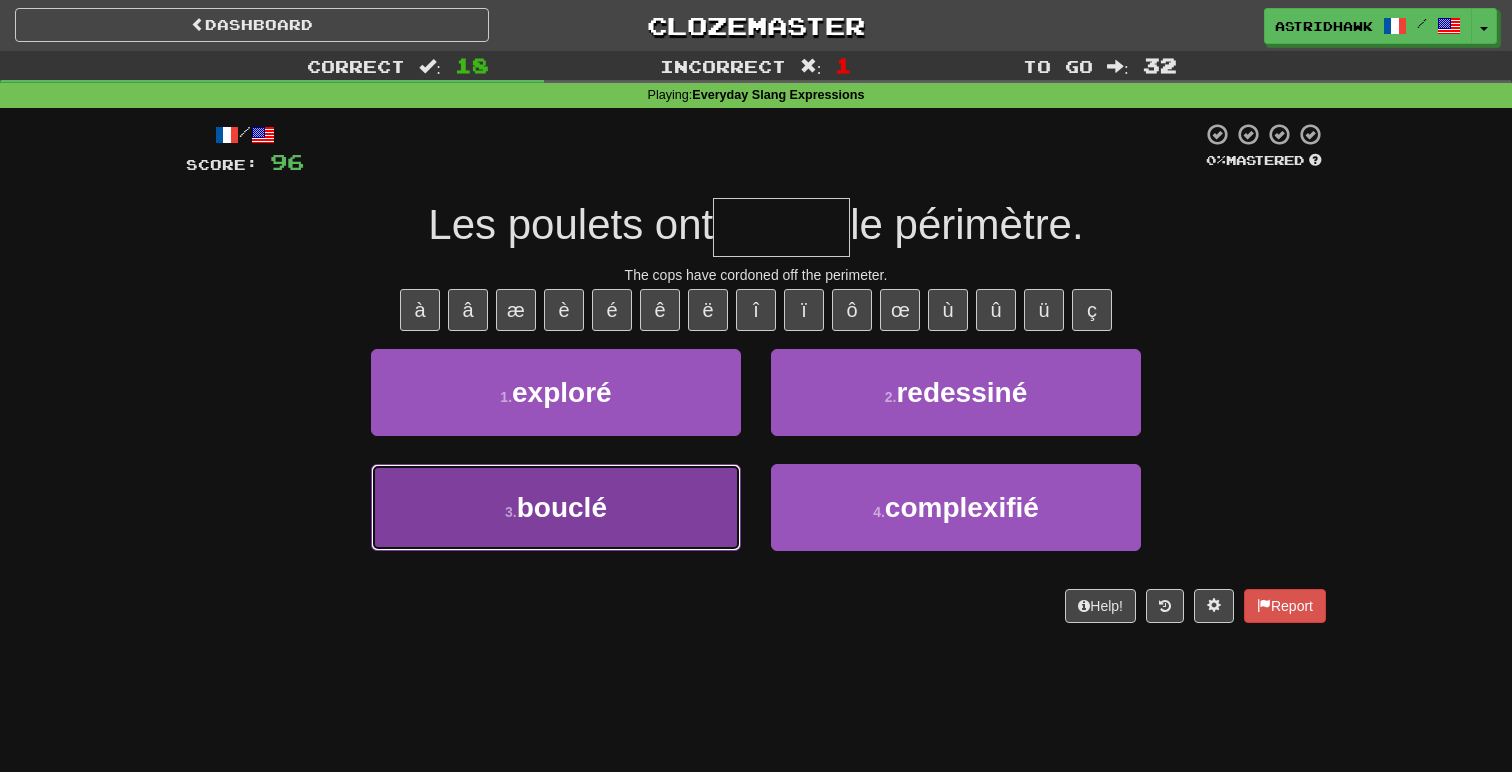 click on "3 .  bouclé" at bounding box center (556, 507) 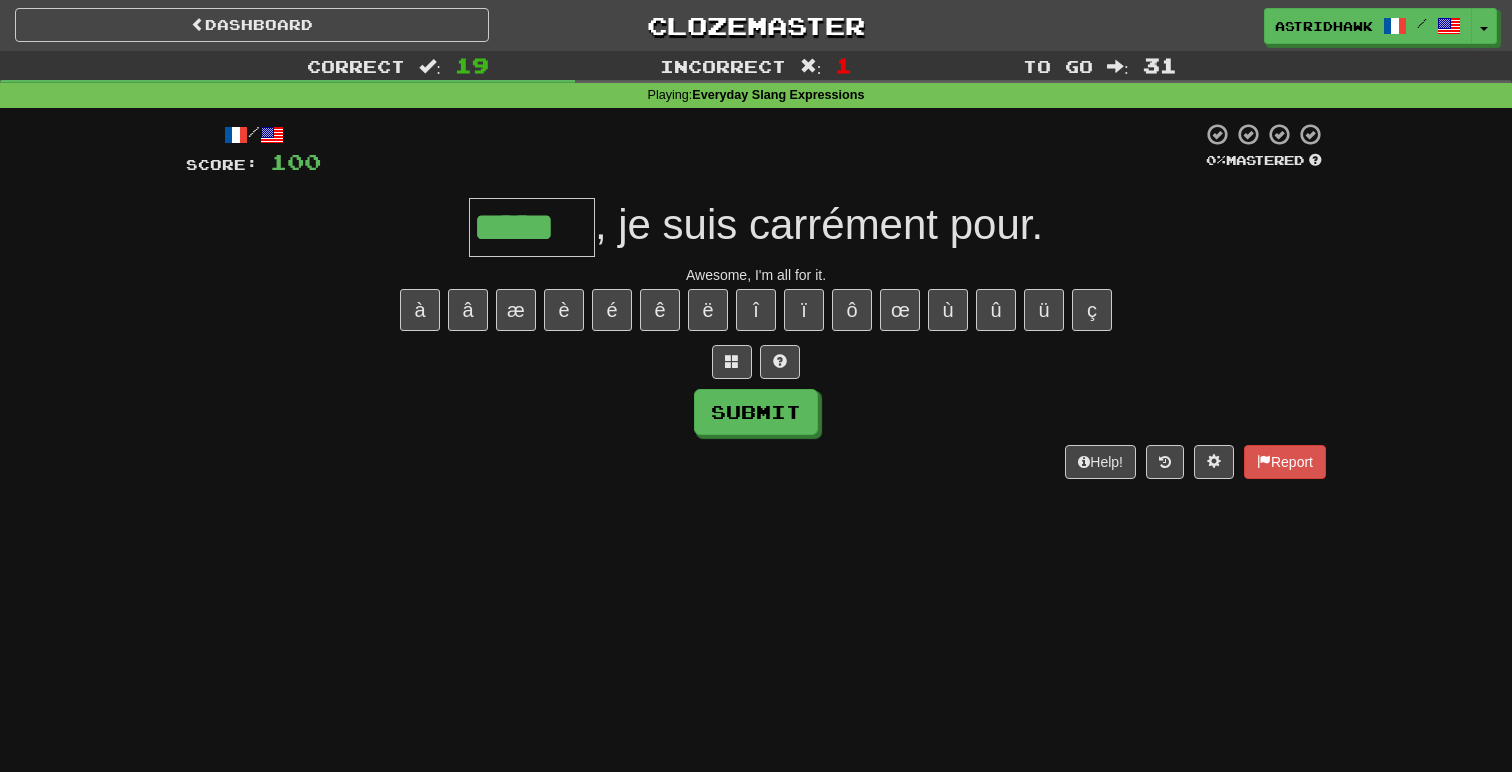 type on "******" 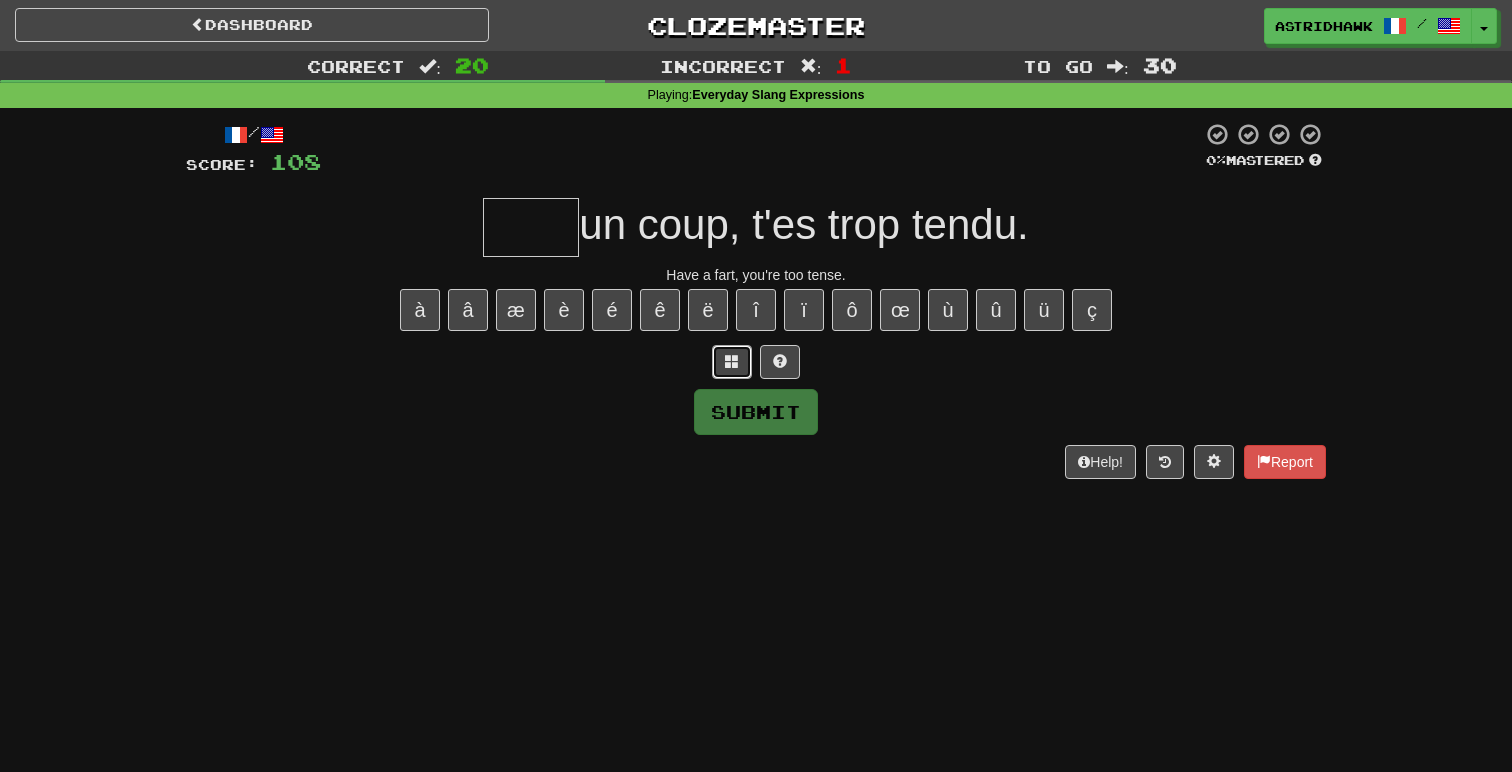 click at bounding box center [732, 361] 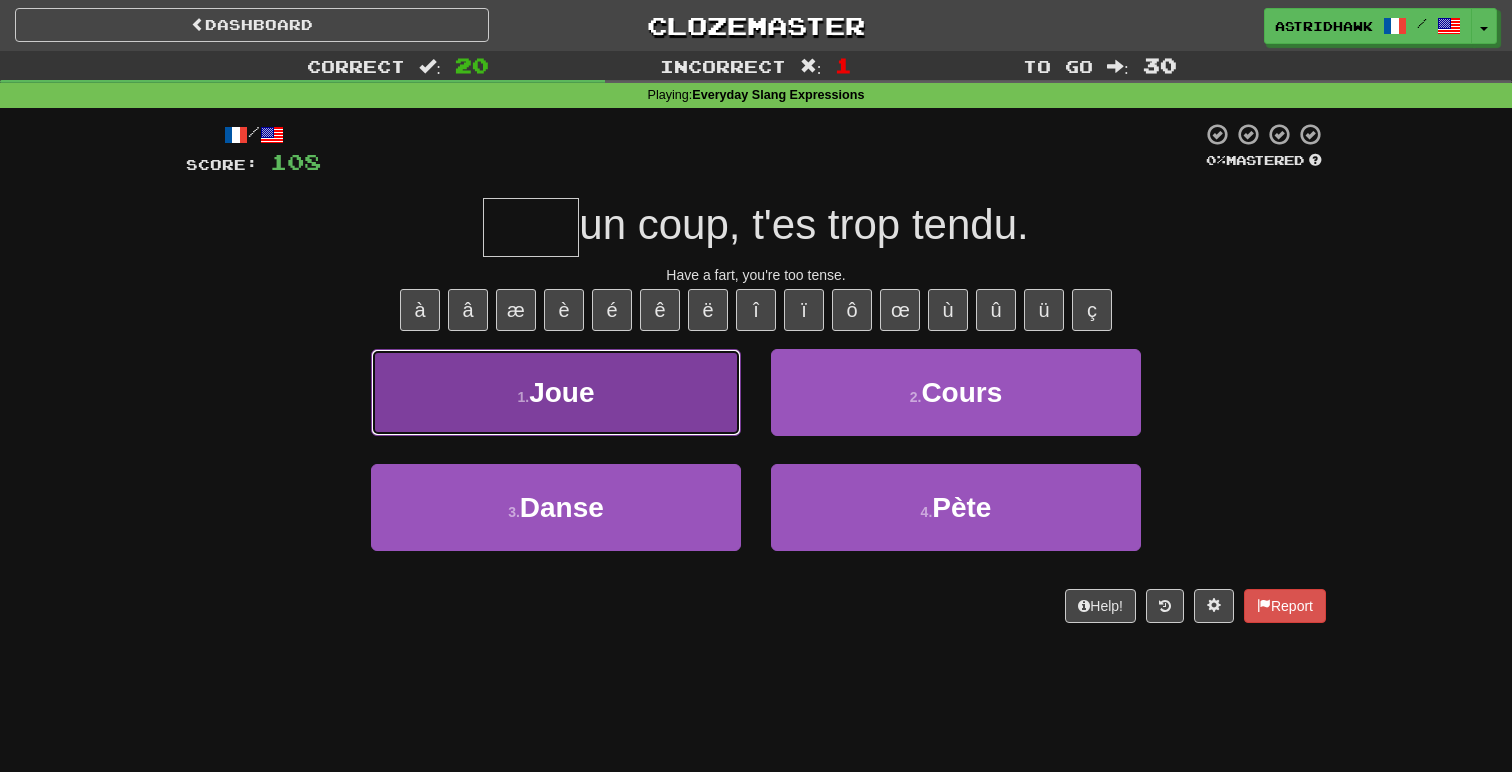 click on "1 .  Joue" at bounding box center (556, 392) 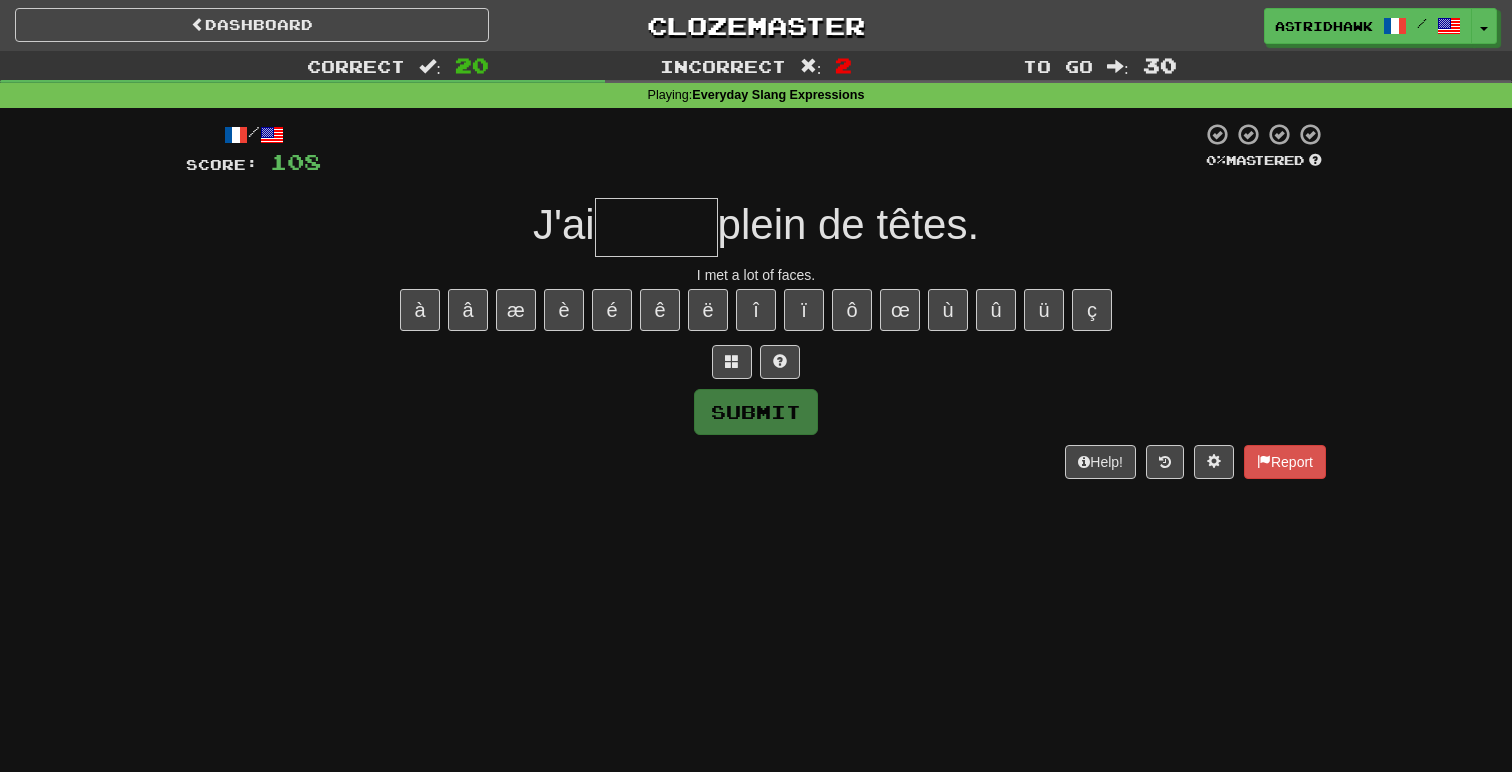 type on "*" 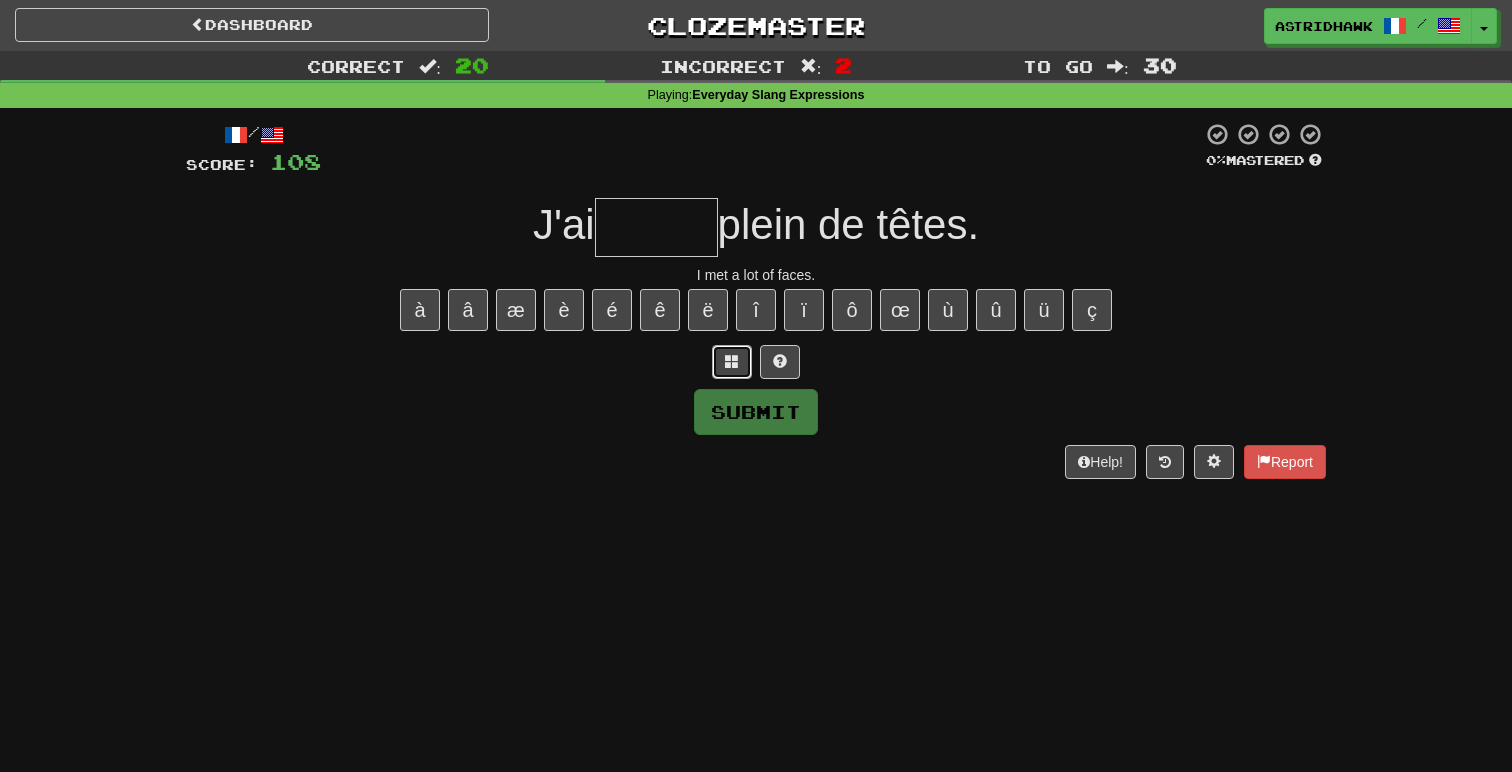 click at bounding box center [732, 362] 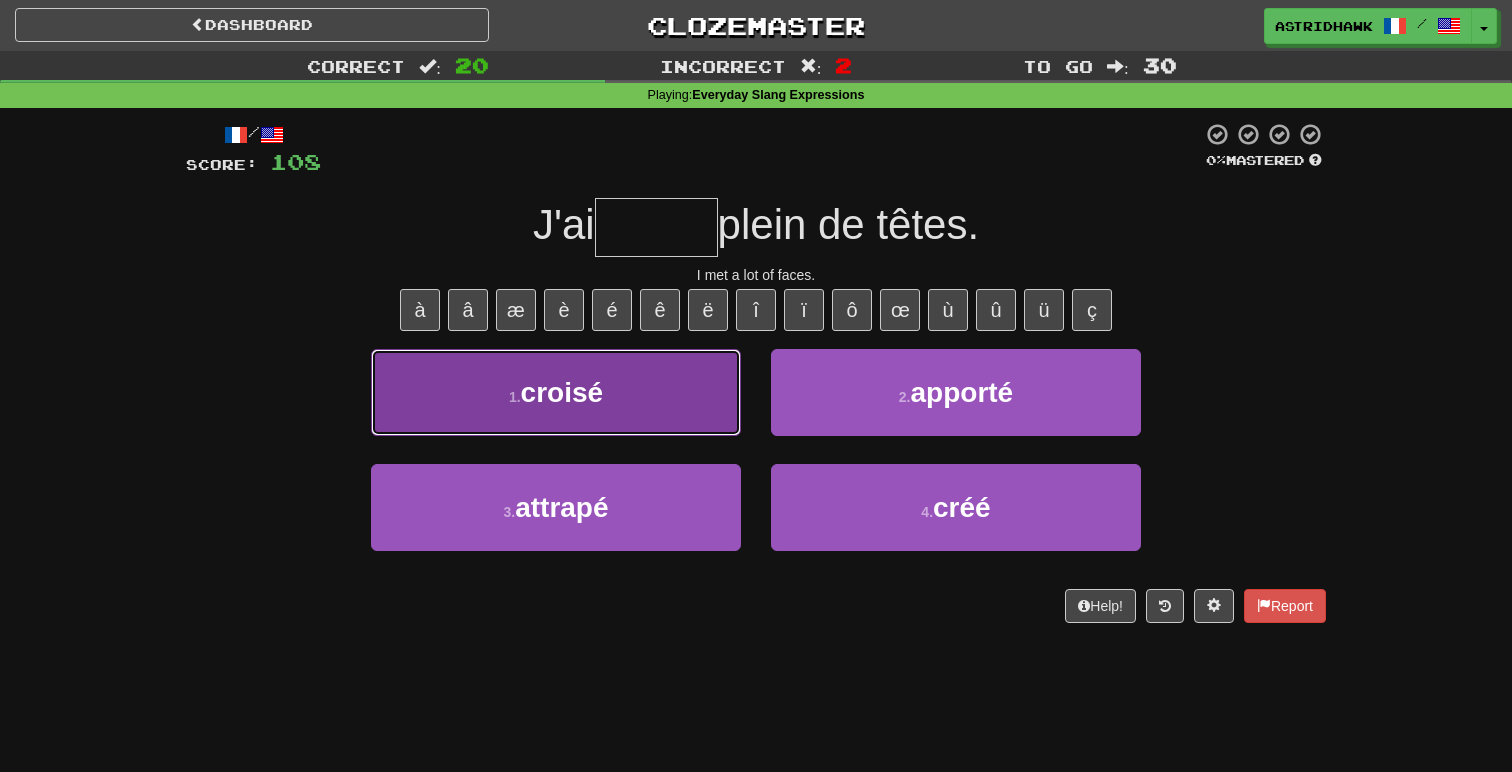 click on "1 .  croisé" at bounding box center (556, 392) 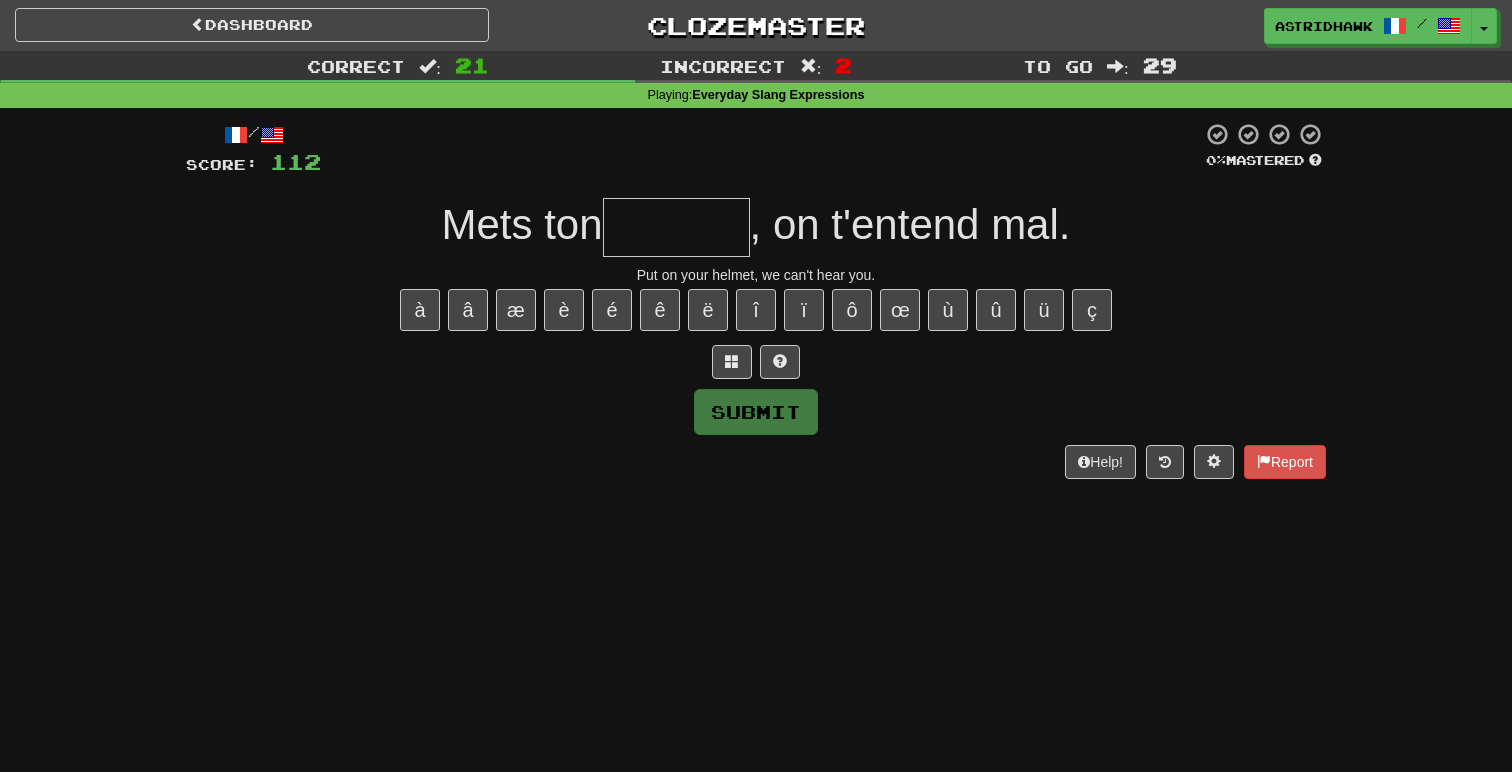 type on "*" 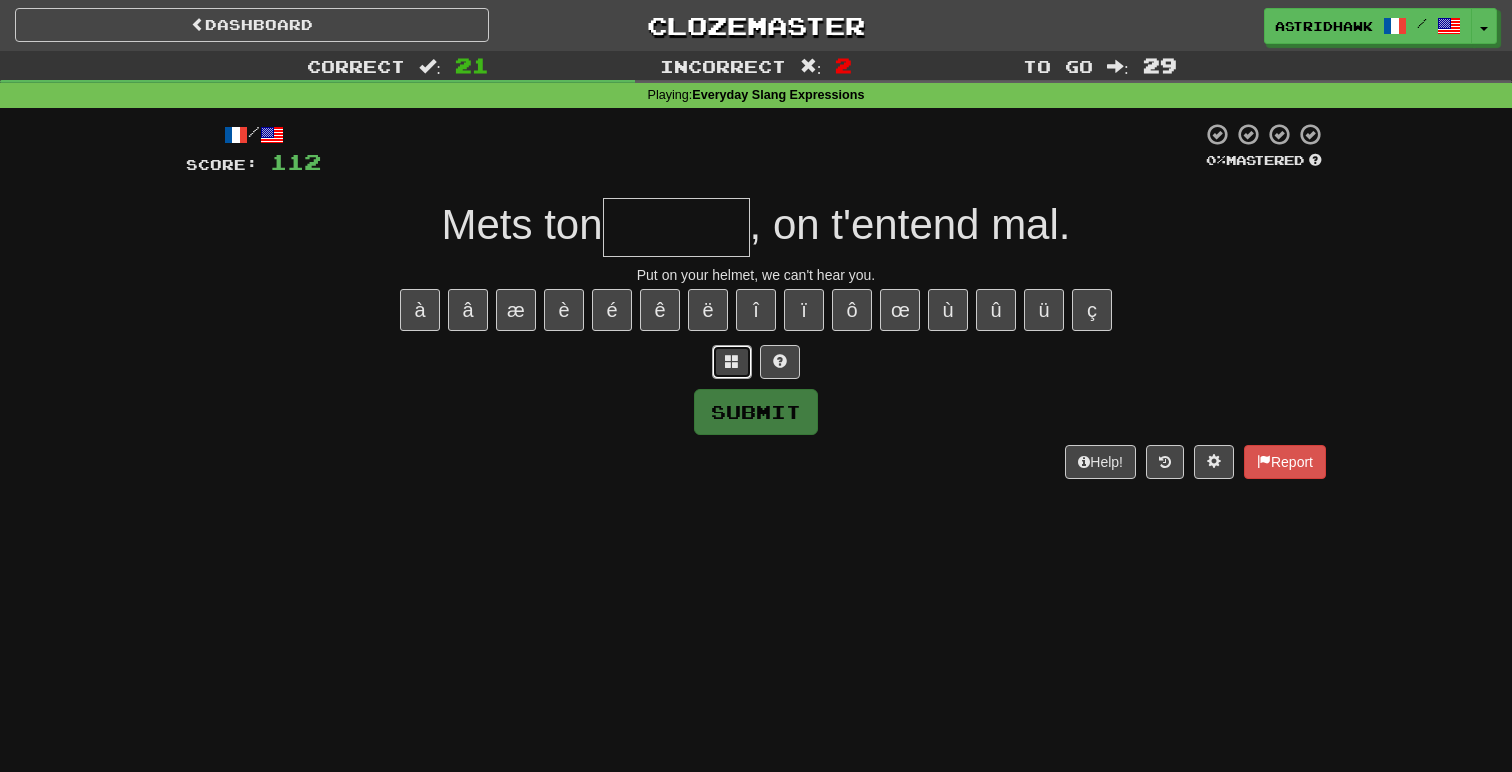 click at bounding box center (732, 361) 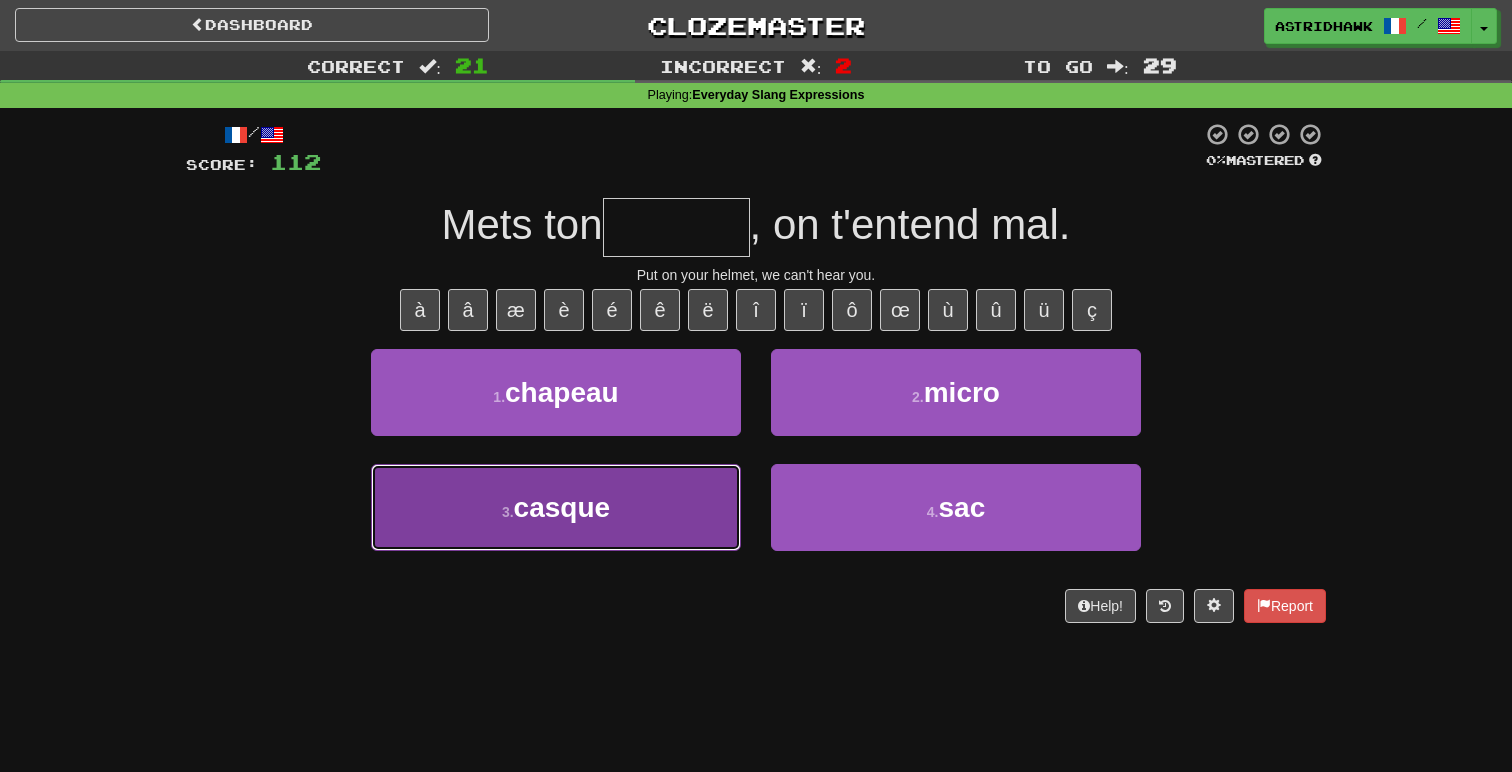 click on "3 .  casque" at bounding box center (556, 507) 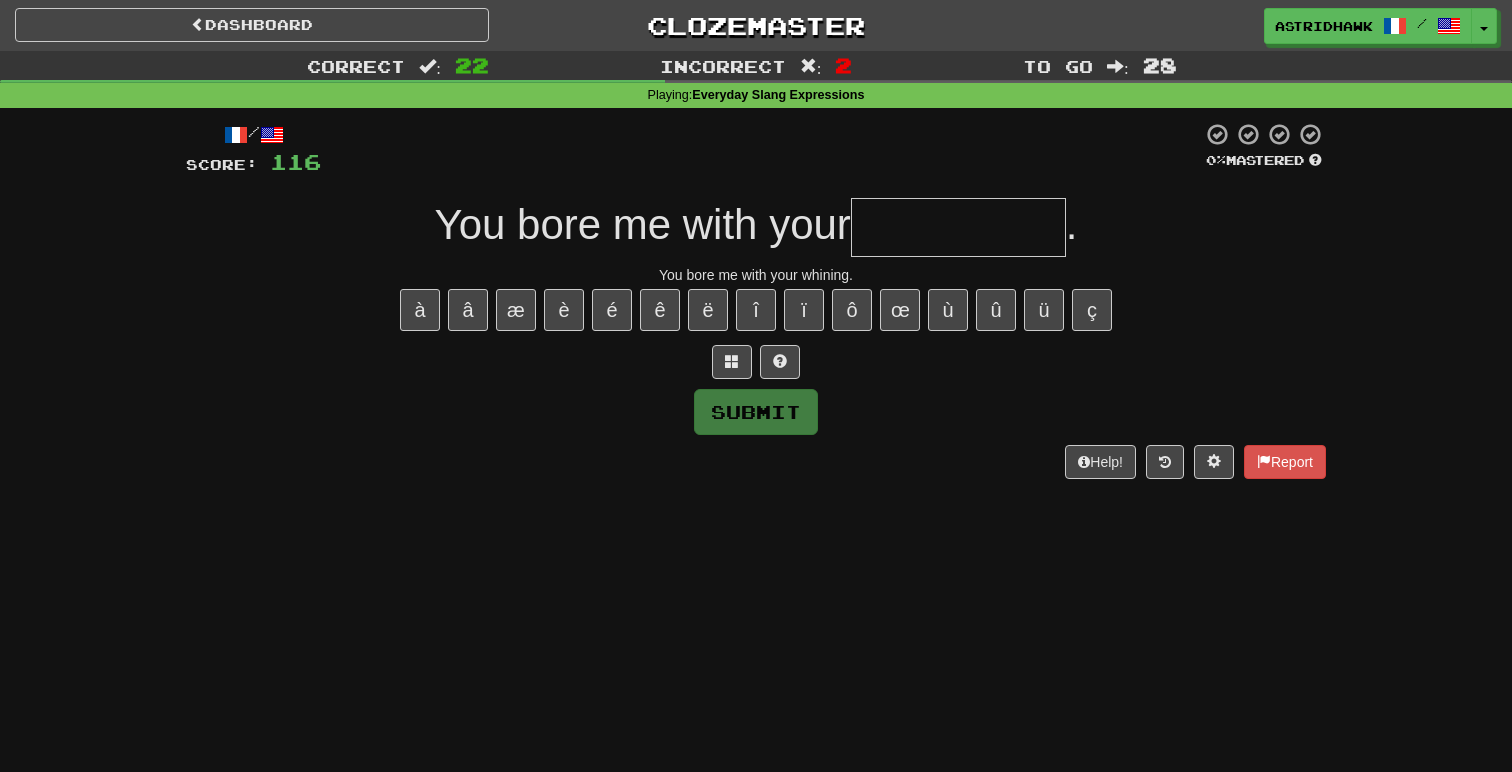 type on "*" 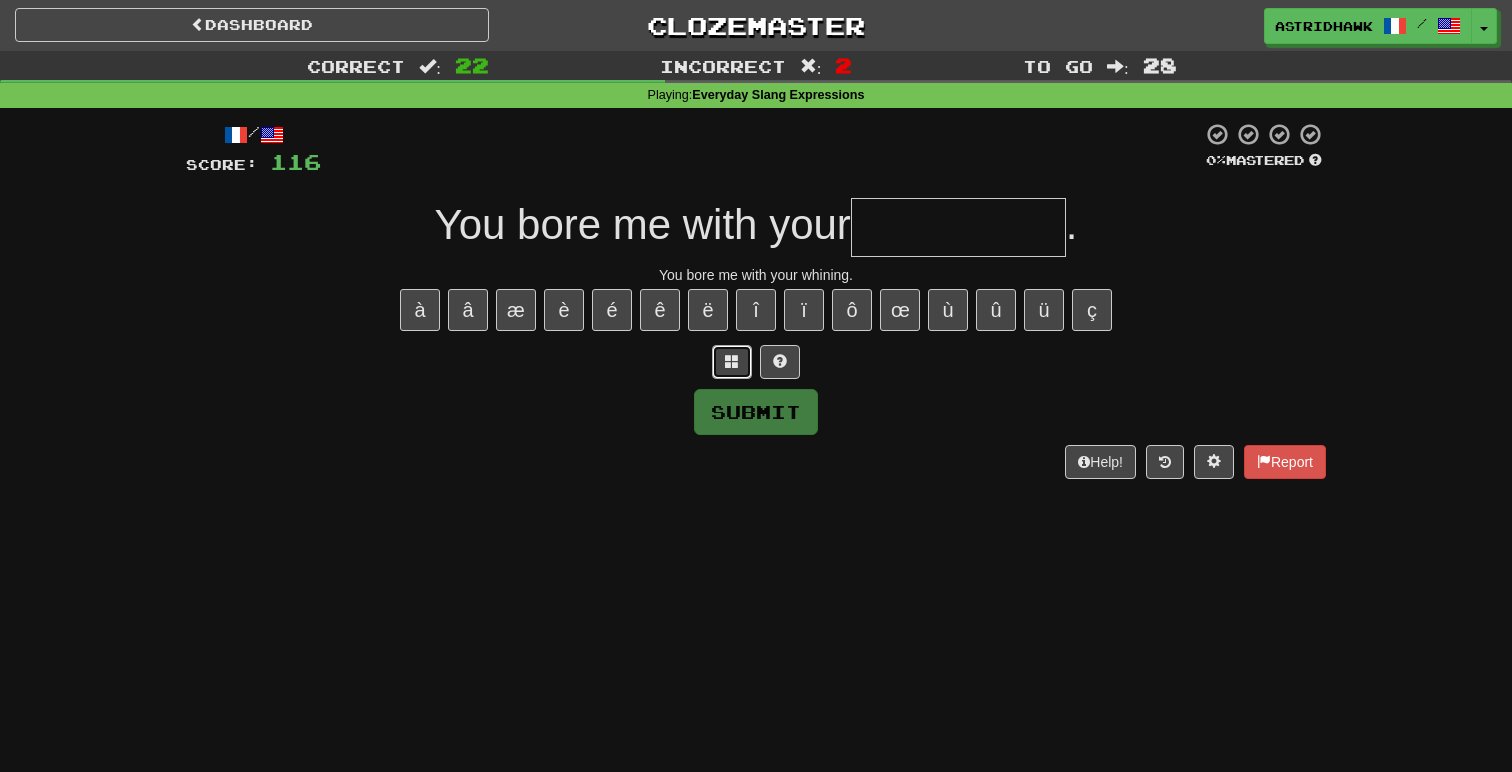 click at bounding box center (732, 361) 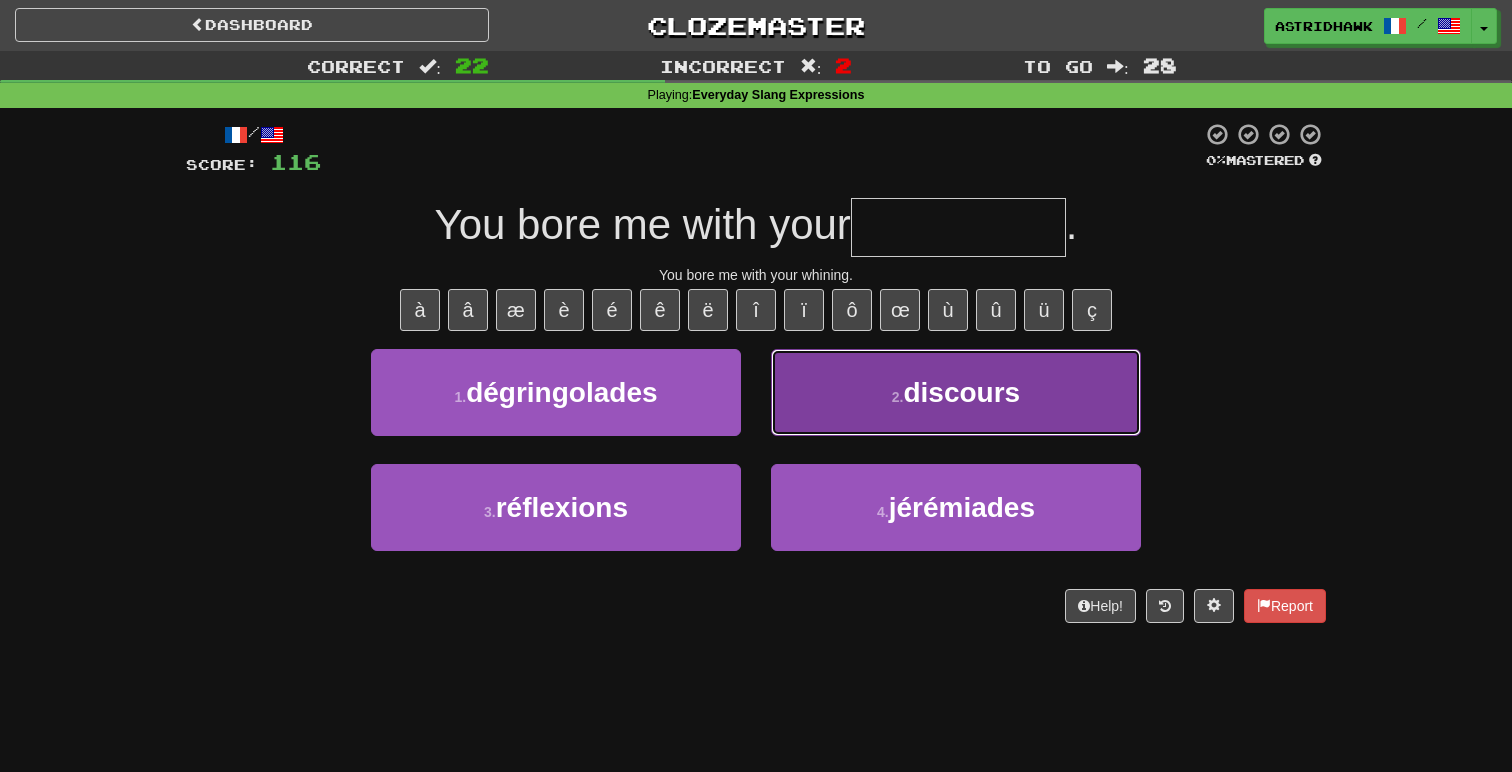 click on "discours" at bounding box center [961, 392] 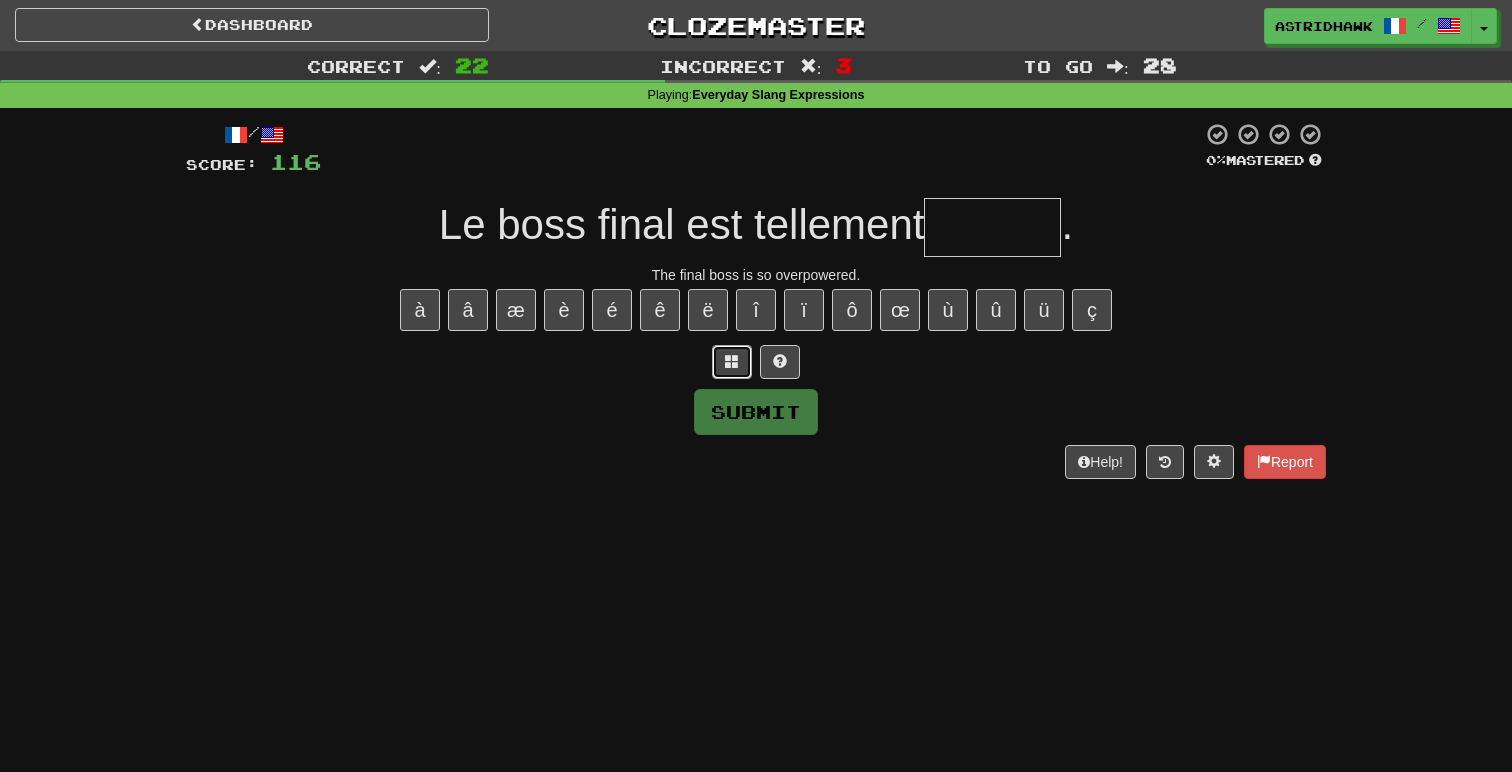 click at bounding box center [732, 362] 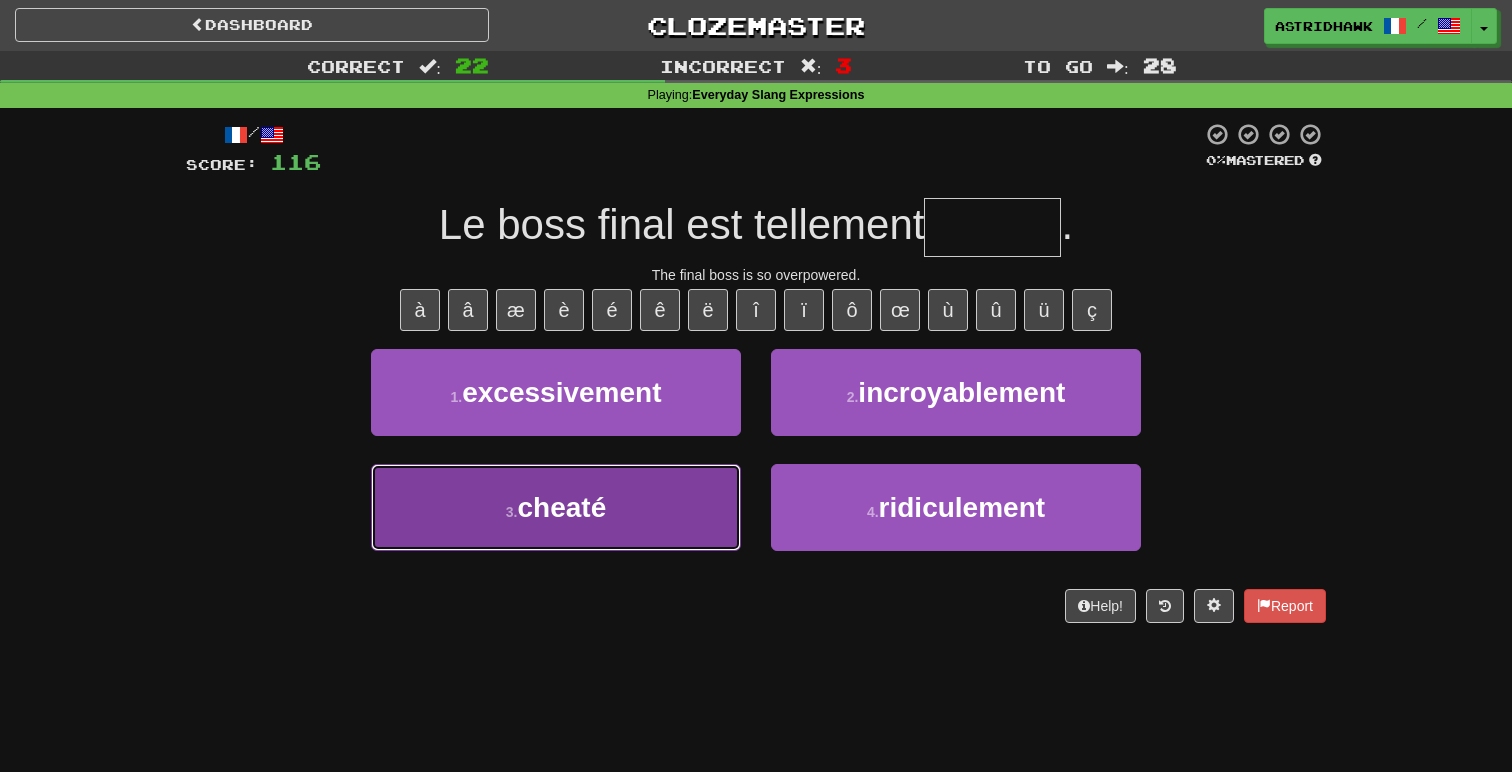 click on "3 .  cheaté" at bounding box center (556, 507) 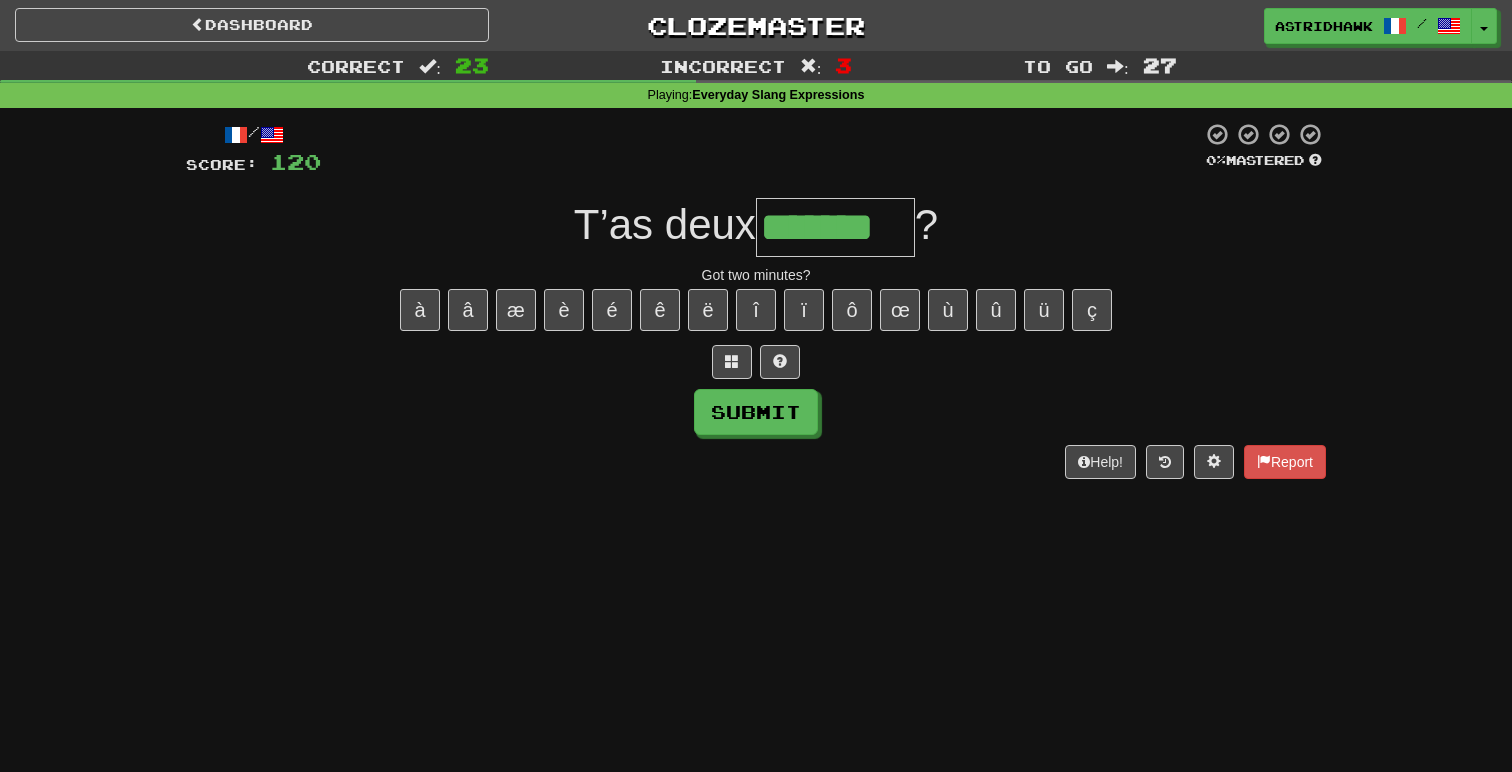 type on "*******" 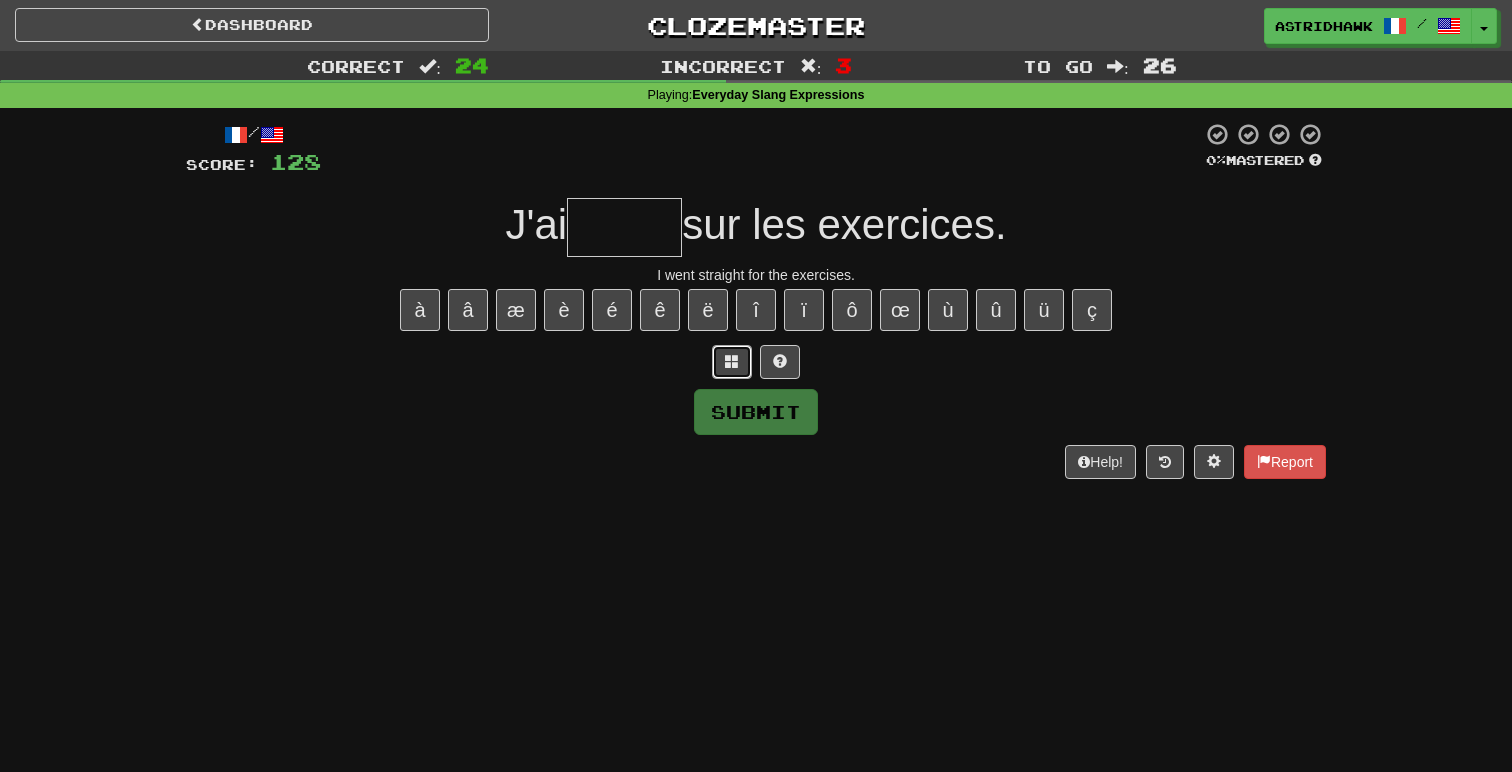 click at bounding box center [732, 362] 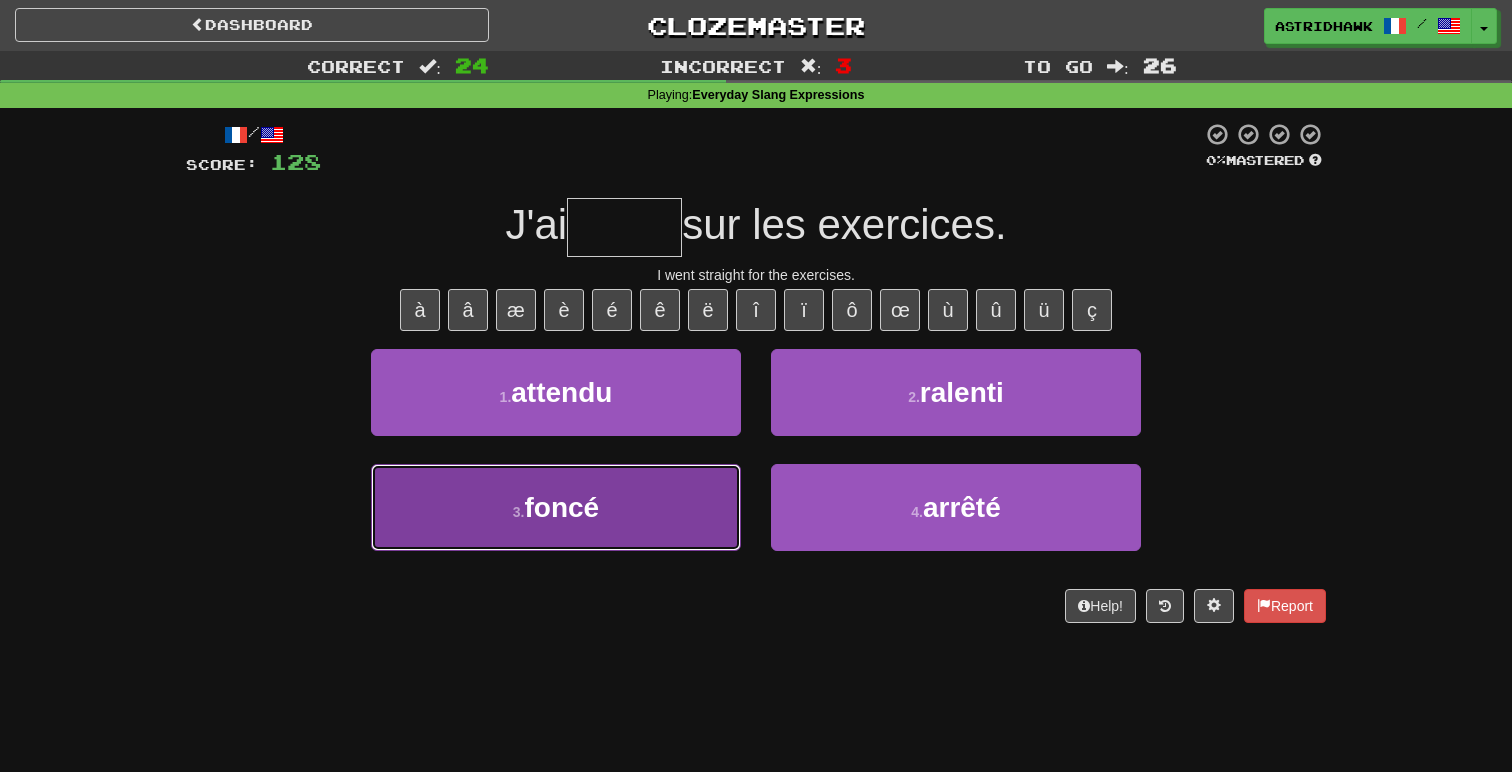 click on "3 .  foncé" at bounding box center (556, 507) 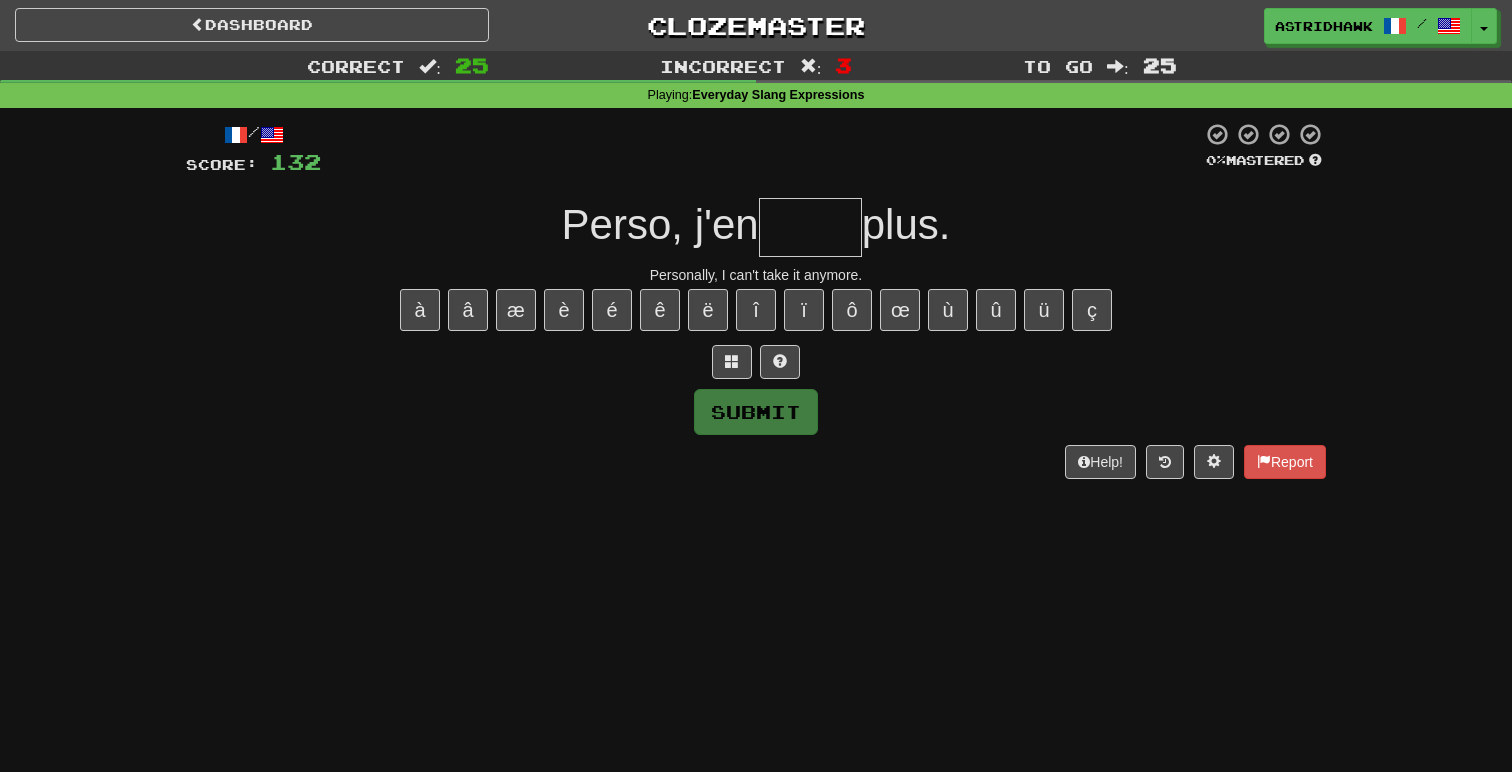 type on "*" 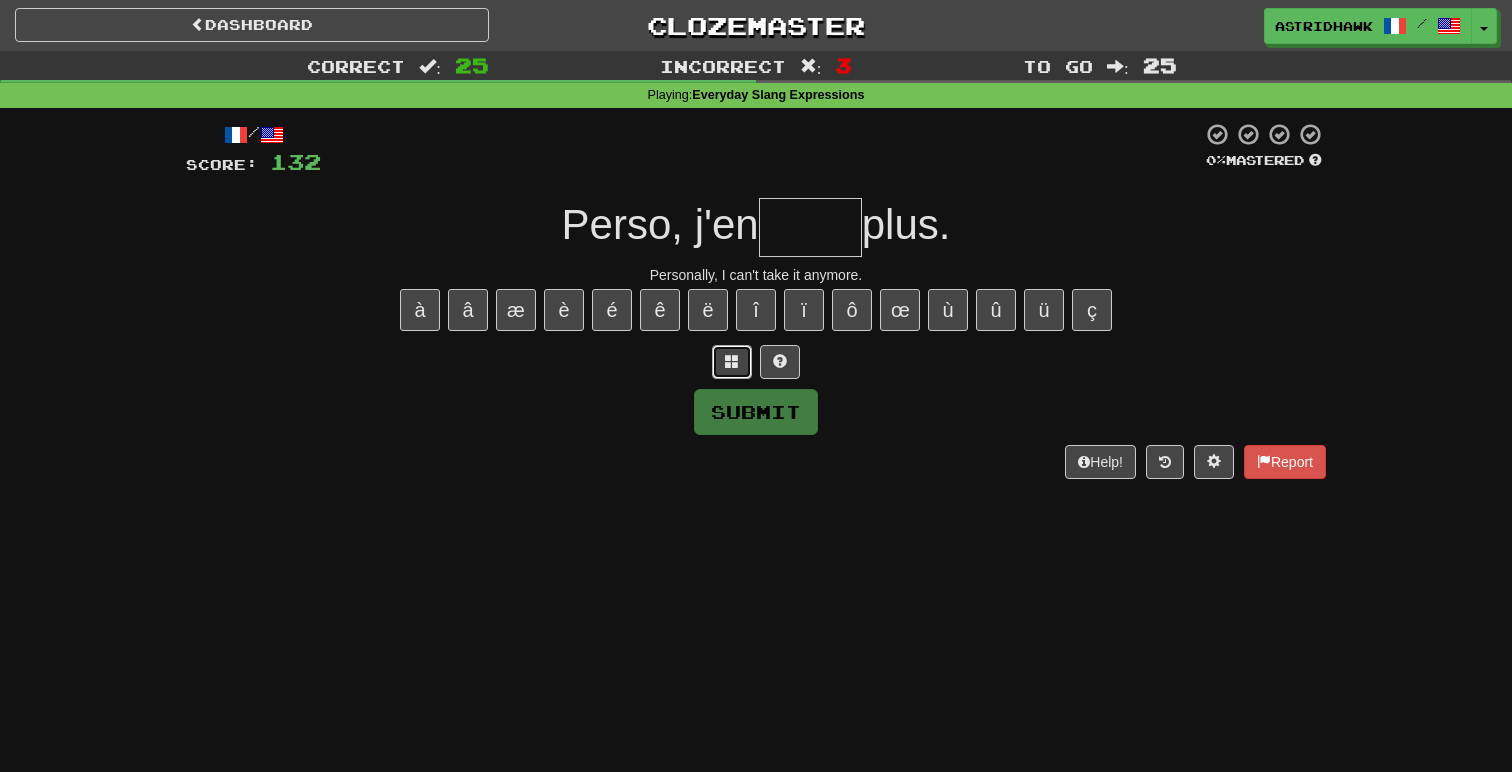 click at bounding box center (732, 362) 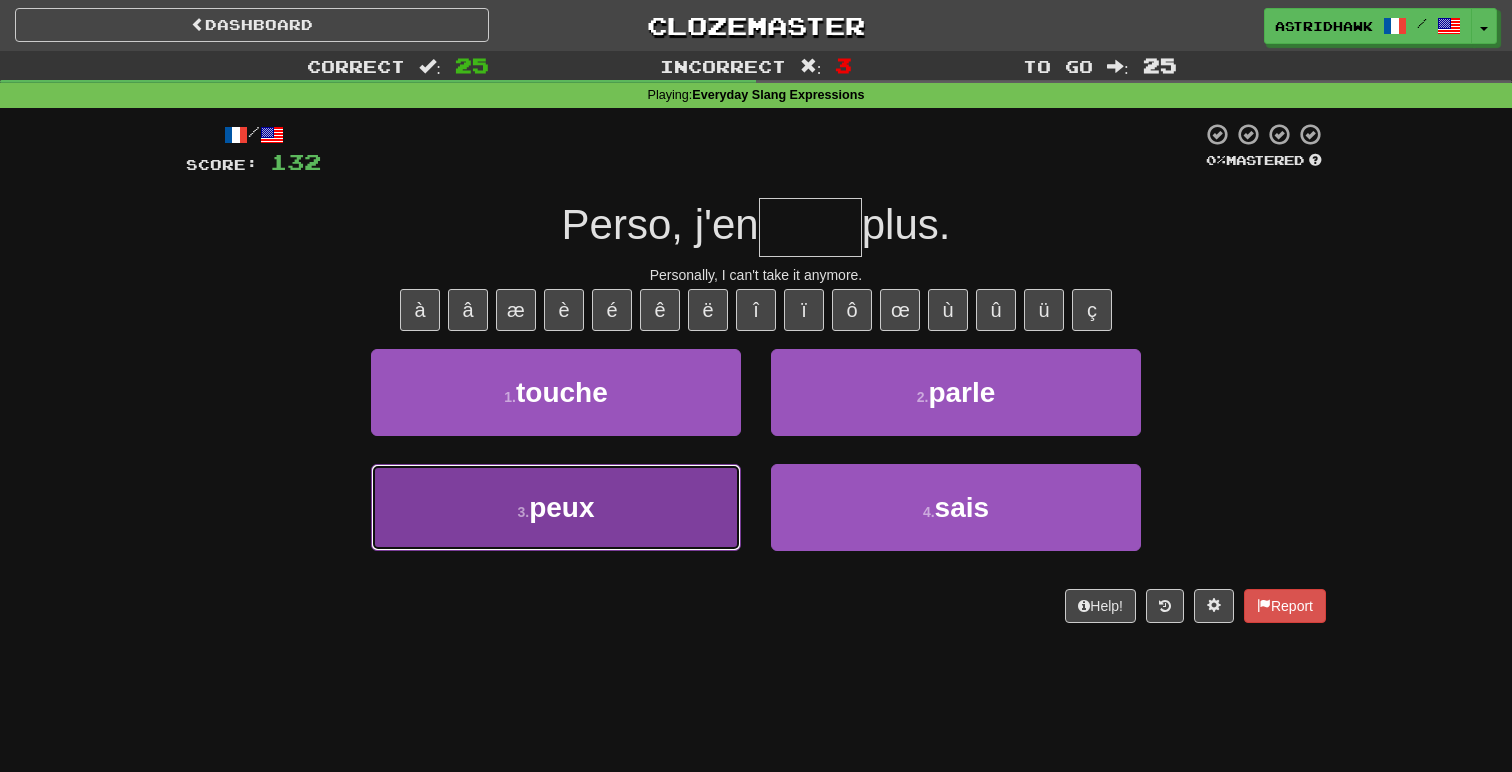 click on "3 .  peux" at bounding box center (556, 507) 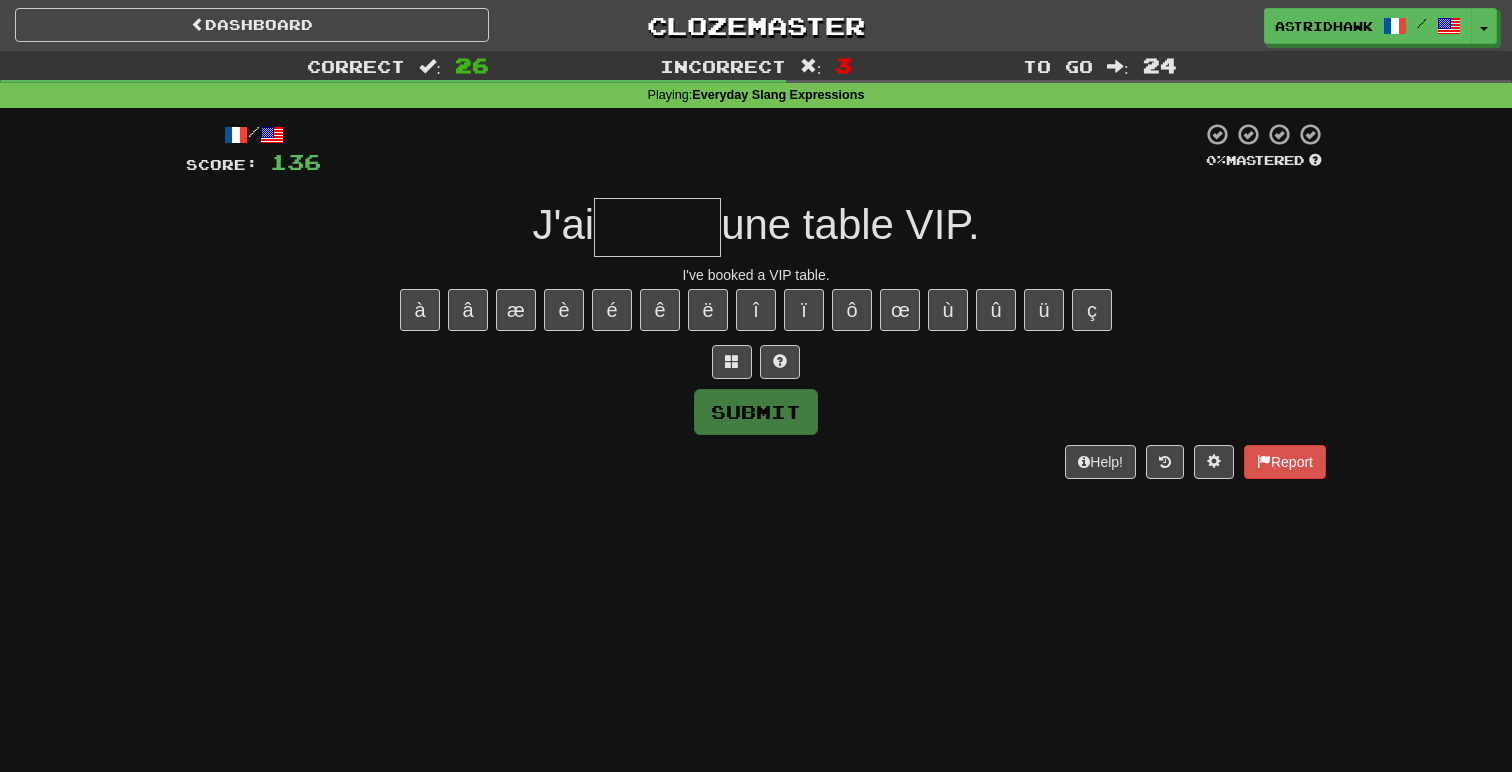 type on "*" 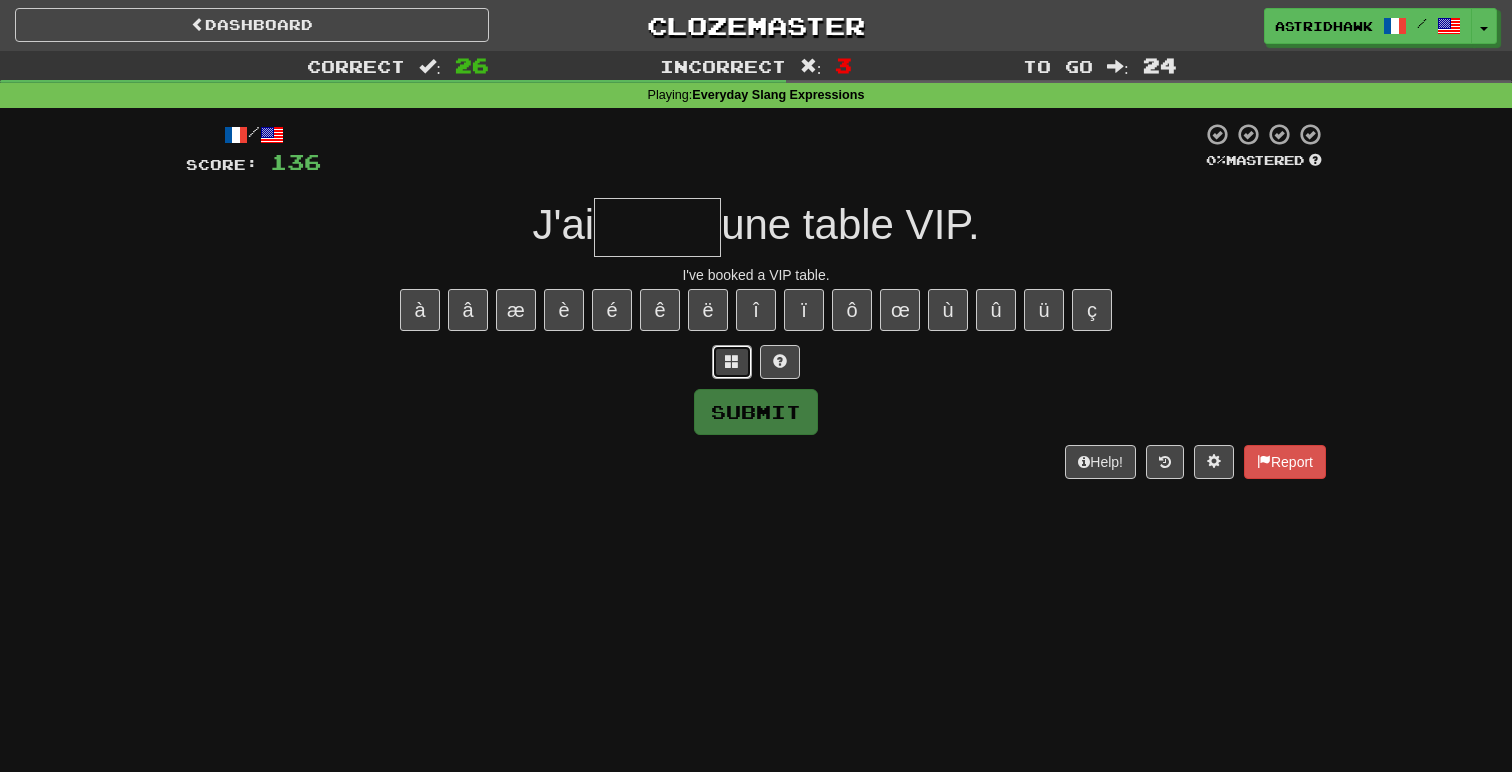 click at bounding box center (732, 362) 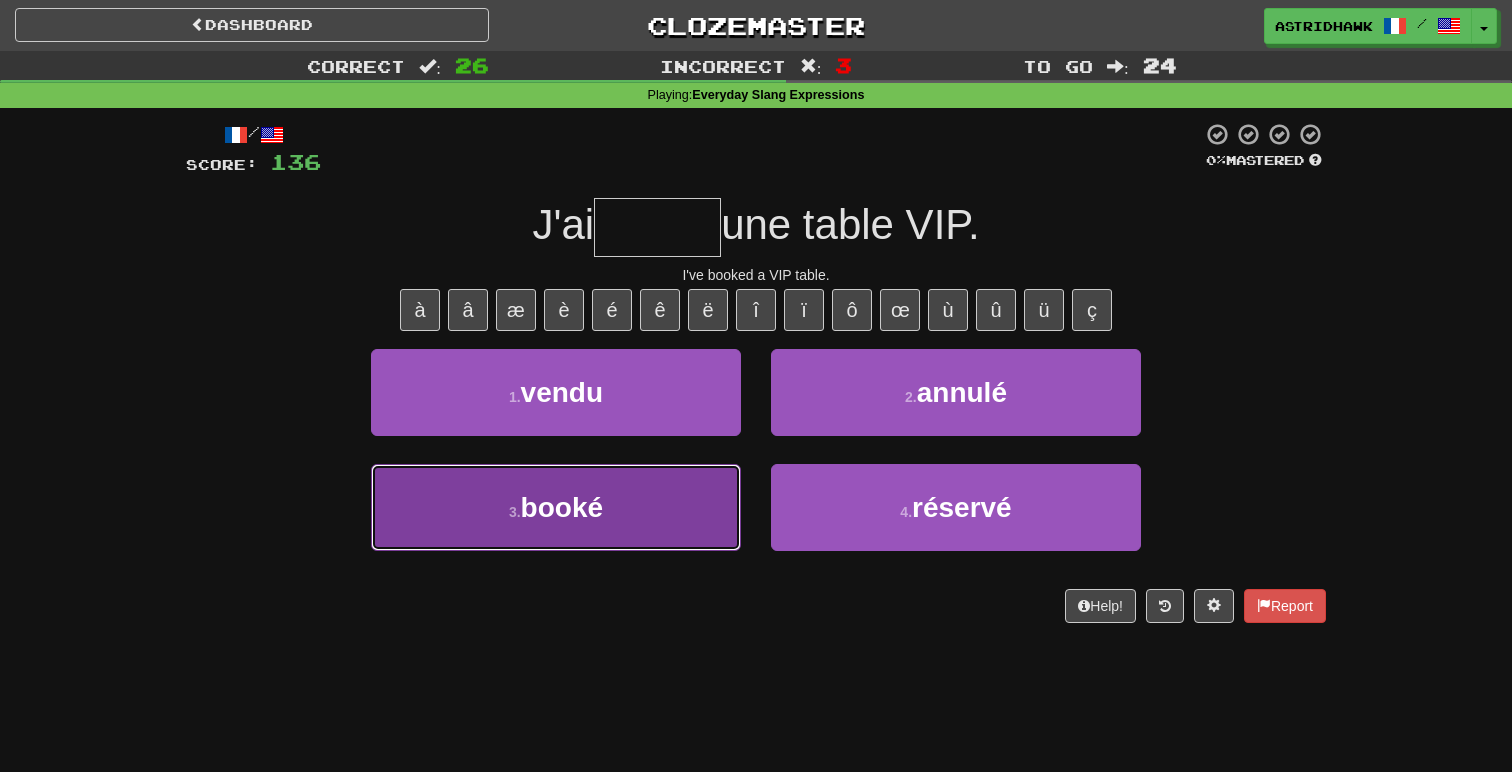 click on "3 .  booké" at bounding box center [556, 507] 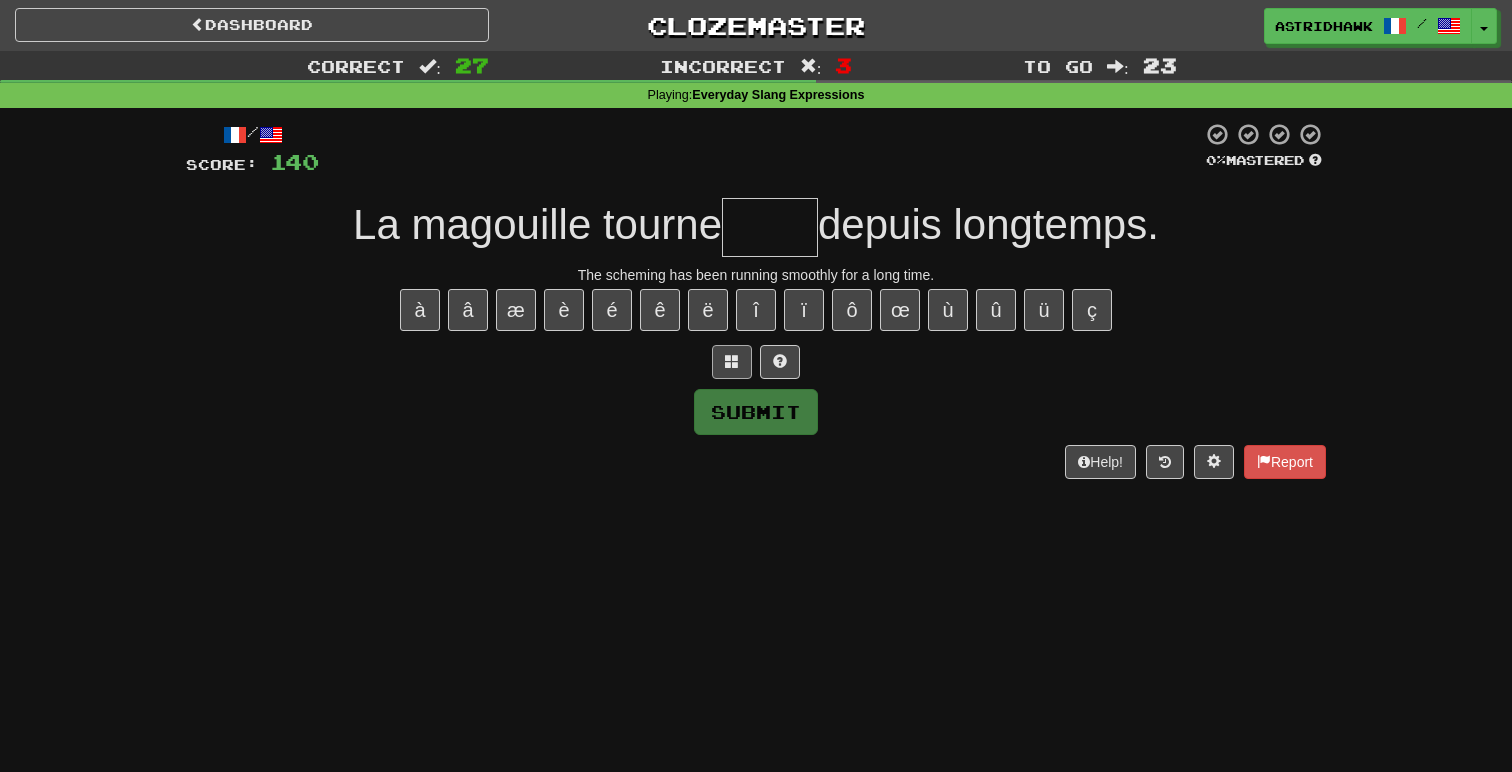type on "*" 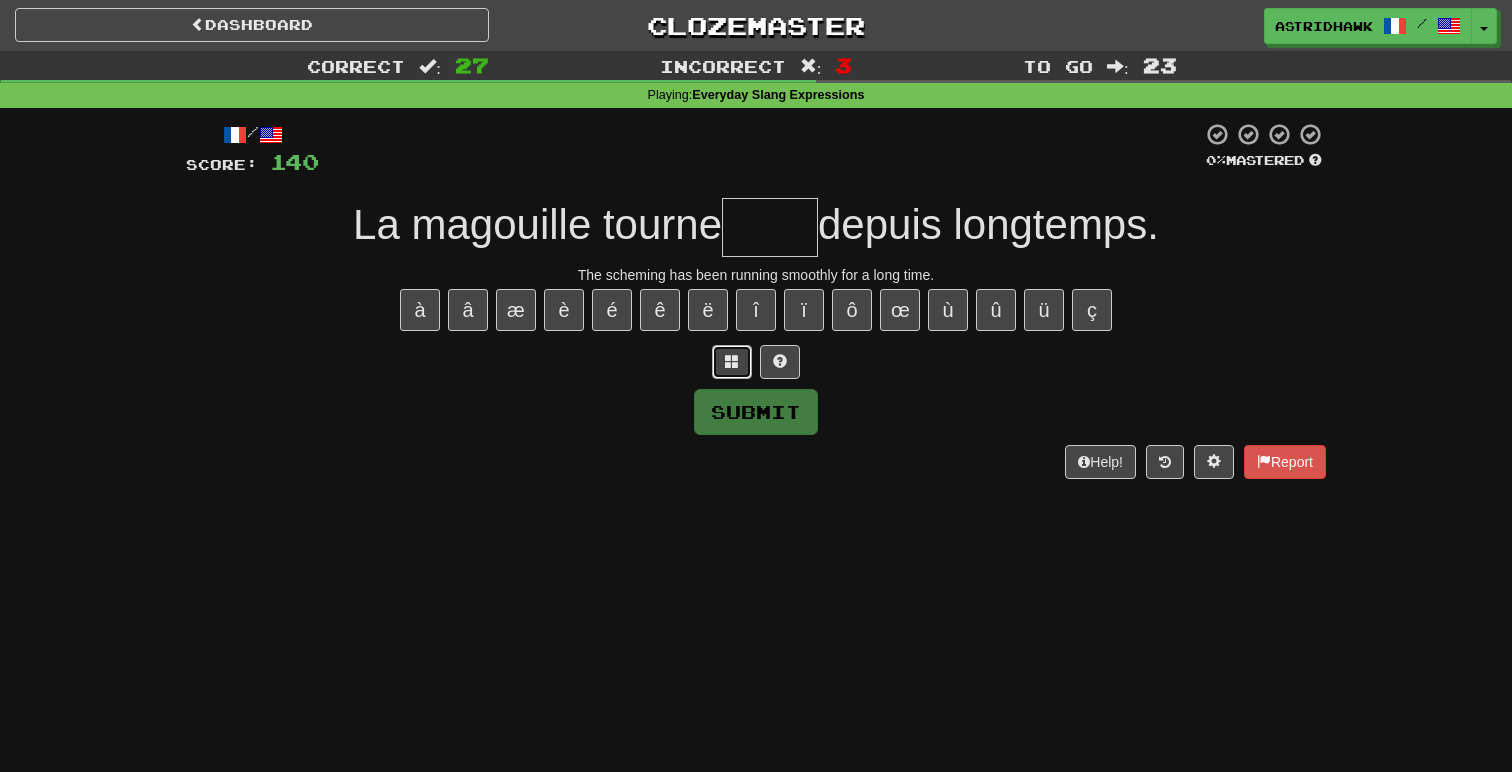 click at bounding box center (732, 361) 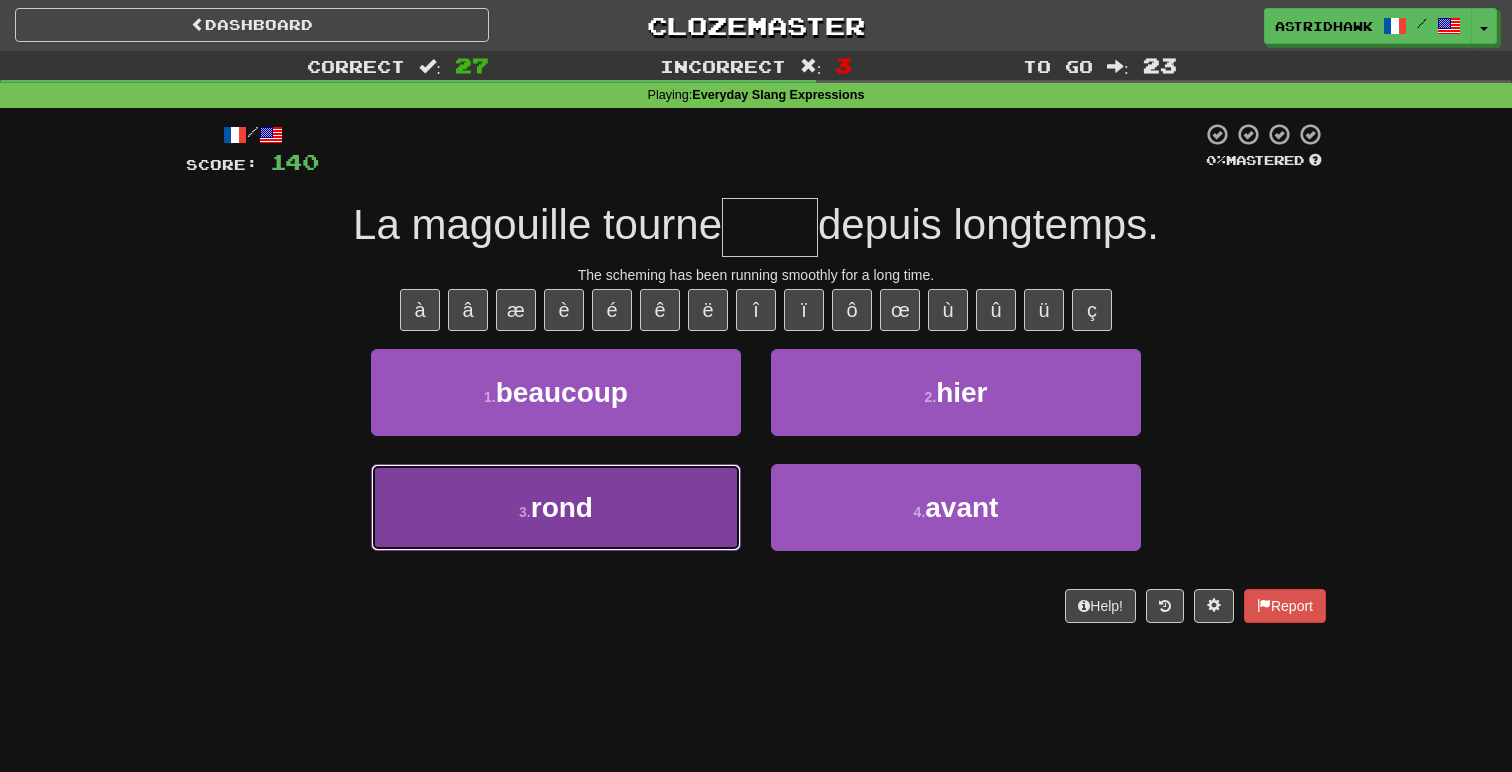 click on "3 .  rond" at bounding box center [556, 507] 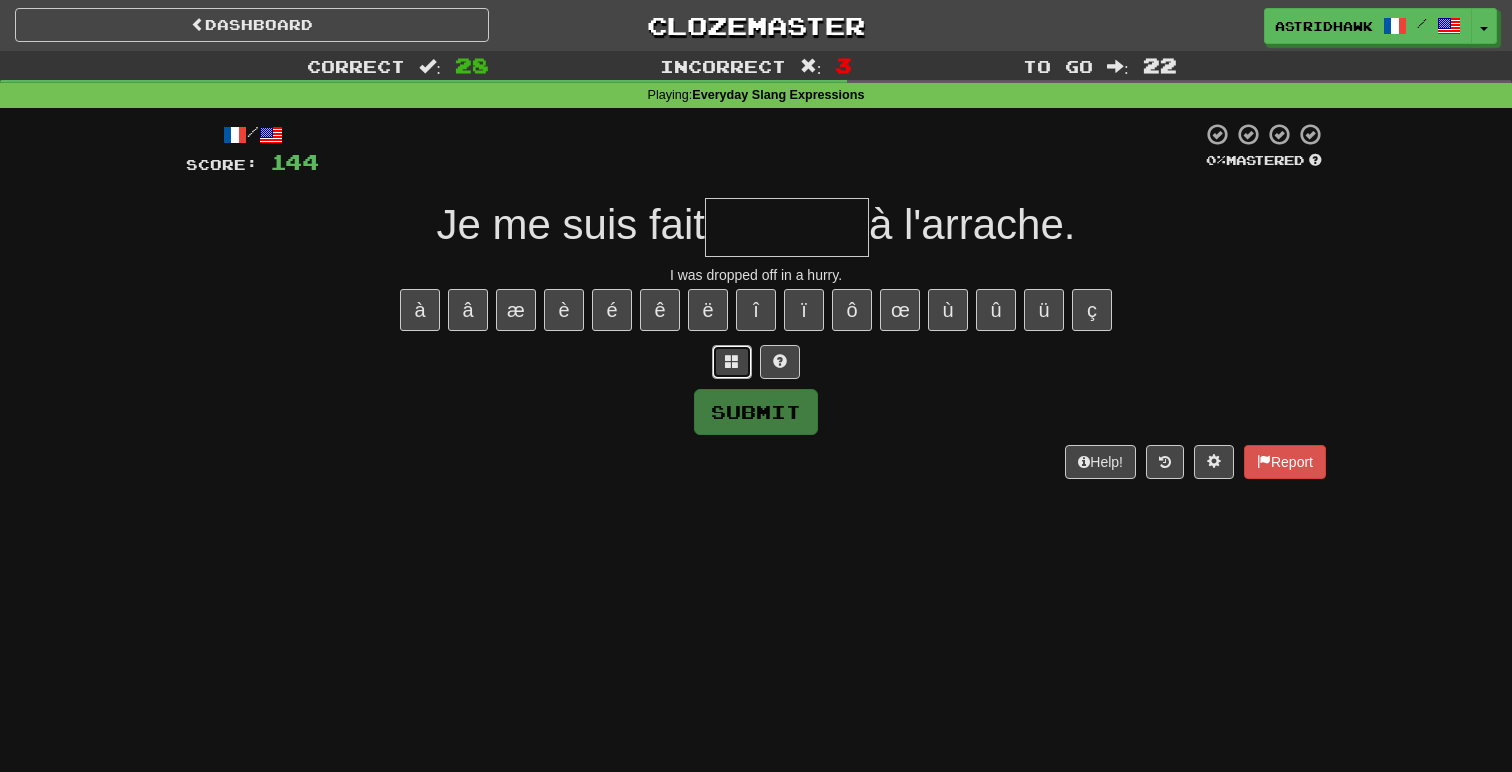 click at bounding box center [732, 362] 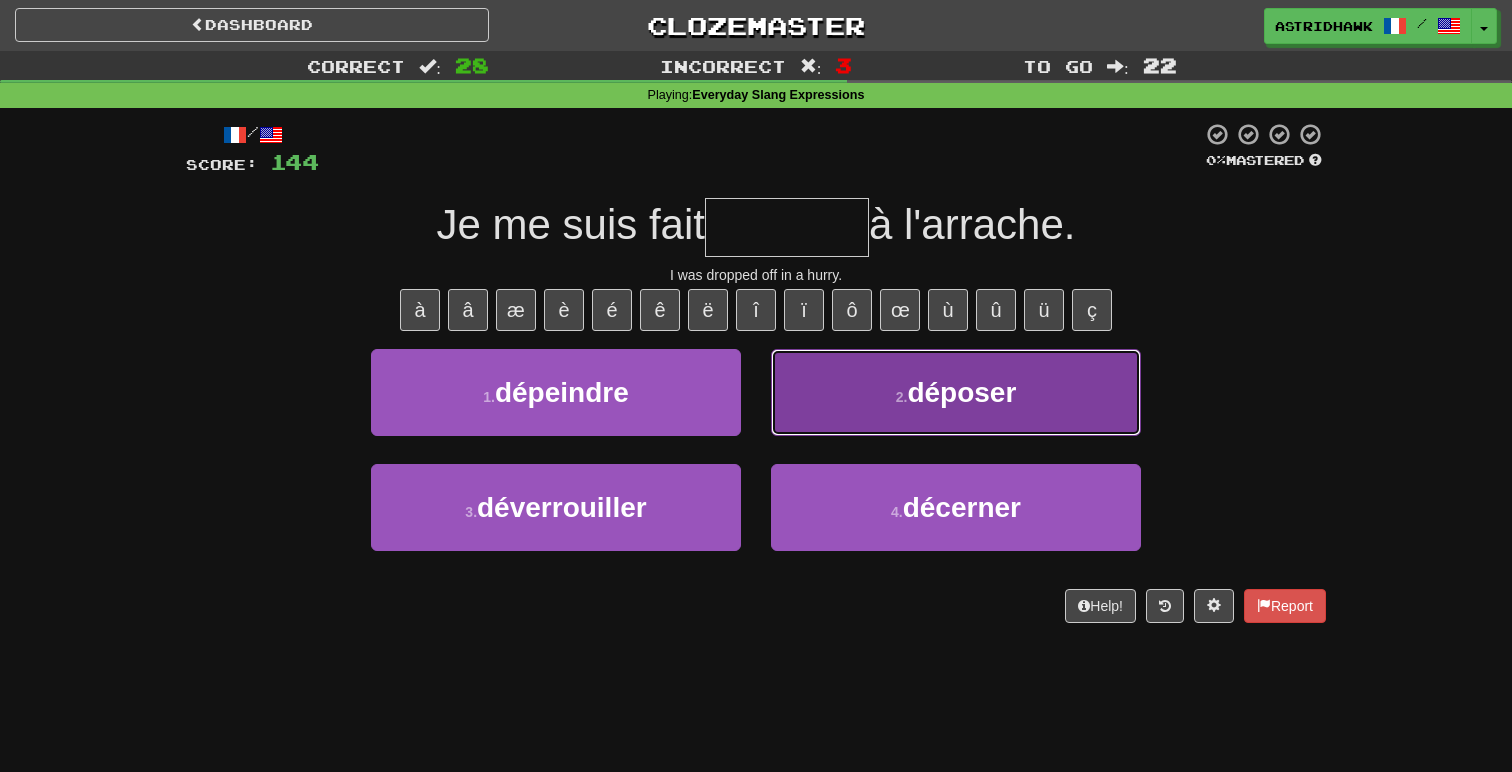 click on "2 .  déposer" at bounding box center (956, 392) 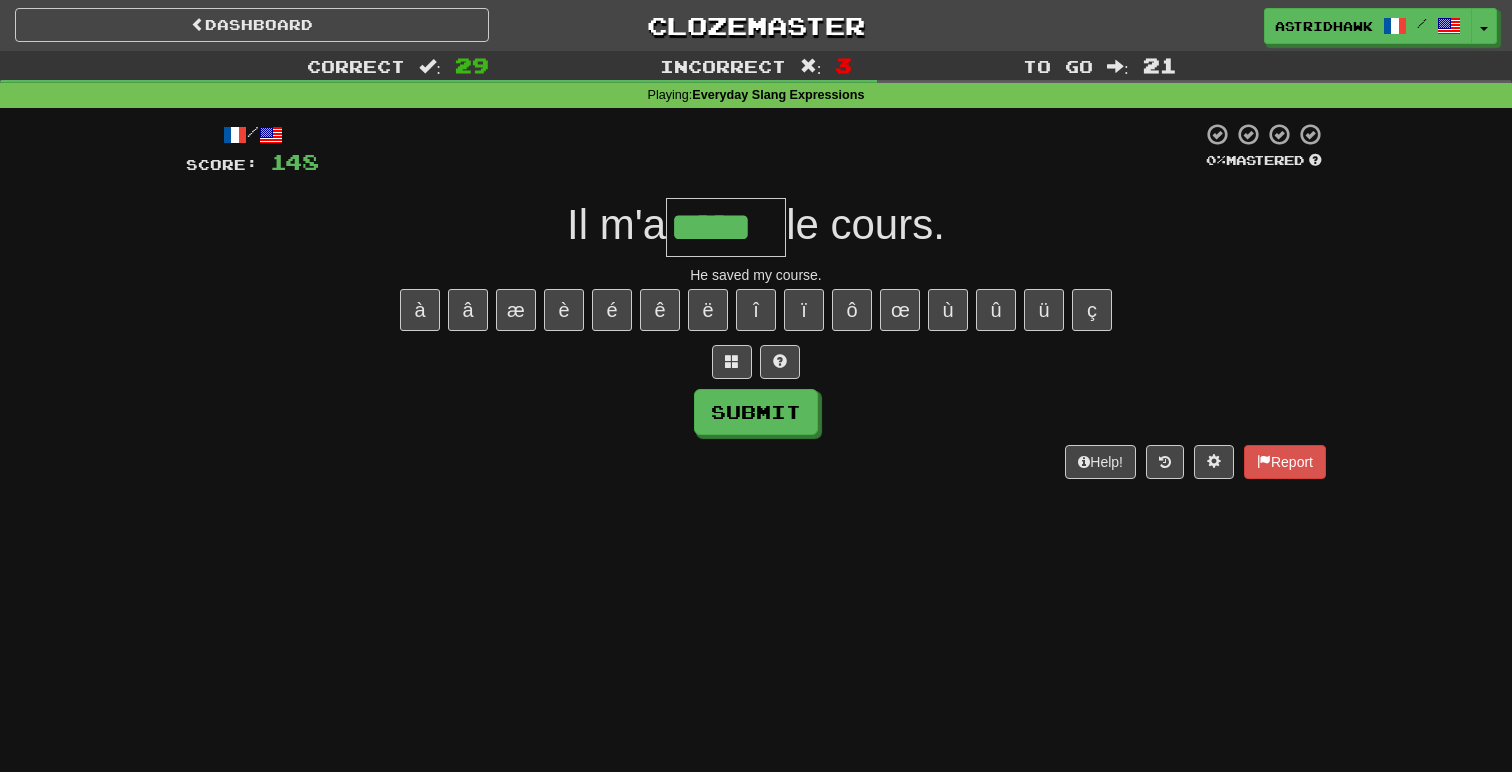 type on "*****" 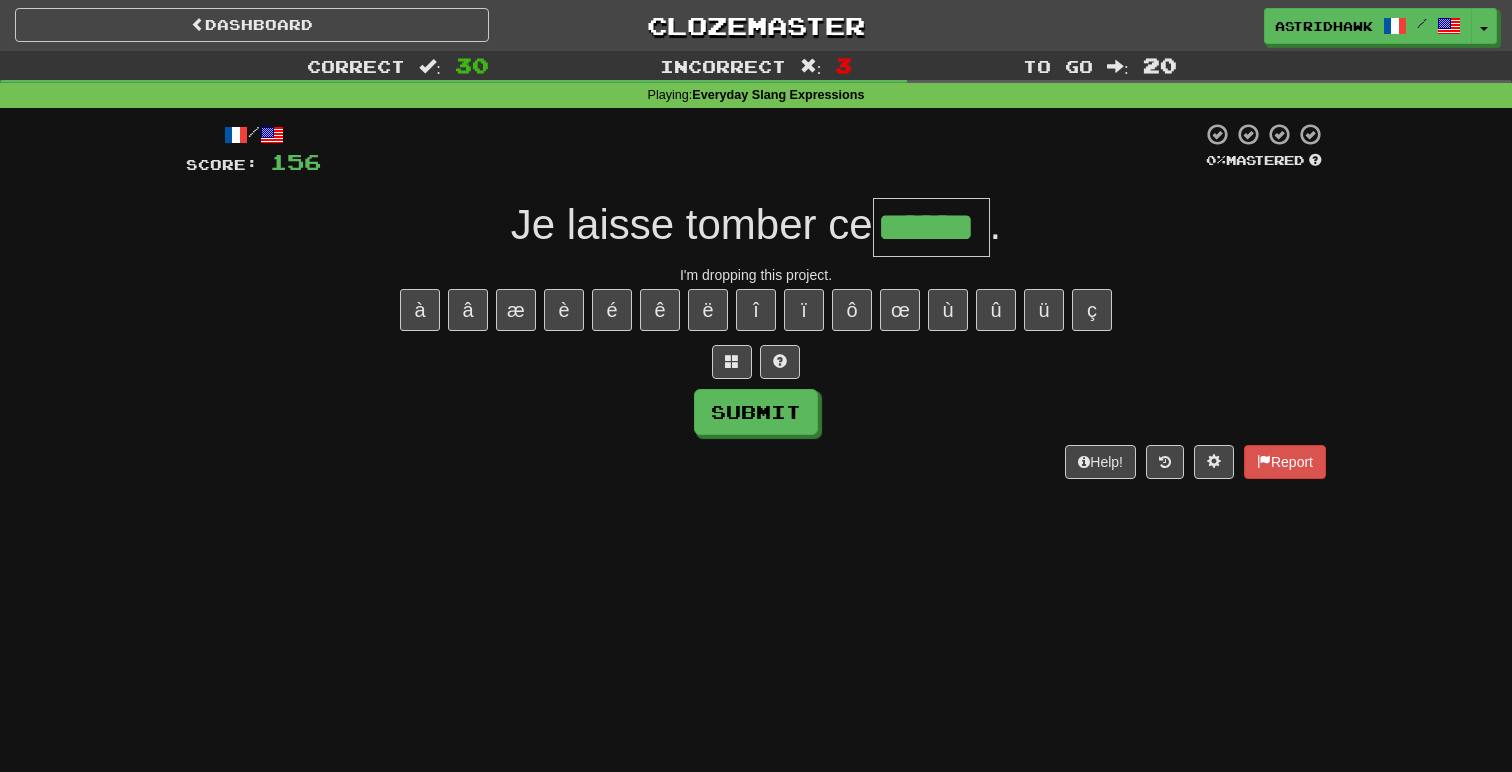 type on "******" 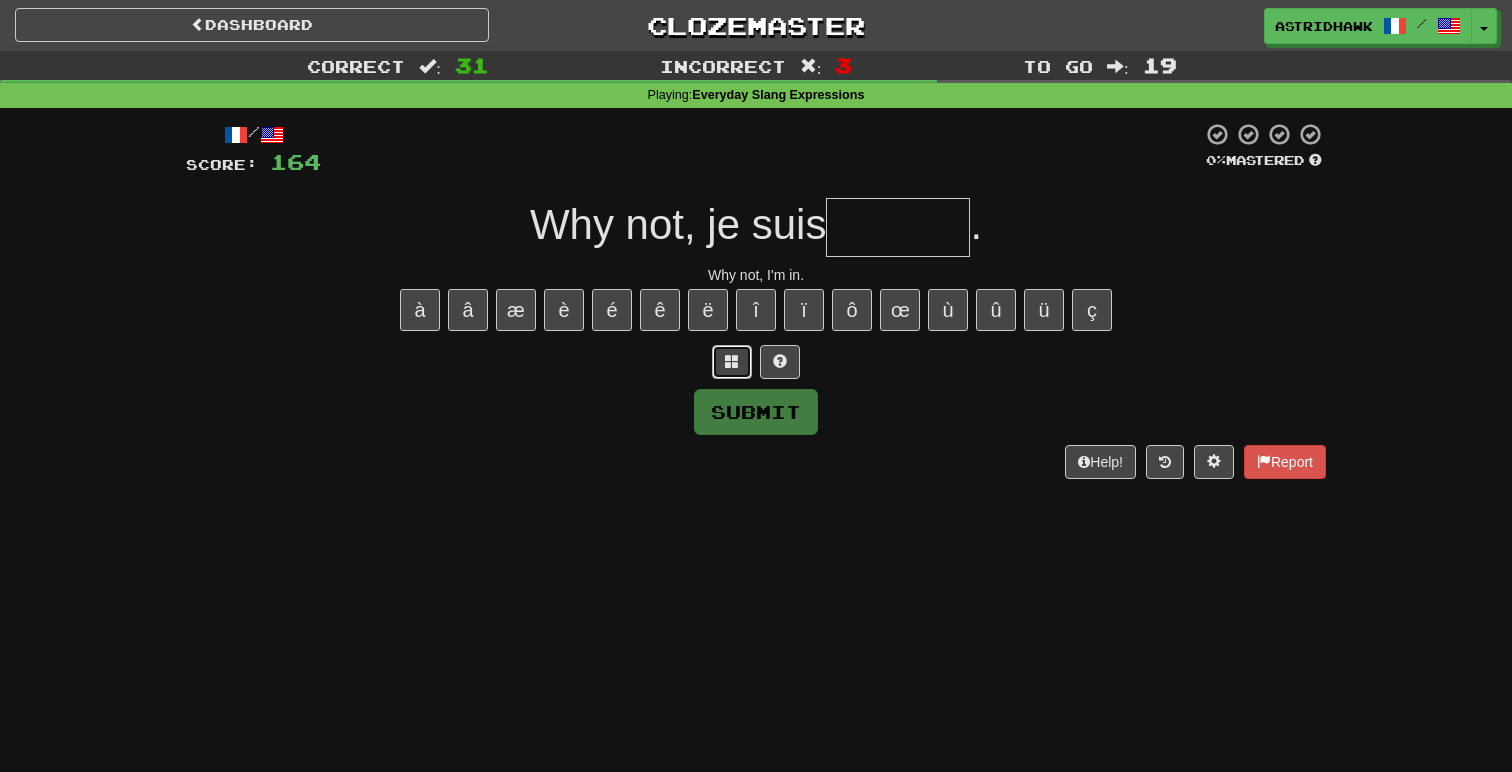 click at bounding box center (732, 361) 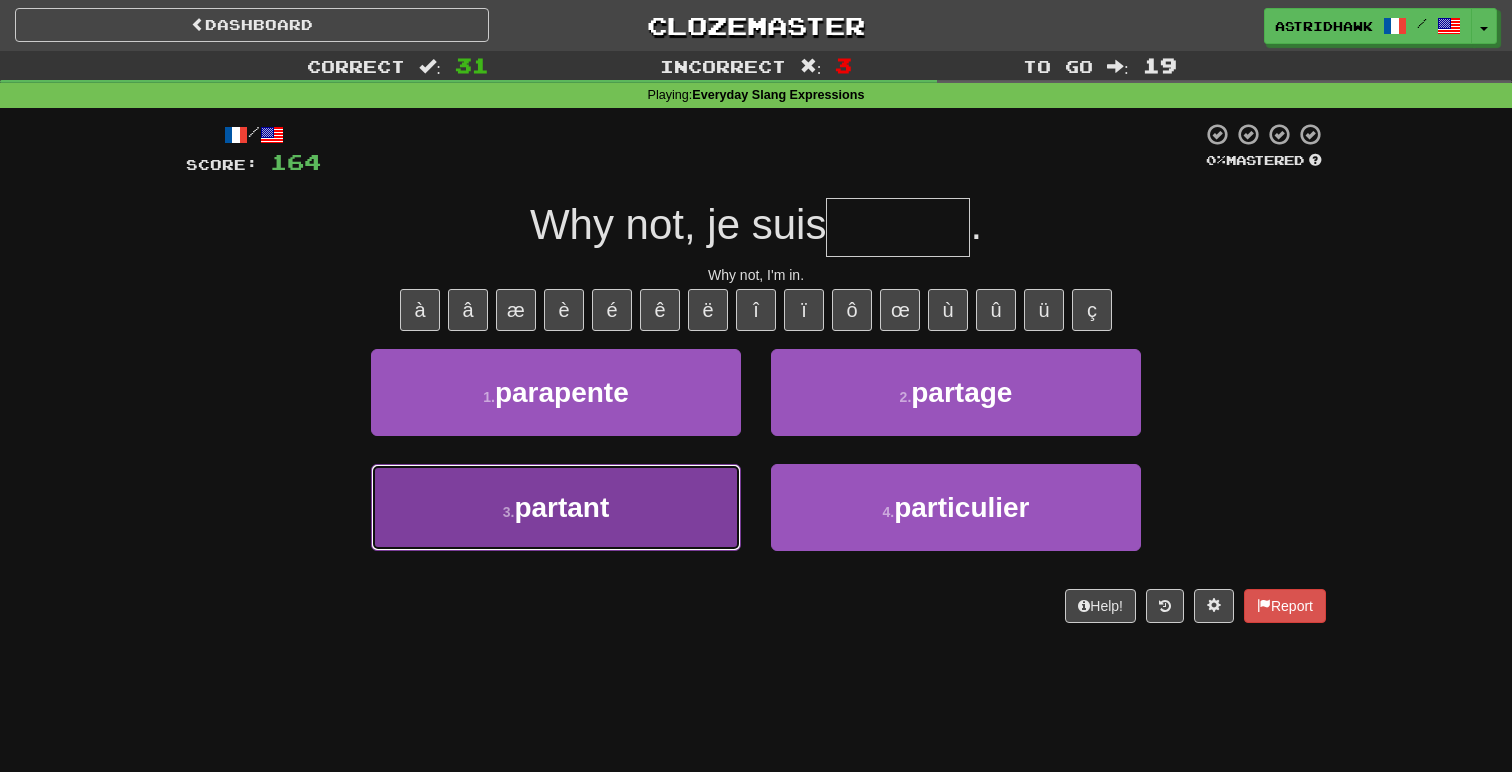 click on "3 .  partant" at bounding box center (556, 507) 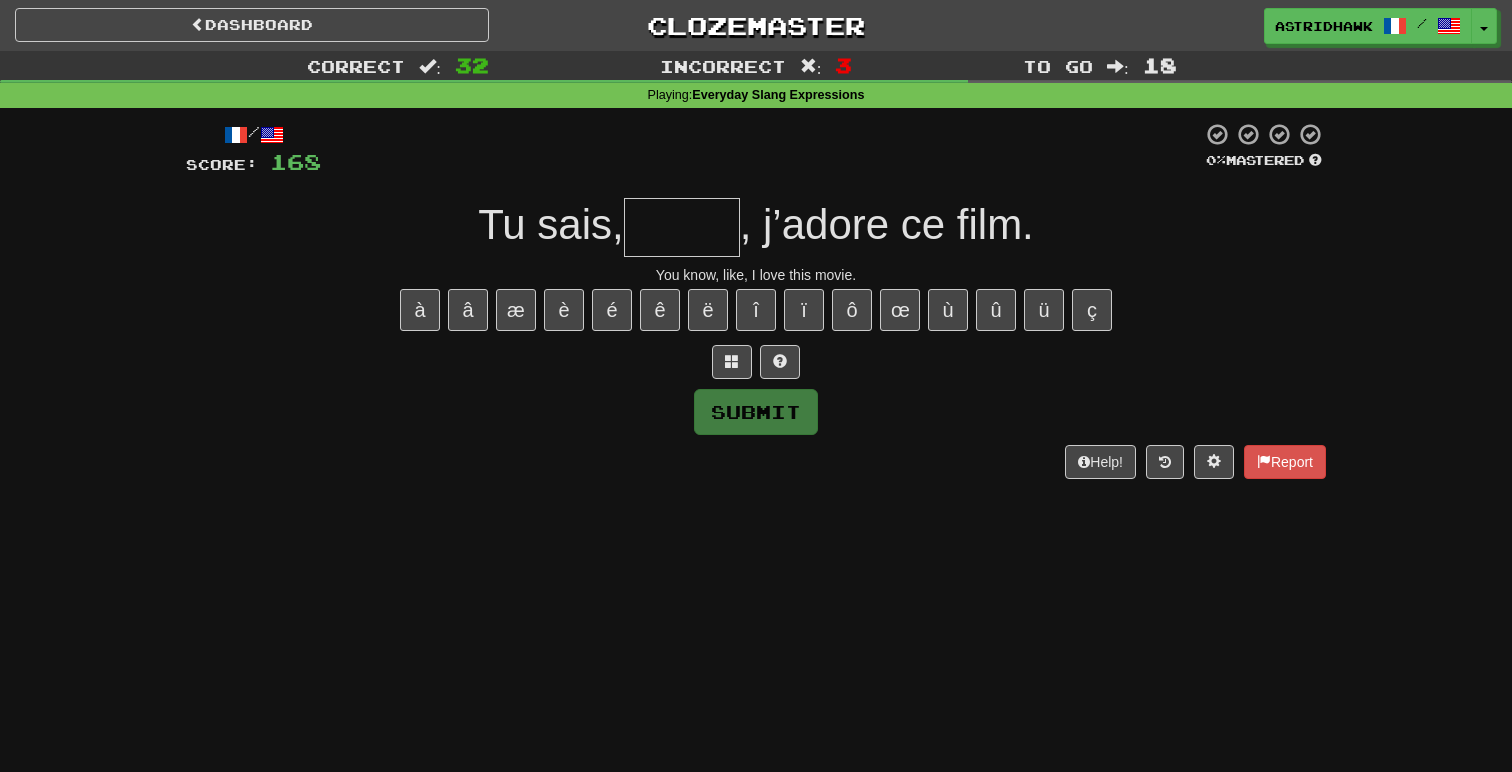 type on "*" 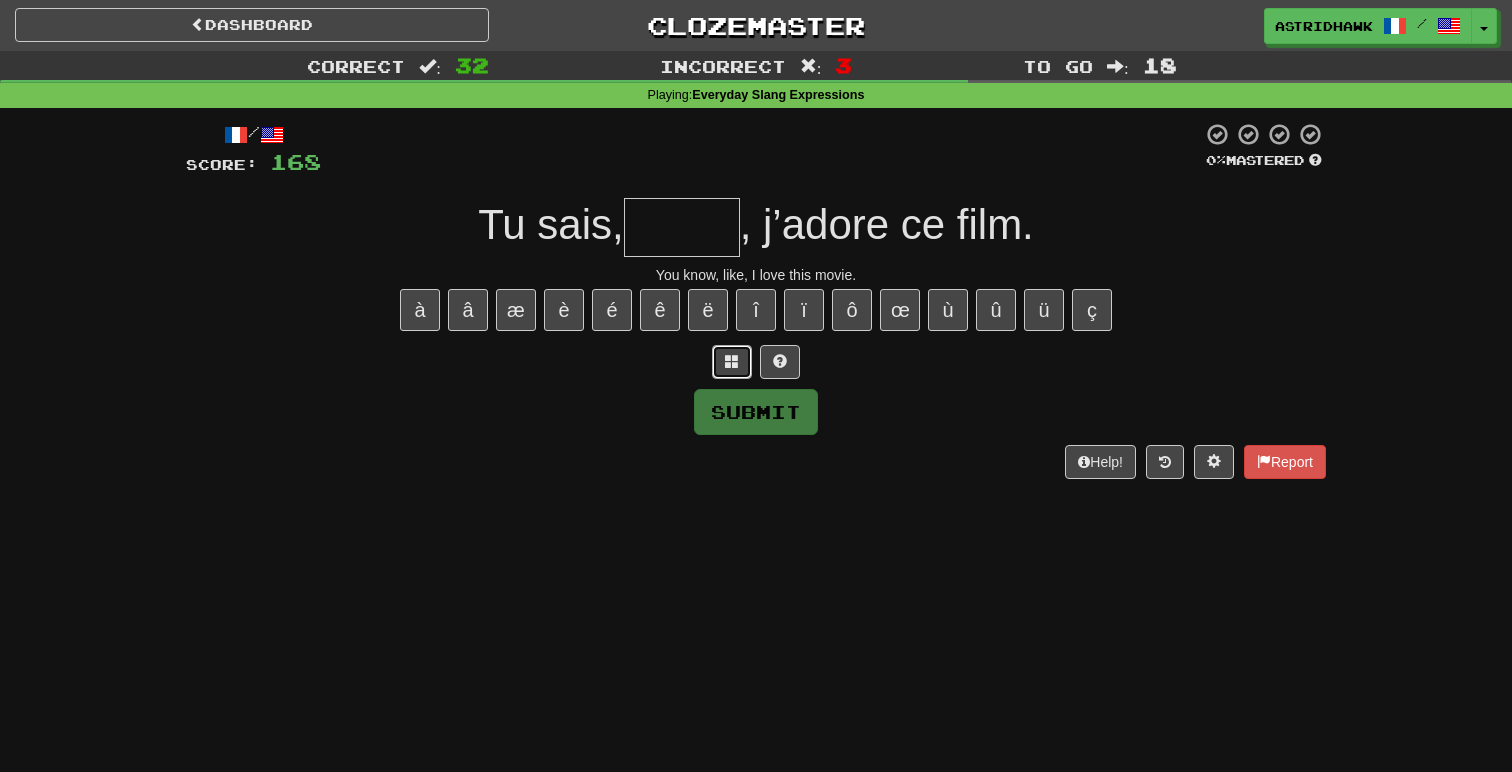 click at bounding box center [732, 361] 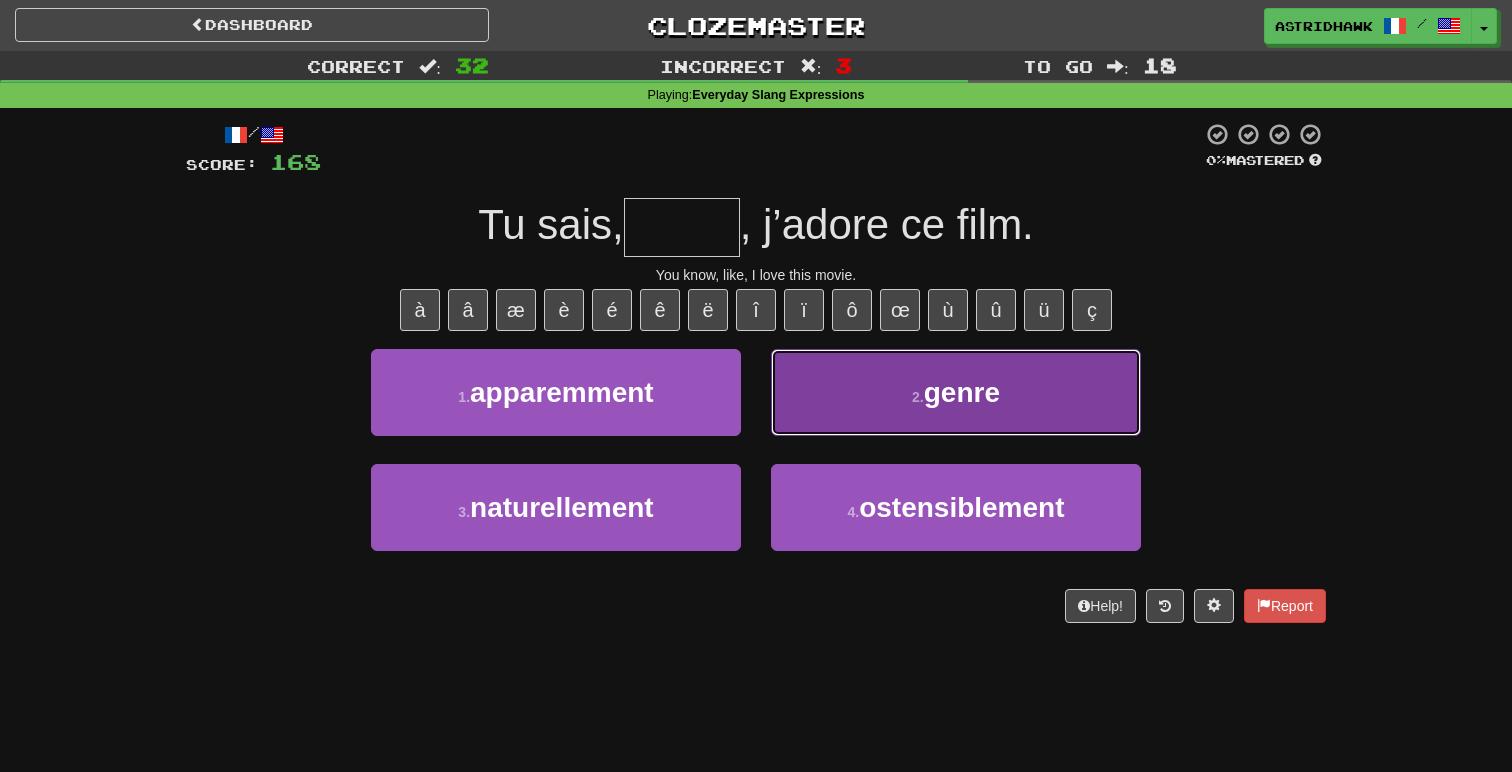 click on "2 .  genre" at bounding box center [956, 392] 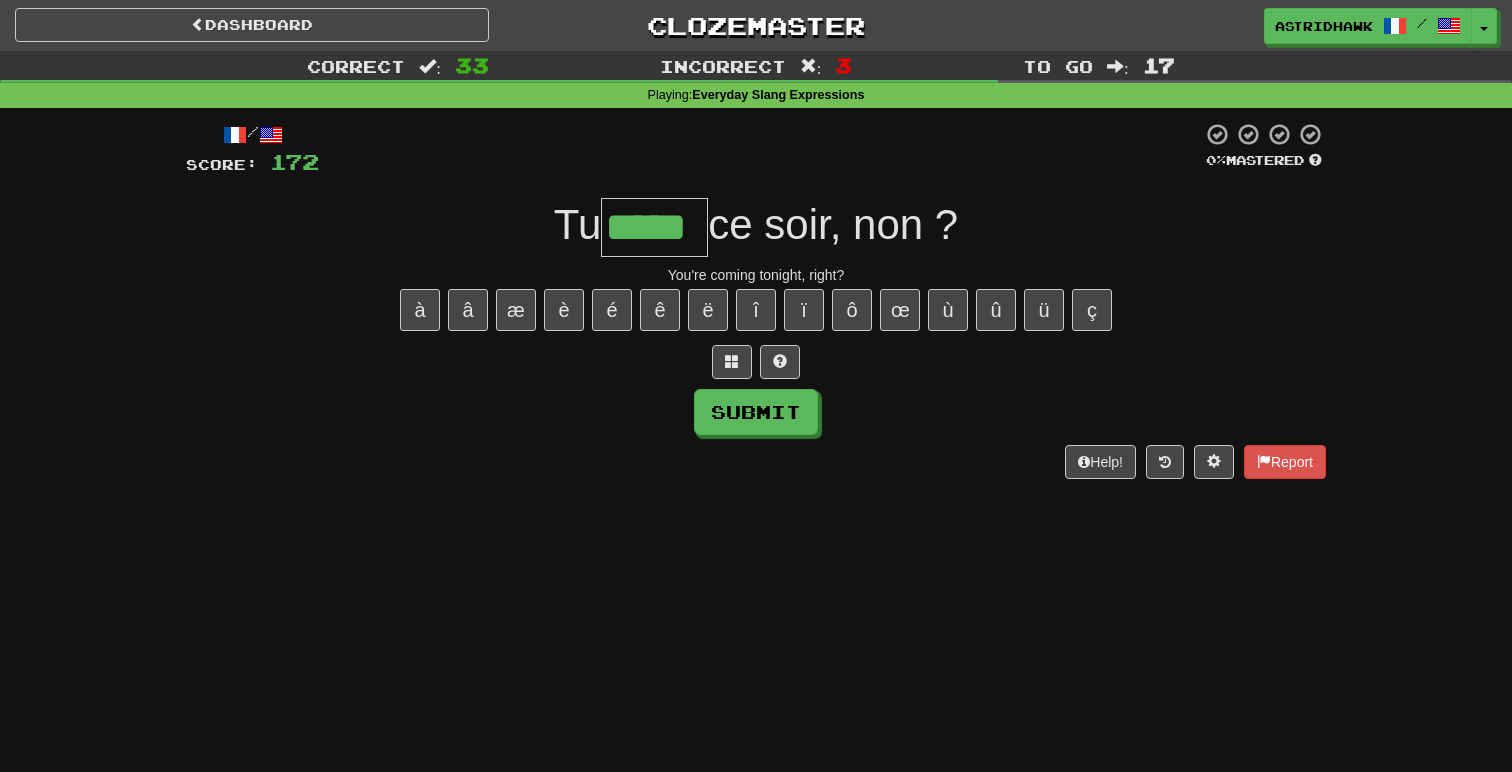 type on "*****" 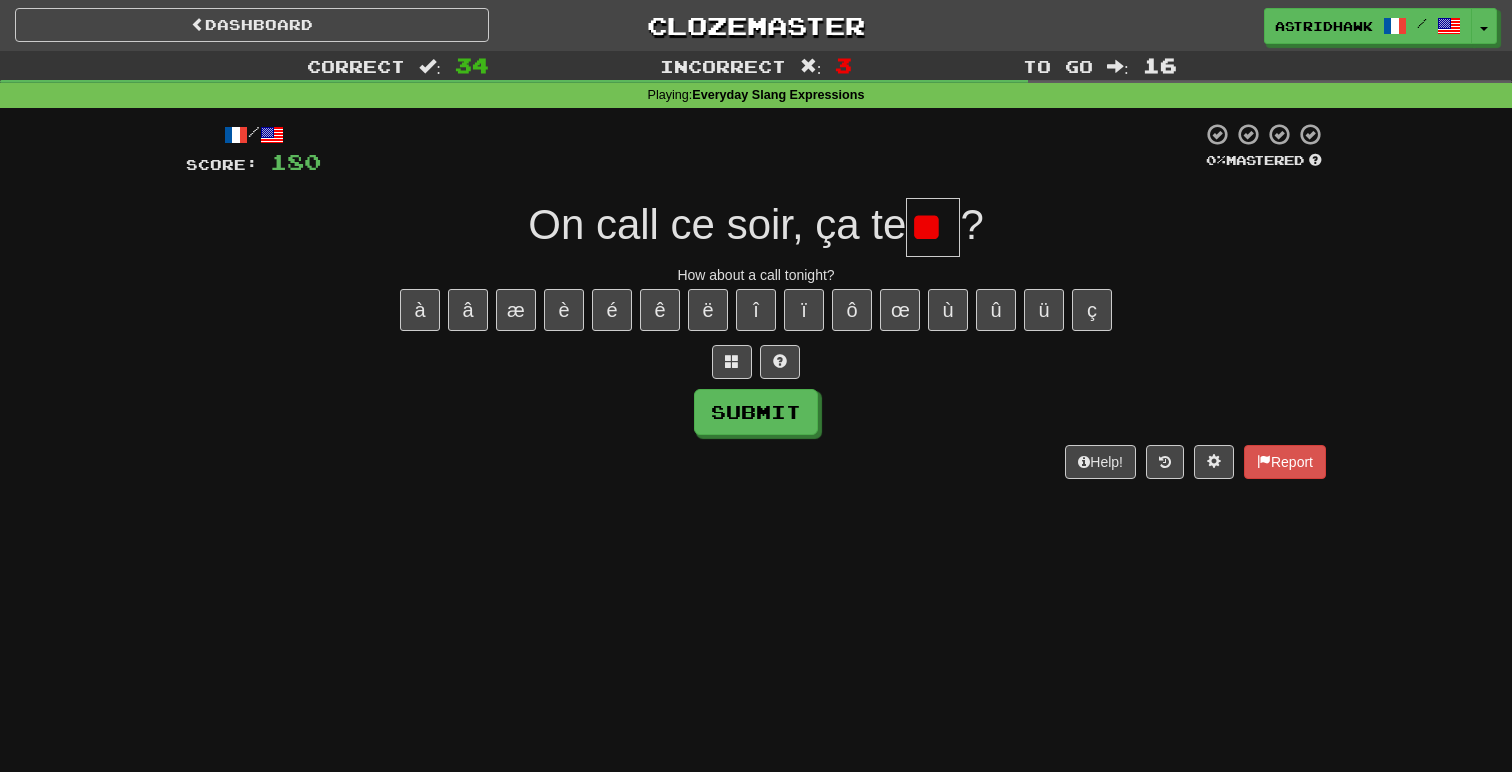 type on "*" 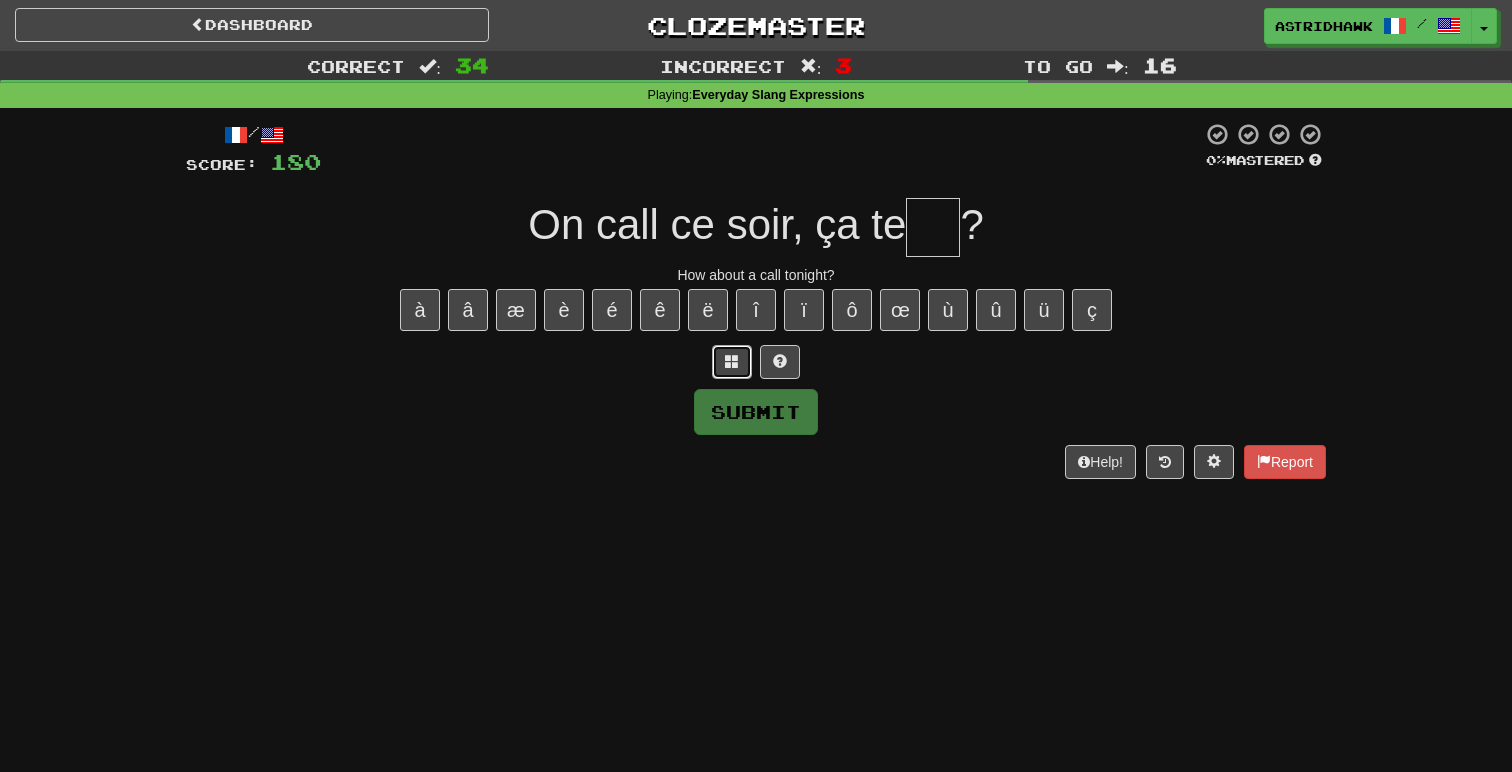 click at bounding box center (732, 361) 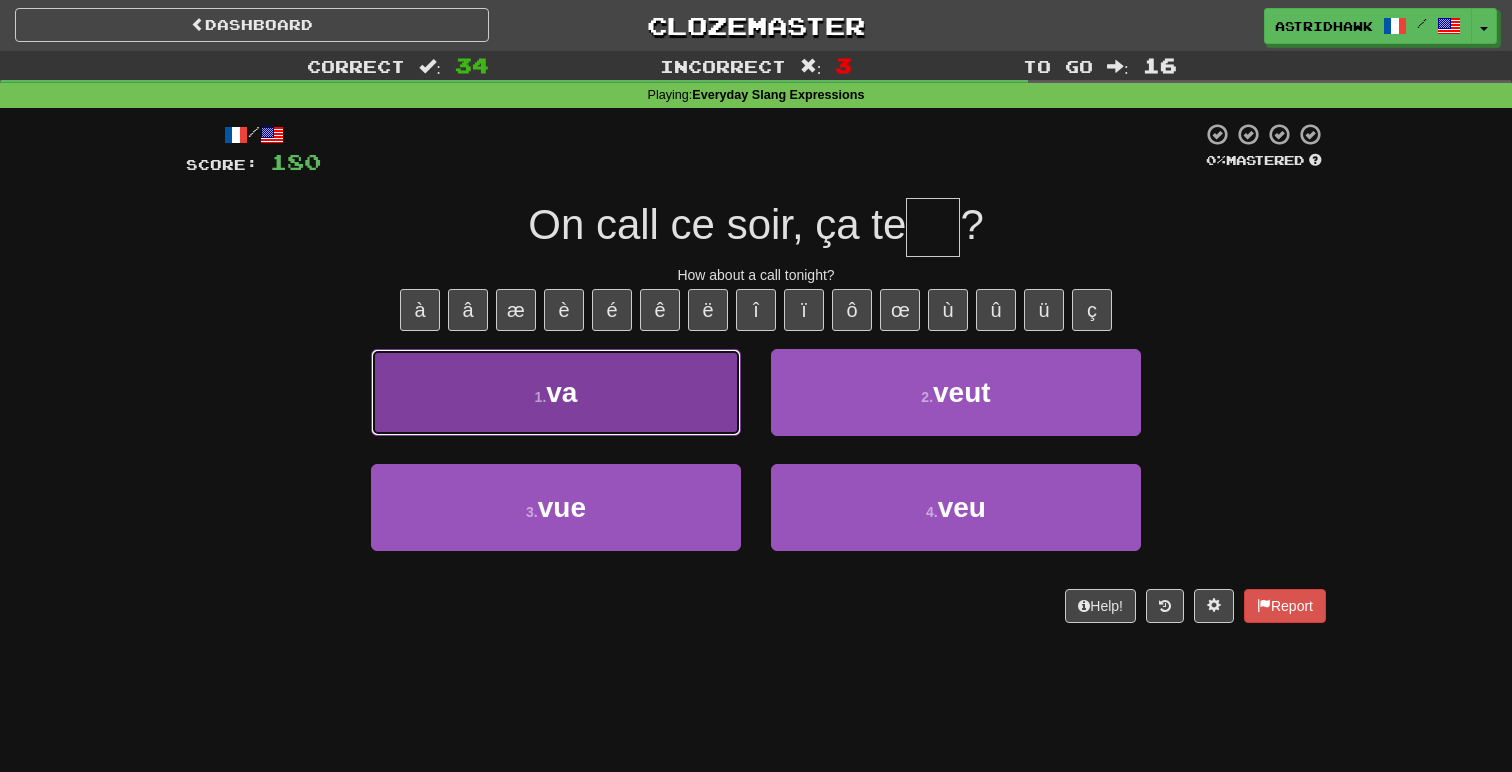 click on "1 .  va" at bounding box center [556, 392] 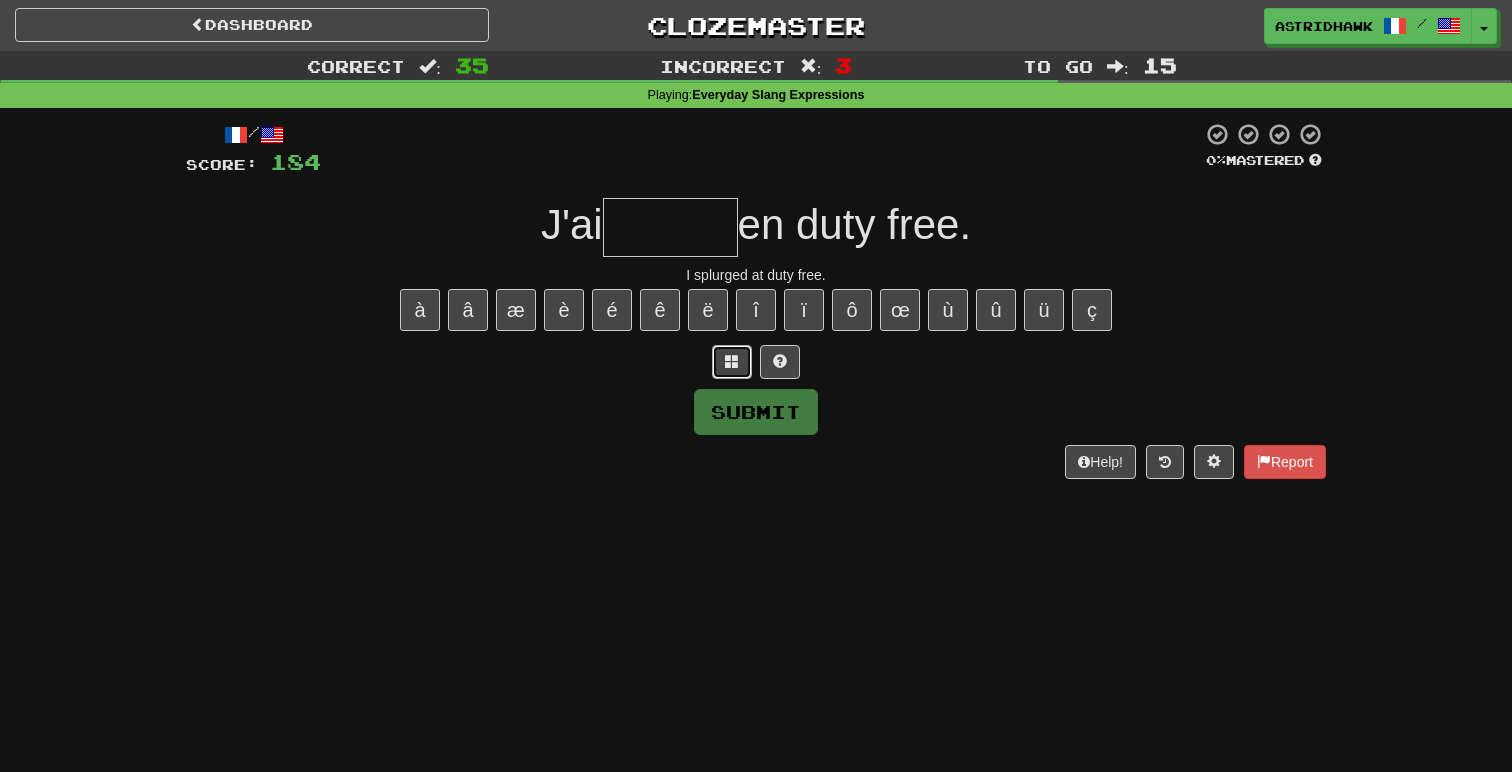 click at bounding box center [732, 362] 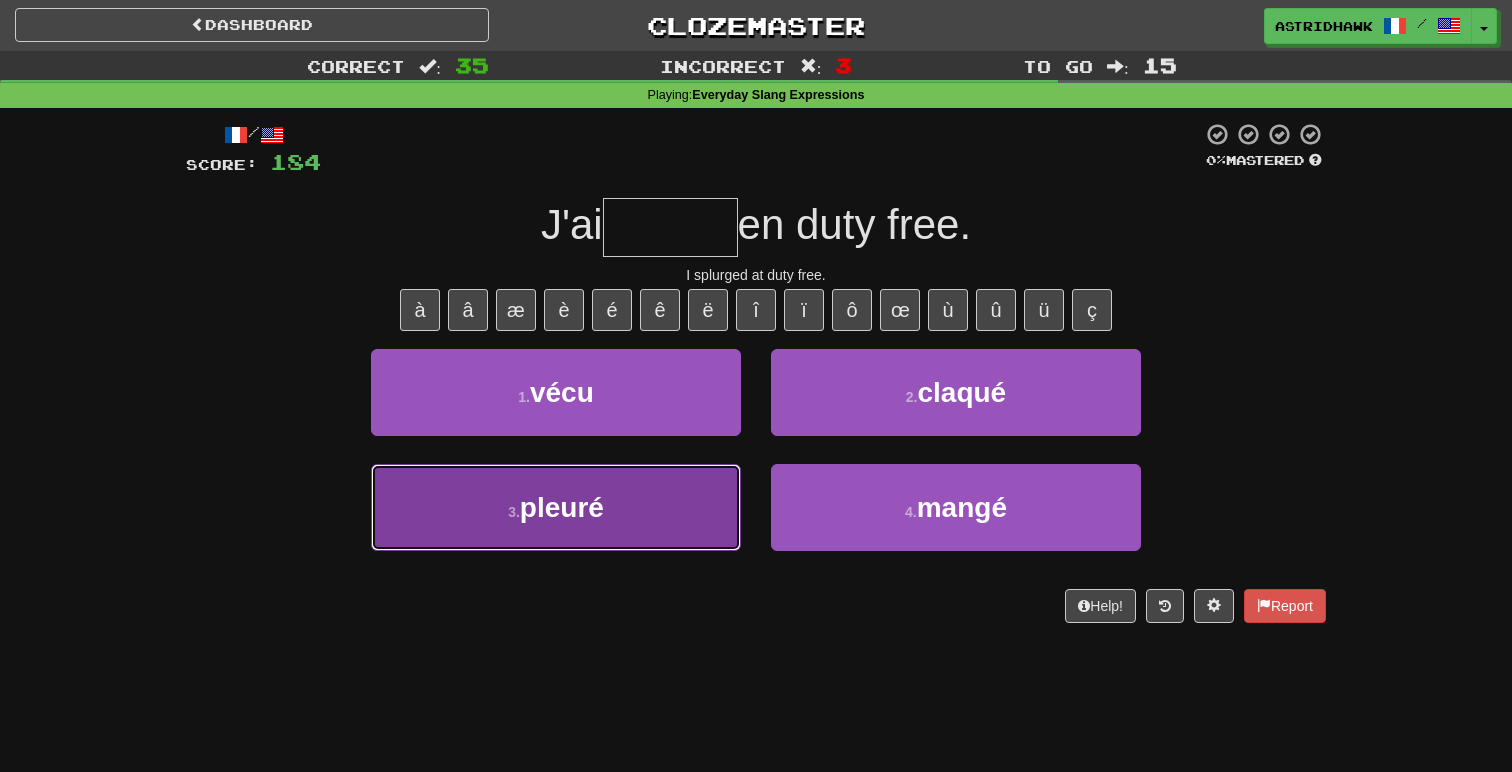 click on "3 .  pleuré" at bounding box center [556, 507] 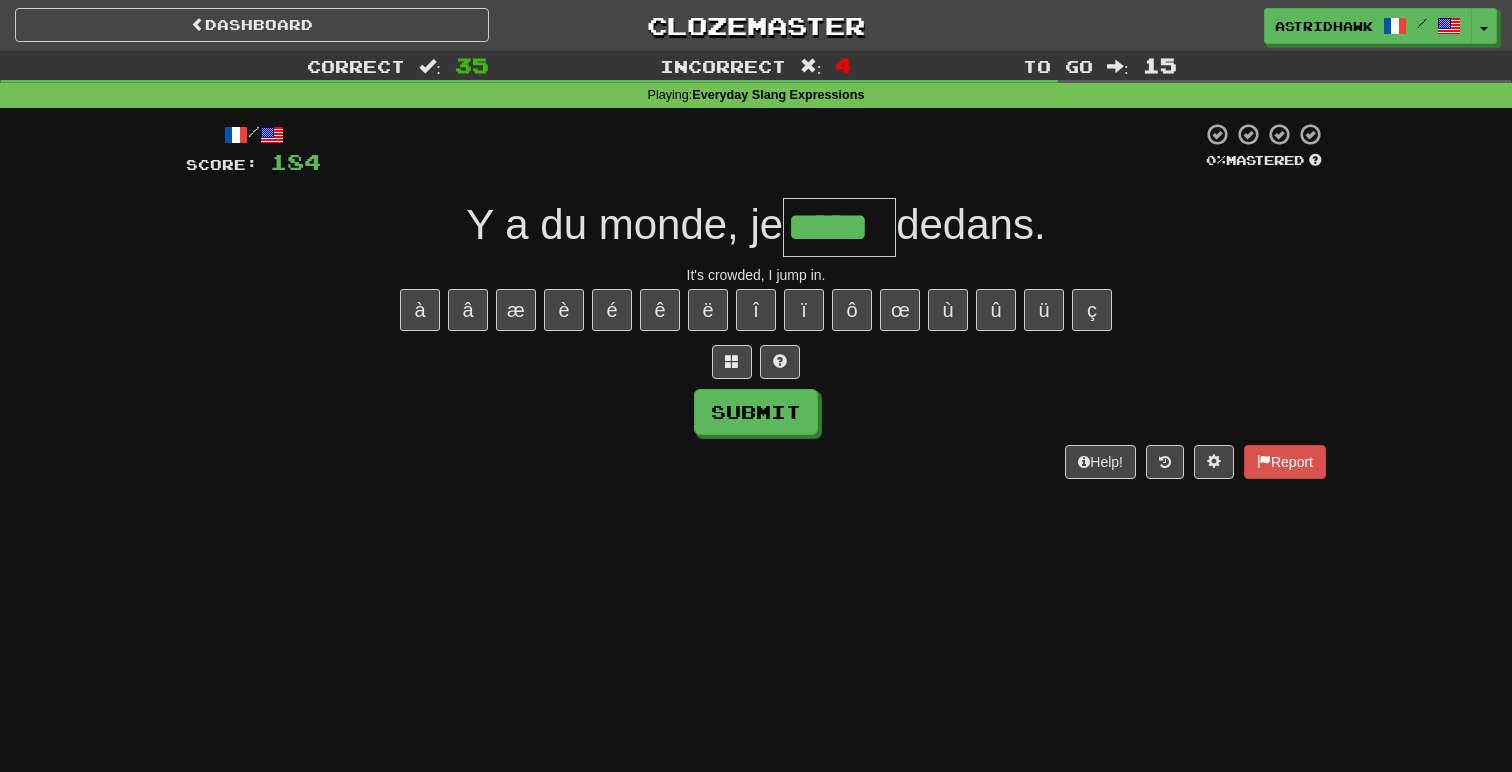 type on "*****" 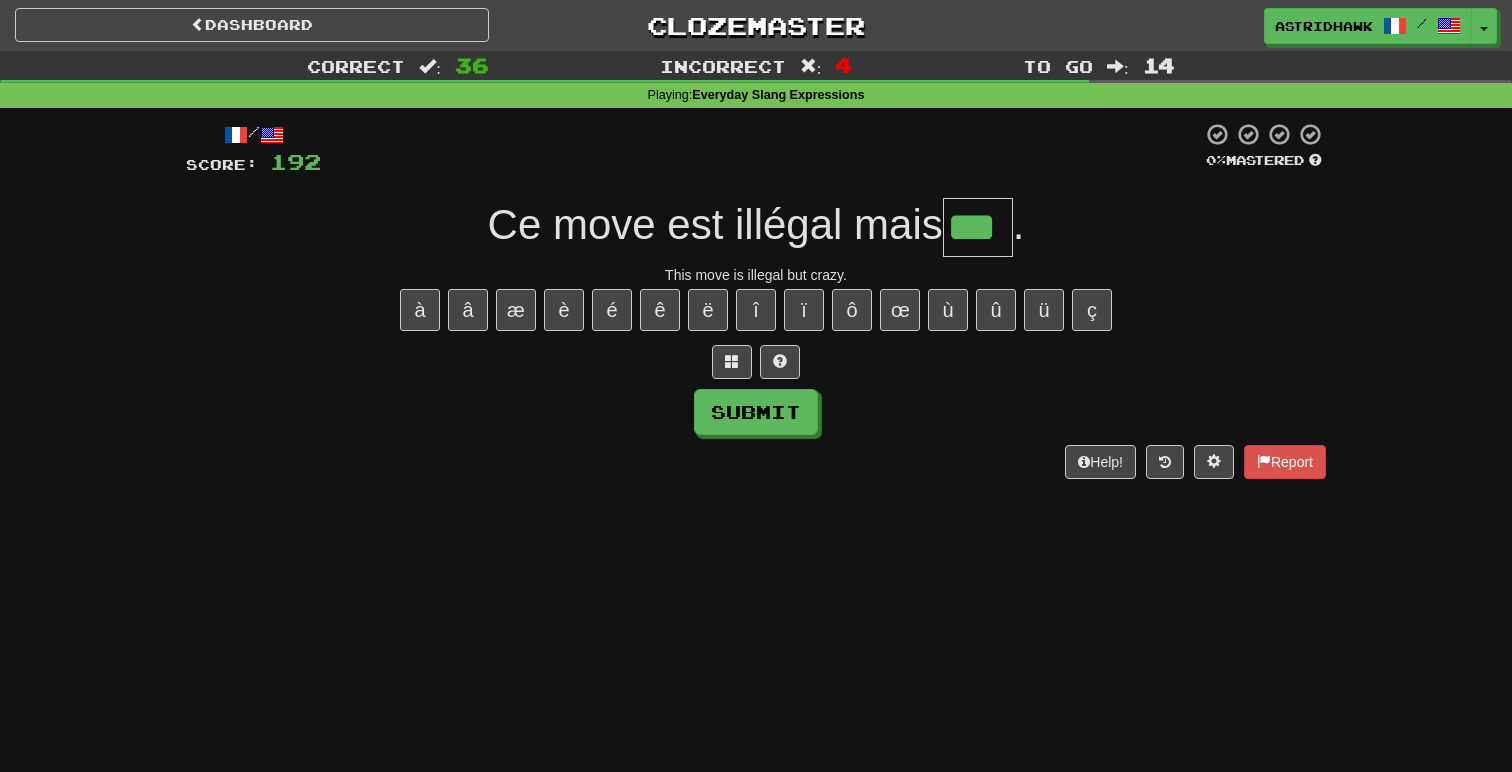 type on "***" 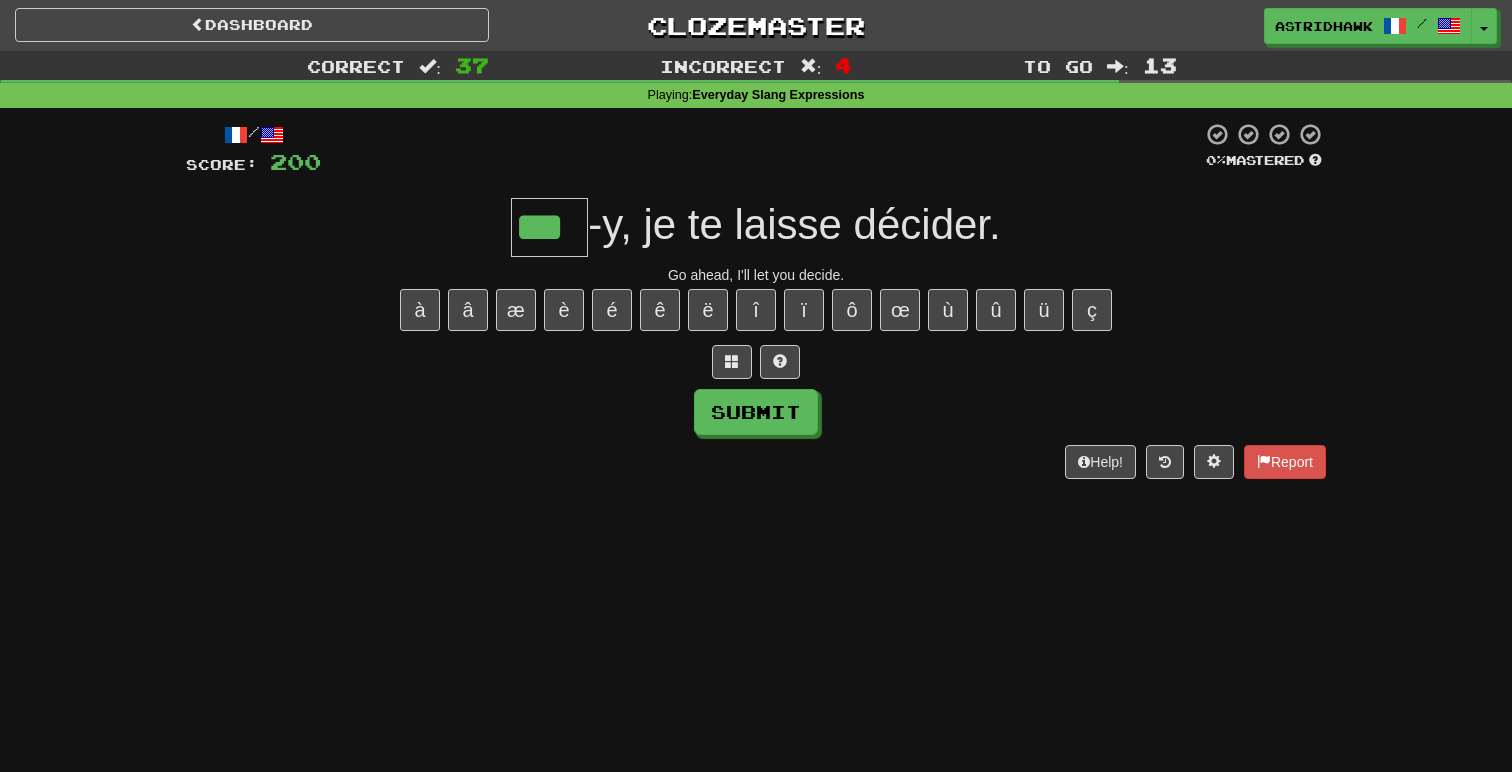 type on "***" 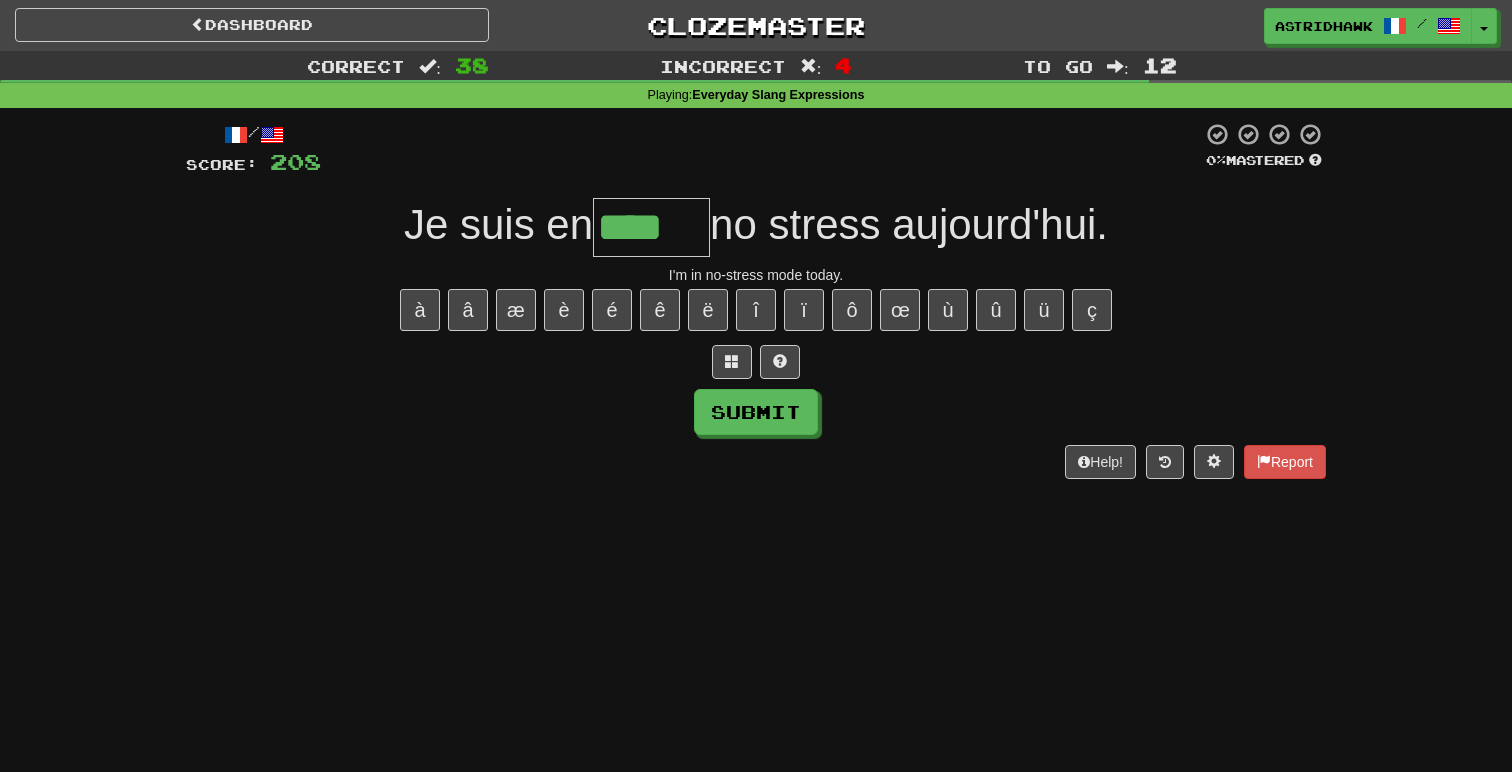 type on "****" 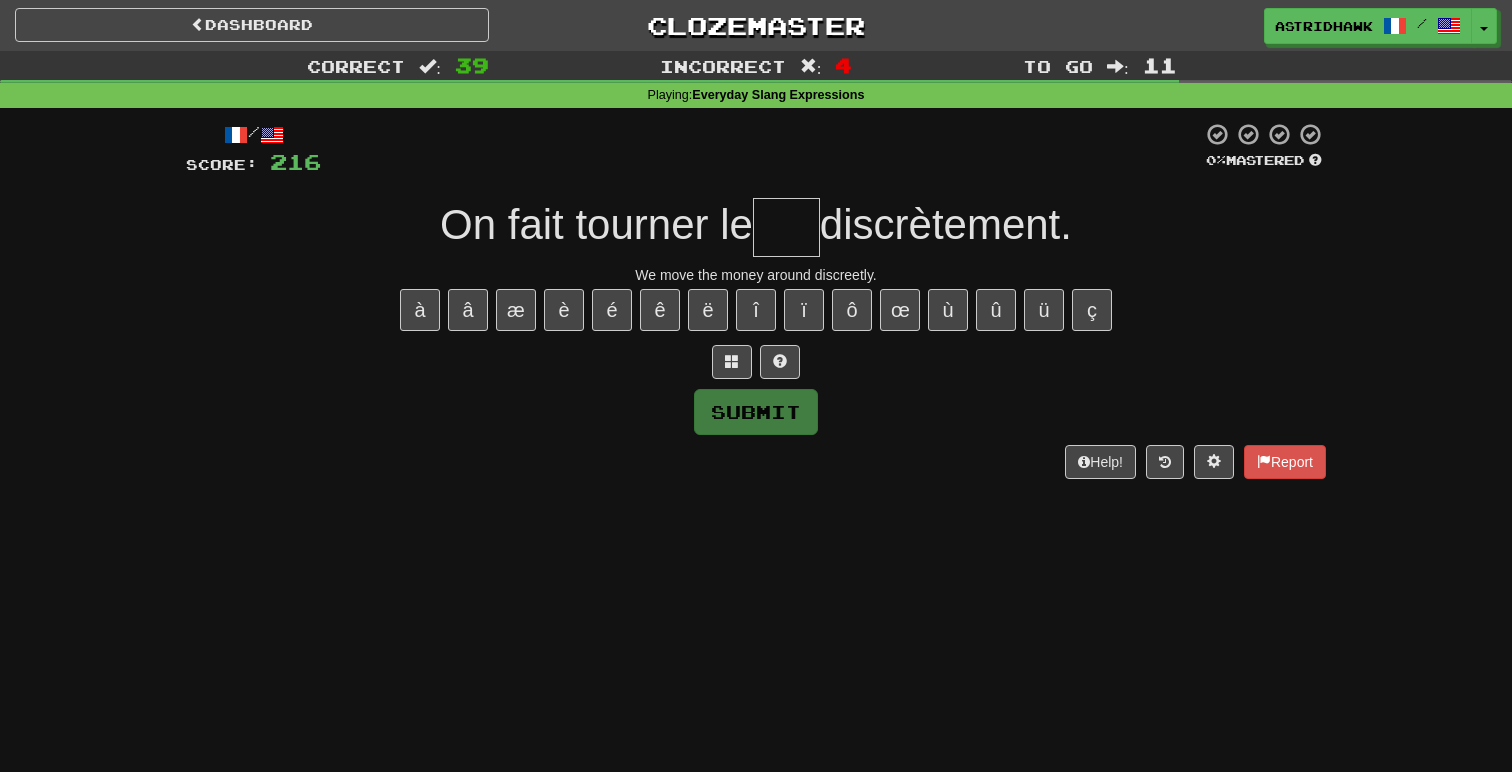 type on "*" 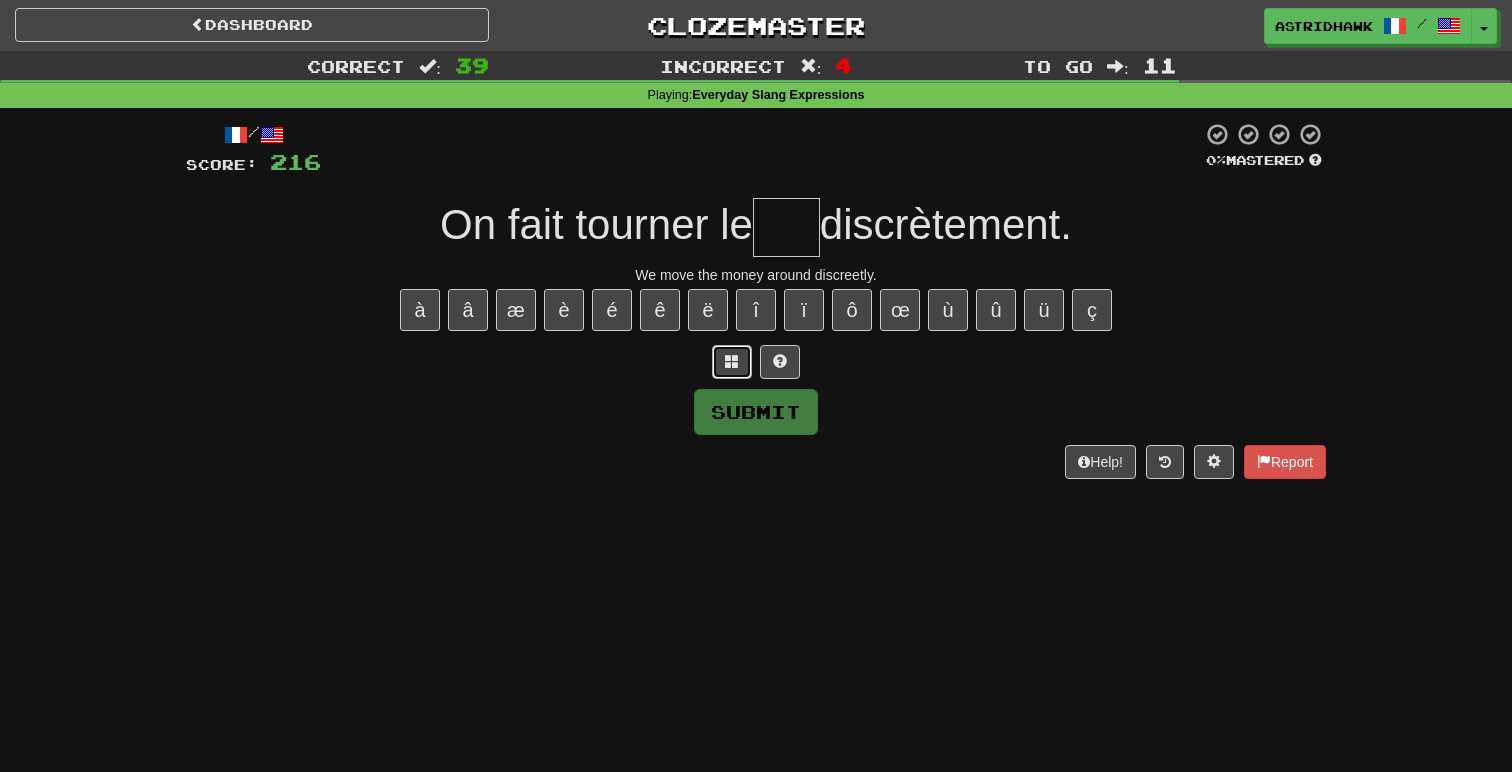 click at bounding box center [732, 362] 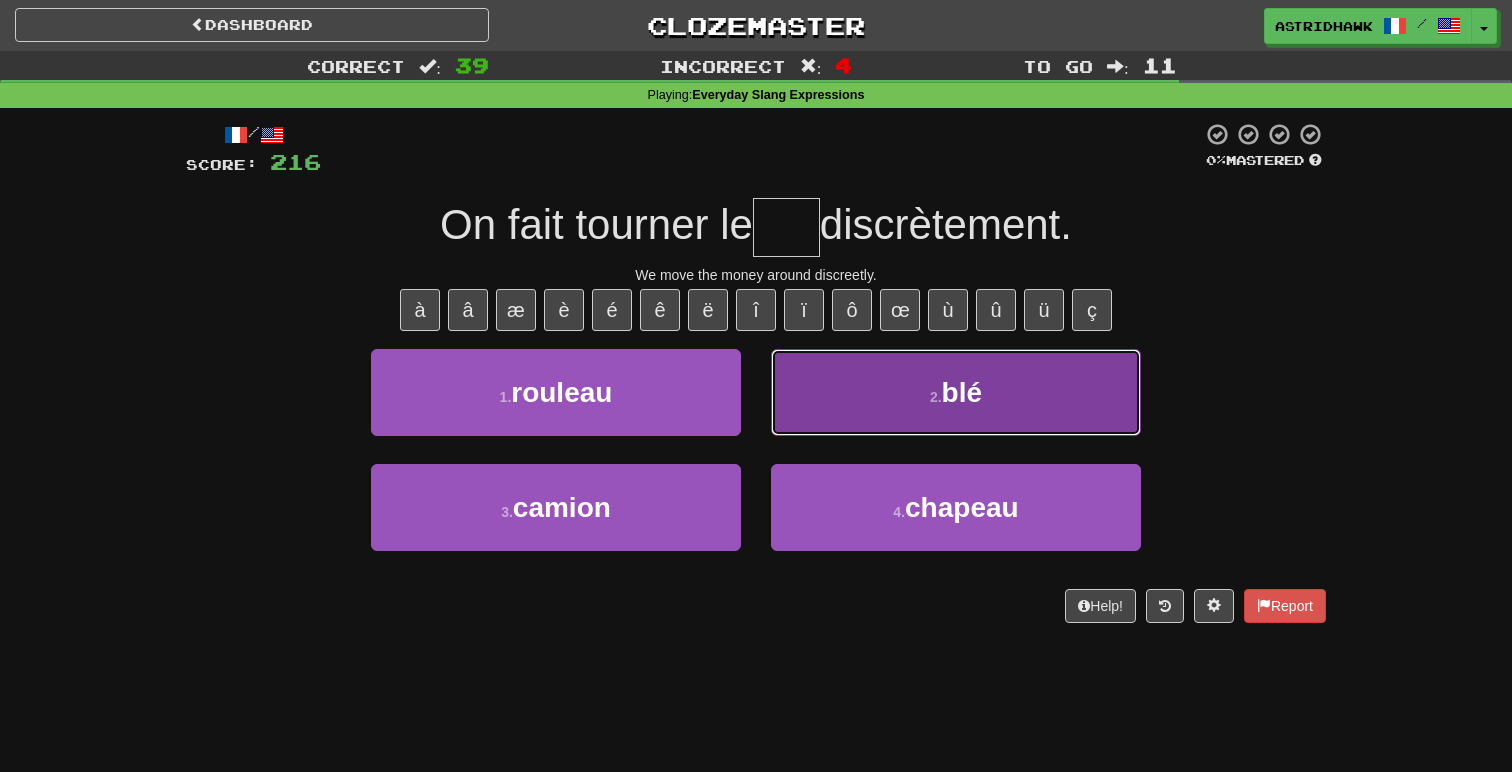 click on "2 .  blé" at bounding box center (956, 392) 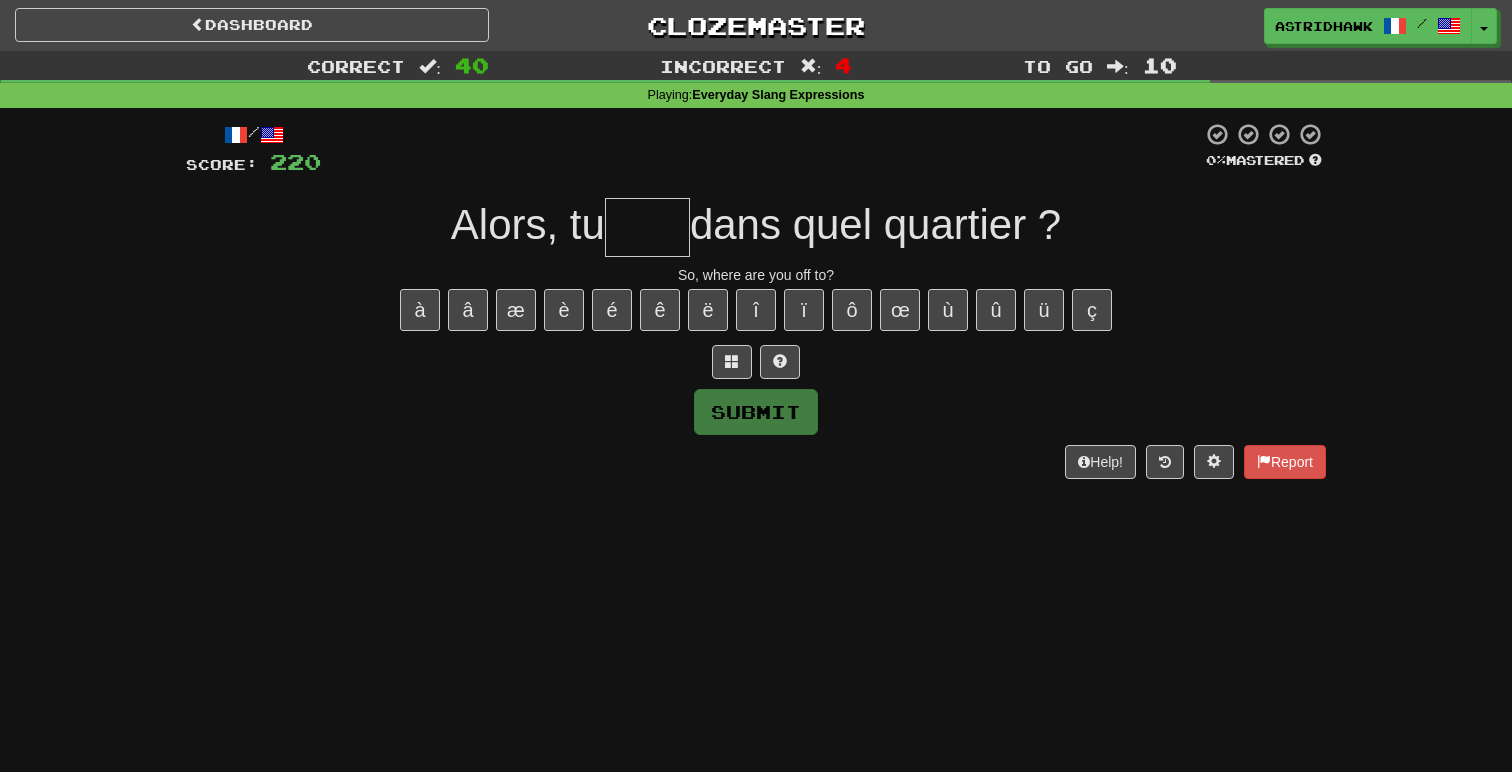 type on "*" 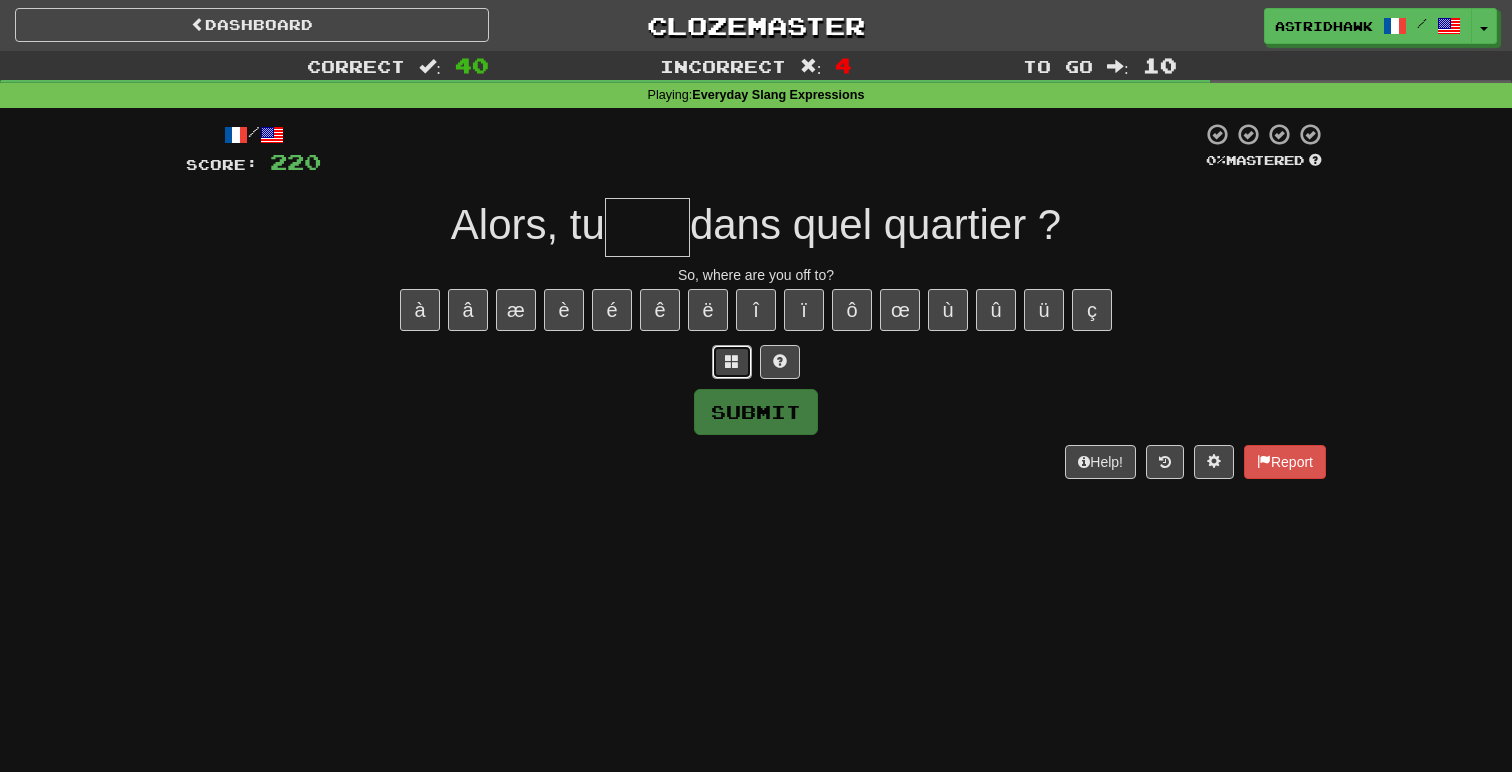 click at bounding box center (732, 362) 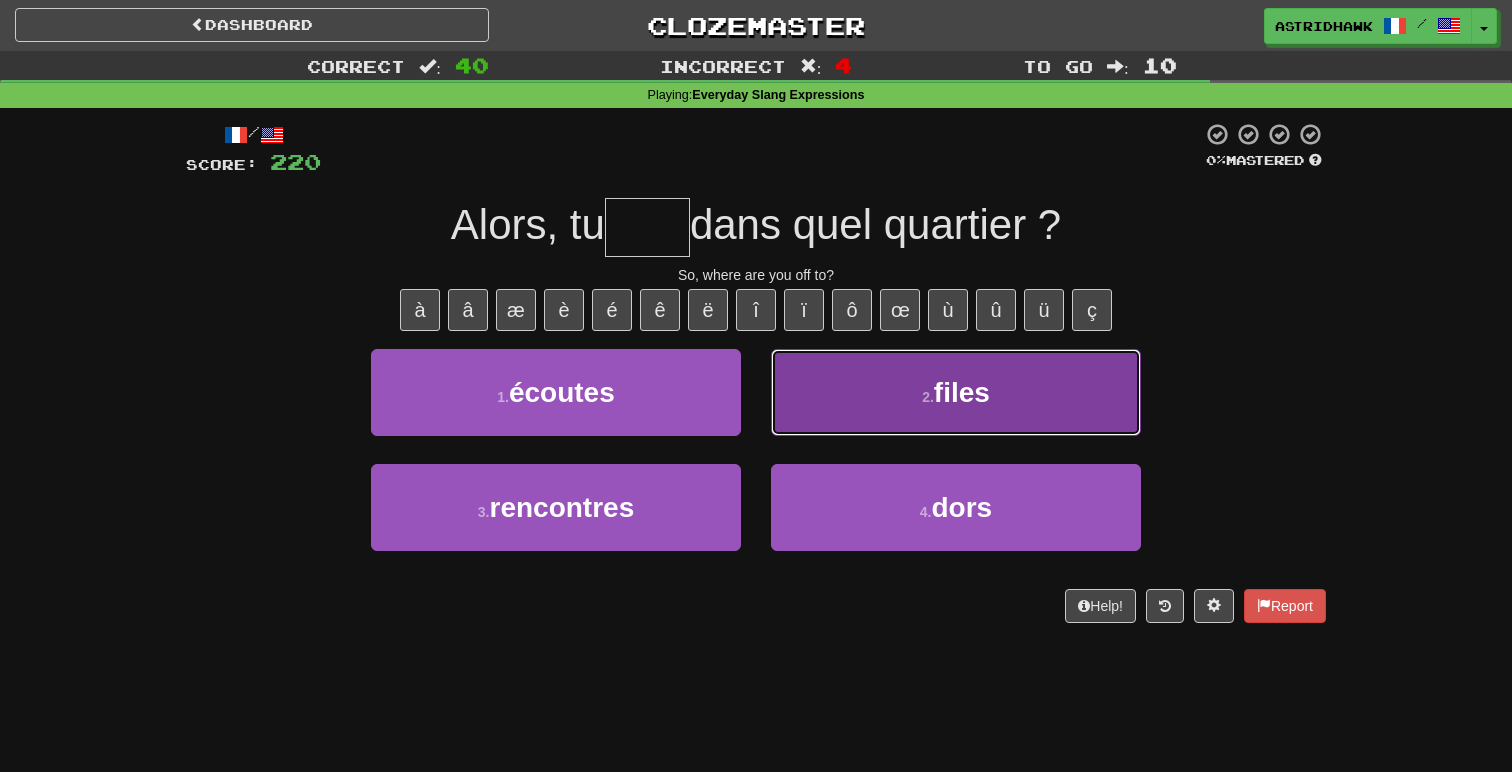 click on "2 .  files" at bounding box center [956, 392] 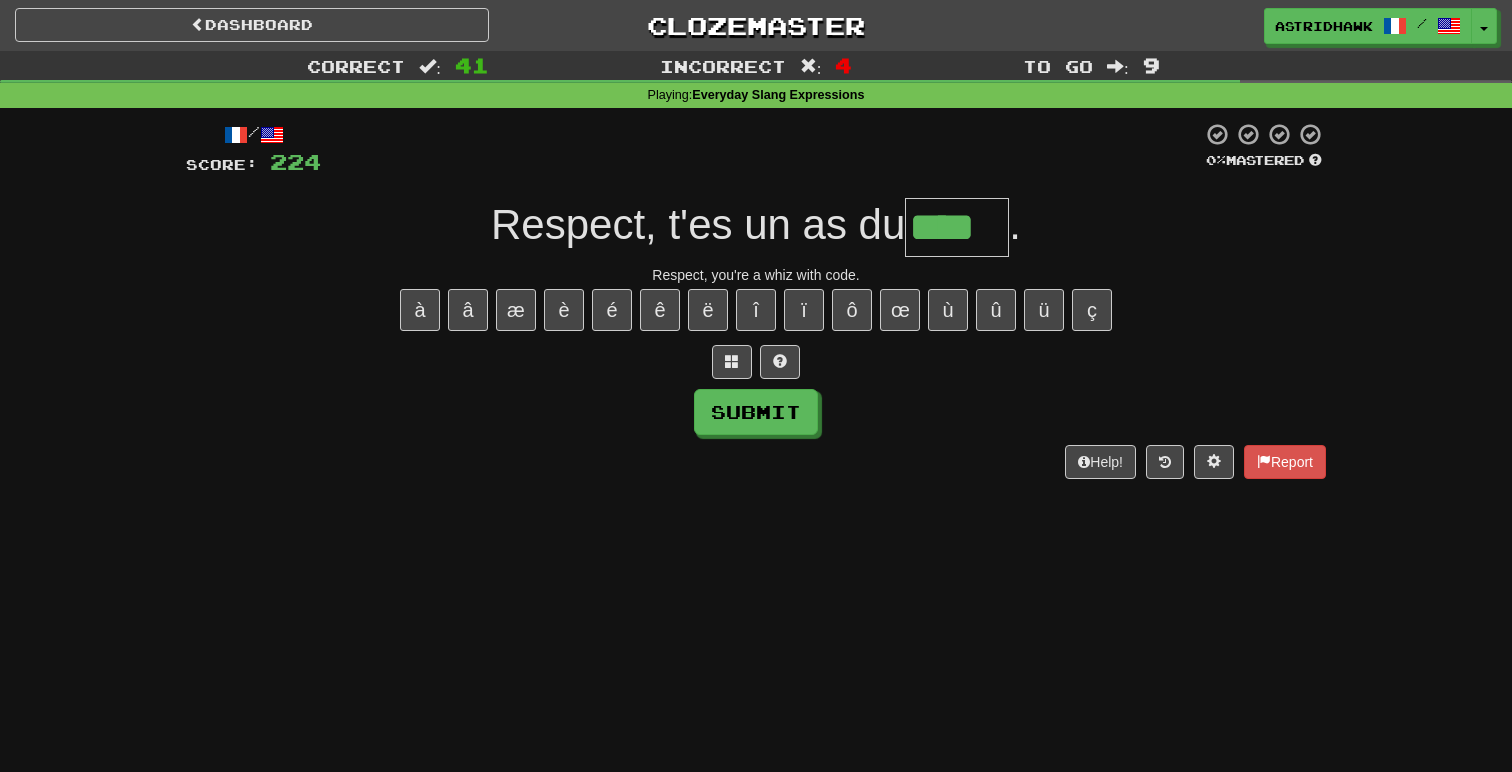 type on "****" 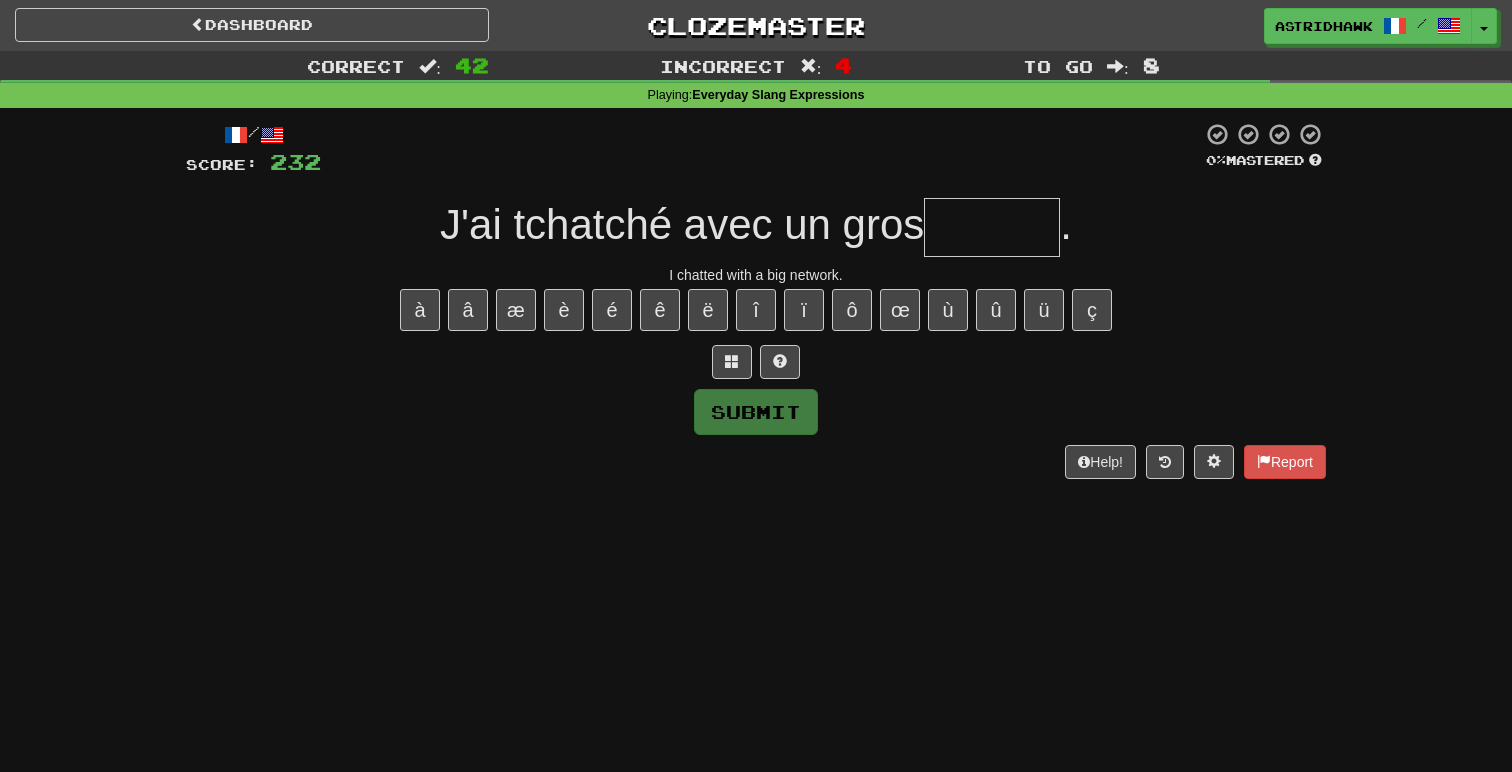 type on "*" 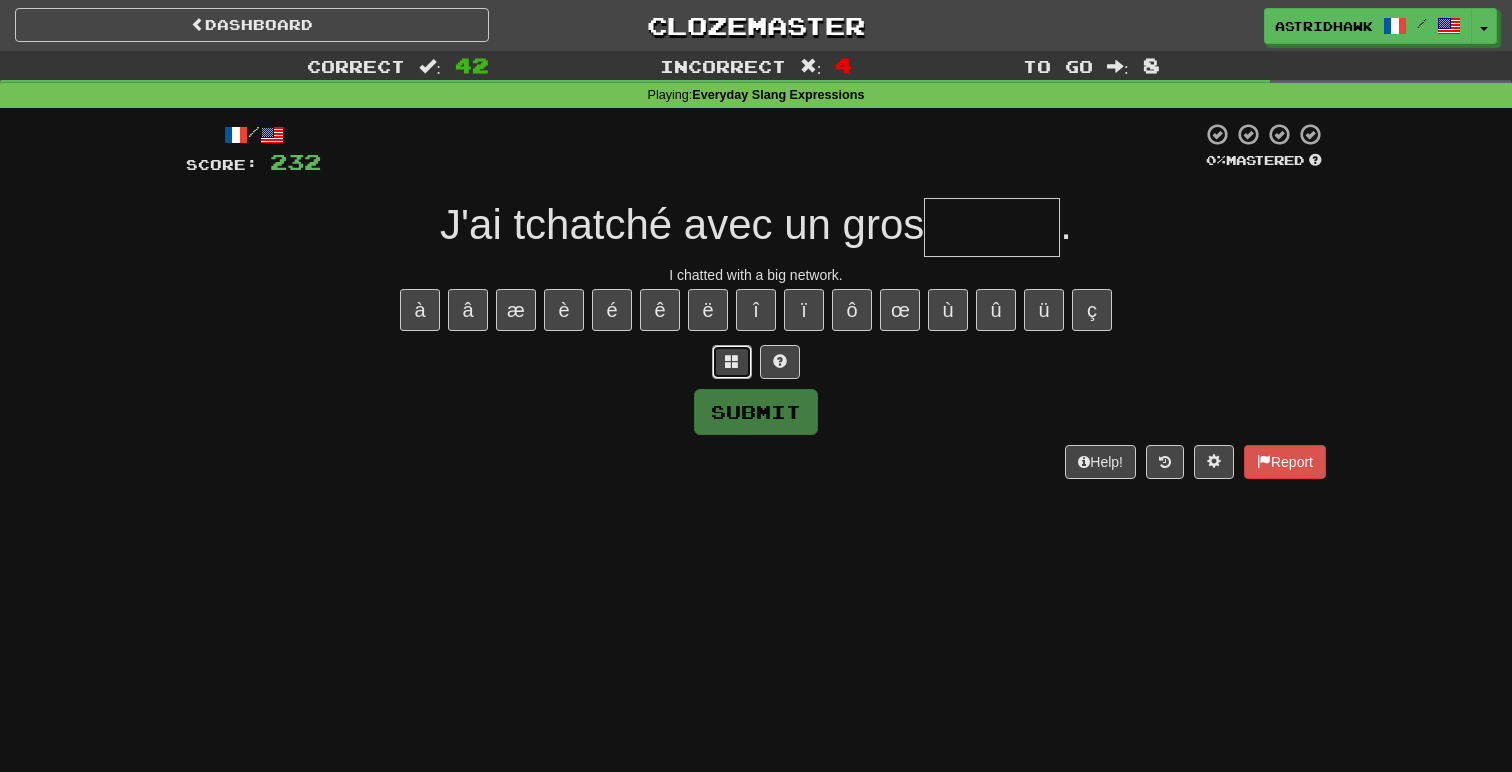 click at bounding box center (732, 361) 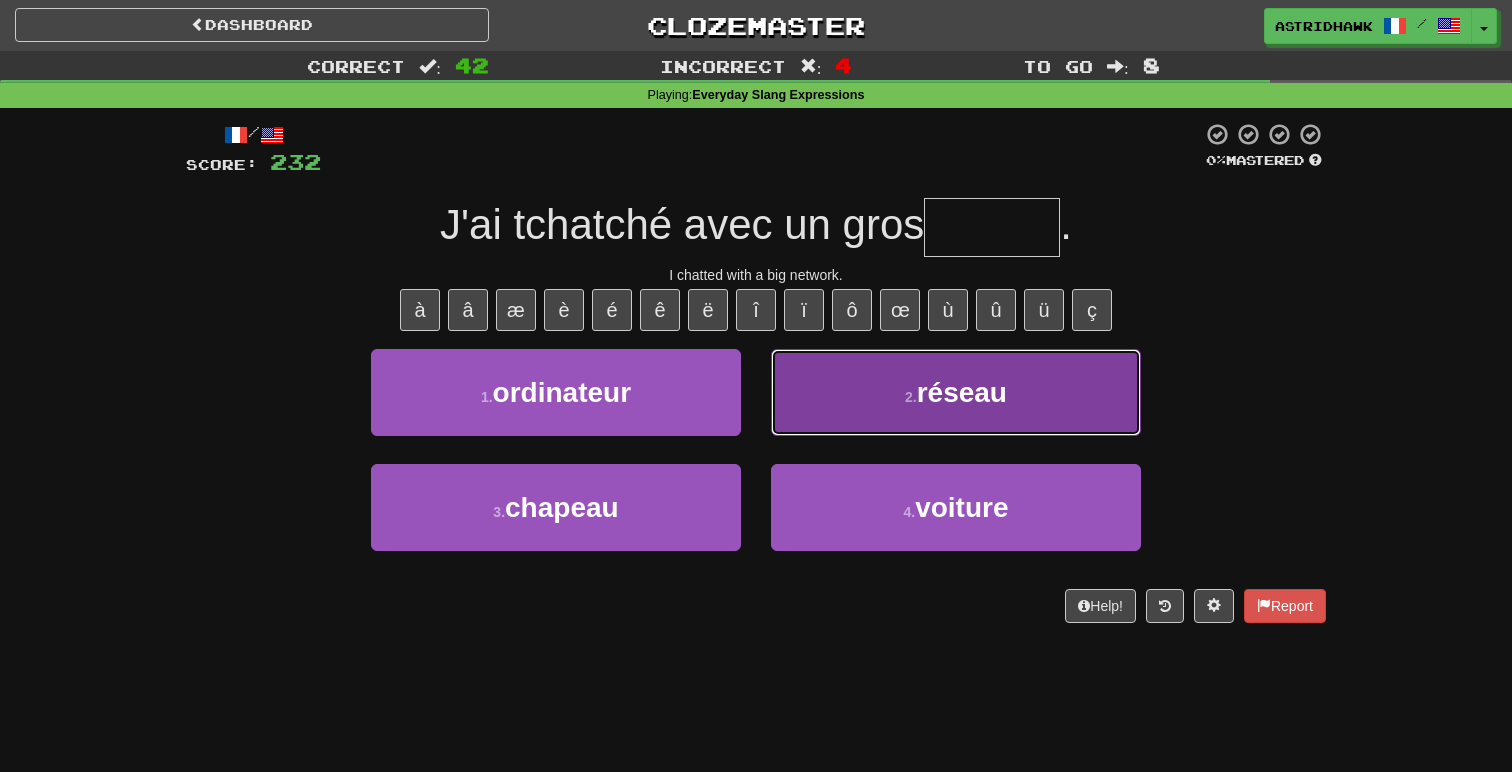 click on "2 .  réseau" at bounding box center [956, 392] 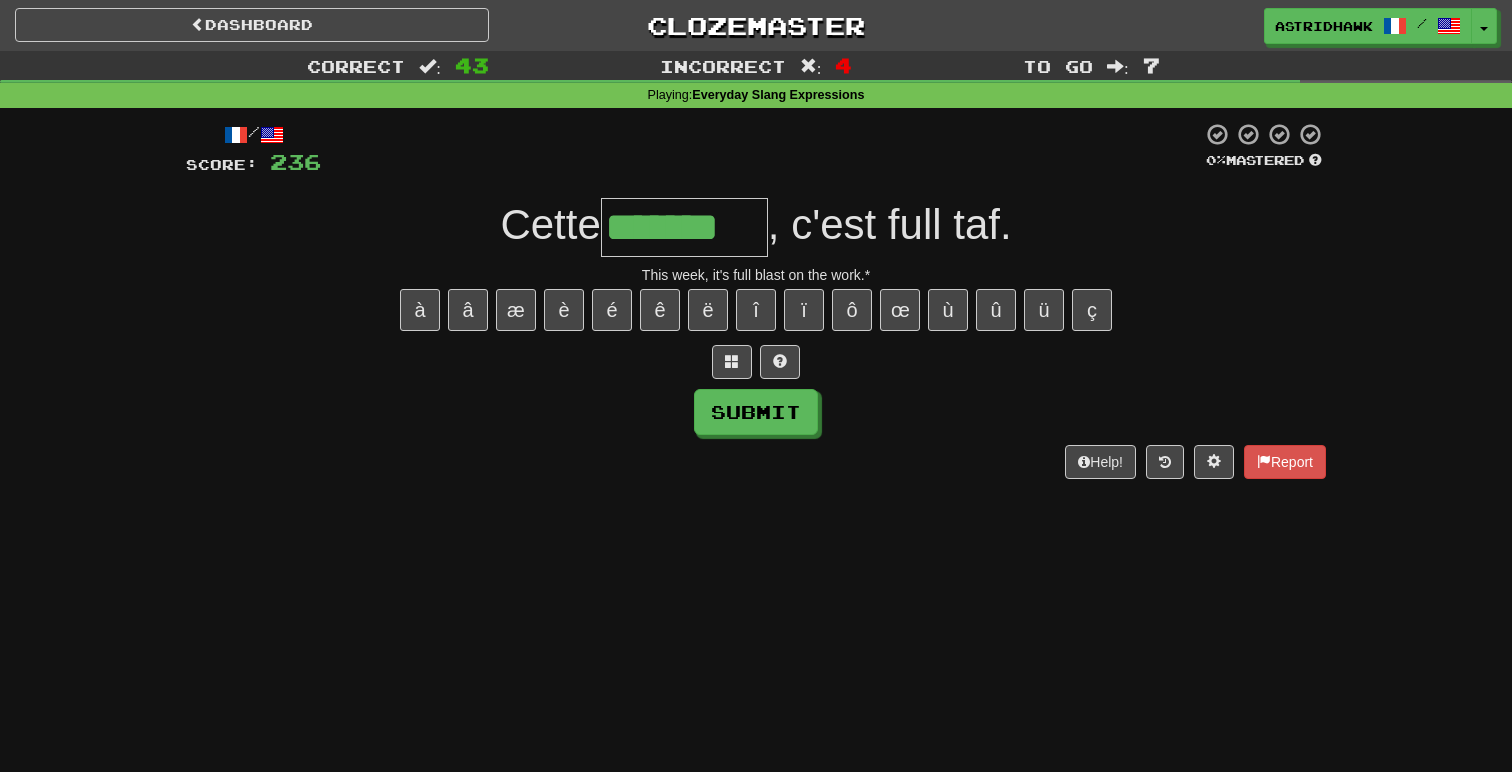 type on "*******" 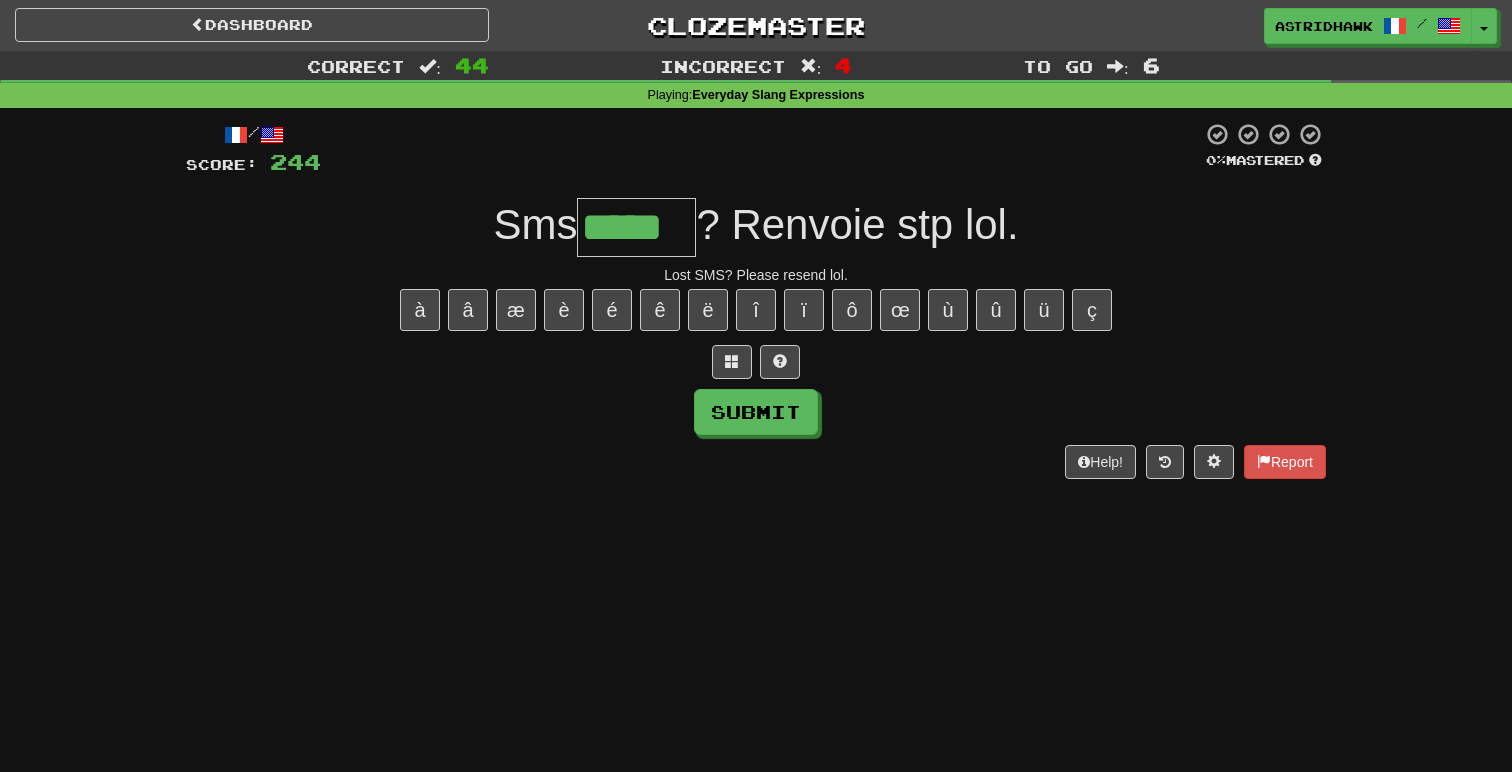 type on "*****" 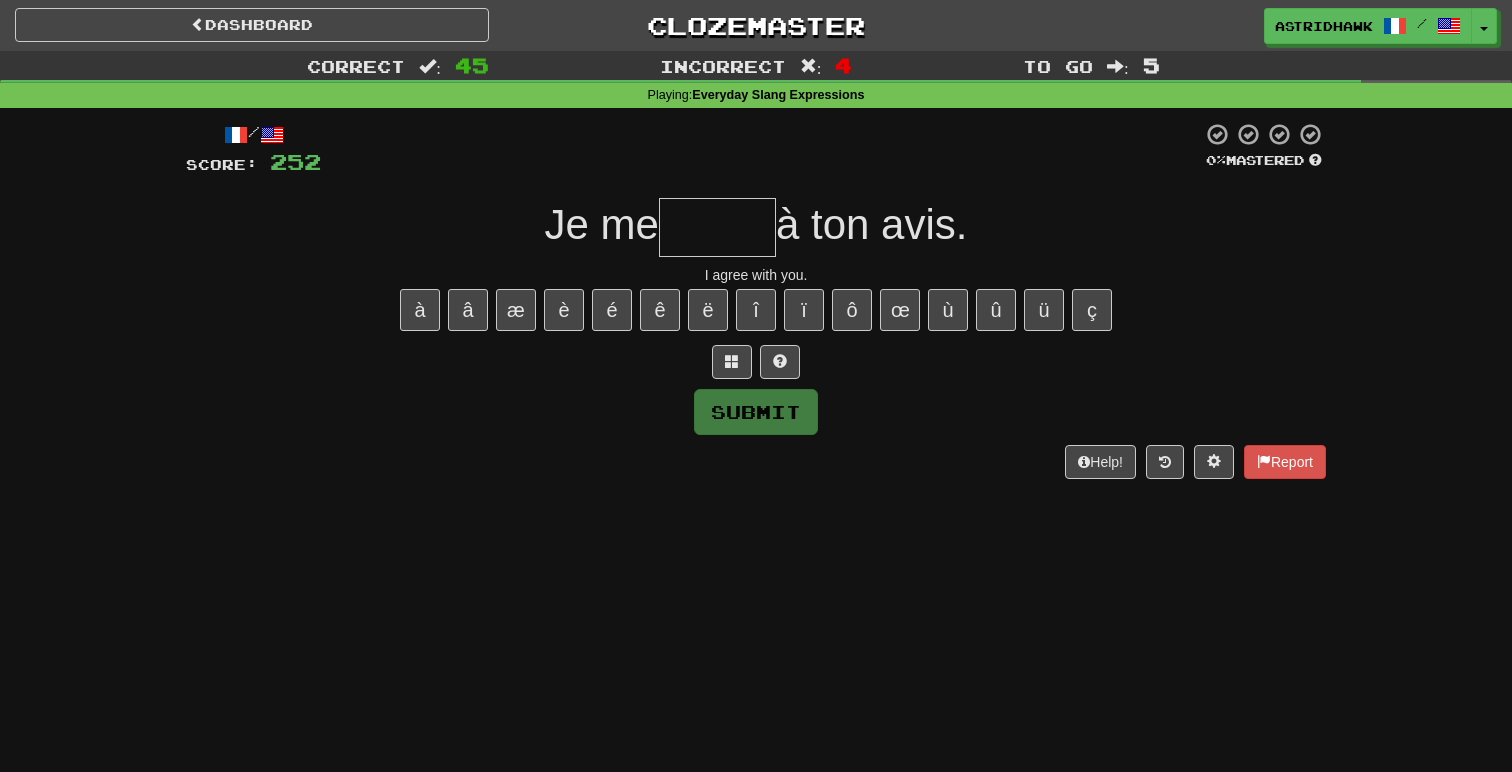type on "*" 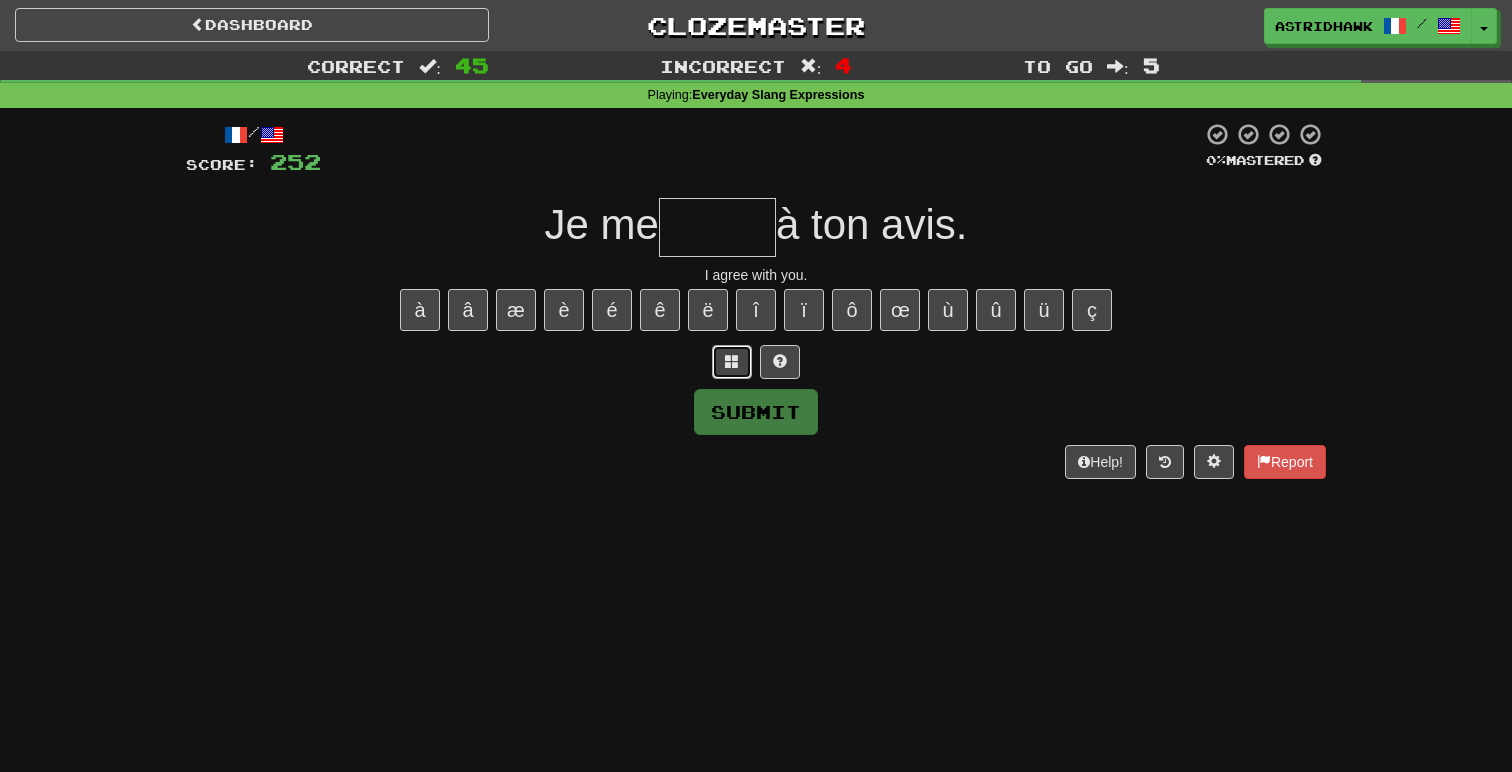 click at bounding box center (732, 362) 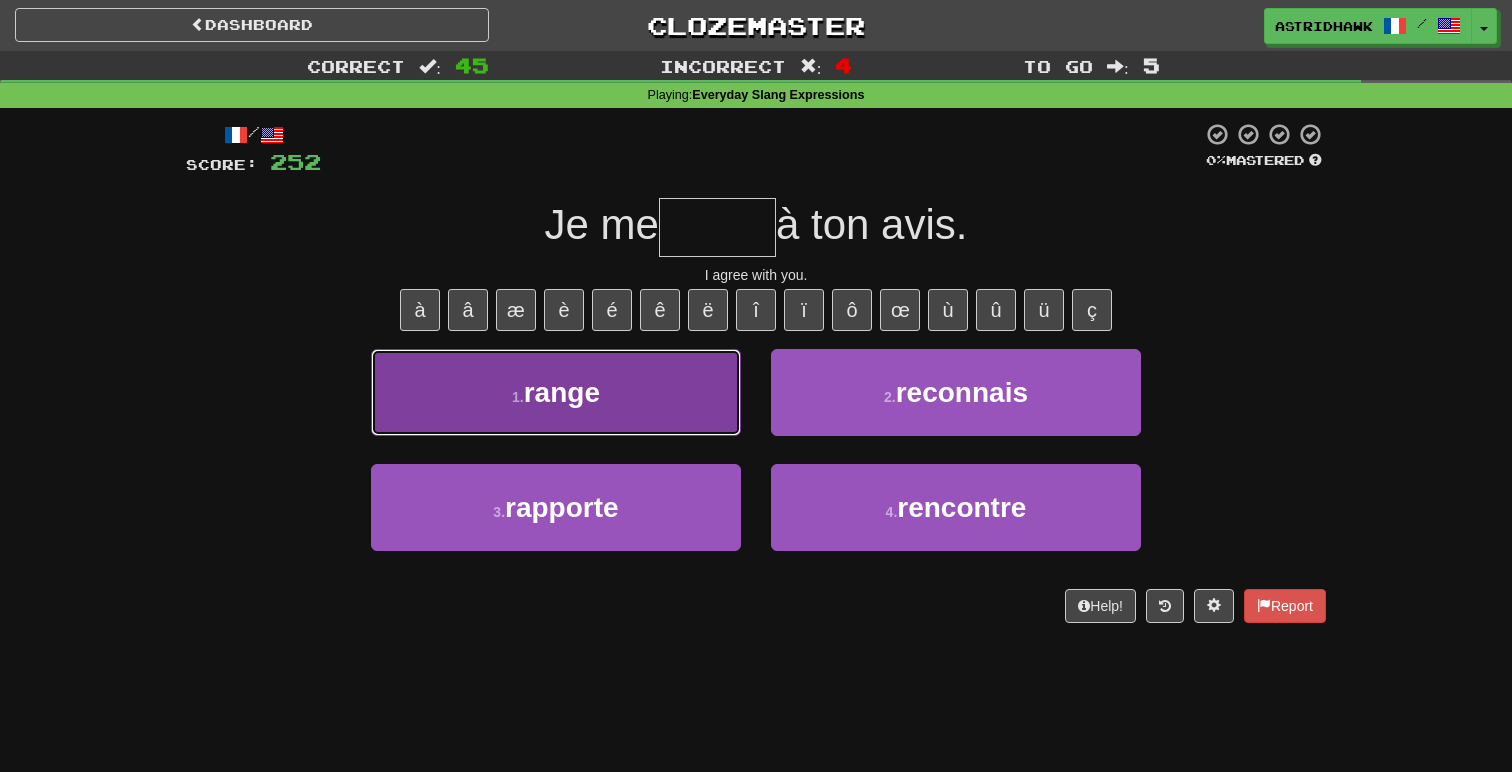 click on "1 .  range" at bounding box center (556, 392) 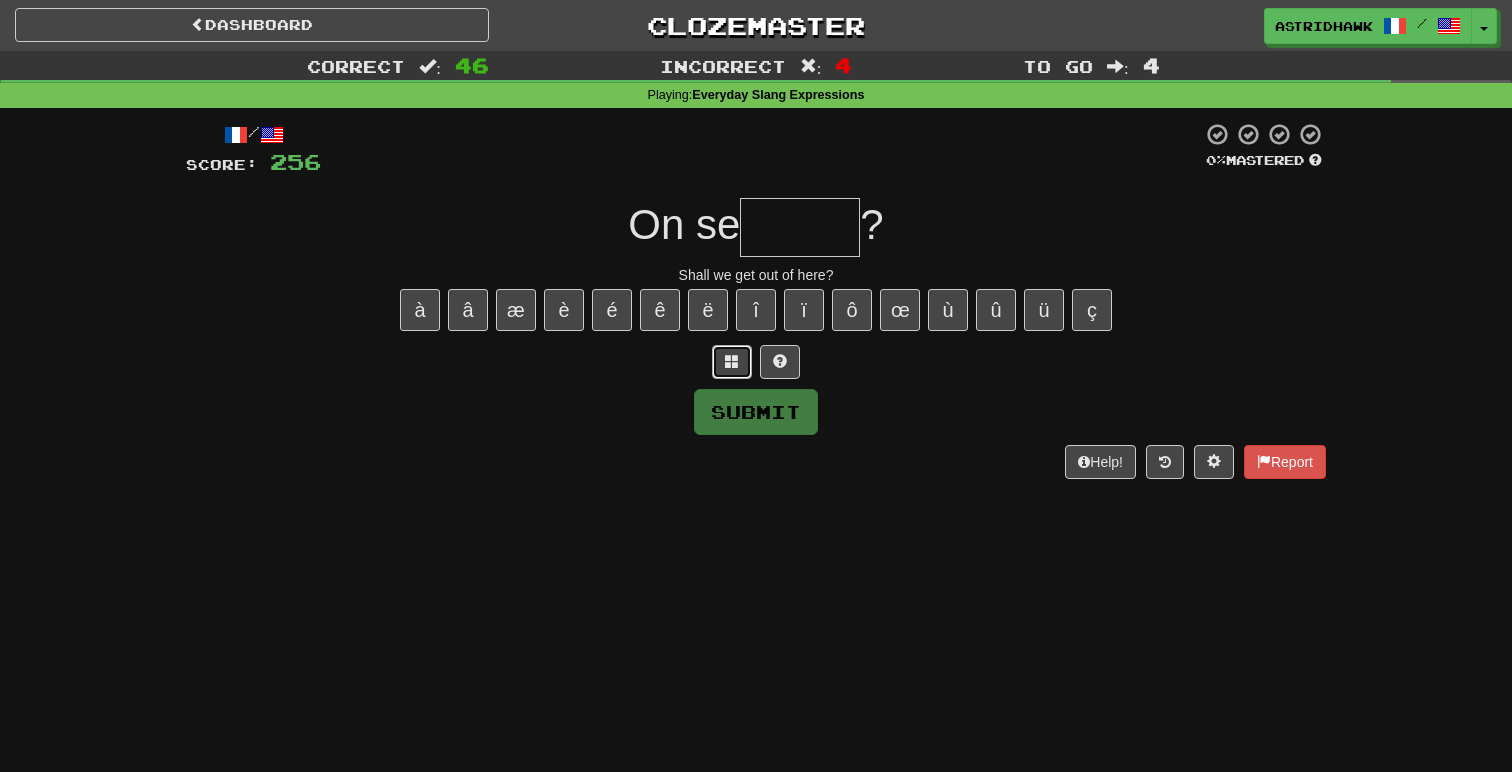 click at bounding box center [732, 362] 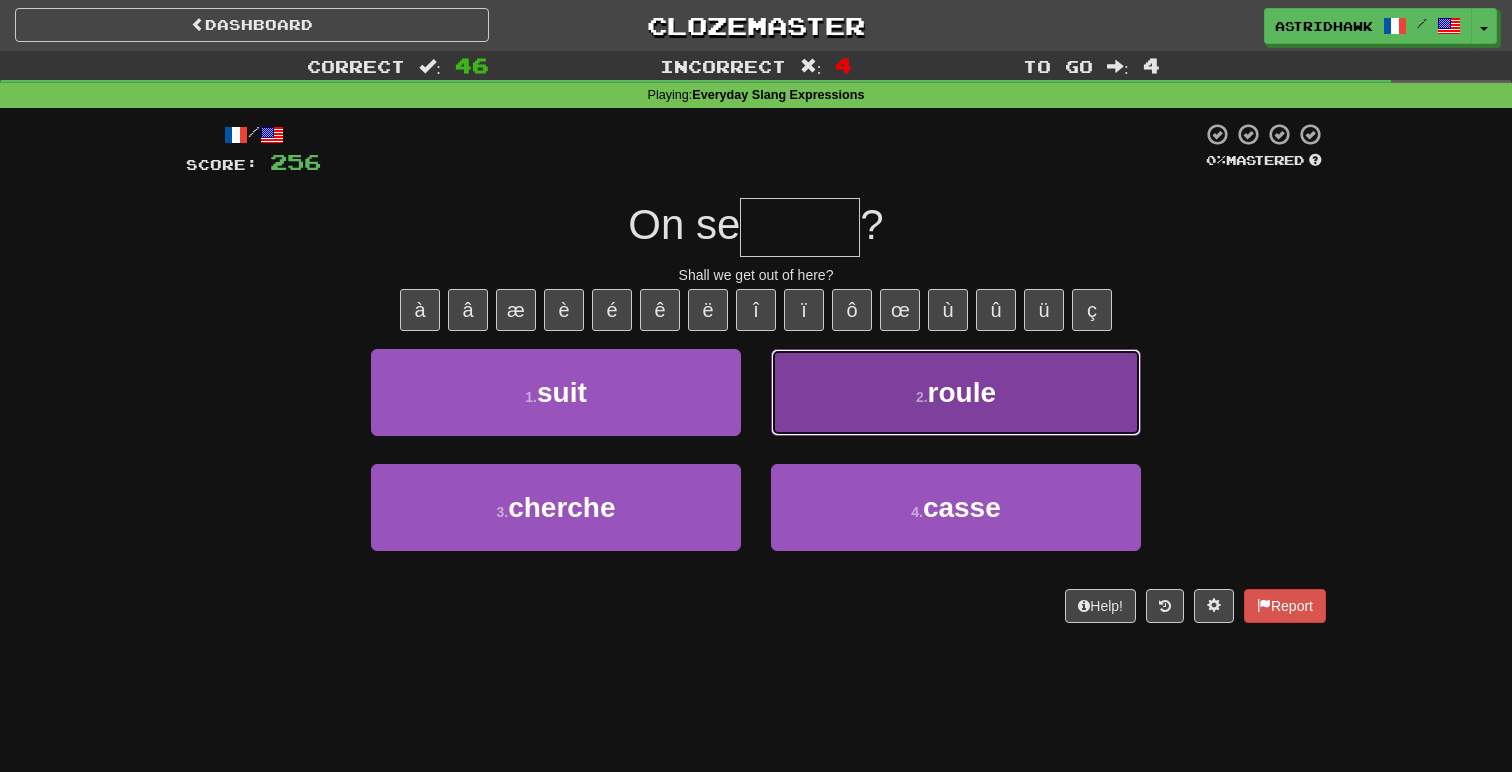 click on "2 .  roule" at bounding box center [956, 392] 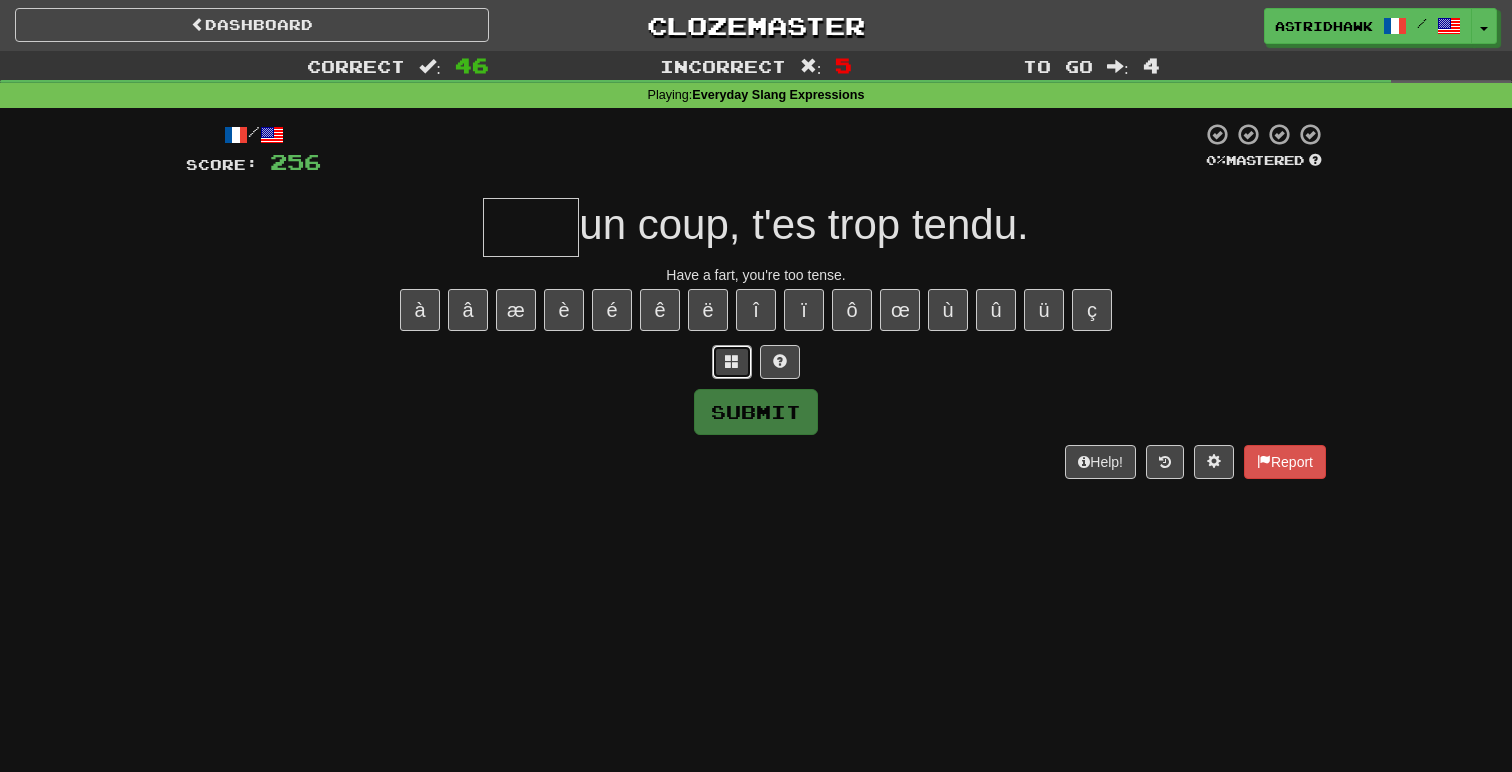 click at bounding box center (732, 362) 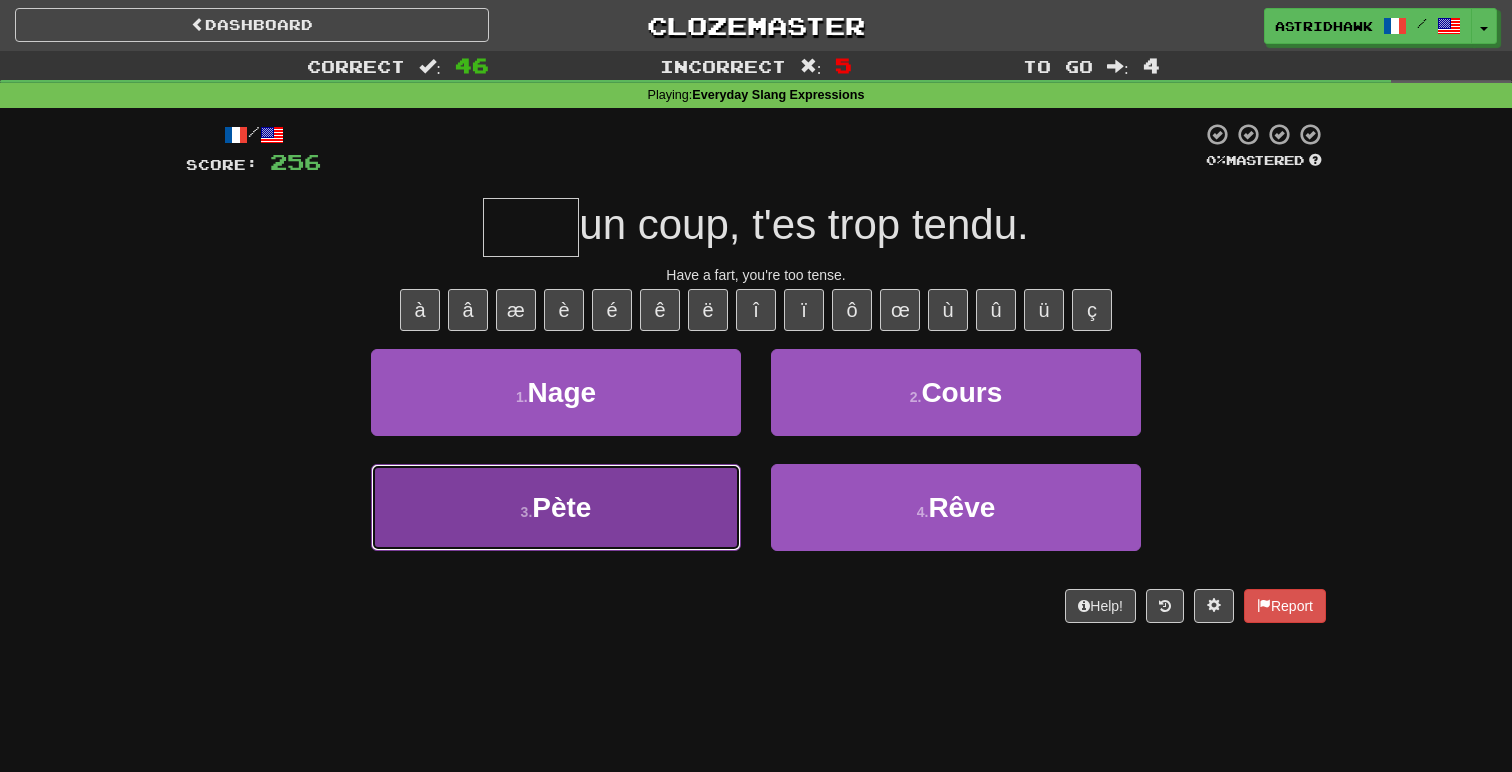 click on "3 .  Pète" at bounding box center [556, 507] 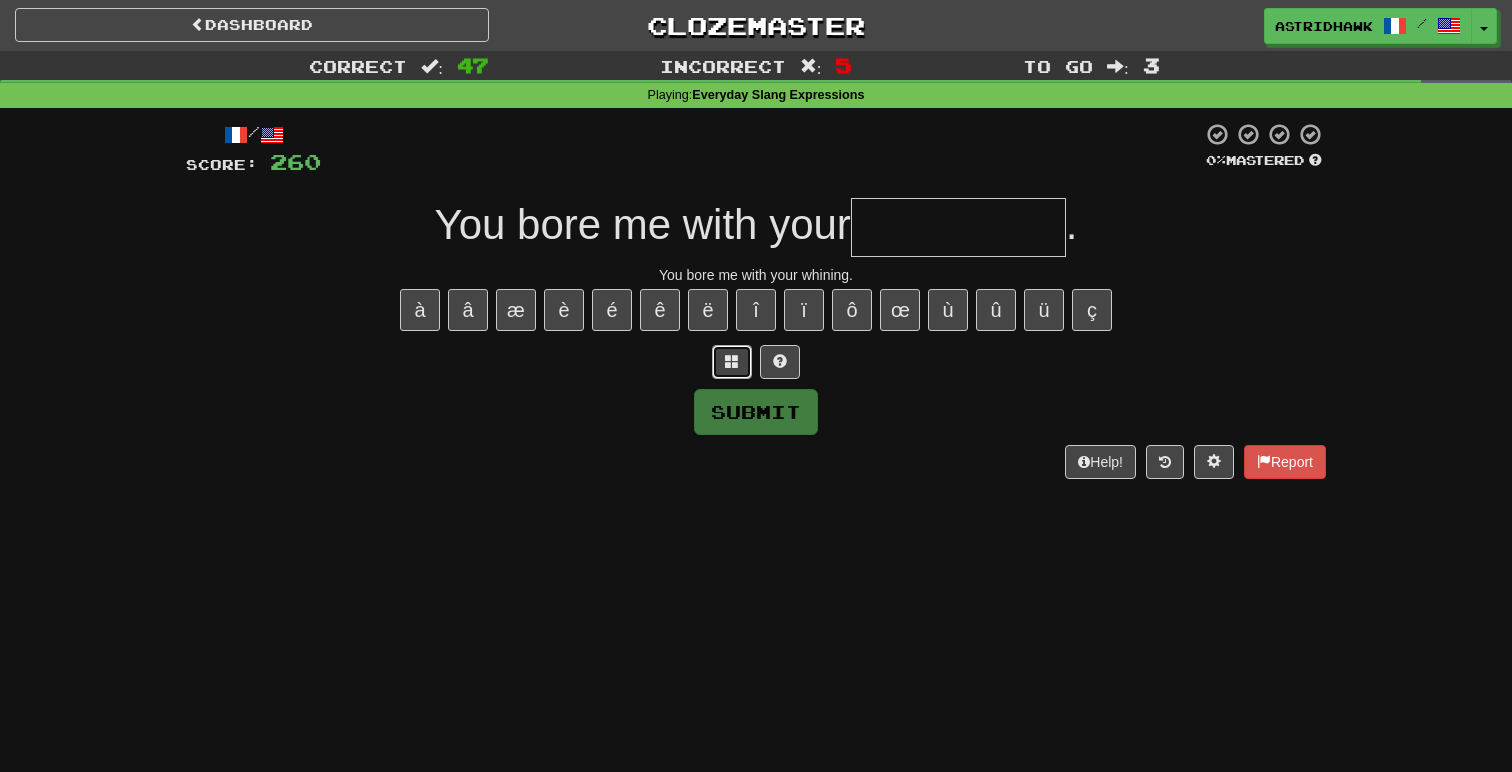 click at bounding box center (732, 361) 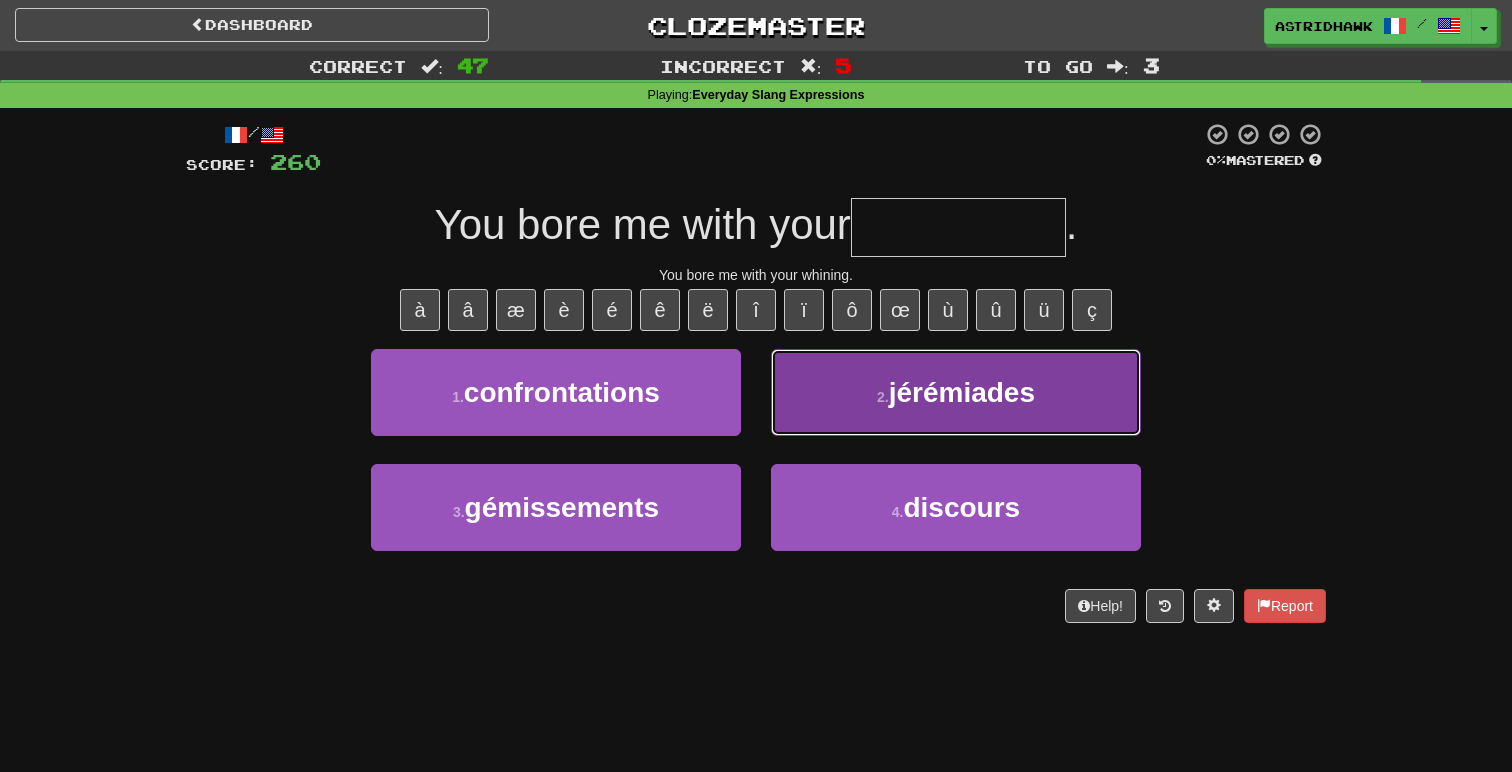 click on "2 .  jérémiades" at bounding box center [956, 392] 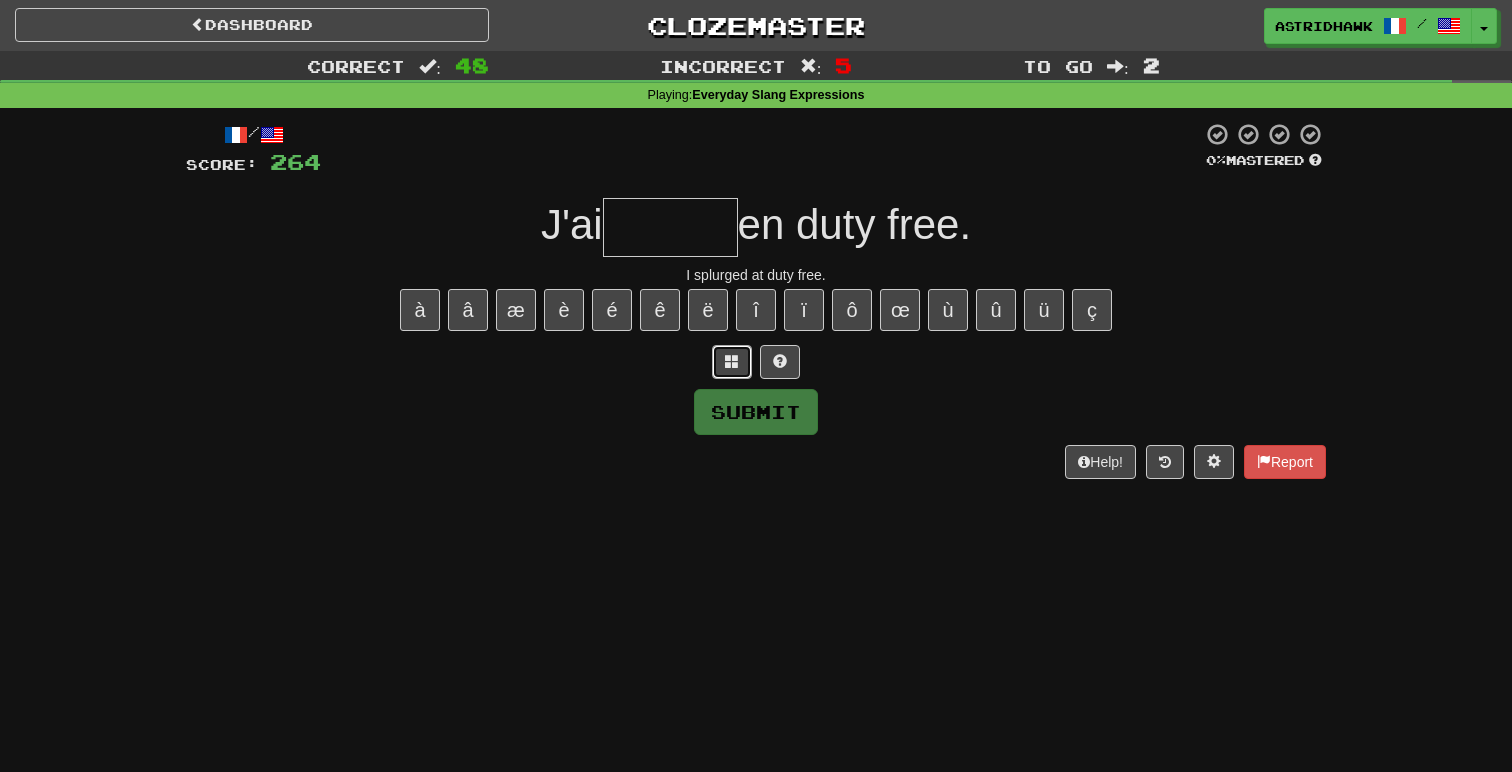 click at bounding box center [732, 362] 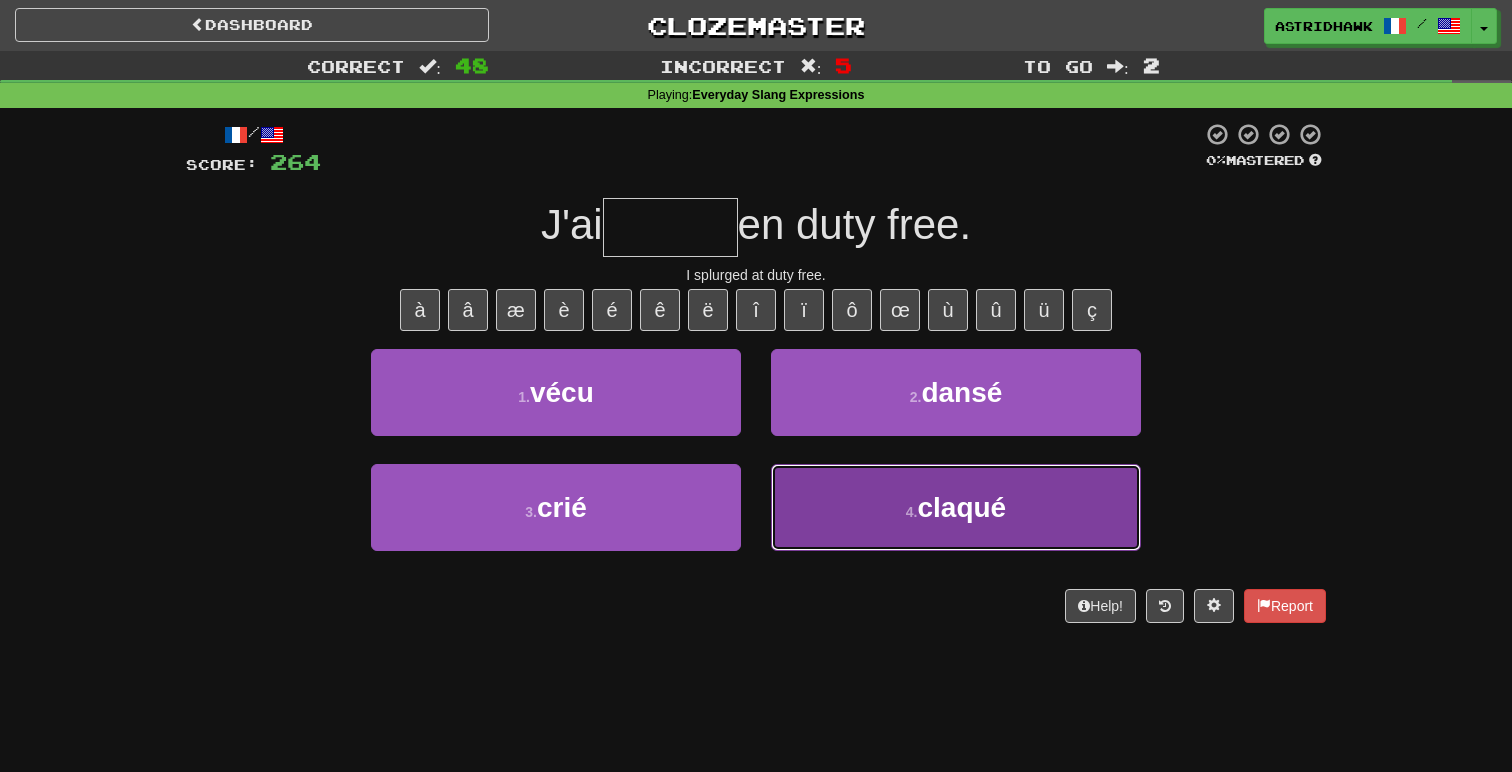 click on "4 .  claqué" at bounding box center (956, 507) 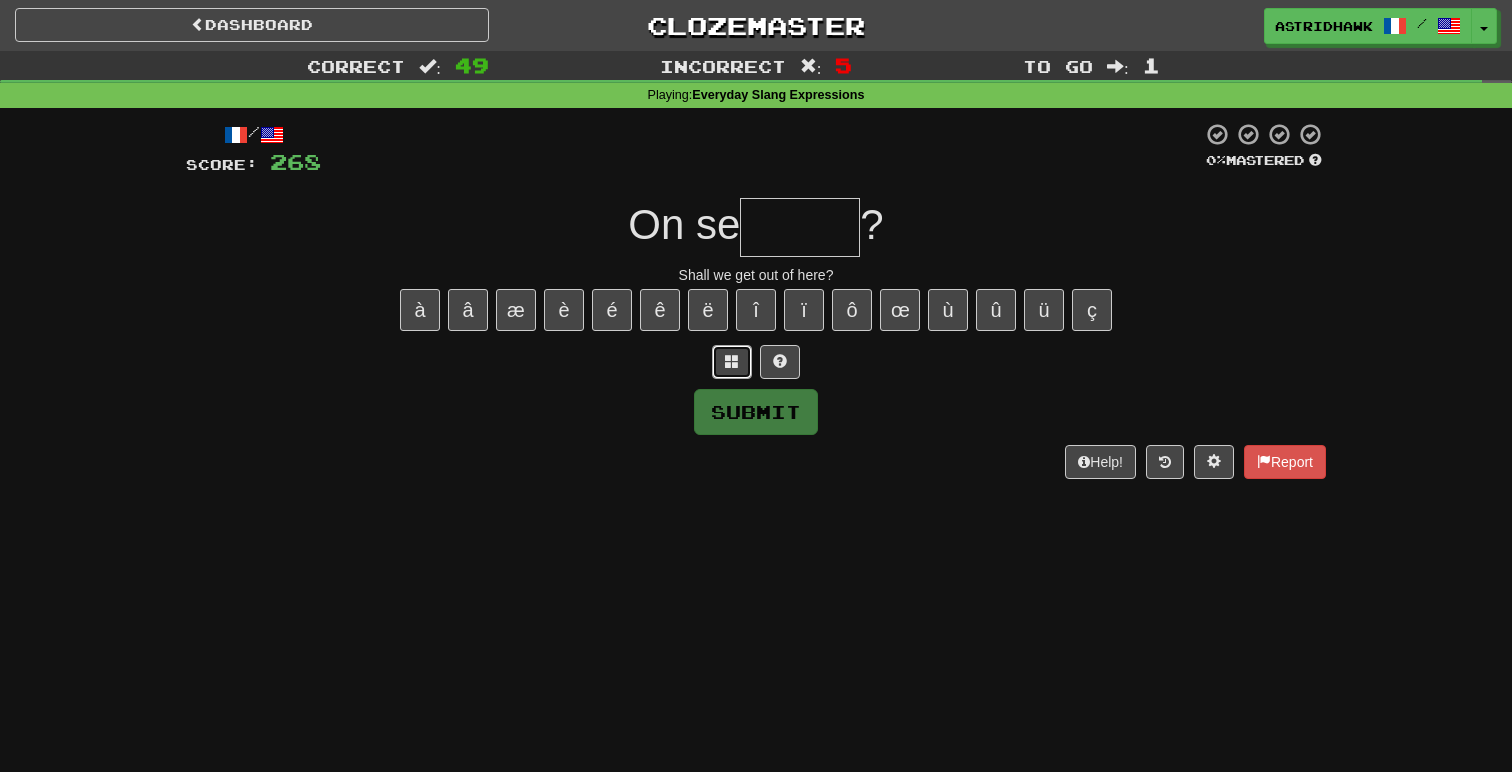 click at bounding box center [732, 362] 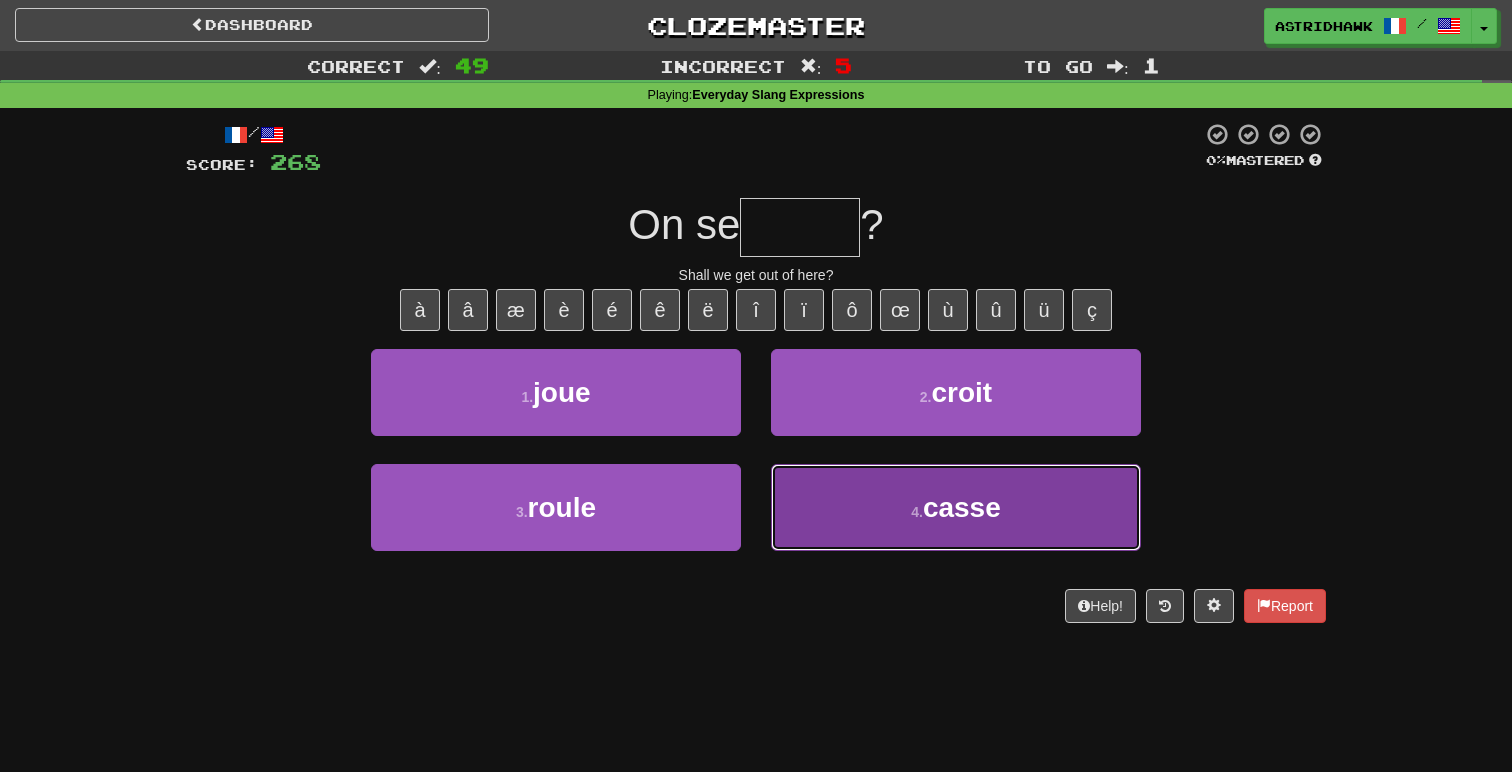 click on "4 .  casse" at bounding box center [956, 507] 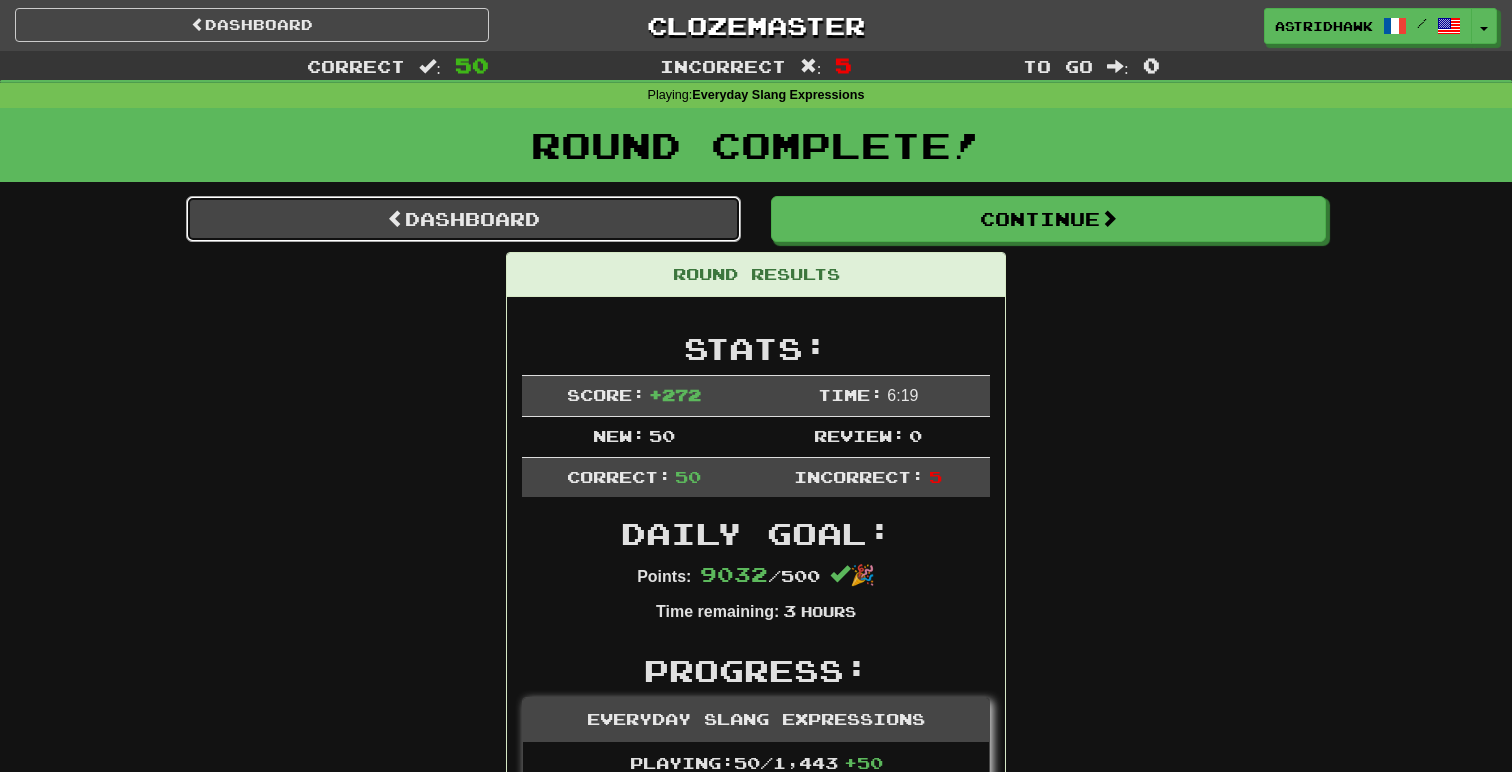 click on "Dashboard" at bounding box center [463, 219] 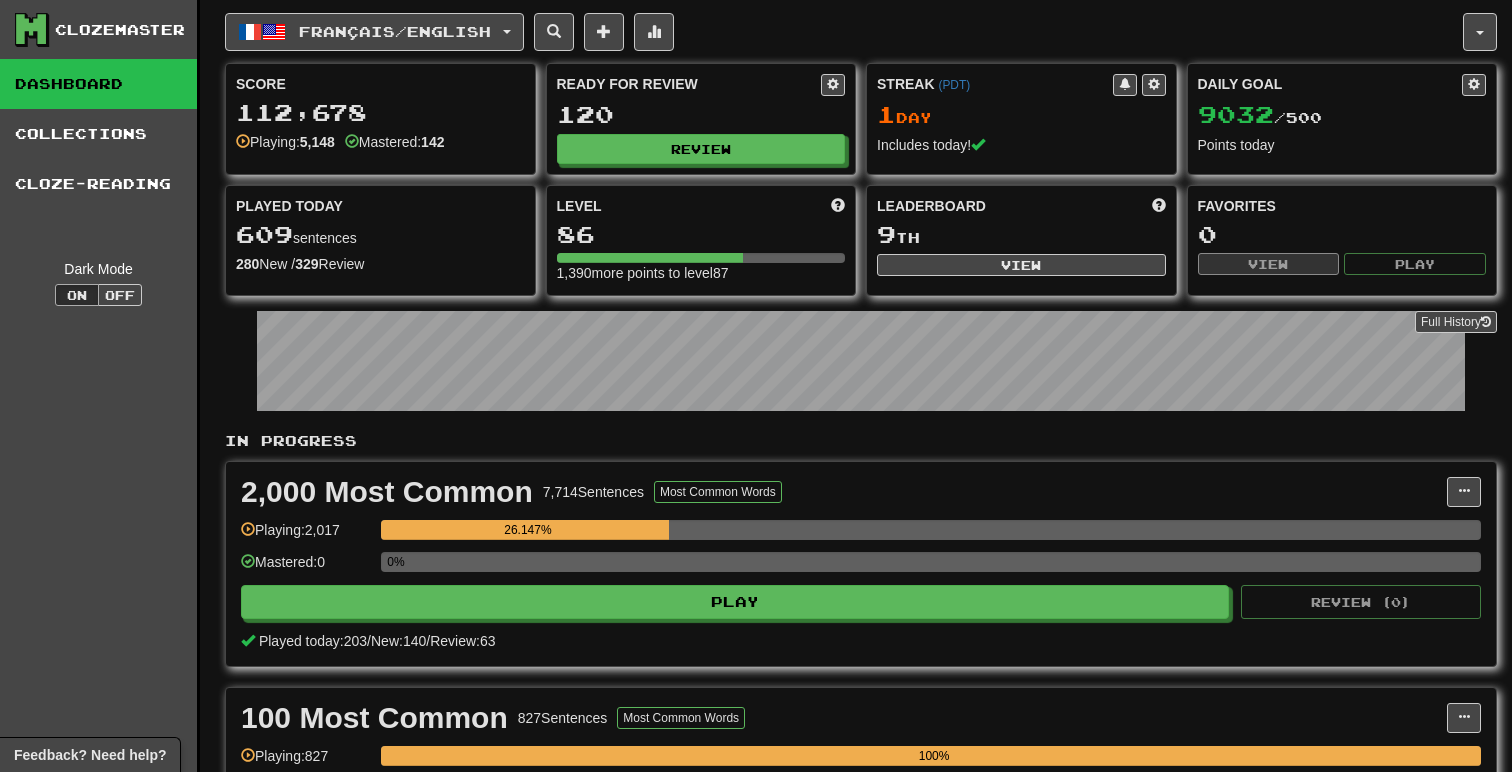 scroll, scrollTop: 0, scrollLeft: 0, axis: both 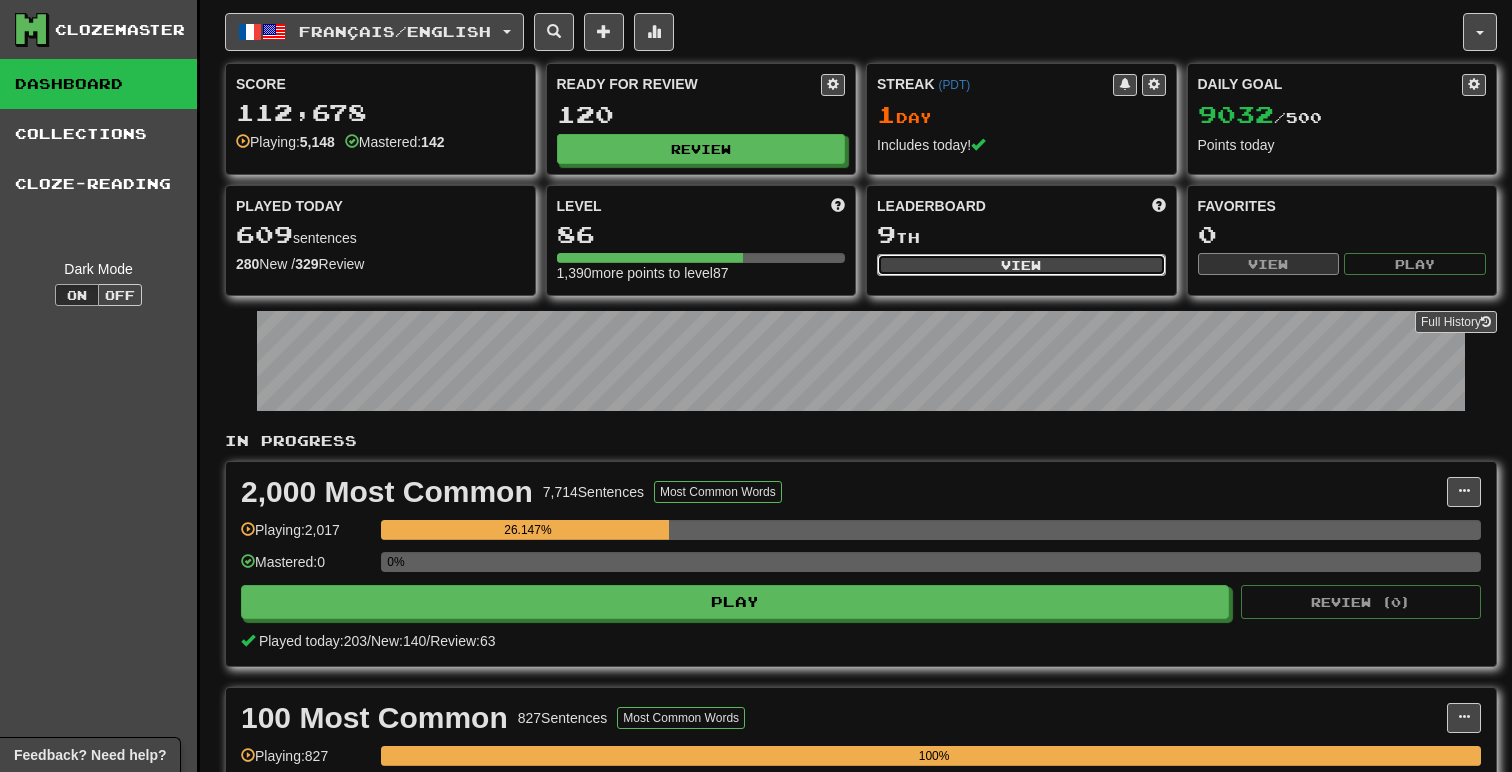click on "View" at bounding box center [1021, 265] 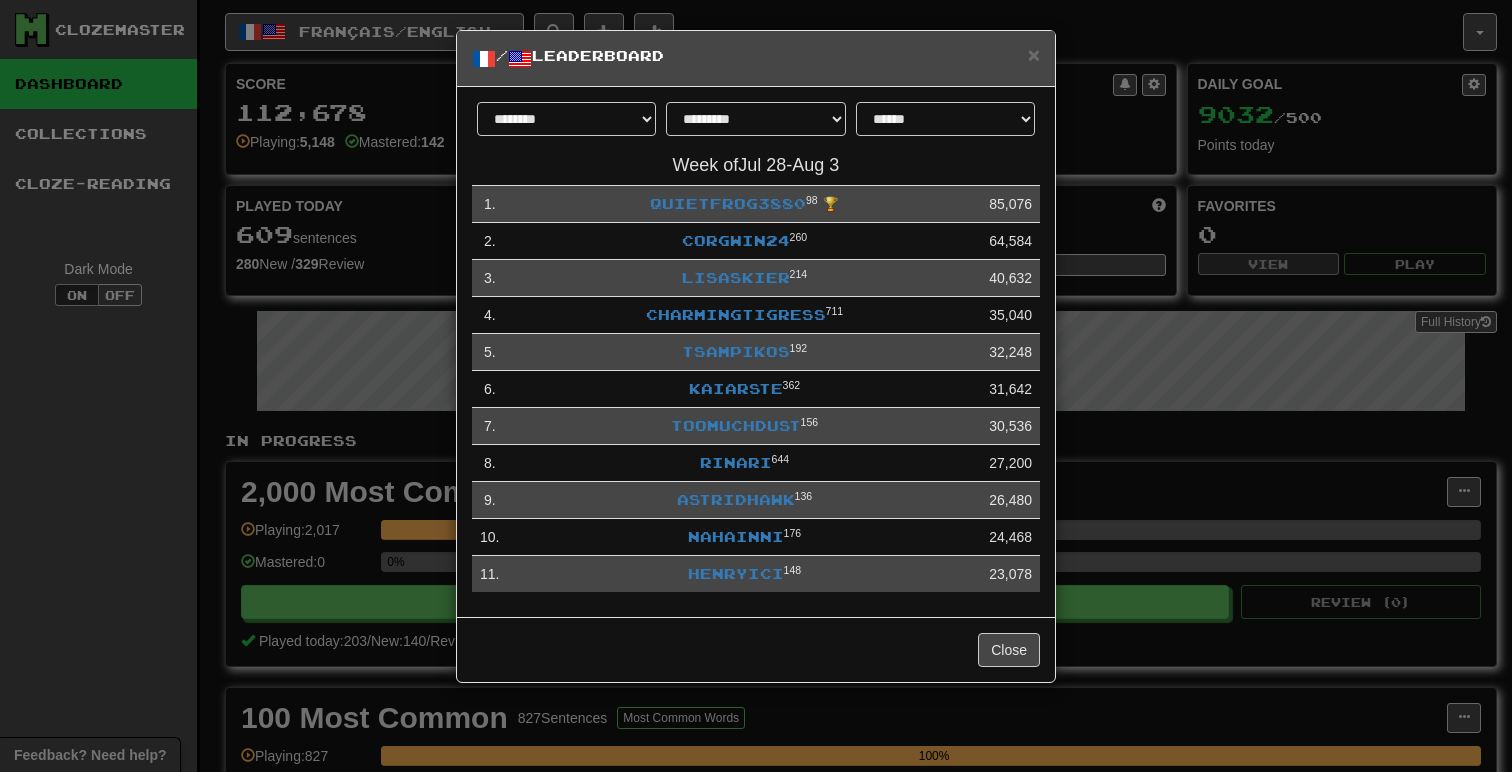 click on "**********" at bounding box center (756, 386) 